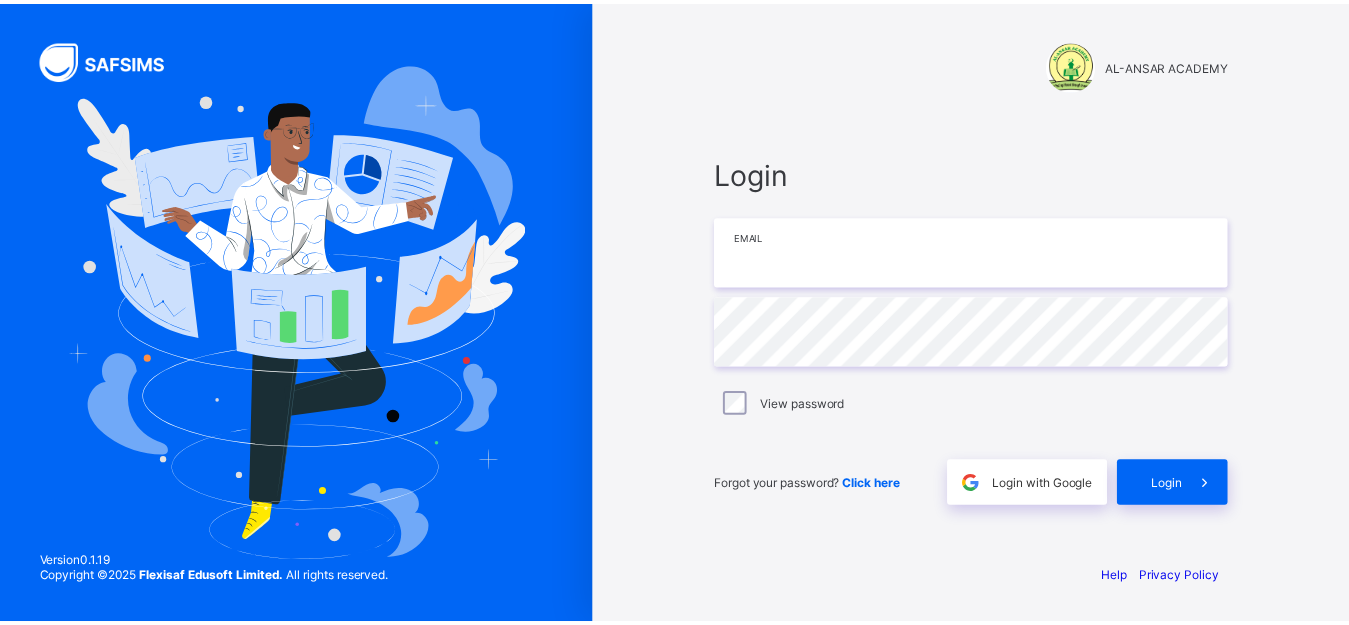 scroll, scrollTop: 0, scrollLeft: 0, axis: both 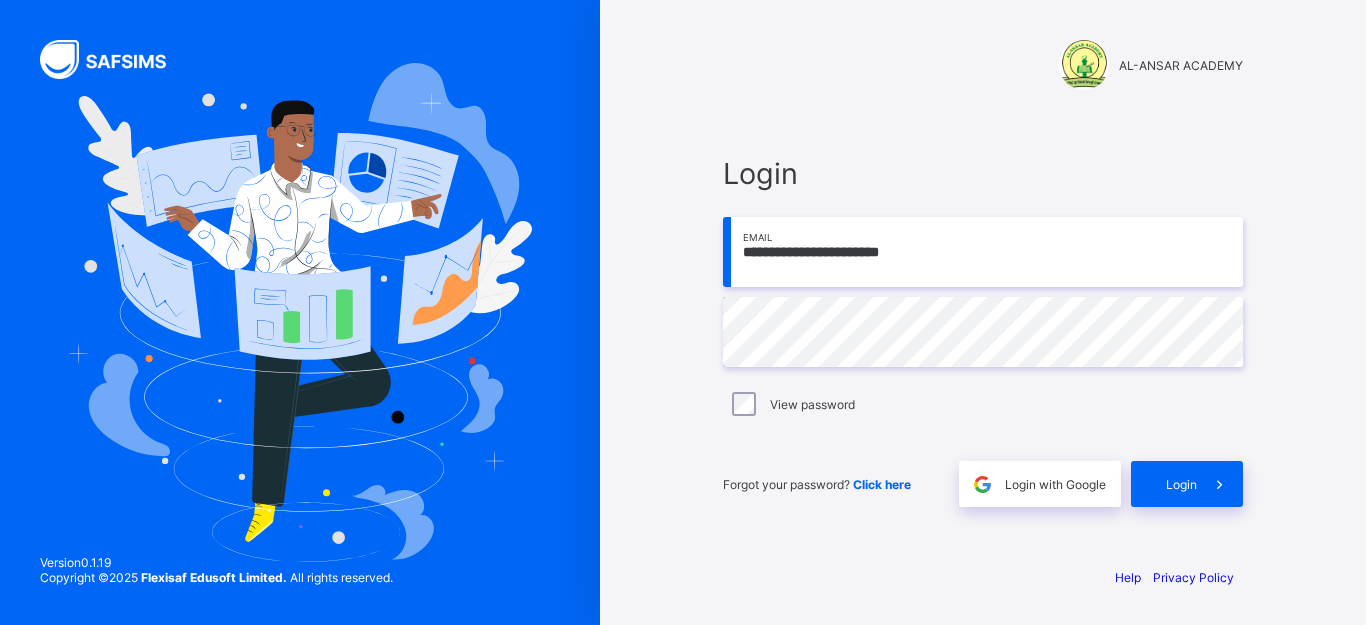click on "**********" at bounding box center [983, 252] 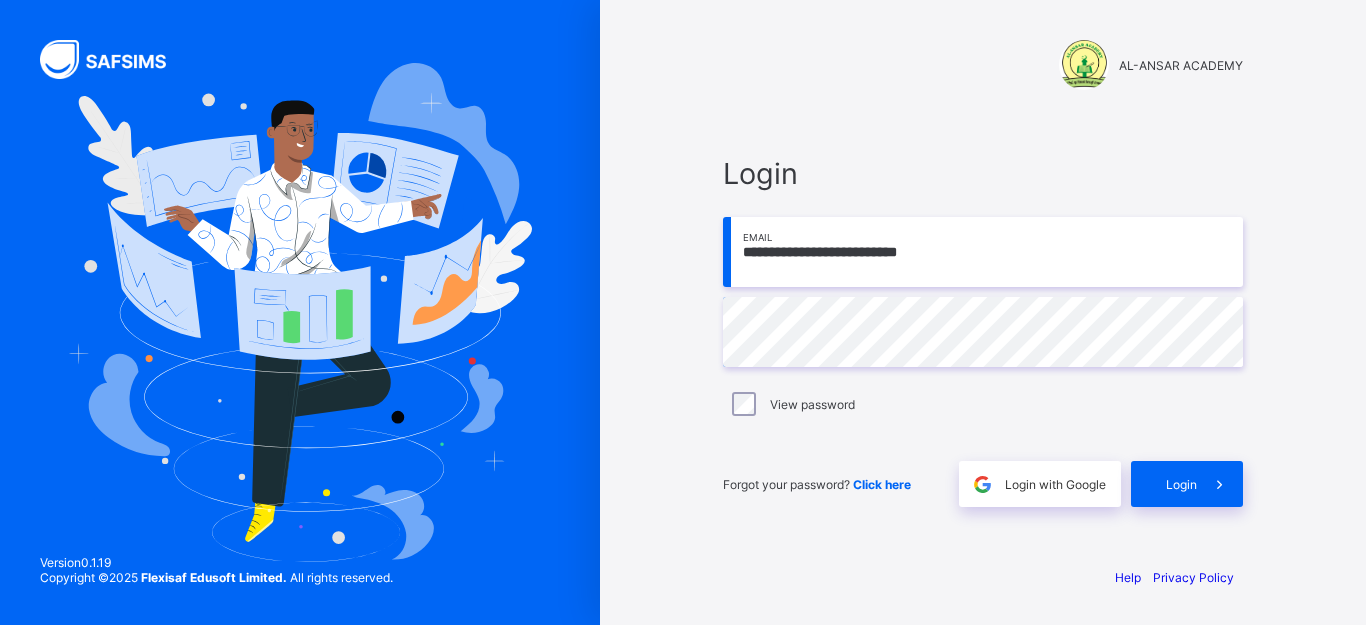 type on "**********" 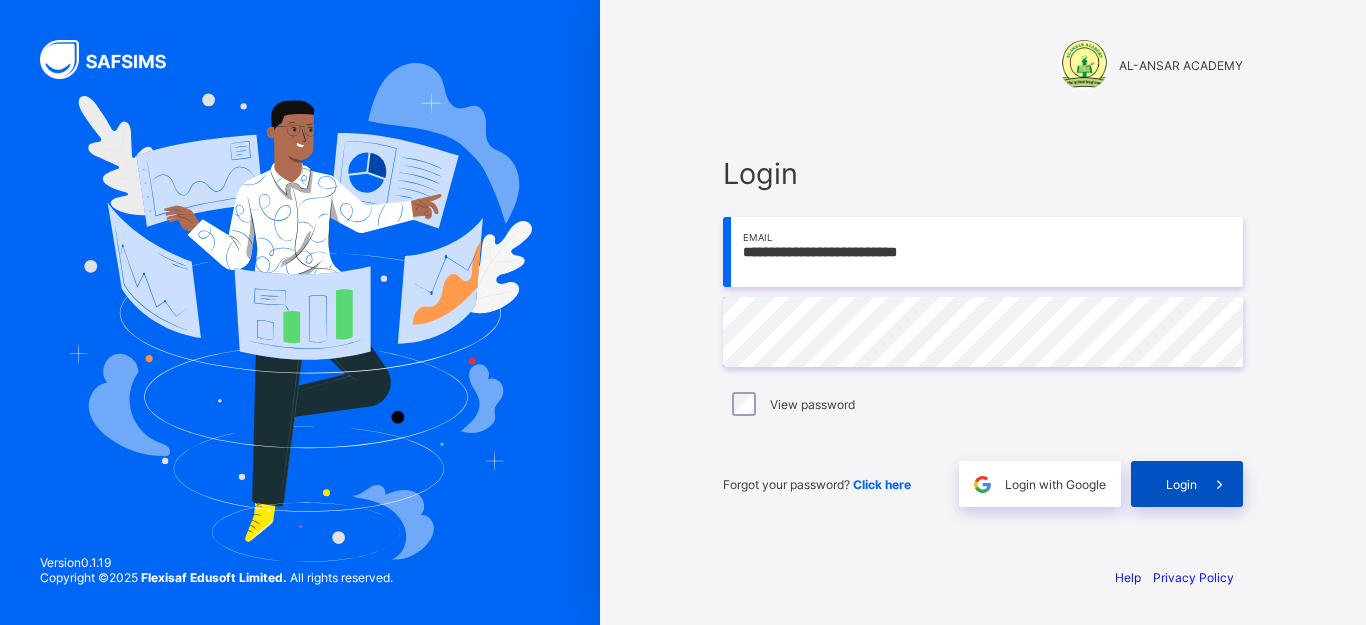 click on "Login" at bounding box center (1187, 484) 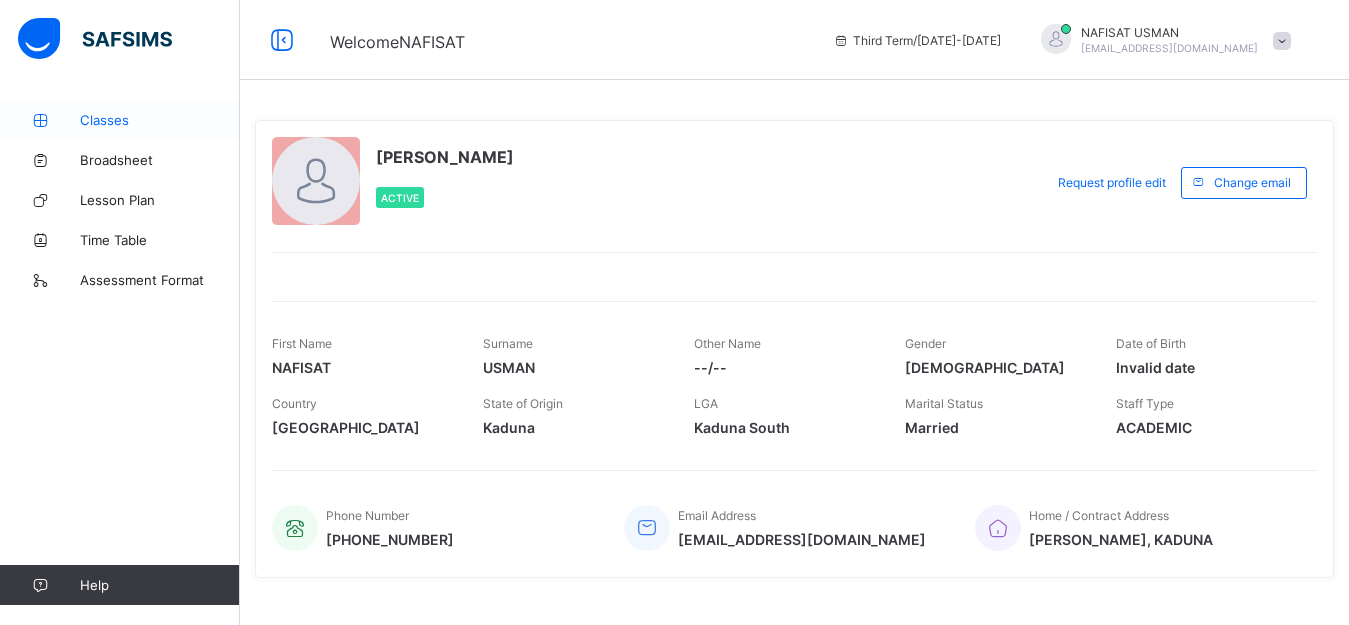 click on "Classes" at bounding box center [160, 120] 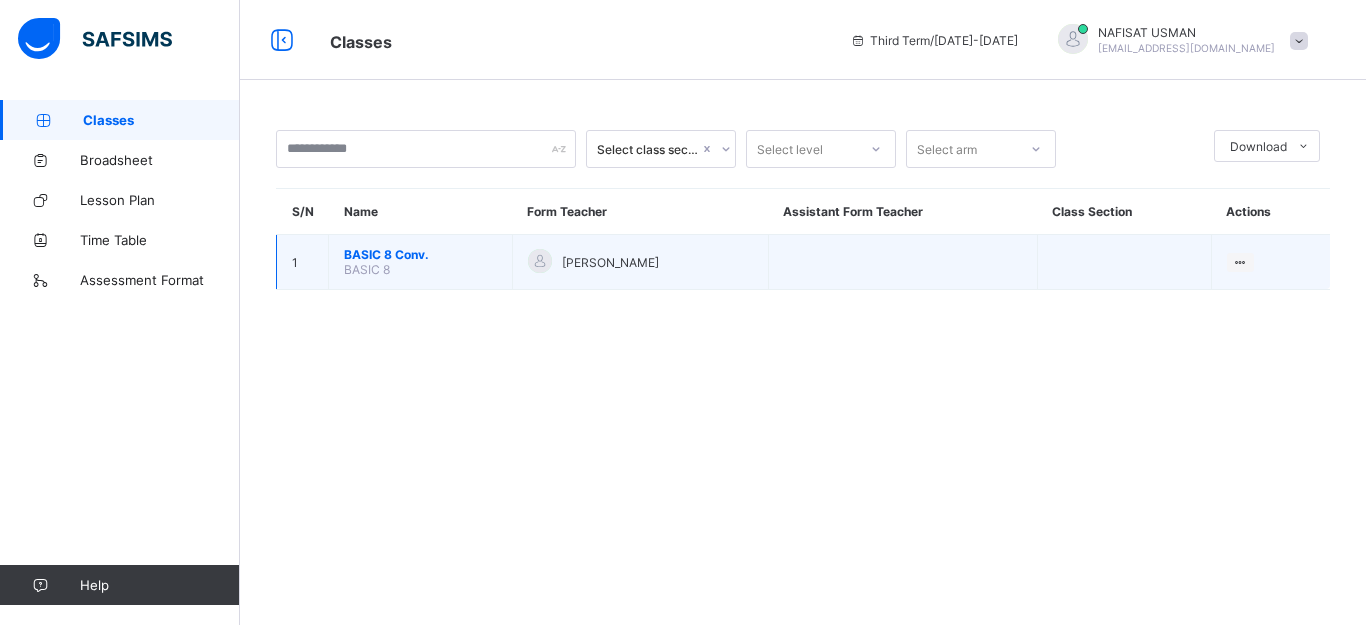 click on "BASIC 8   Conv." at bounding box center (420, 254) 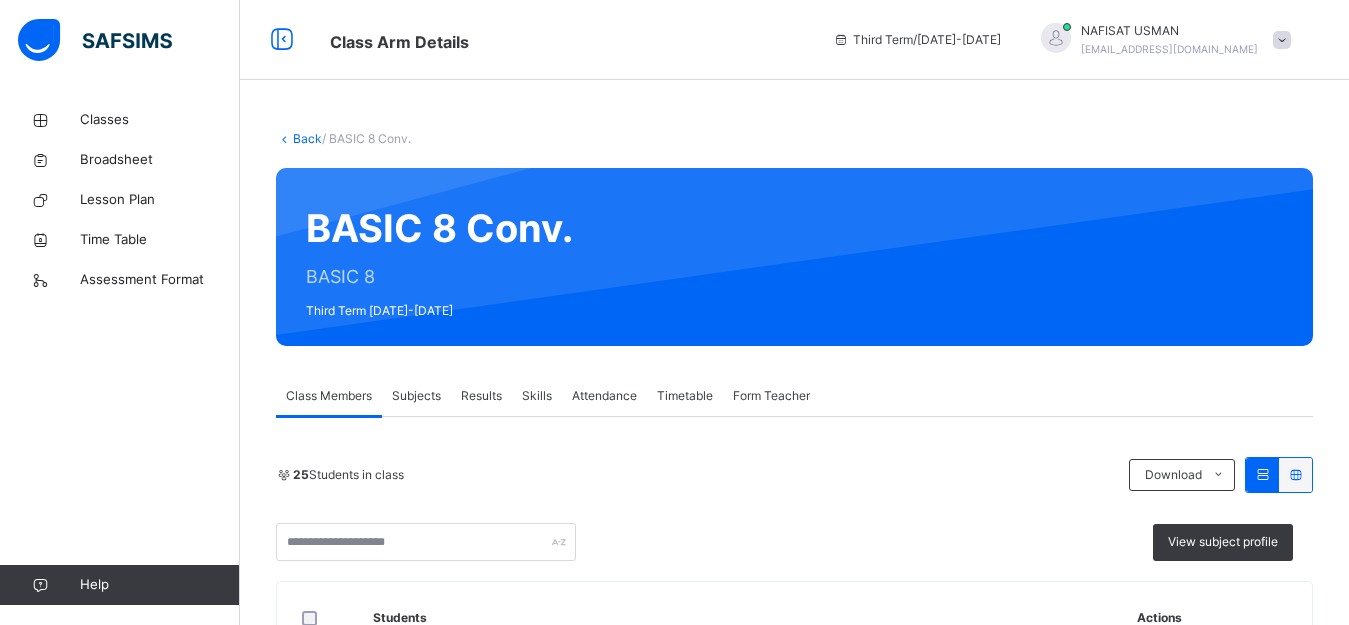 click on "Subjects" at bounding box center [416, 396] 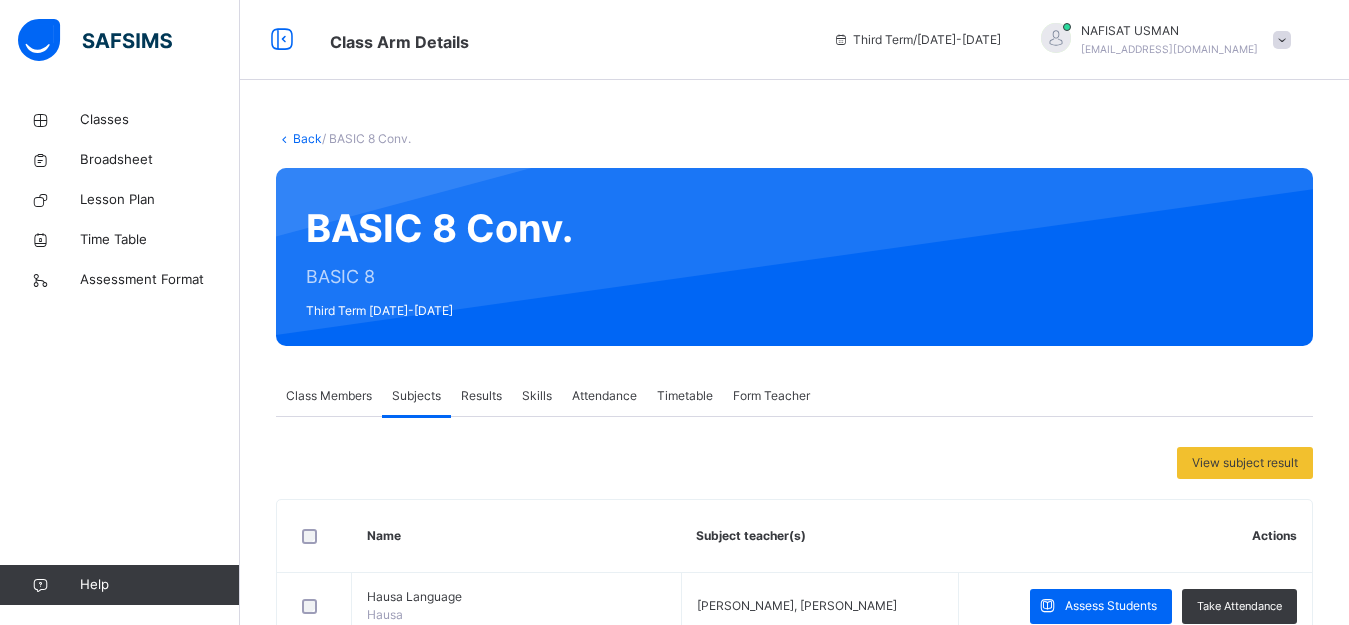 scroll, scrollTop: 260, scrollLeft: 0, axis: vertical 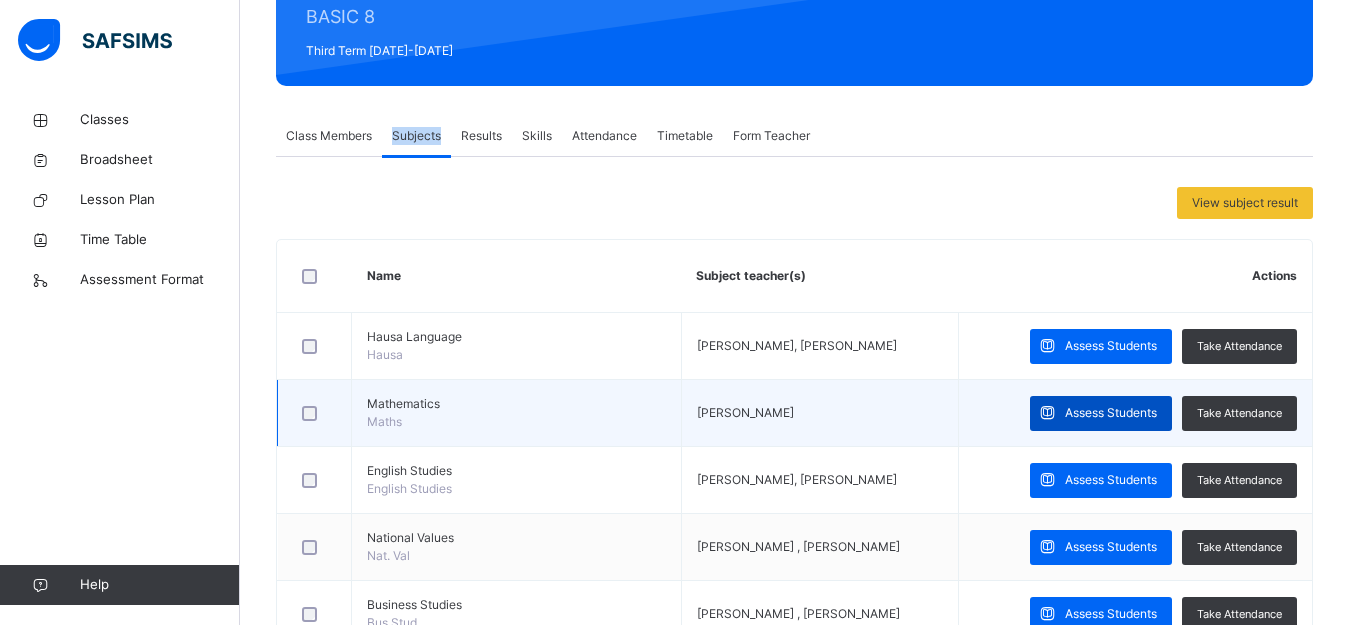 click on "Assess Students" at bounding box center [1111, 413] 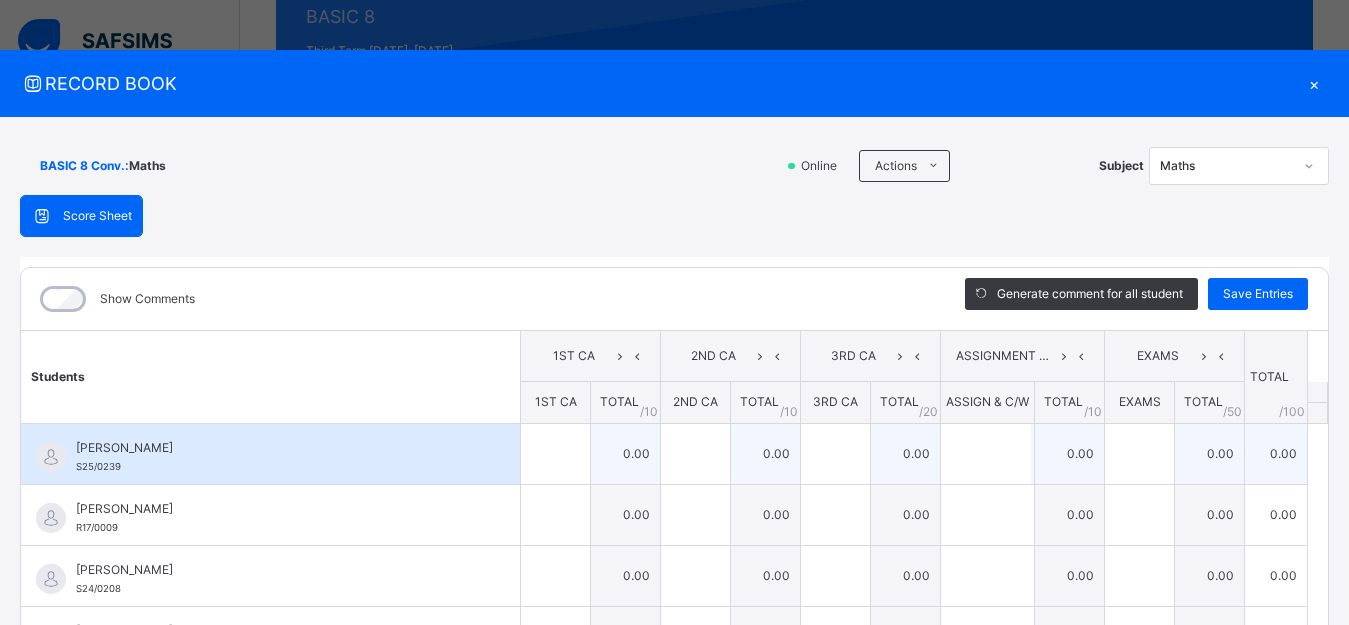 scroll, scrollTop: 668, scrollLeft: 0, axis: vertical 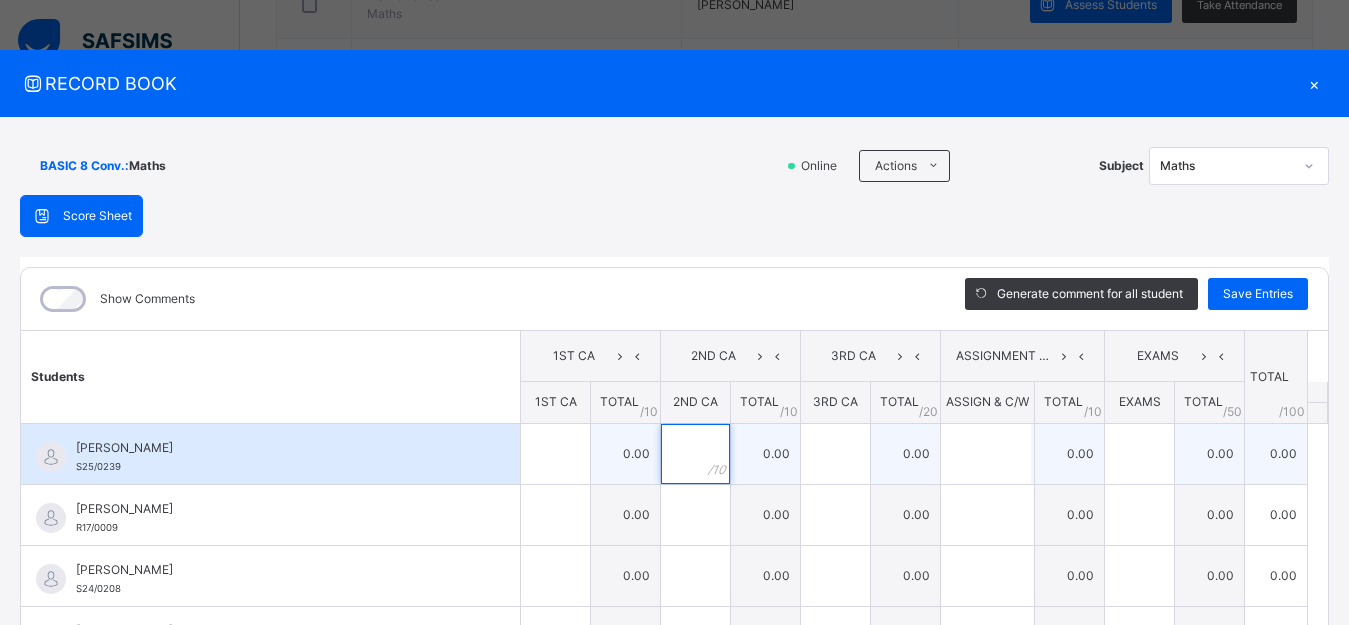 click at bounding box center (695, 454) 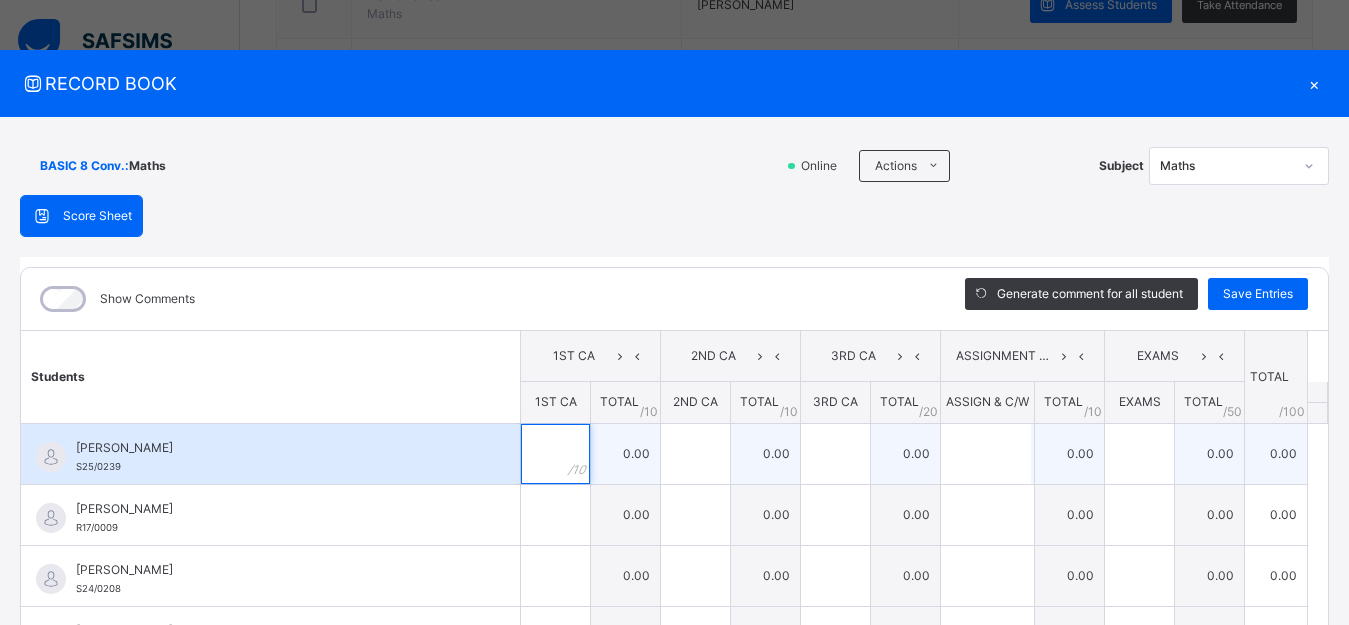 click at bounding box center [555, 454] 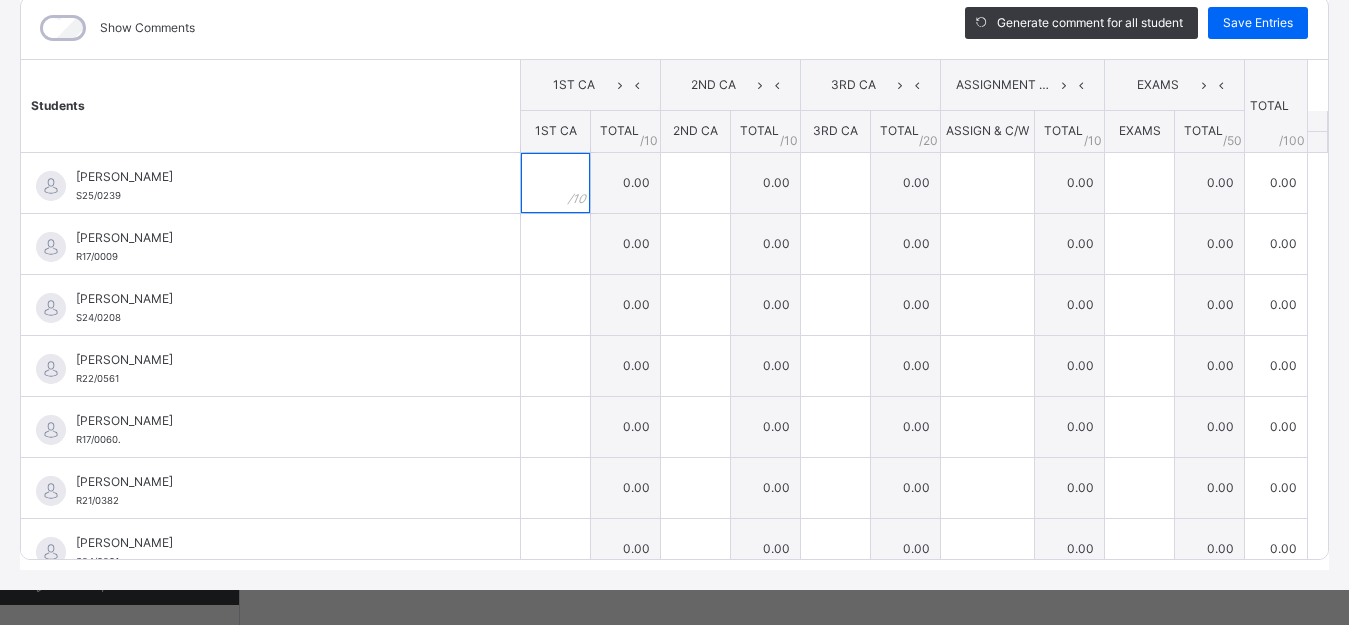 scroll, scrollTop: 286, scrollLeft: 0, axis: vertical 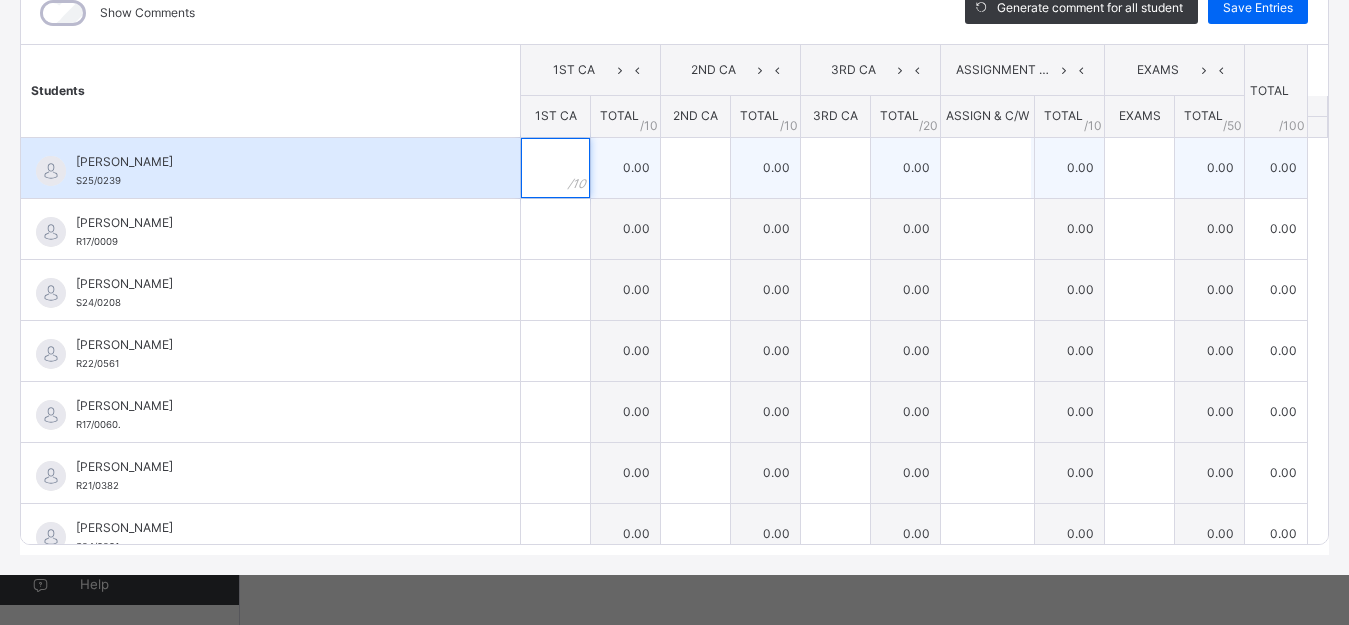 click at bounding box center [555, 168] 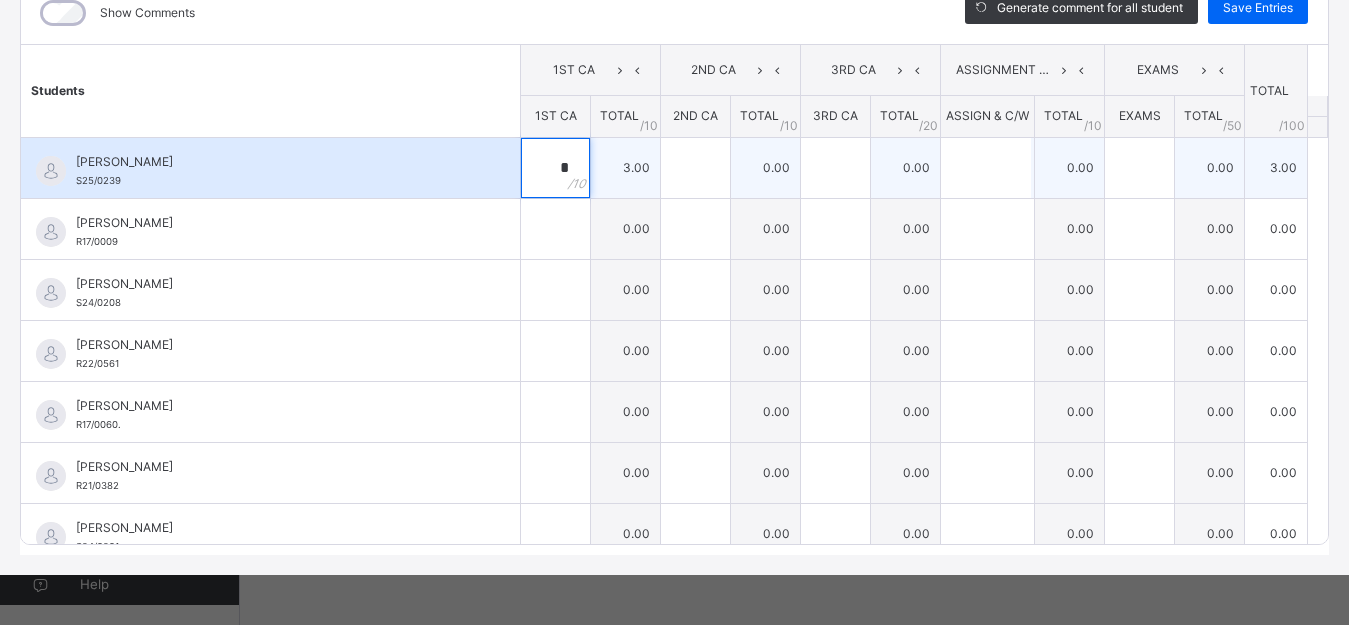 type on "*" 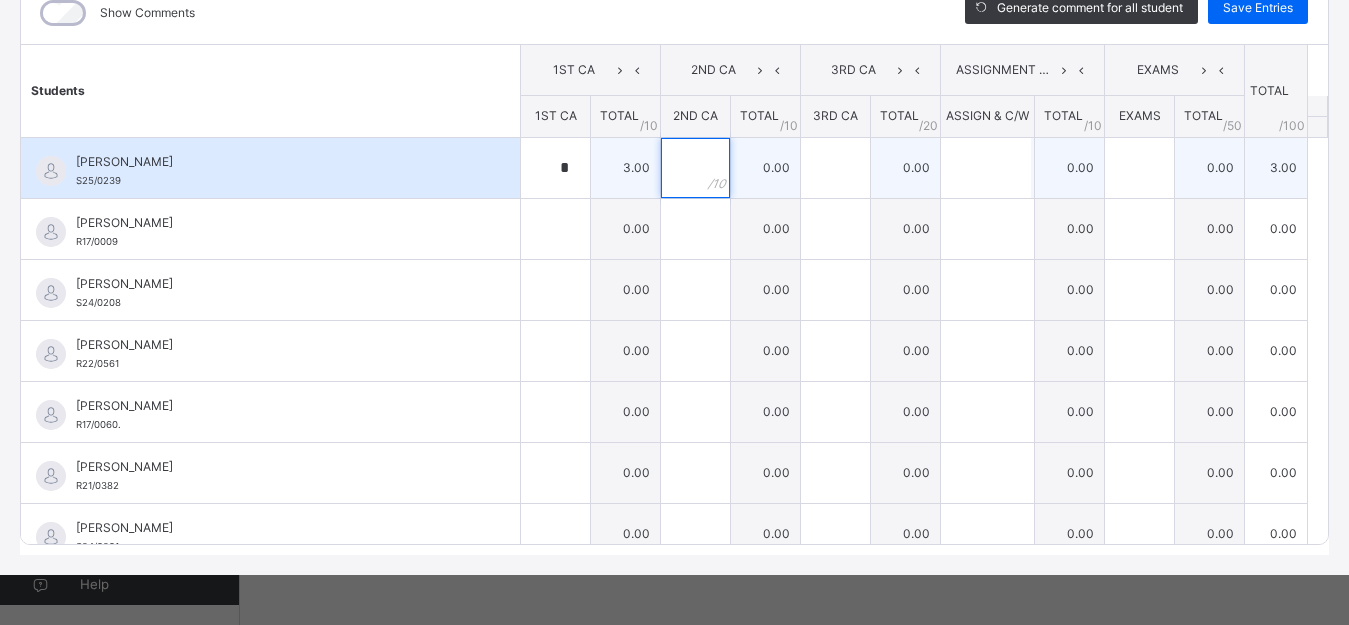click at bounding box center (695, 168) 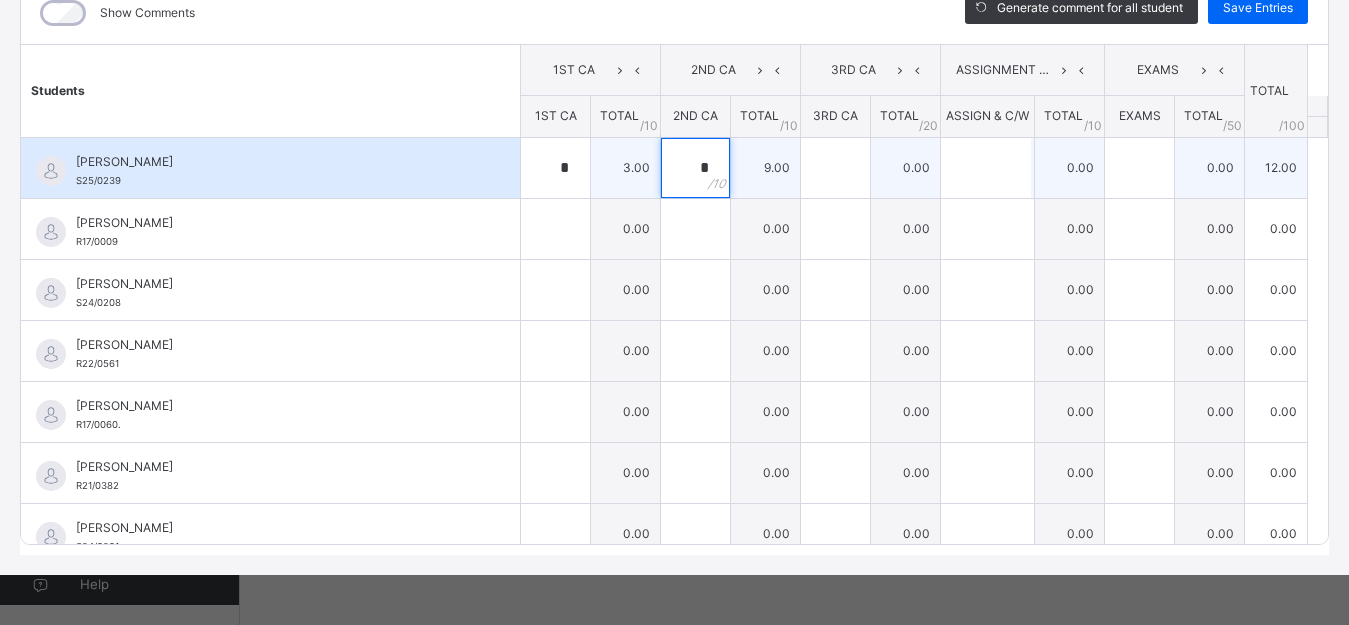 type on "*" 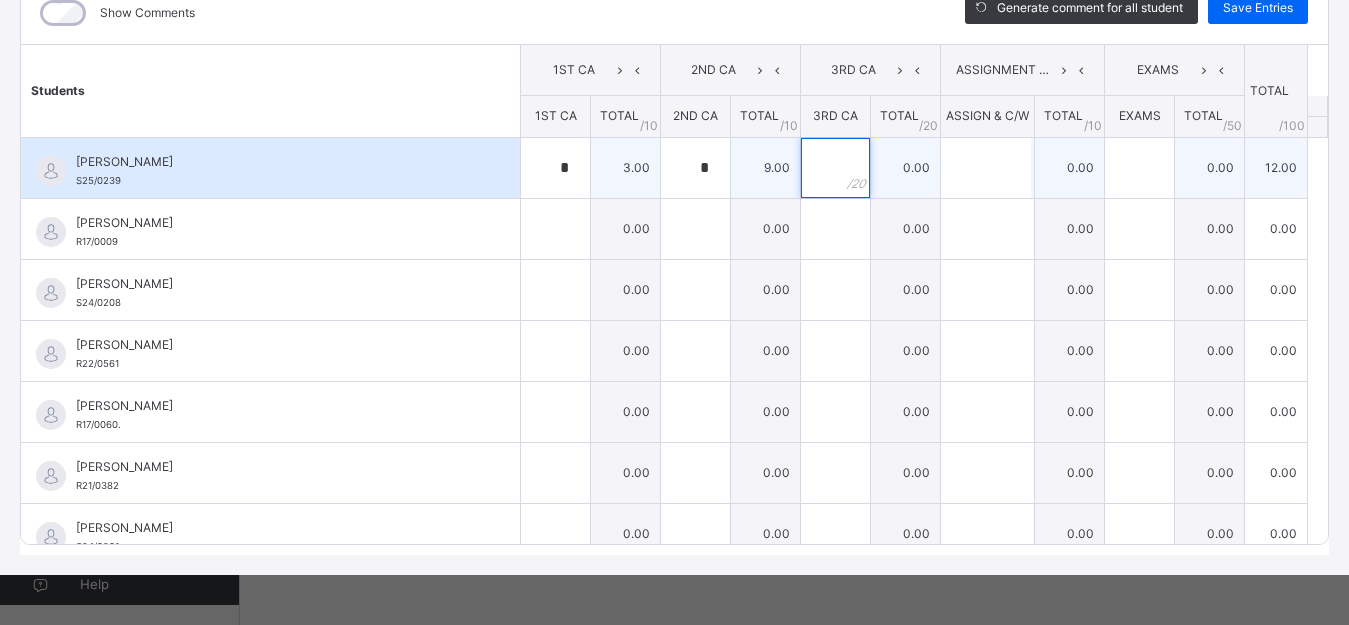 click at bounding box center [835, 168] 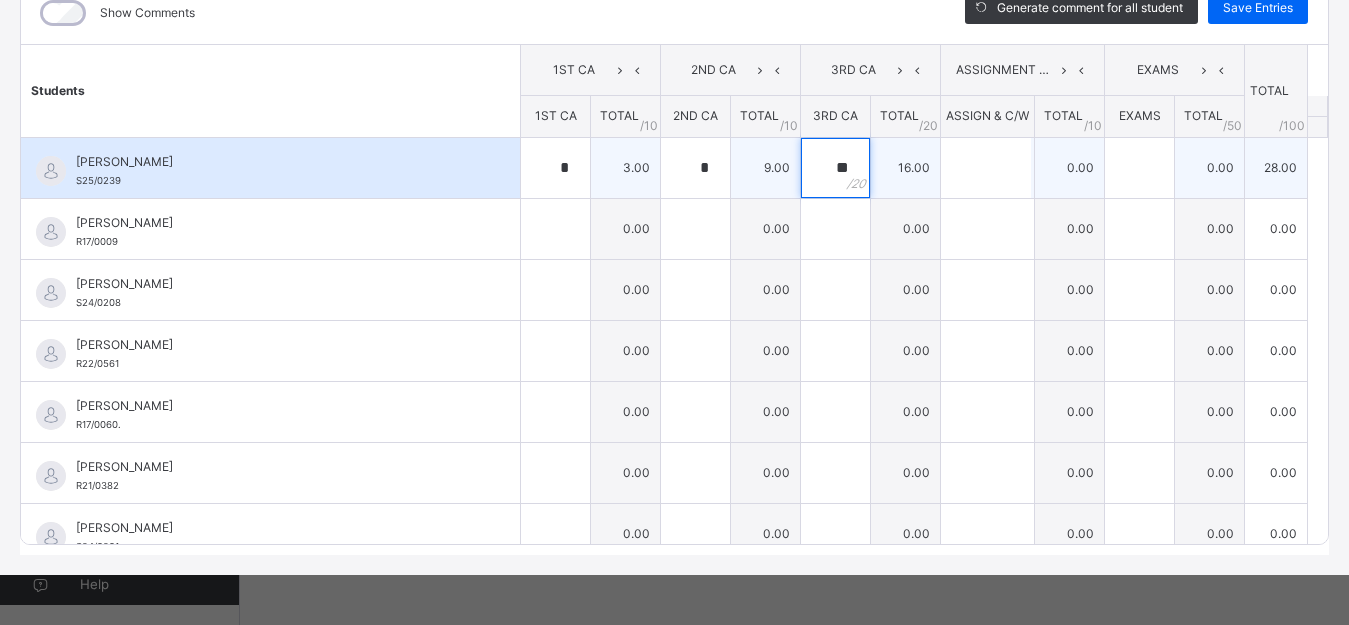 type on "**" 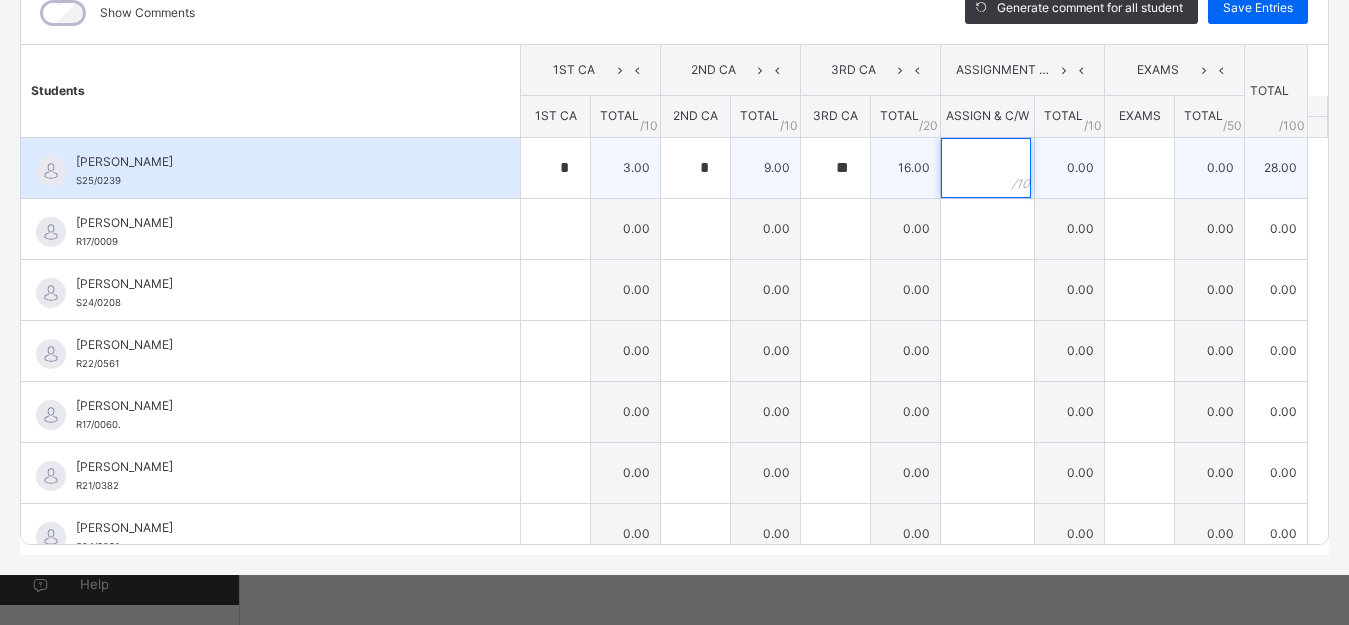 click at bounding box center [986, 168] 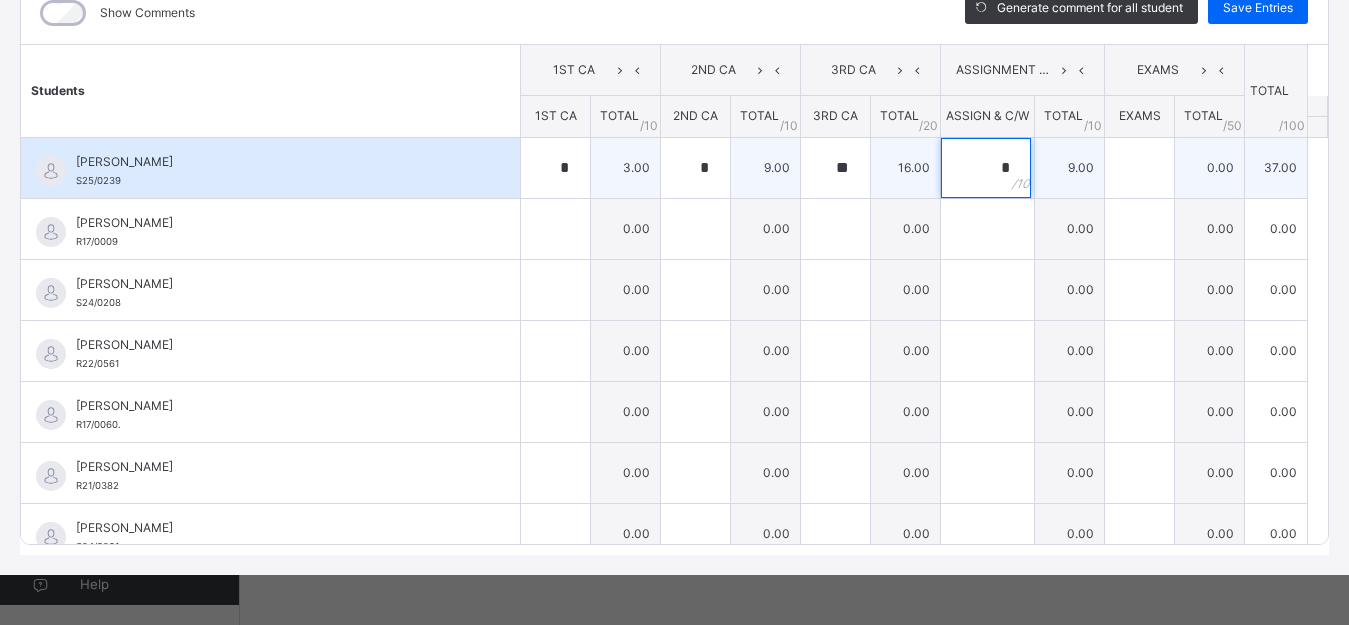 type on "*" 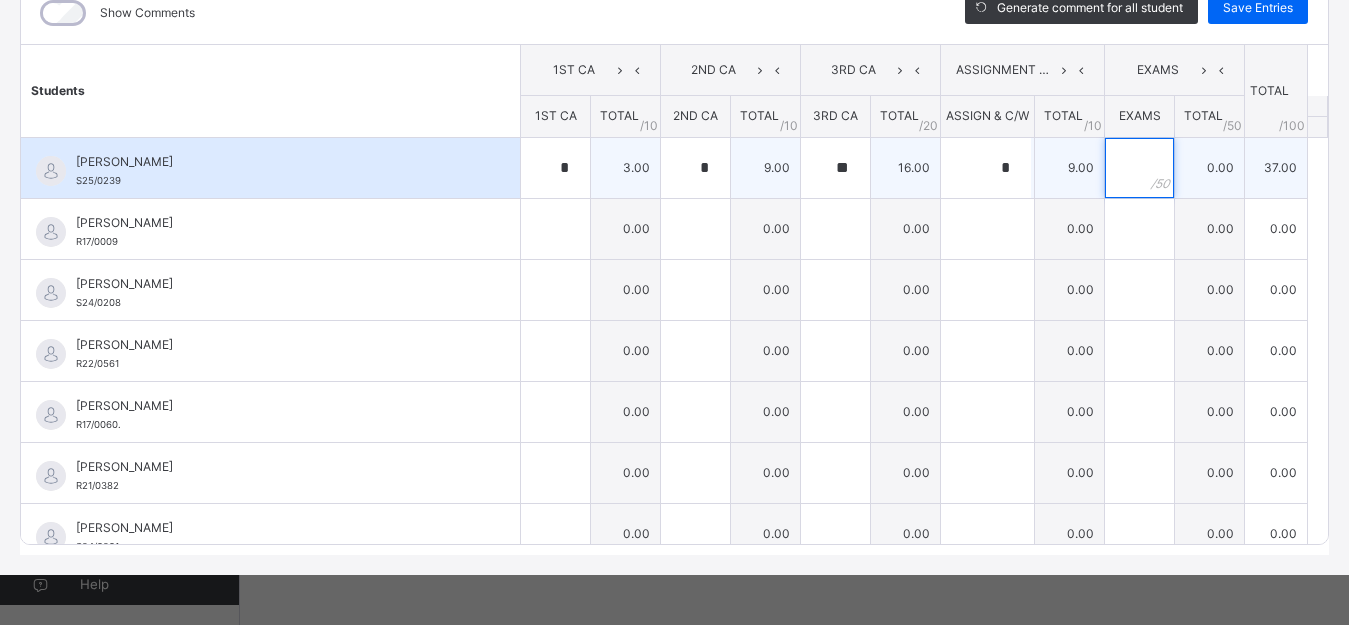 click at bounding box center (1139, 168) 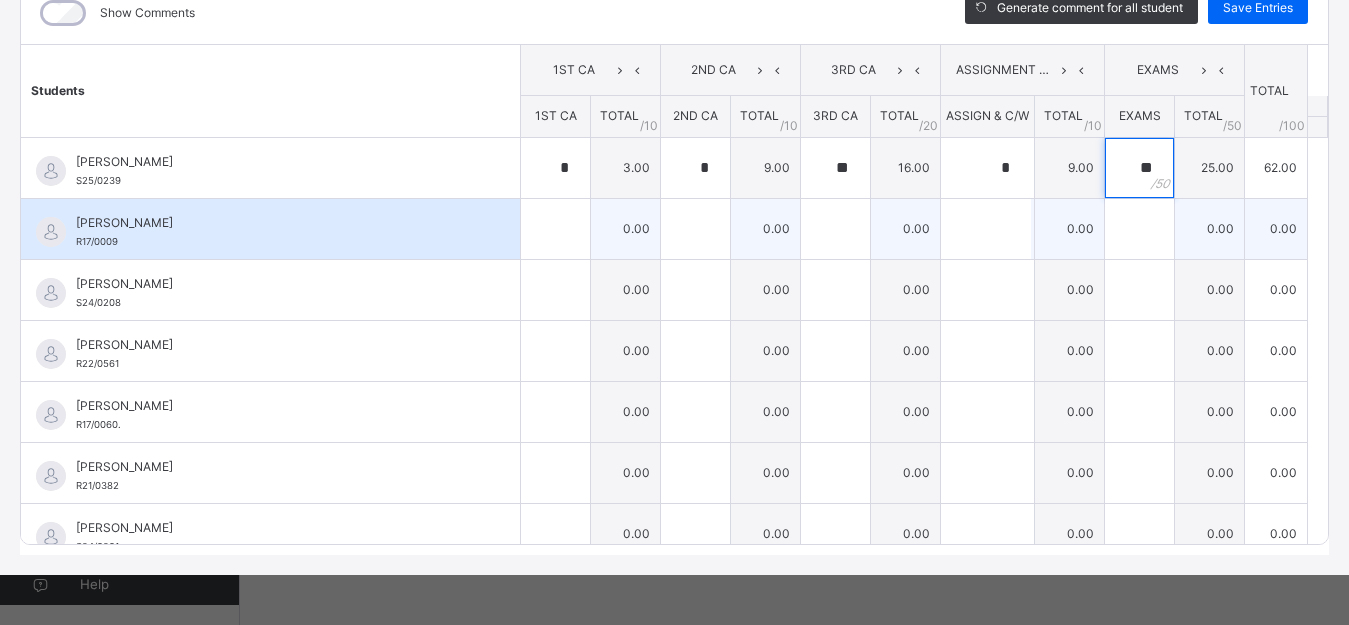 type on "**" 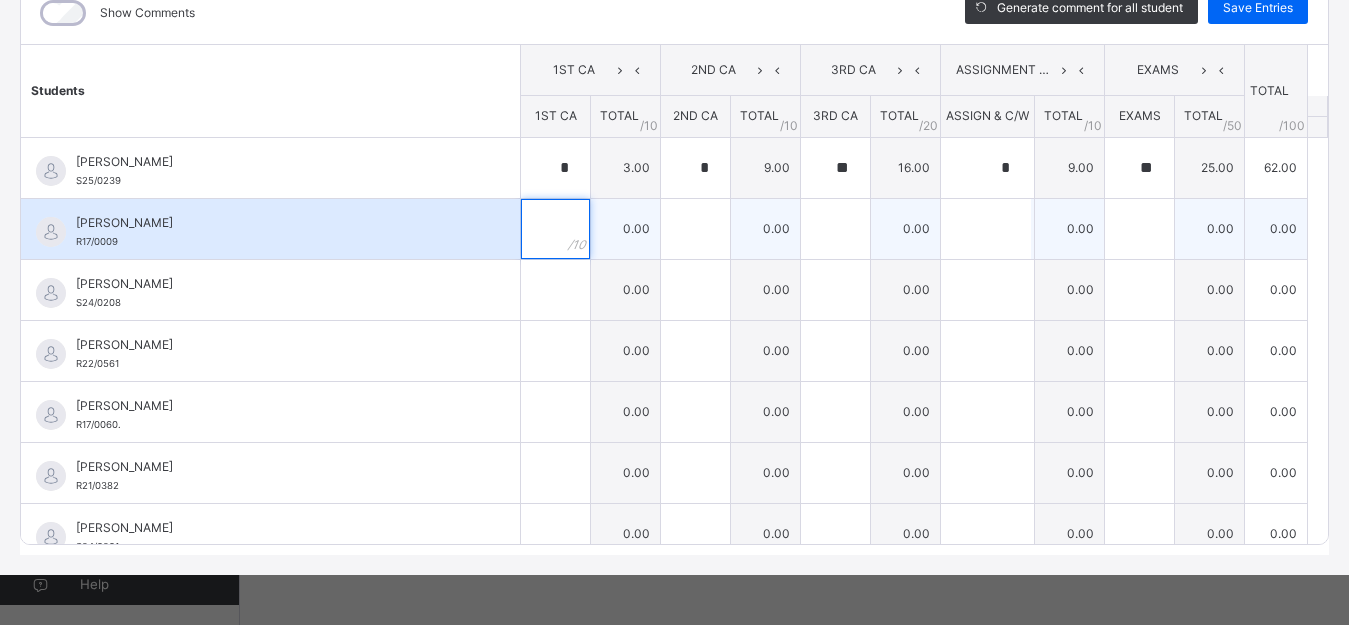 click at bounding box center [555, 229] 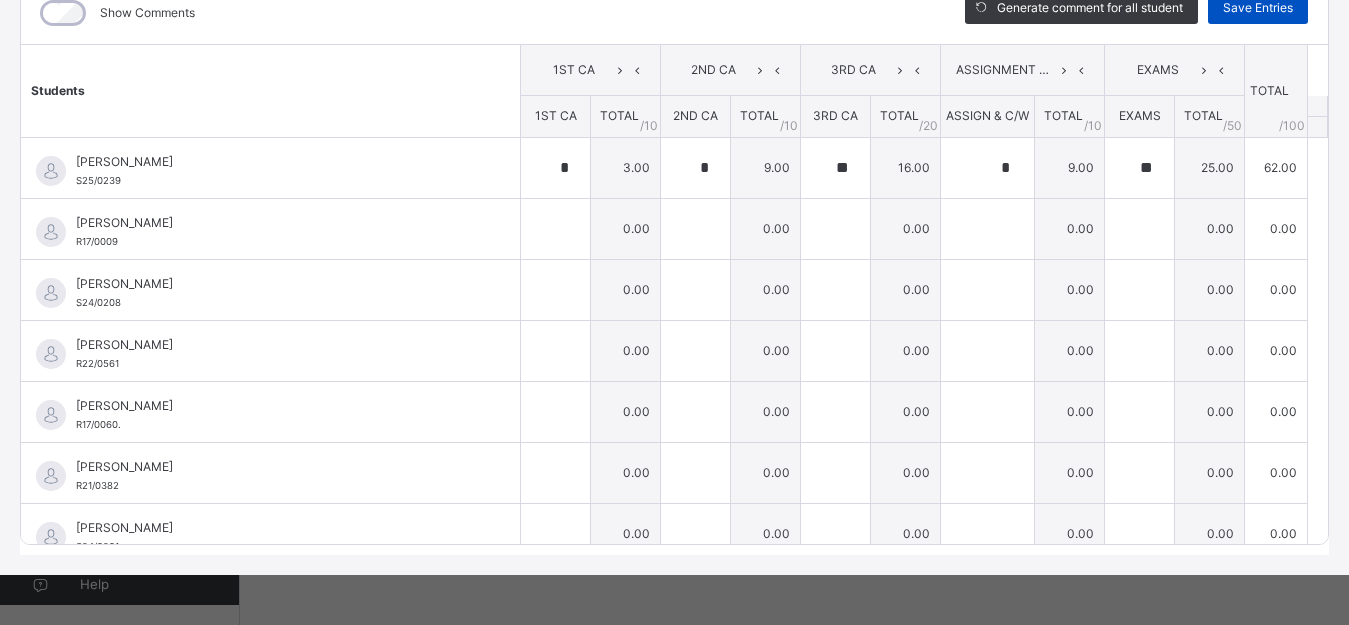 click on "Save Entries" at bounding box center (1258, 8) 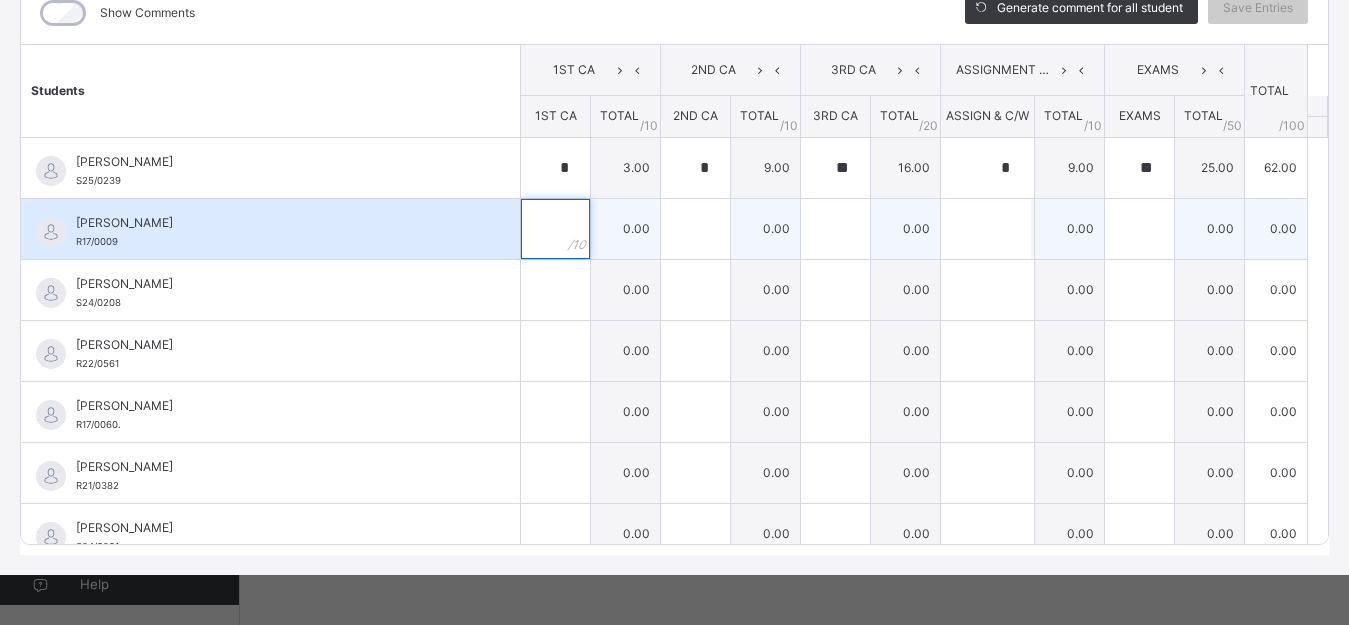 click at bounding box center [555, 229] 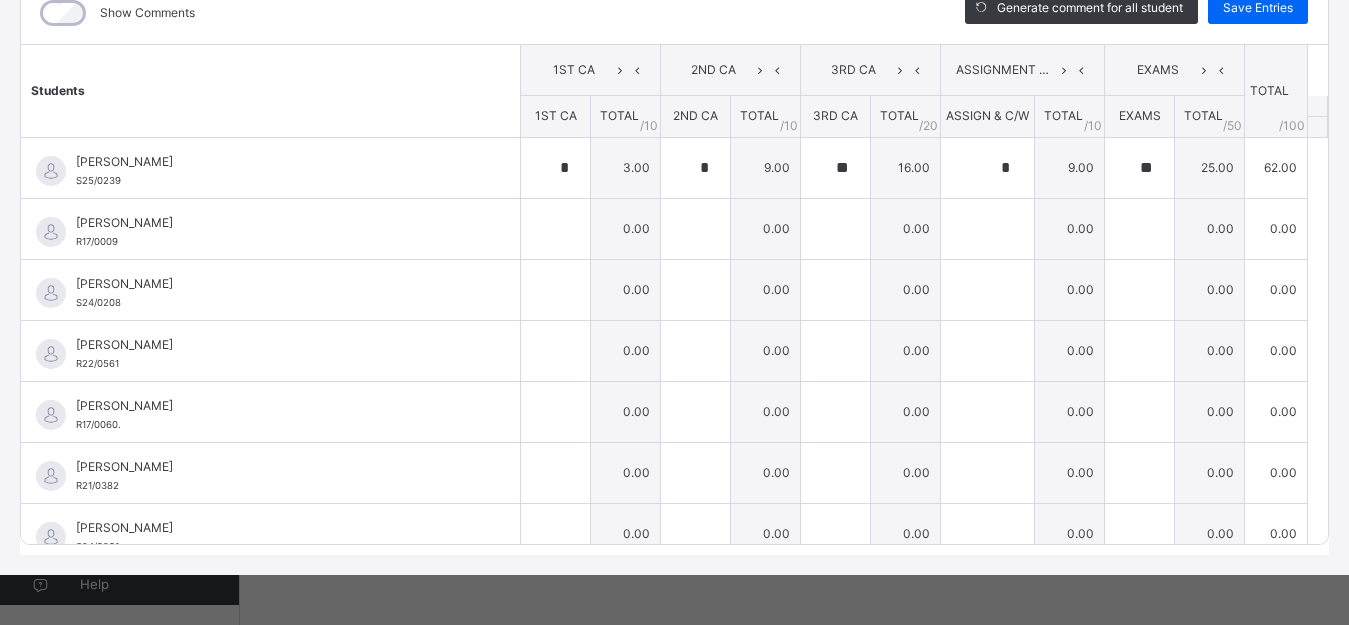 type on "*" 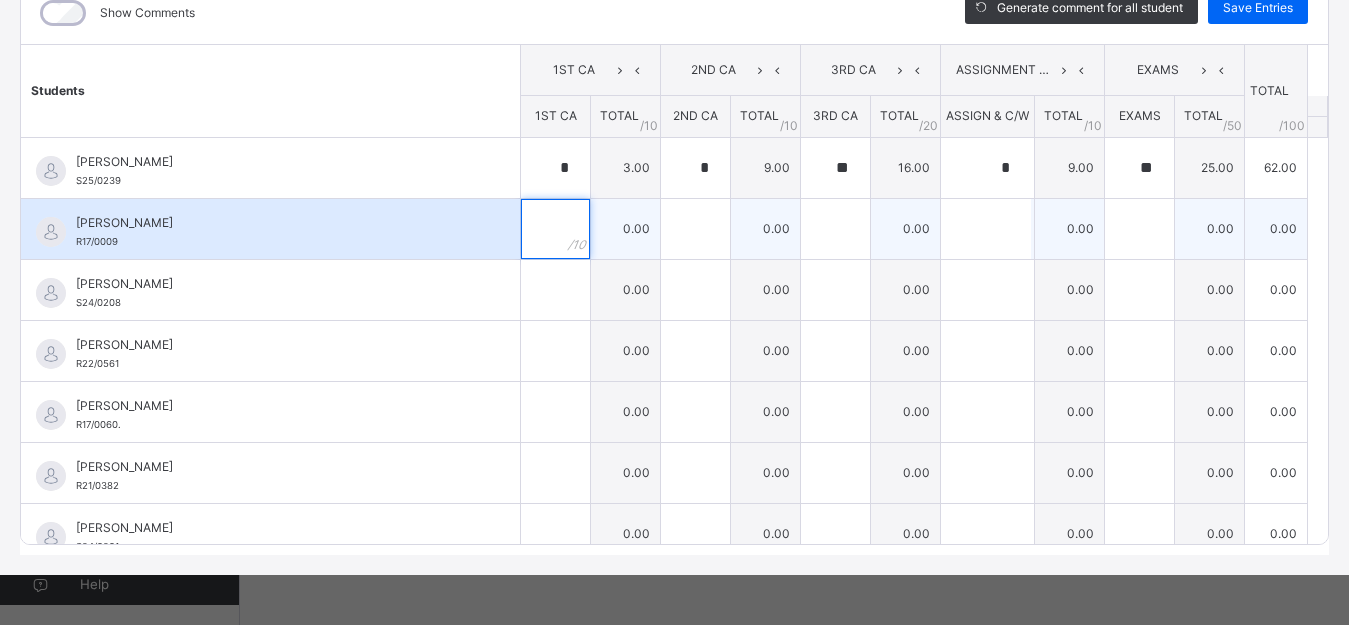 click at bounding box center [555, 229] 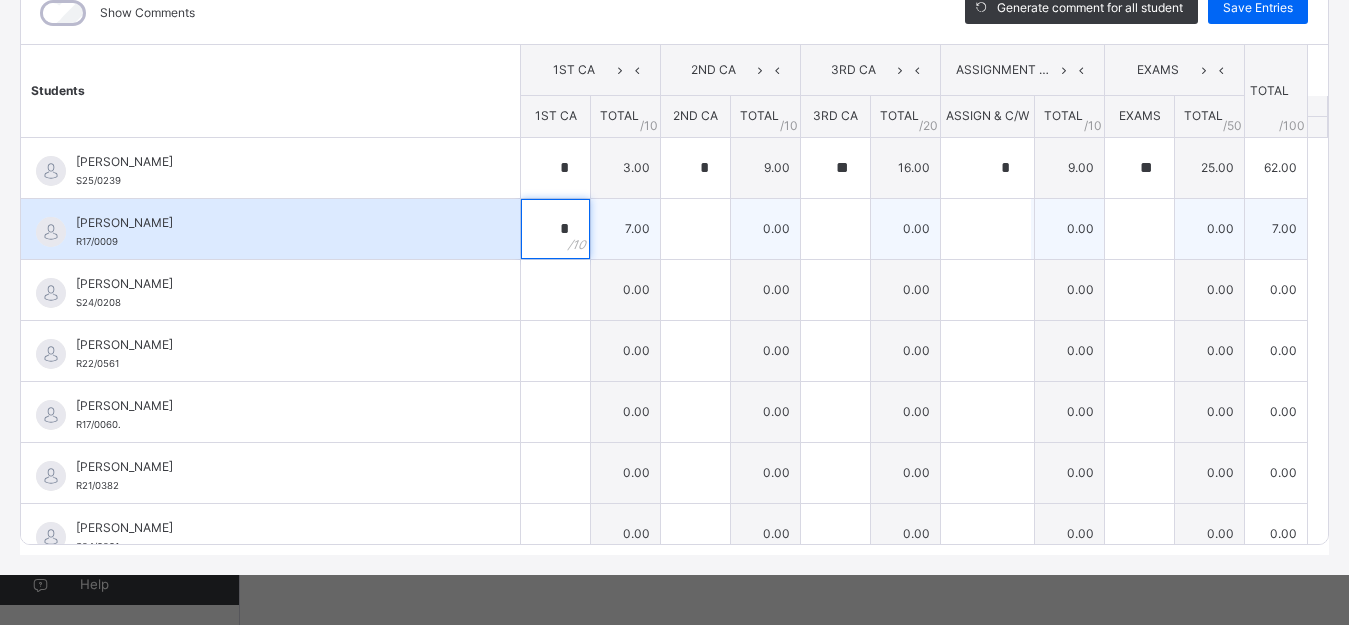 type on "*" 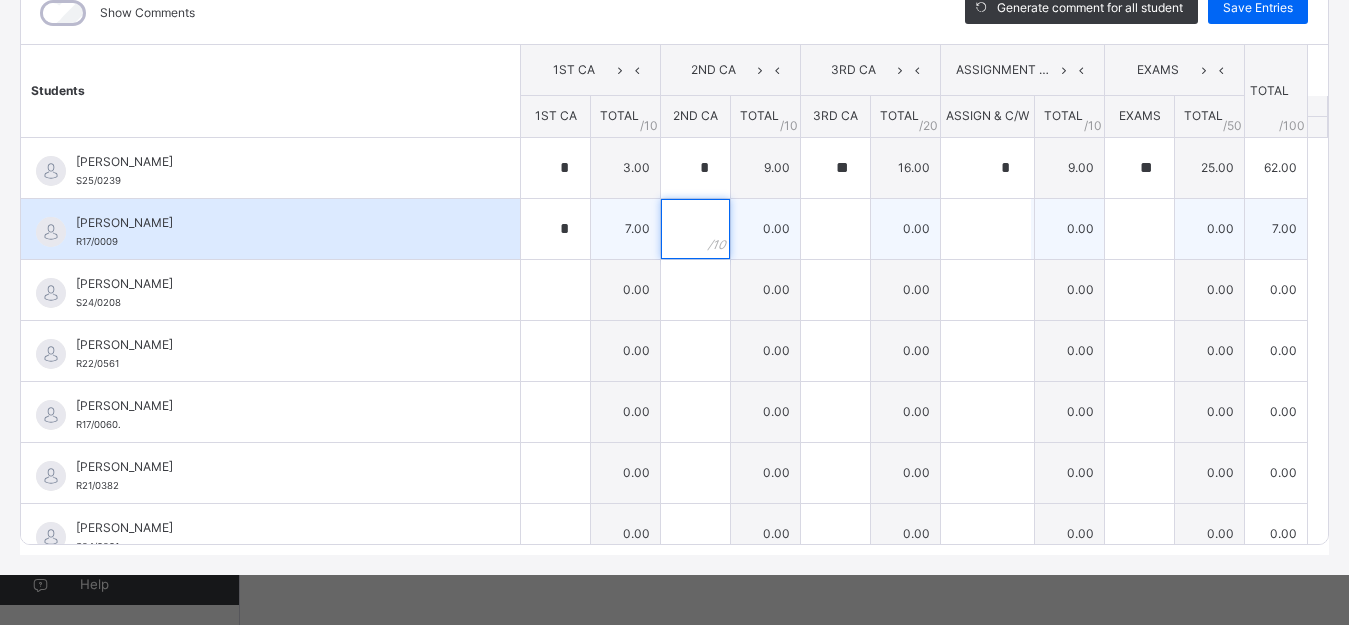 click at bounding box center (695, 229) 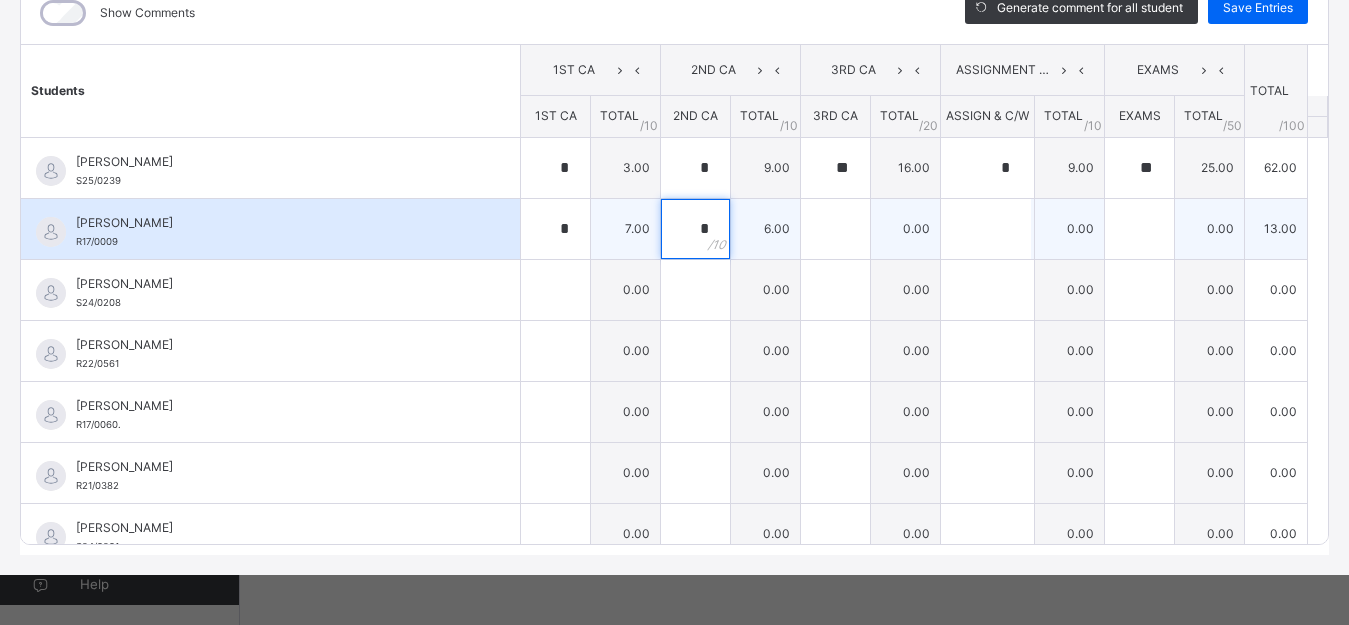 type on "*" 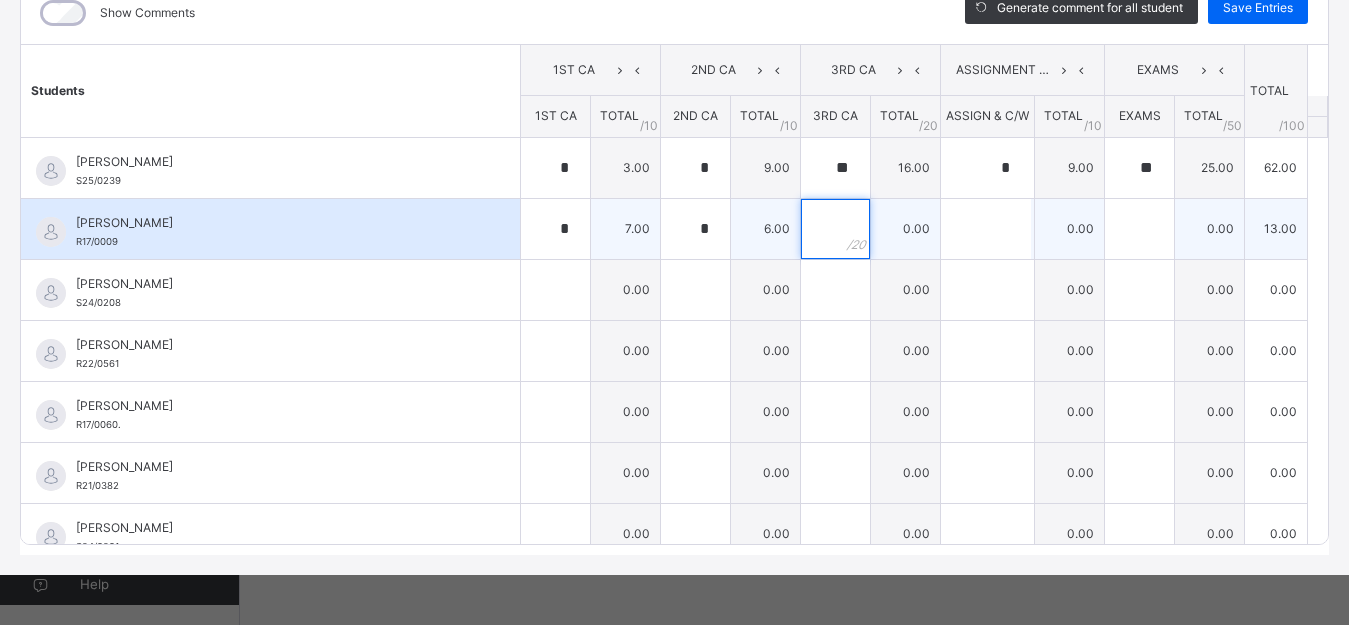 click at bounding box center [835, 229] 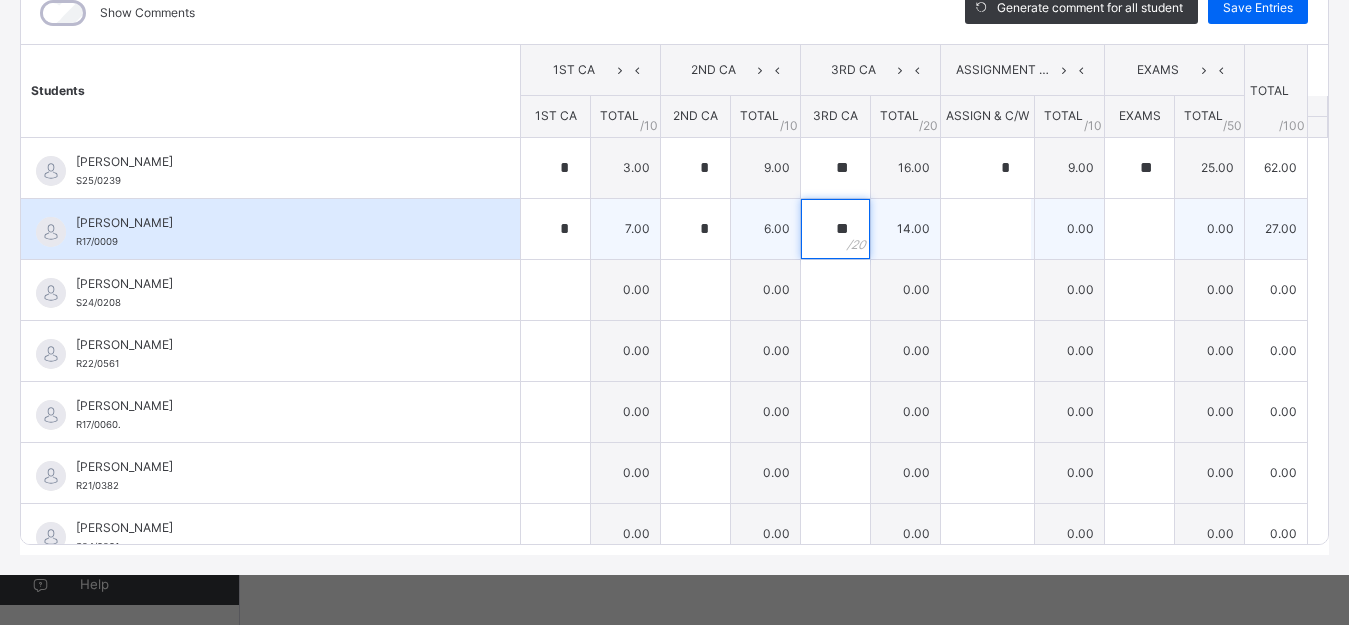 type on "**" 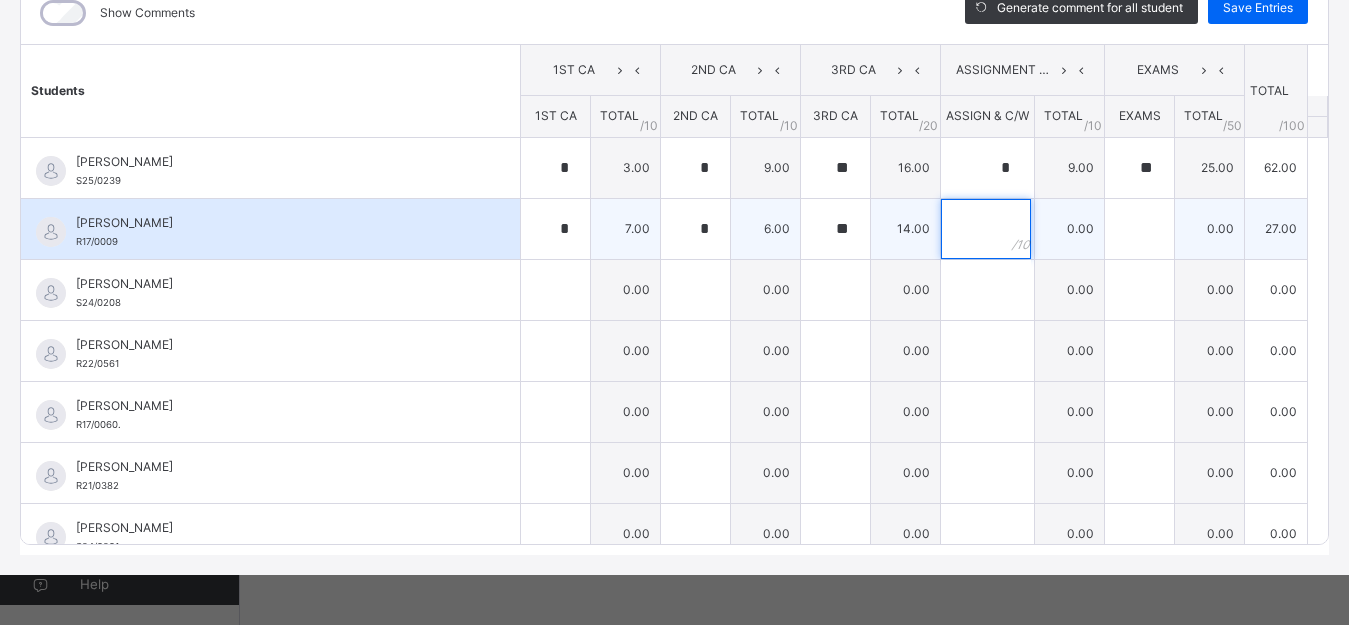 click at bounding box center [986, 229] 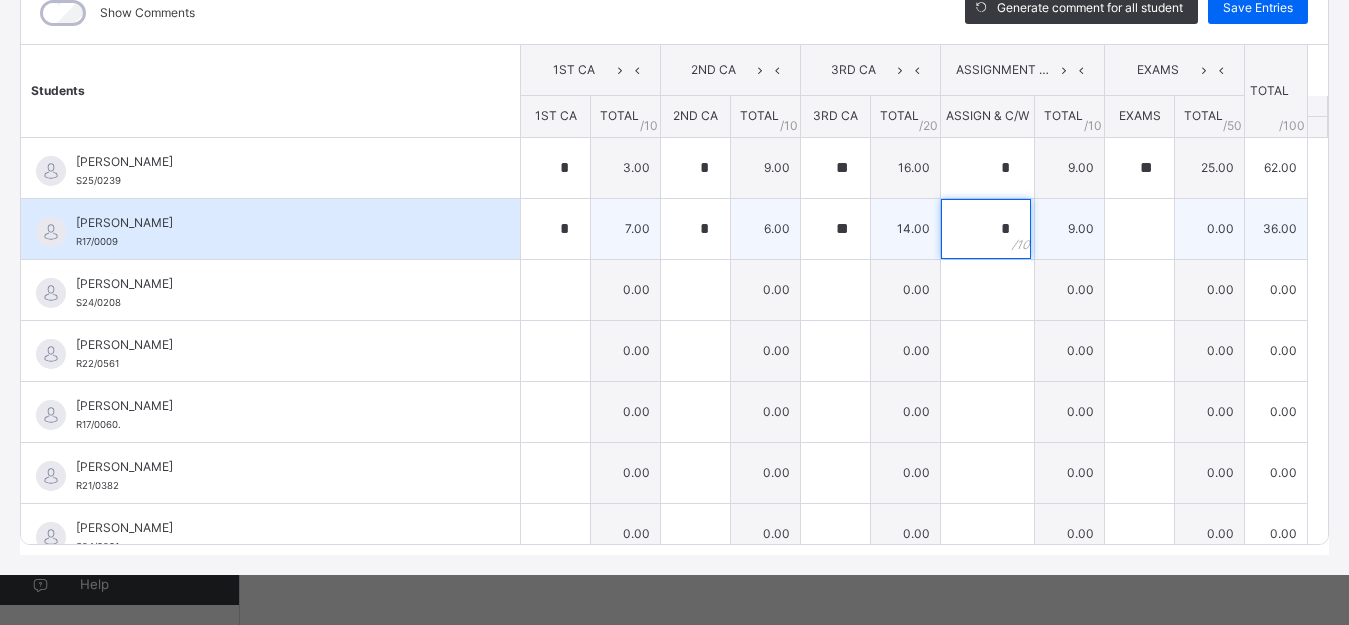 type on "*" 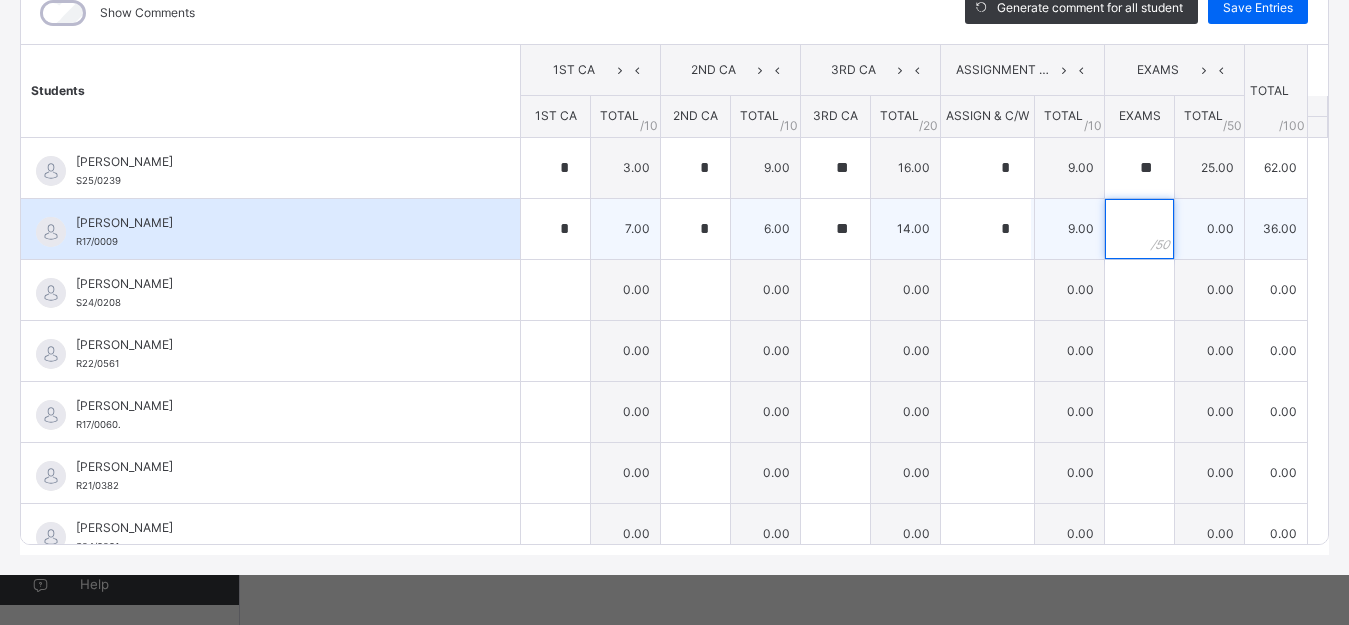 click at bounding box center (1139, 229) 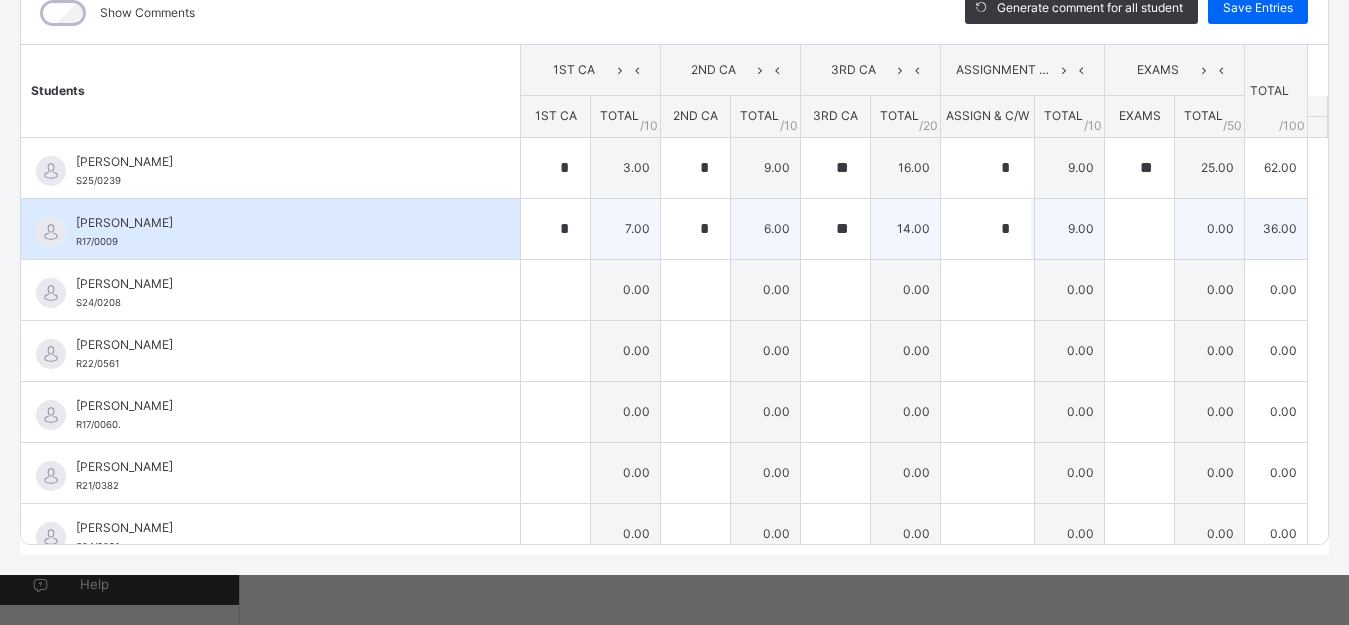 click at bounding box center [1139, 229] 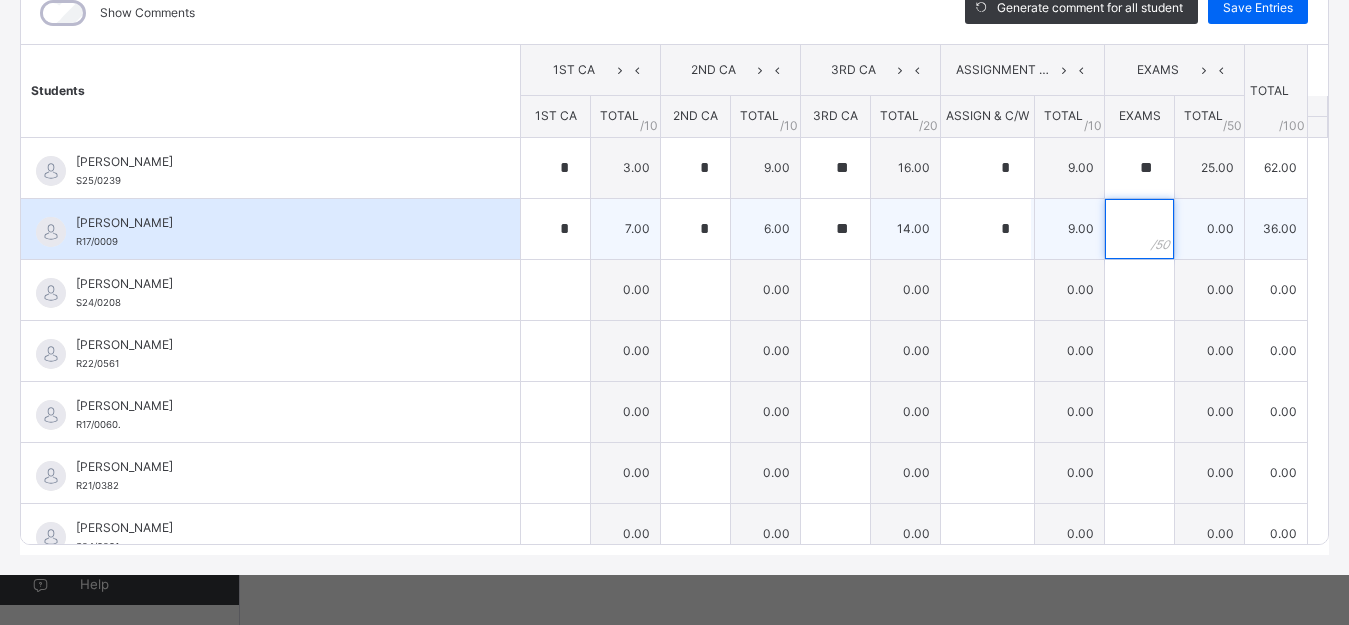 click at bounding box center (1139, 229) 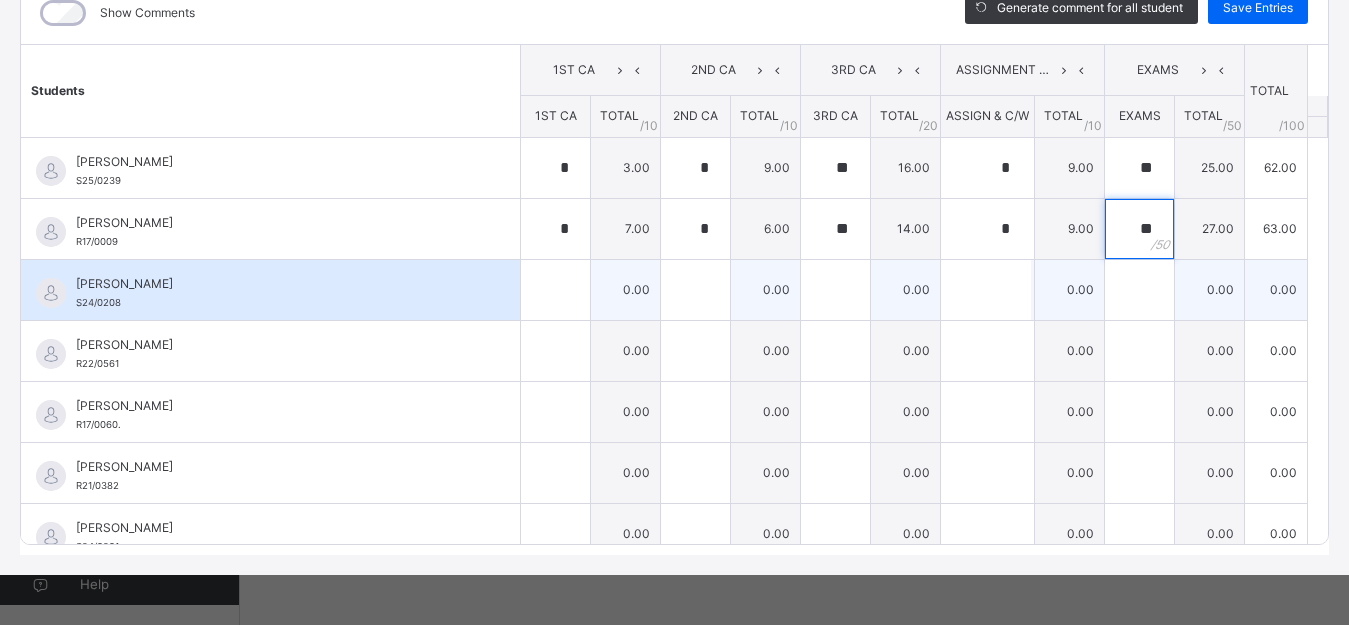 type on "**" 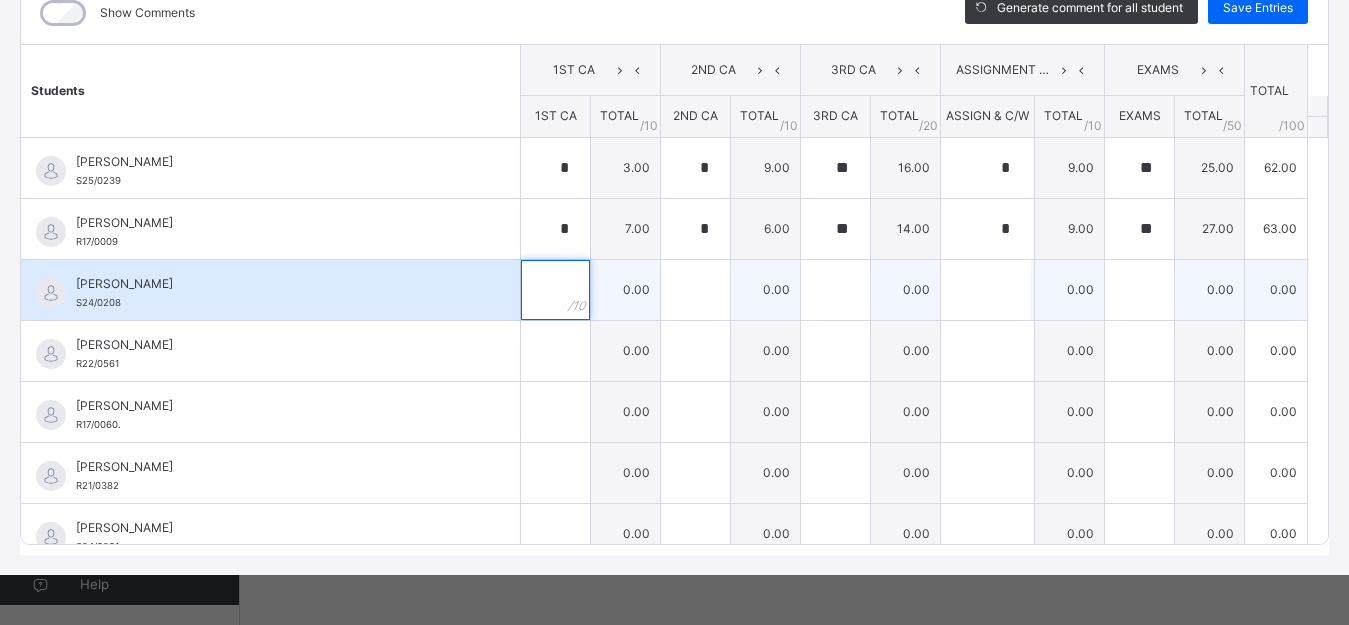 click at bounding box center (555, 290) 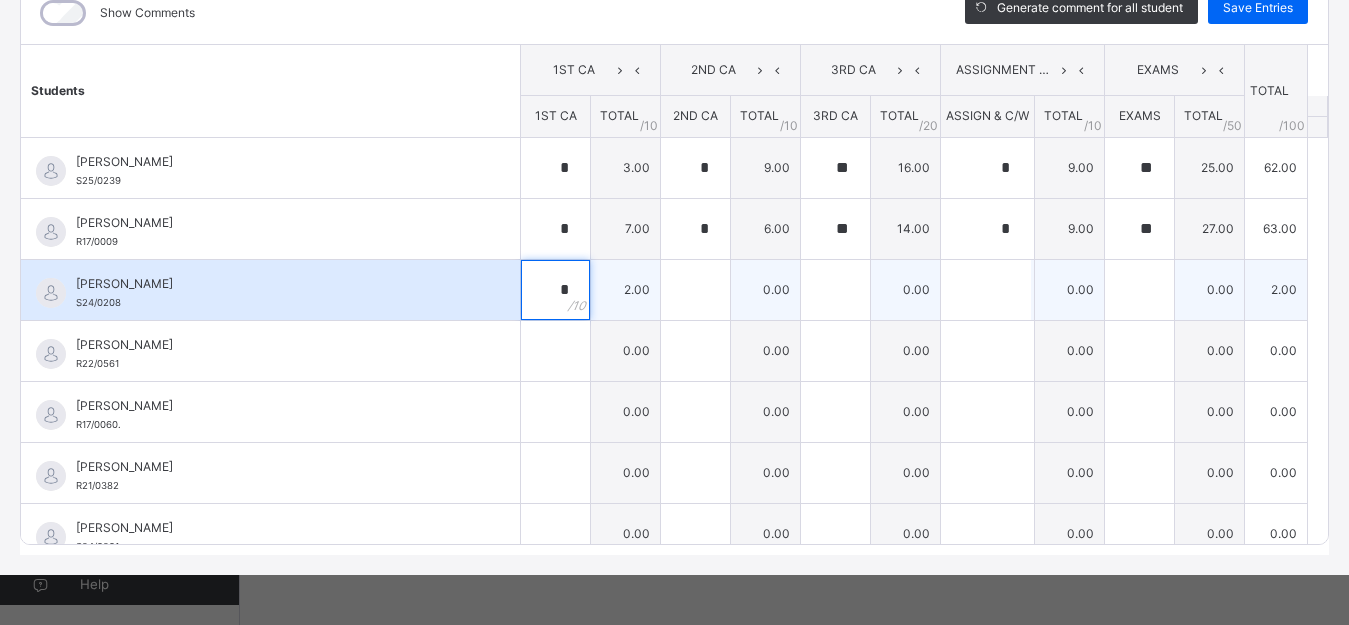type on "*" 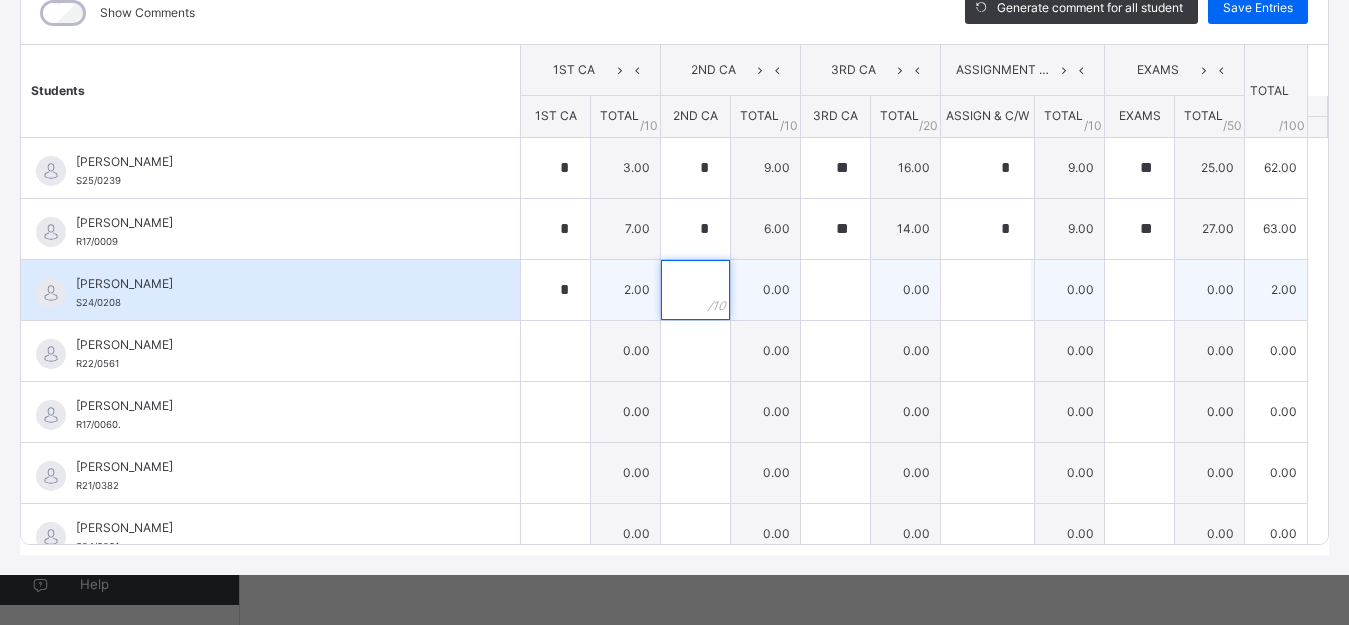 click at bounding box center (695, 290) 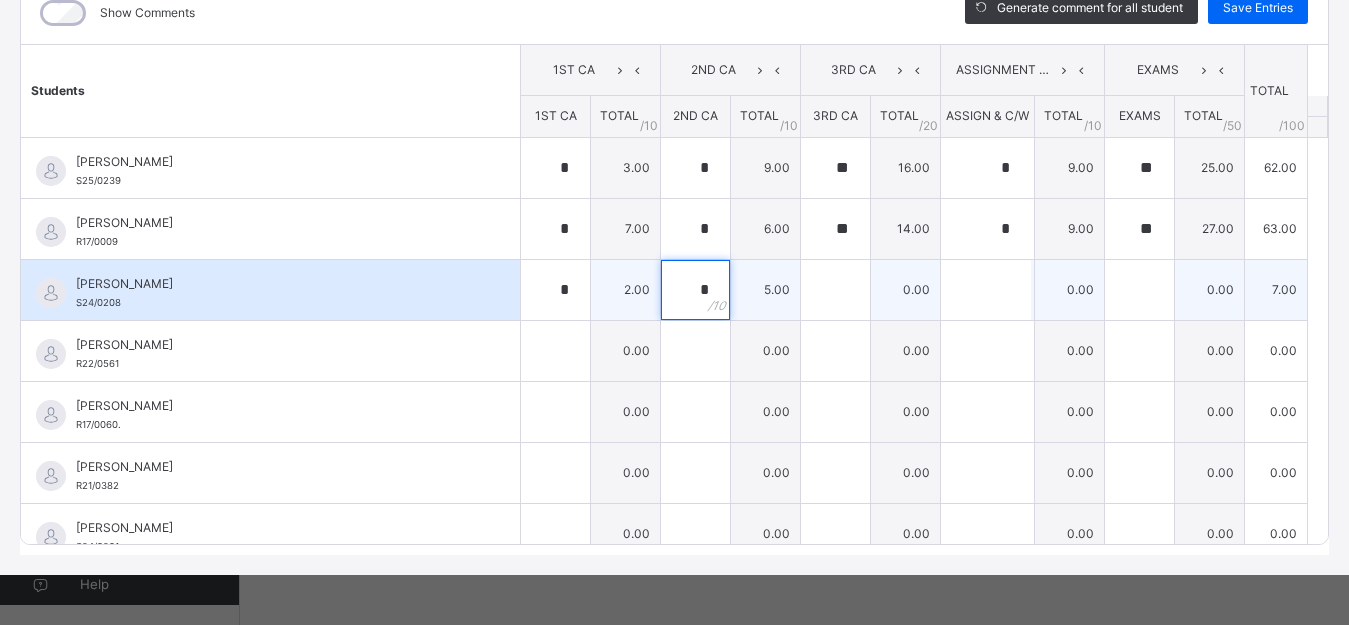 type on "*" 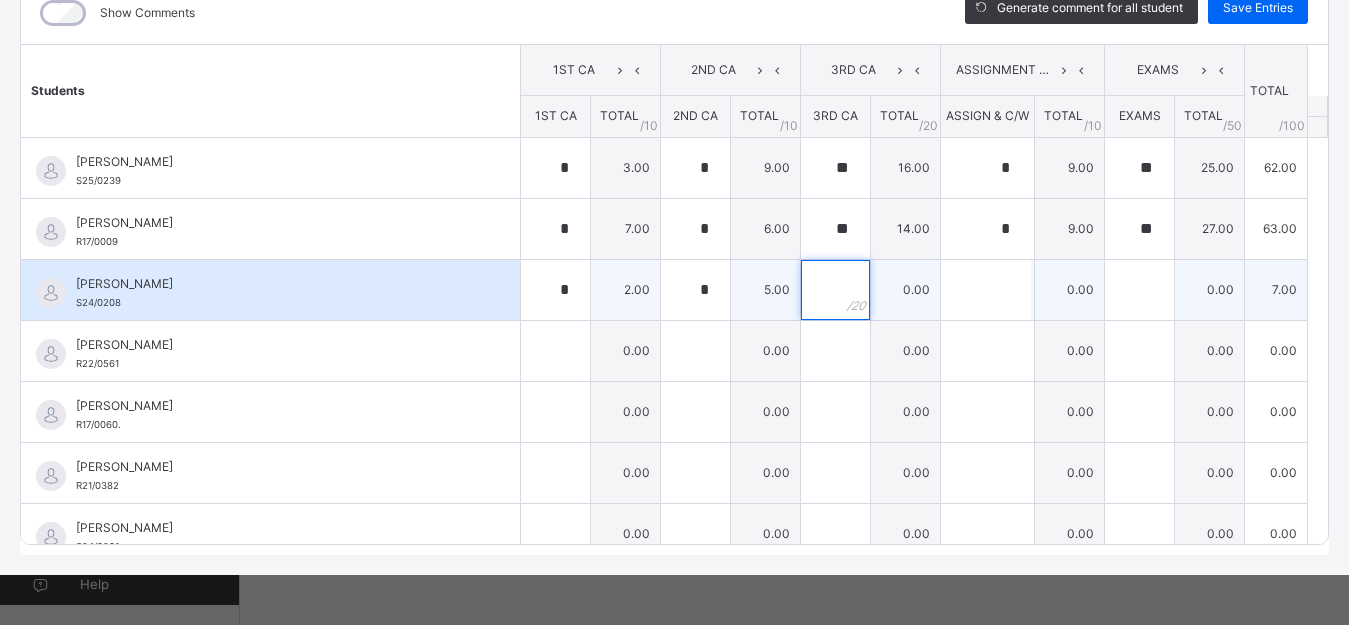 click at bounding box center (835, 290) 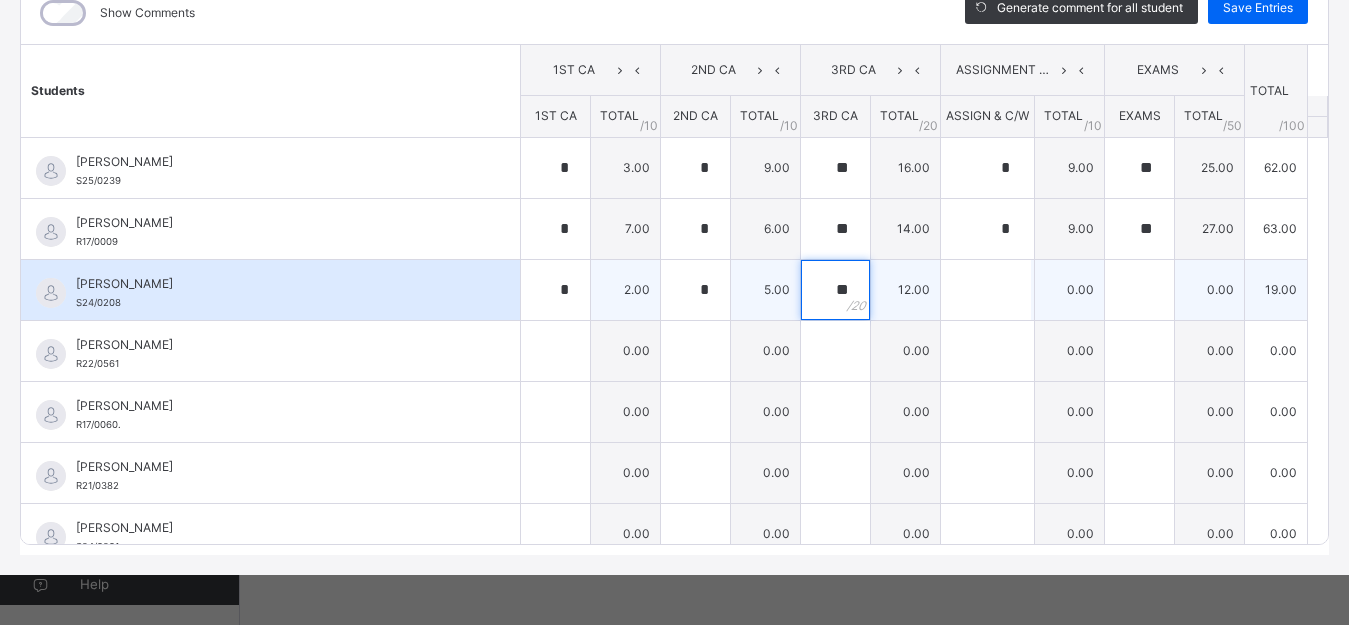 type on "**" 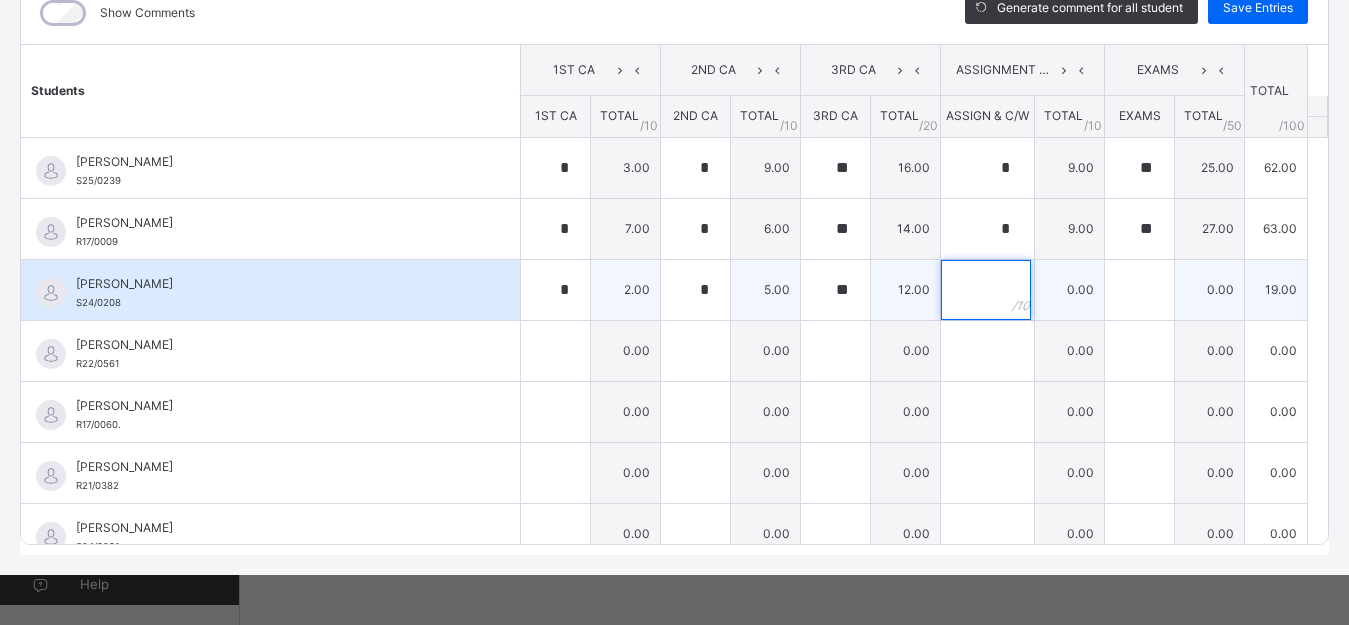 click at bounding box center [986, 290] 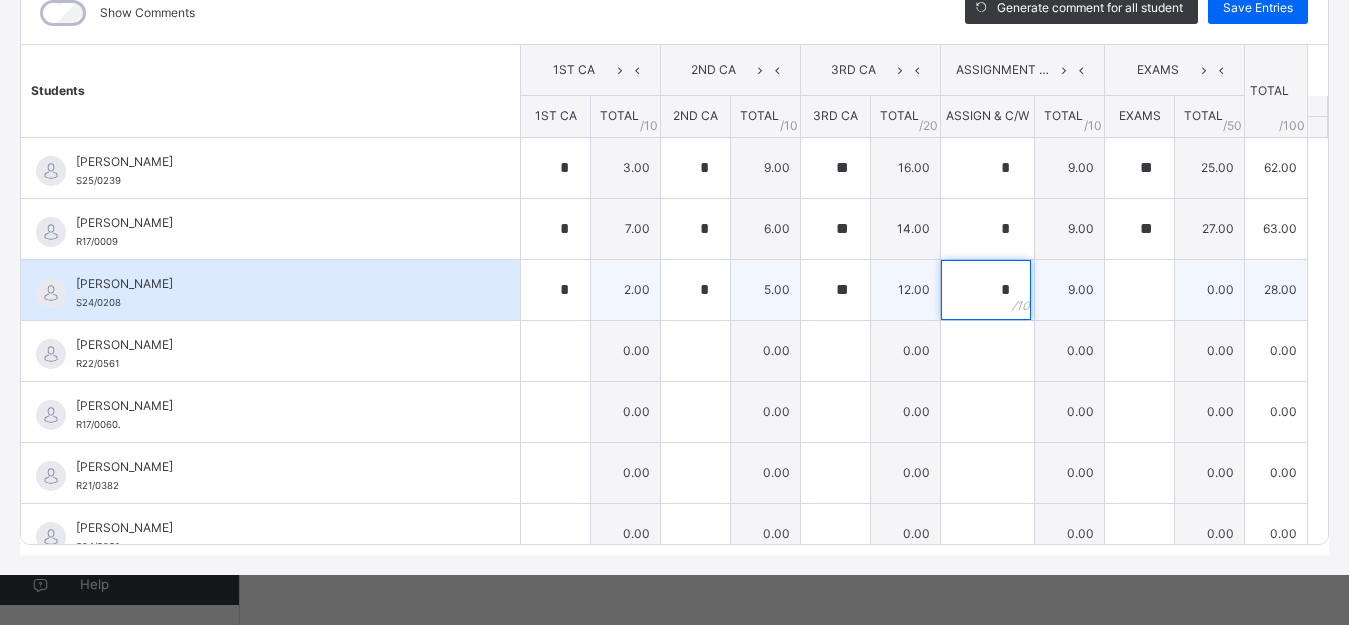 type on "*" 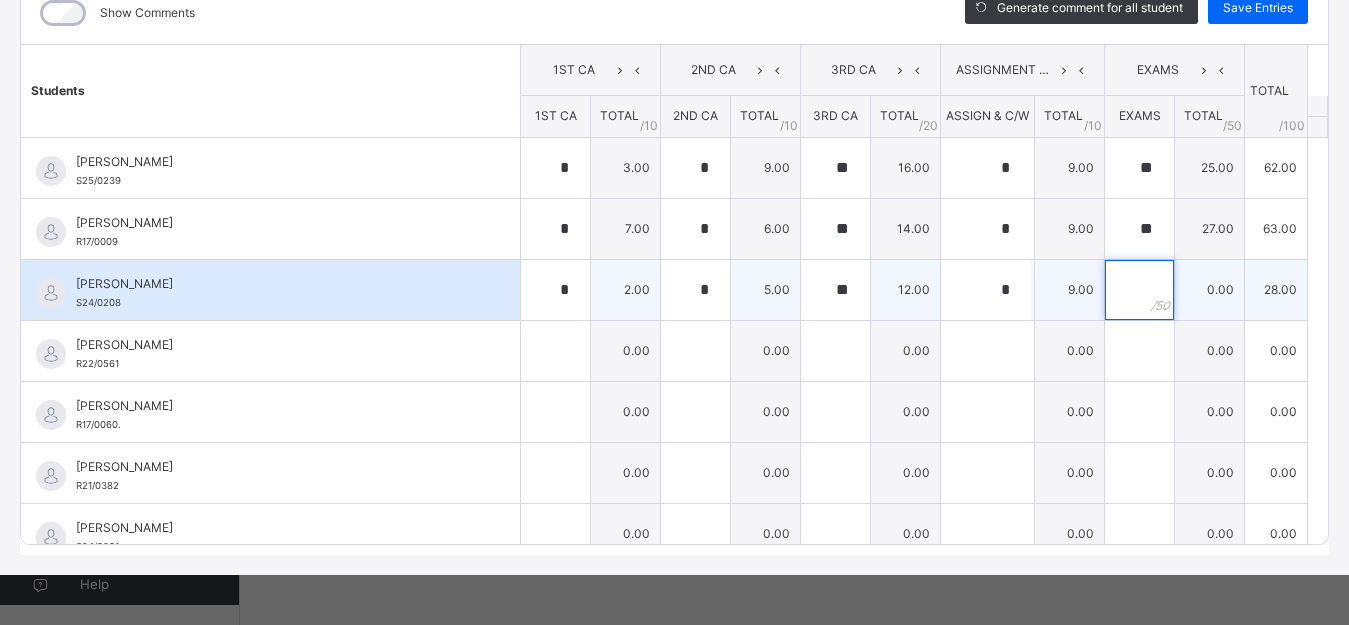 click at bounding box center (1139, 290) 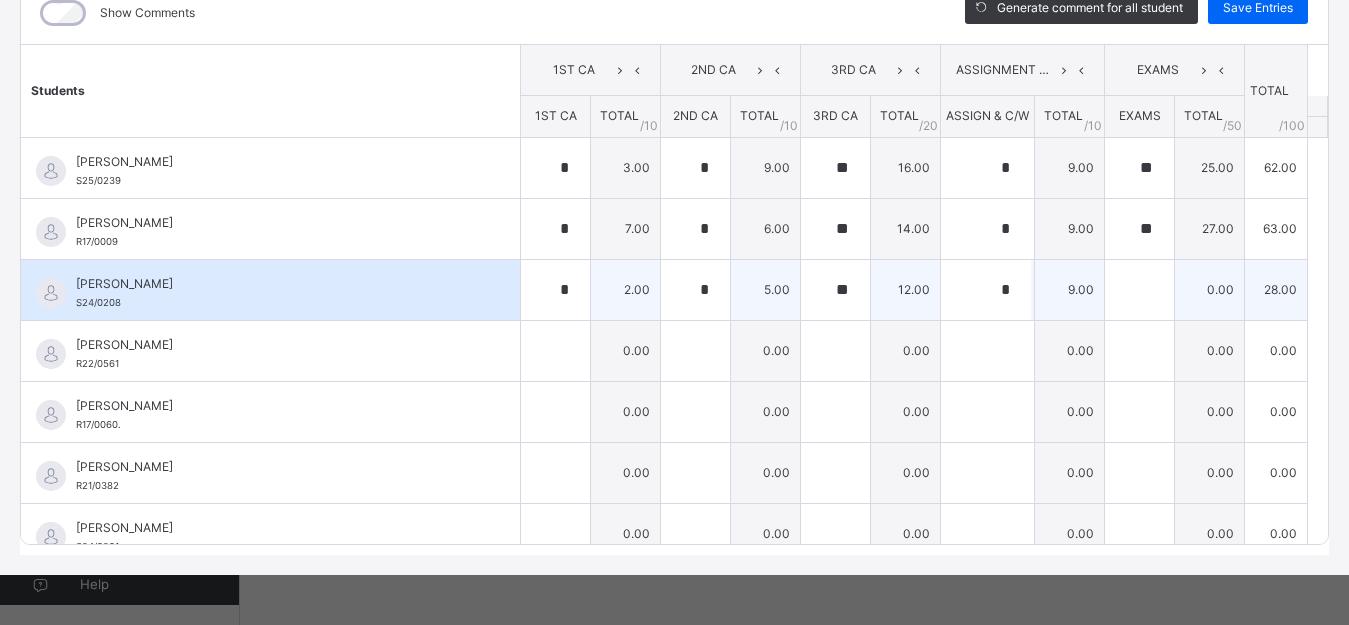 click at bounding box center (1139, 290) 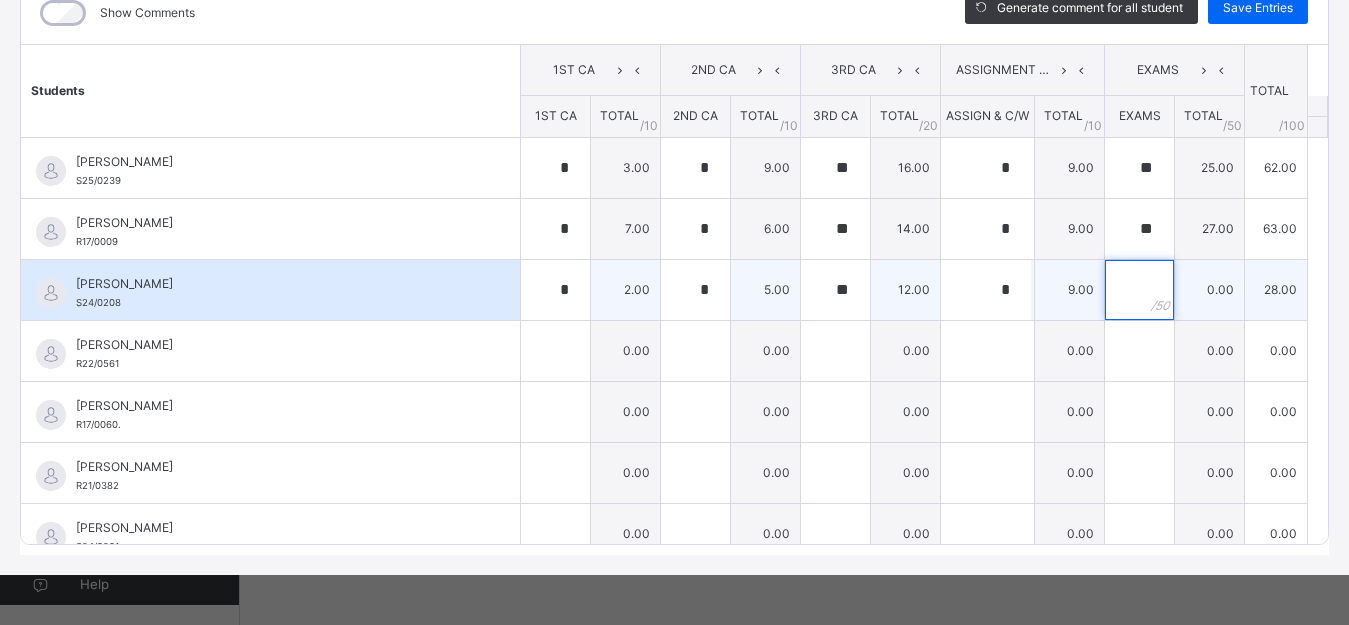 click at bounding box center [1139, 290] 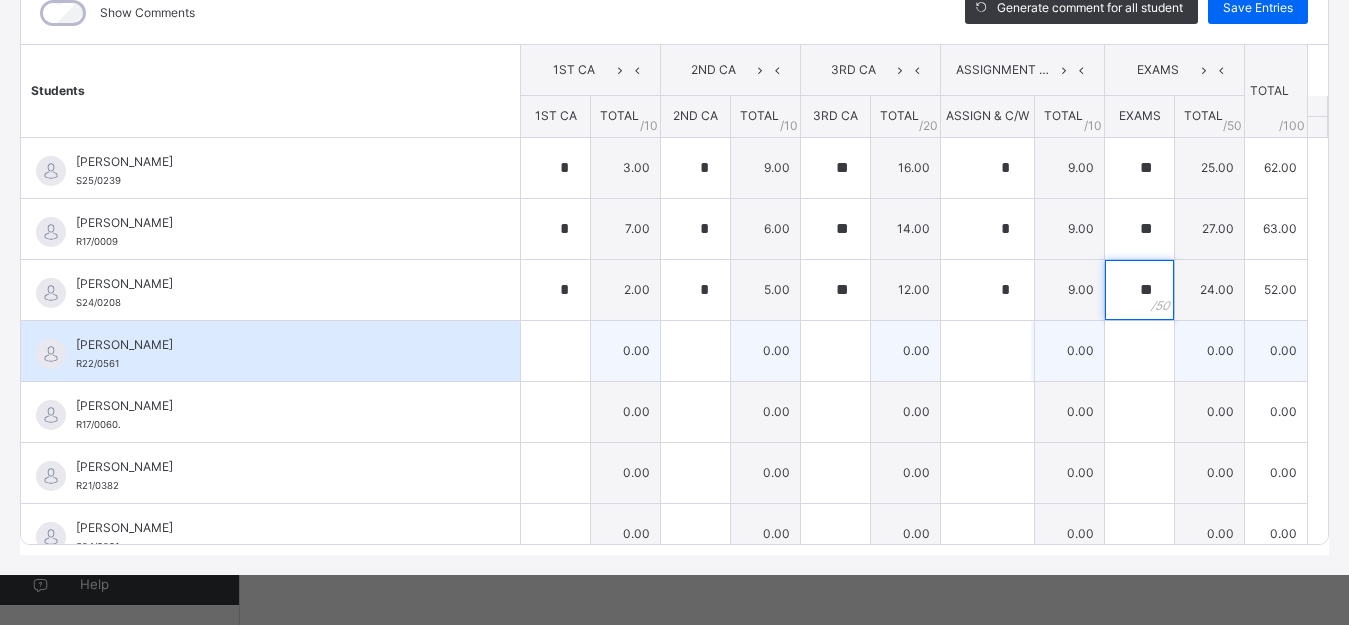 type on "**" 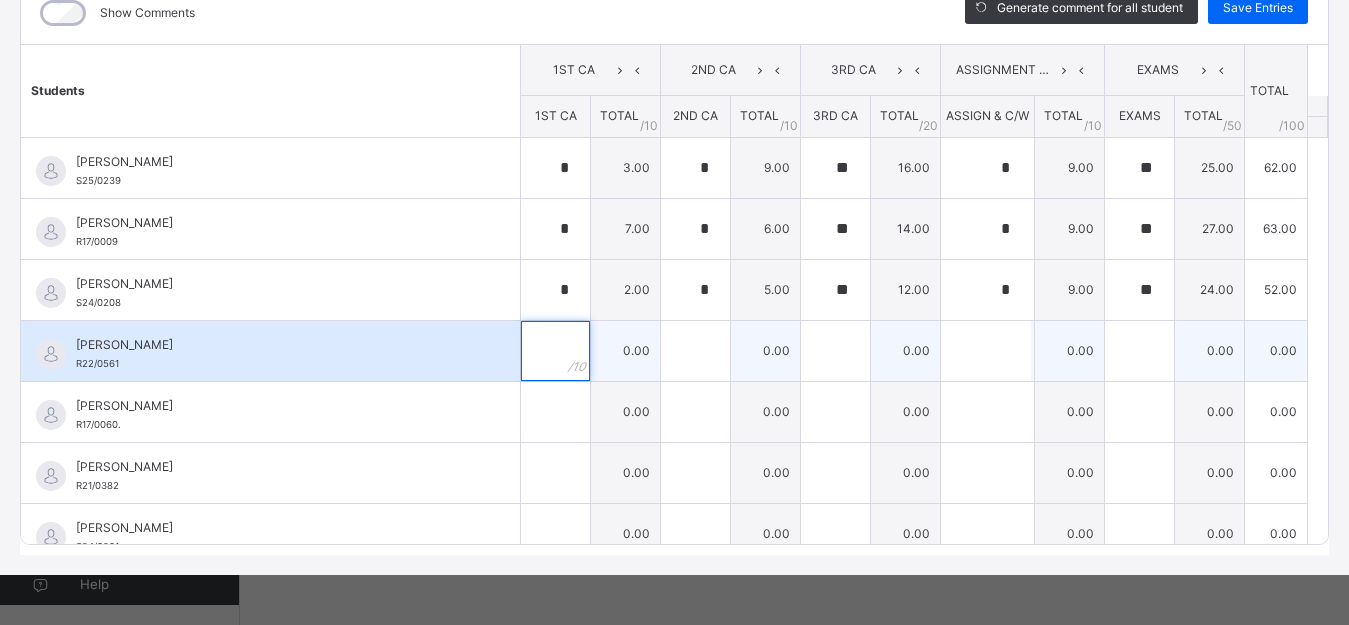 click at bounding box center [555, 351] 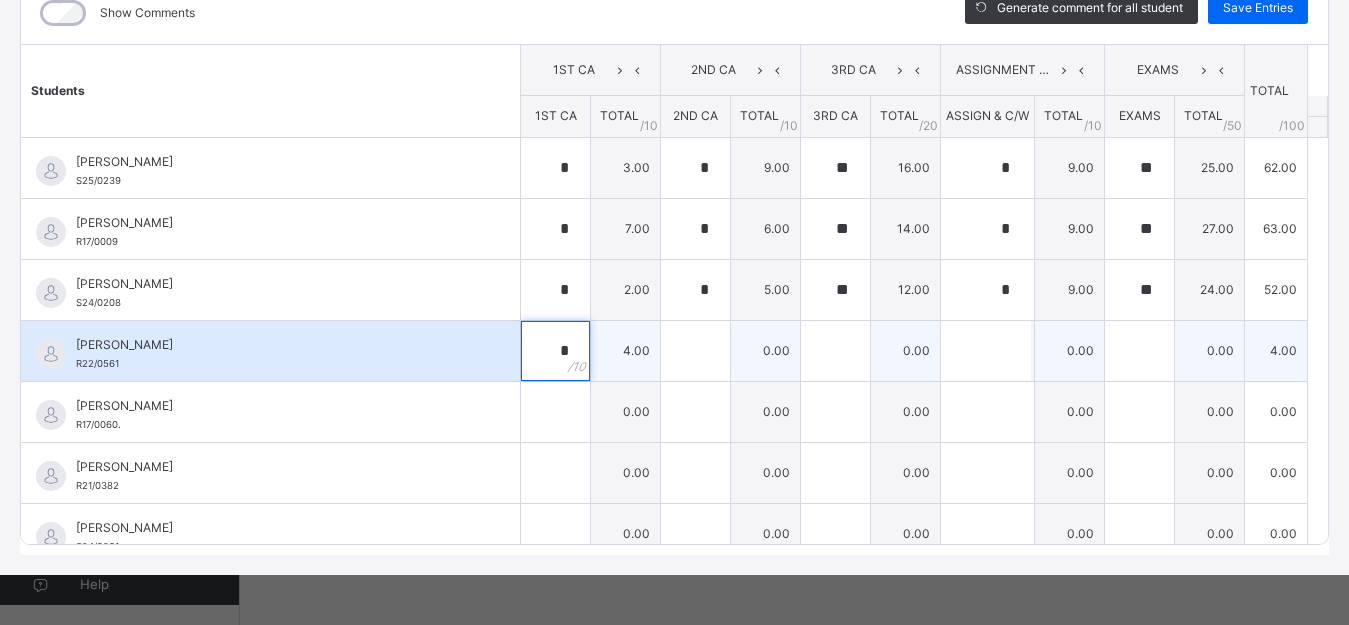 type on "*" 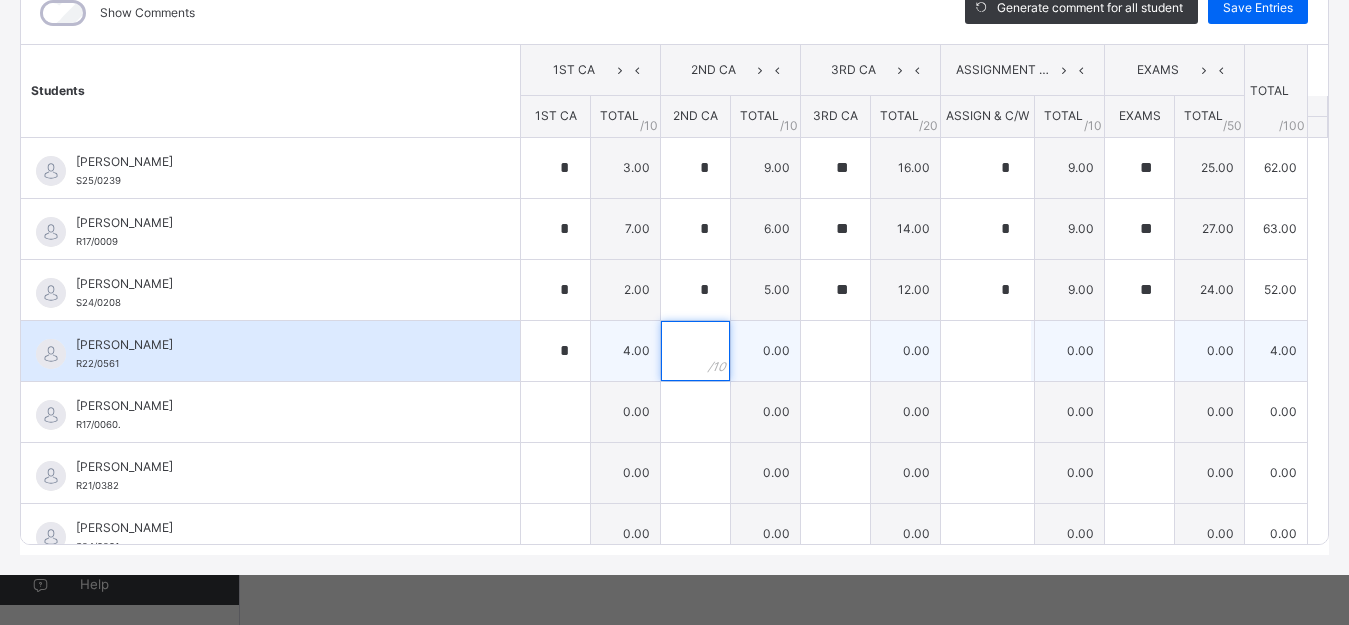 click at bounding box center (695, 351) 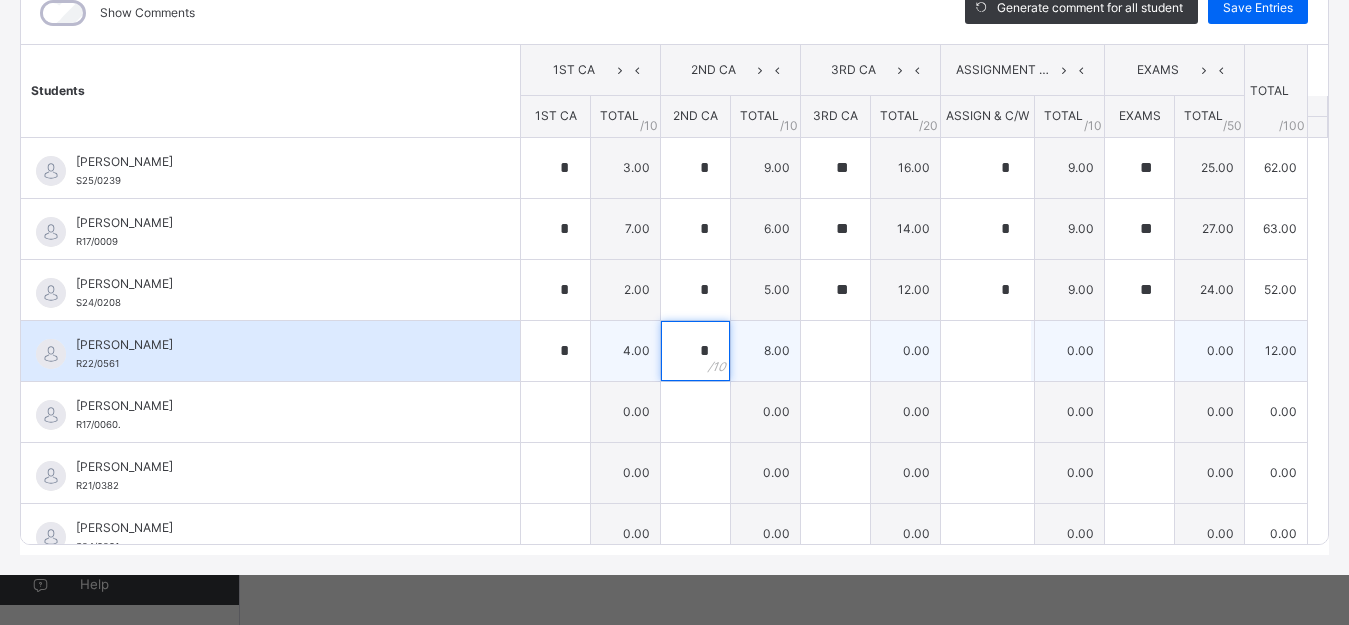 type on "*" 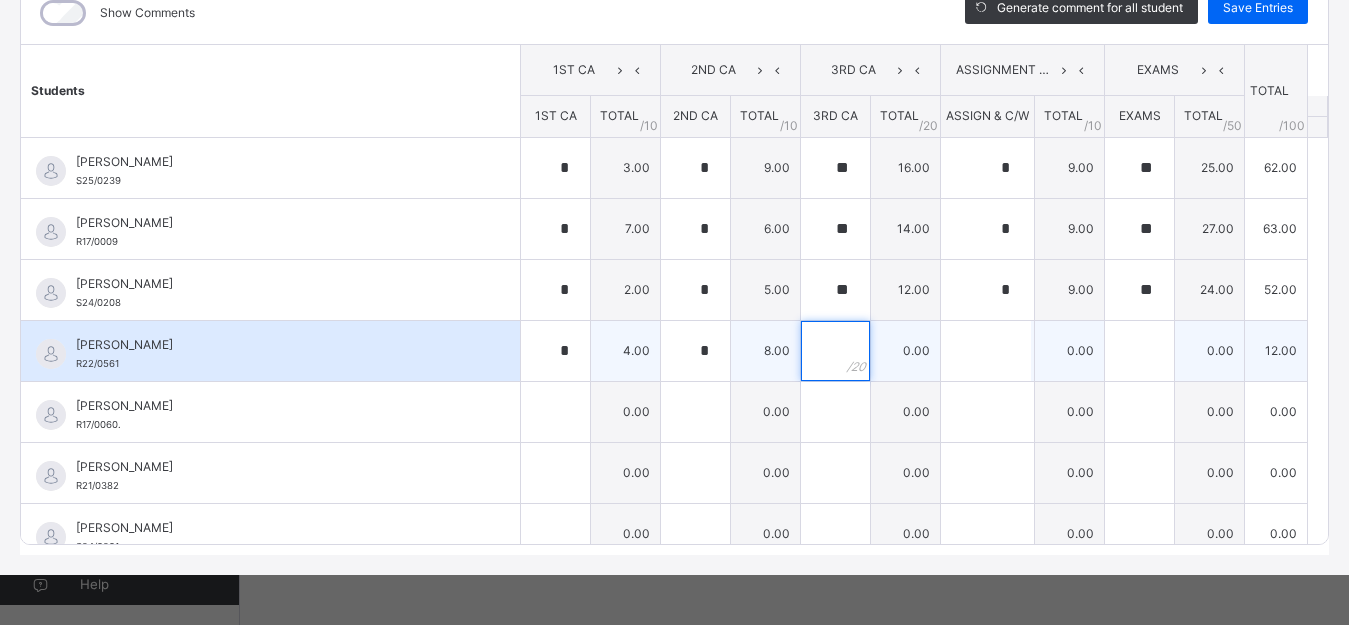 click at bounding box center (835, 351) 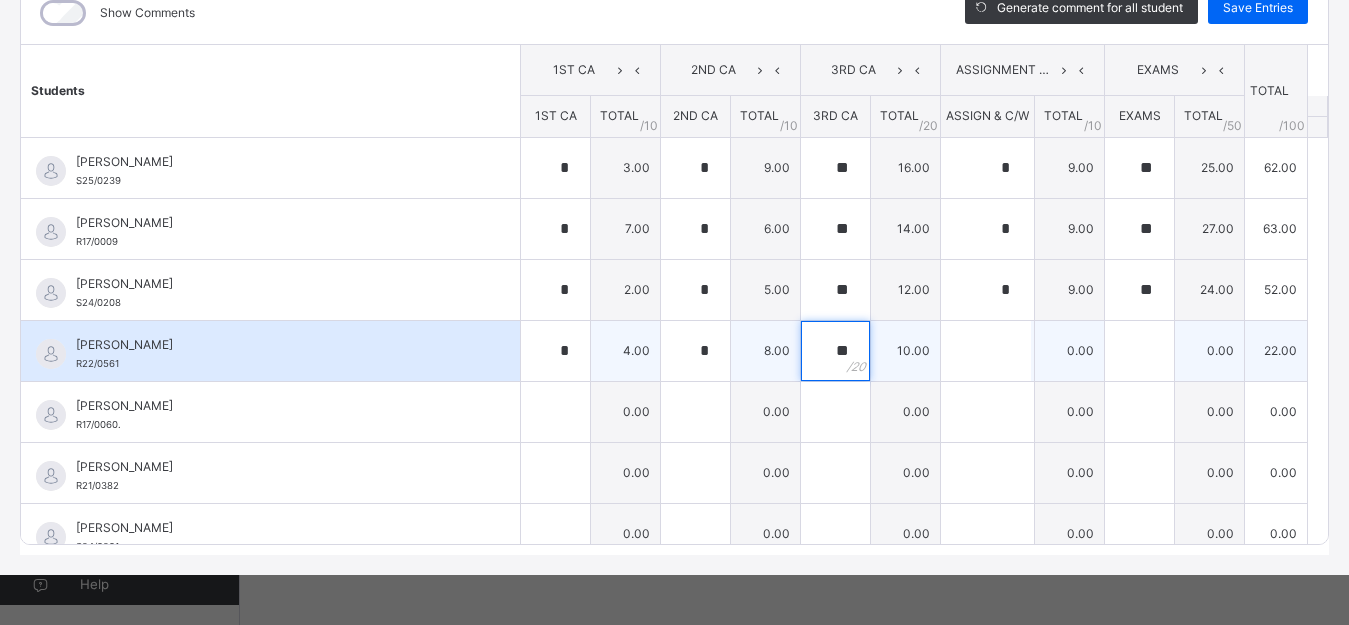 type on "**" 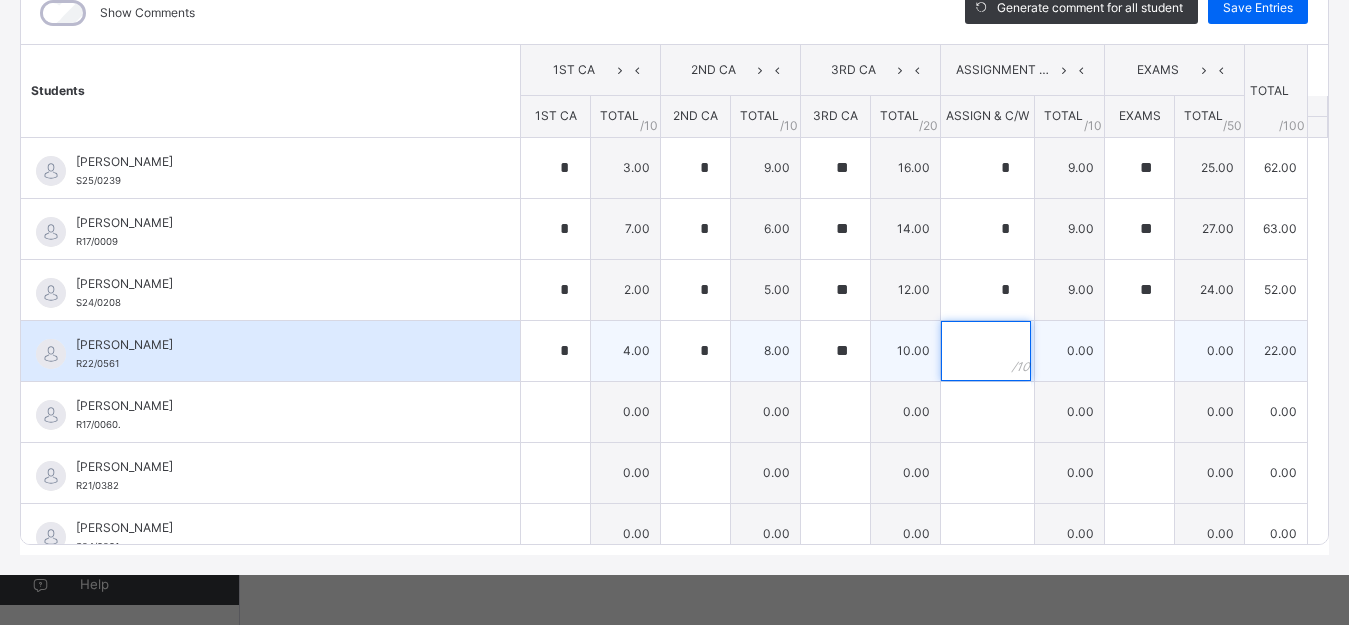 click at bounding box center [986, 351] 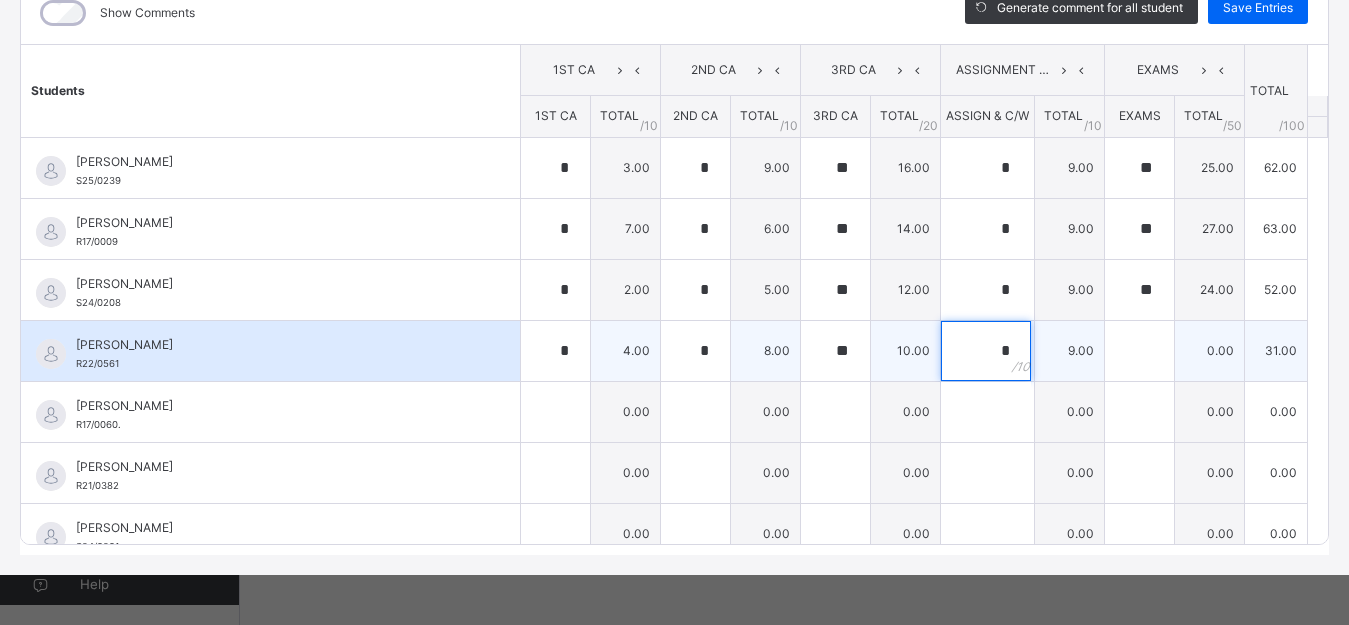 type on "*" 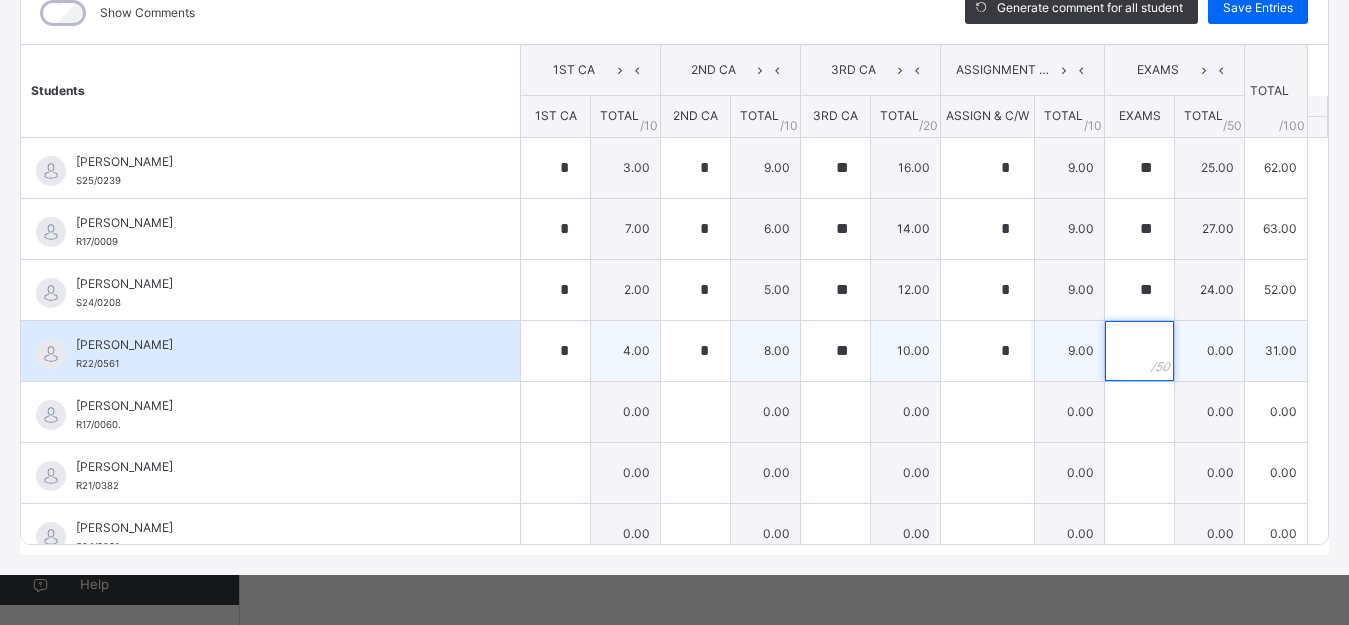 click at bounding box center (1139, 351) 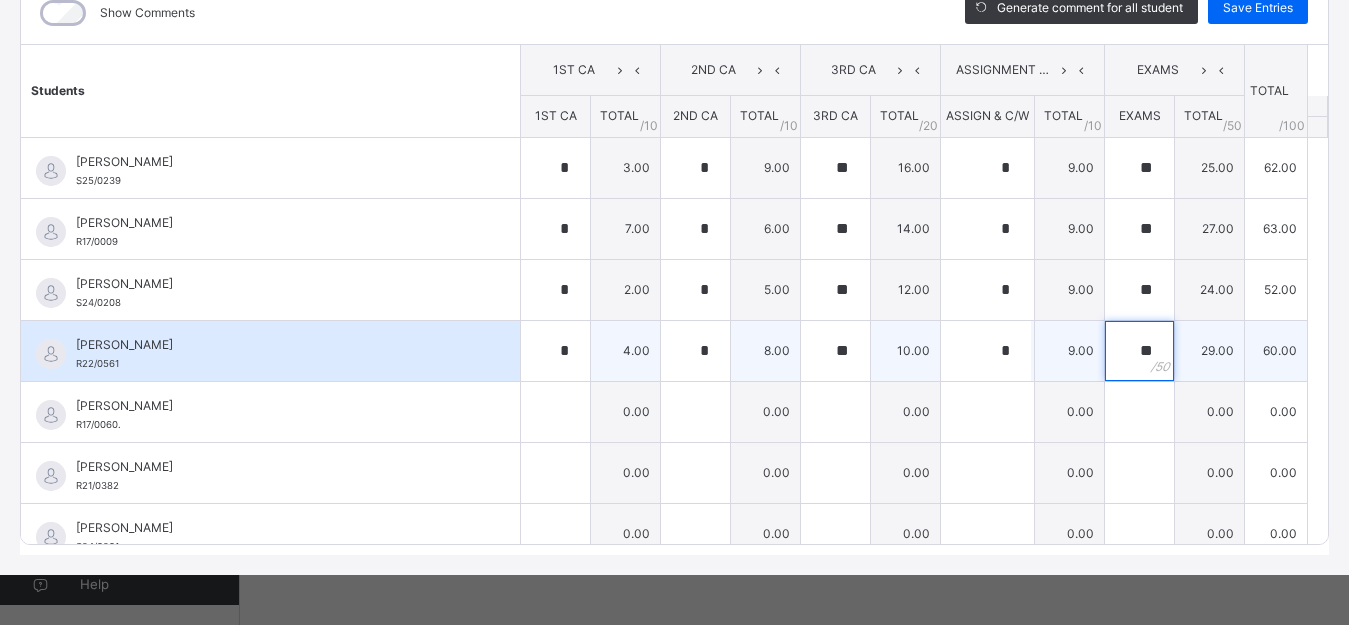type on "**" 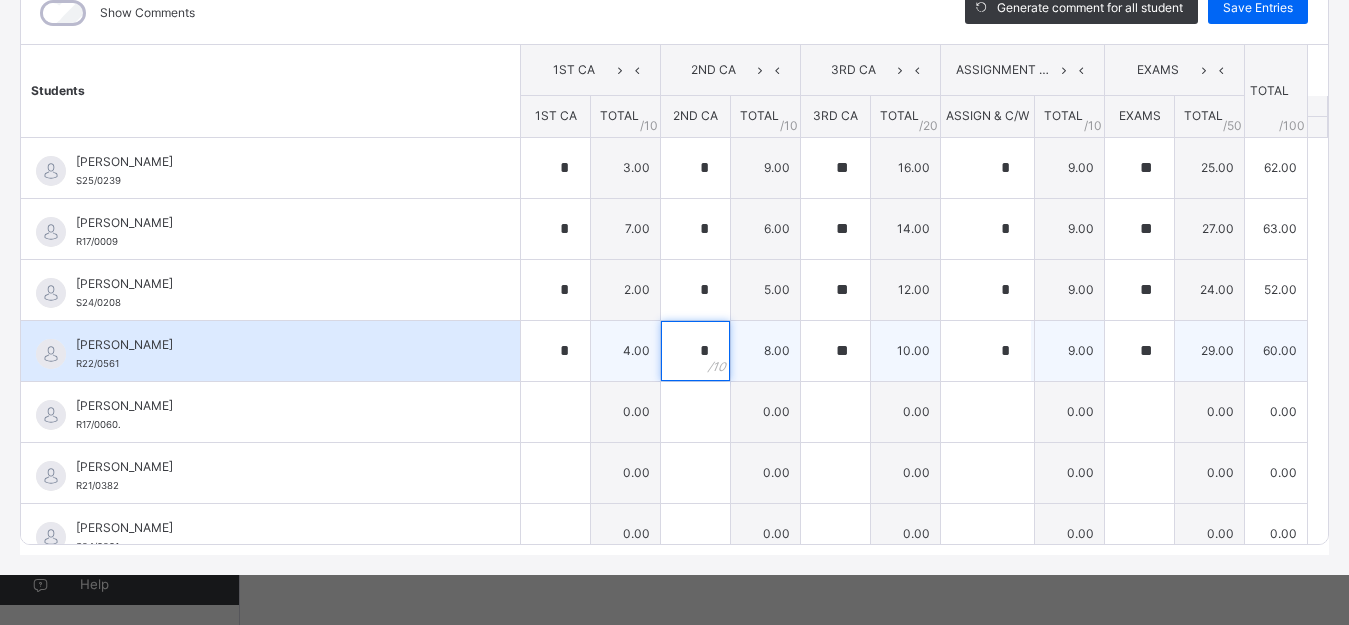 click on "*" at bounding box center [695, 351] 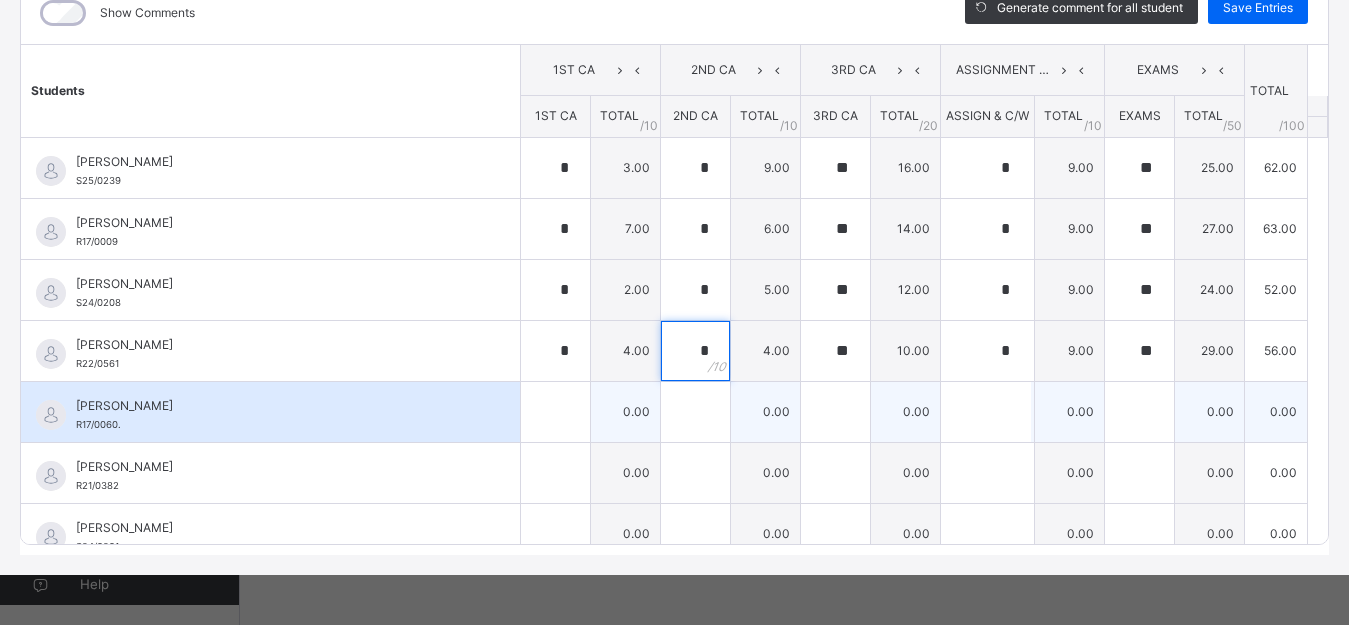 type on "*" 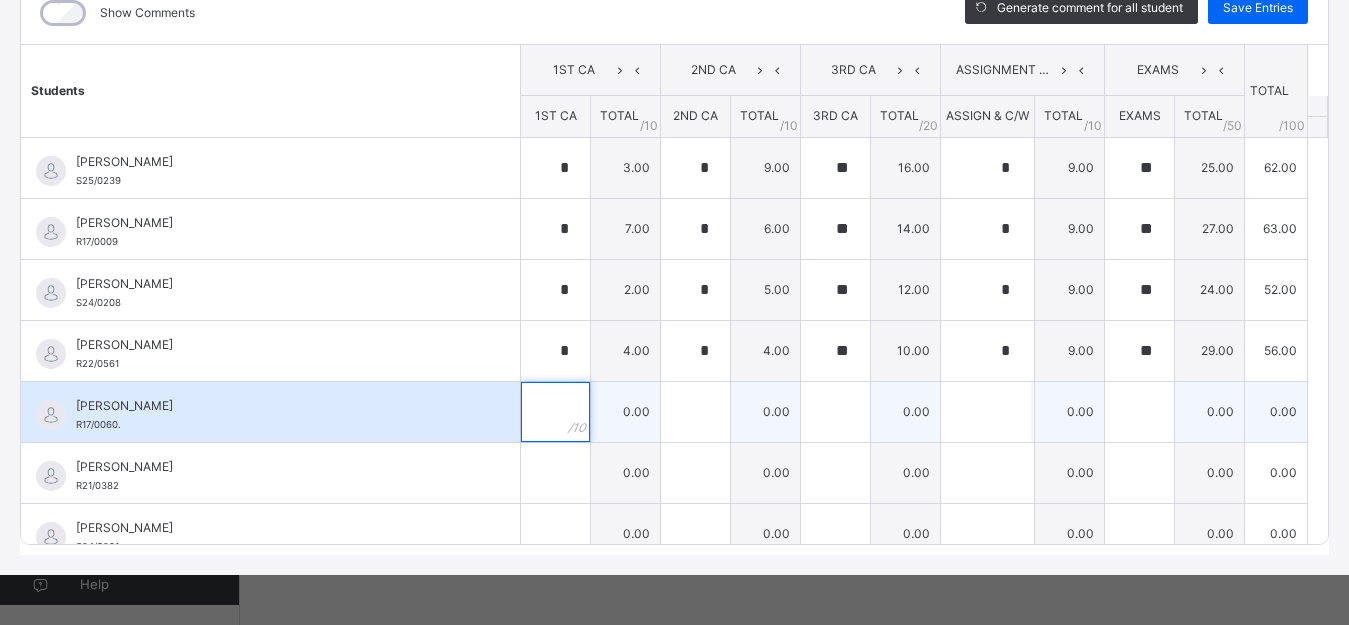 click at bounding box center [555, 412] 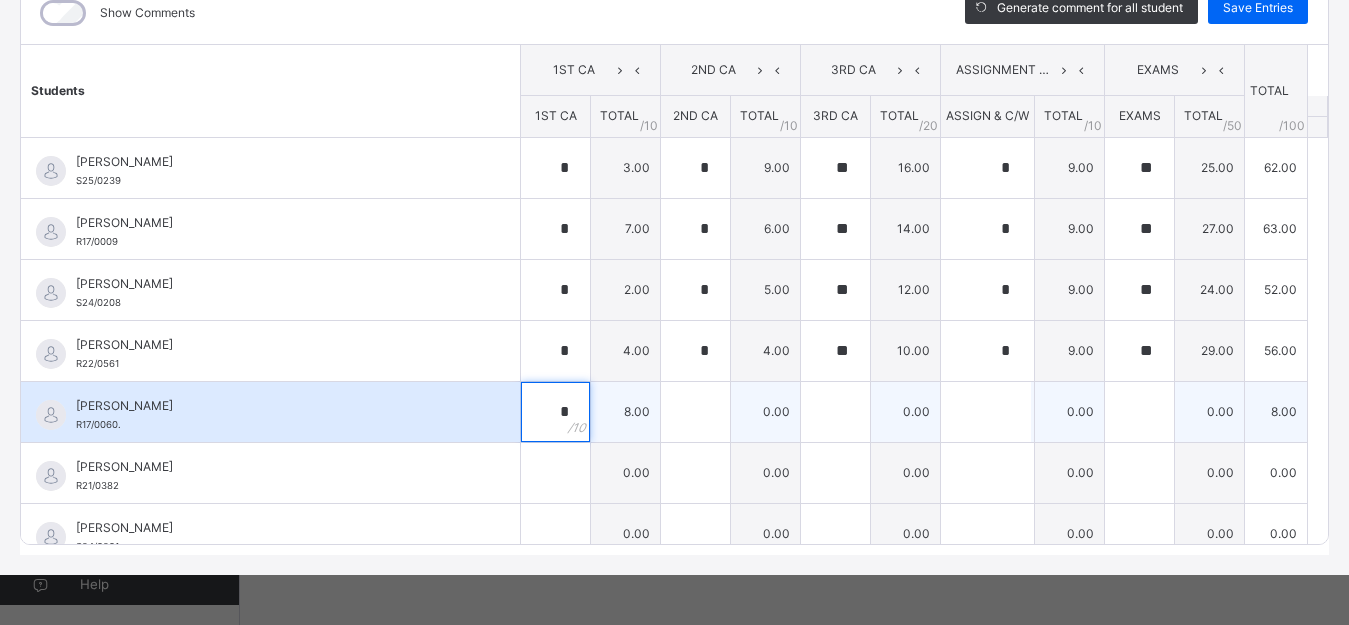 type on "*" 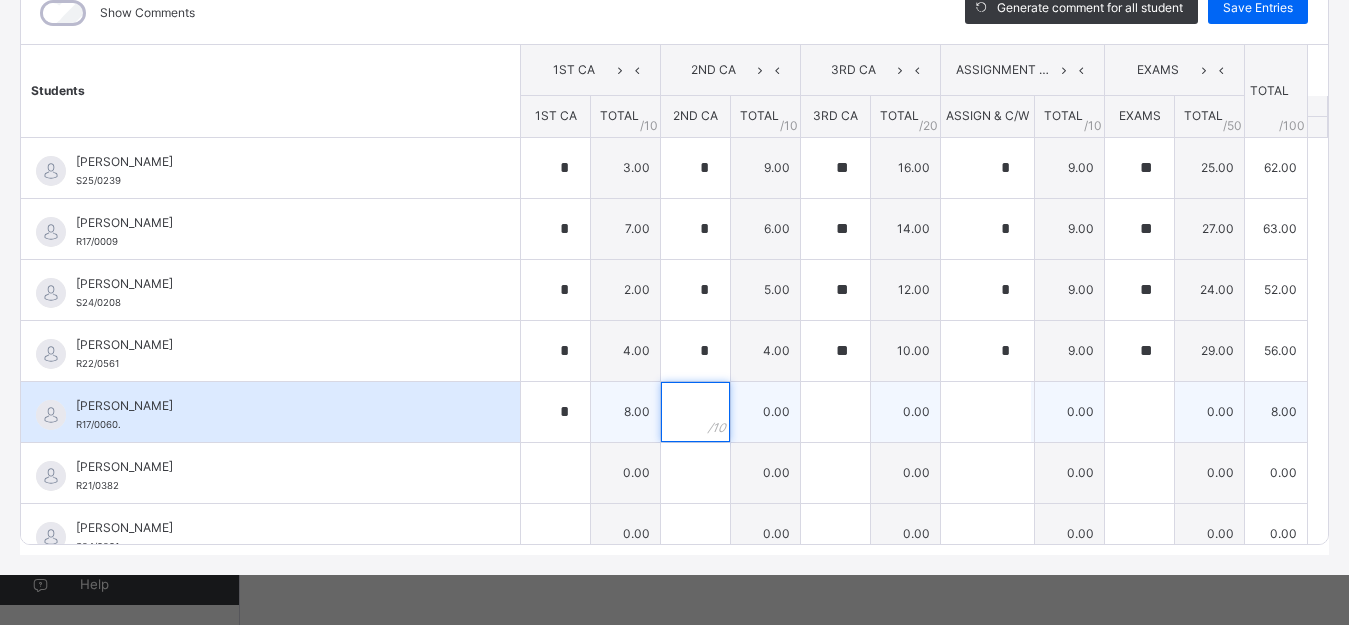 click at bounding box center [695, 412] 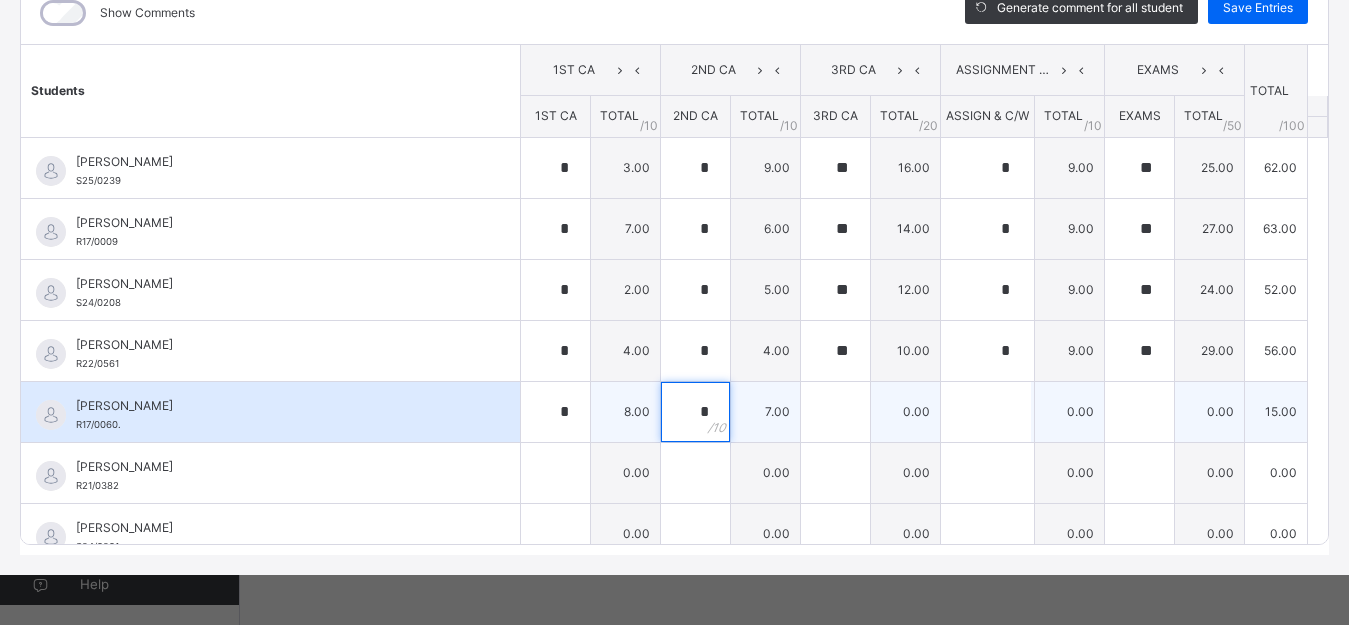 type on "*" 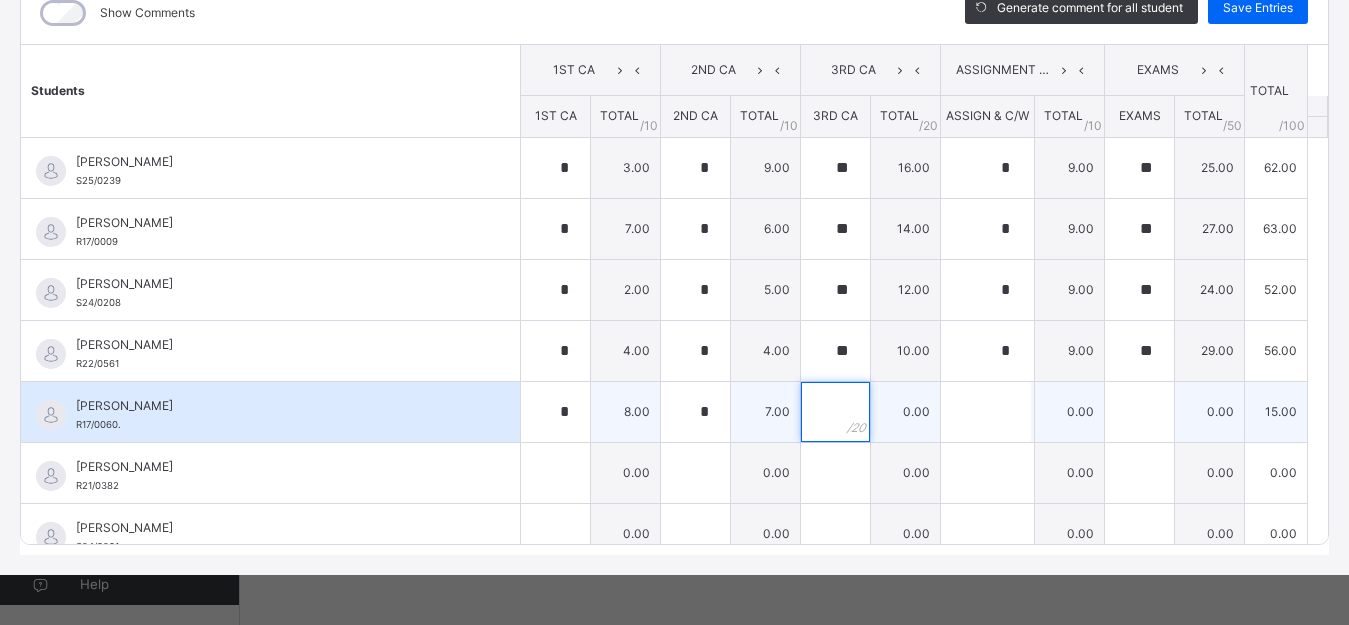 click at bounding box center [835, 412] 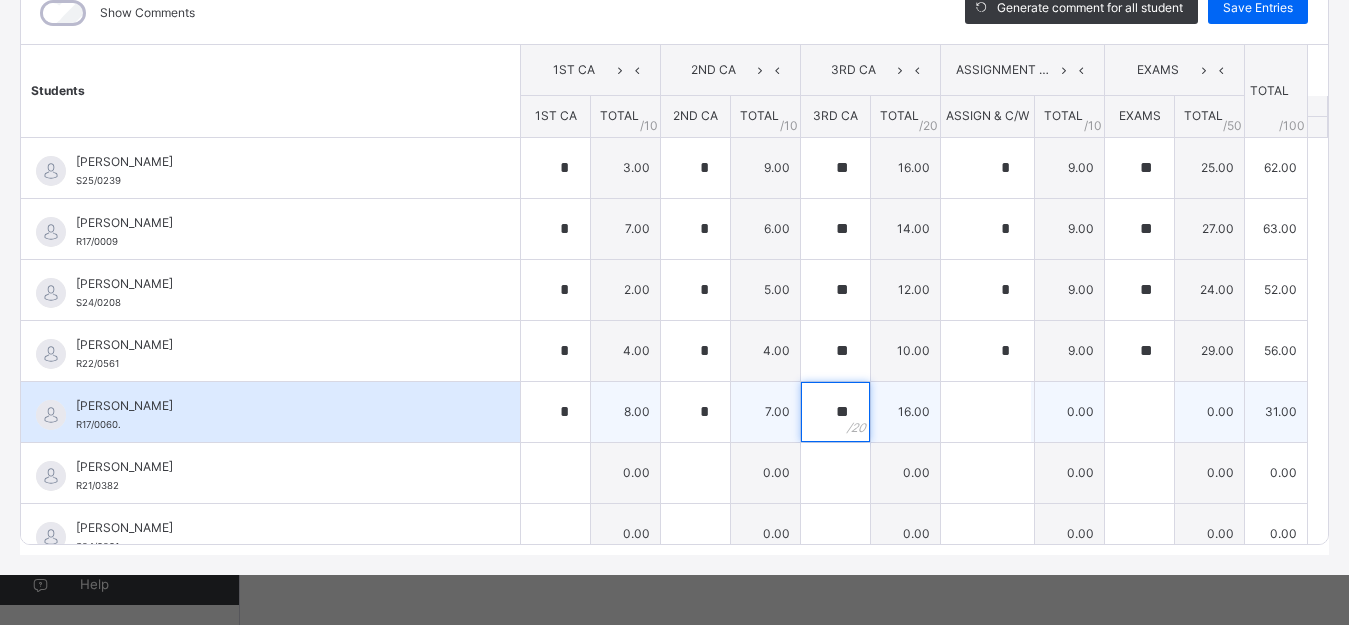 type on "**" 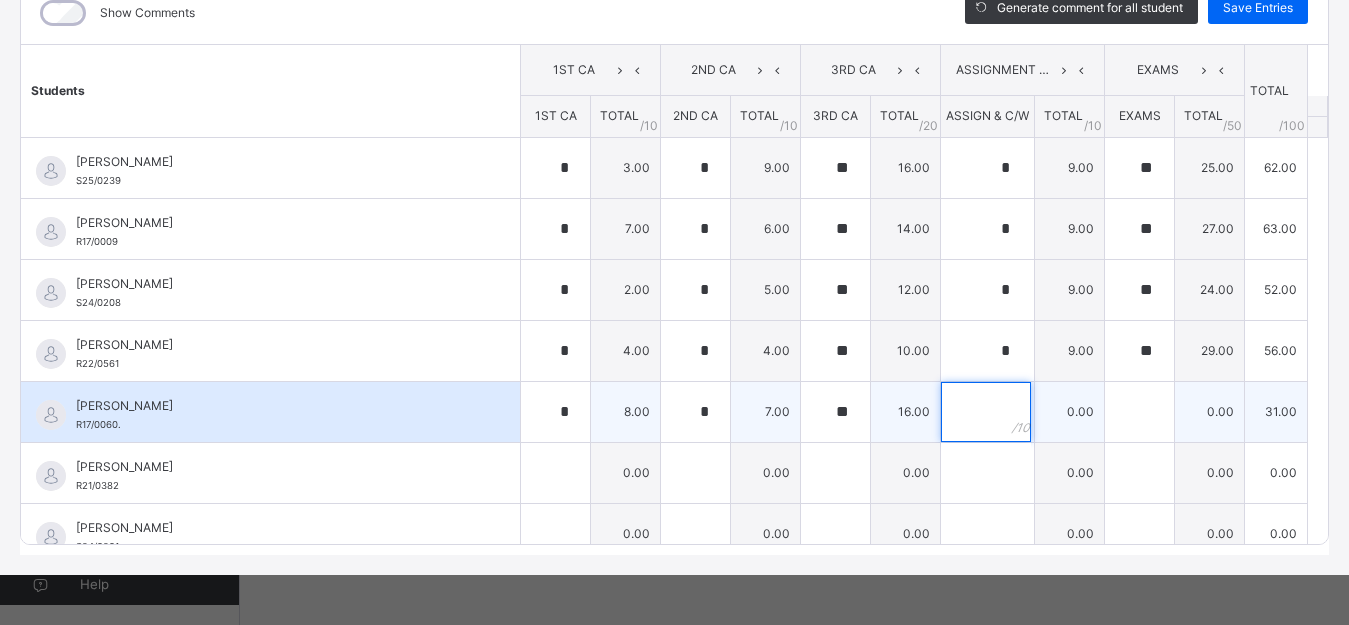 click at bounding box center [986, 412] 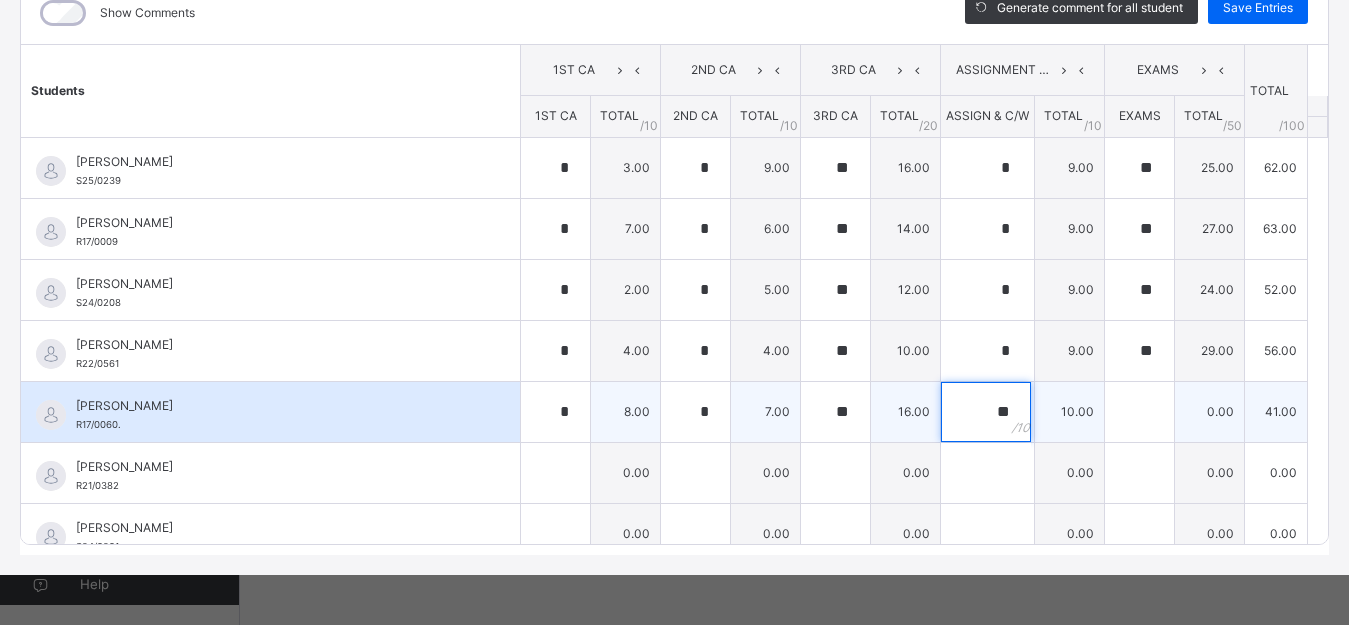 type on "**" 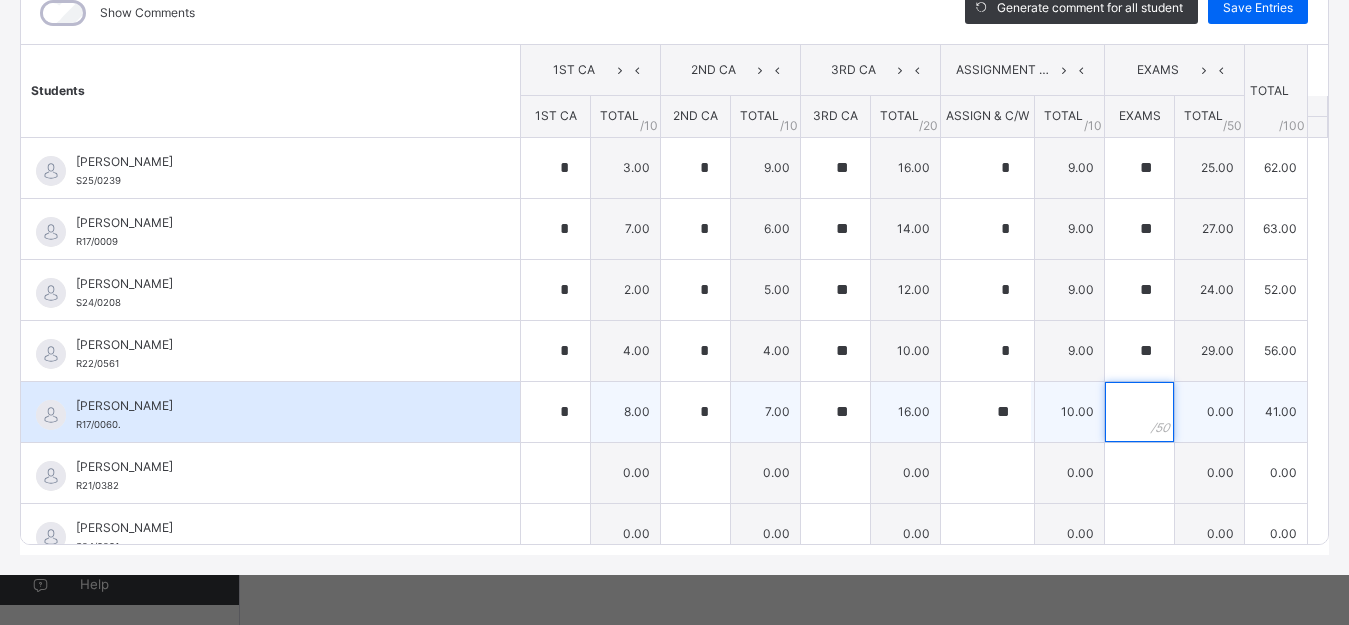click at bounding box center [1139, 412] 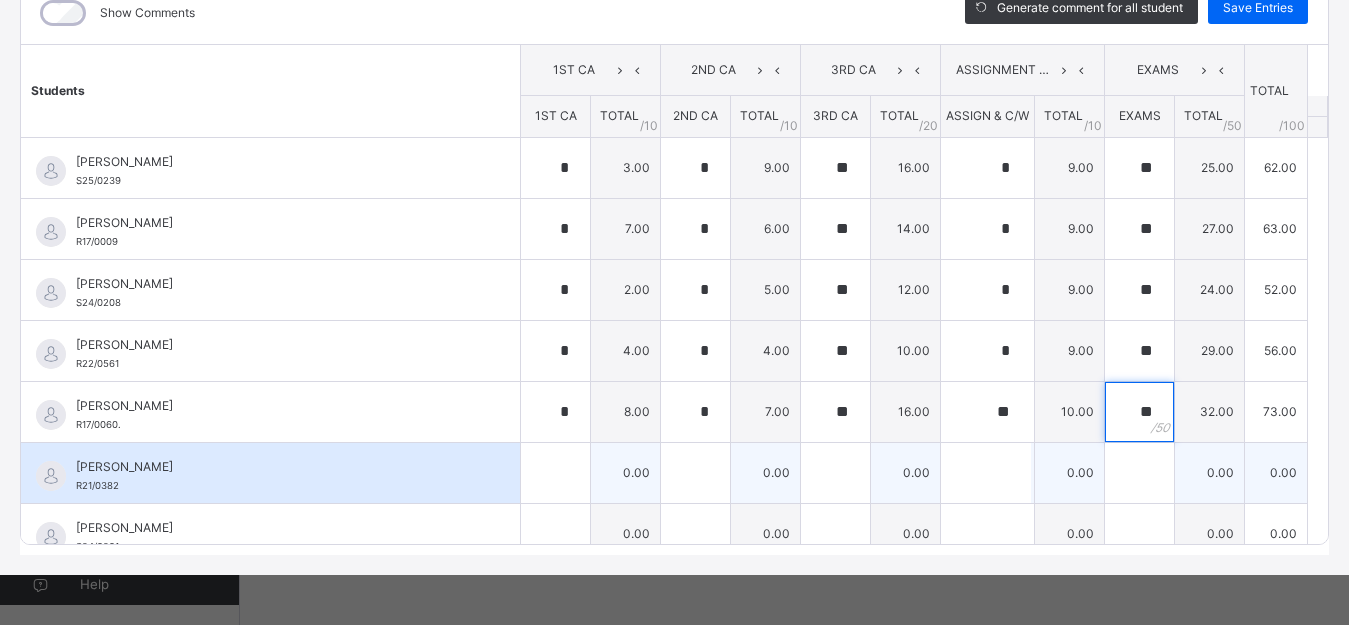 type on "**" 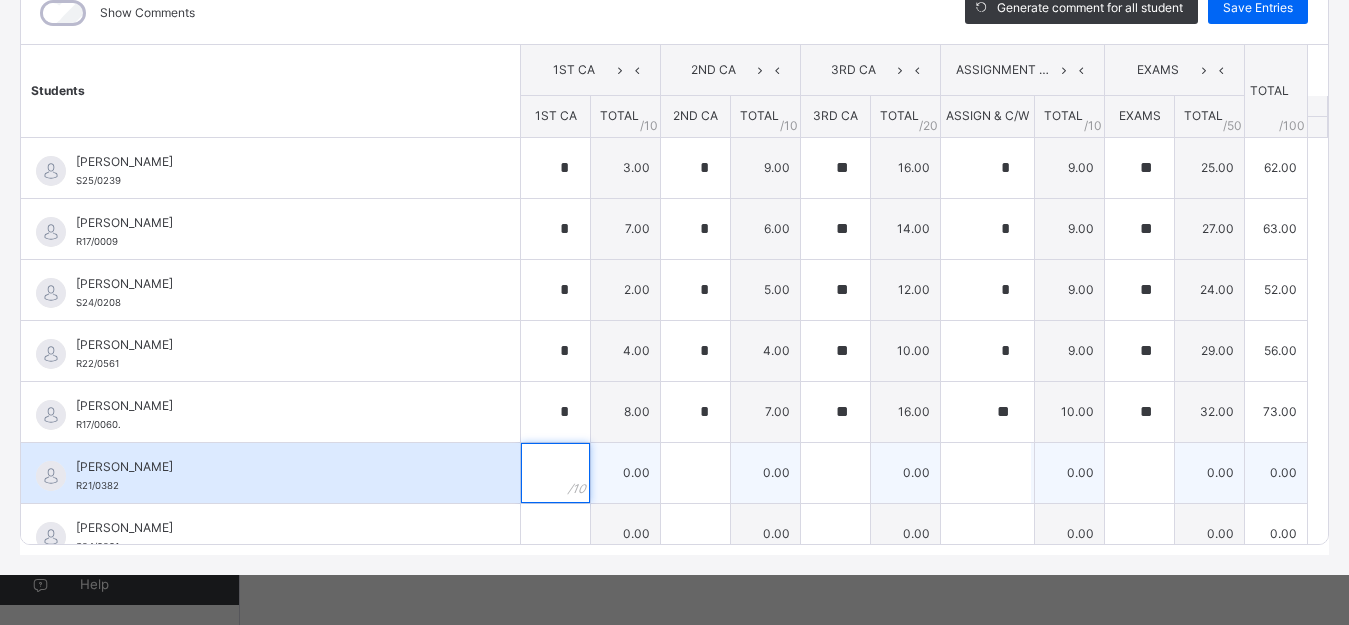 click at bounding box center (555, 473) 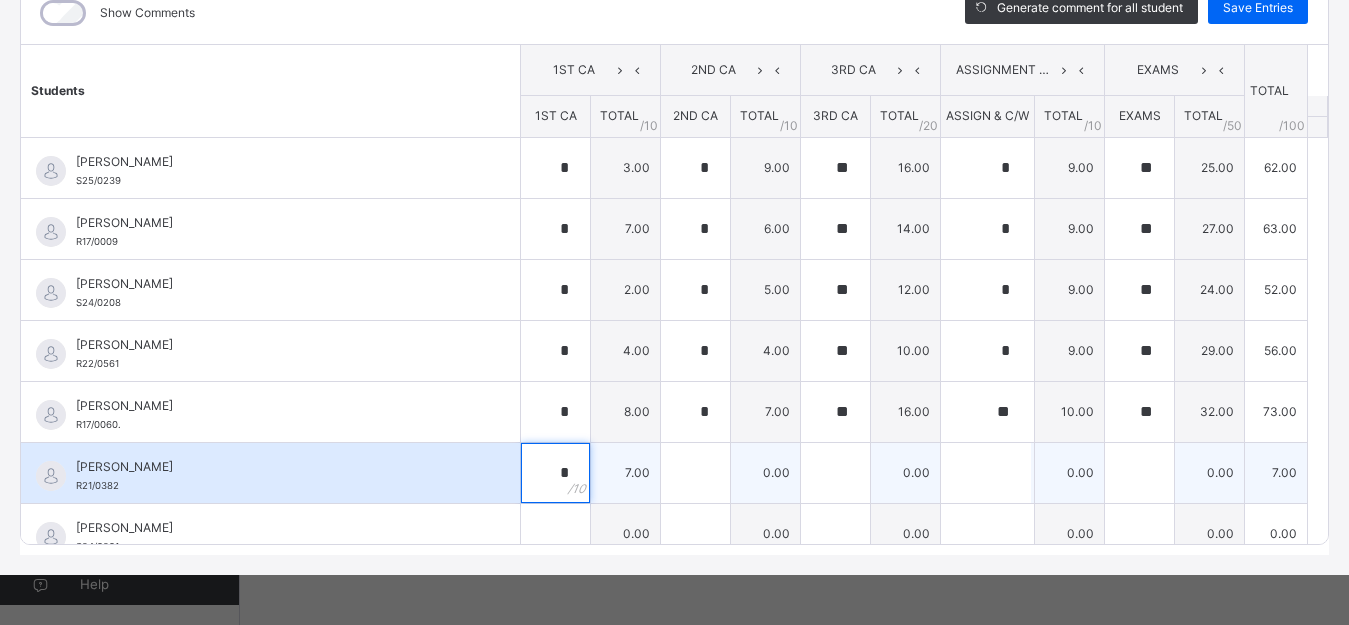 type on "*" 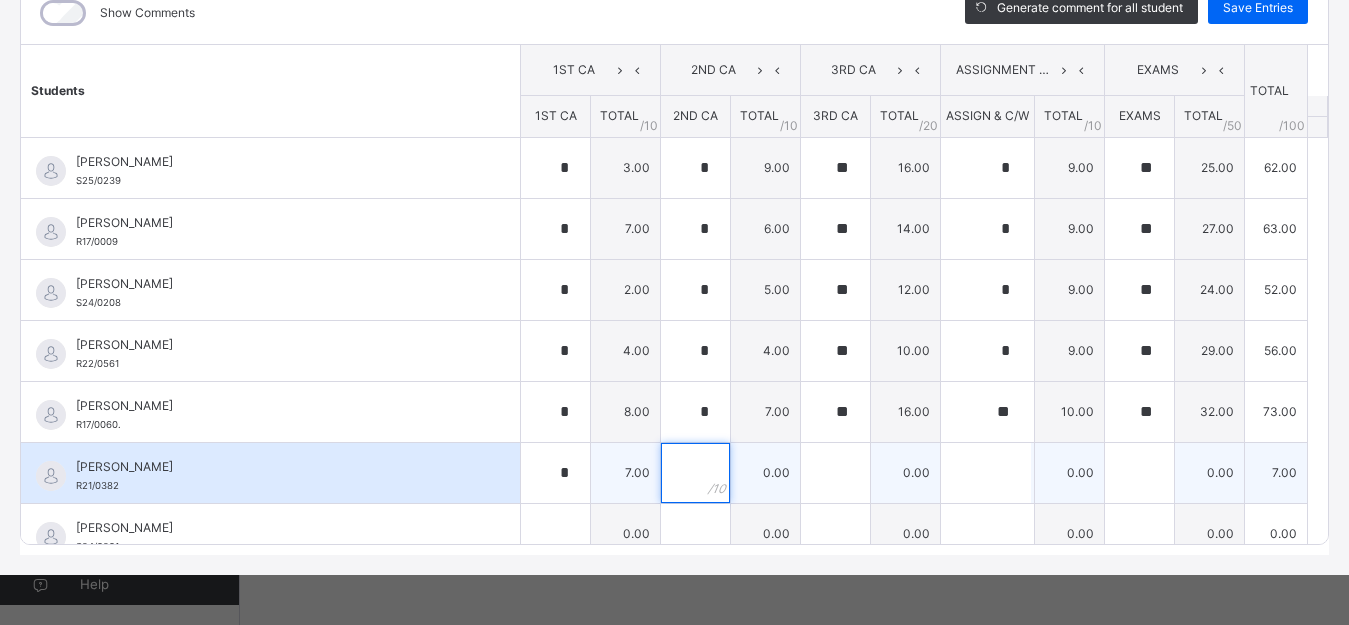 click at bounding box center (695, 473) 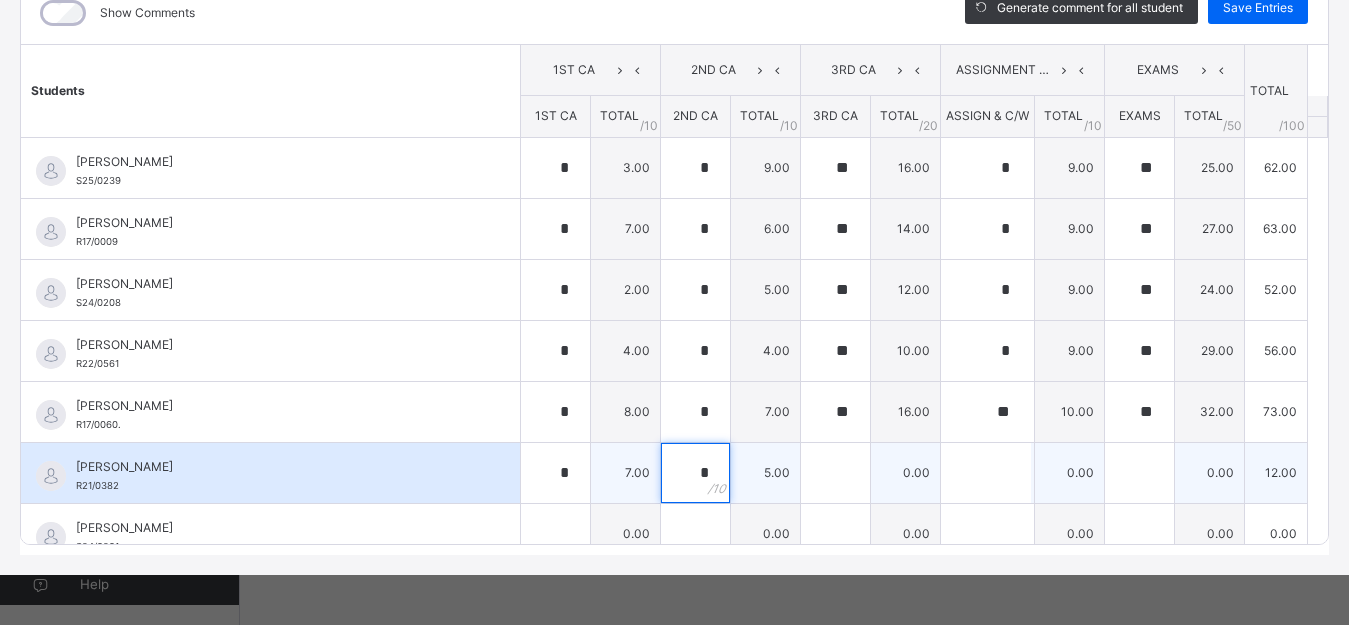 type on "*" 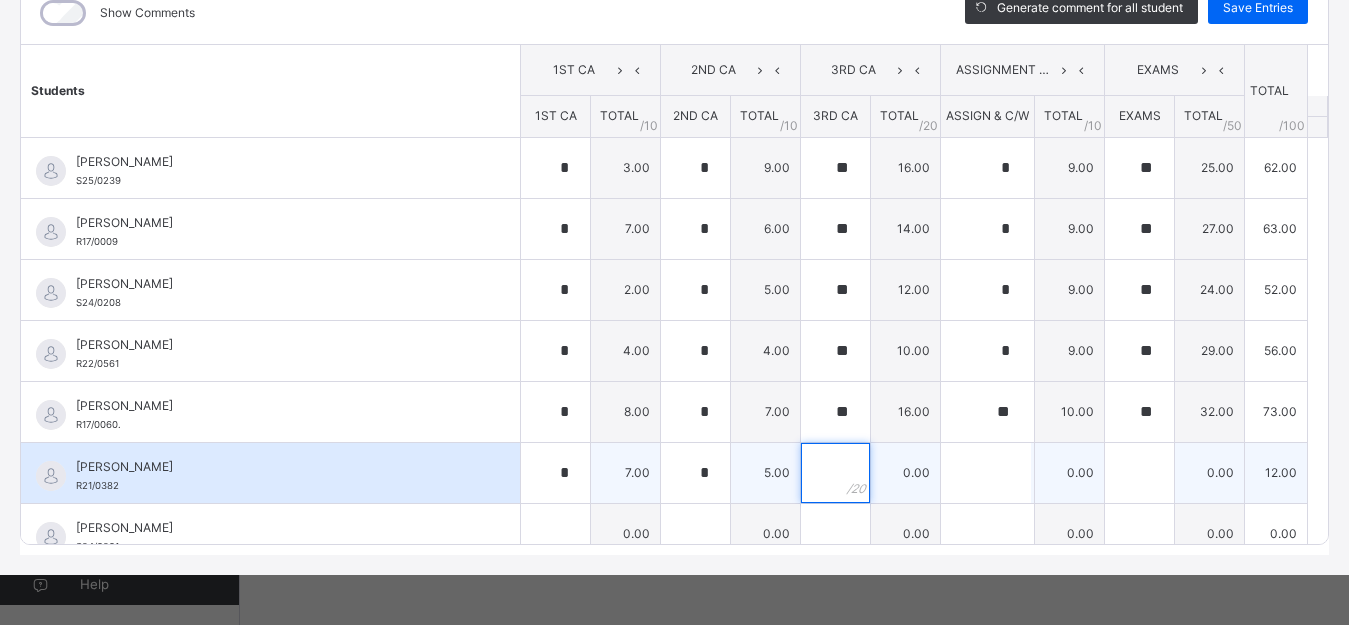 click at bounding box center (835, 473) 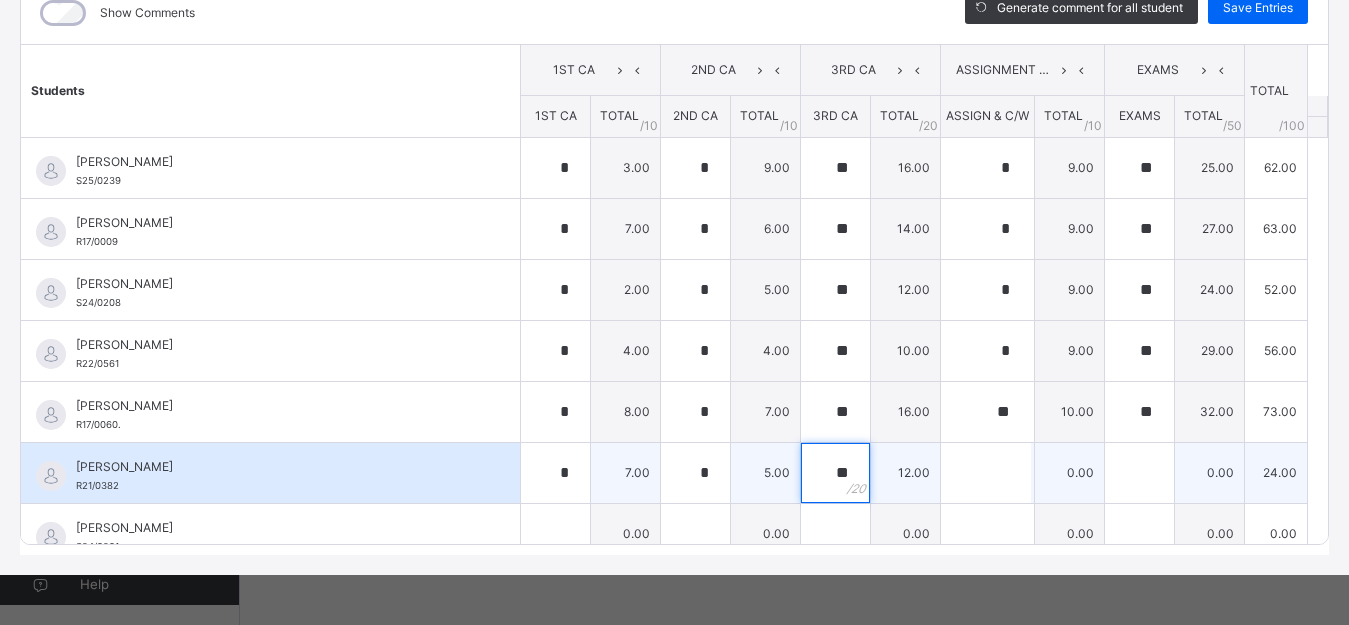 type on "**" 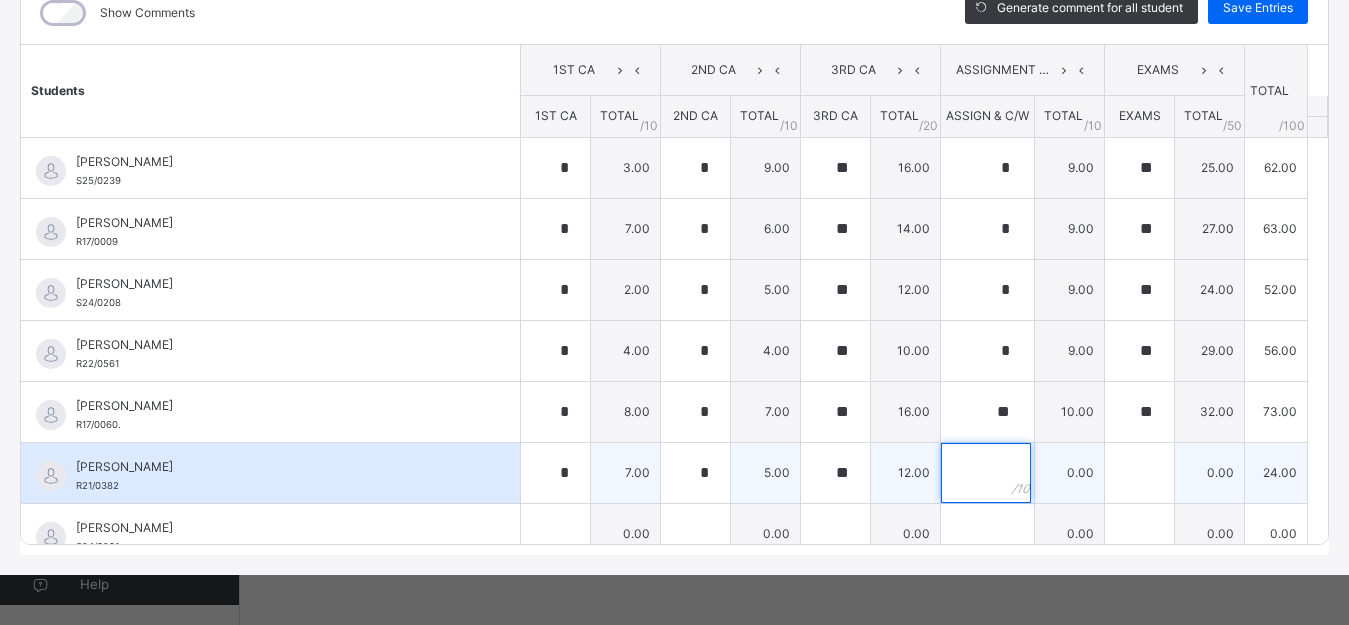 click at bounding box center [986, 473] 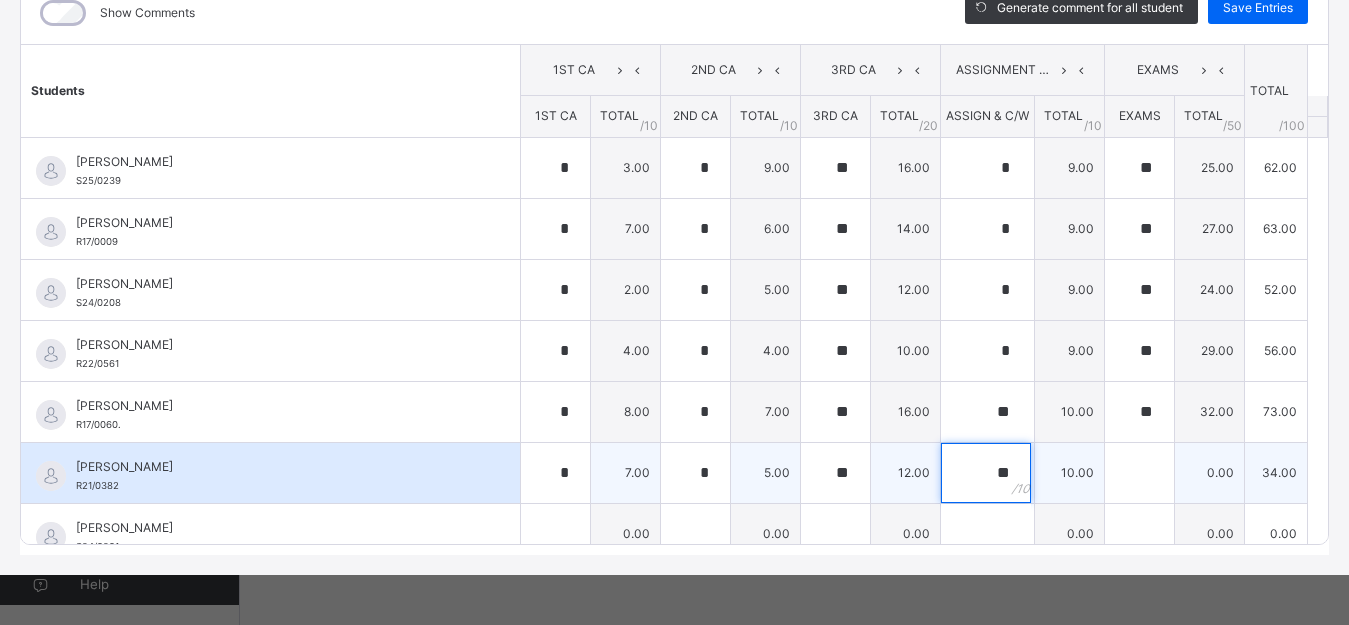 type on "**" 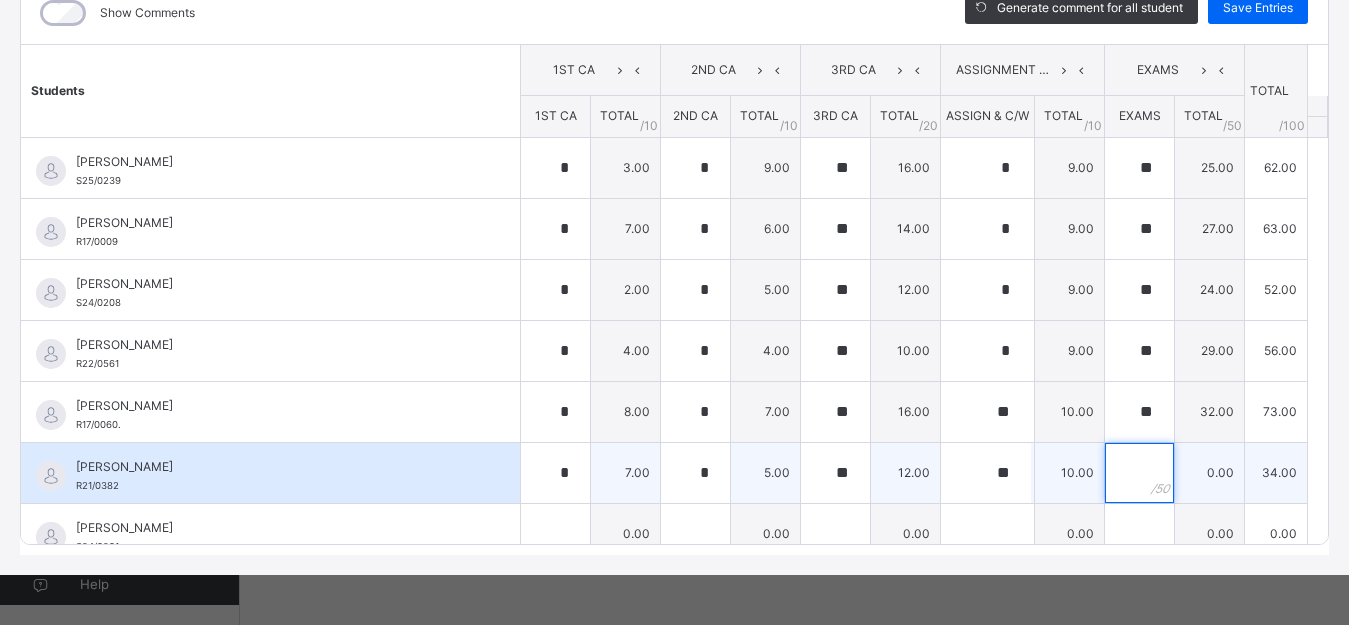 click at bounding box center [1139, 473] 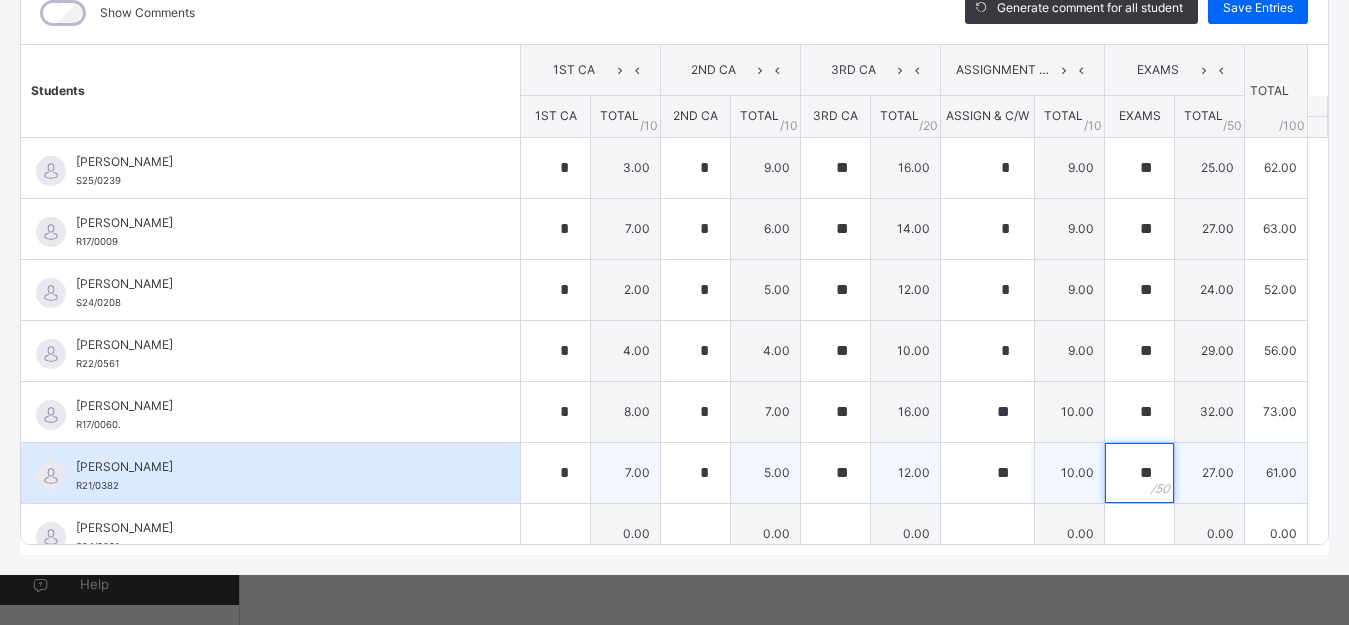 type on "**" 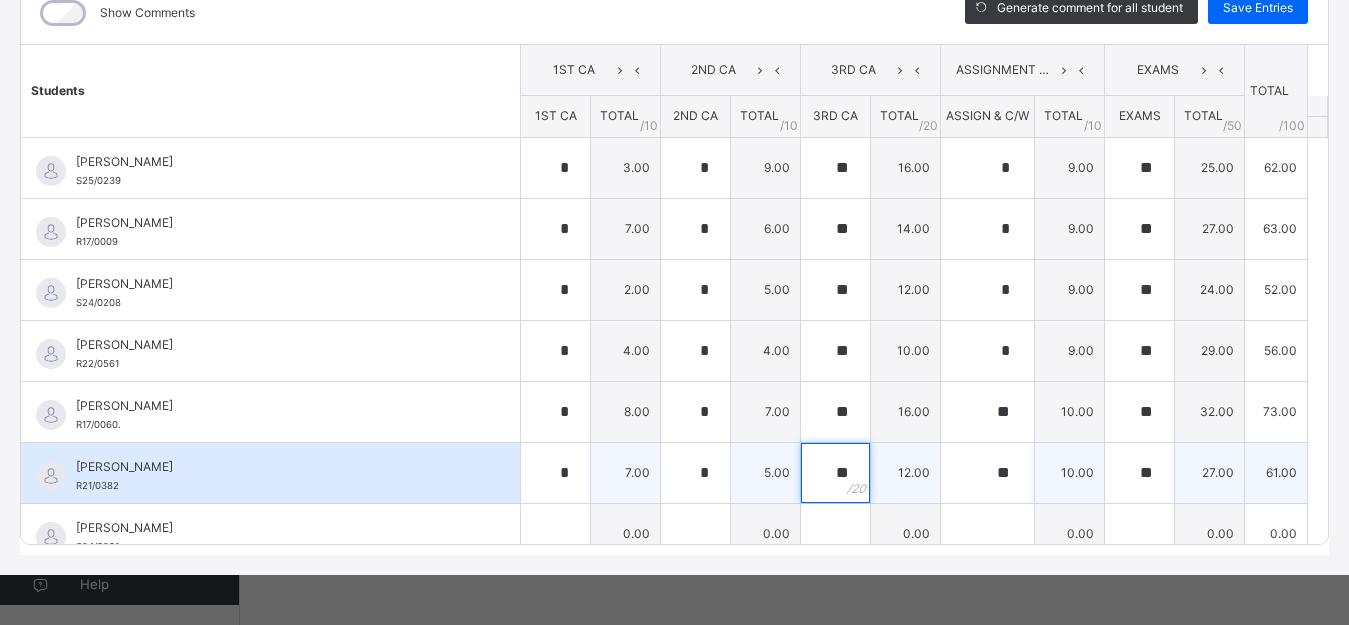 click on "**" at bounding box center [835, 473] 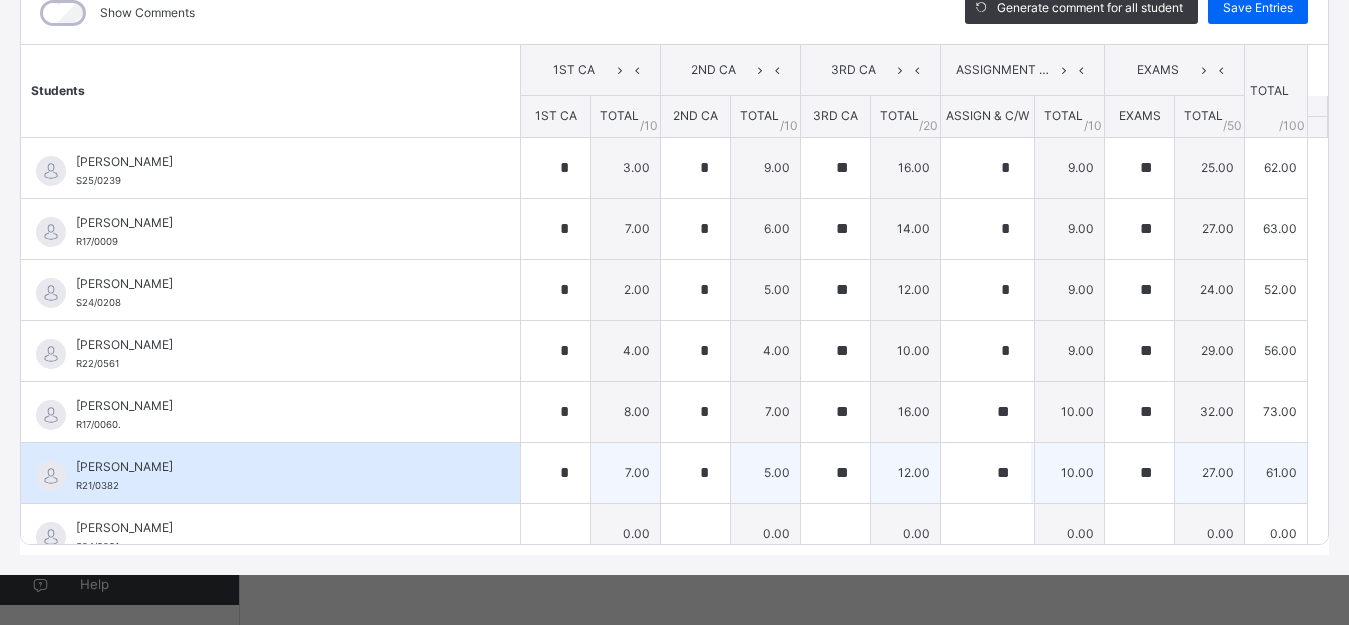 click on "12.00" at bounding box center [906, 472] 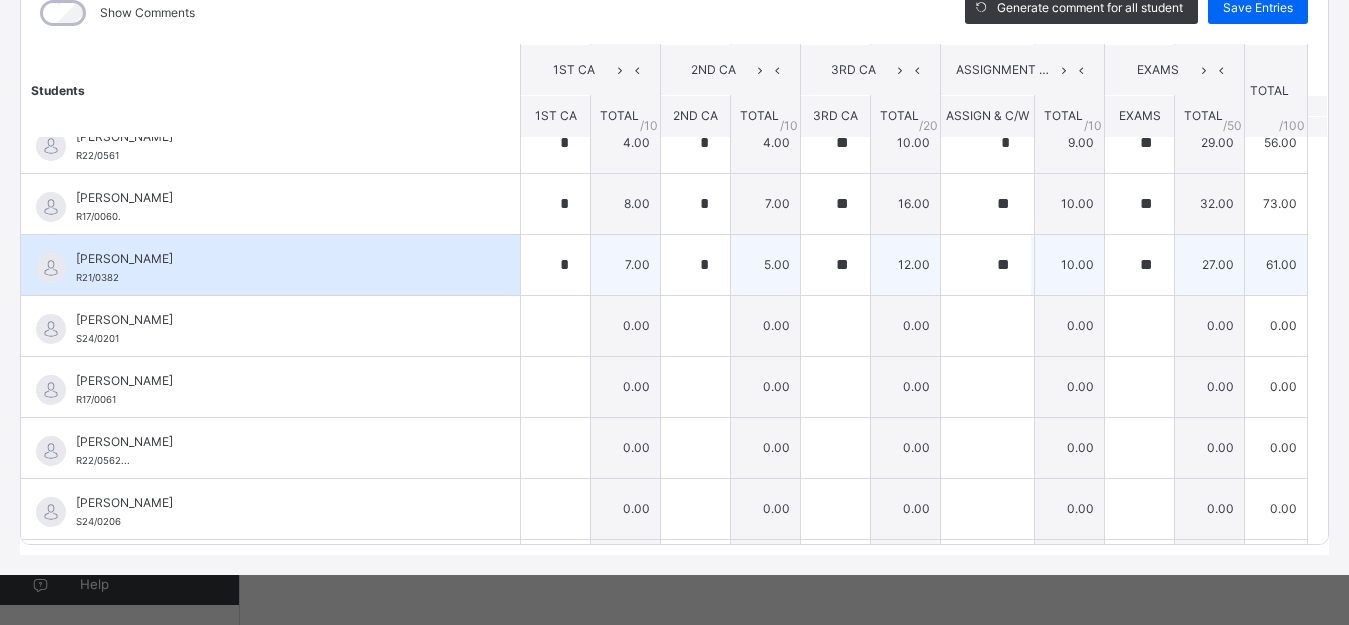 scroll, scrollTop: 240, scrollLeft: 0, axis: vertical 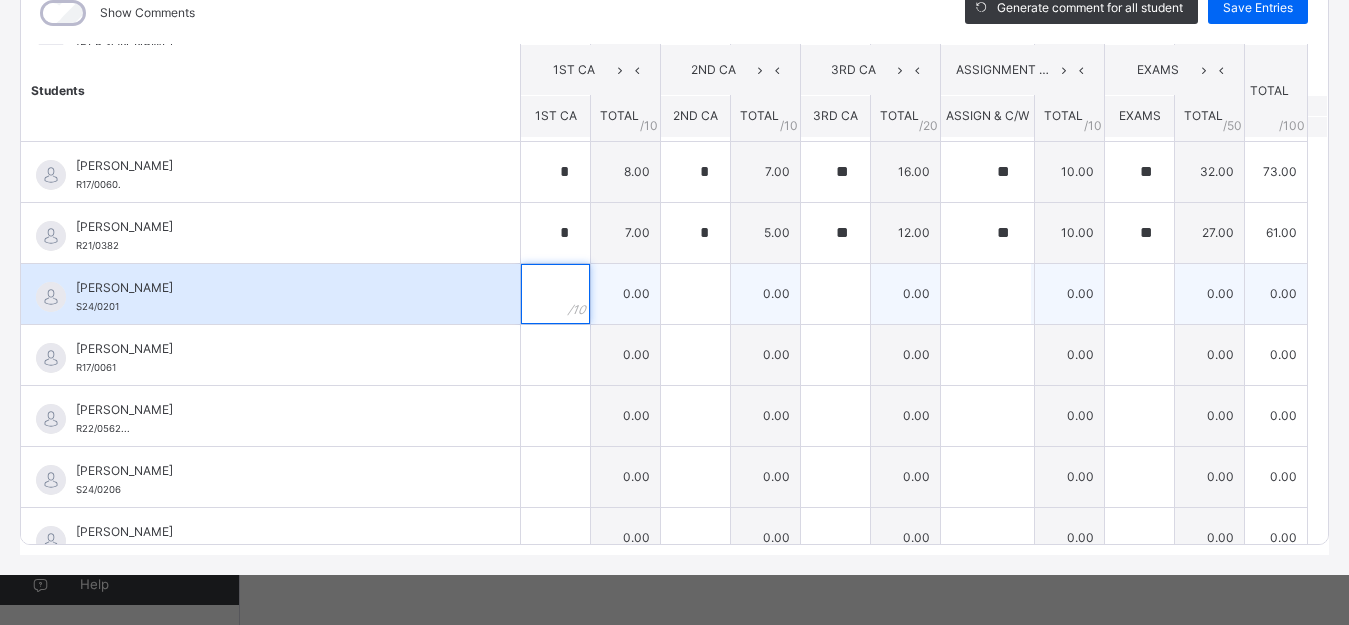 click at bounding box center (555, 294) 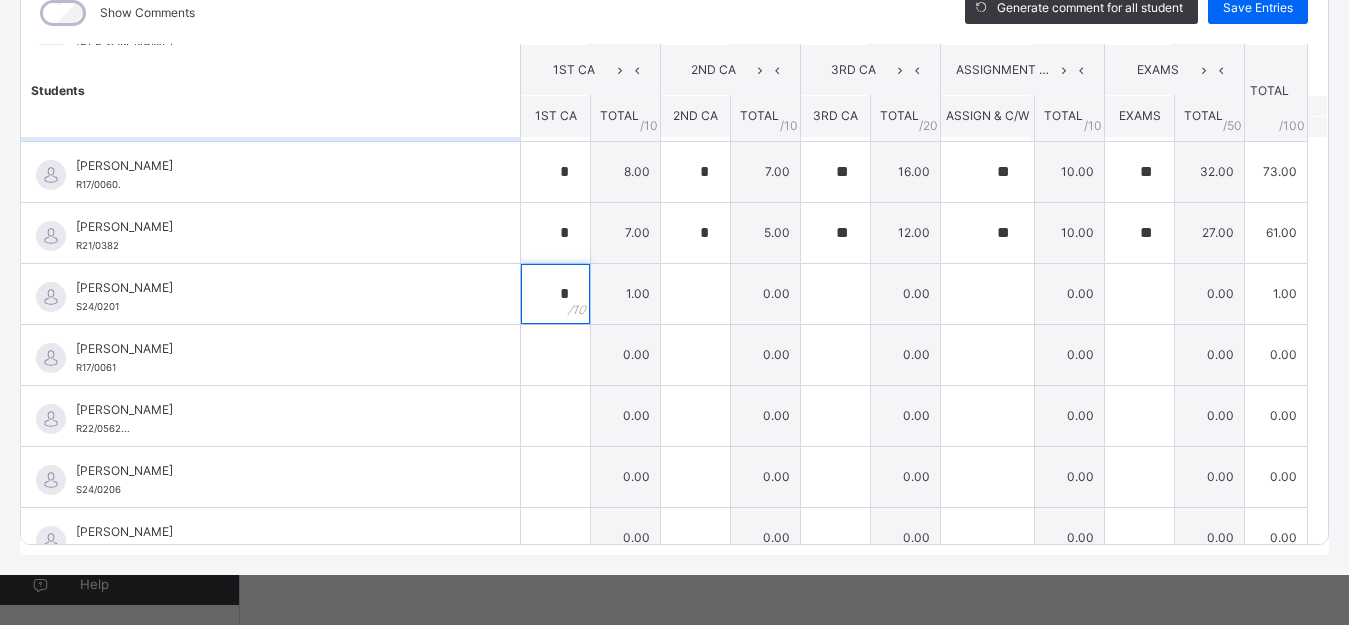 type on "**" 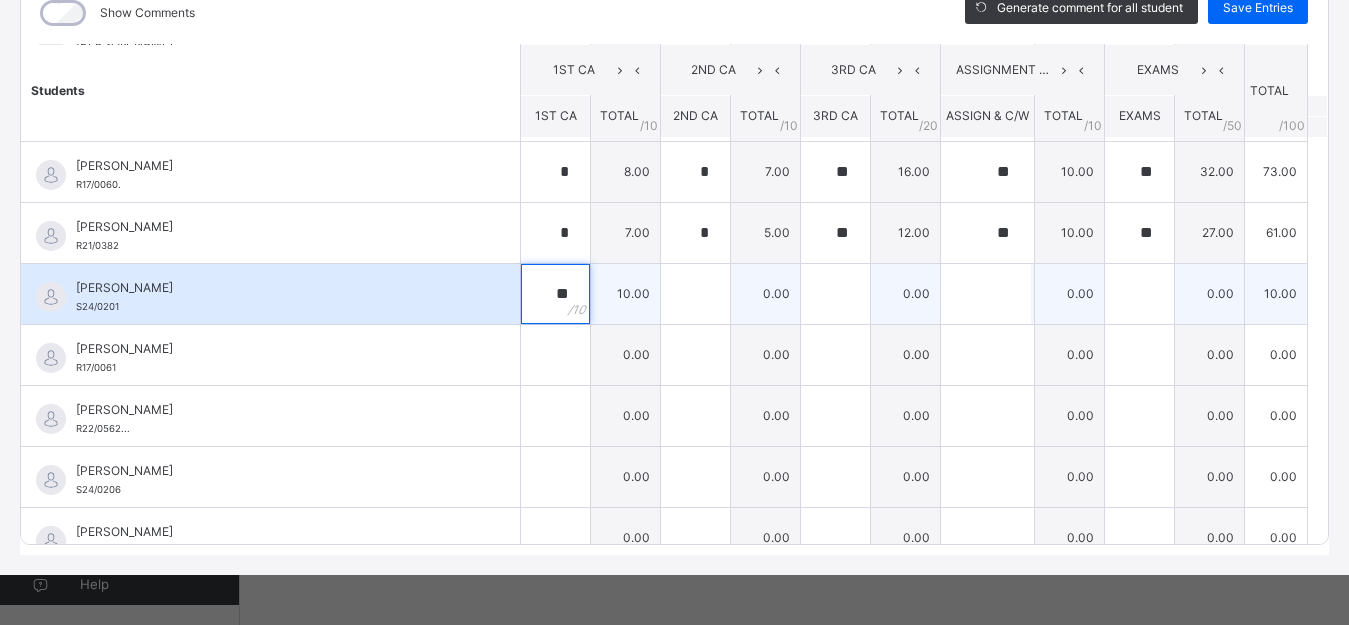 type on "**" 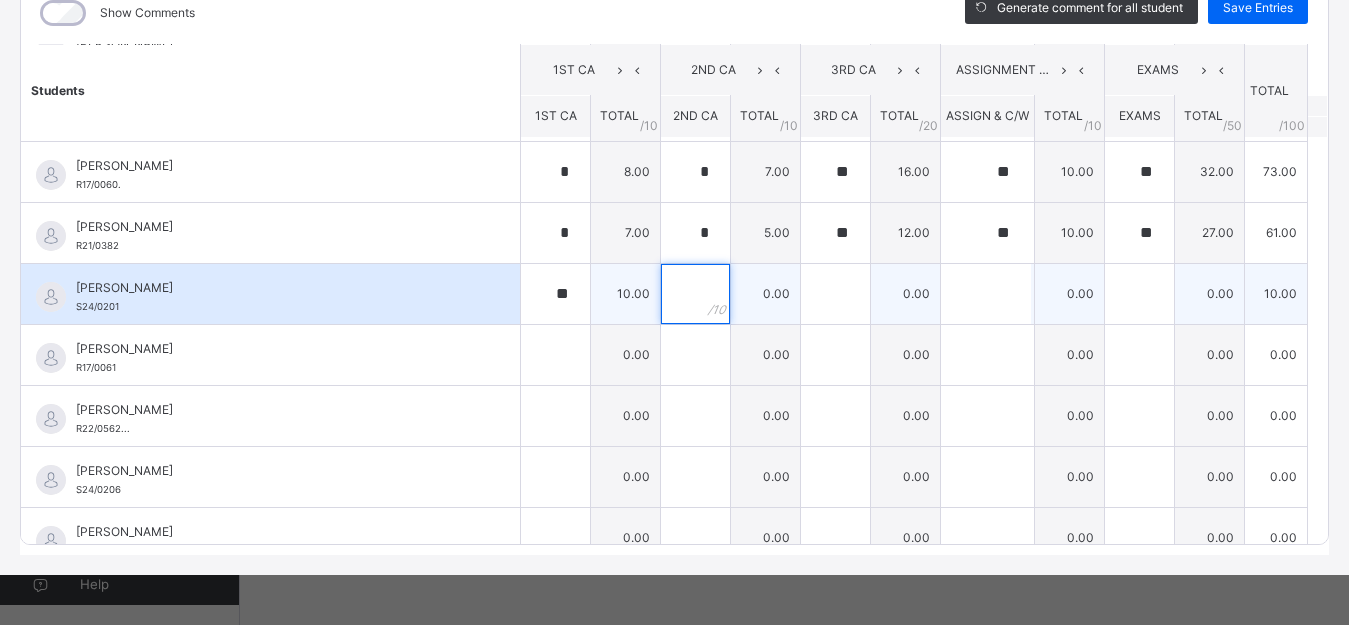 click at bounding box center (695, 294) 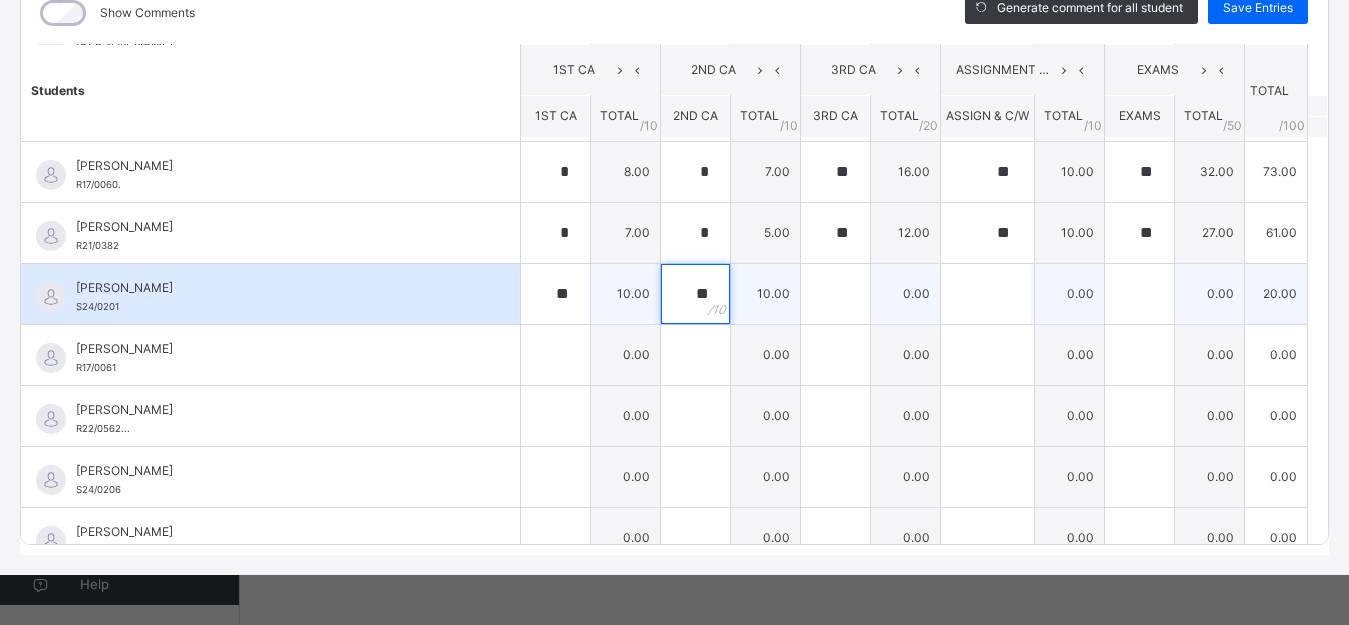 type on "**" 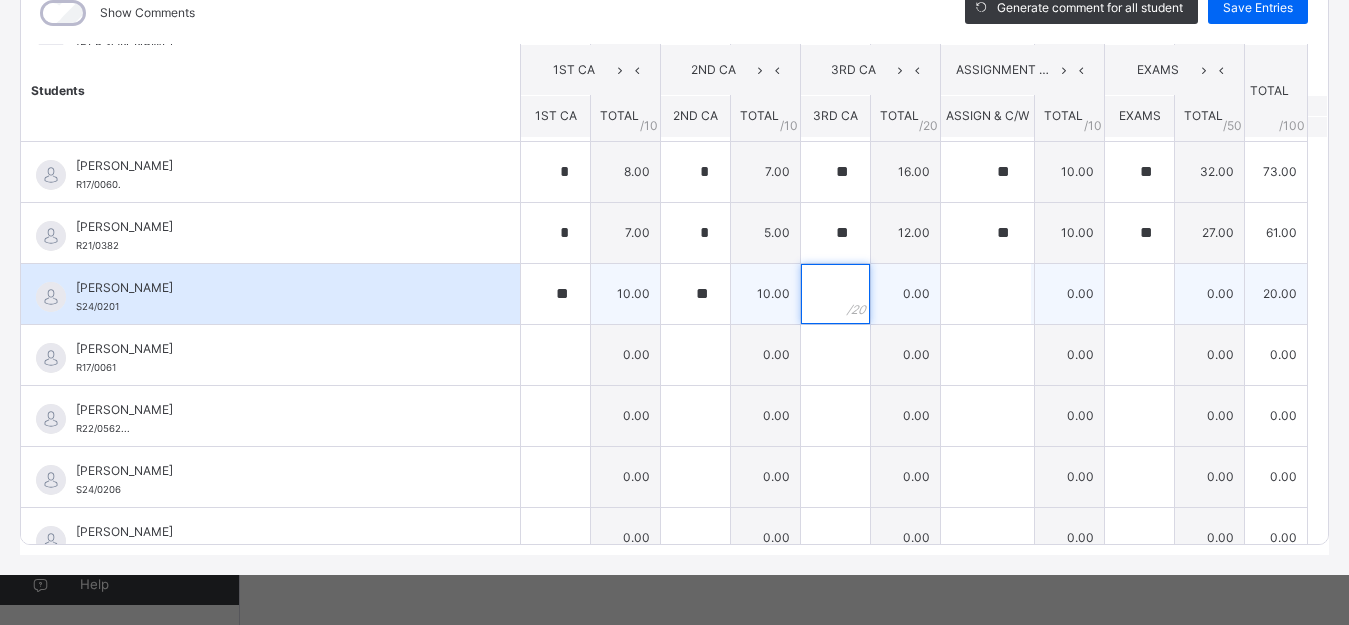 click at bounding box center (835, 294) 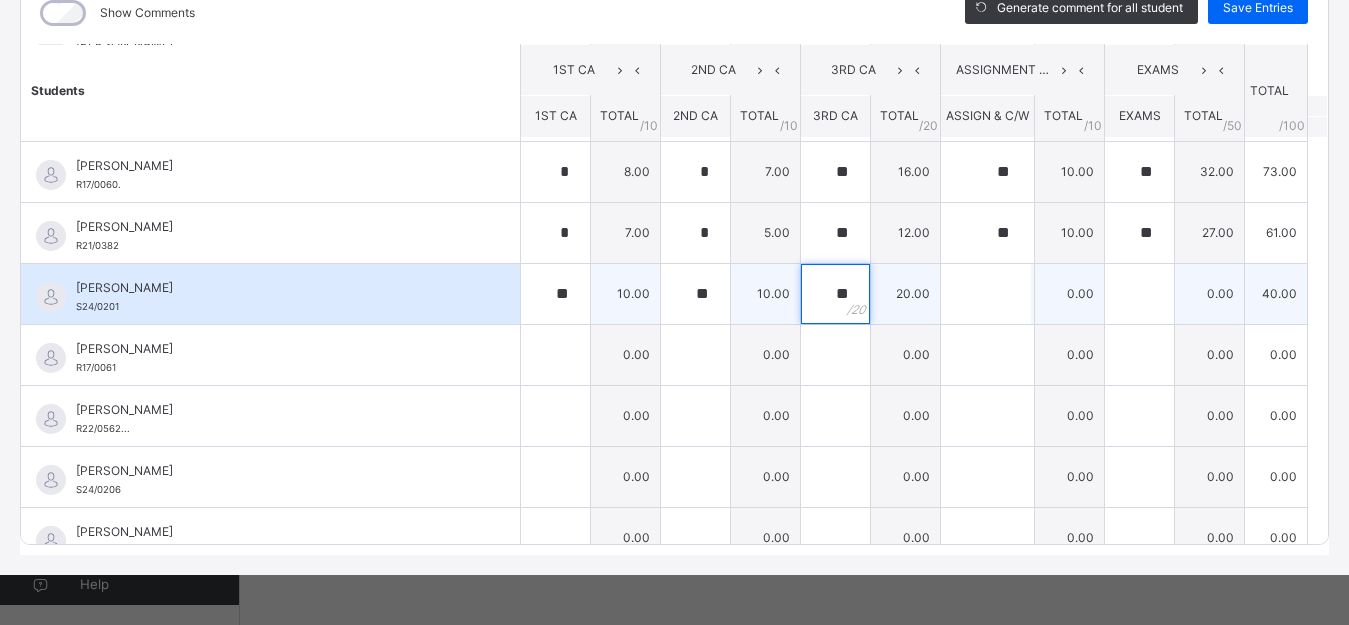 type on "**" 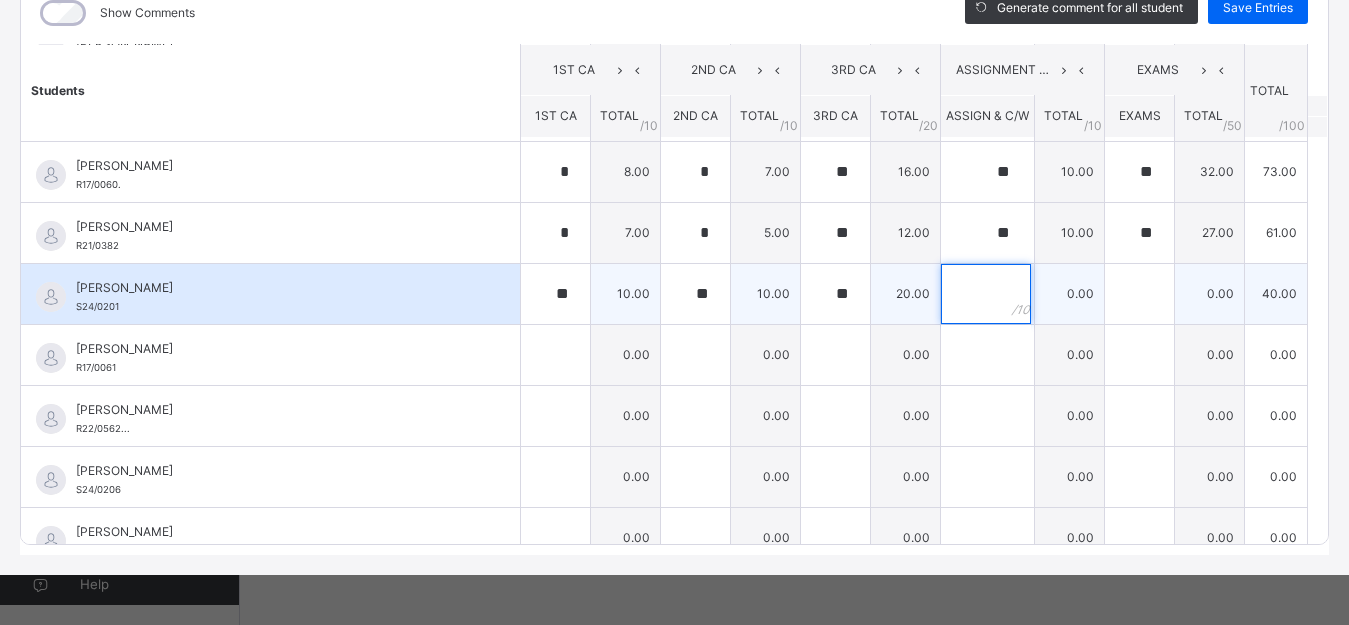 click at bounding box center (986, 294) 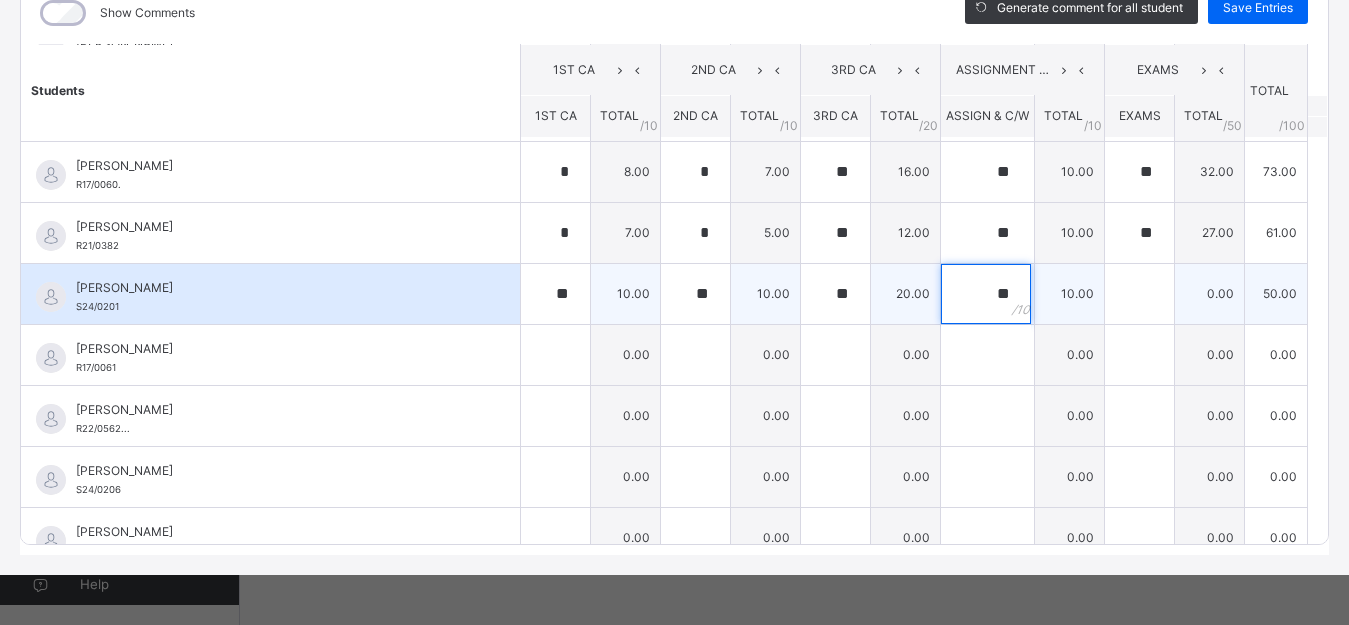 type on "**" 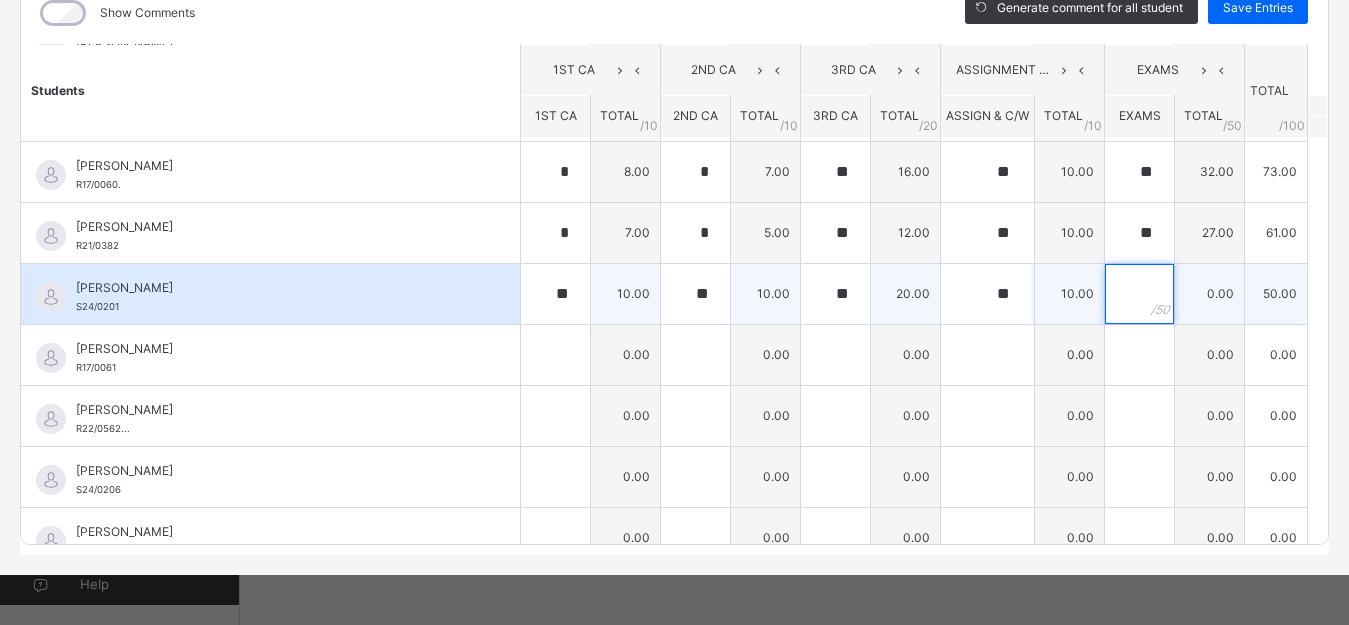 click at bounding box center (1139, 294) 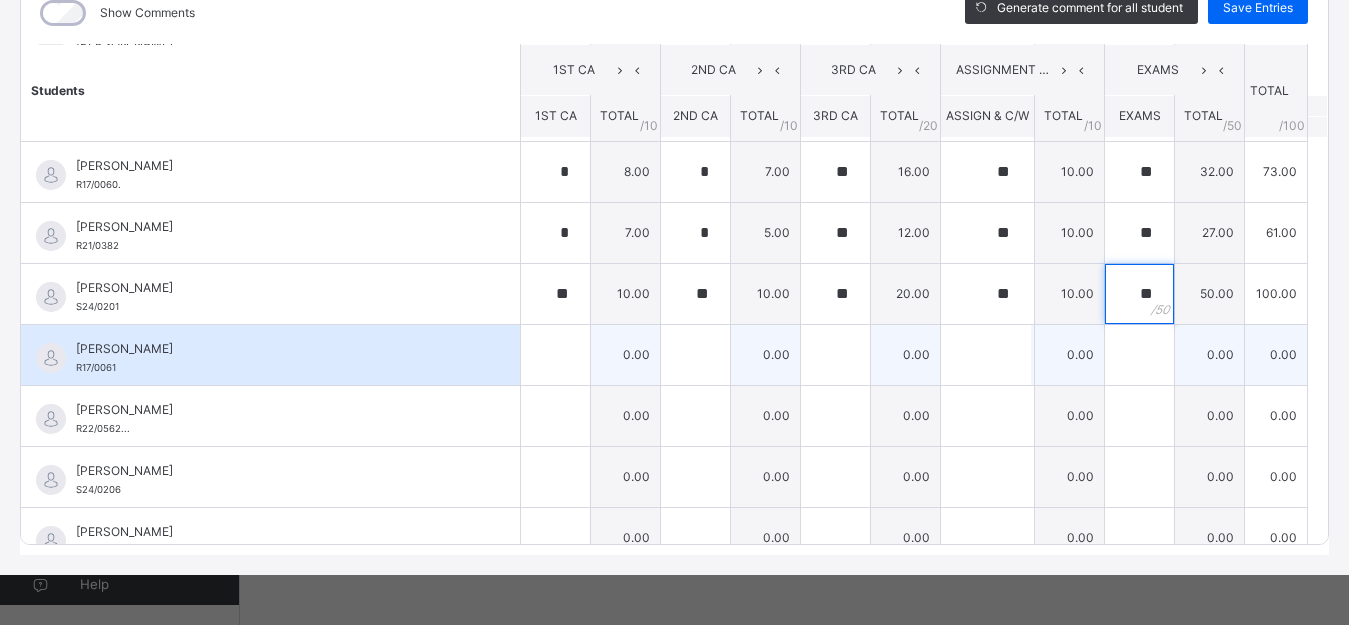 type on "**" 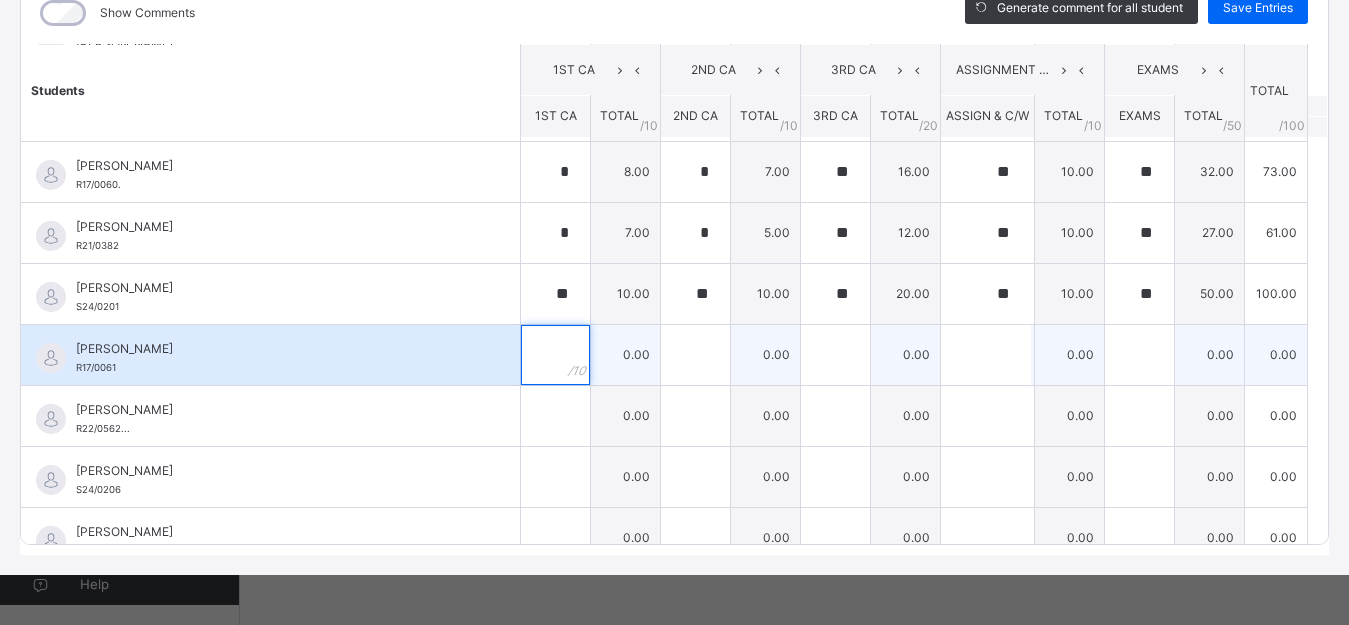 click at bounding box center [555, 355] 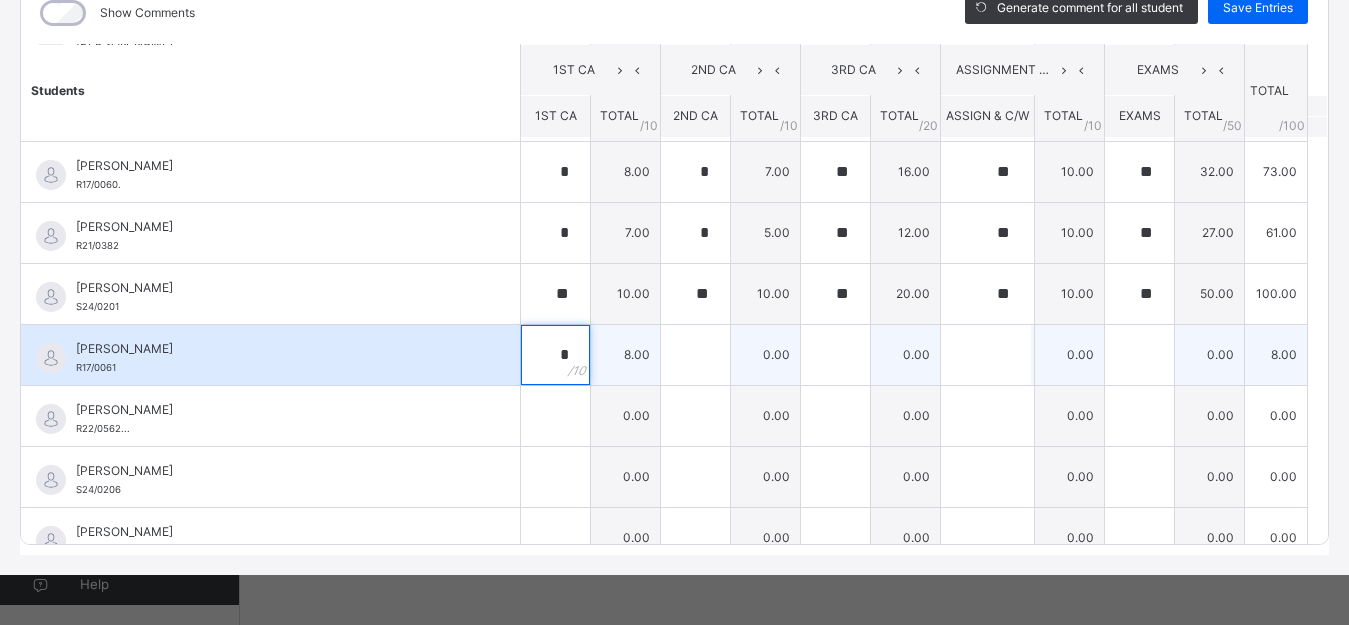 type on "*" 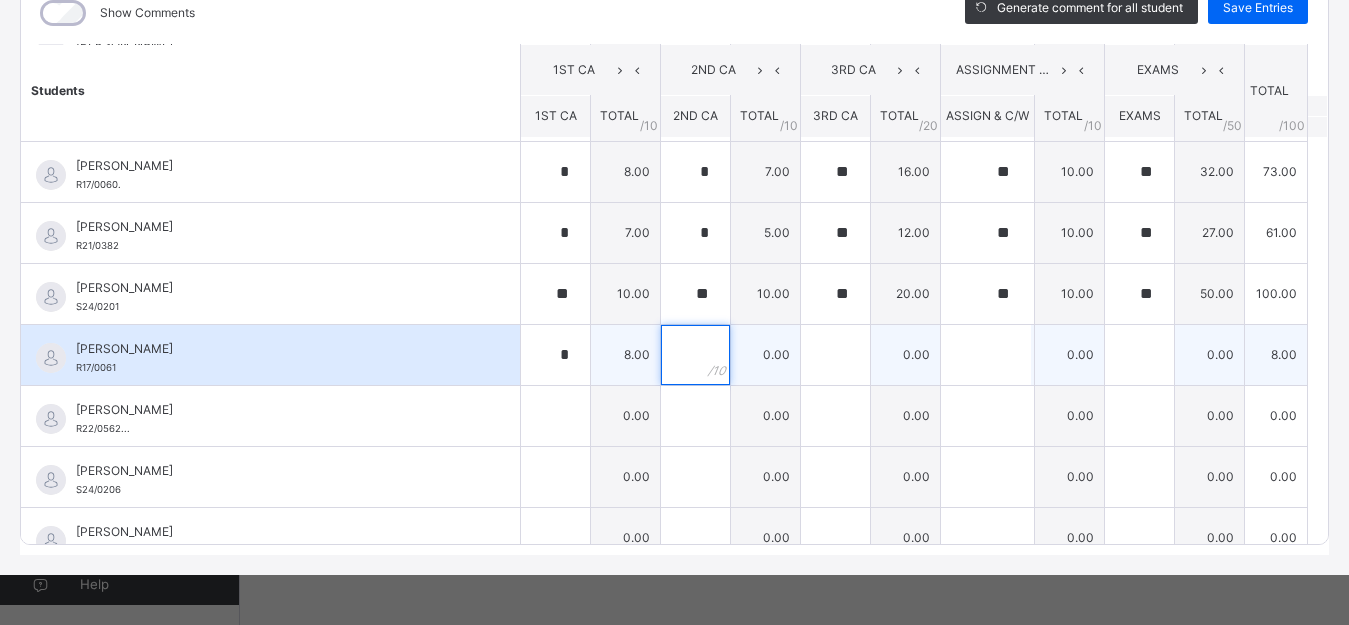 click at bounding box center [695, 355] 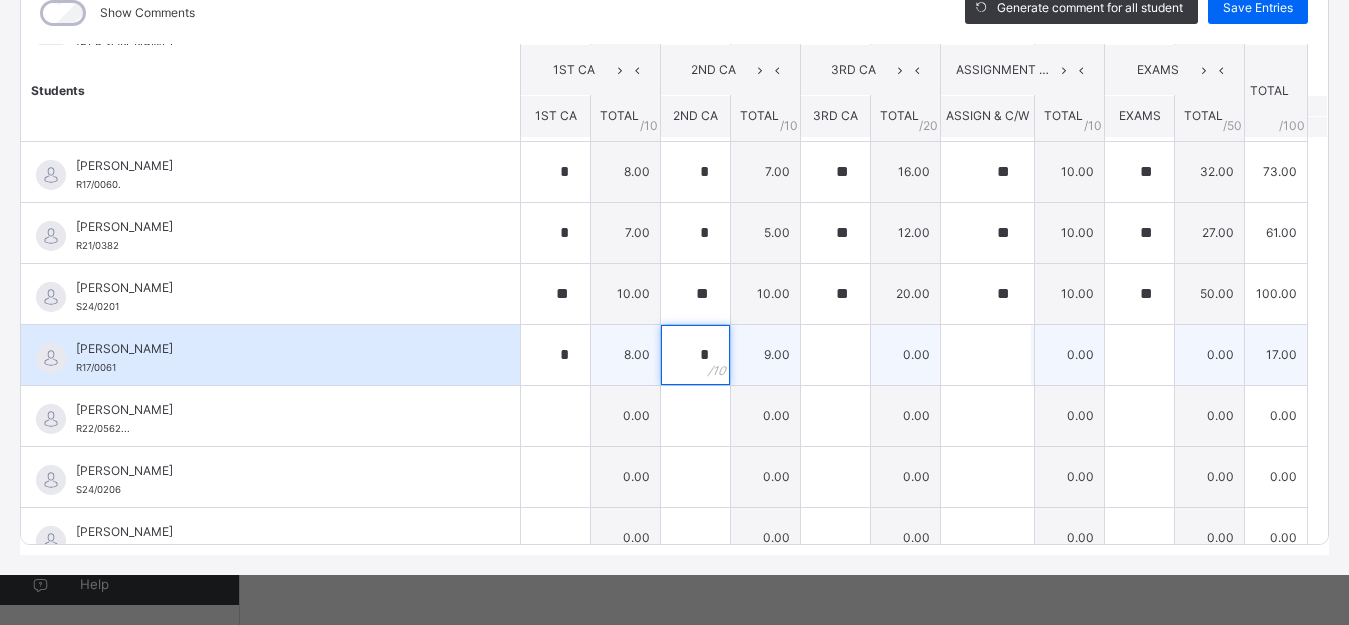 type on "*" 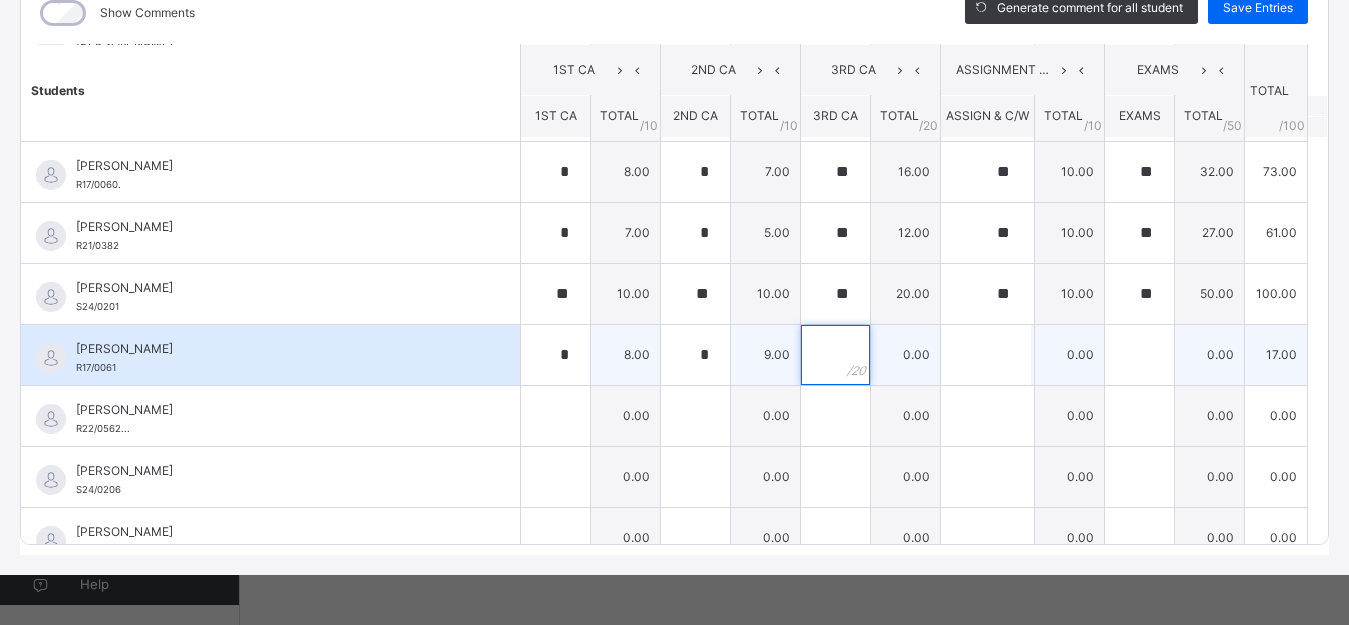click at bounding box center (835, 355) 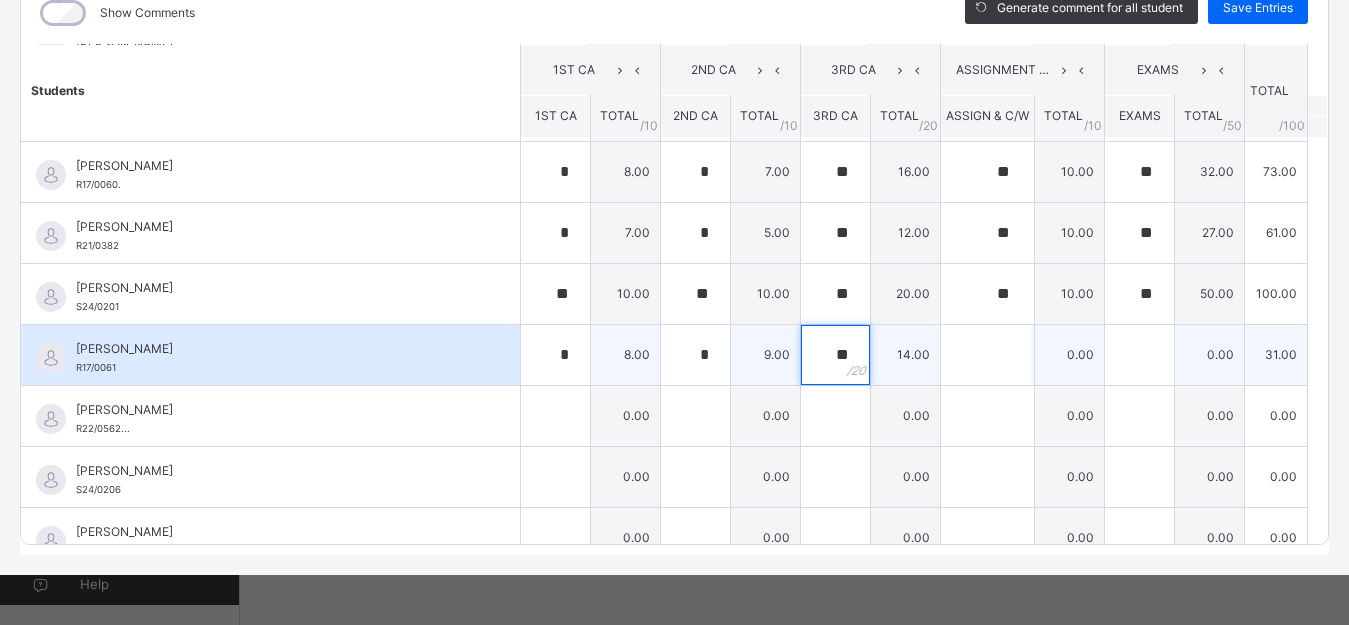 type on "**" 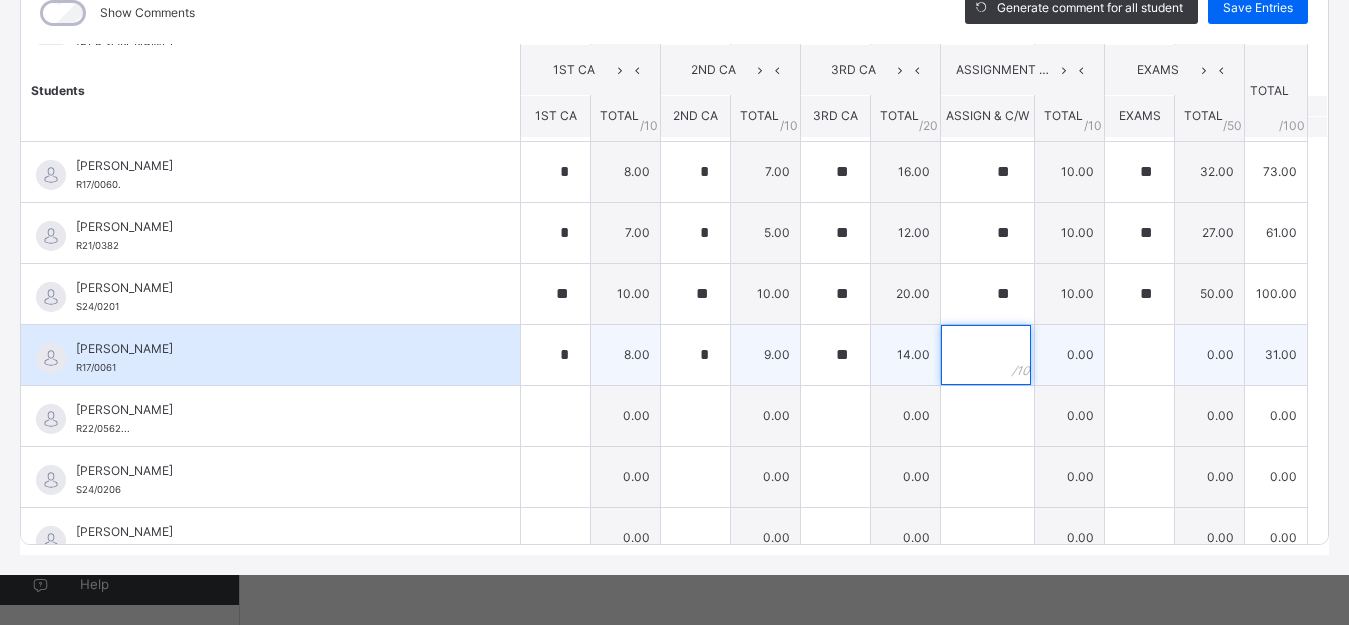 click at bounding box center [986, 355] 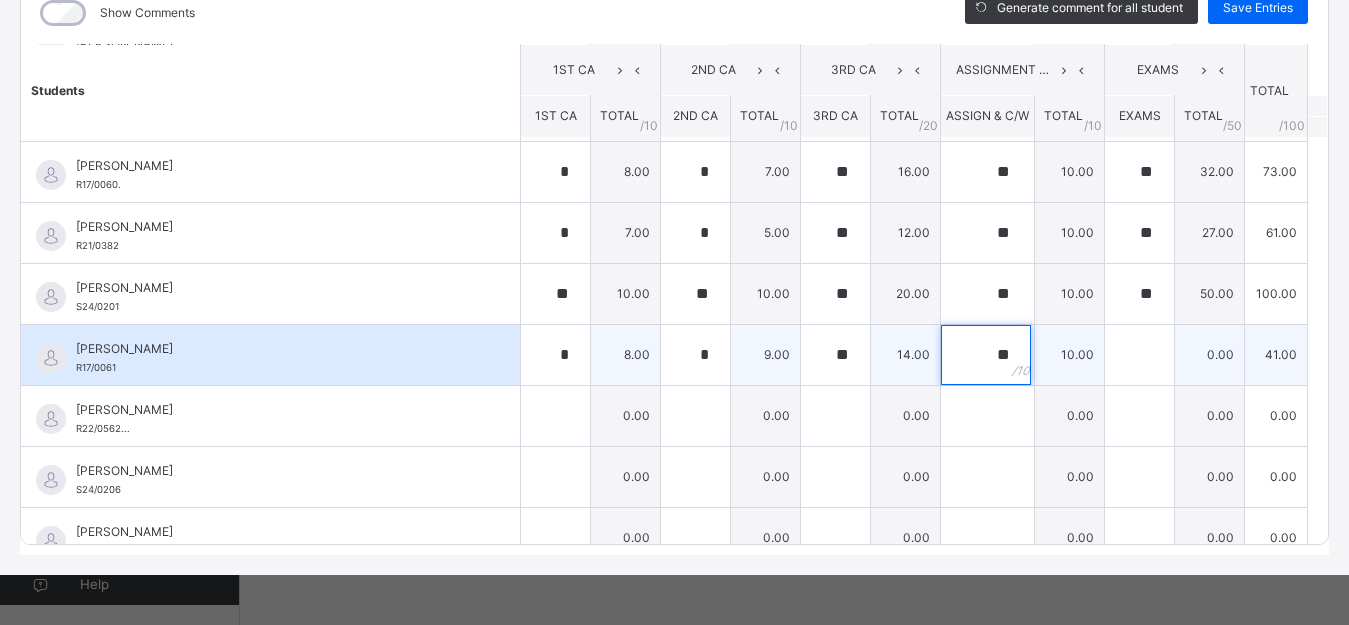 type on "**" 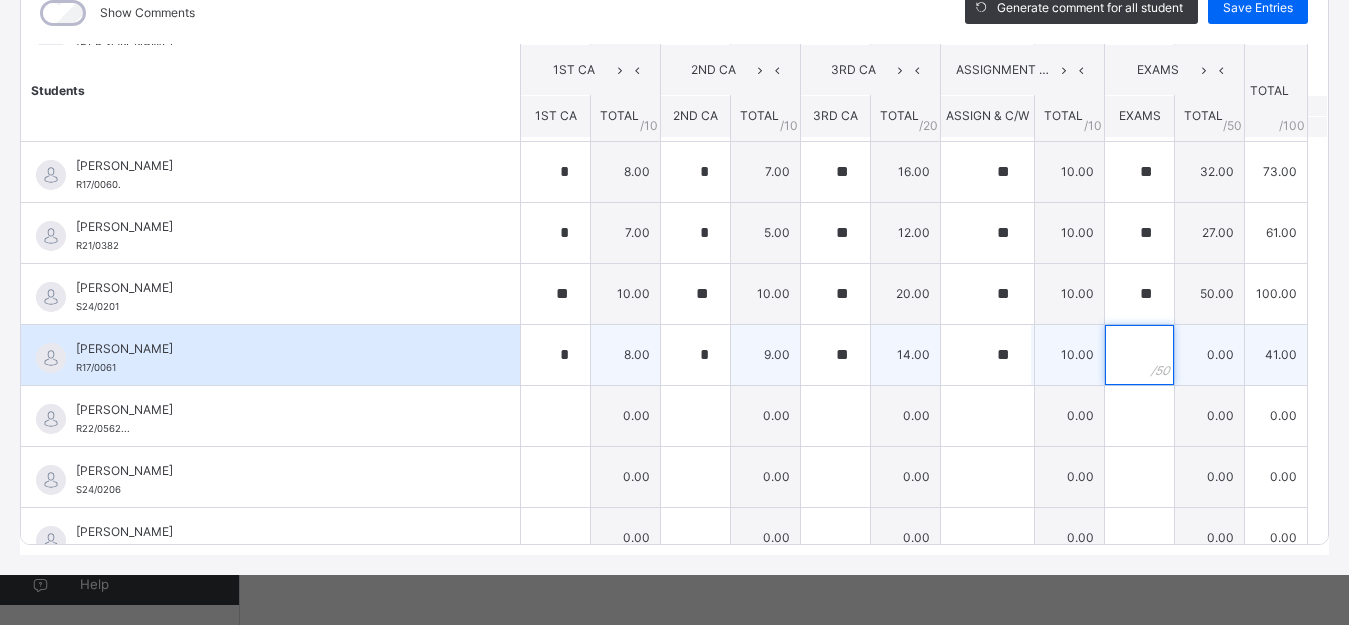 click at bounding box center [1139, 355] 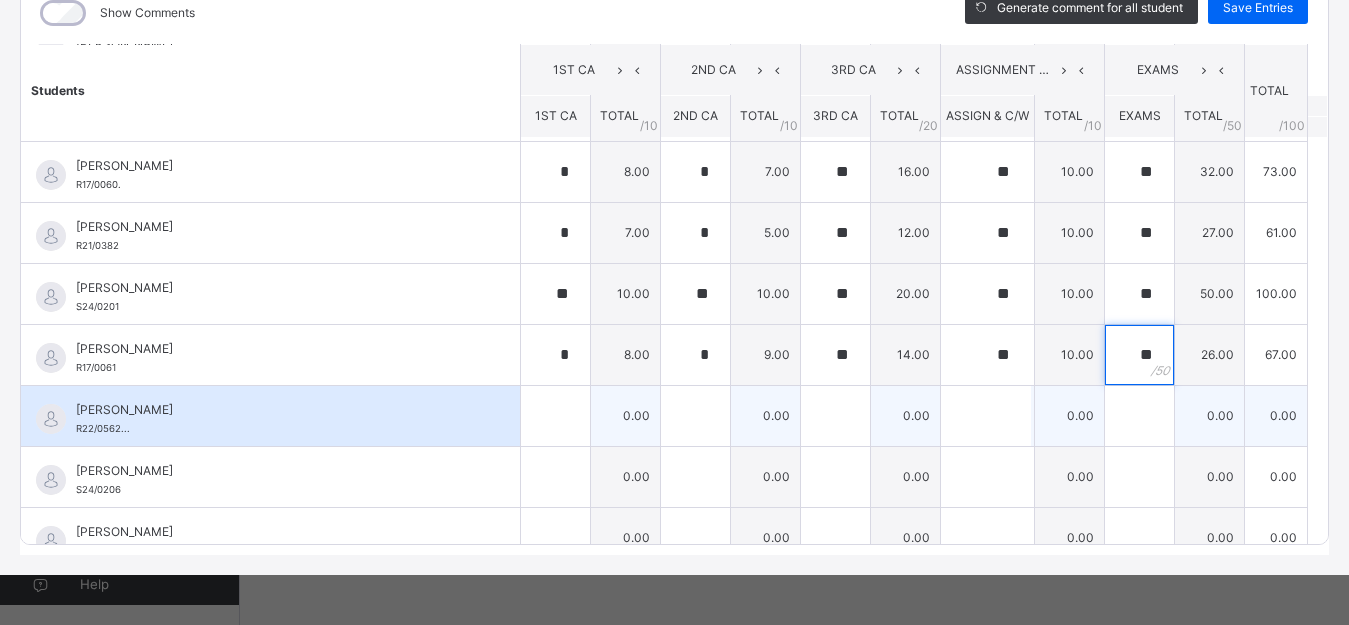 type on "**" 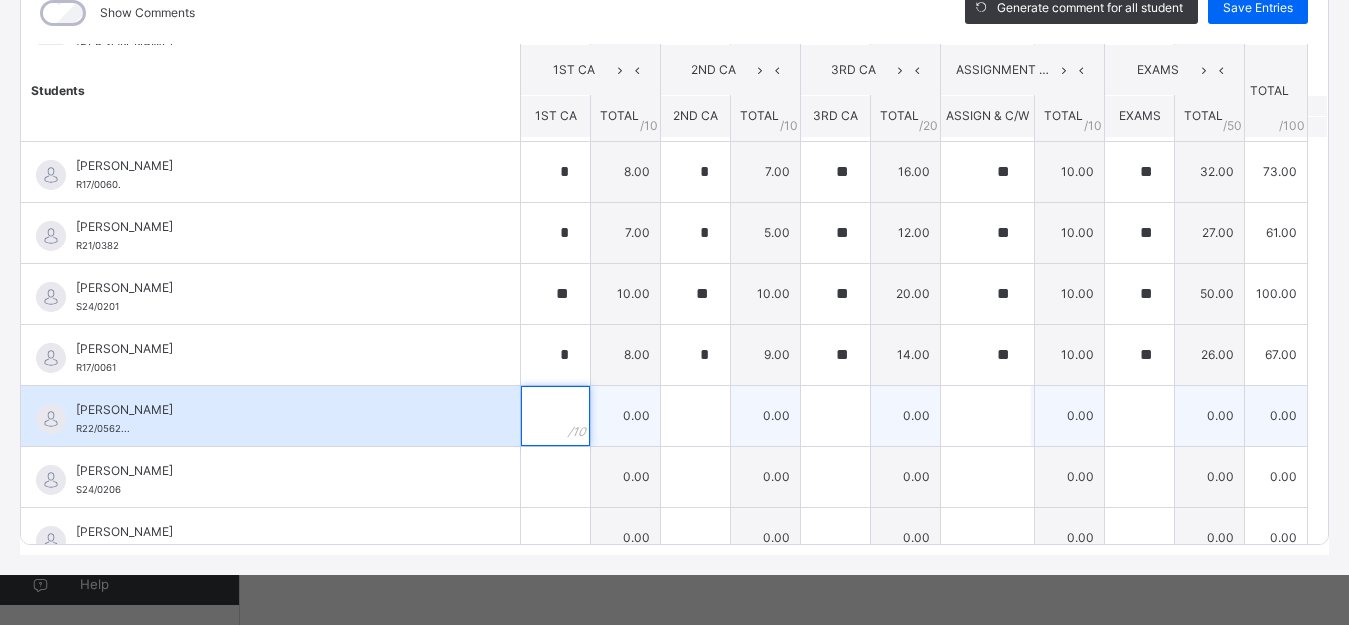 click at bounding box center [555, 416] 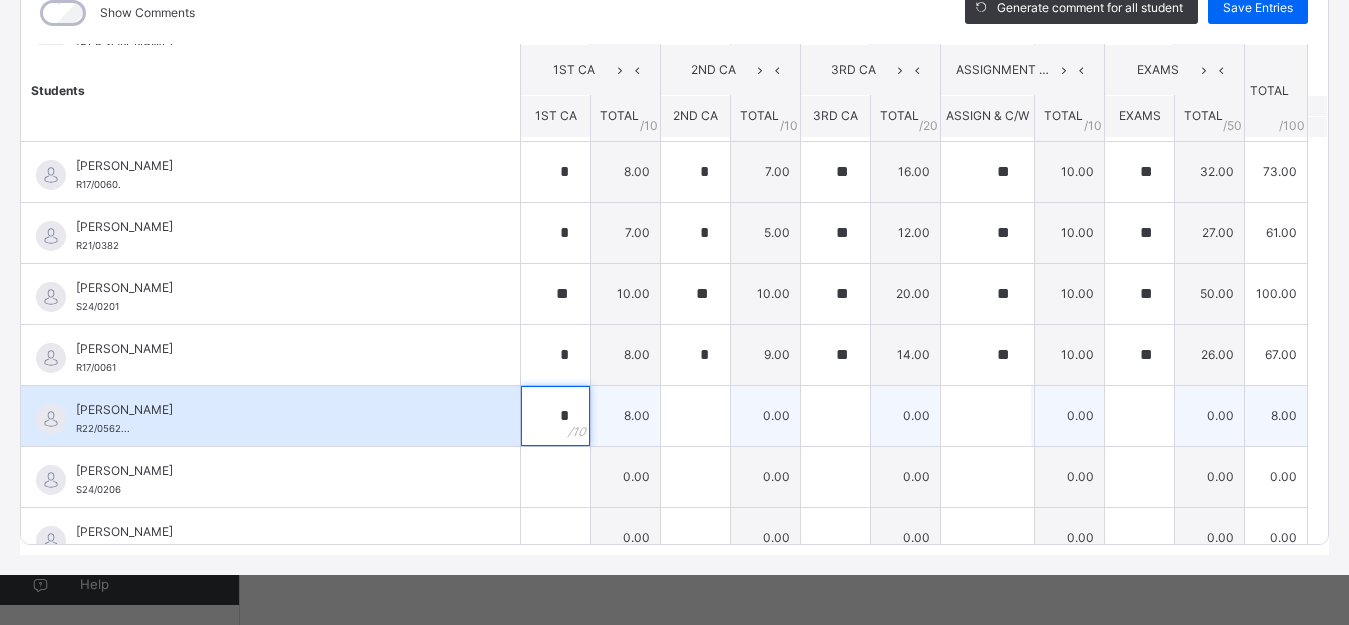type on "*" 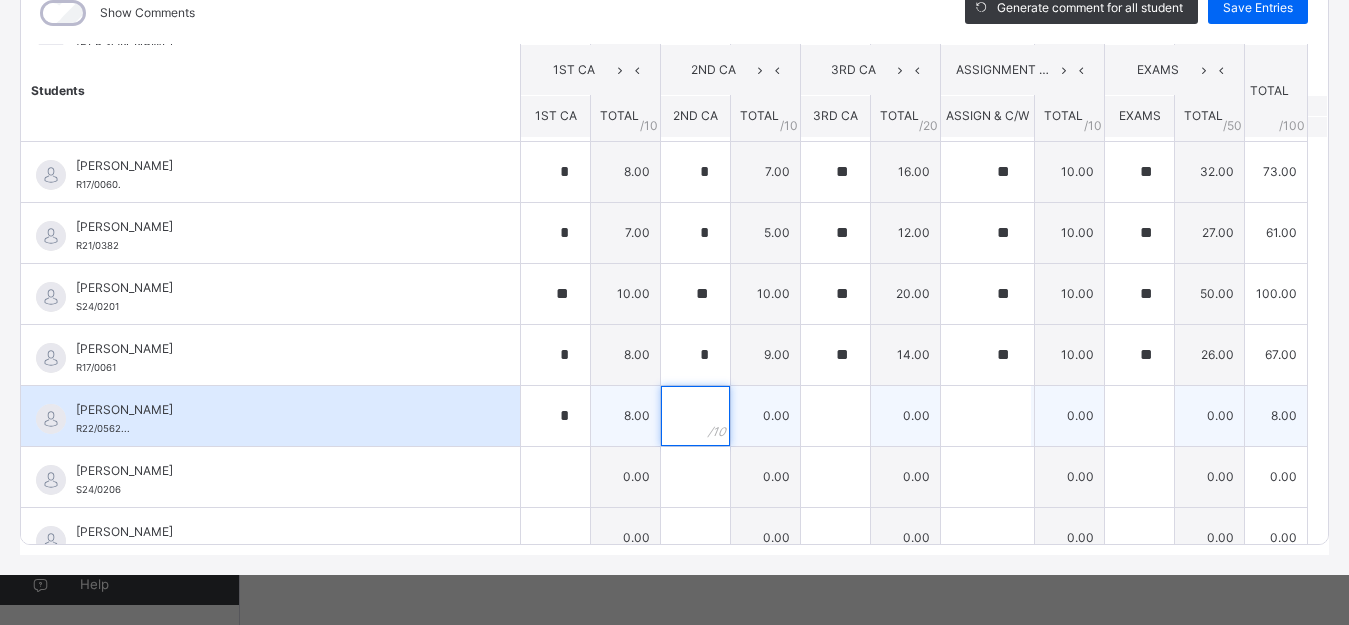 click at bounding box center (695, 416) 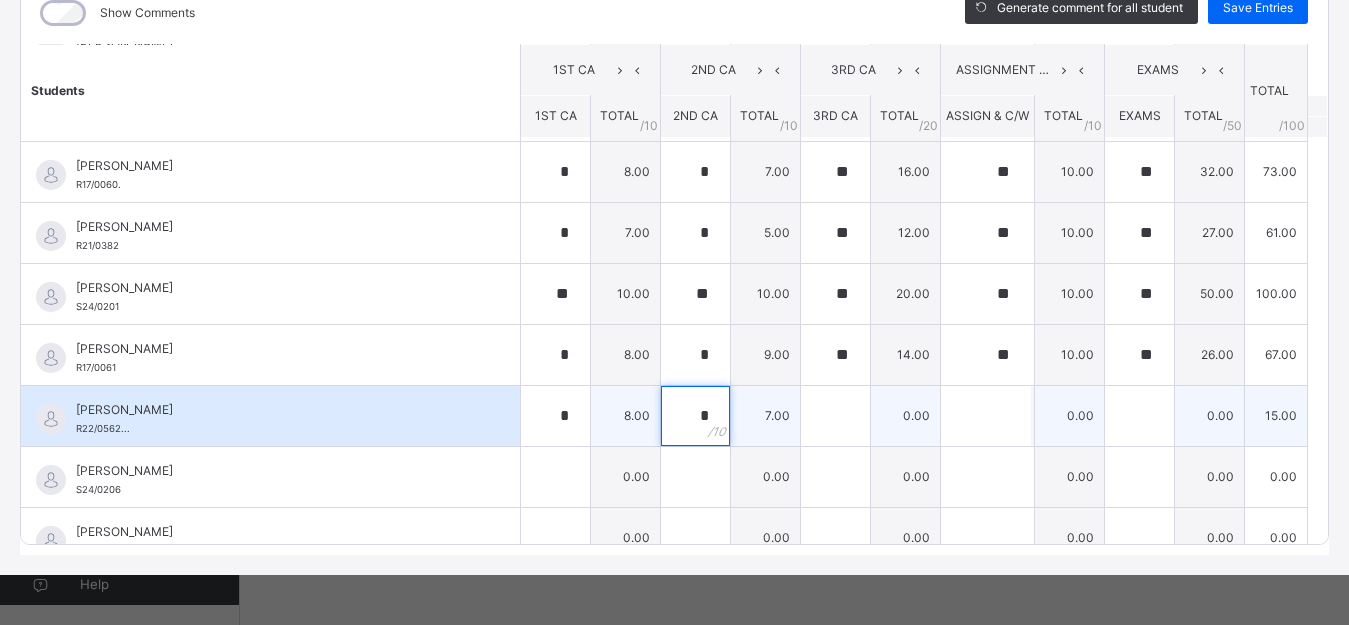 type on "*" 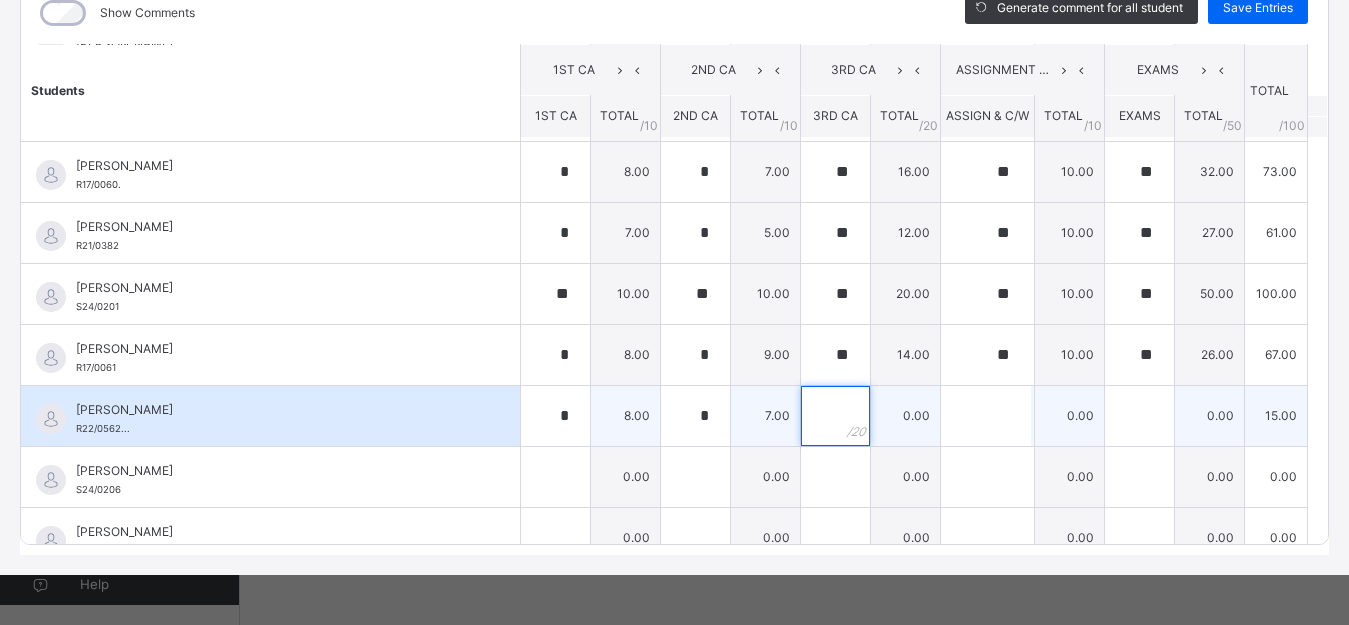 click at bounding box center (835, 416) 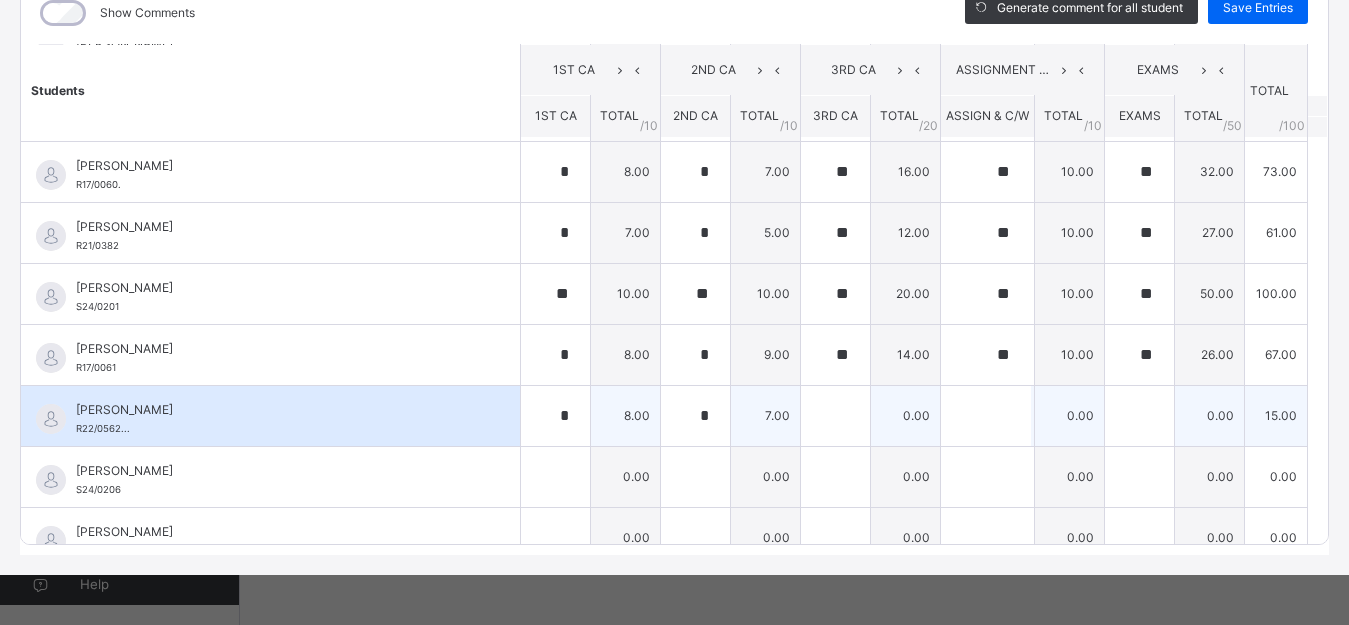 click at bounding box center [835, 416] 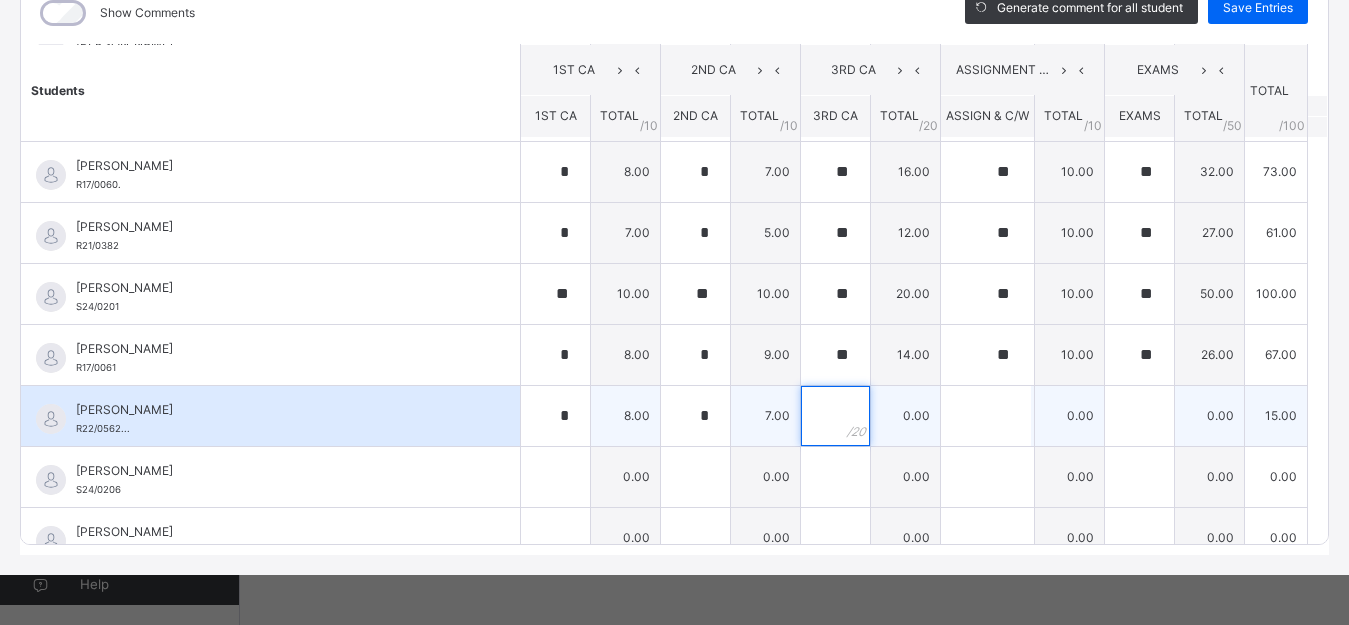 click at bounding box center (835, 416) 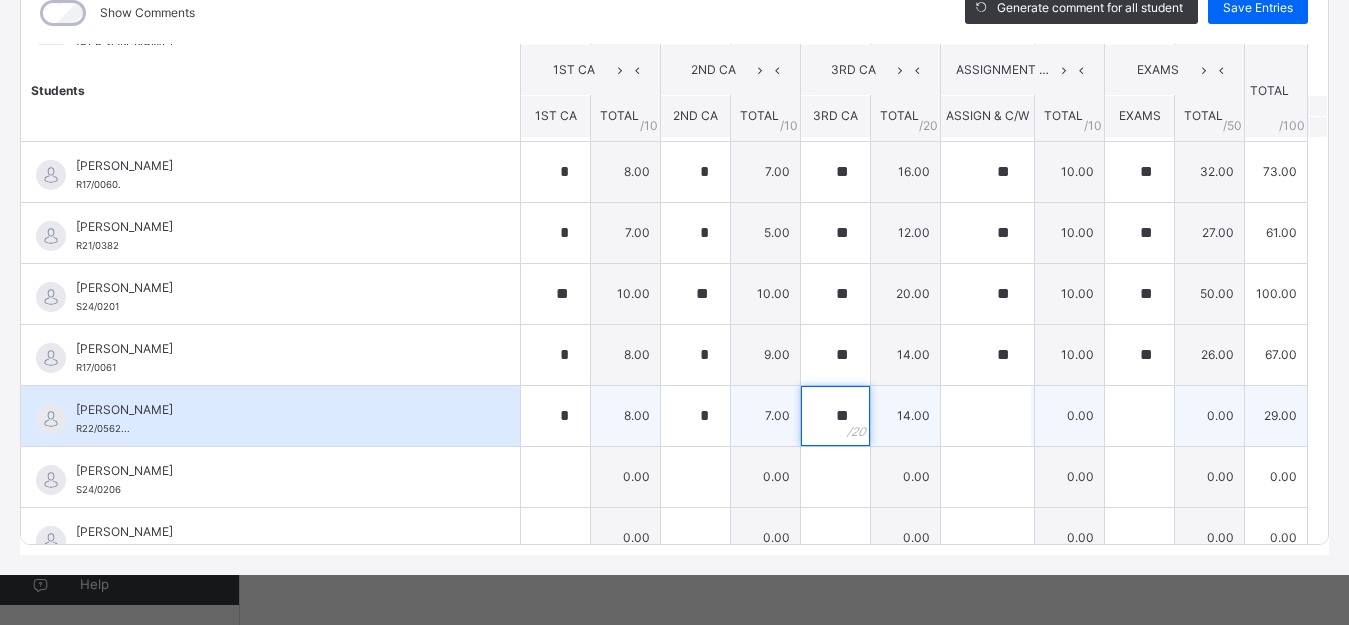 type on "**" 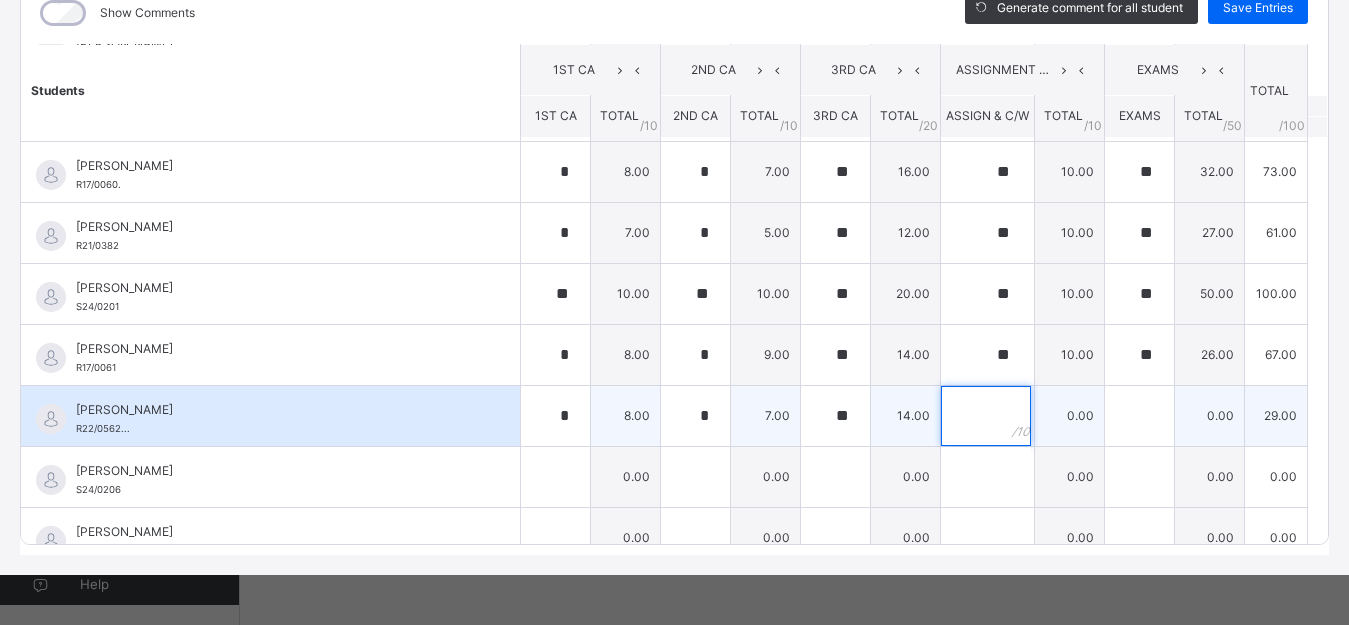 click at bounding box center [986, 416] 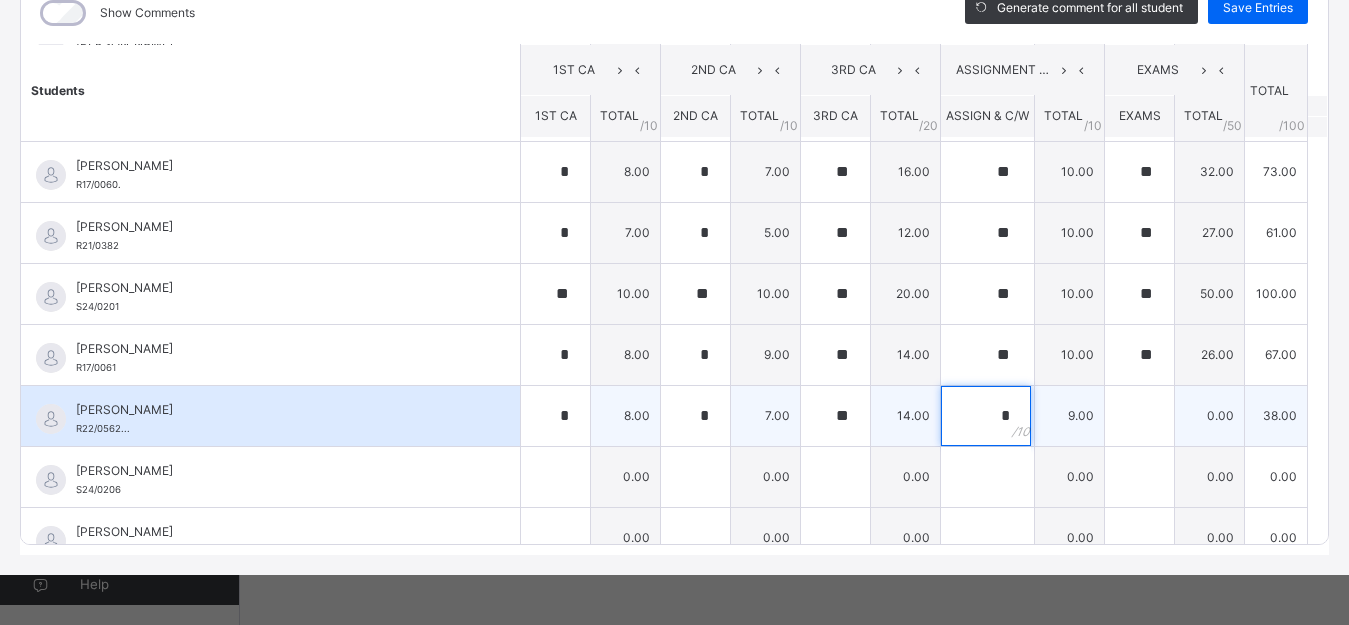 type on "*" 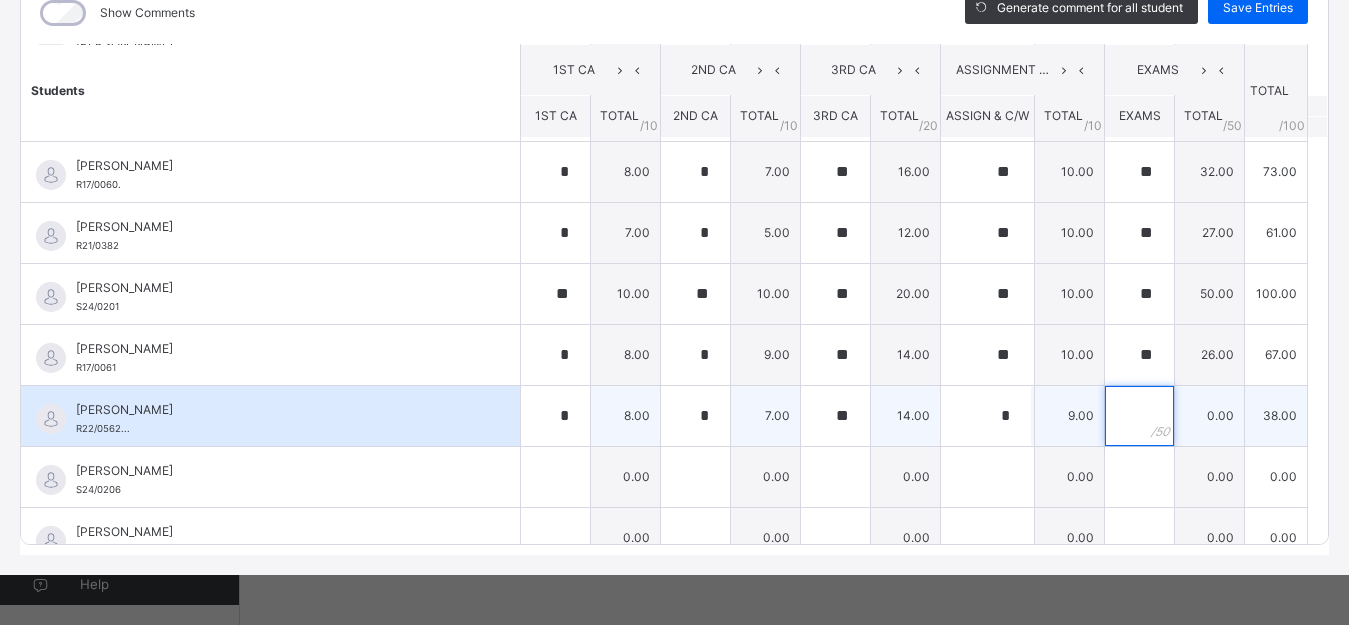 click at bounding box center (1139, 416) 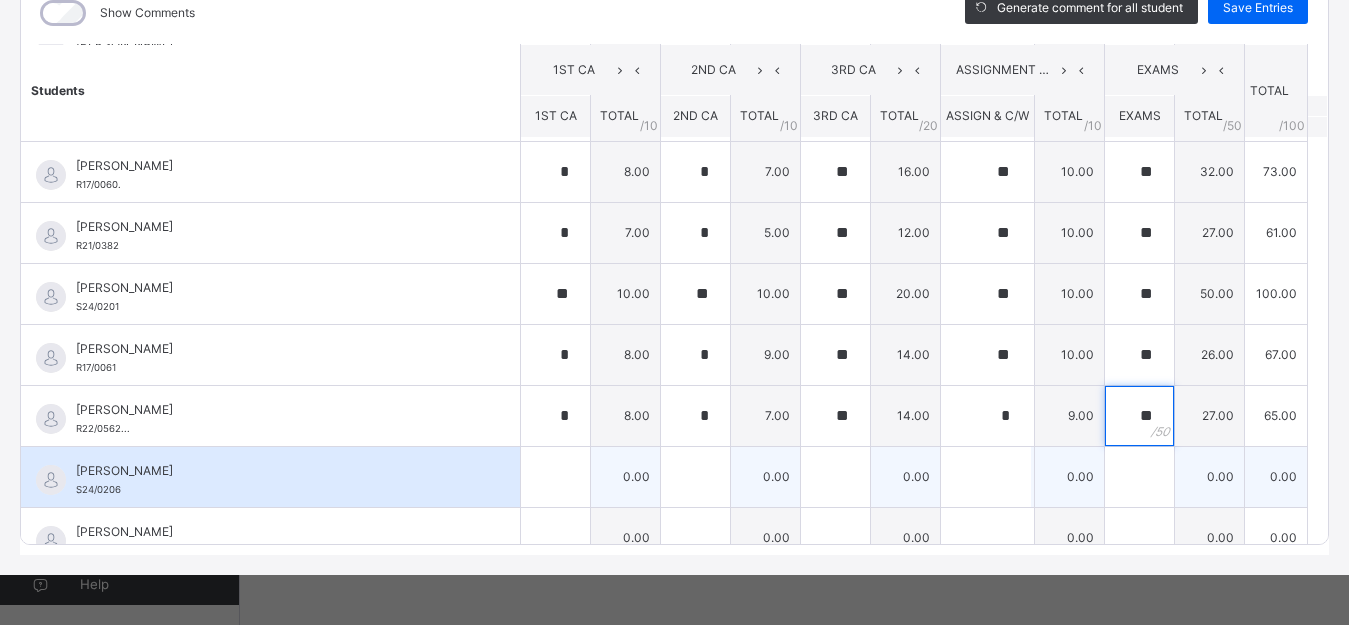 type on "**" 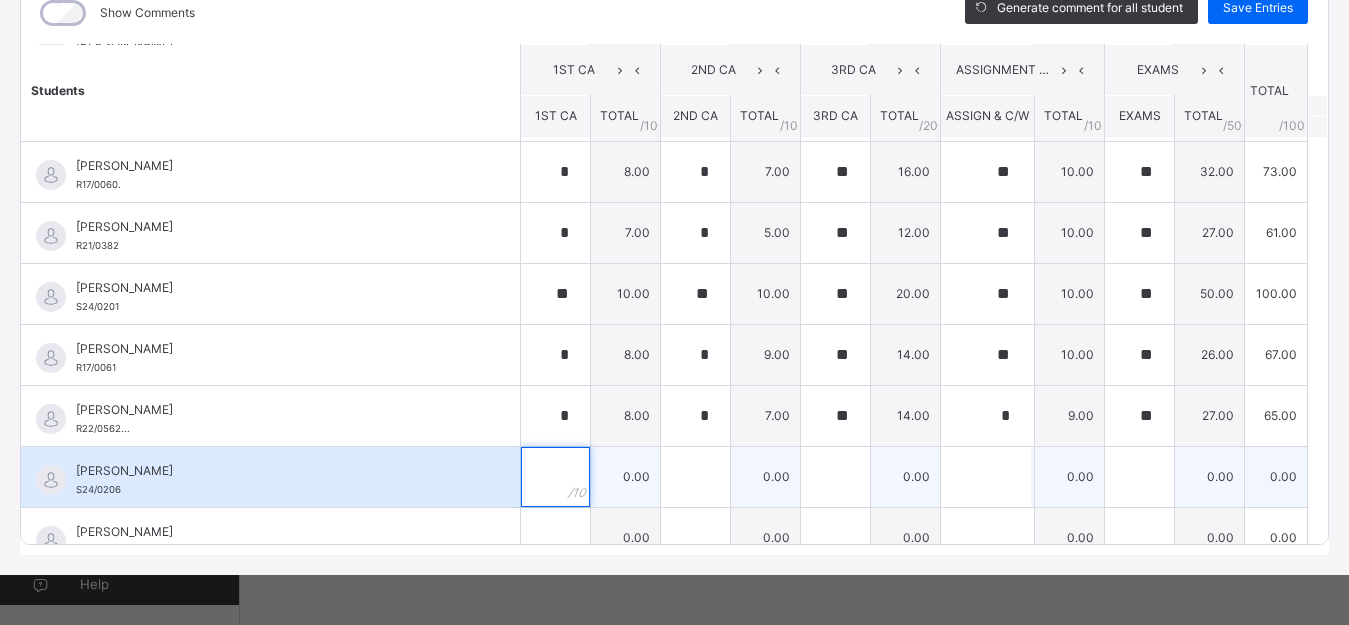 click at bounding box center (555, 477) 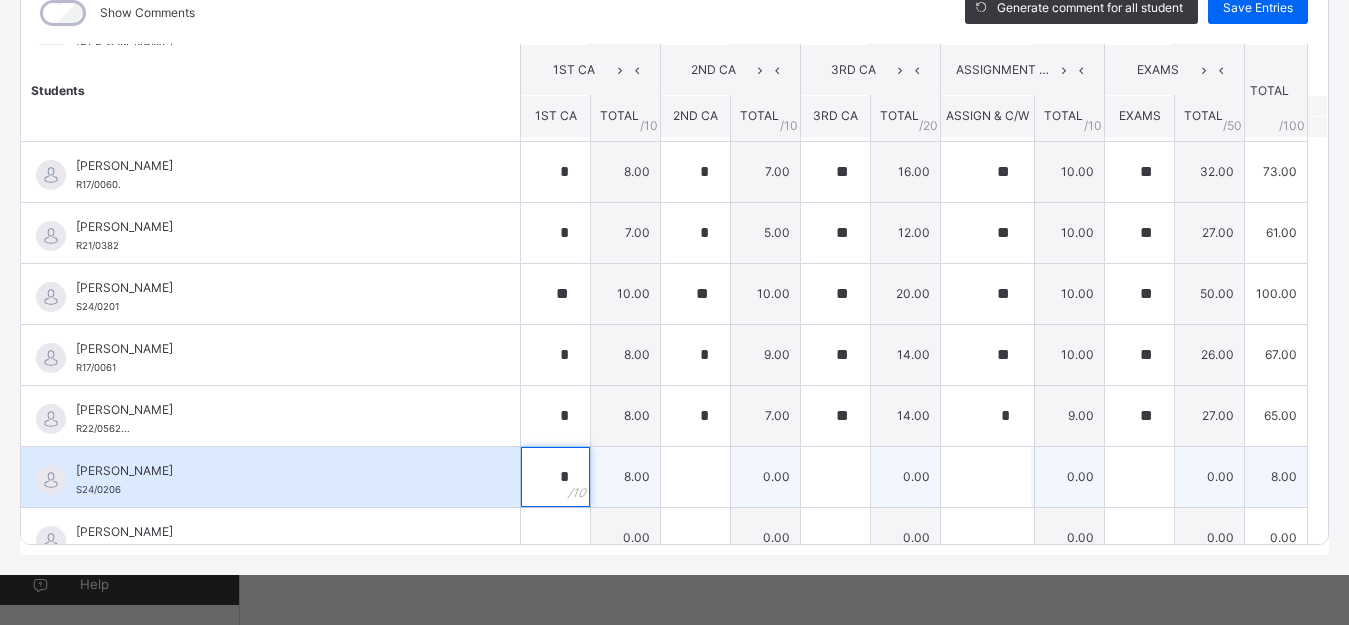 type on "*" 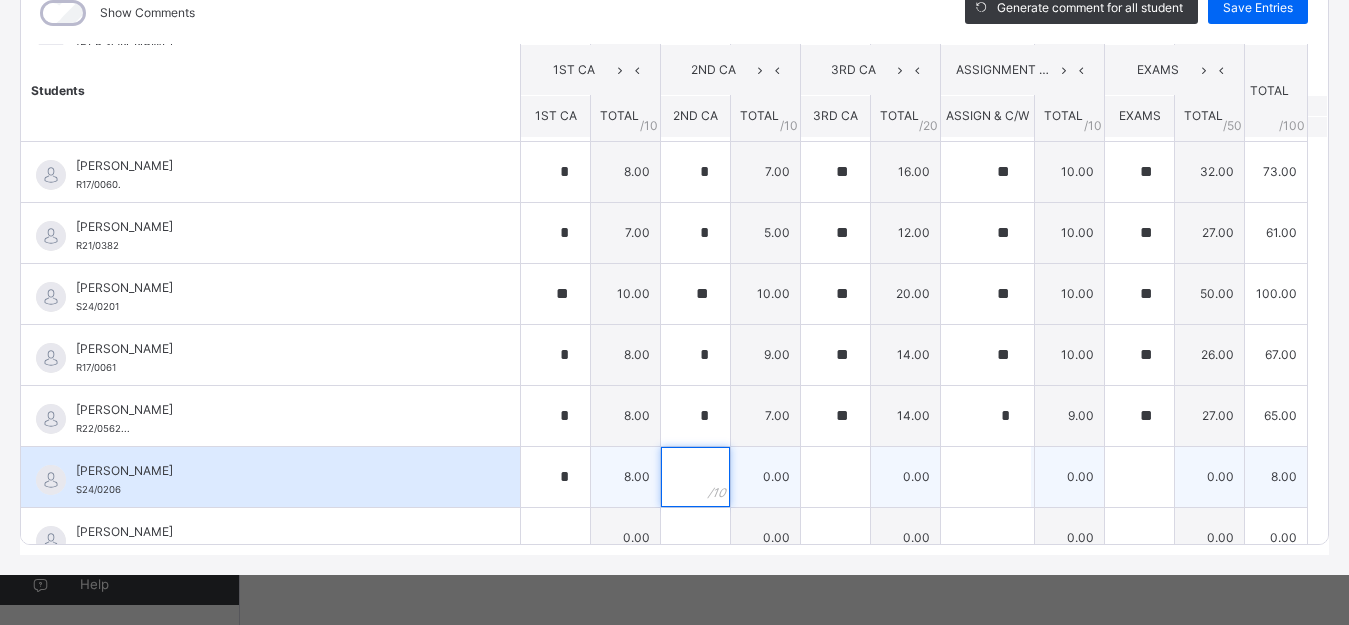 click at bounding box center [695, 477] 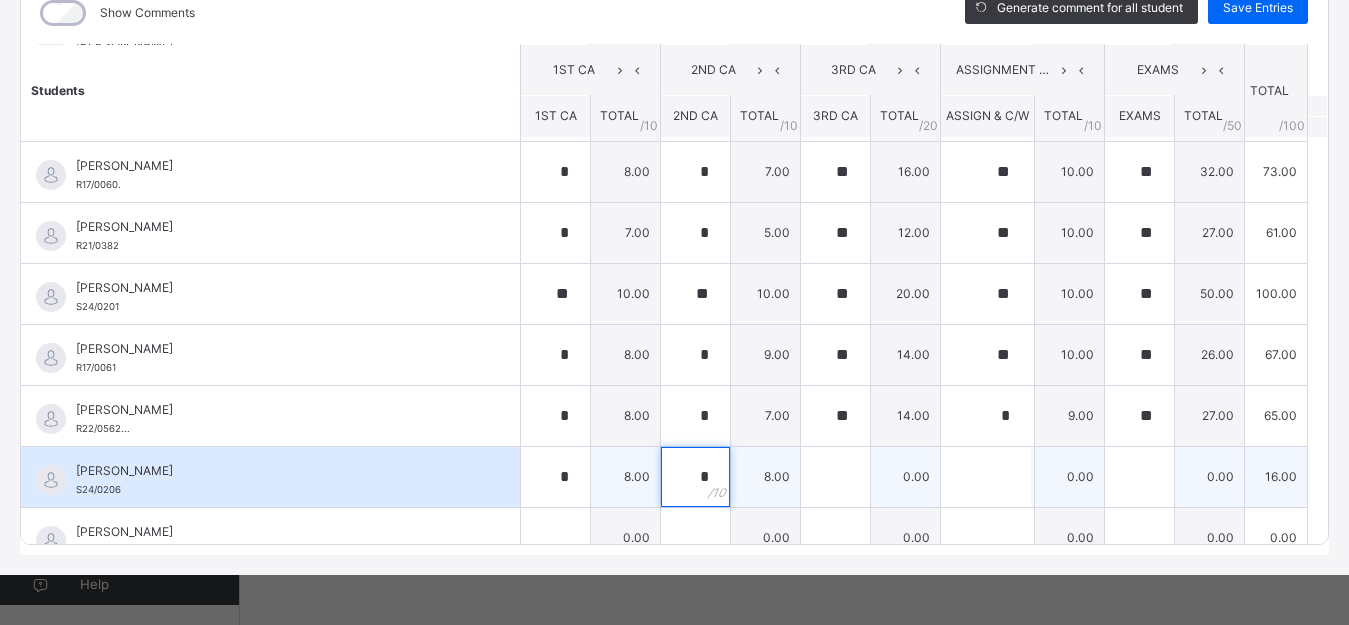 type on "*" 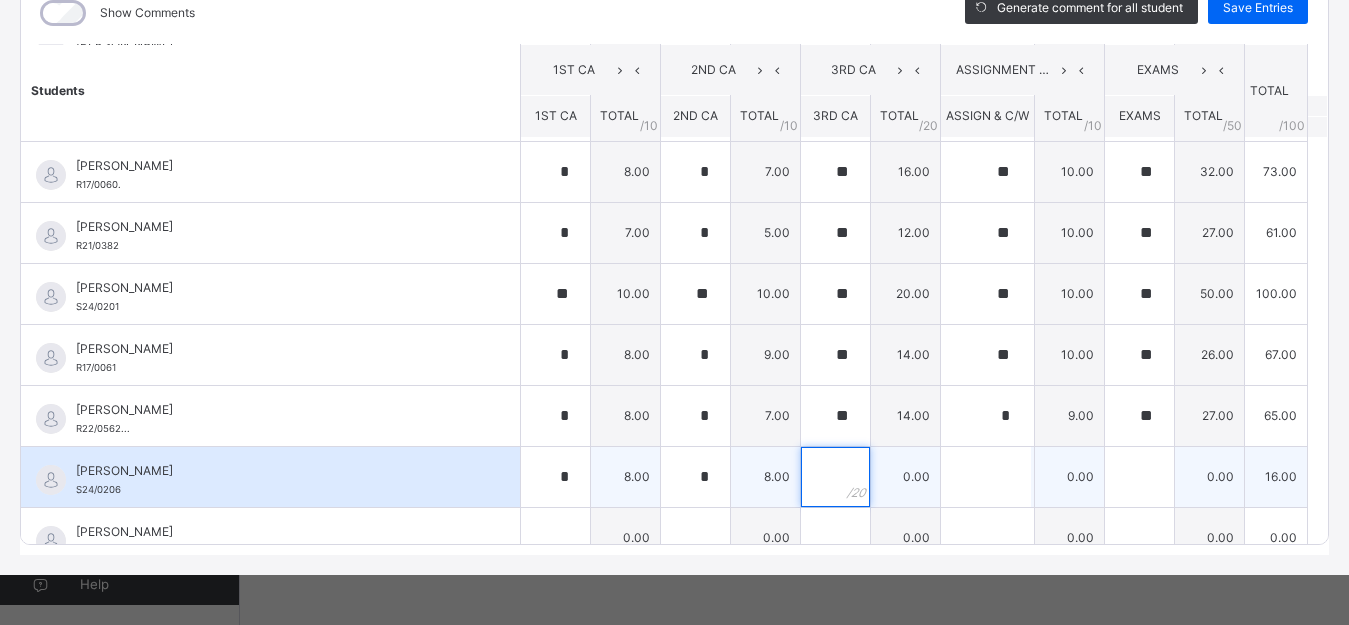 click at bounding box center [835, 477] 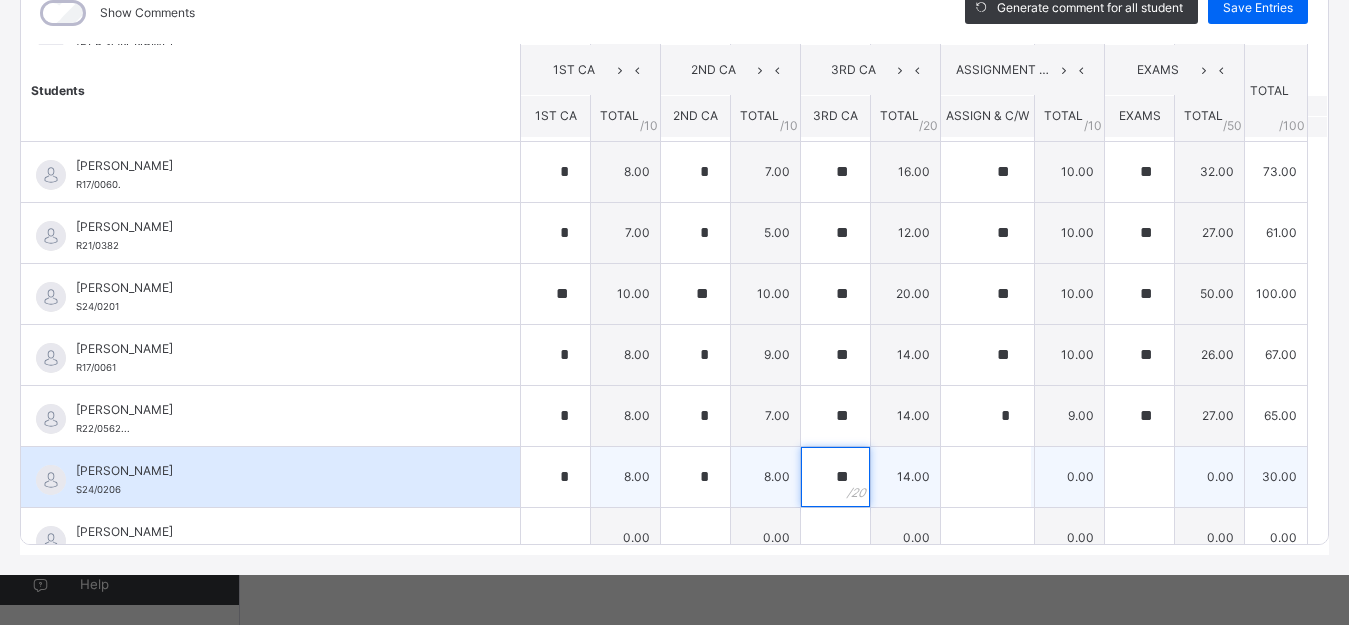 type on "**" 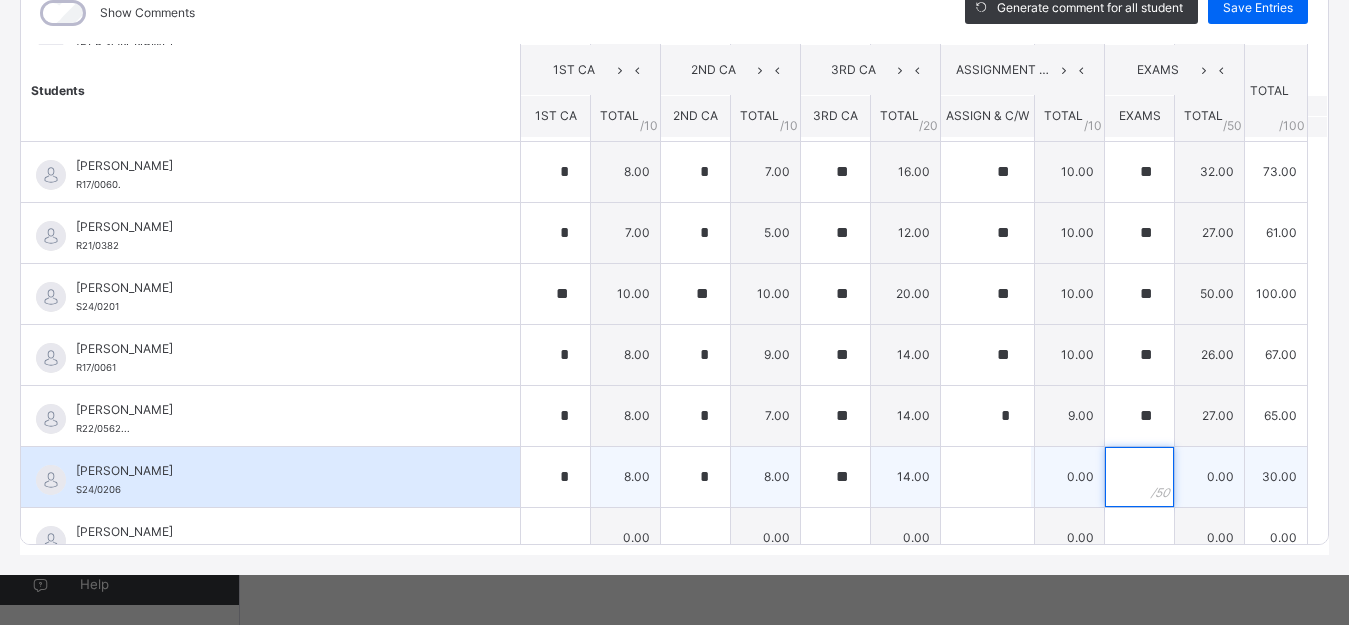 click at bounding box center [1139, 477] 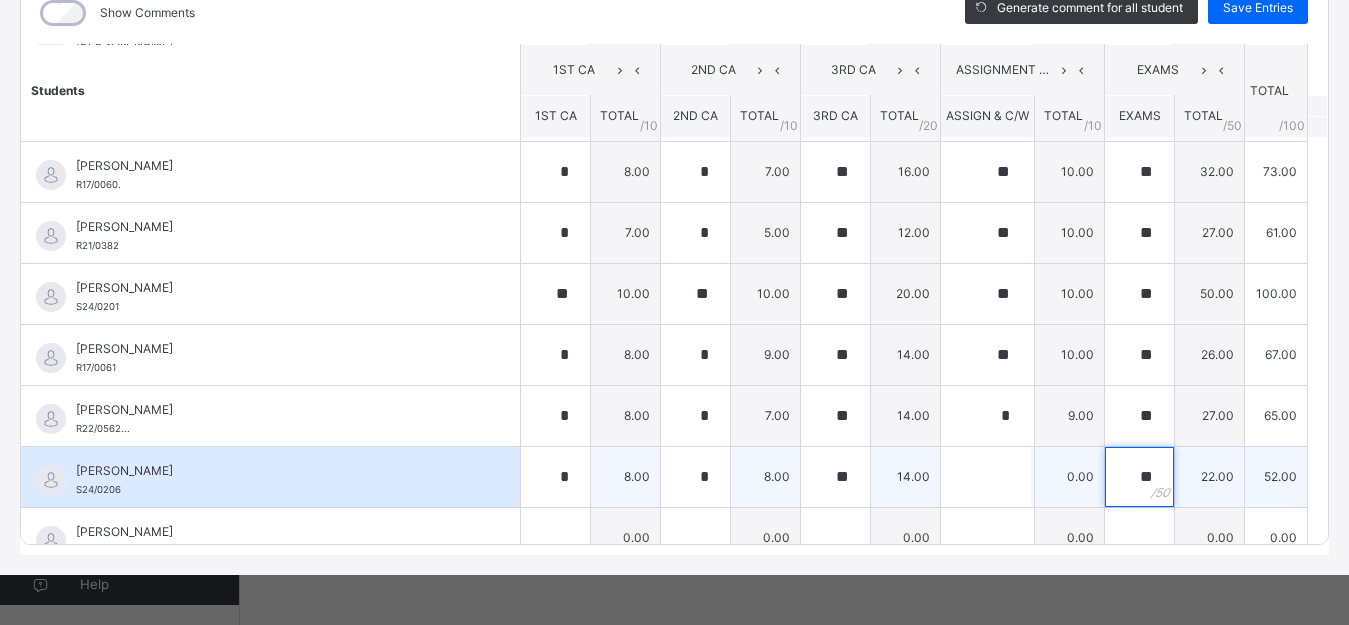type on "**" 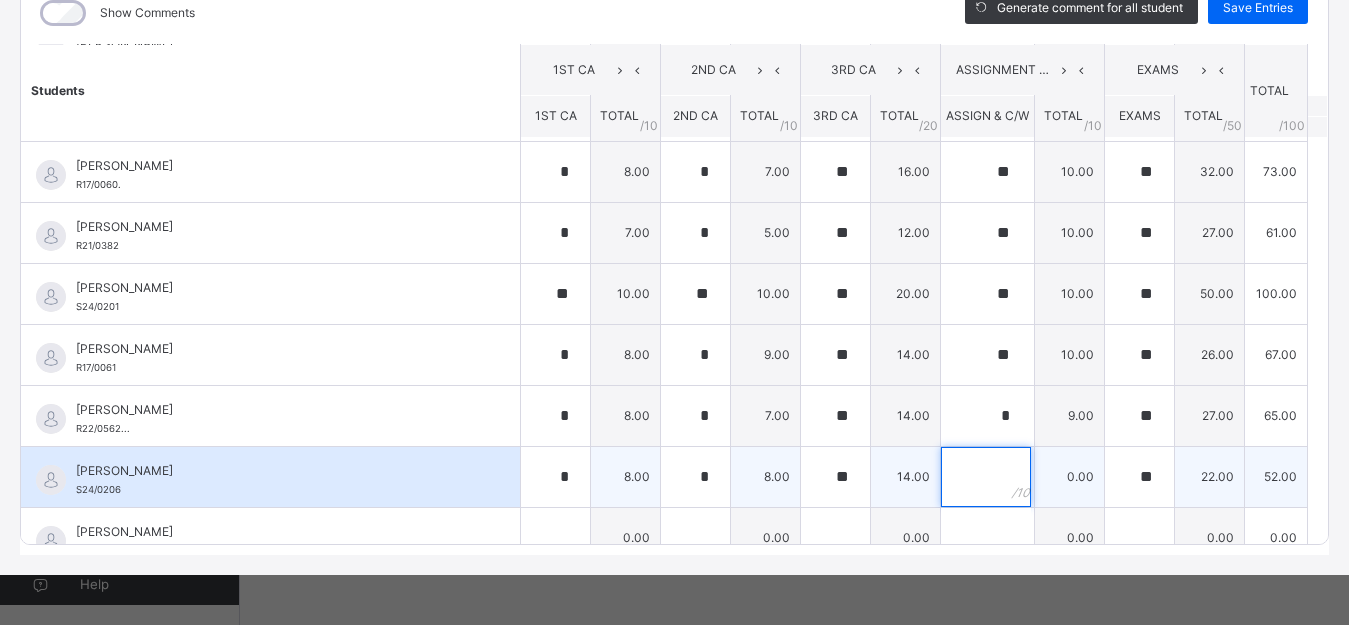 click at bounding box center (986, 477) 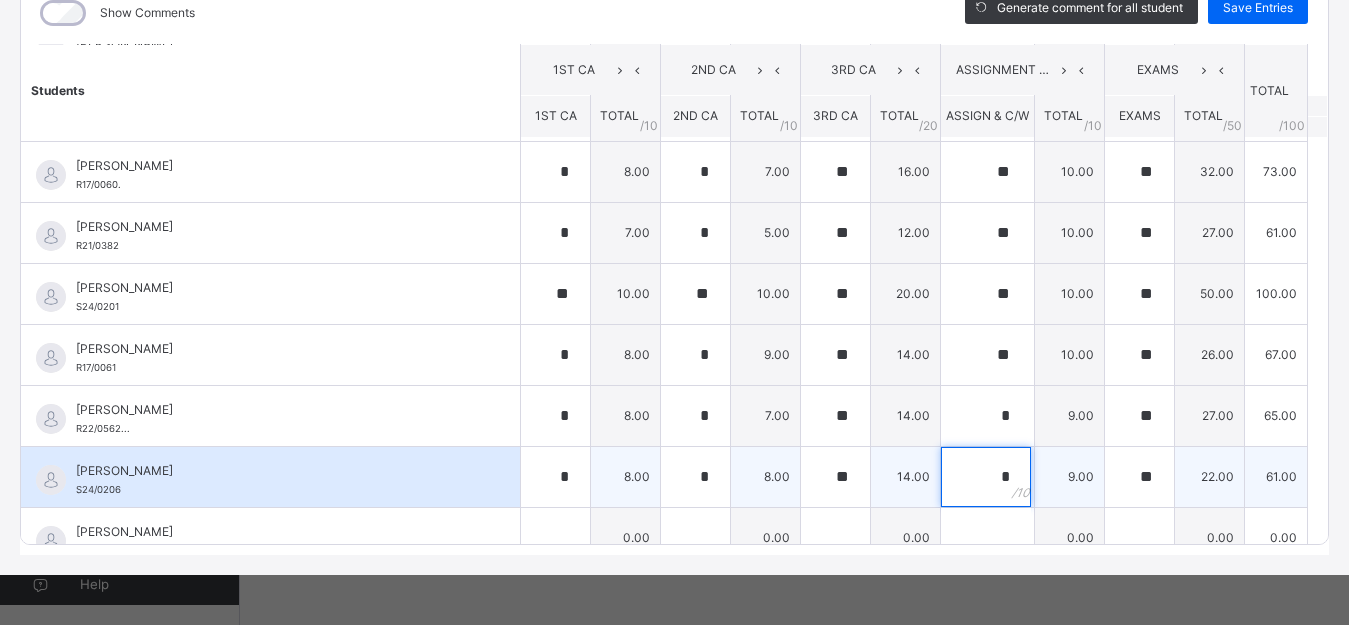 type on "*" 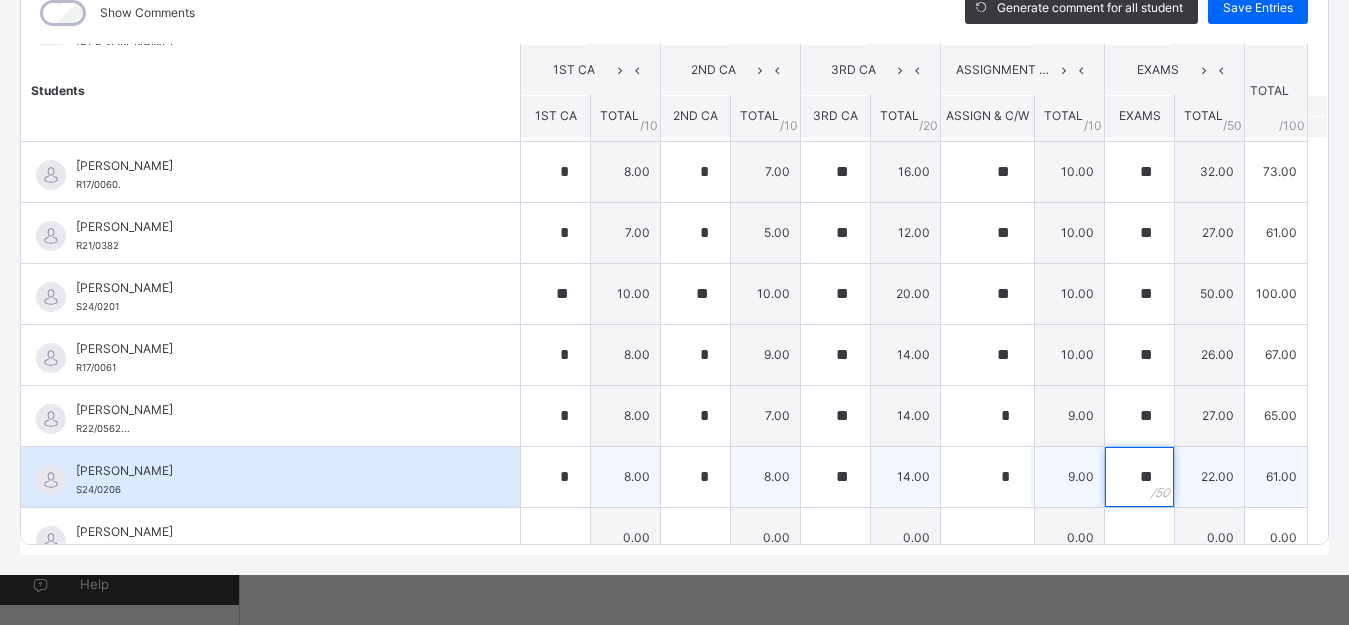 click on "**" at bounding box center [1139, 477] 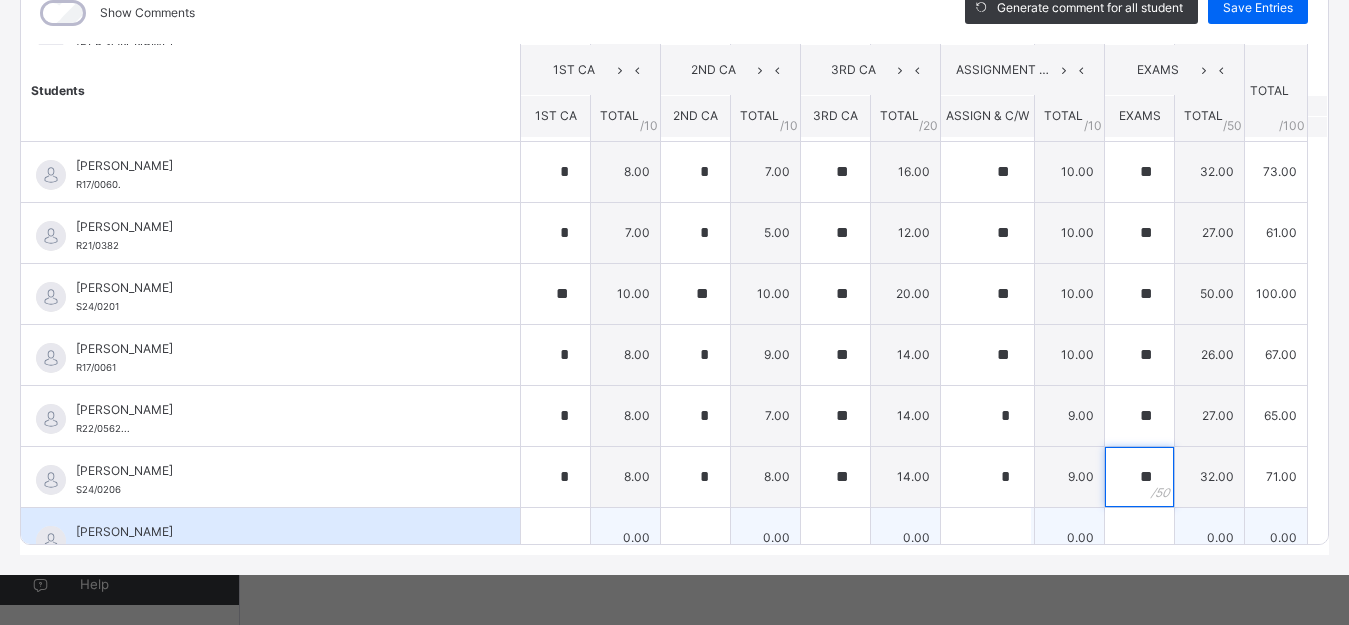 type on "**" 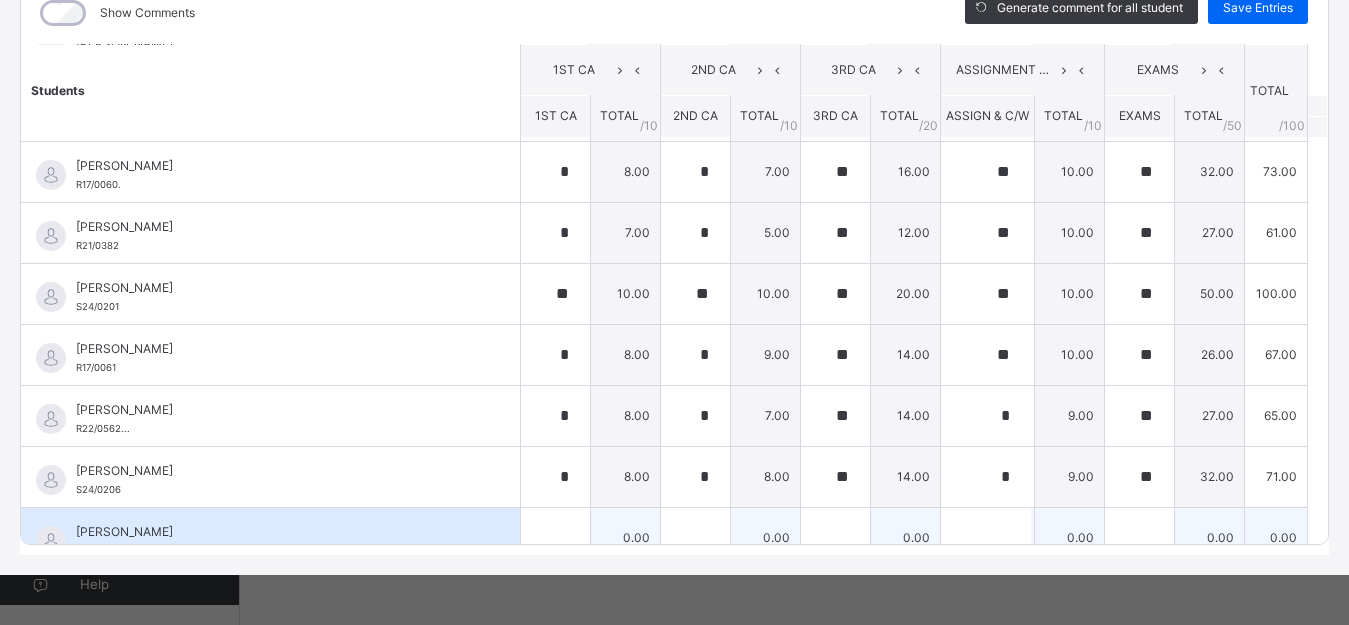 click on "0.00" at bounding box center [766, 537] 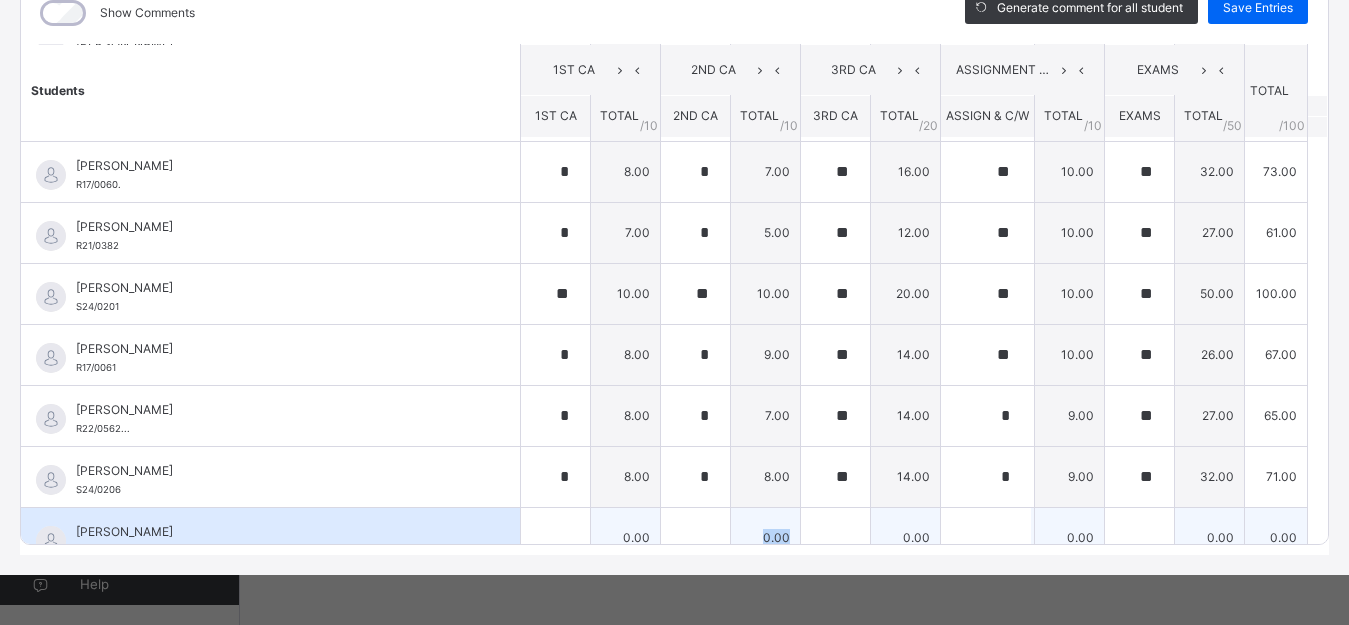 click on "0.00" at bounding box center (766, 537) 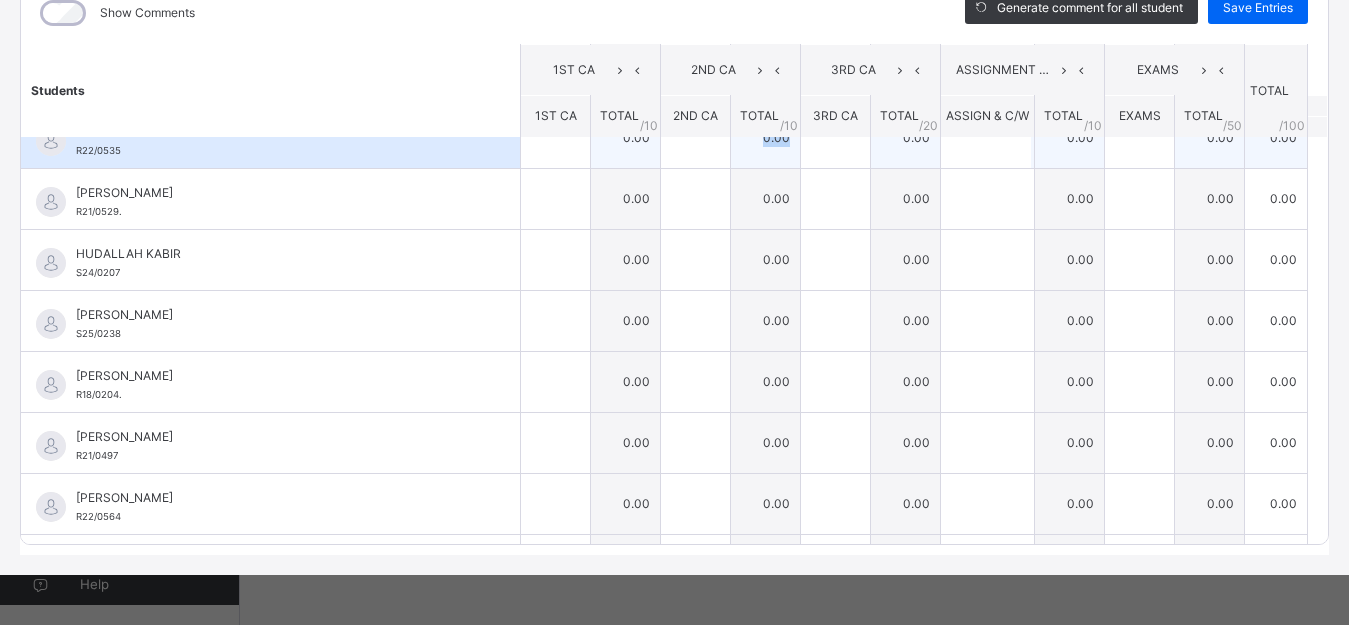 scroll, scrollTop: 600, scrollLeft: 0, axis: vertical 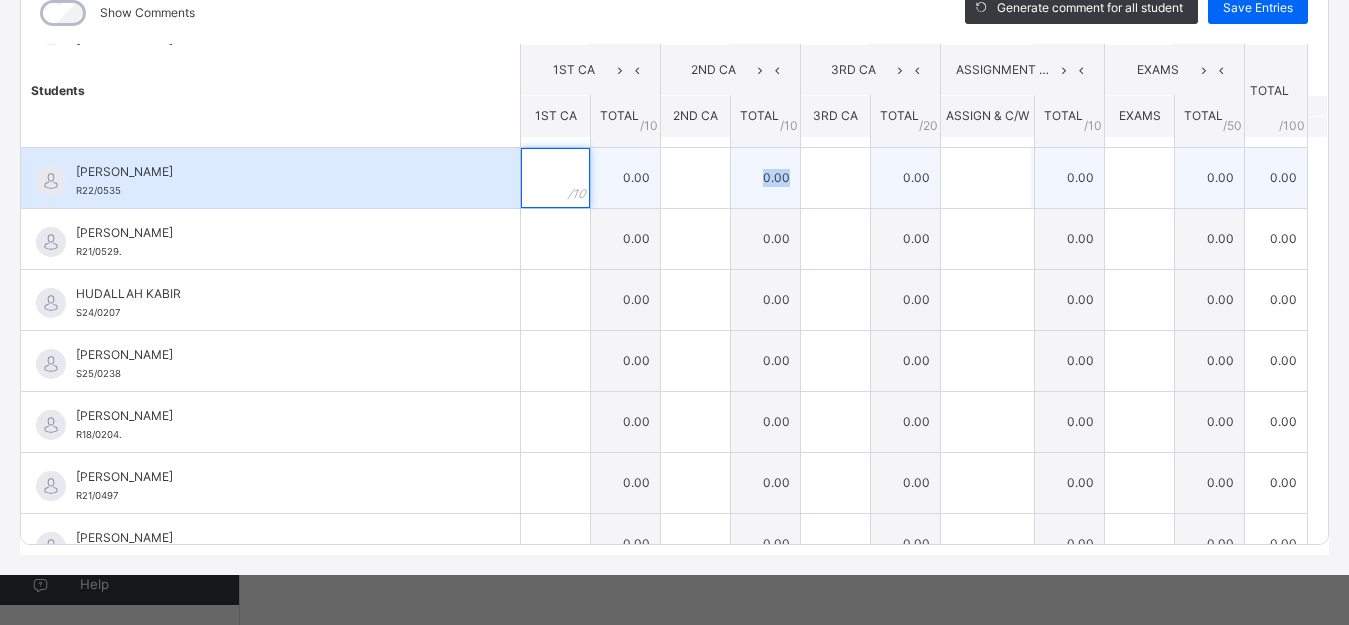 click at bounding box center (555, 178) 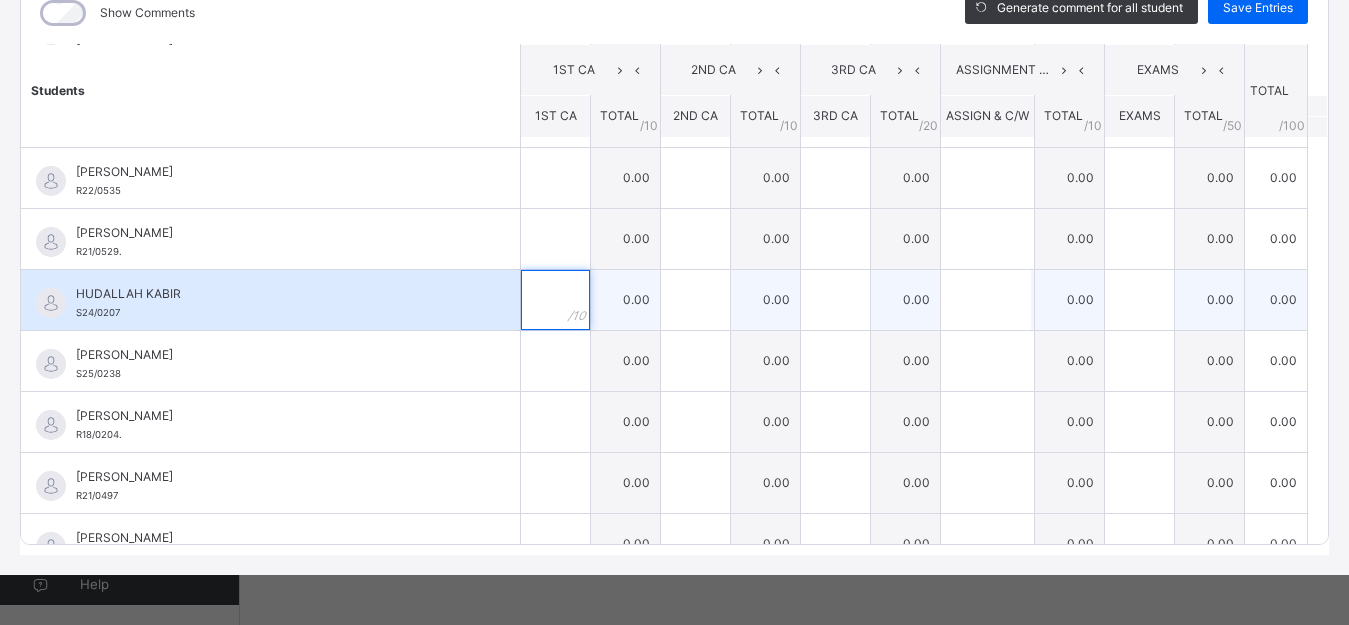 click at bounding box center (555, 300) 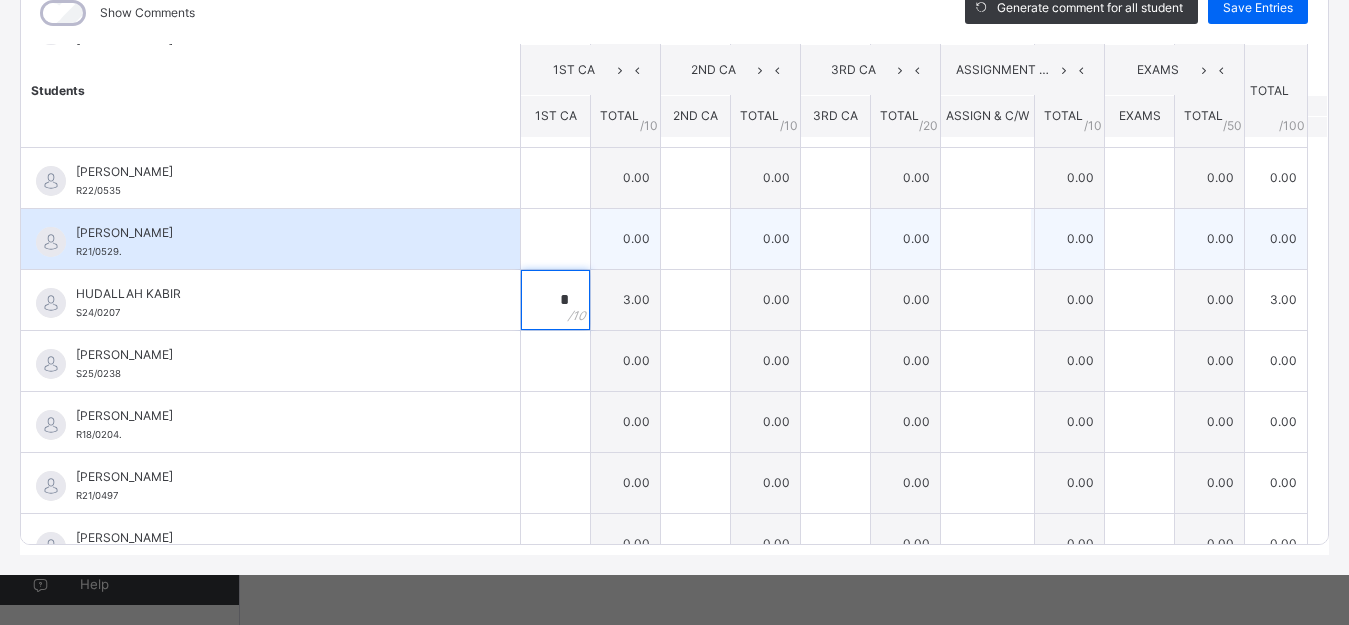 type on "*" 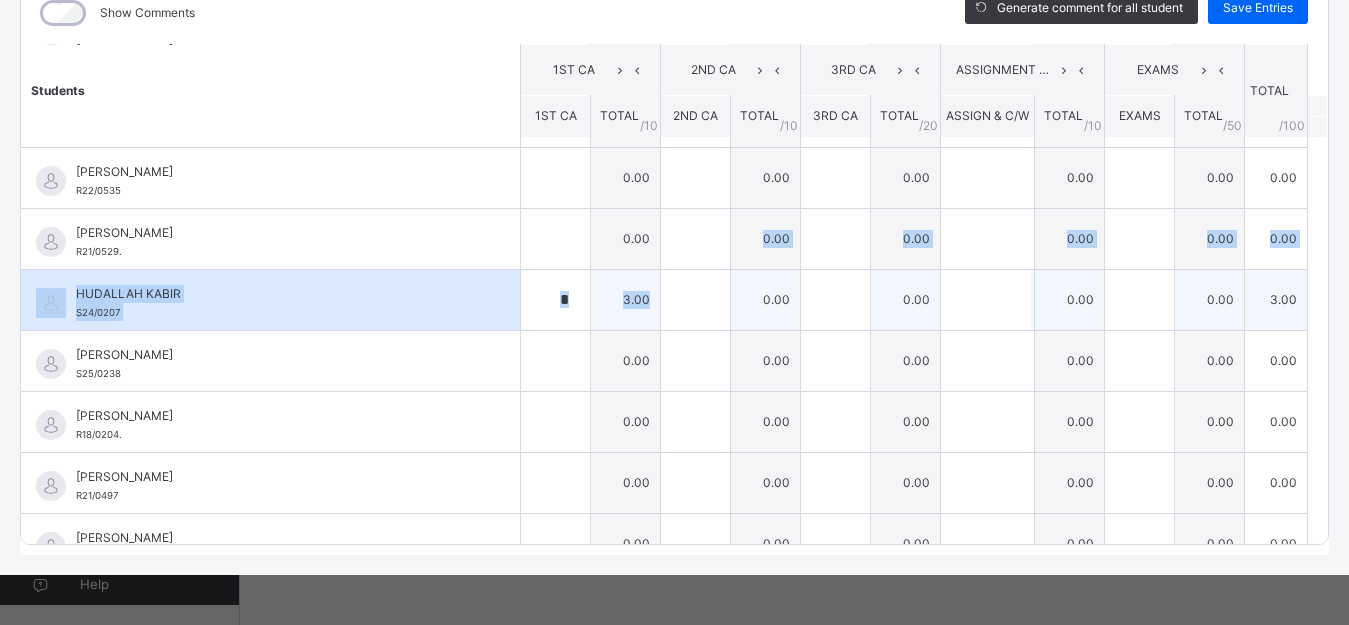 drag, startPoint x: 727, startPoint y: 236, endPoint x: 681, endPoint y: 298, distance: 77.201035 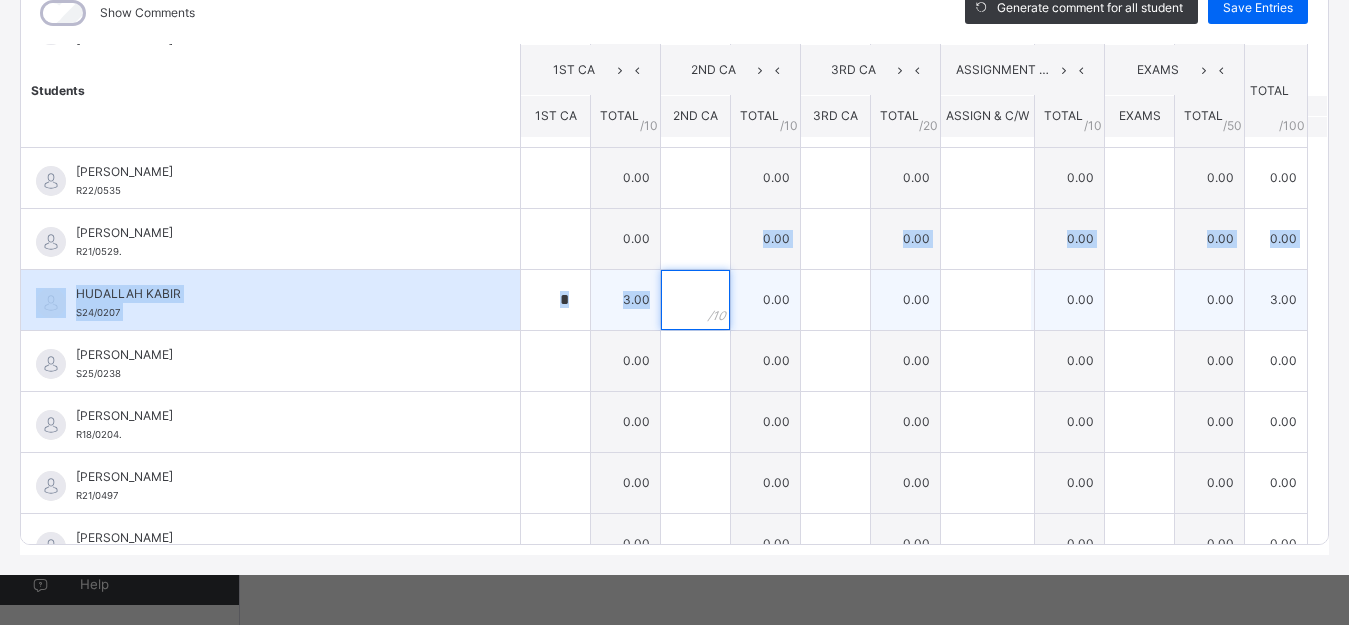 click at bounding box center [695, 300] 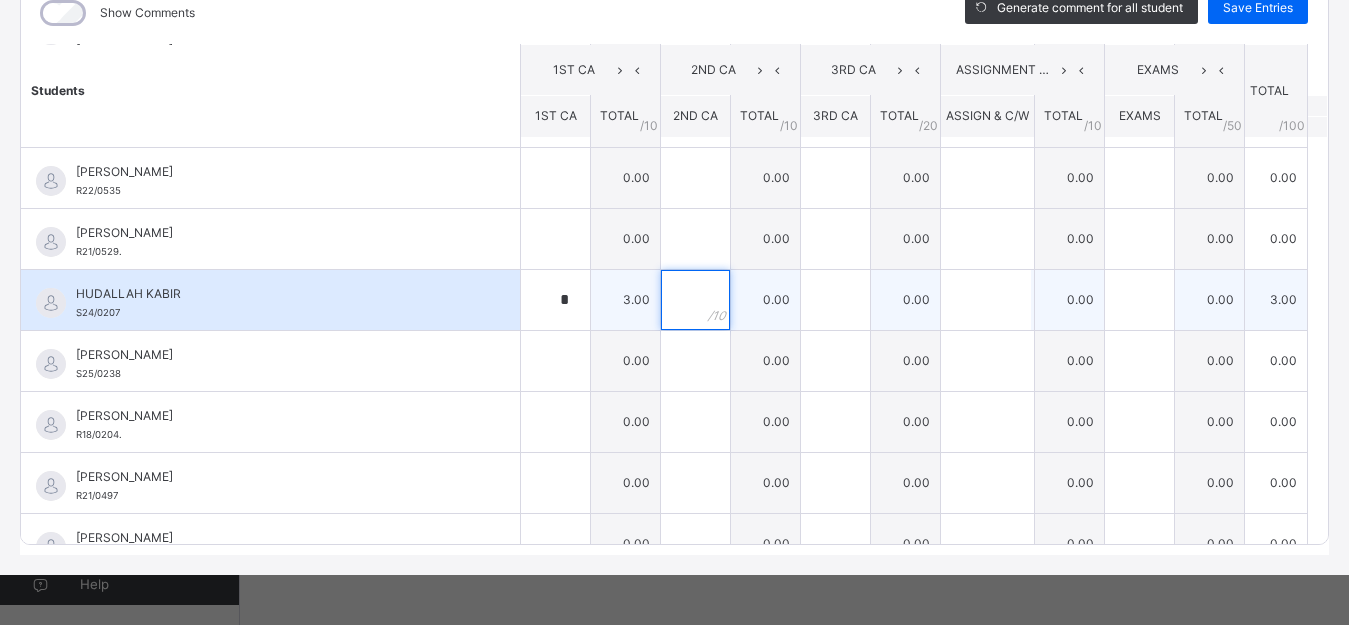 click at bounding box center [695, 300] 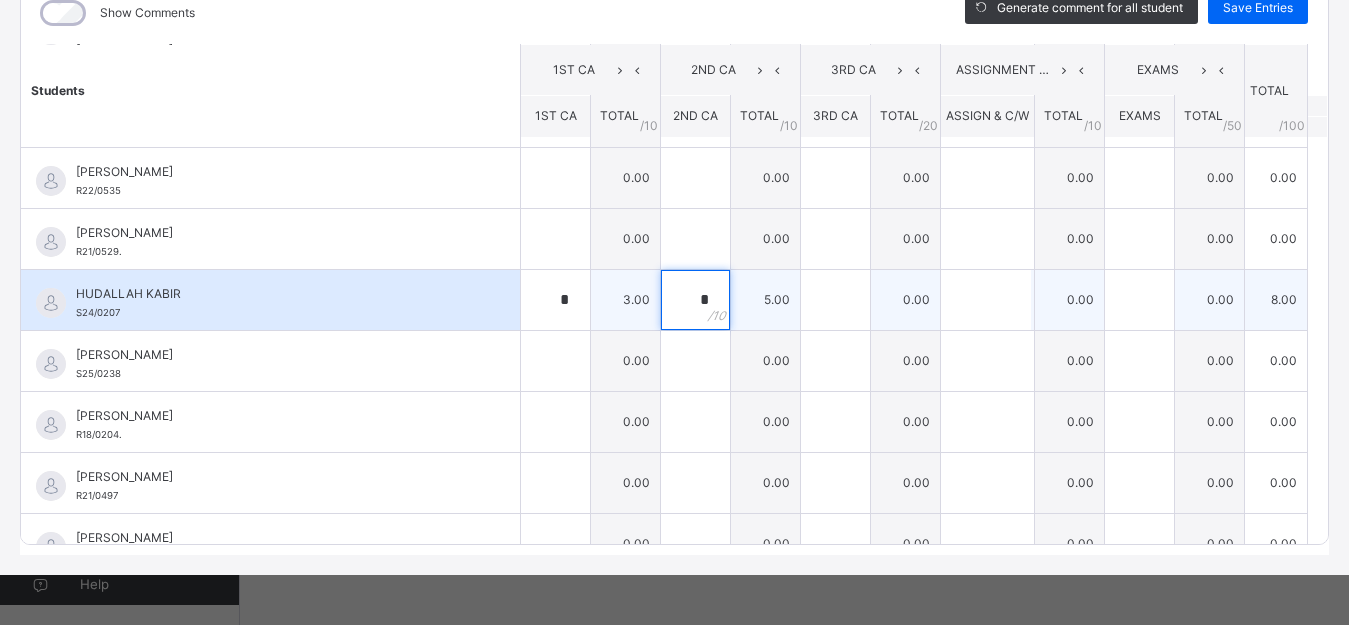 type on "*" 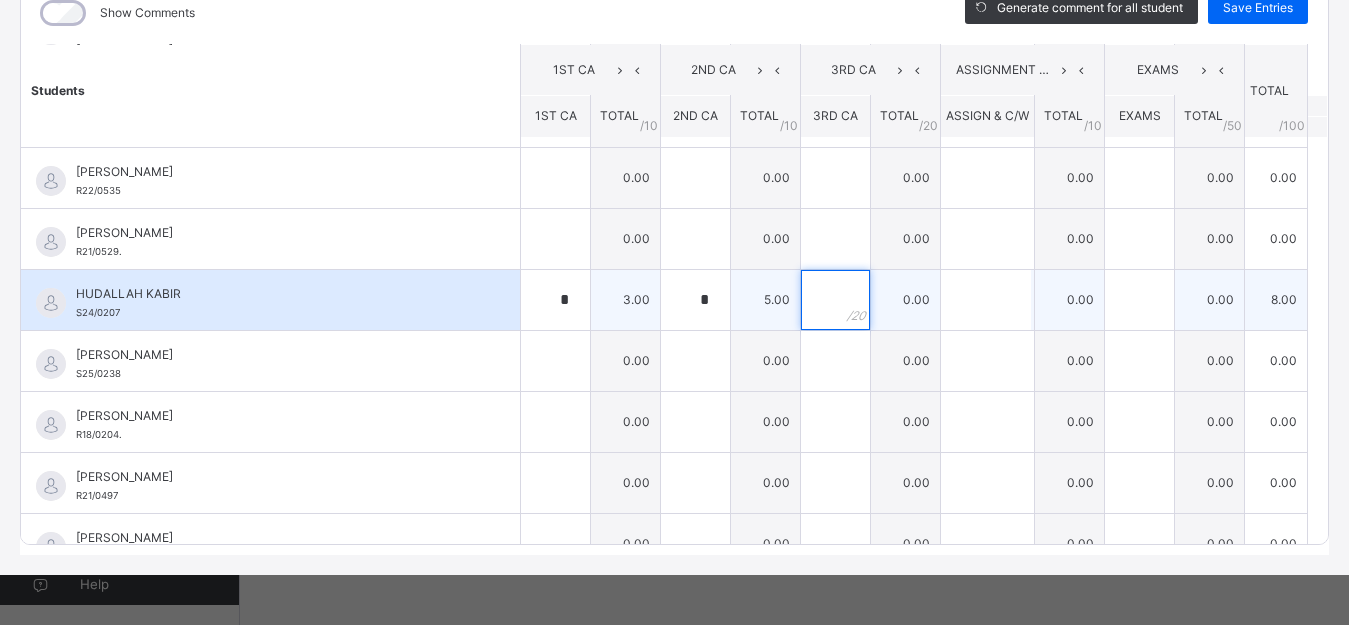 click at bounding box center [835, 300] 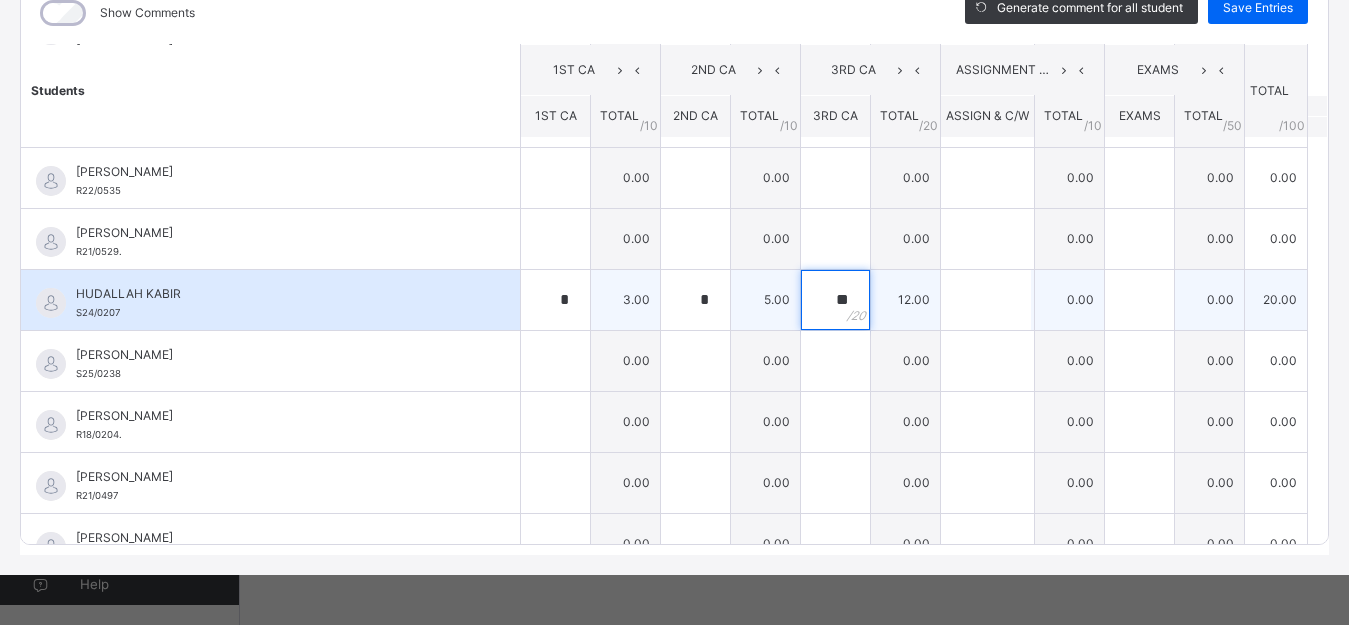 type on "**" 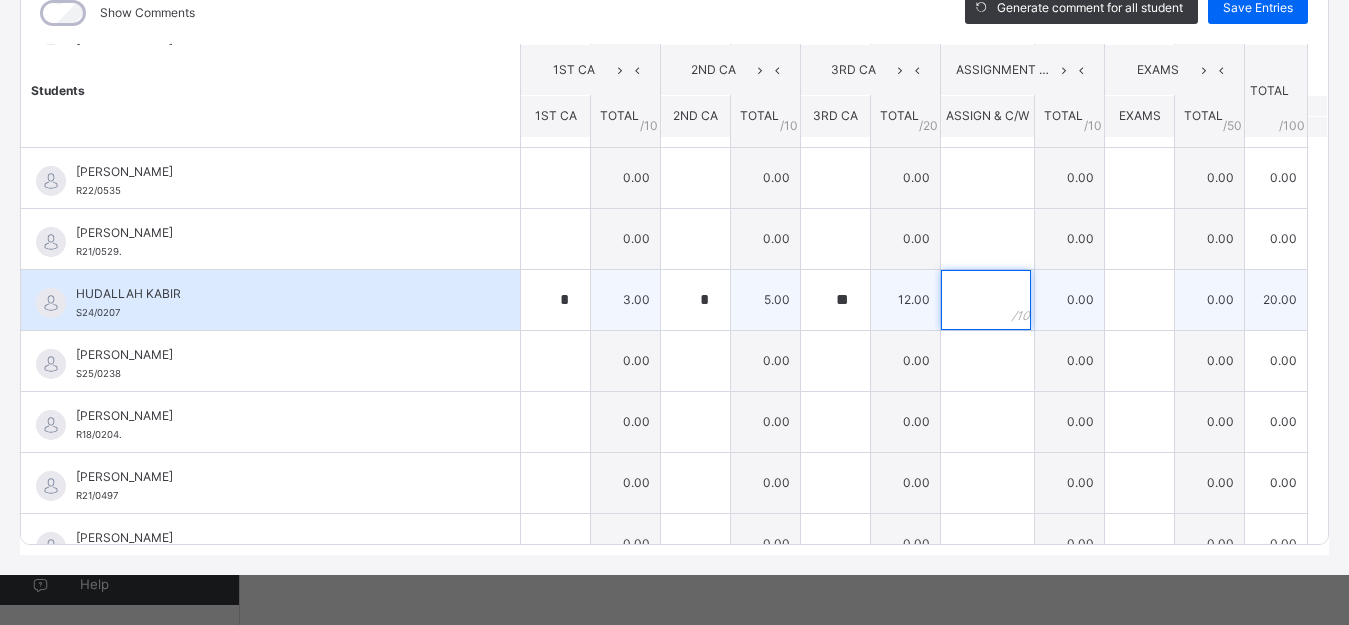 click at bounding box center [986, 300] 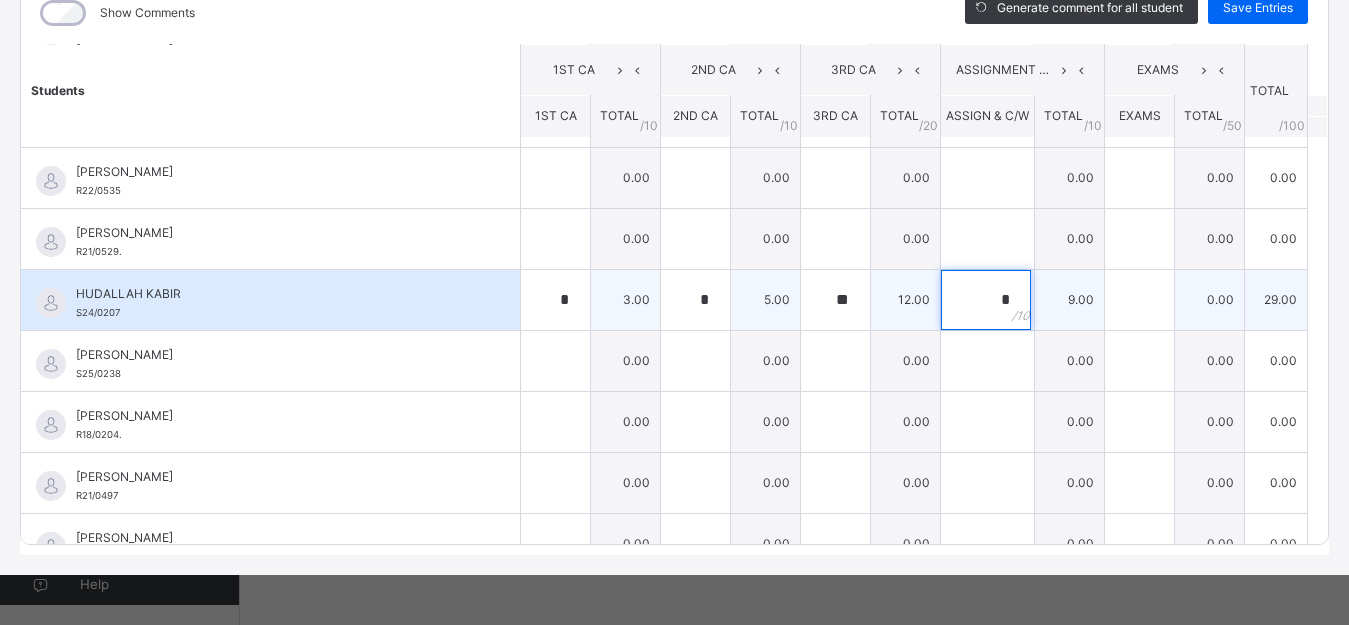 type on "*" 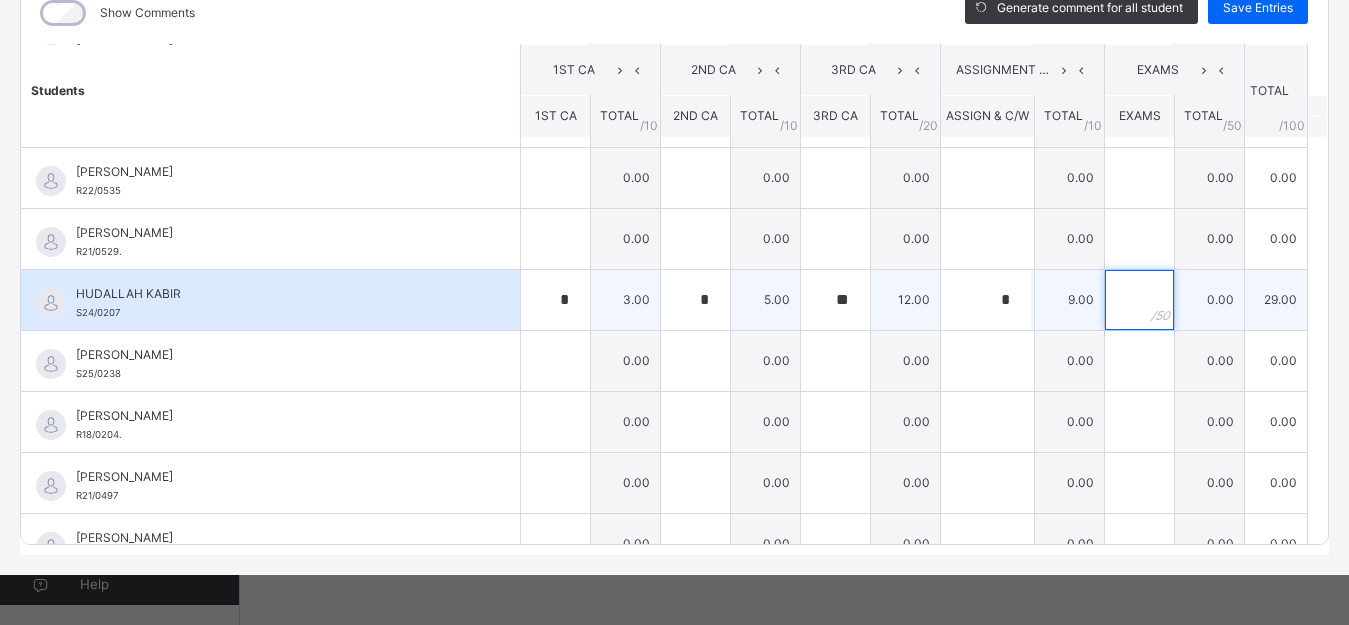 click at bounding box center [1139, 300] 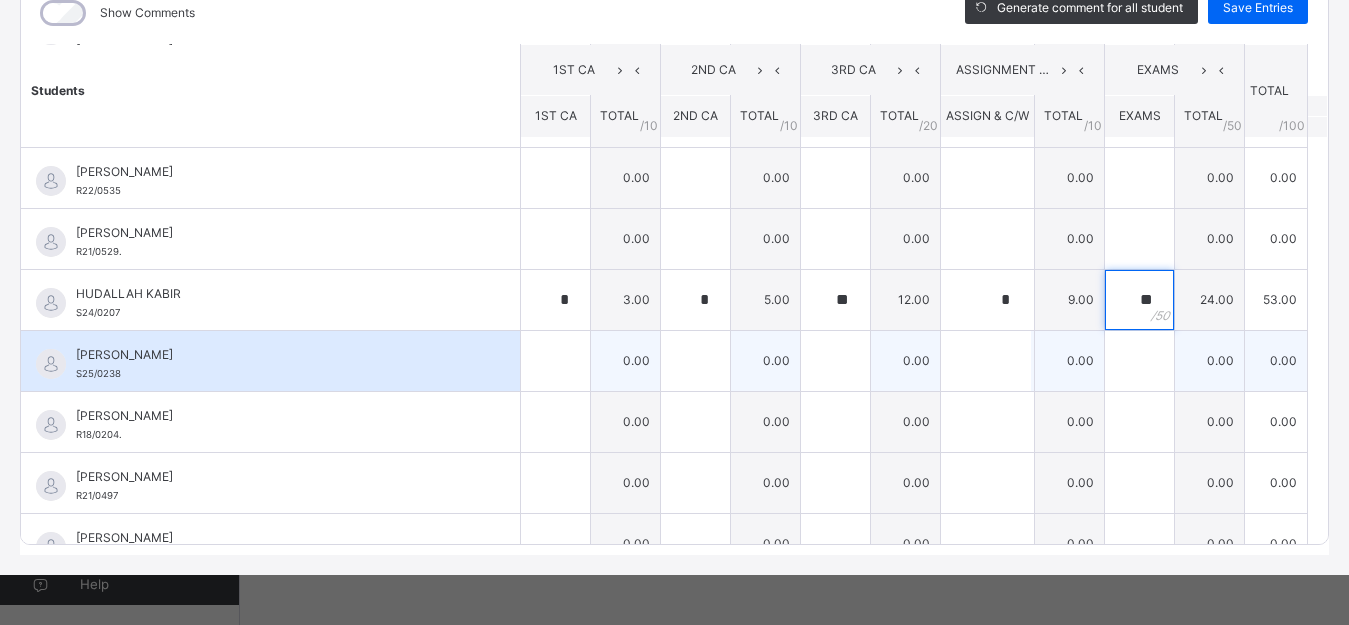 type on "**" 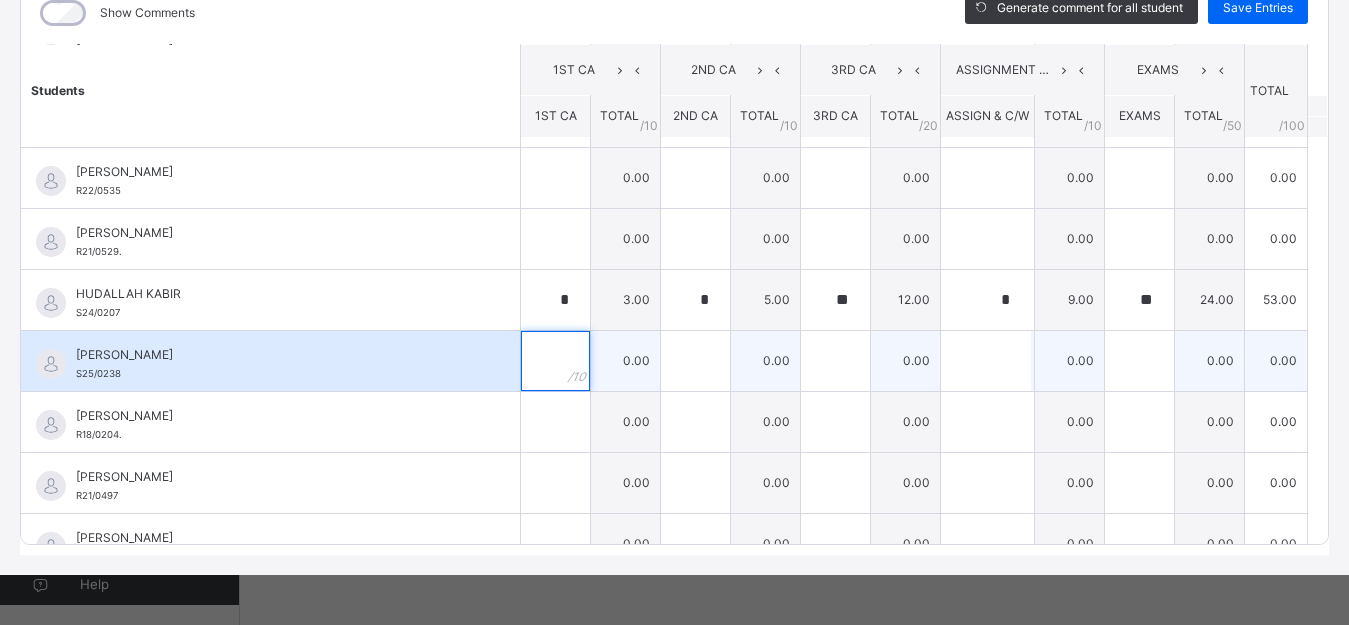 click at bounding box center [555, 361] 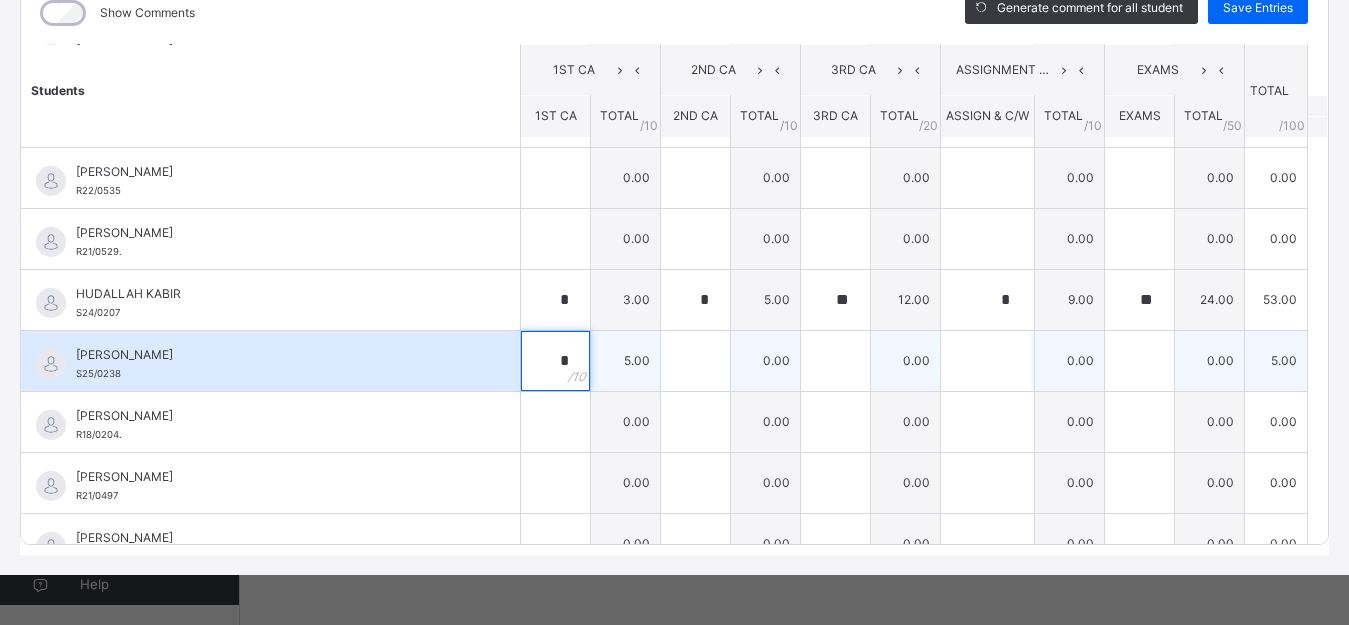 type on "*" 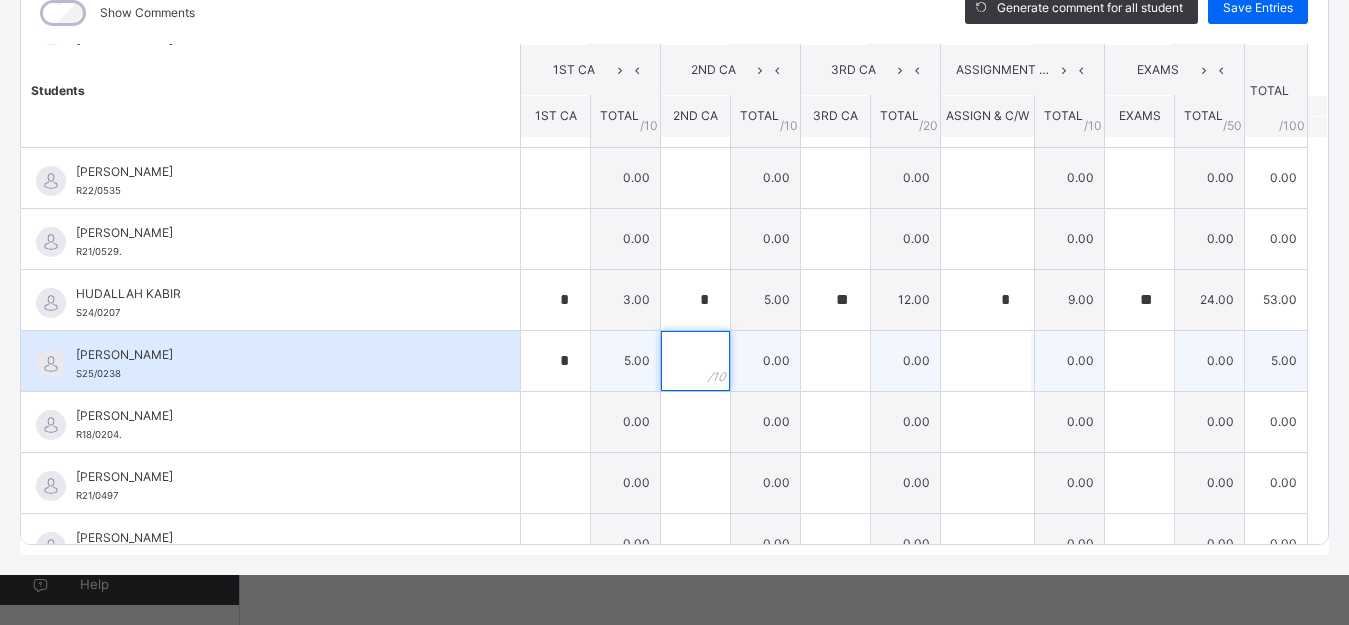 click at bounding box center [695, 361] 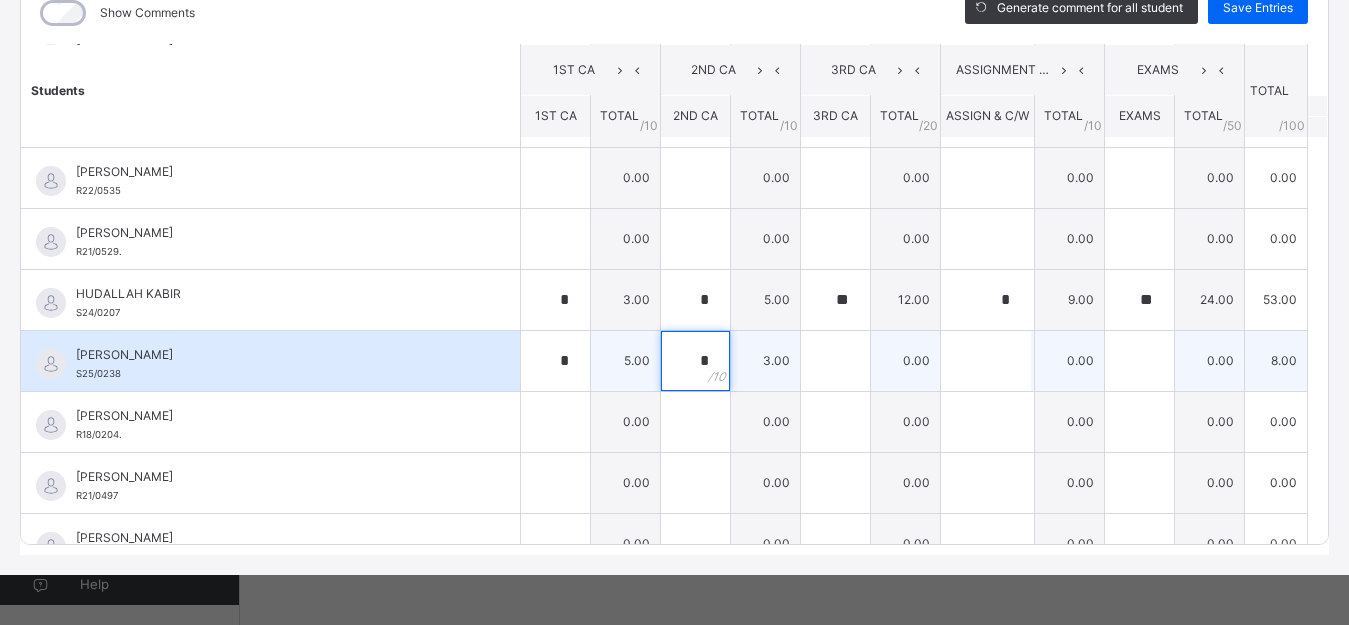 type on "*" 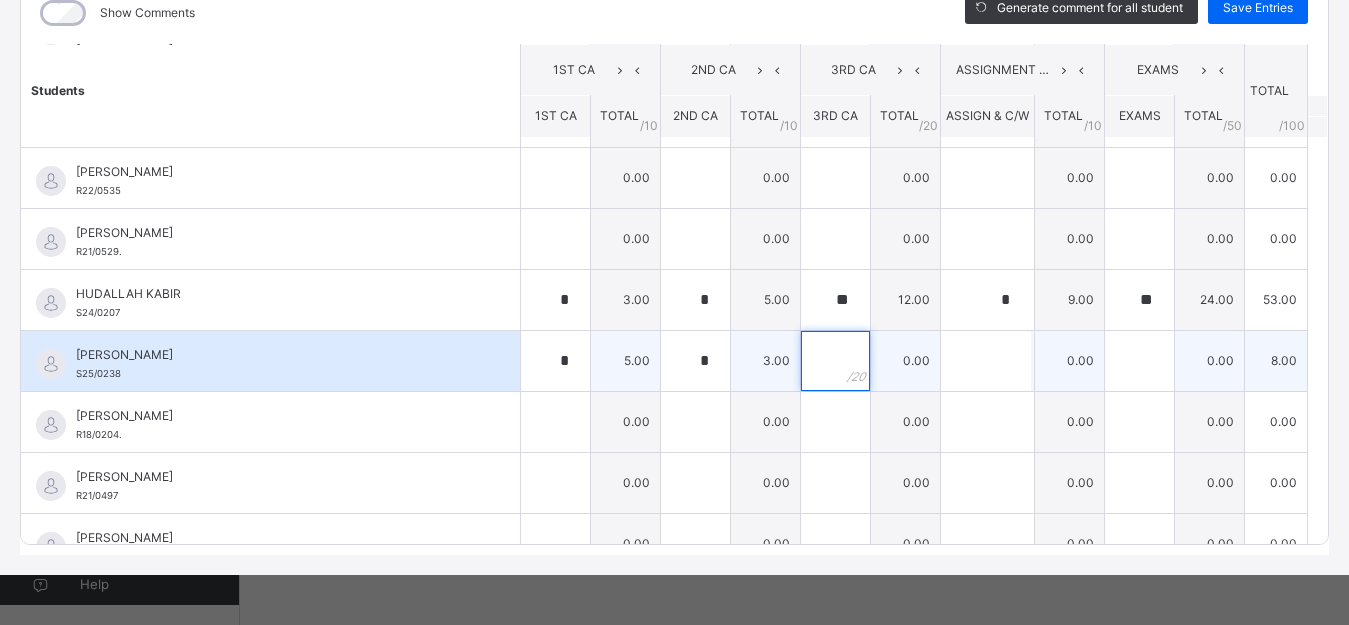 click at bounding box center [835, 361] 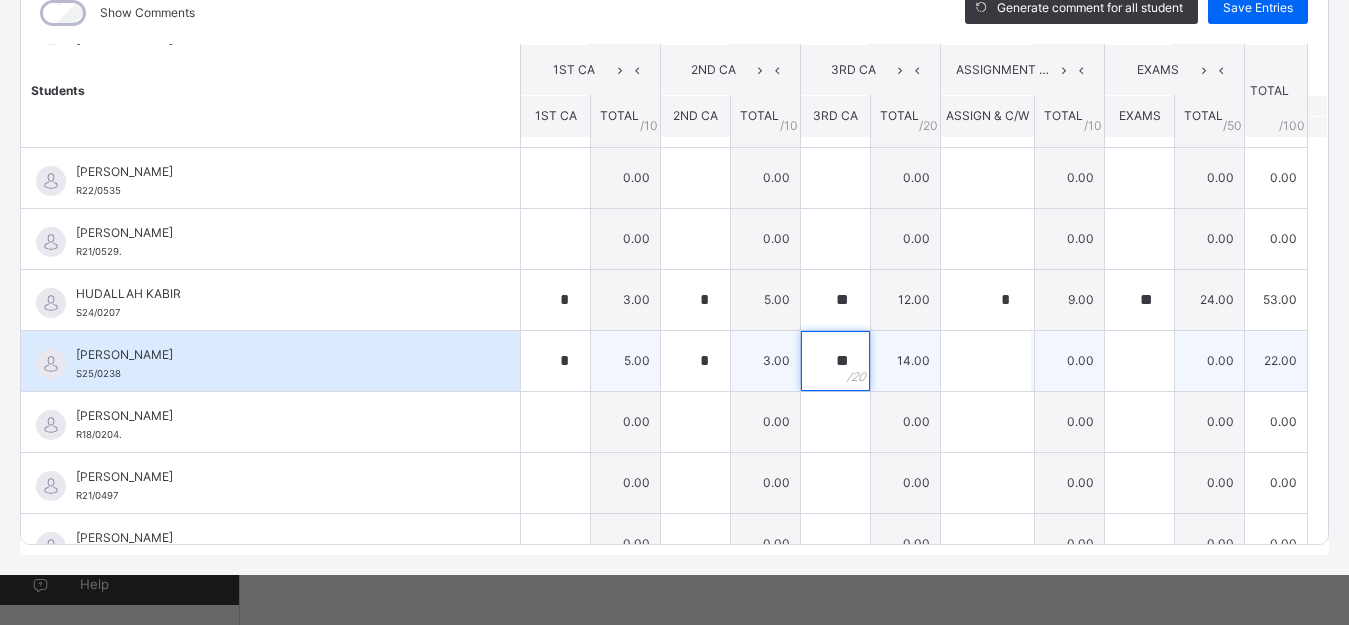 type on "**" 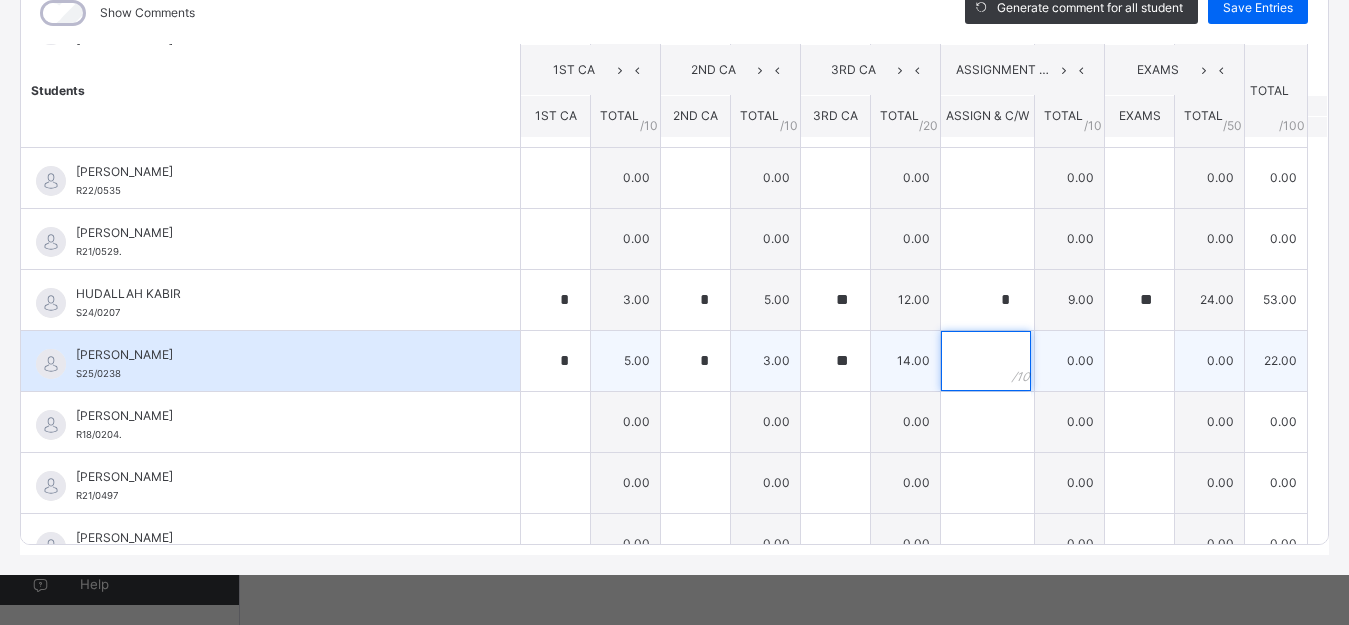 click at bounding box center [986, 361] 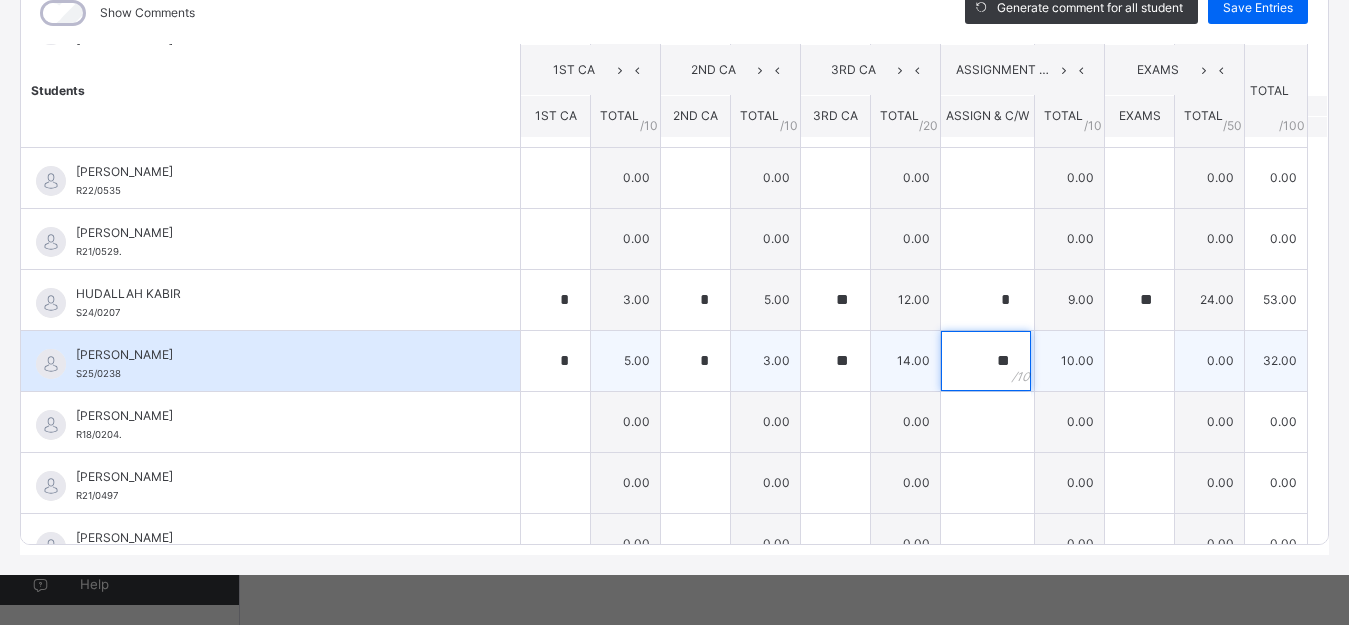 type on "**" 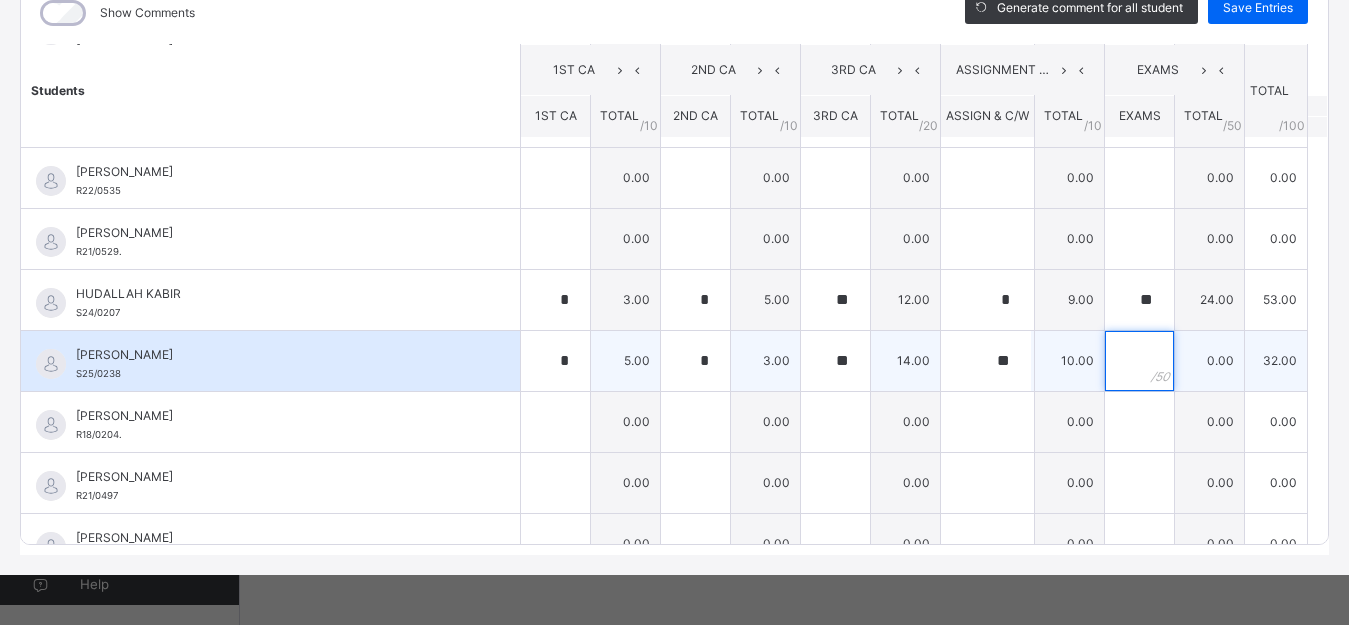 click at bounding box center (1139, 361) 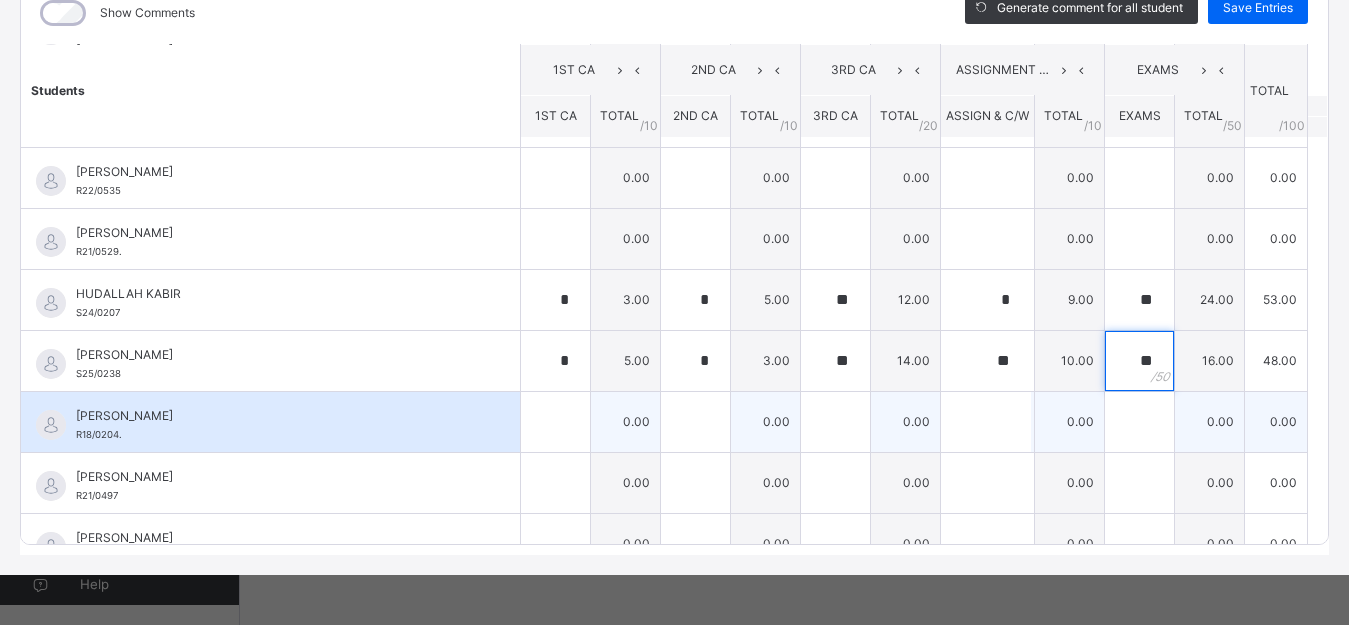 type on "**" 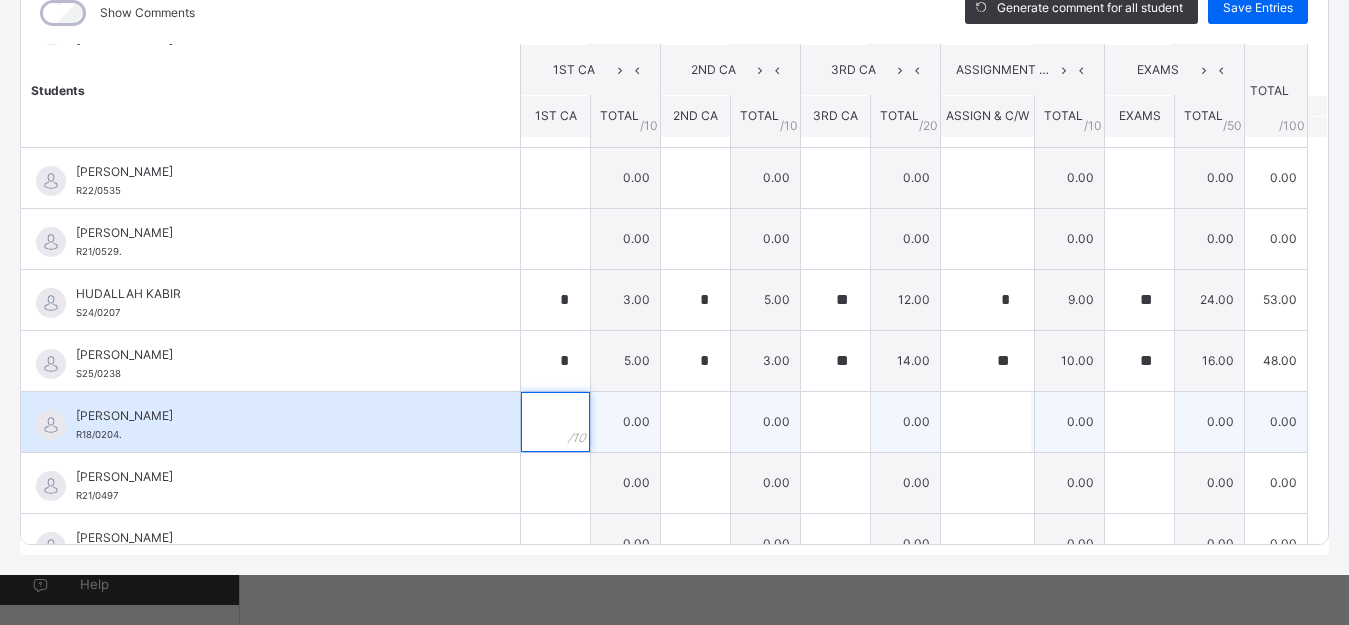 click at bounding box center [555, 422] 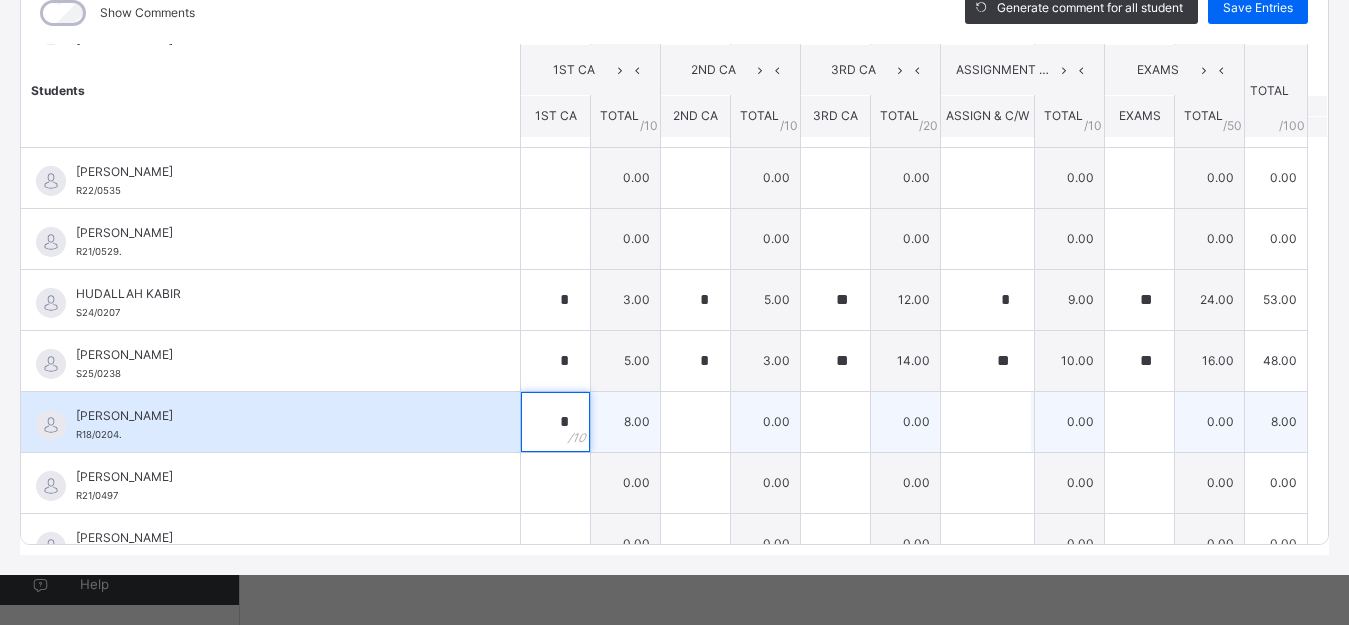 type on "*" 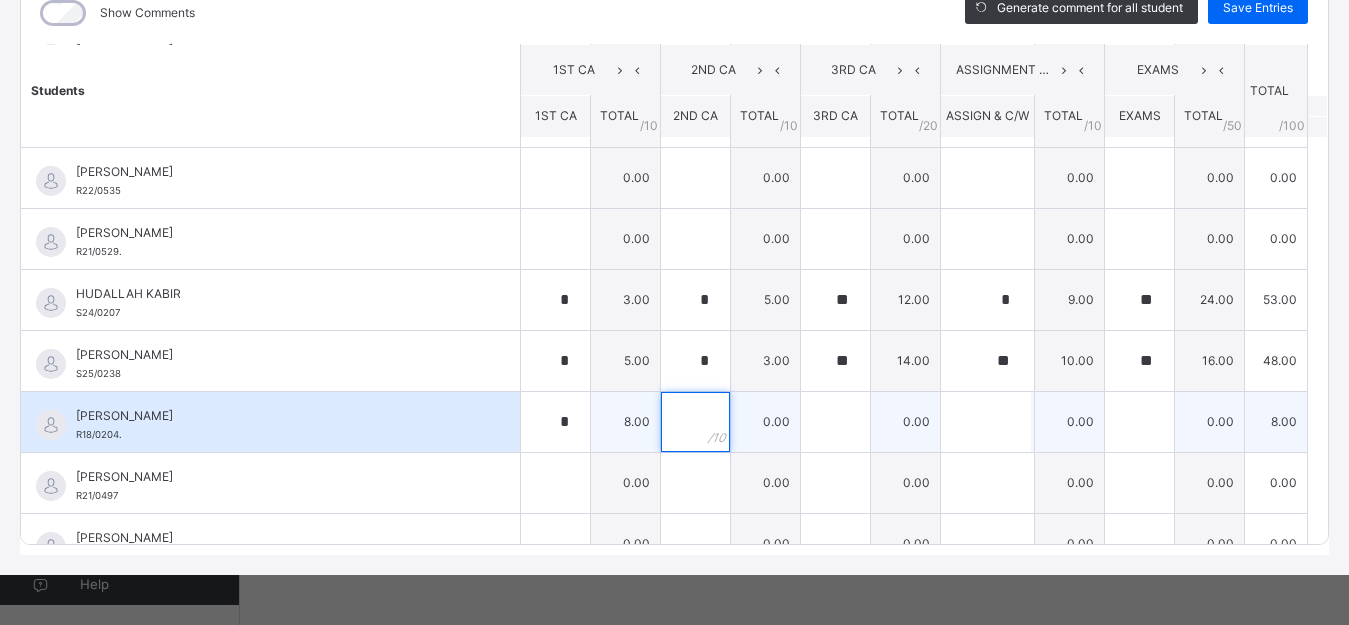 click at bounding box center (695, 422) 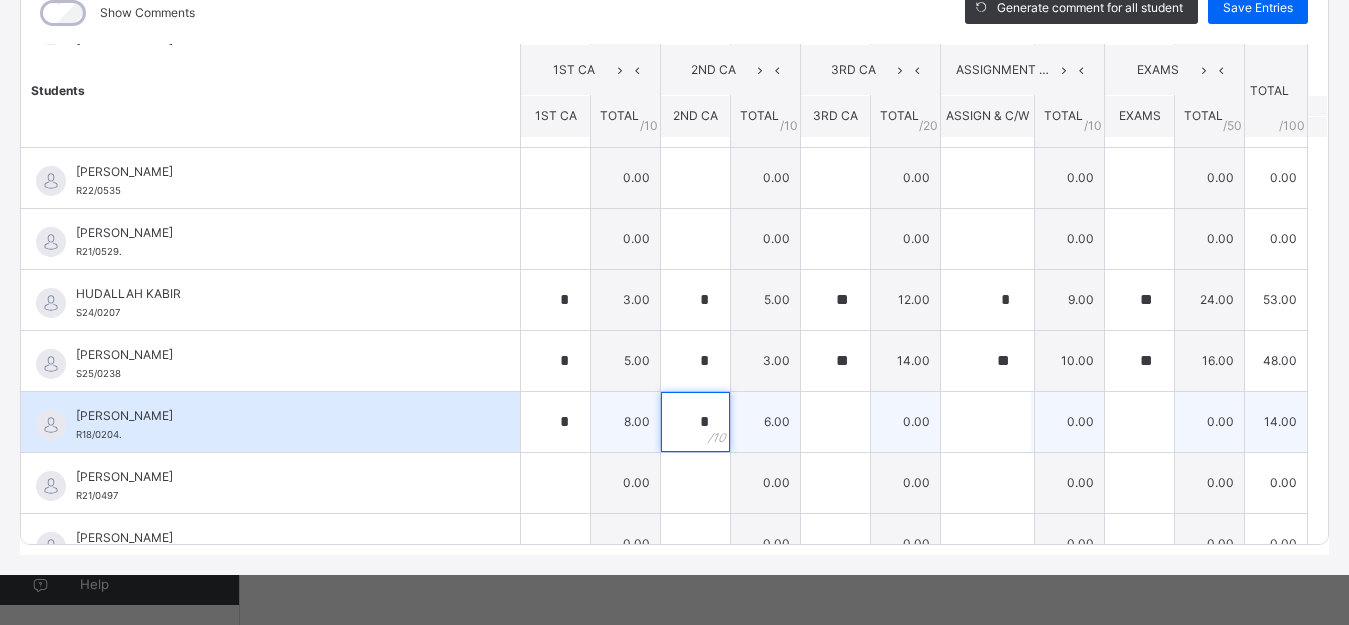 type on "*" 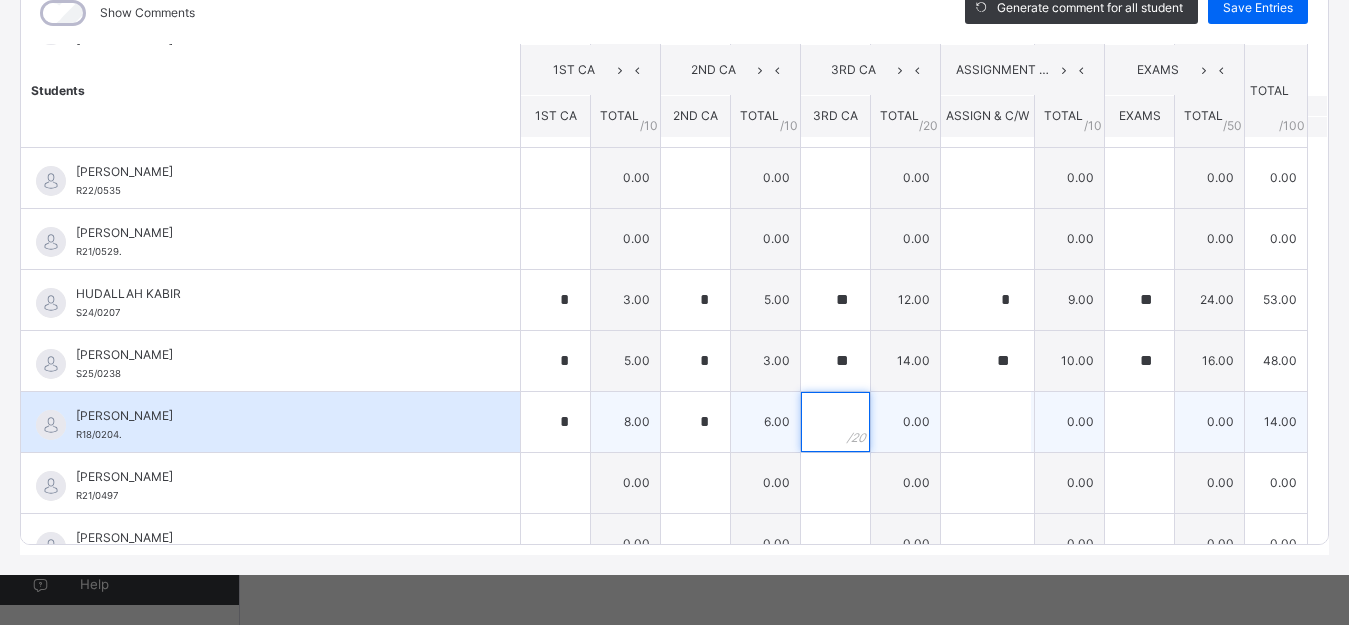 click at bounding box center [835, 422] 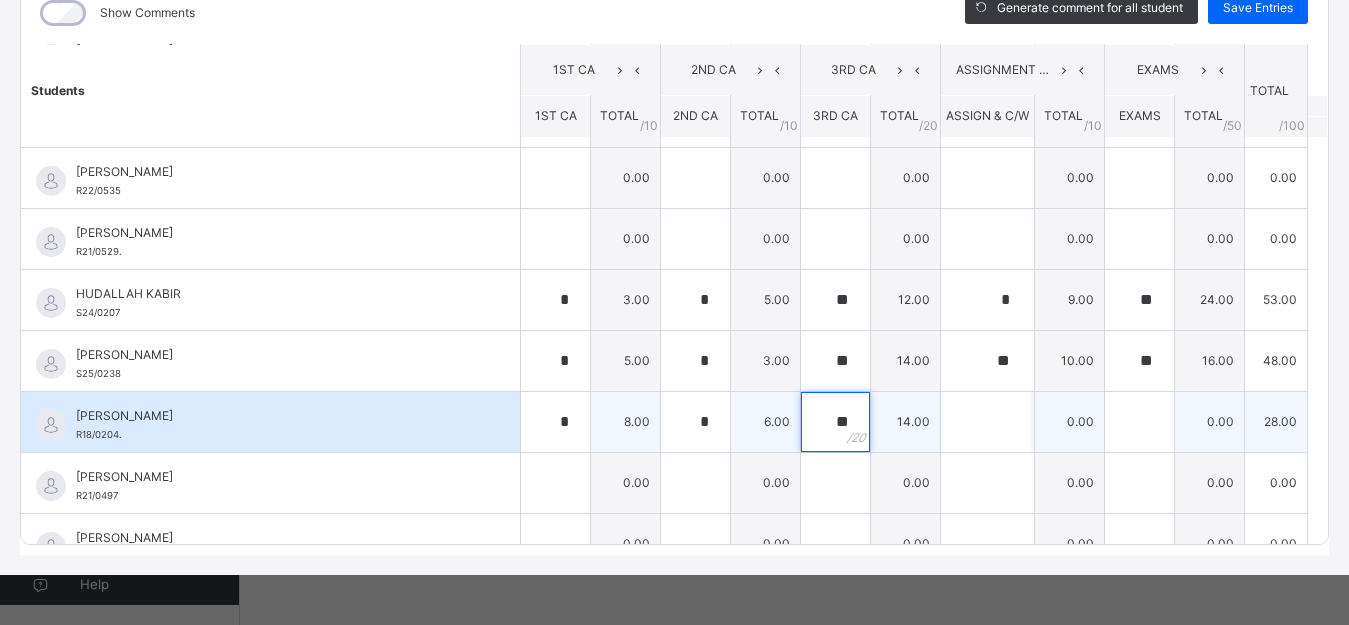 type on "**" 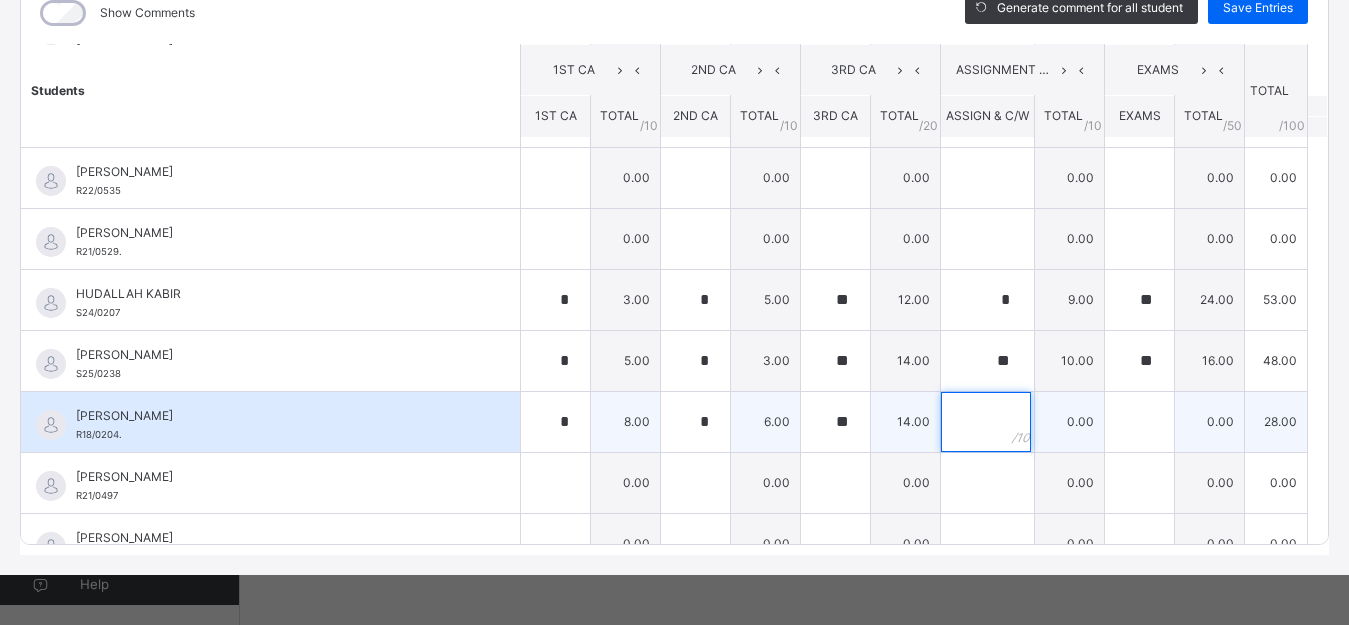 click at bounding box center [986, 422] 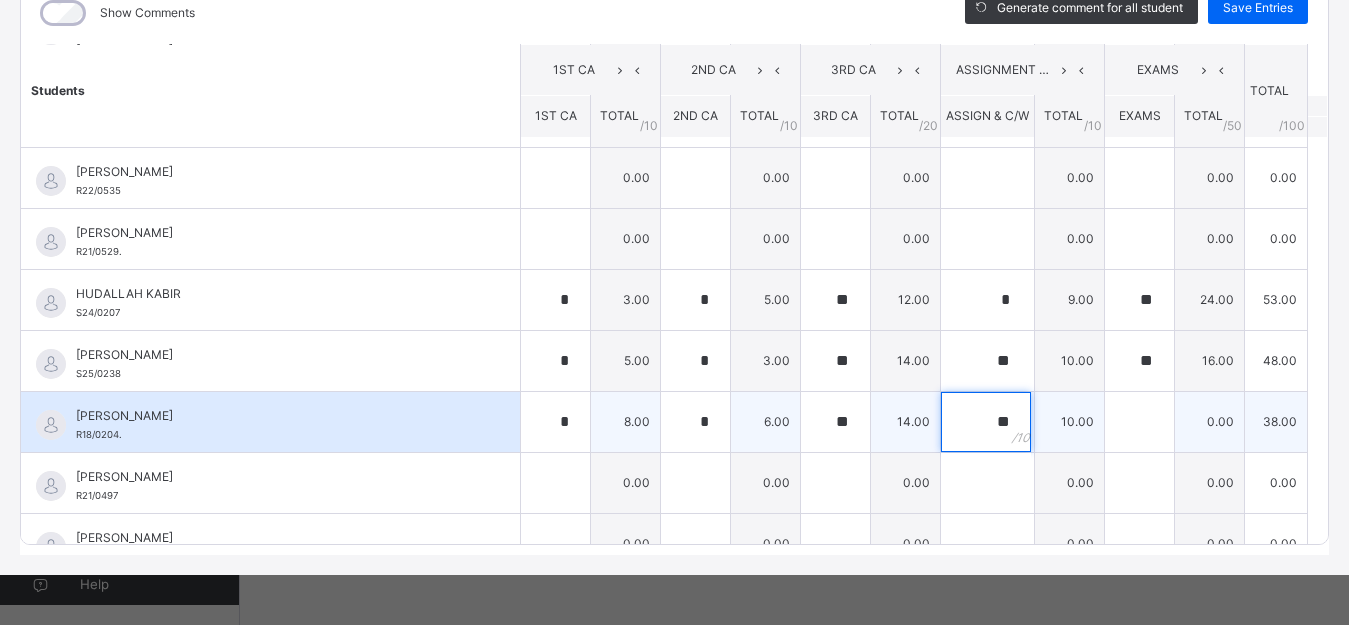 type on "**" 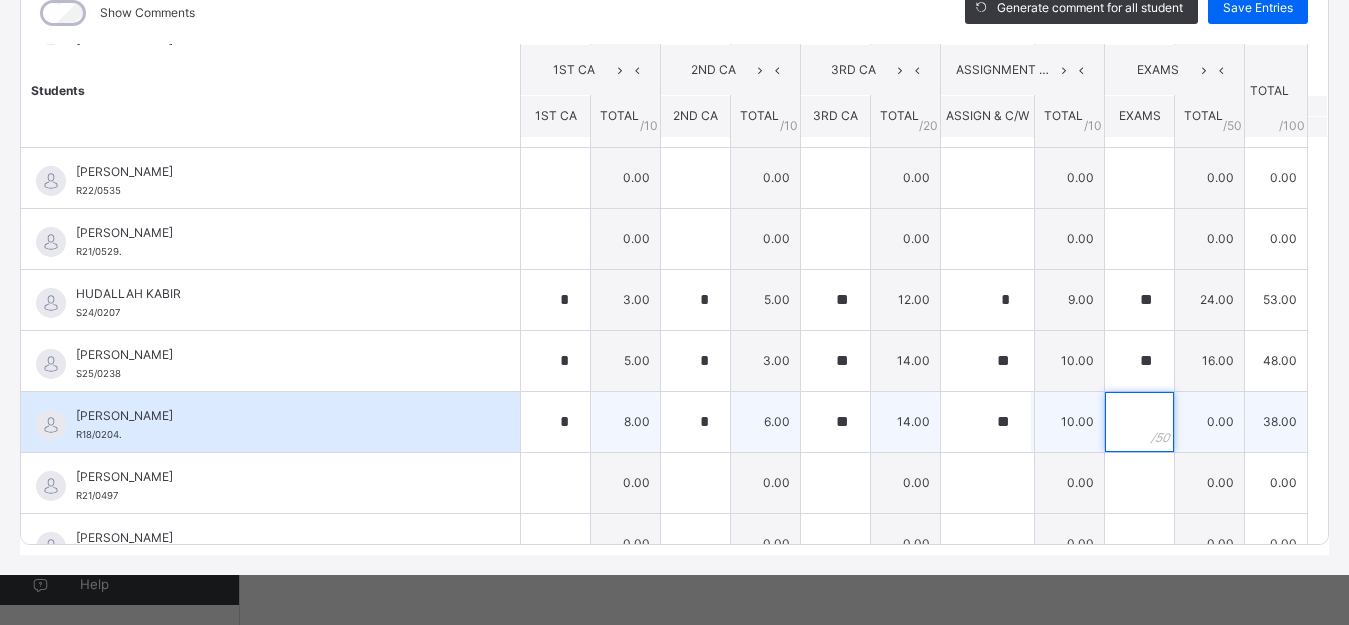 click at bounding box center (1139, 422) 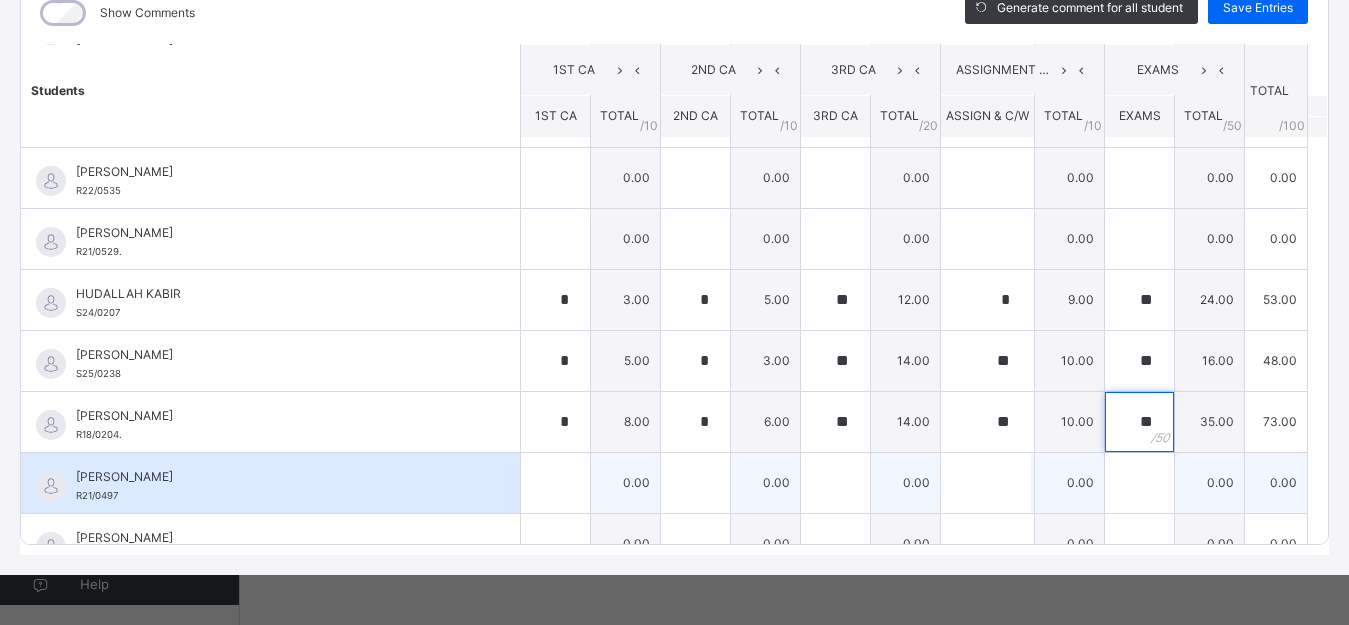 type on "**" 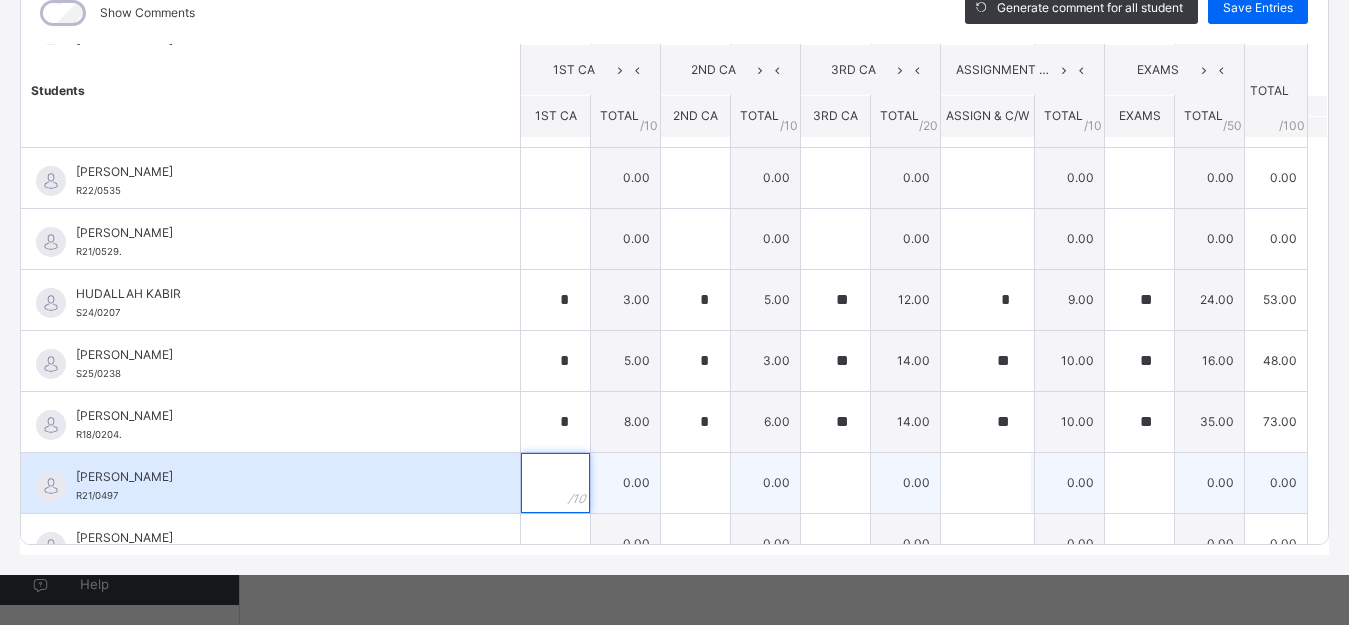 click at bounding box center [555, 483] 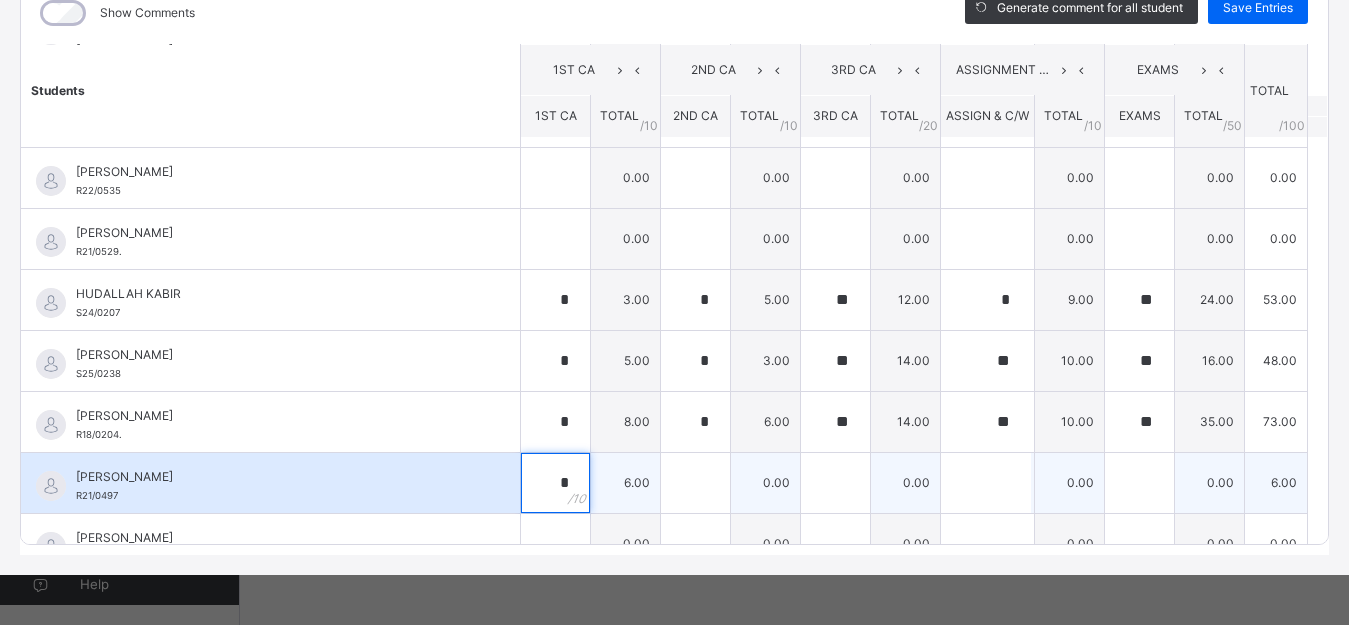 type on "*" 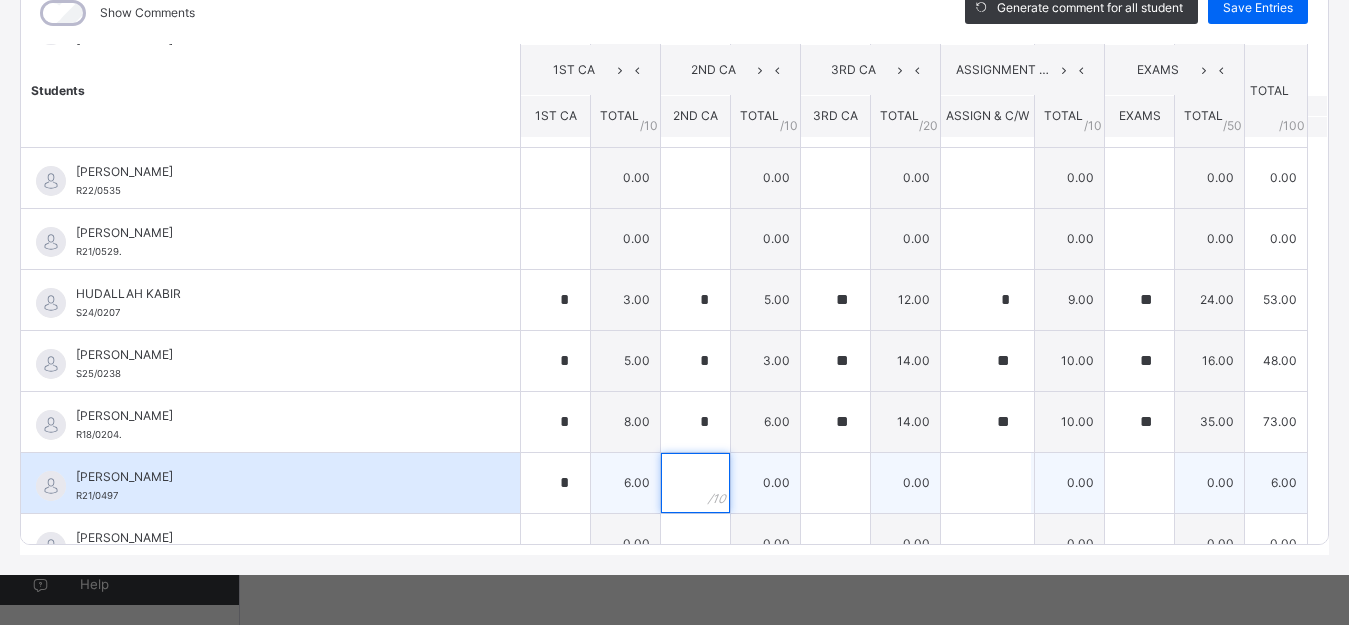 click at bounding box center (695, 483) 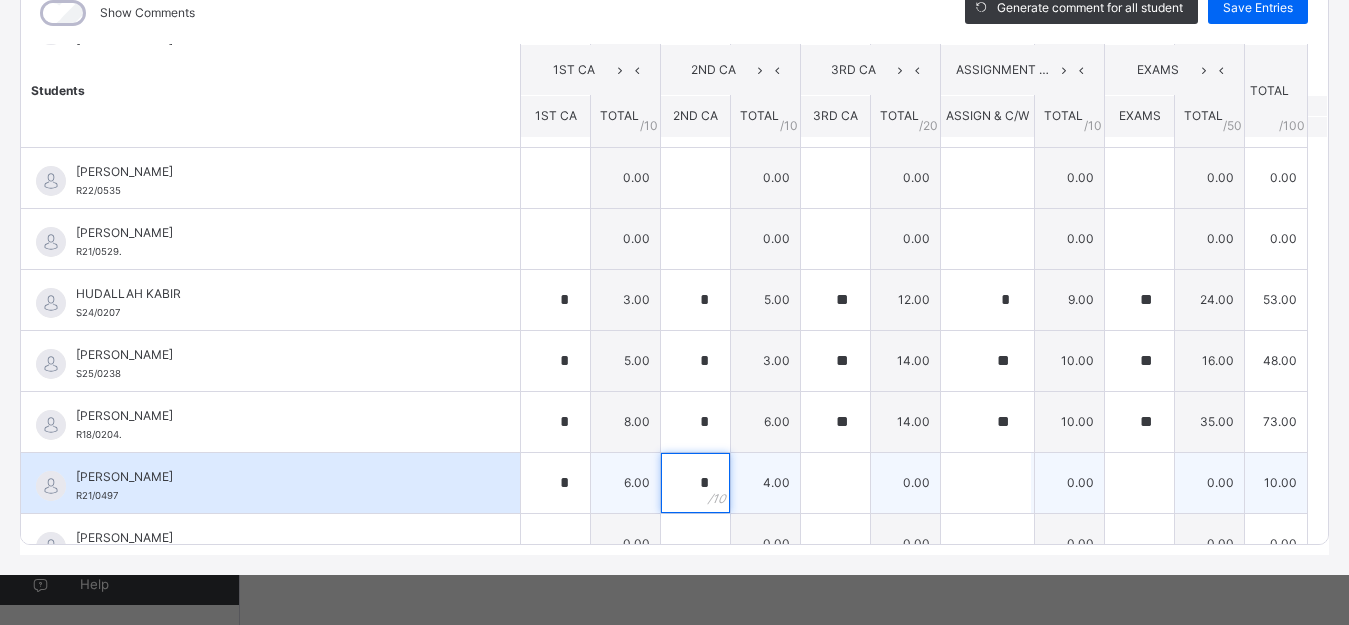 type on "*" 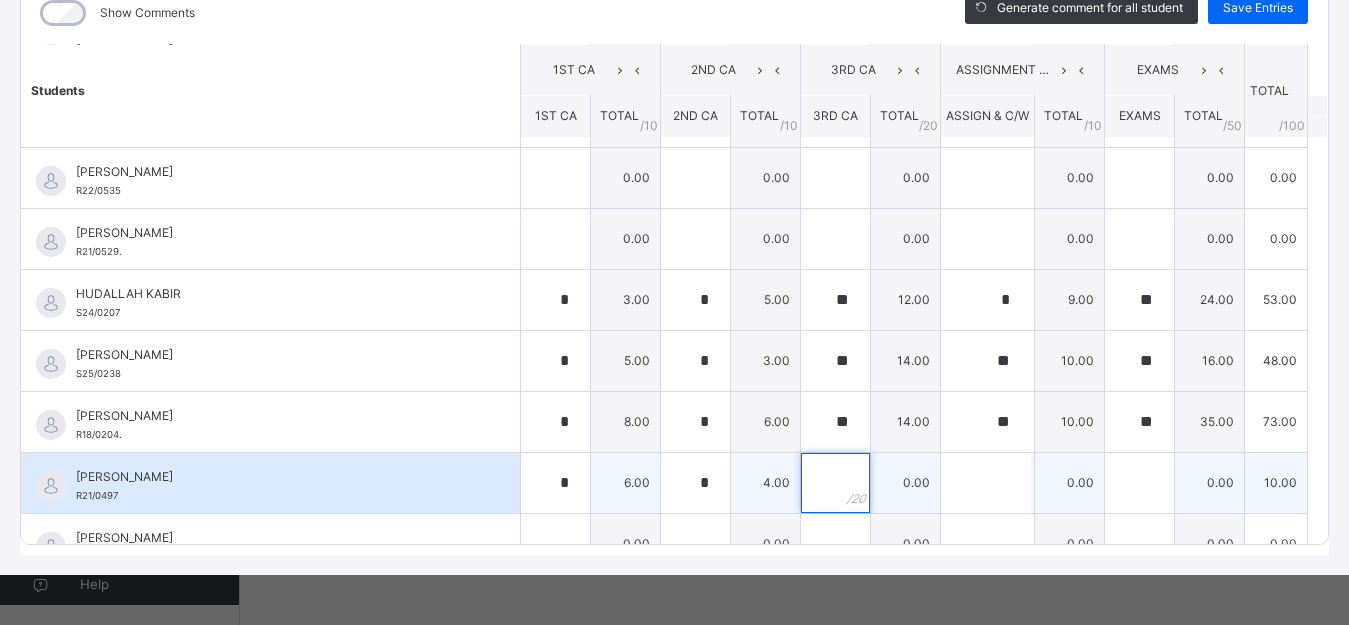 click at bounding box center [835, 483] 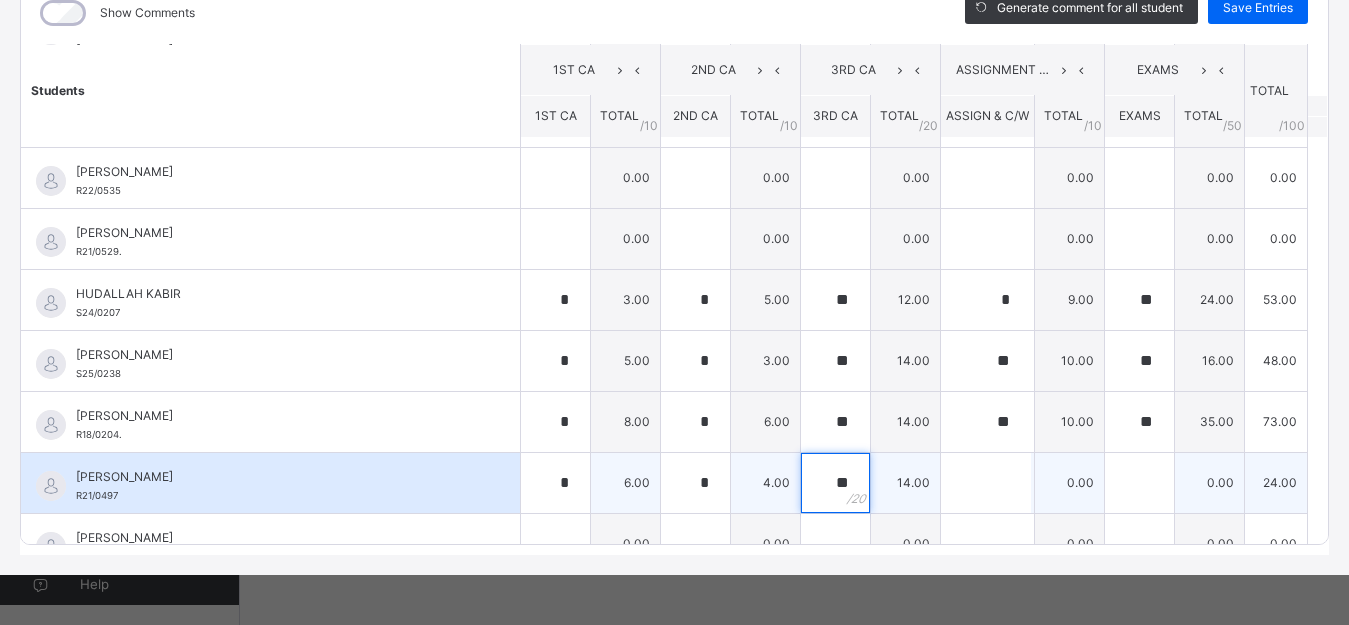 type on "**" 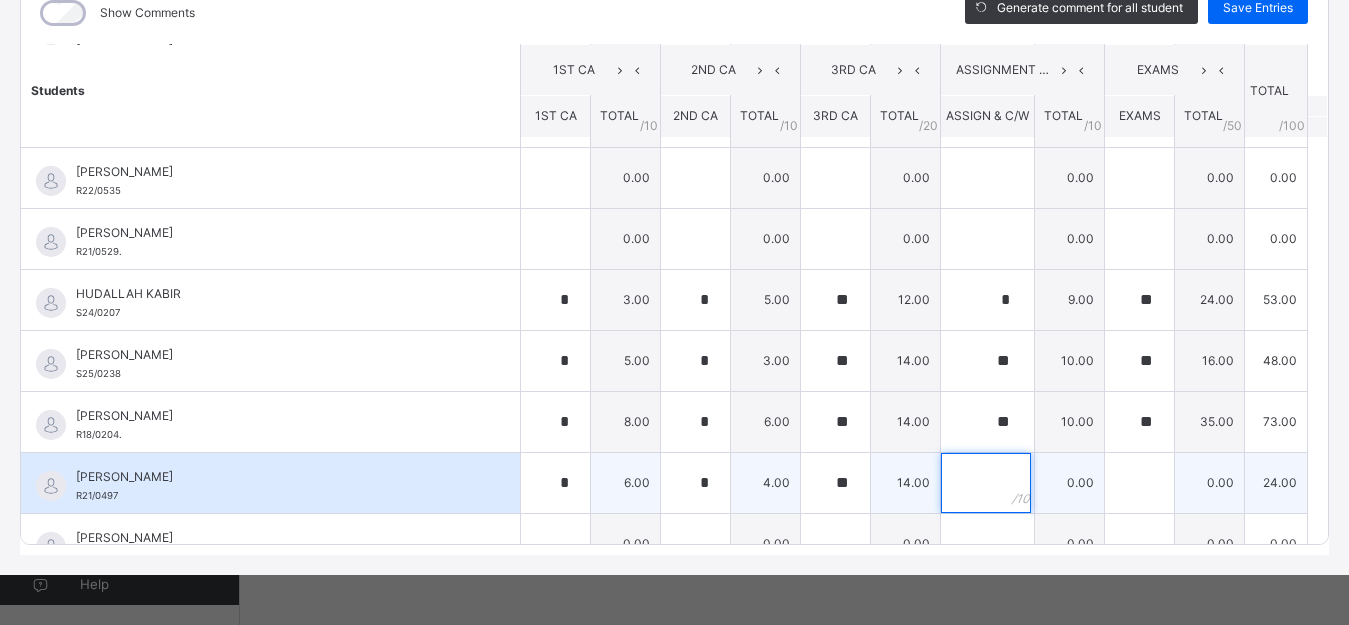 click at bounding box center [986, 483] 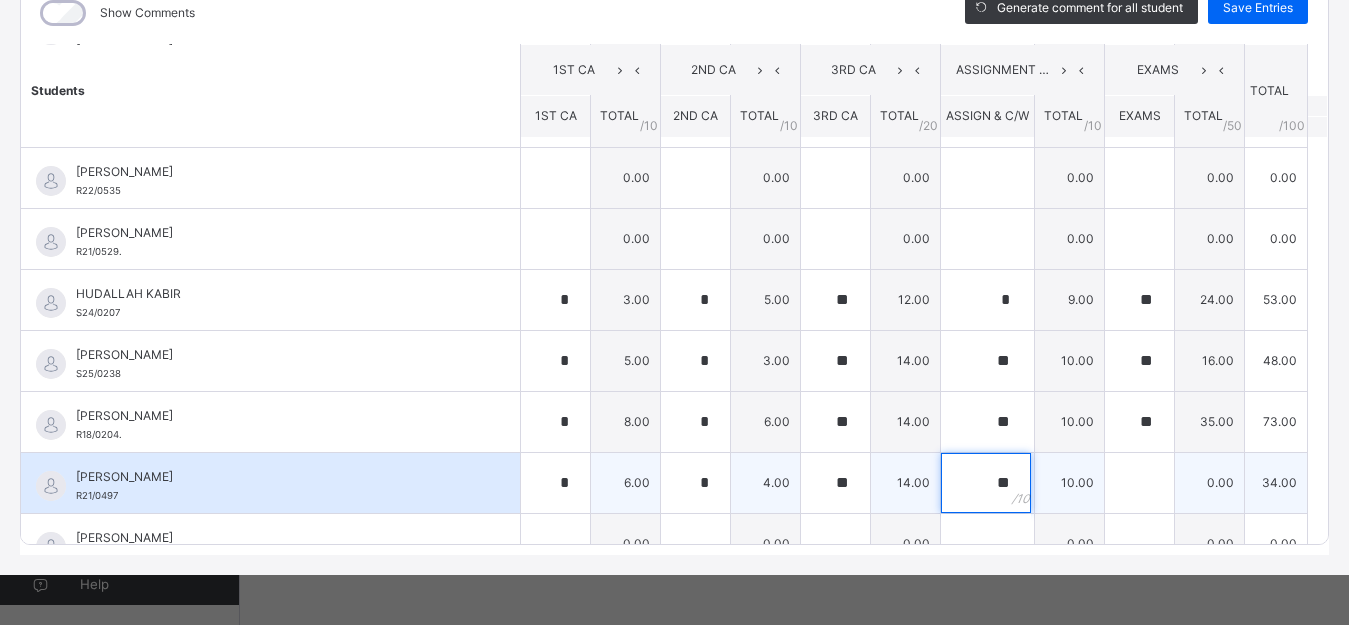 type on "**" 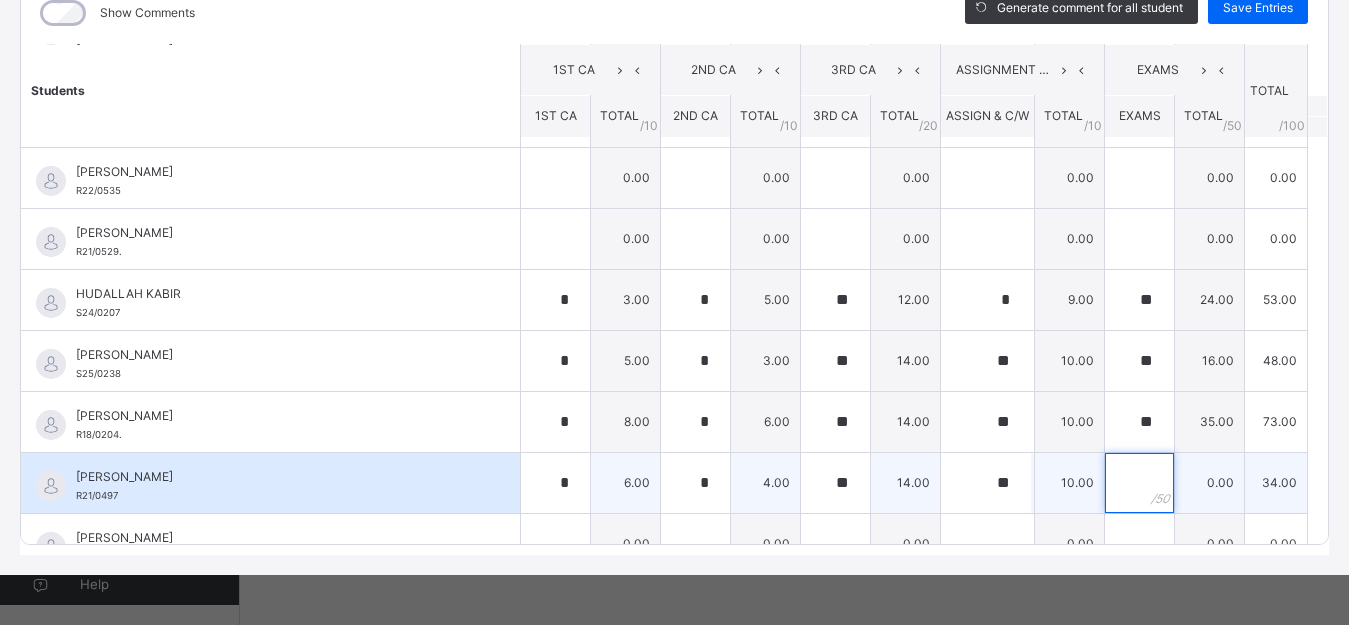click at bounding box center [1139, 483] 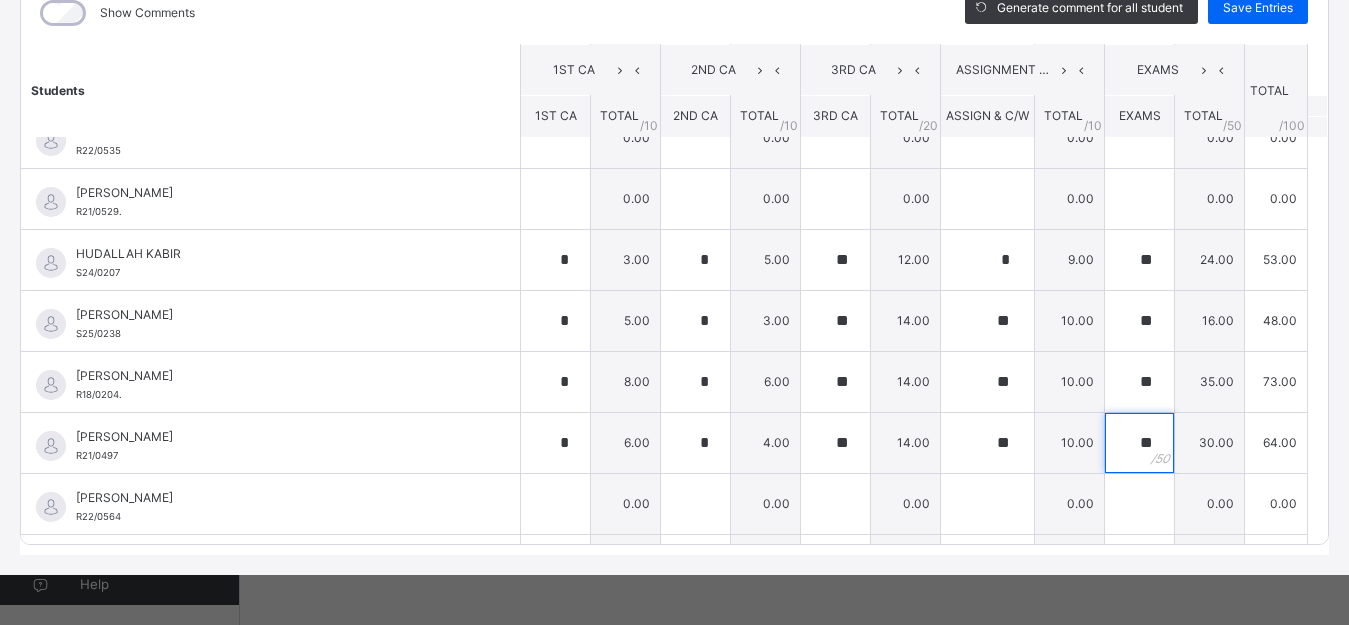 scroll, scrollTop: 680, scrollLeft: 0, axis: vertical 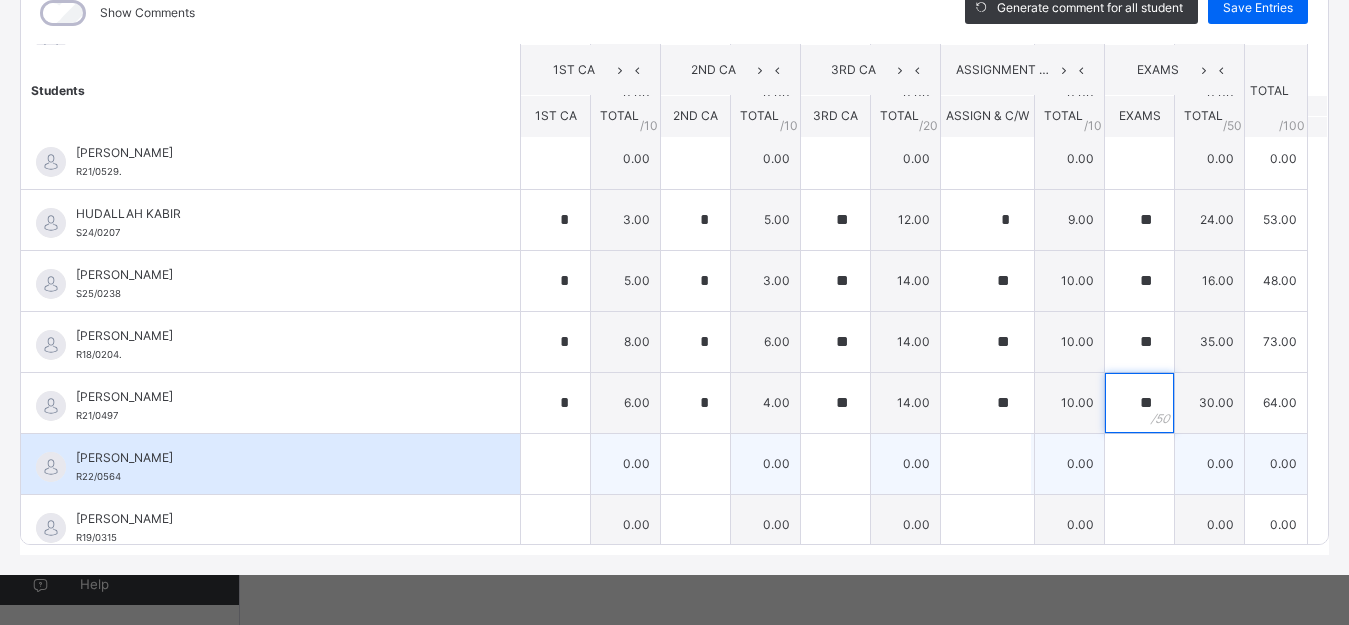 type on "**" 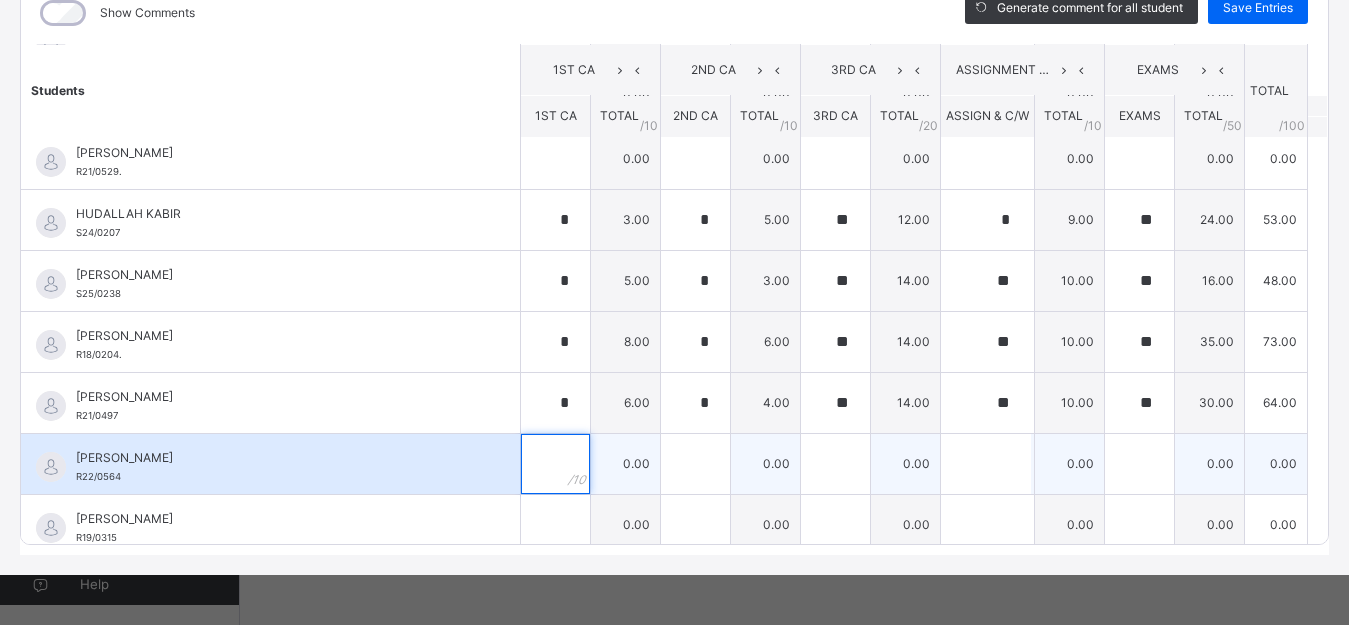 click at bounding box center (555, 464) 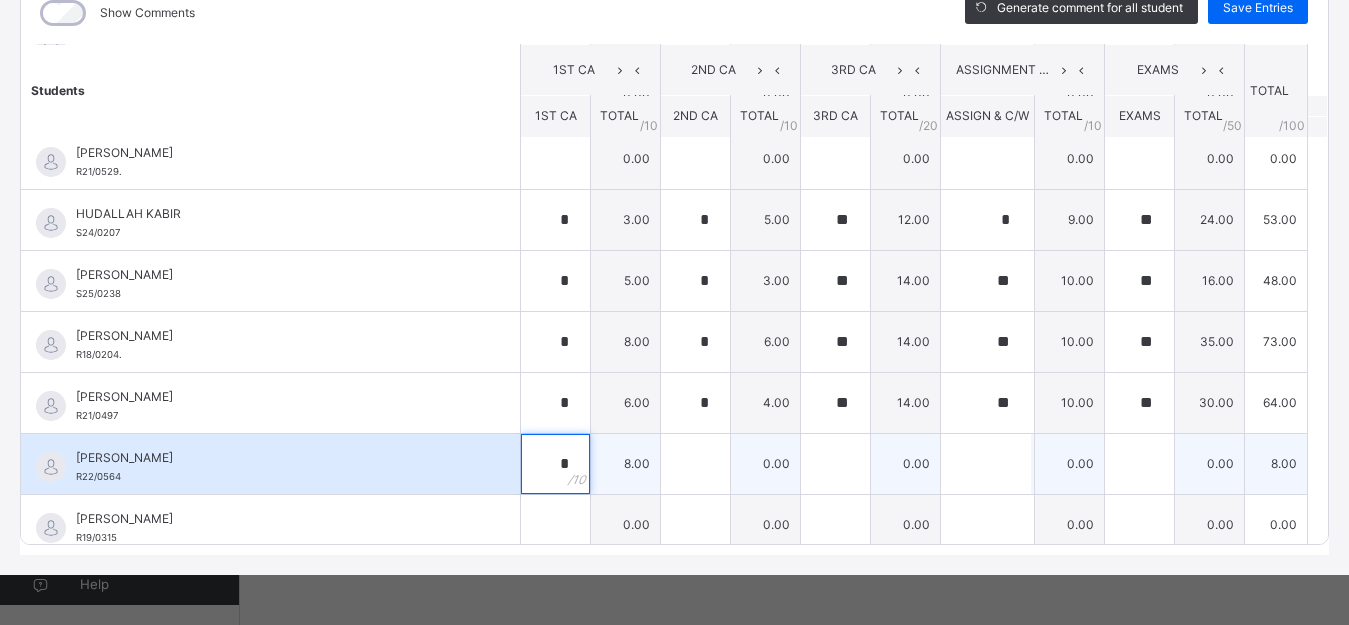 type on "*" 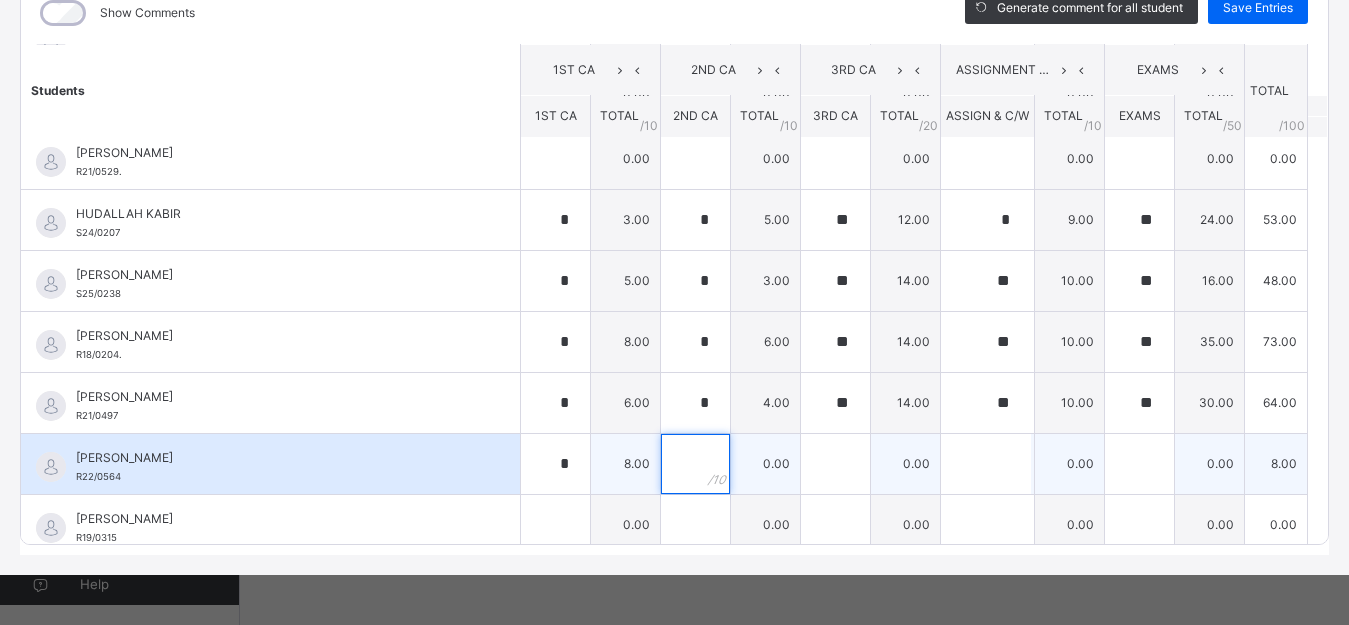 click at bounding box center [695, 464] 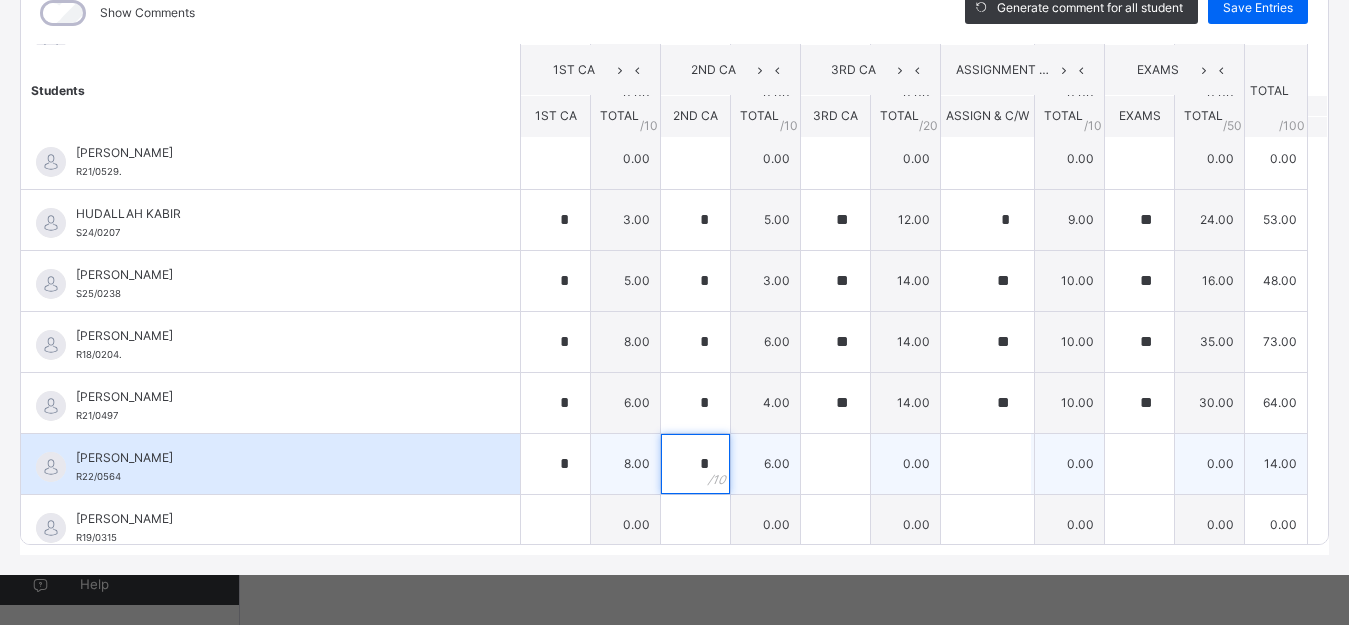 type on "*" 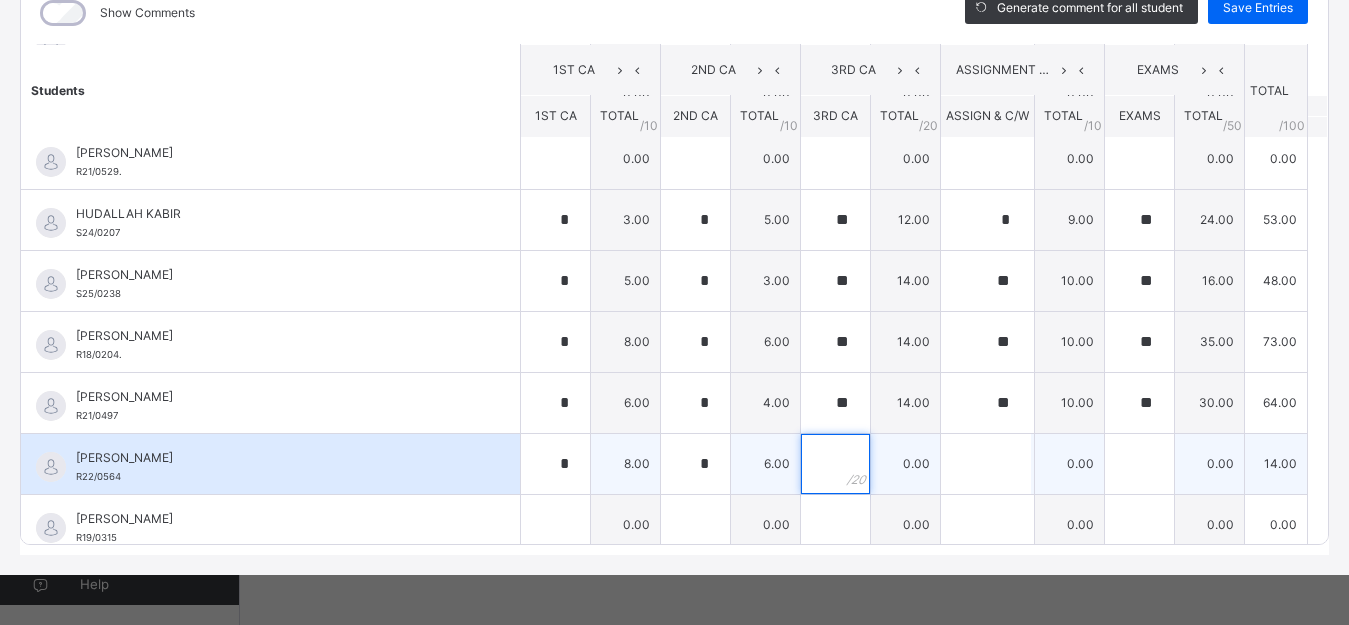 click at bounding box center [835, 464] 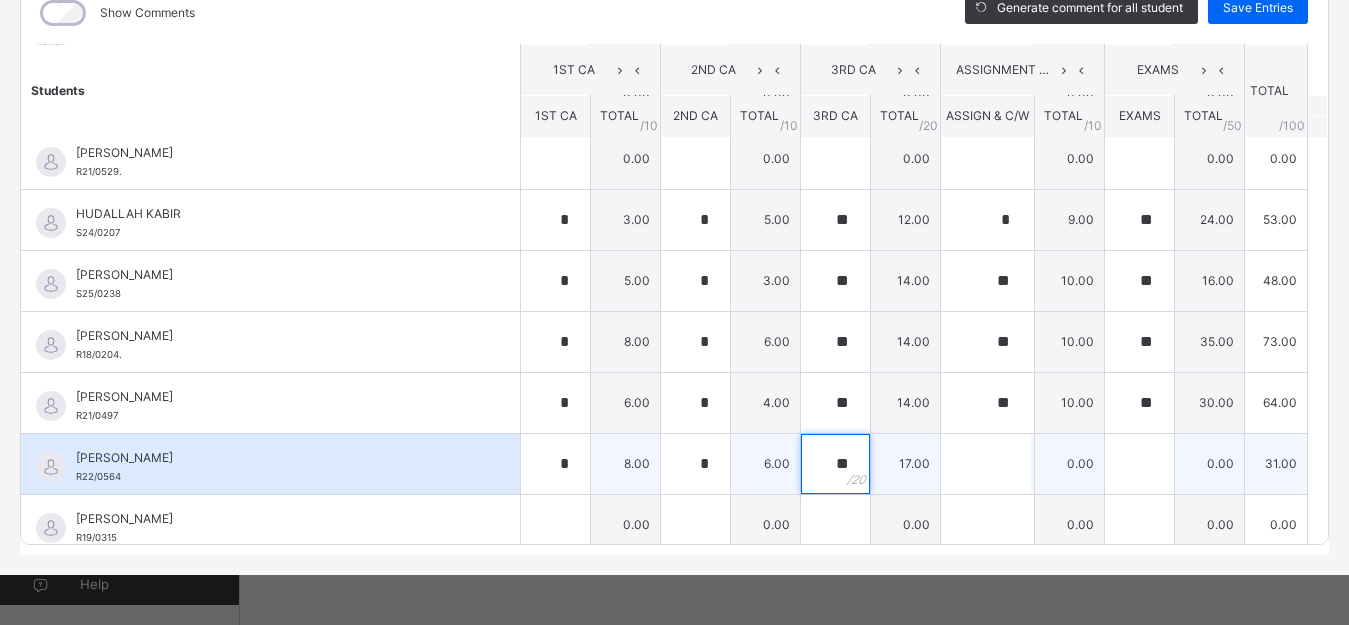 type on "**" 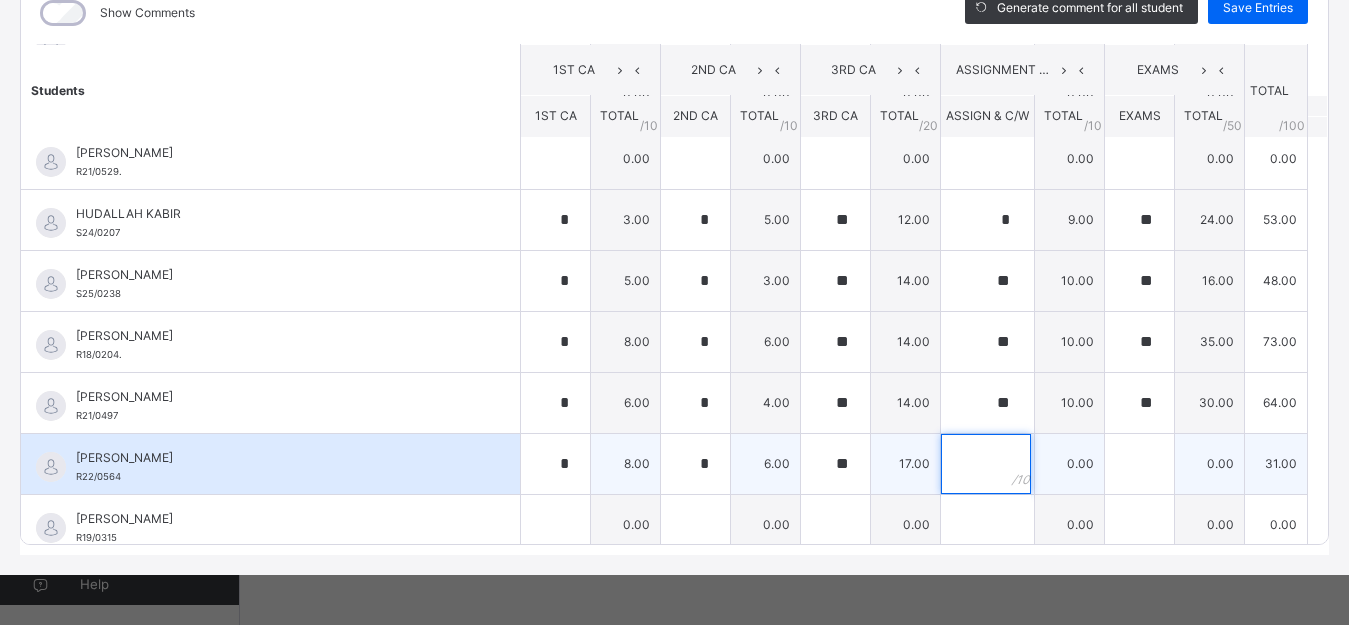 click at bounding box center (986, 464) 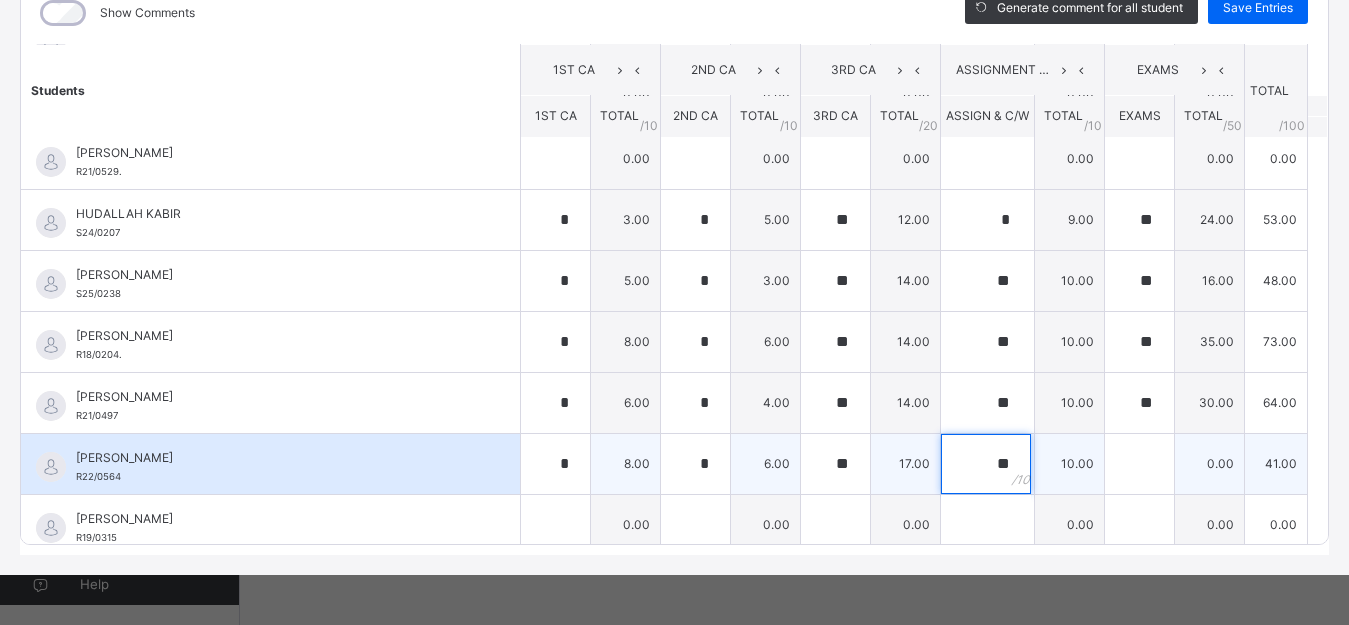 type on "**" 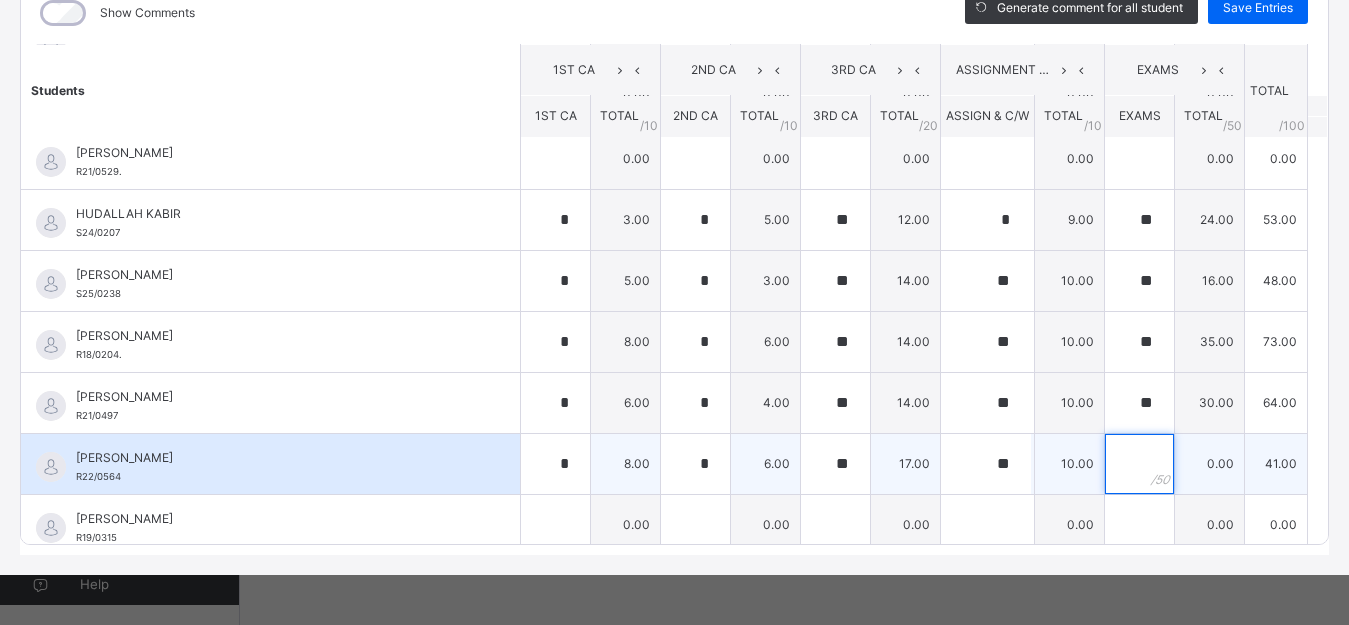 click at bounding box center (1139, 464) 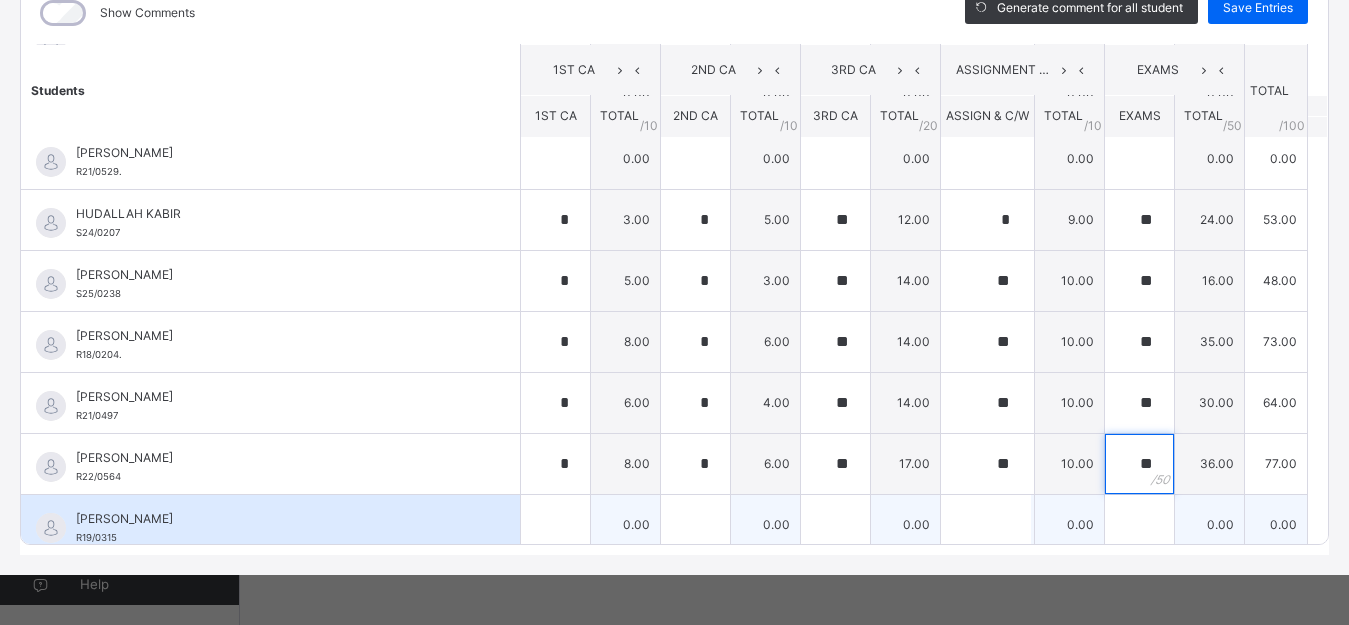 type on "**" 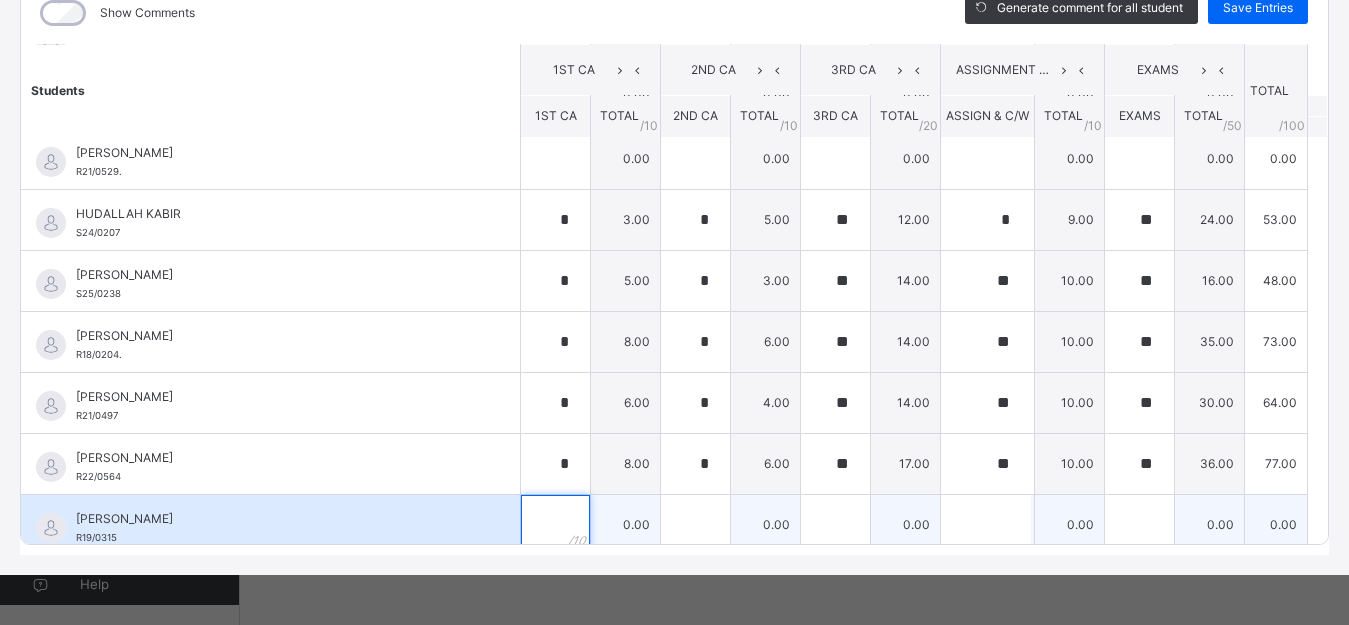 click at bounding box center [555, 525] 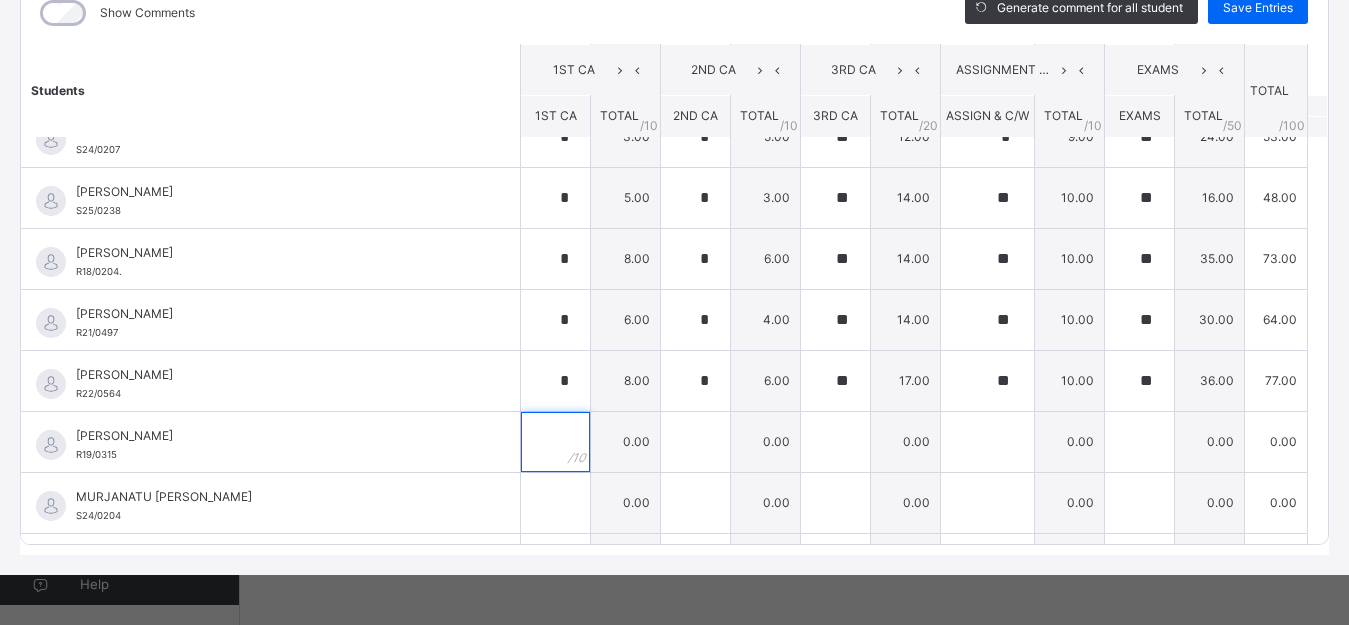 scroll, scrollTop: 800, scrollLeft: 0, axis: vertical 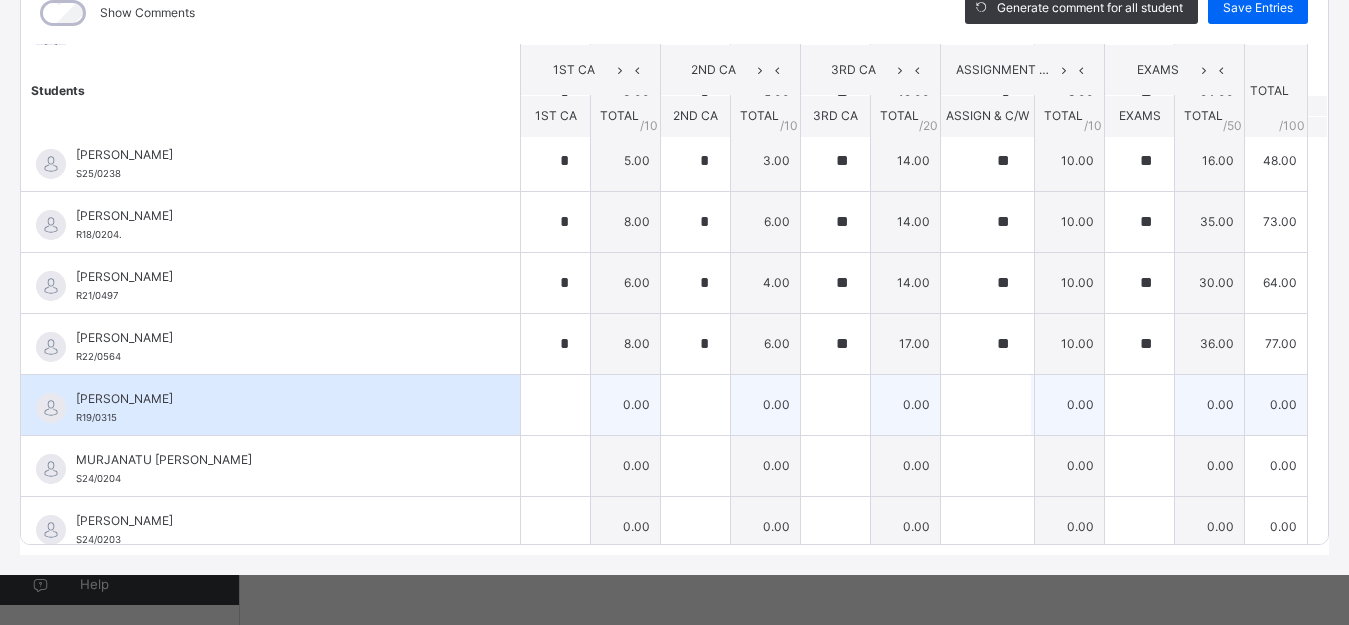 click at bounding box center (555, 405) 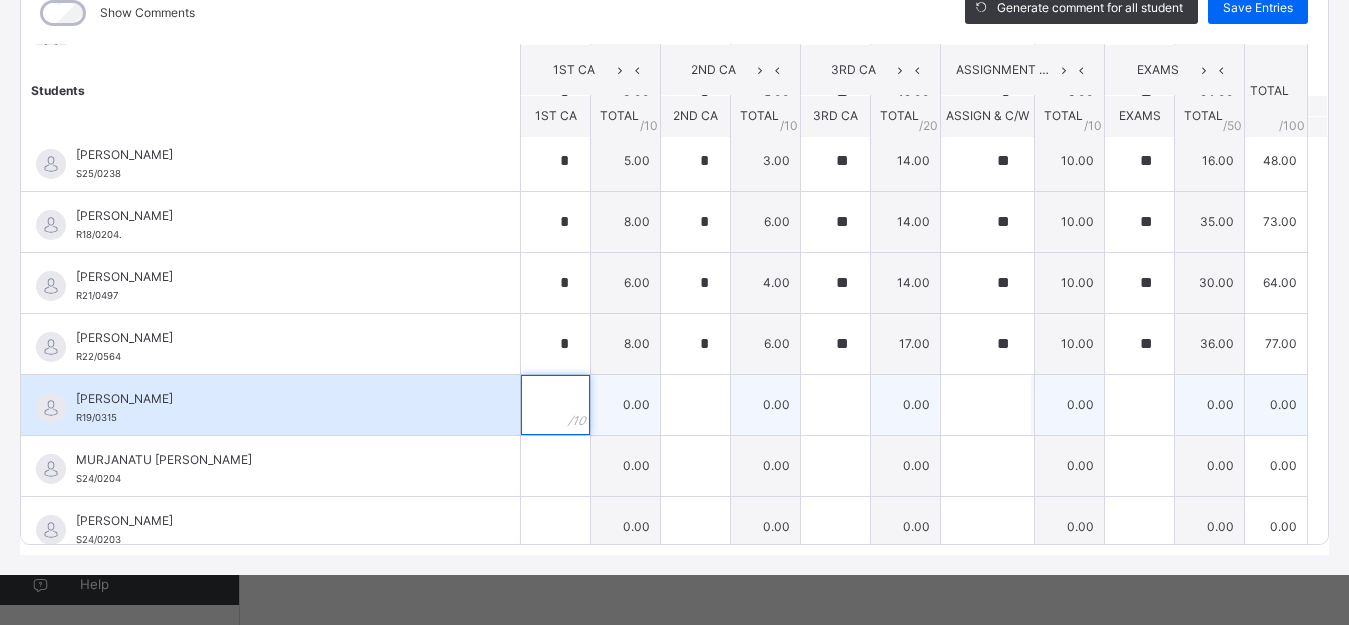 click at bounding box center [555, 405] 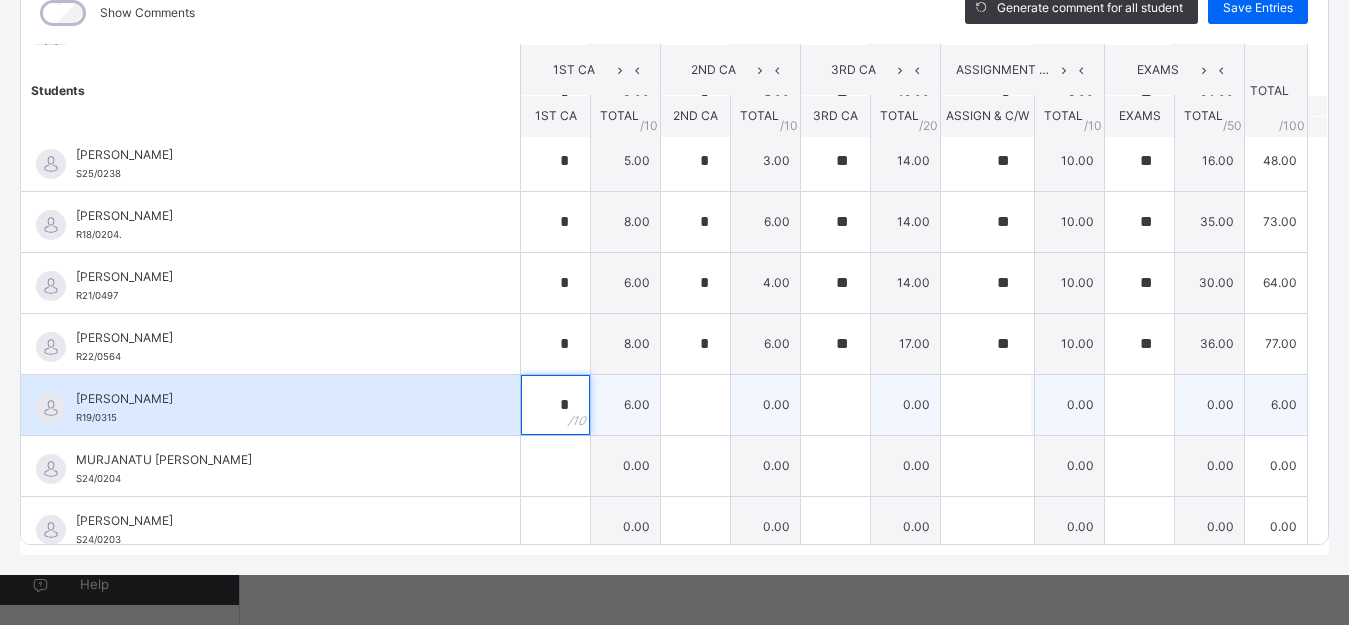 type on "*" 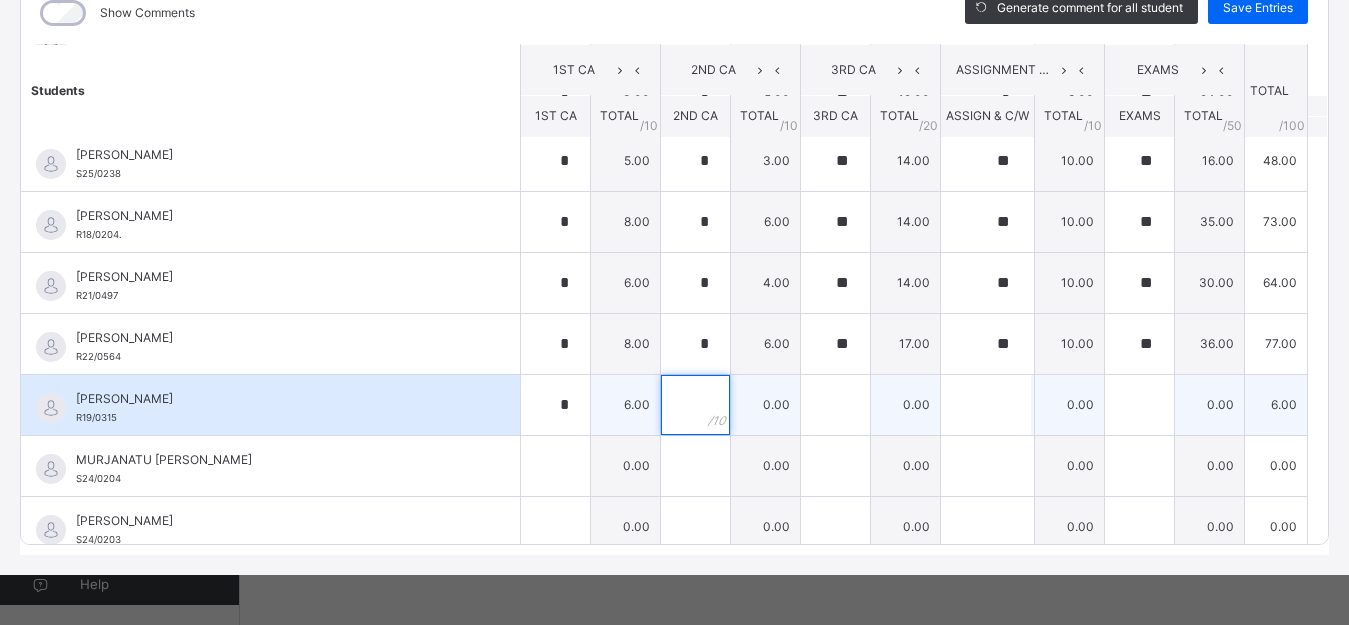 click at bounding box center [695, 405] 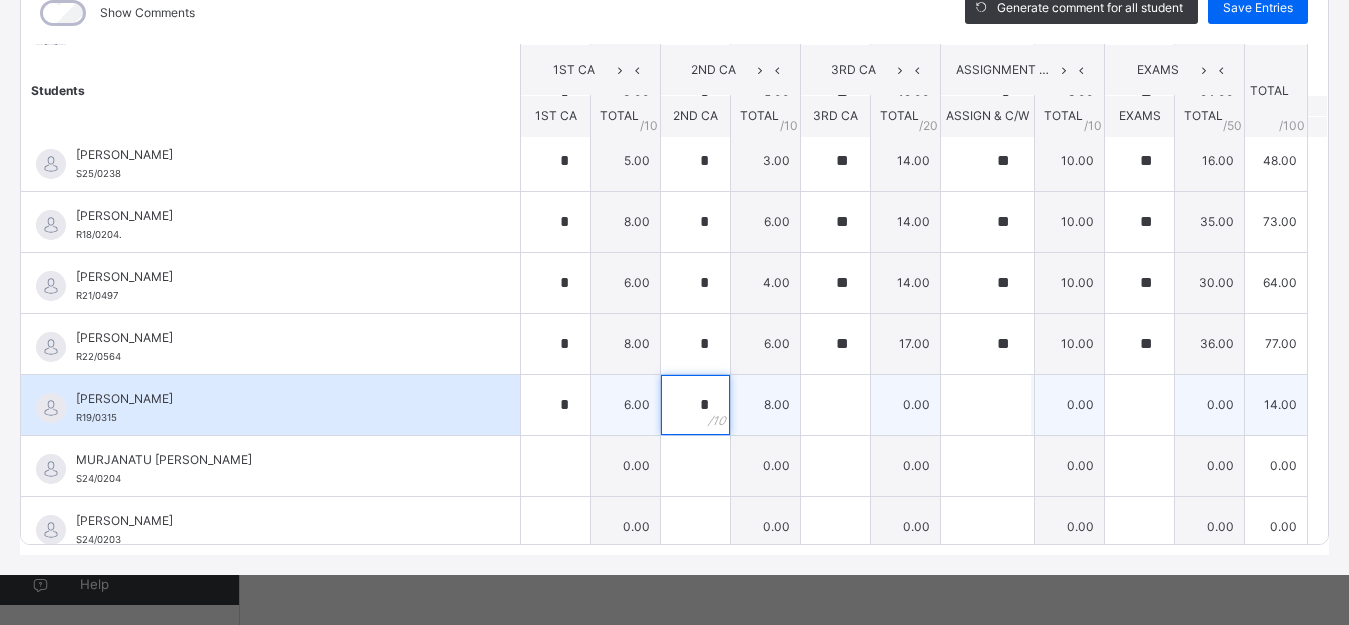 type on "*" 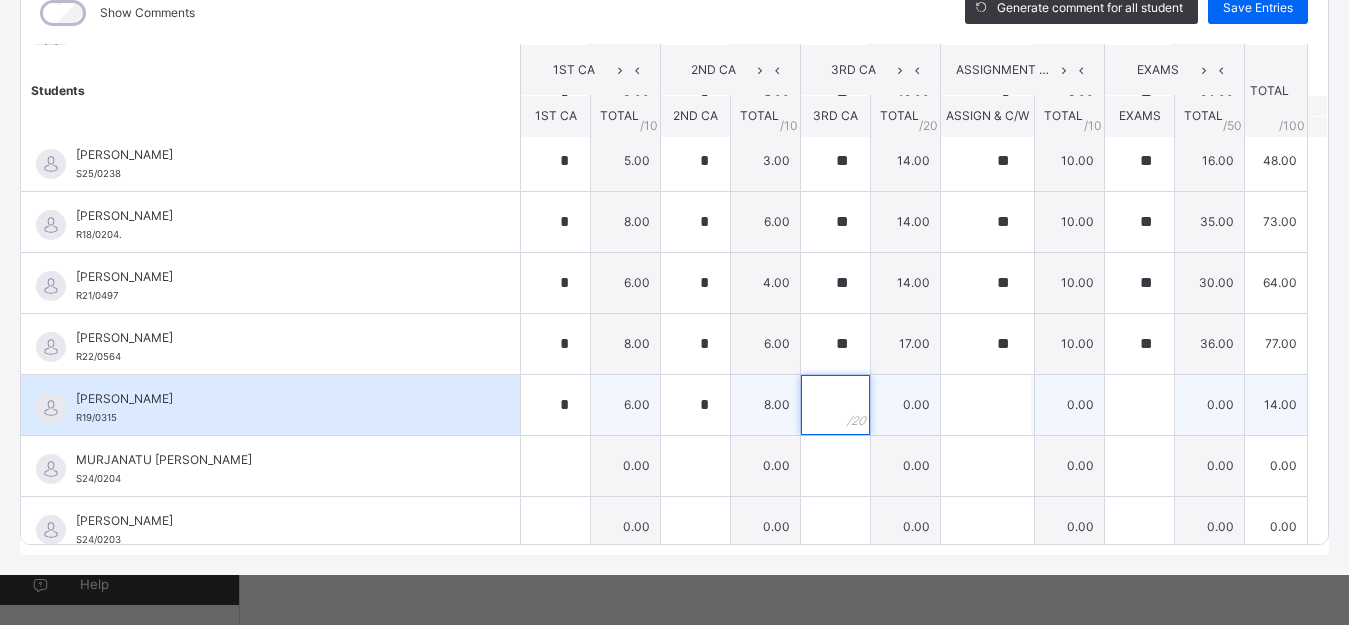 click at bounding box center [835, 405] 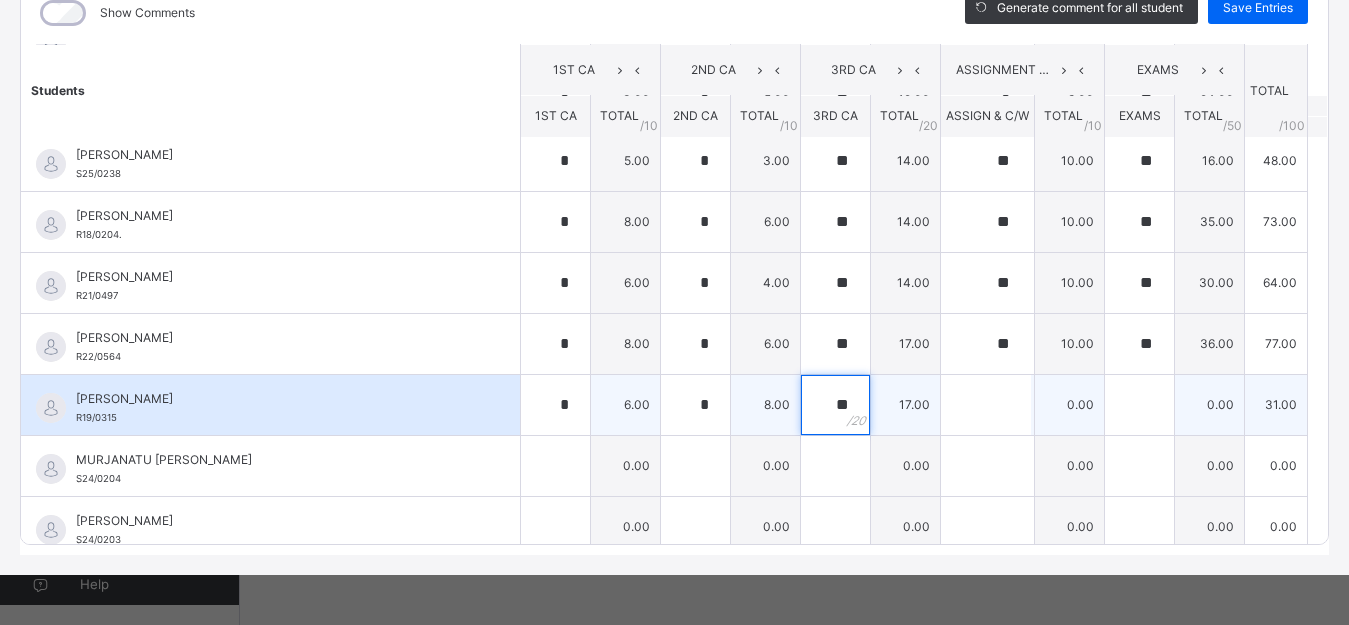 type on "**" 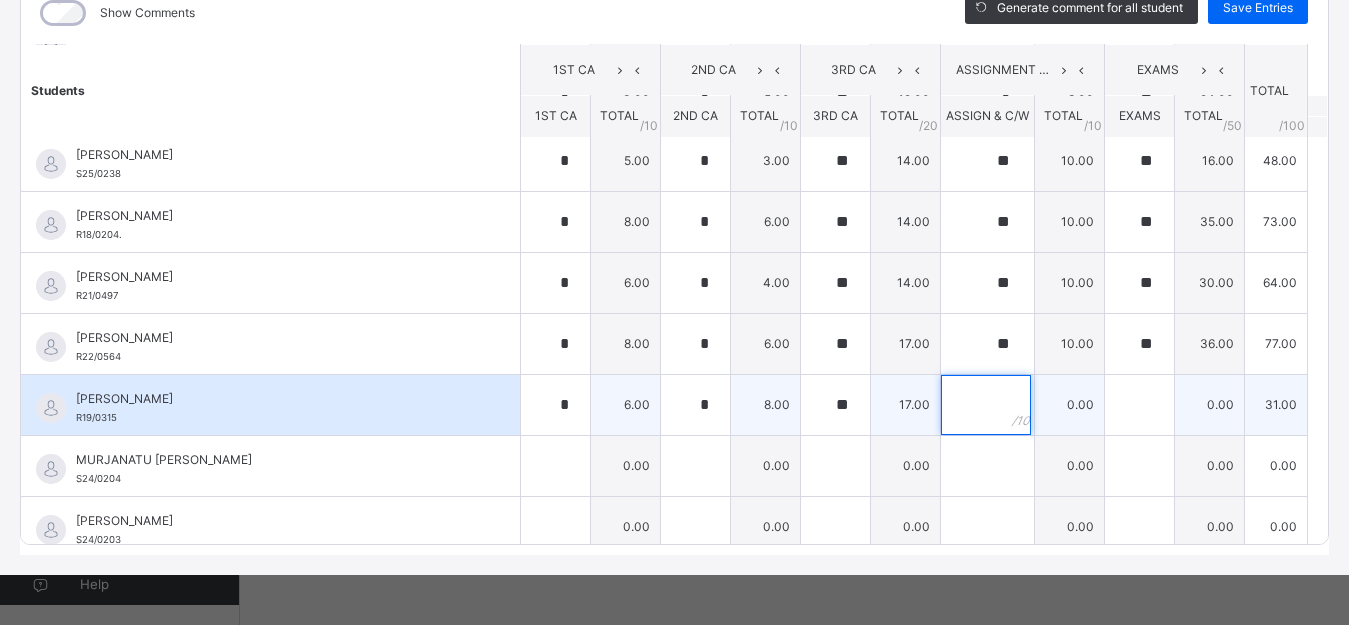 click at bounding box center [986, 405] 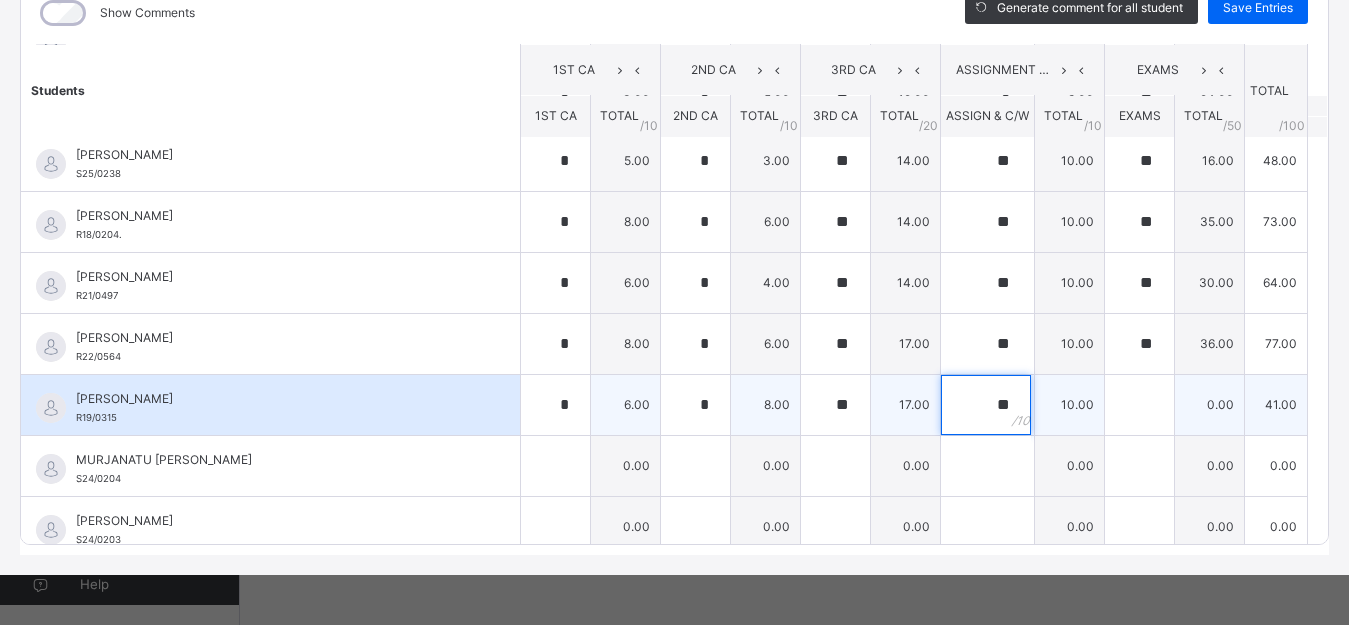 type on "**" 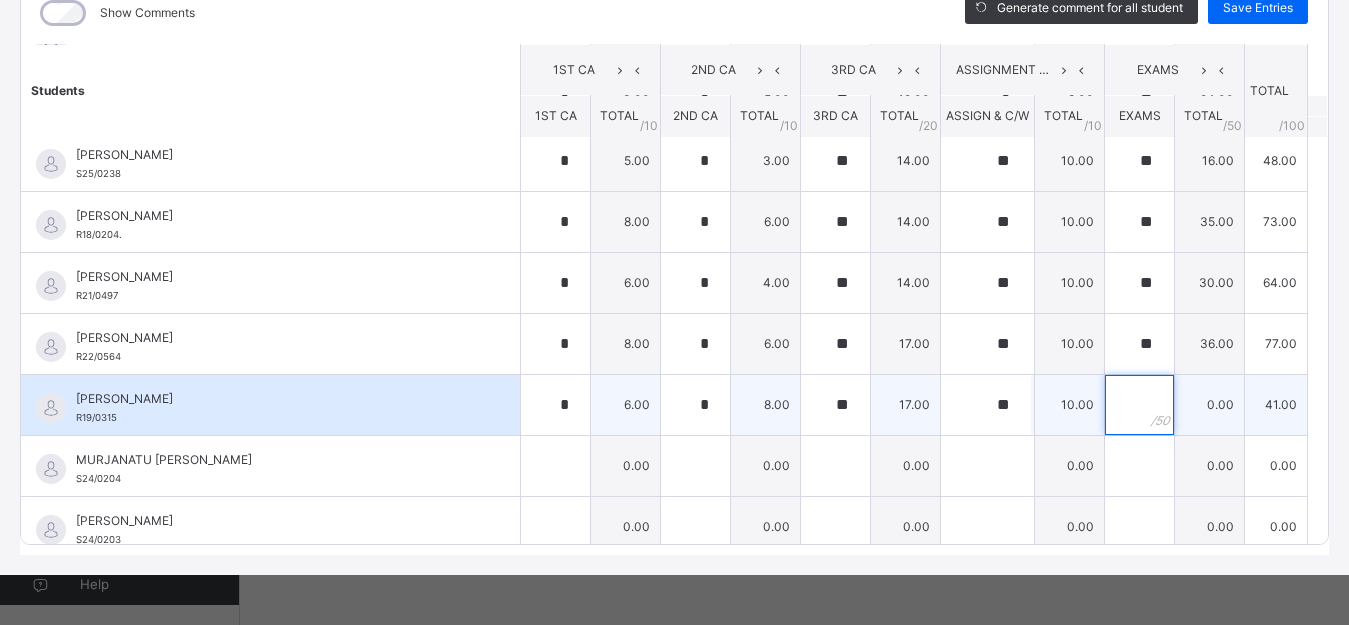 click at bounding box center (1139, 405) 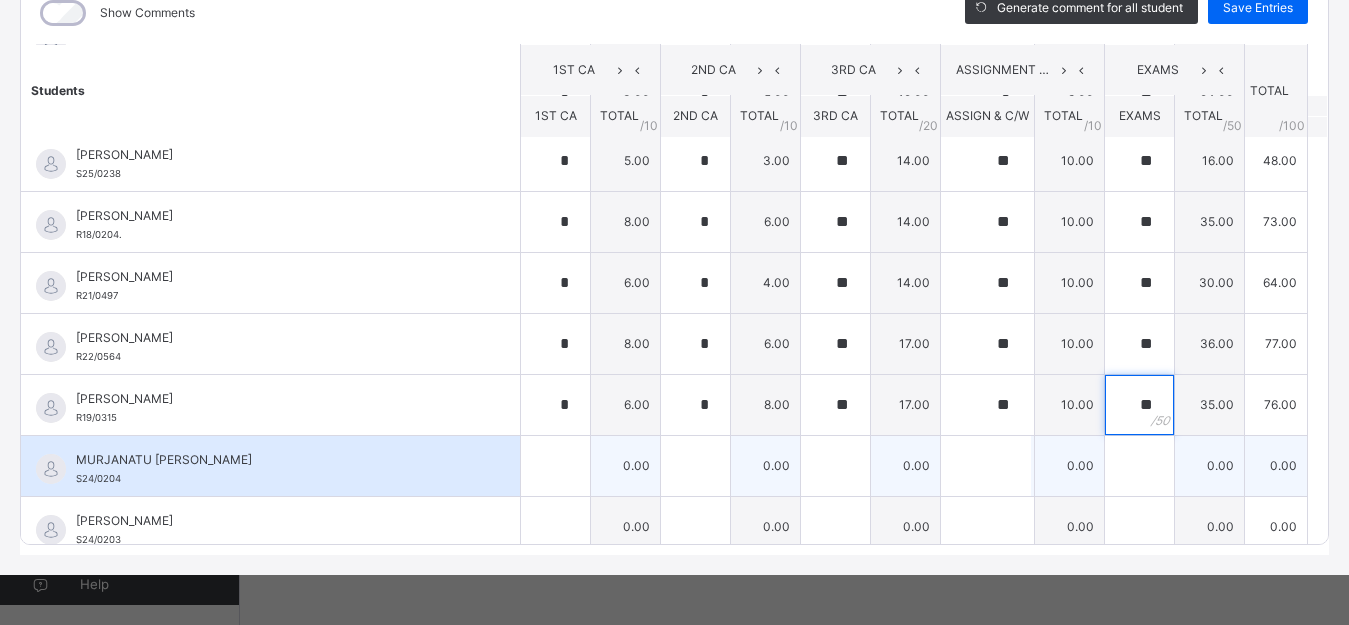 type on "**" 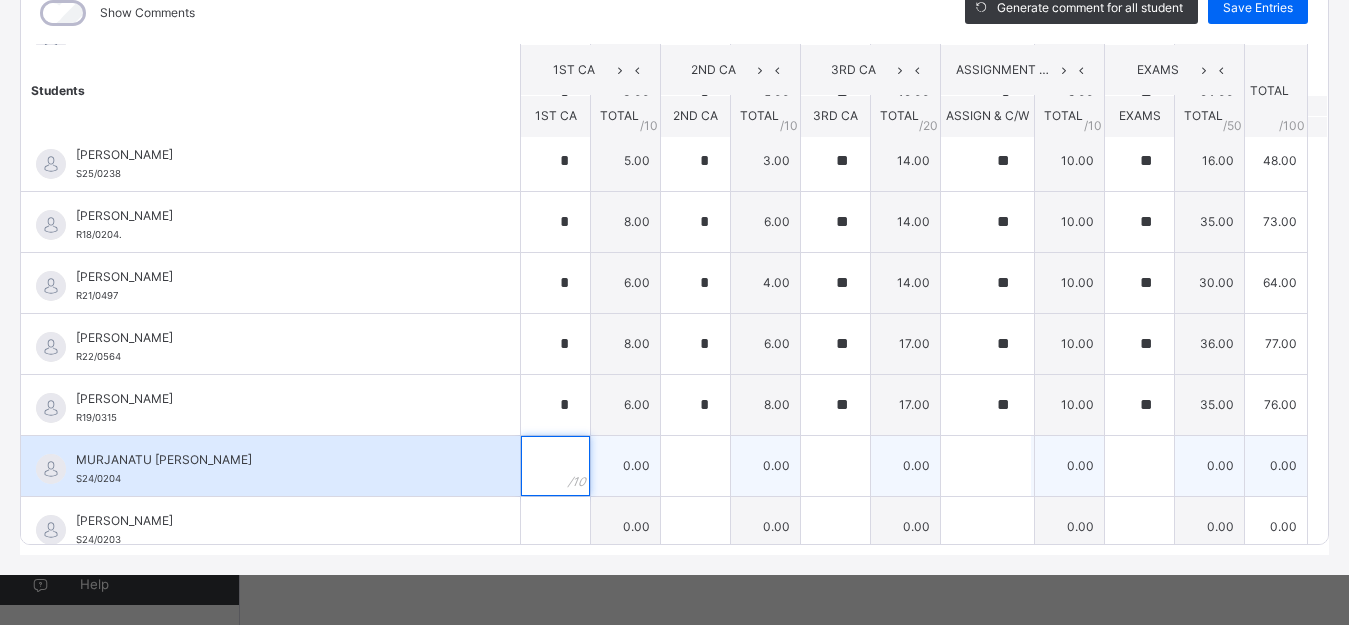 click at bounding box center (555, 466) 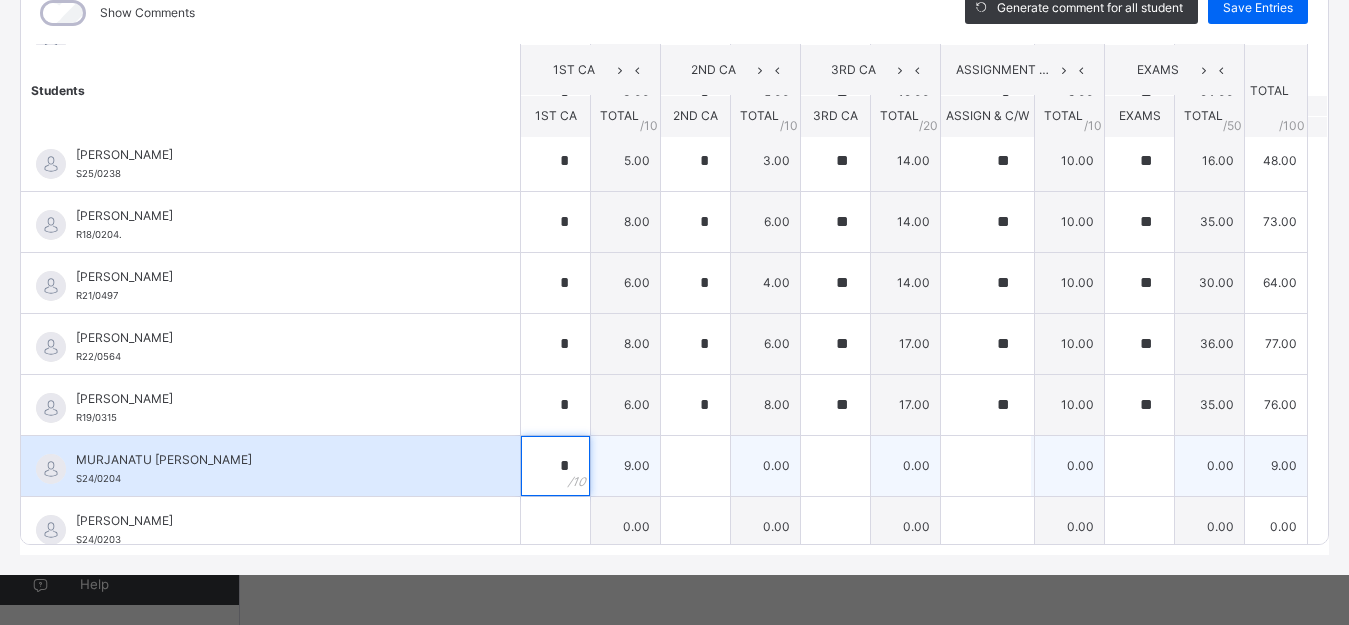type on "*" 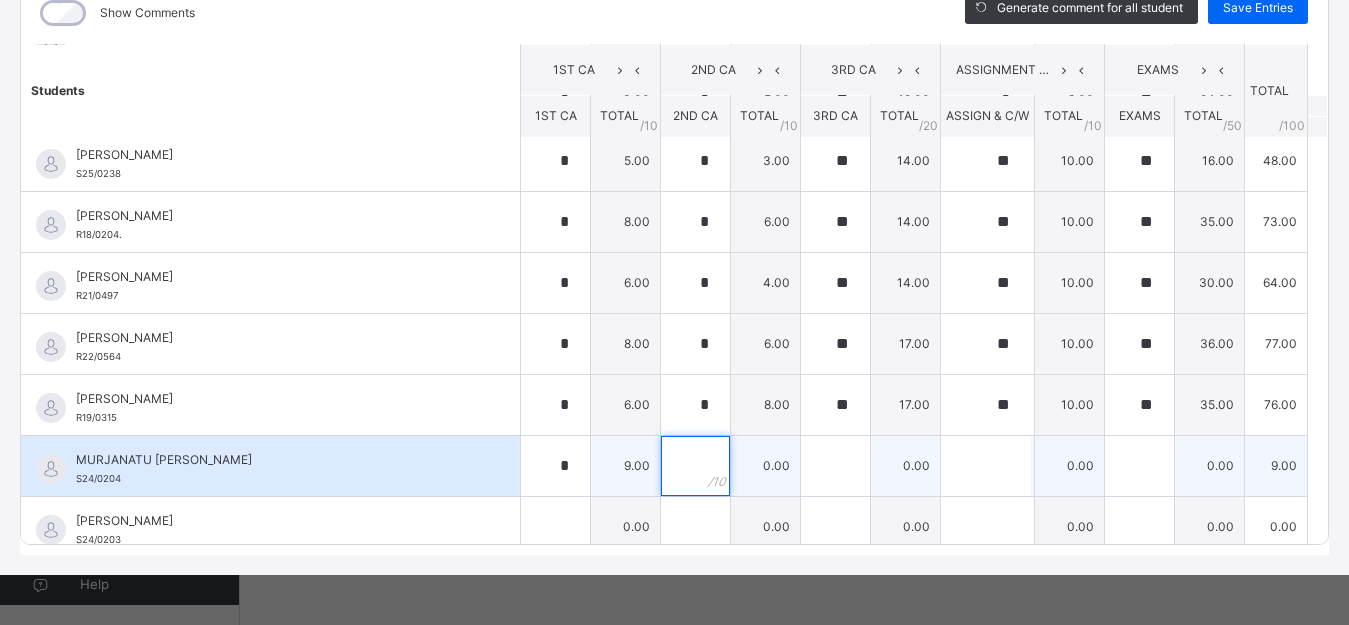 click at bounding box center (695, 466) 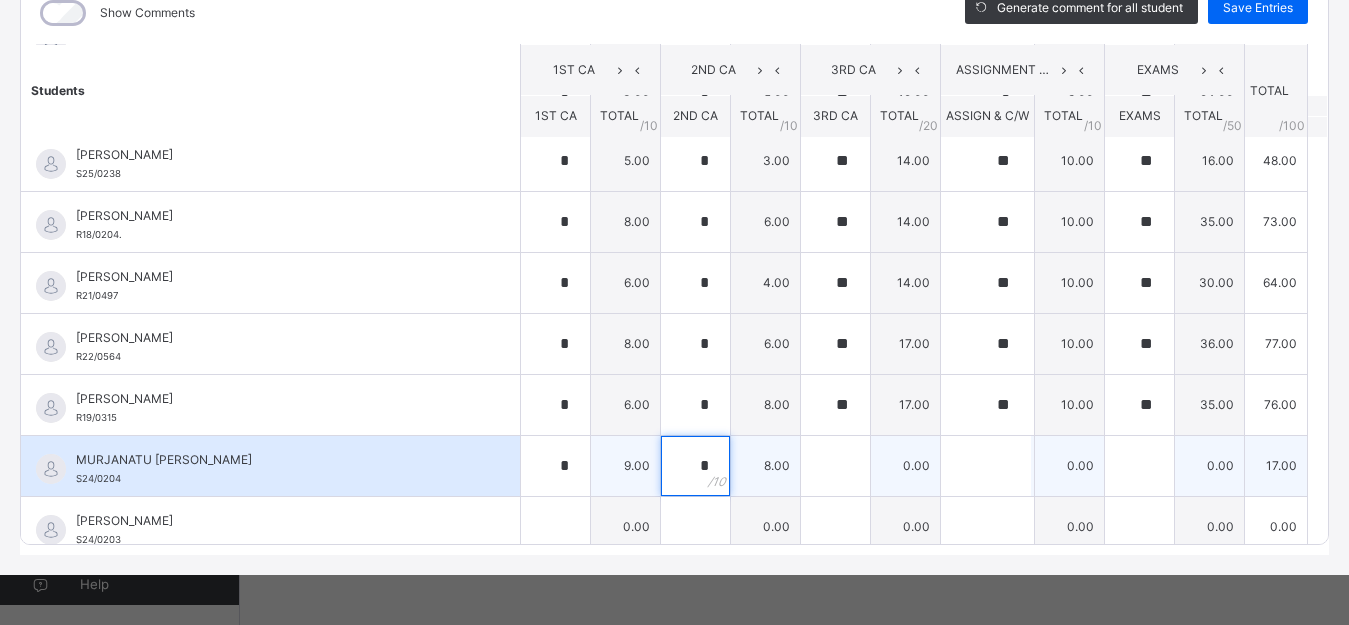 type on "*" 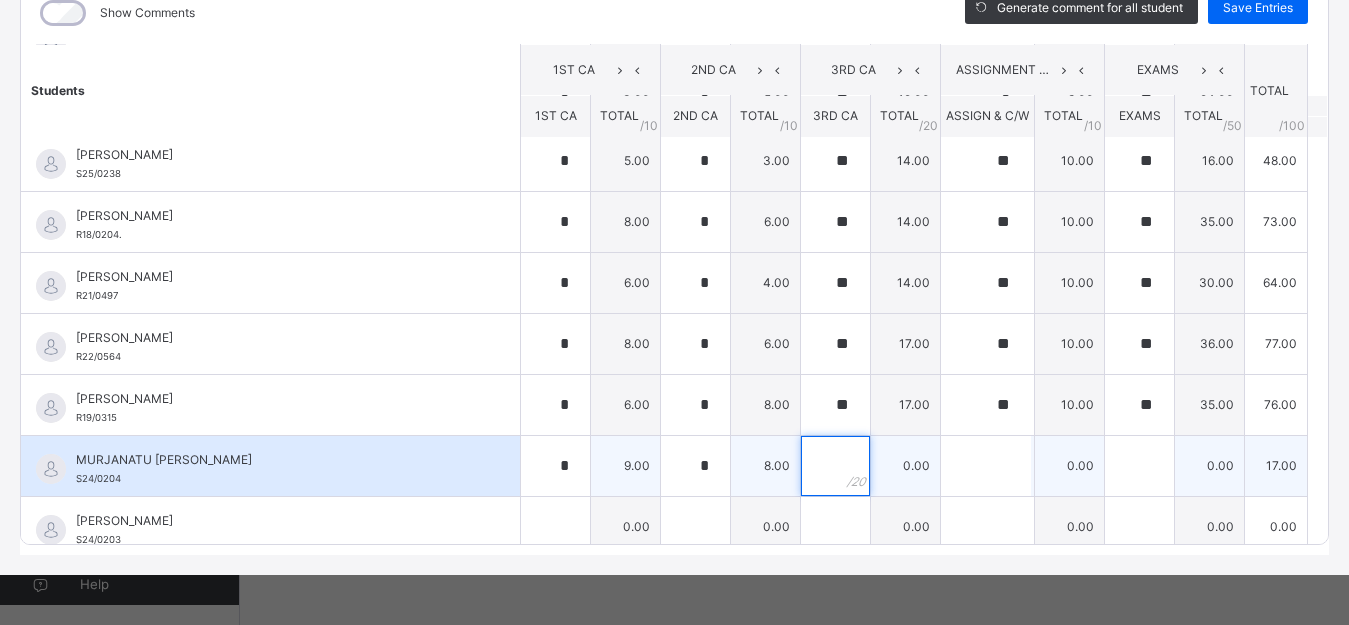 click at bounding box center (835, 466) 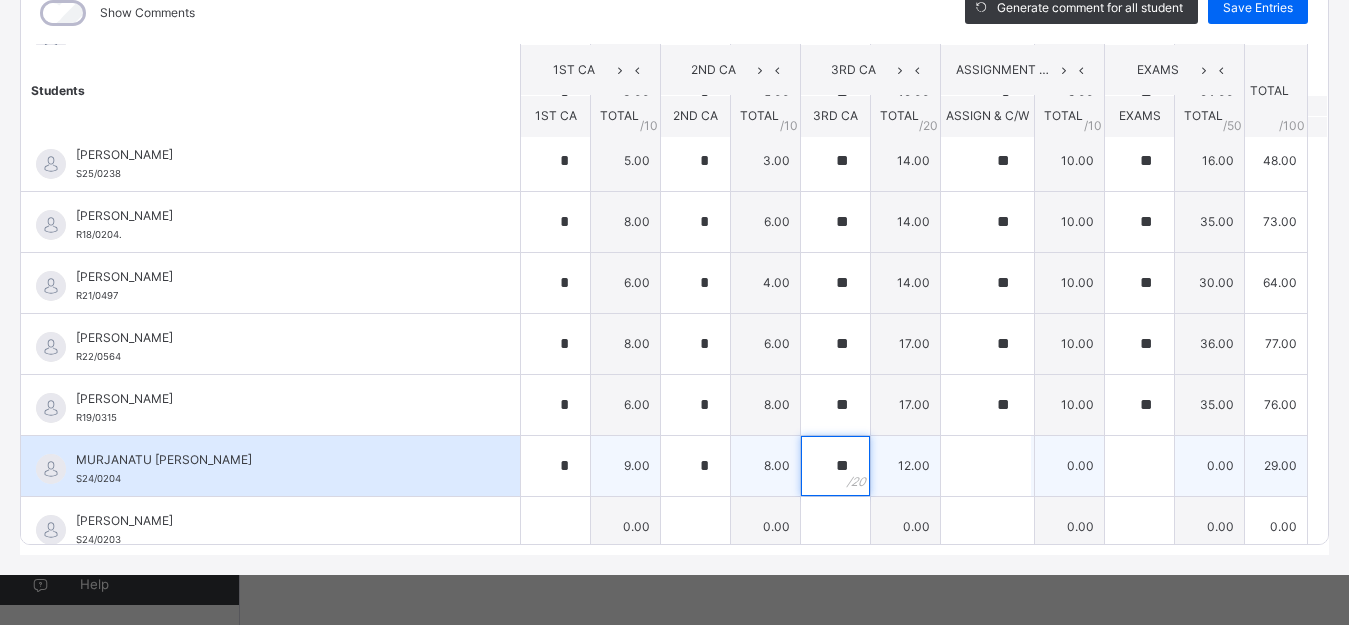 type on "**" 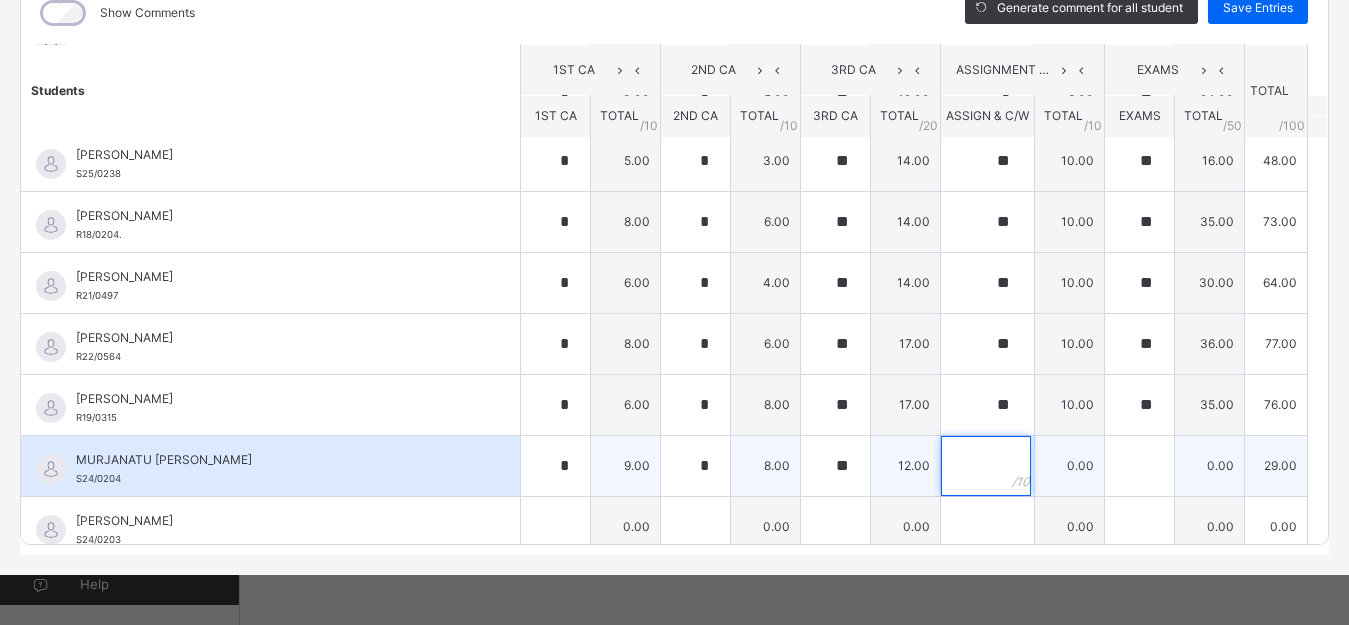 click at bounding box center [986, 466] 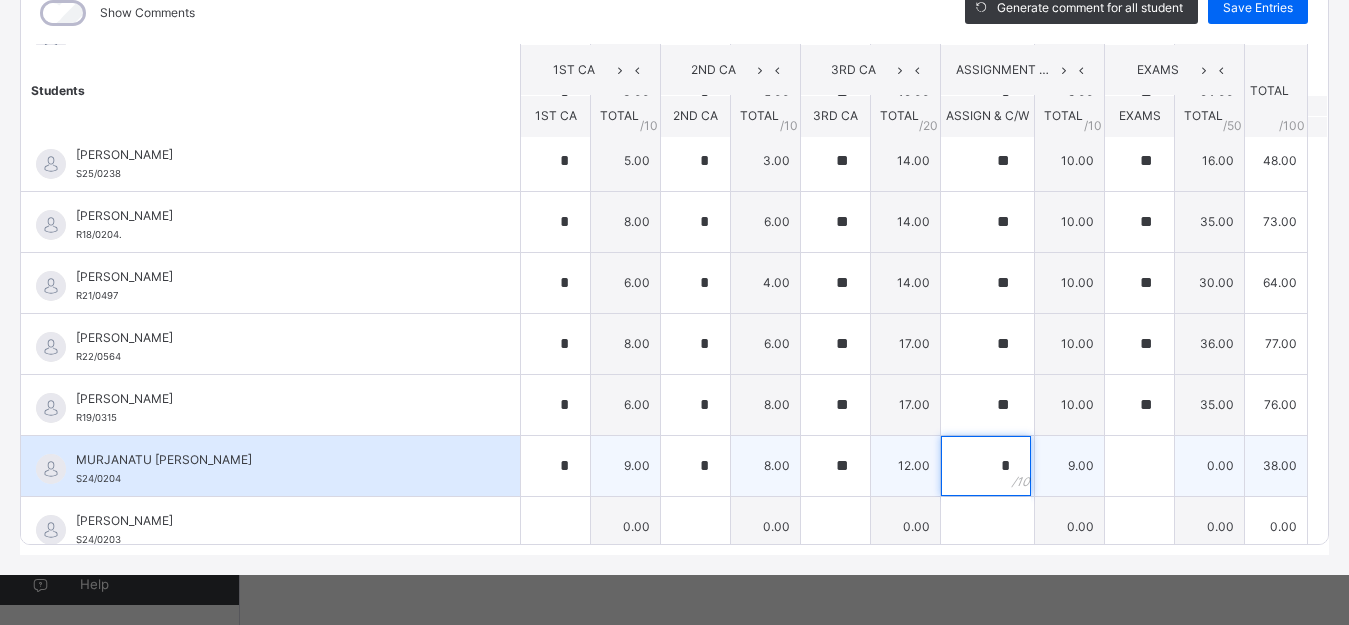 type on "*" 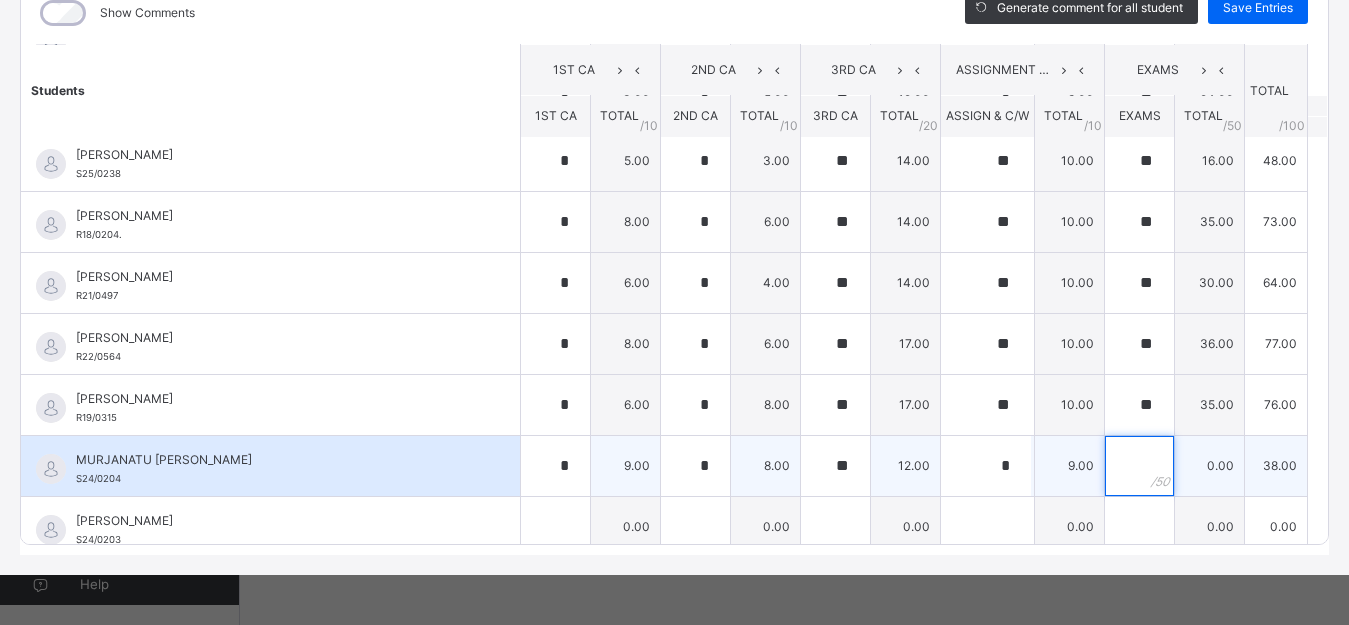 click at bounding box center [1139, 466] 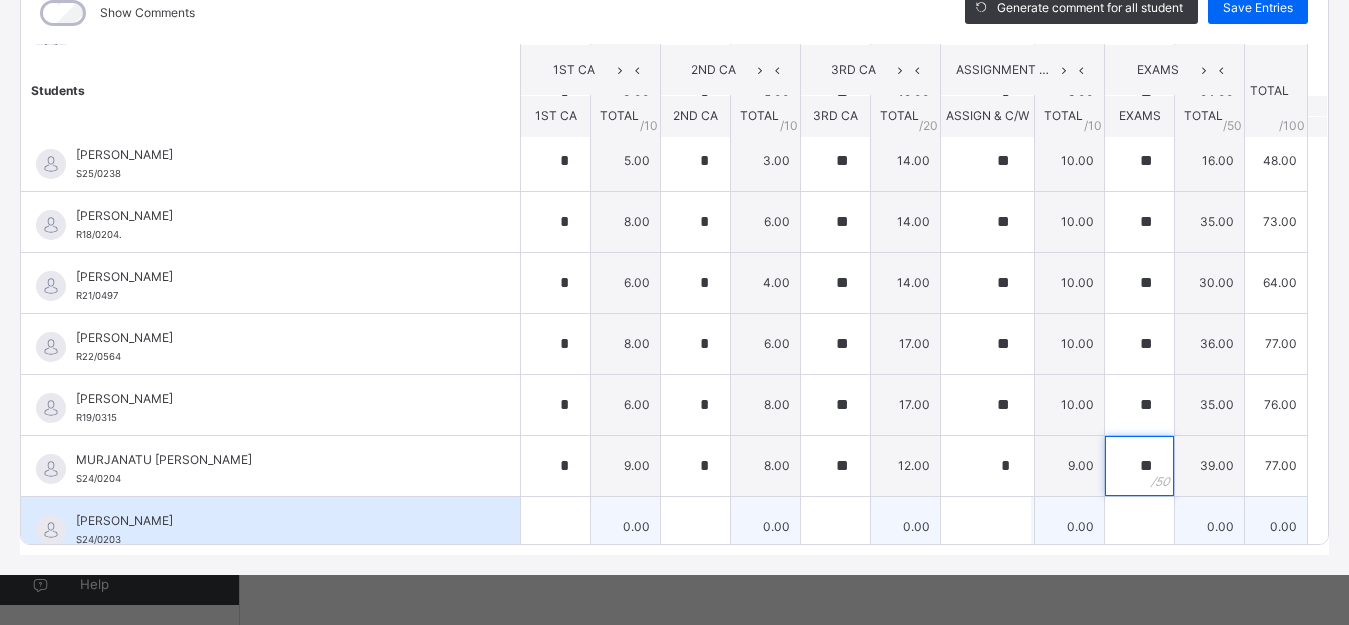 type on "**" 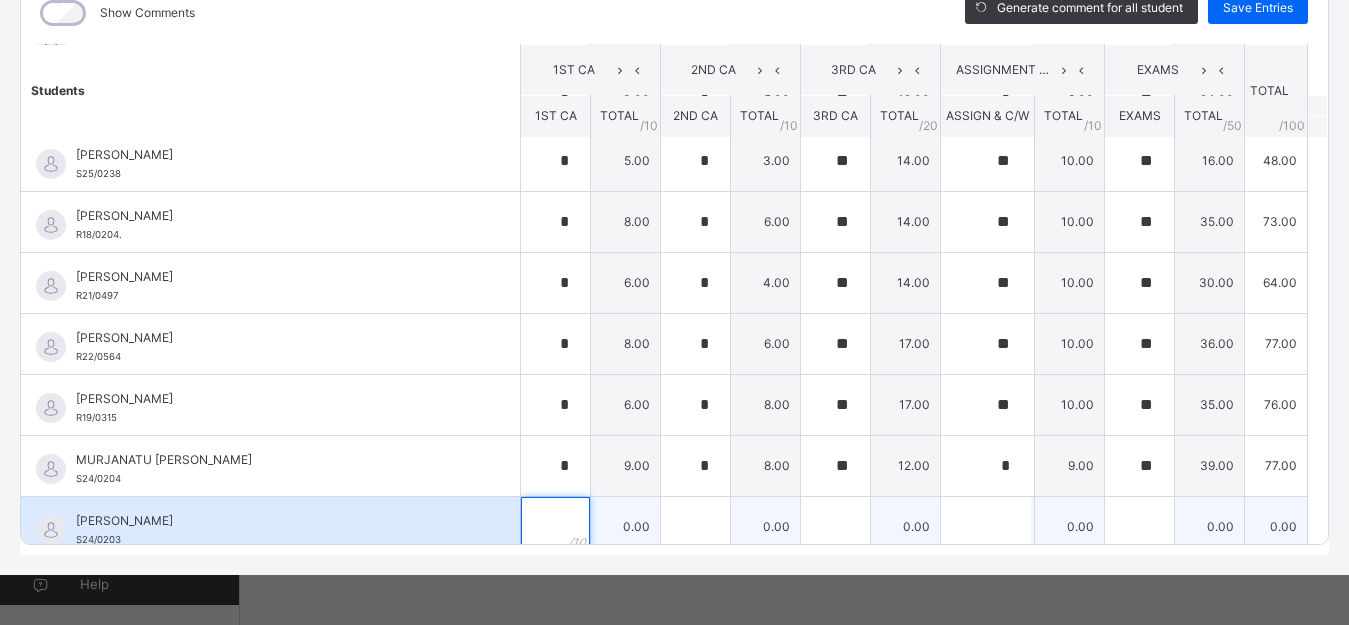 click at bounding box center [555, 527] 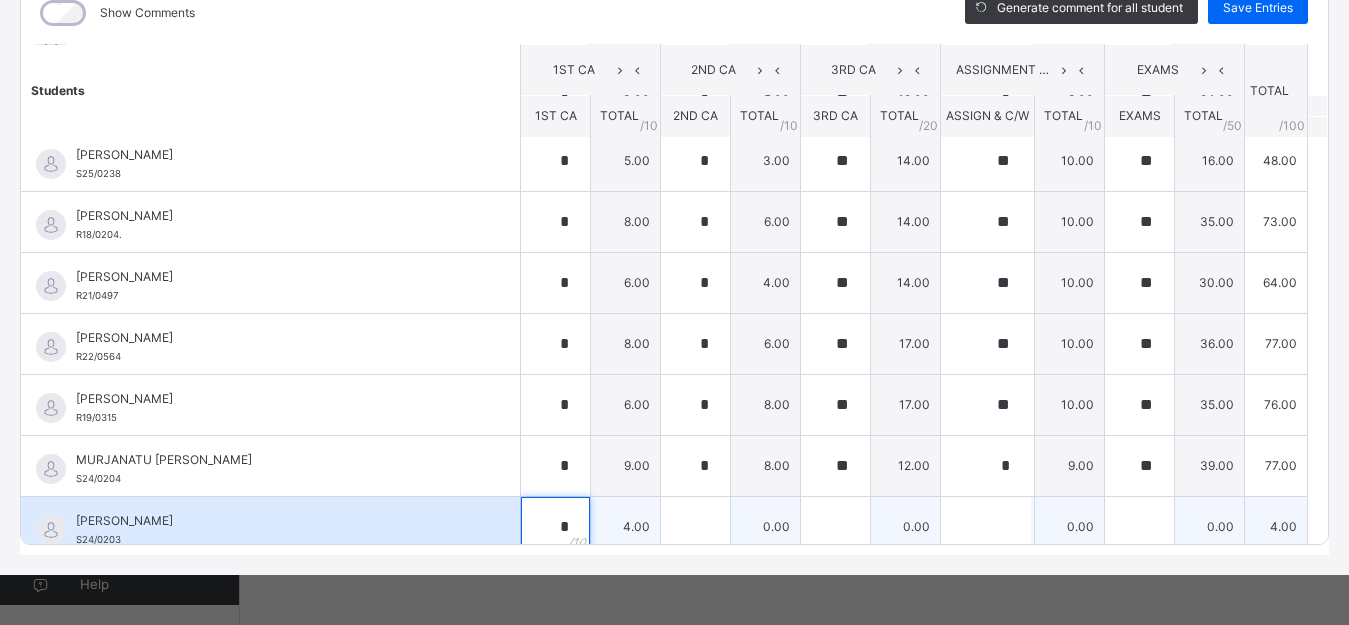 type on "*" 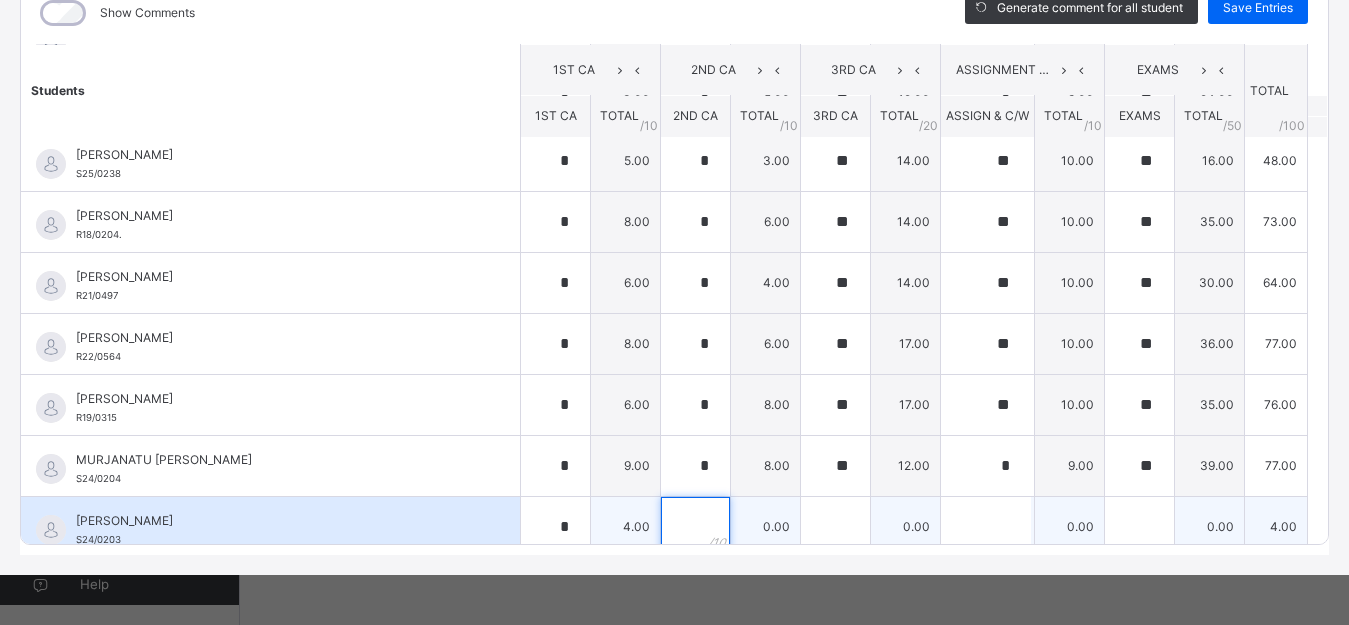click at bounding box center [695, 527] 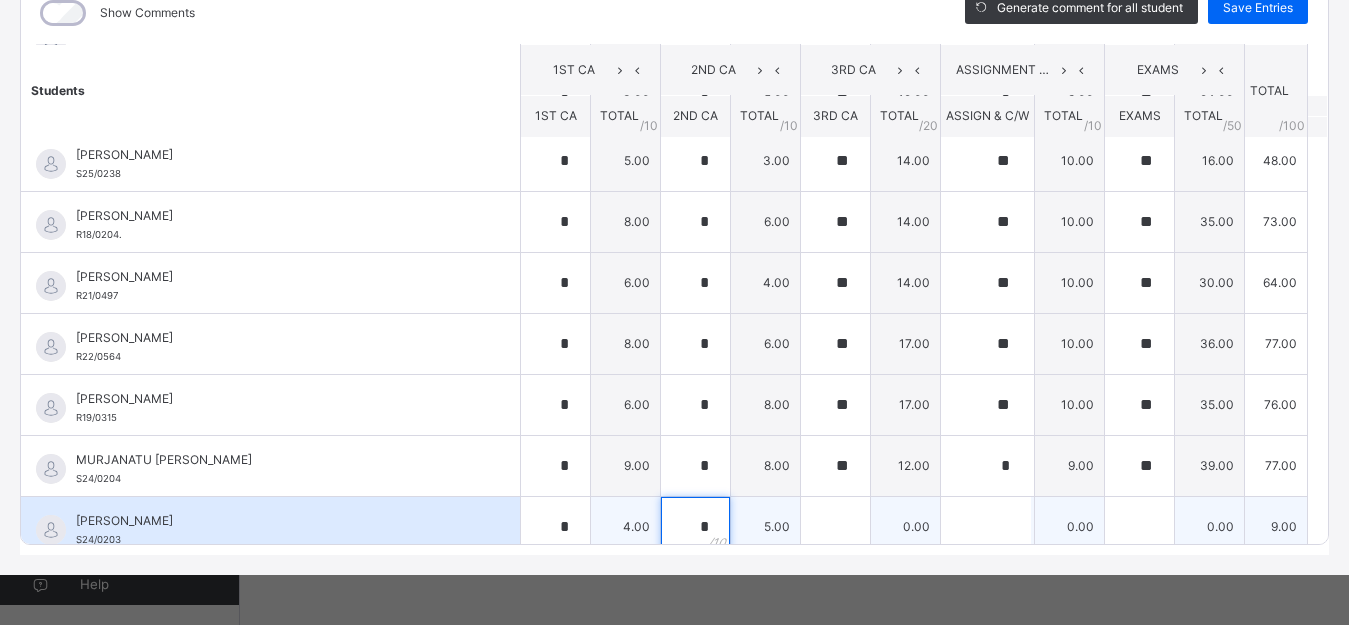 type on "*" 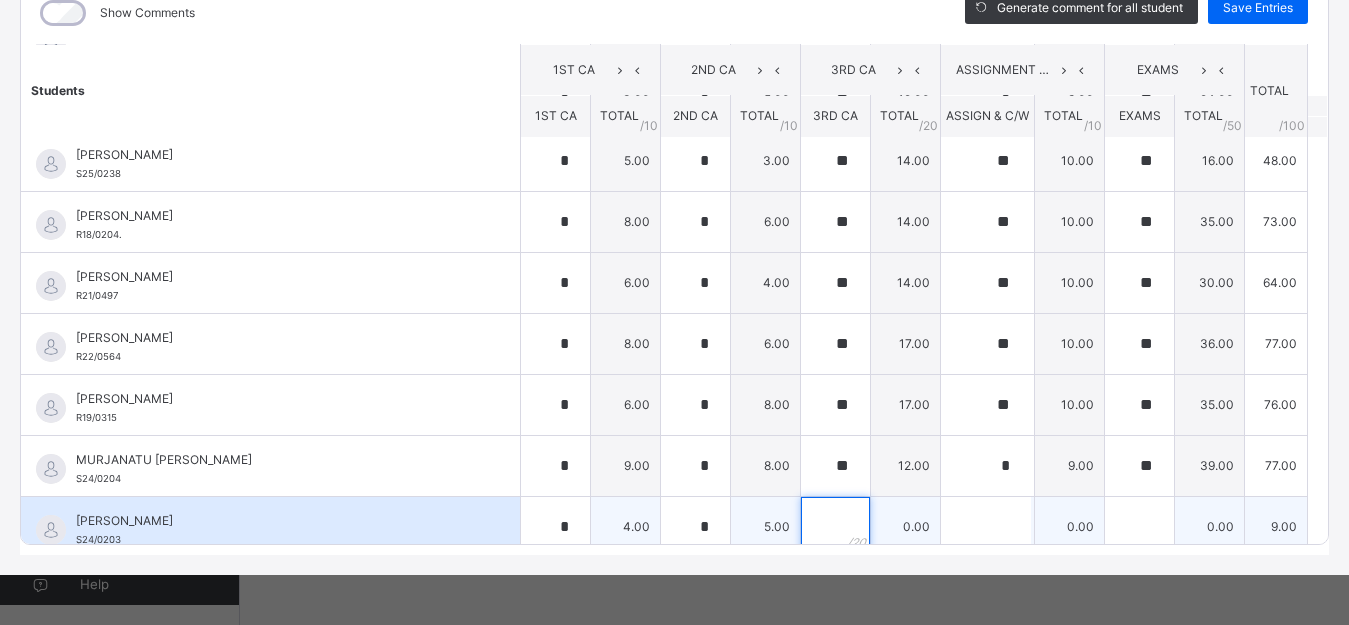 click at bounding box center [835, 527] 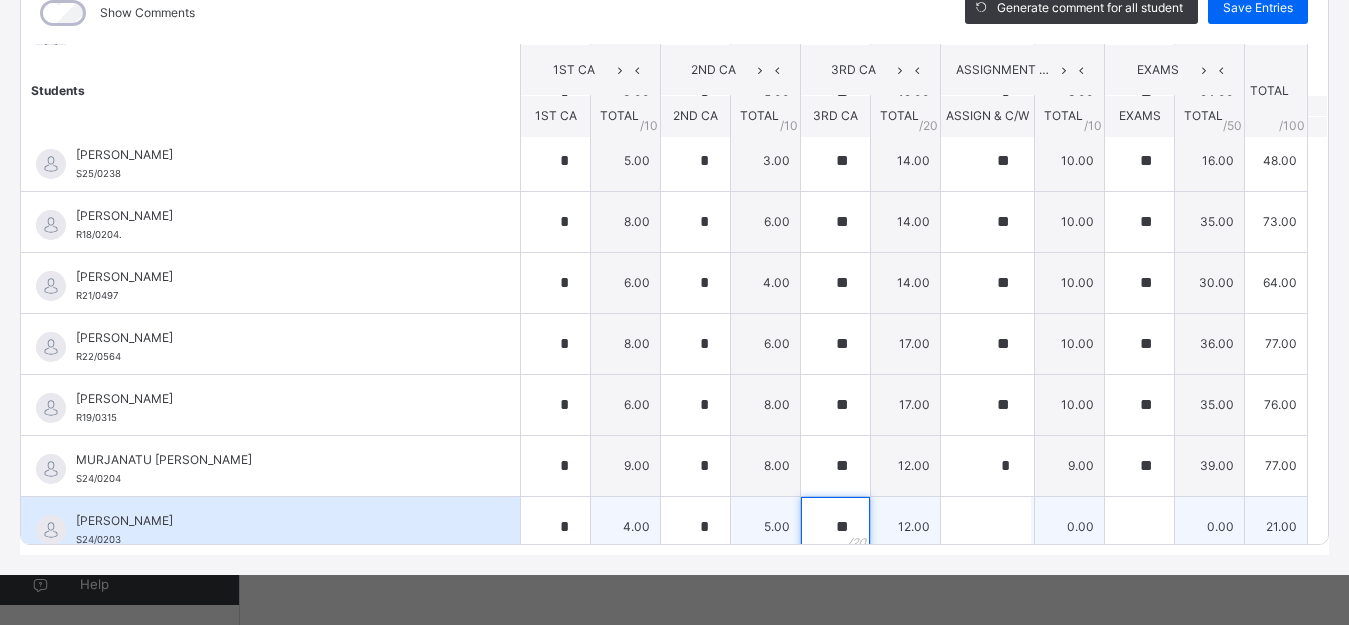type on "**" 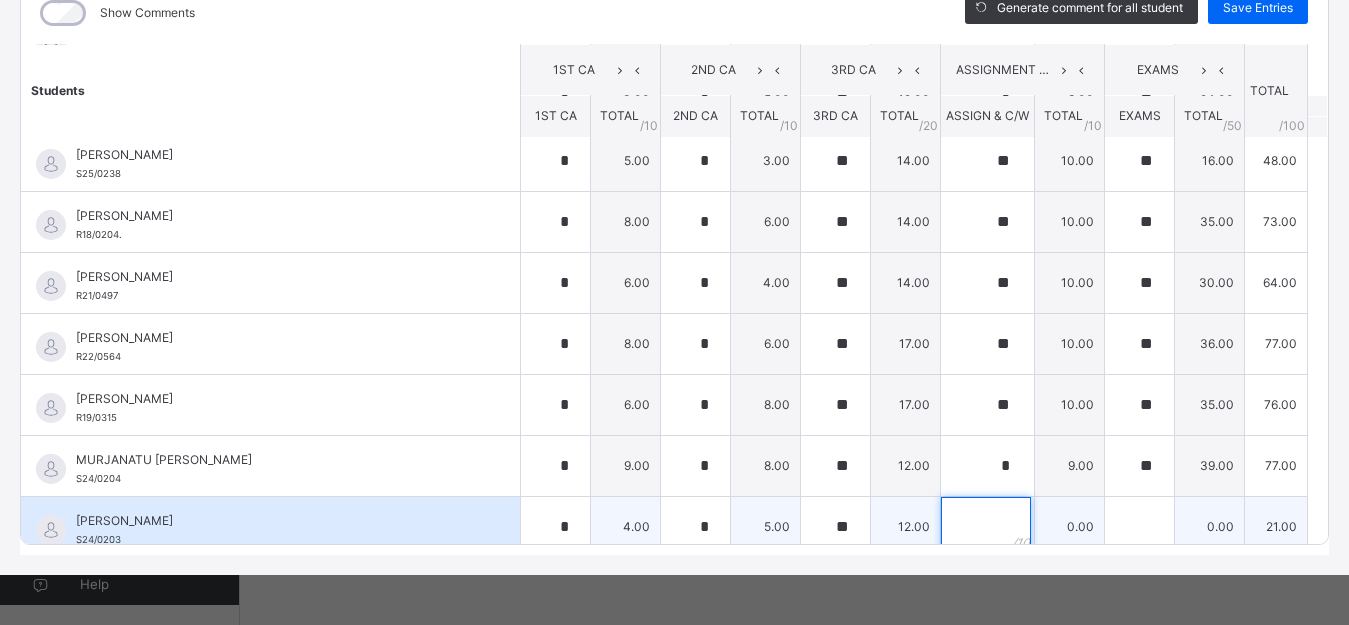 click at bounding box center [986, 527] 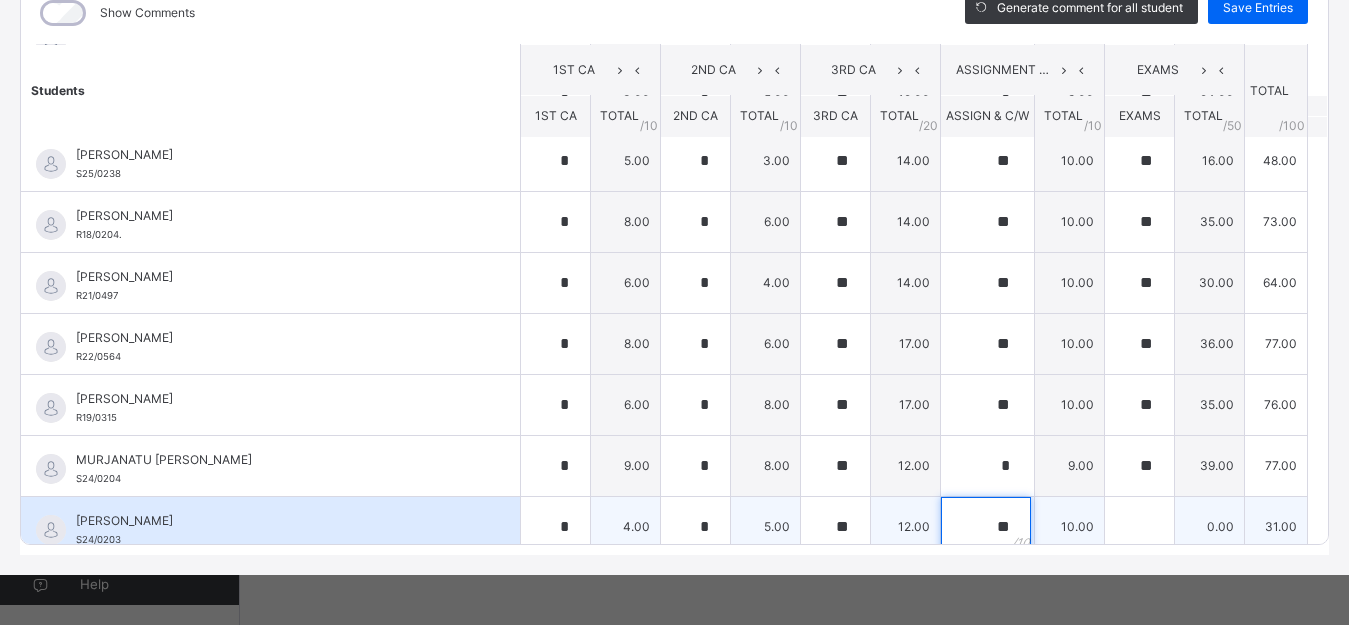 type on "**" 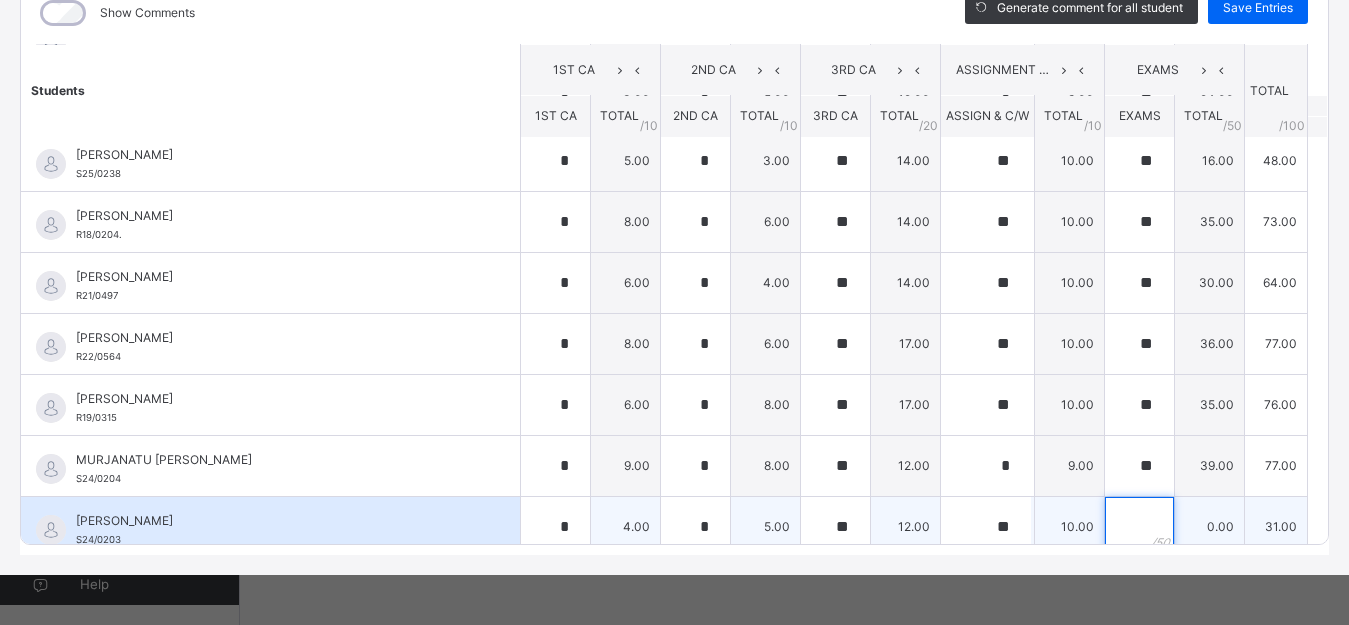 click at bounding box center (1139, 527) 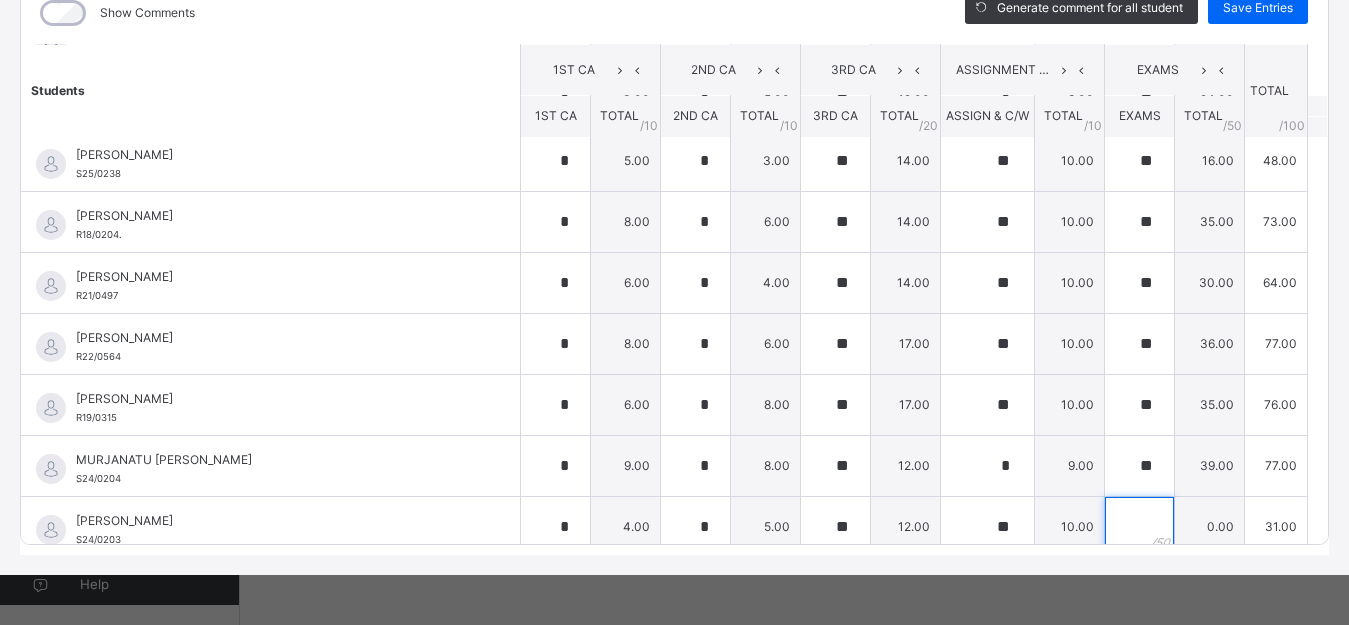 scroll, scrollTop: 1118, scrollLeft: 0, axis: vertical 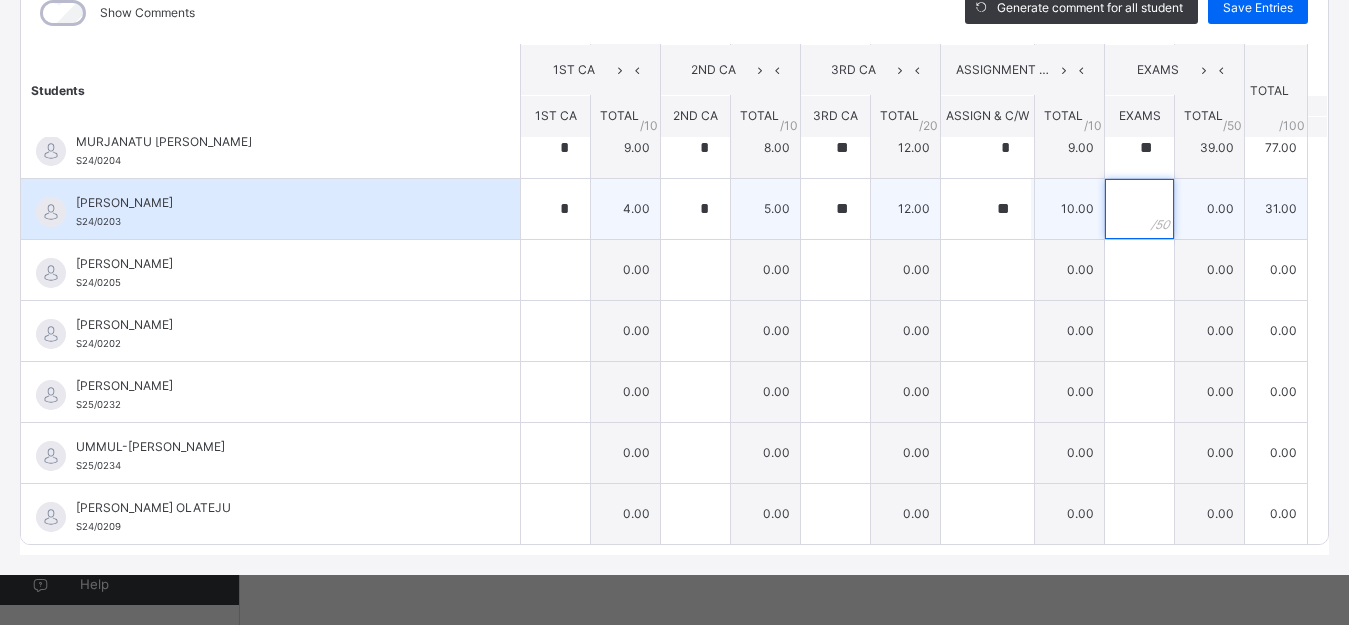click at bounding box center [1139, 209] 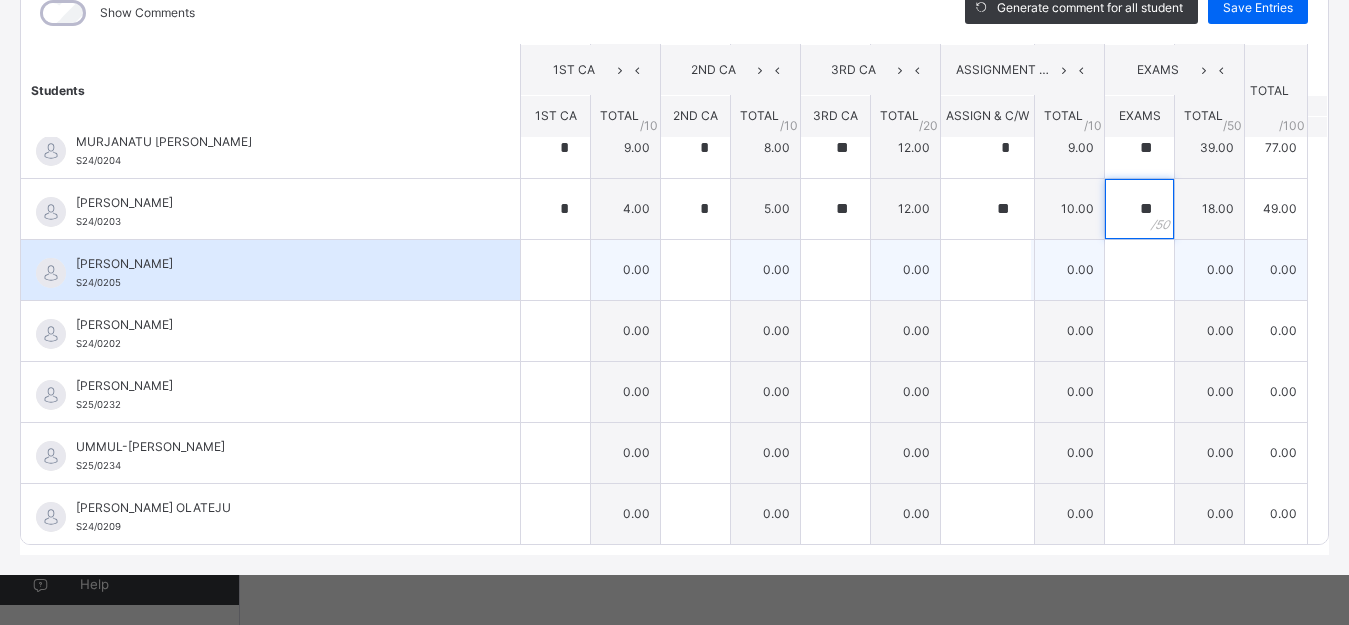type on "**" 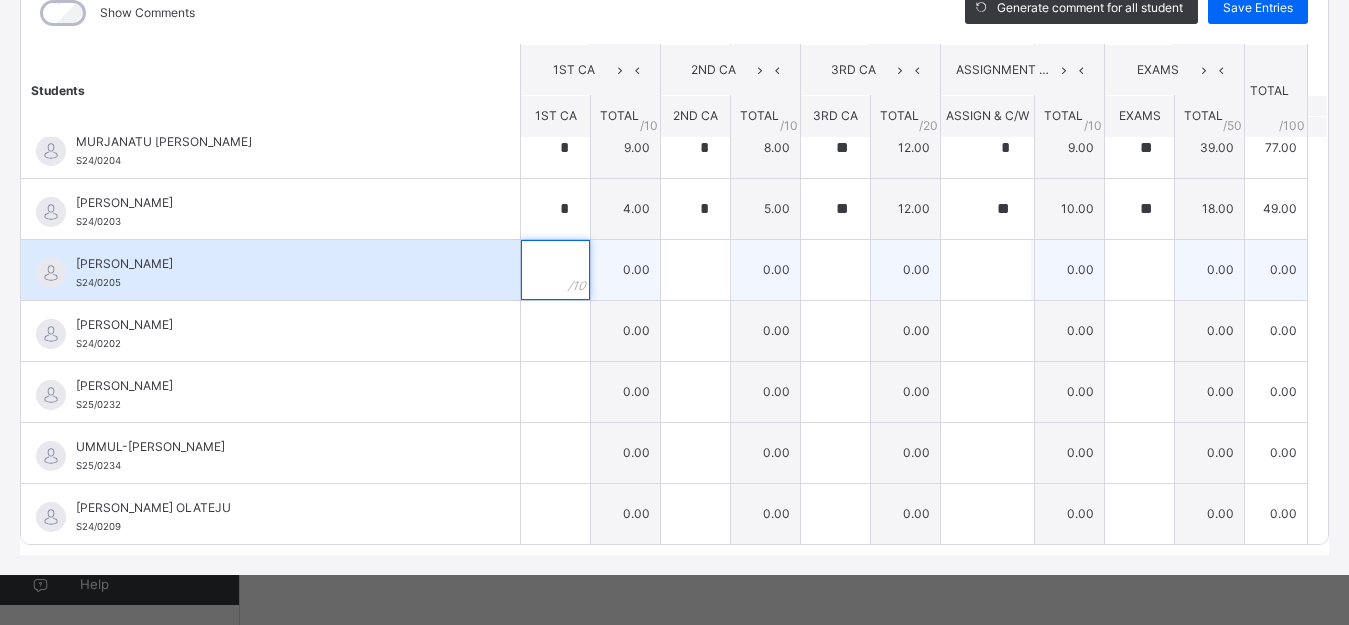 click at bounding box center [555, 270] 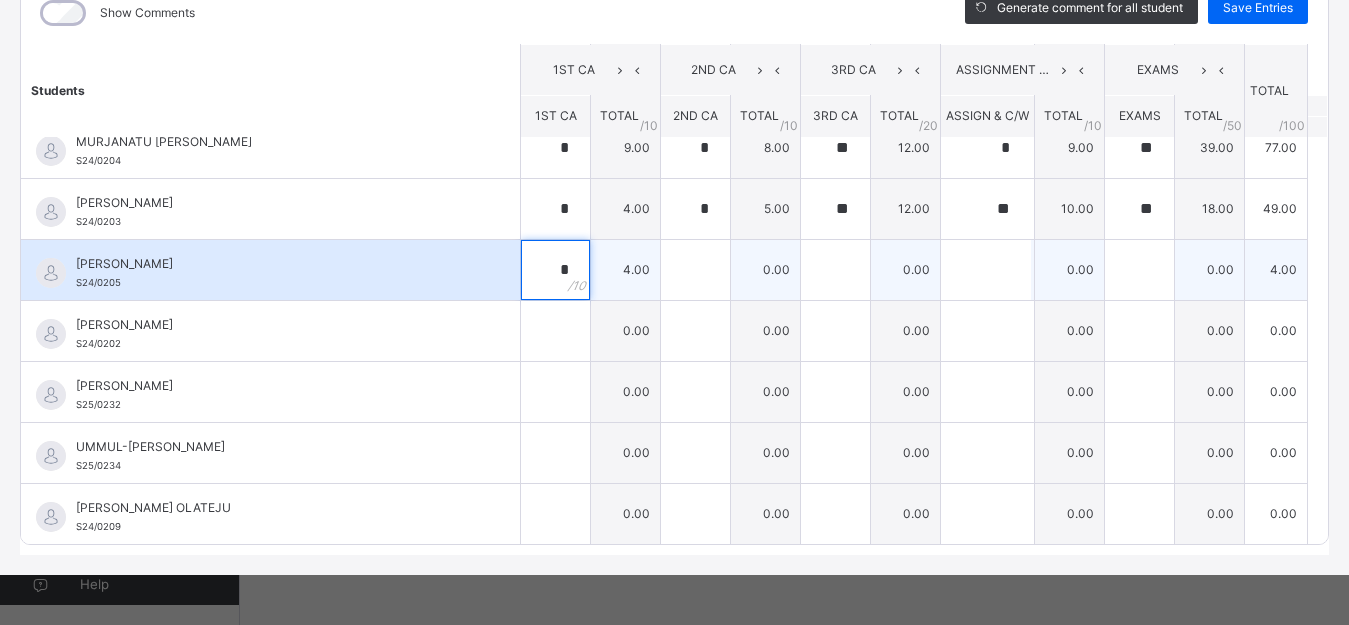type on "*" 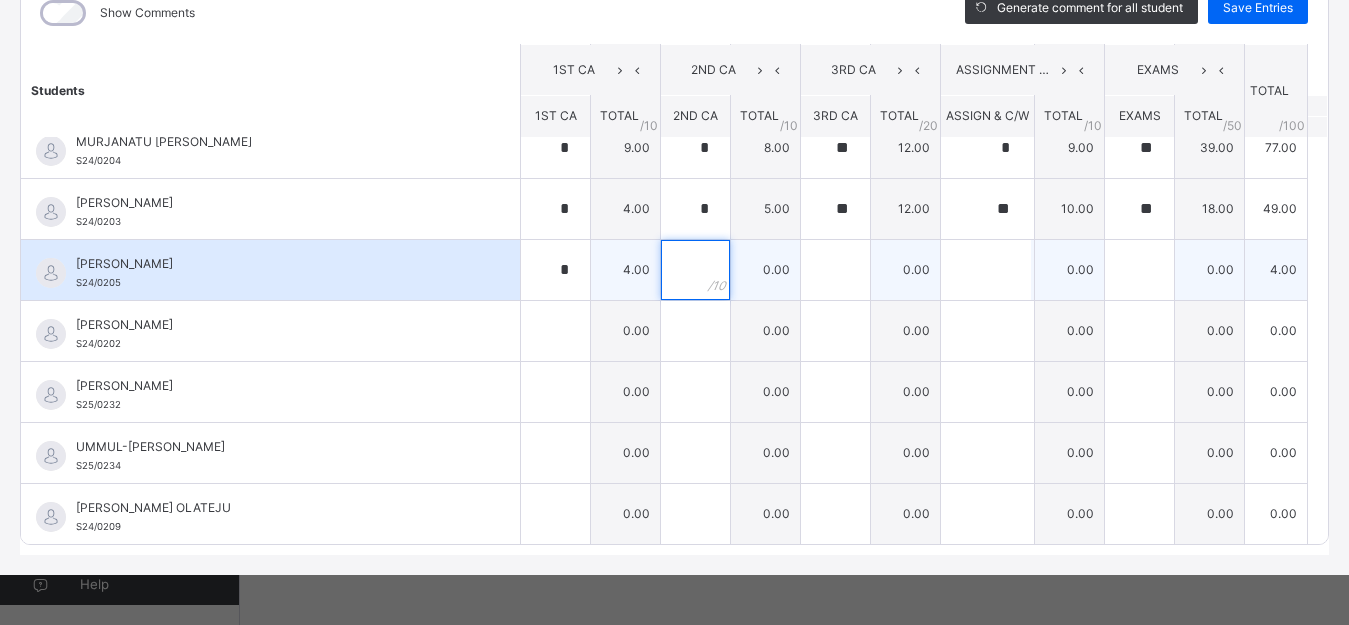 click at bounding box center [695, 270] 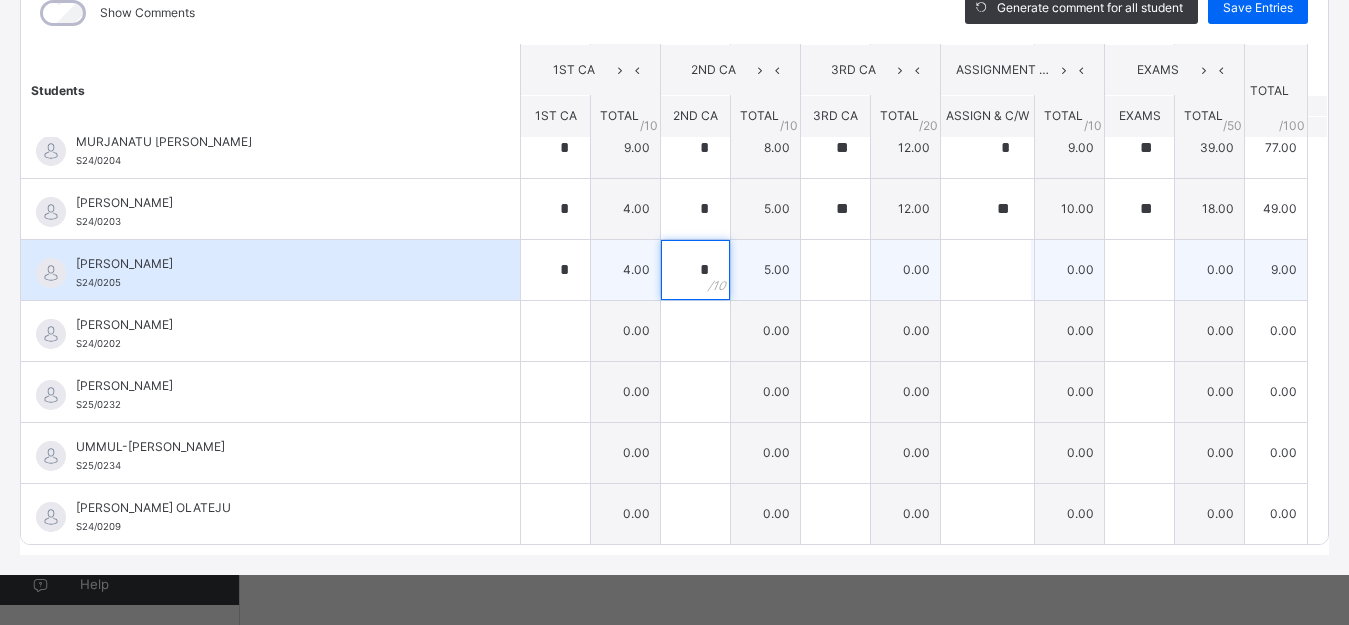 type on "*" 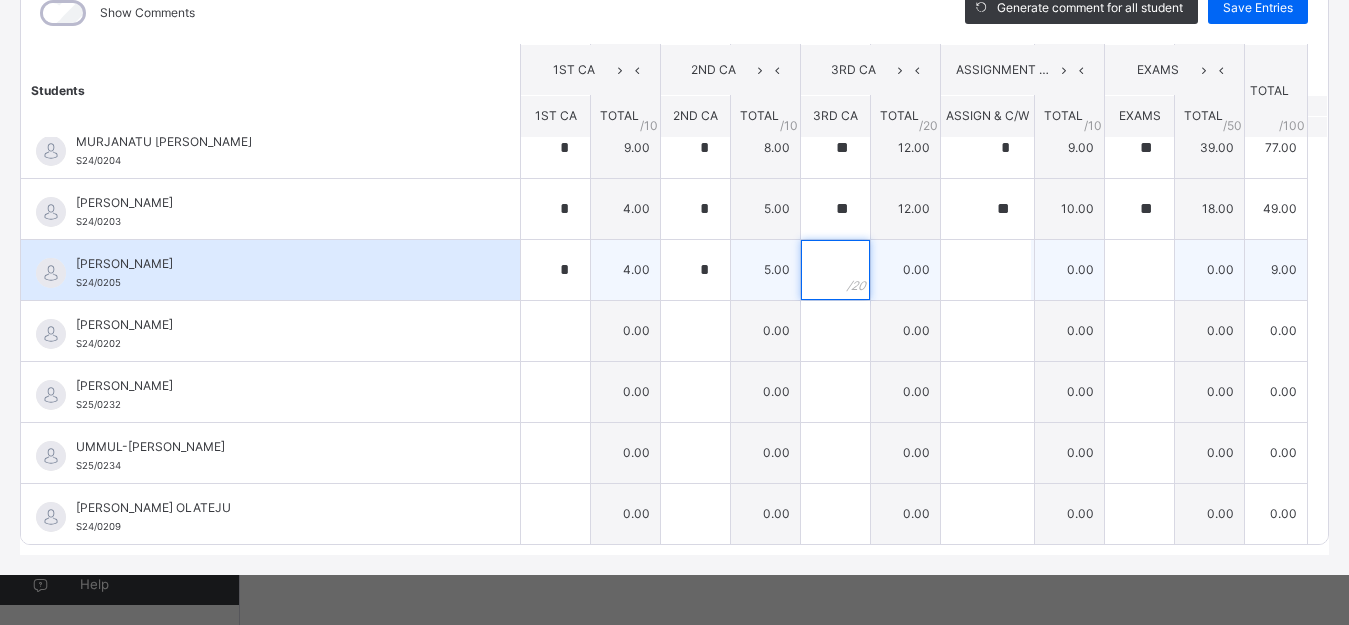 click at bounding box center (835, 270) 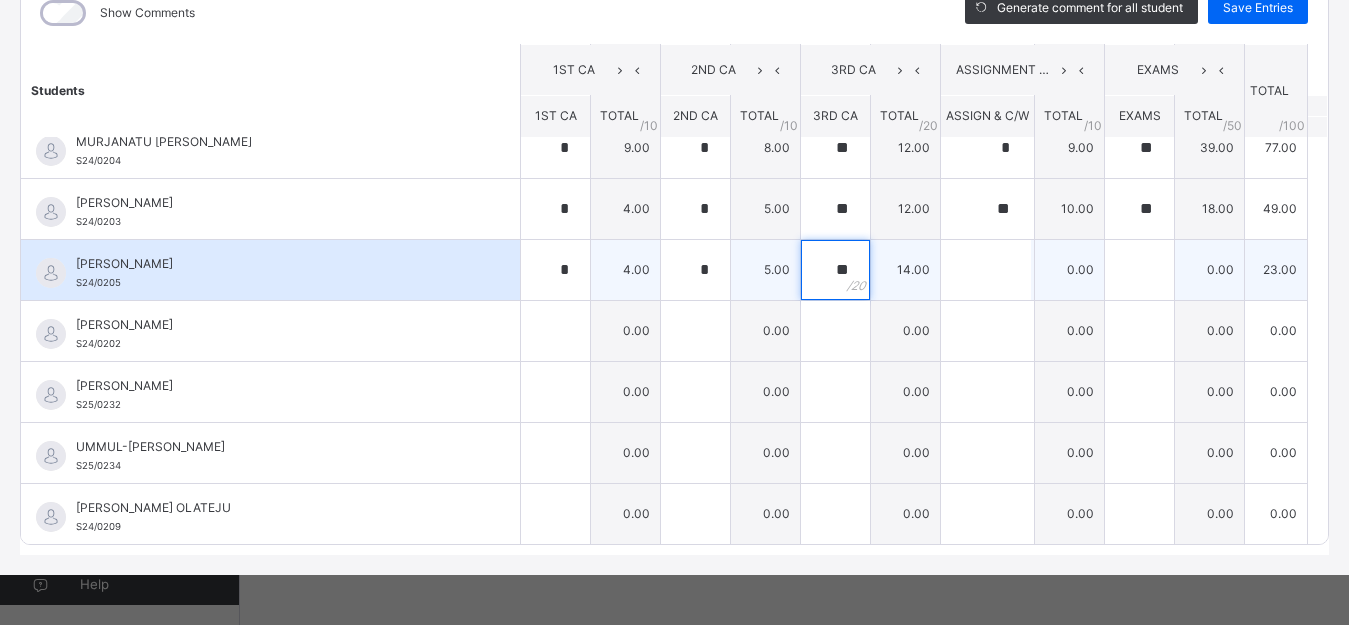 type on "**" 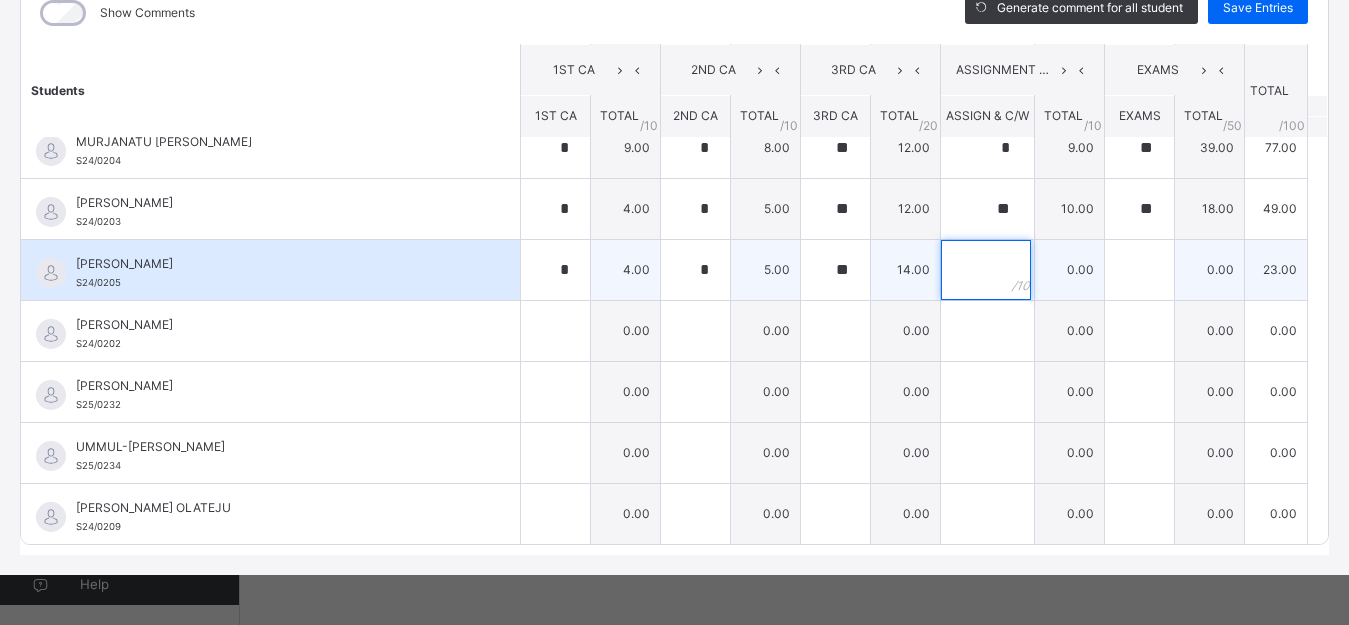 click at bounding box center (986, 270) 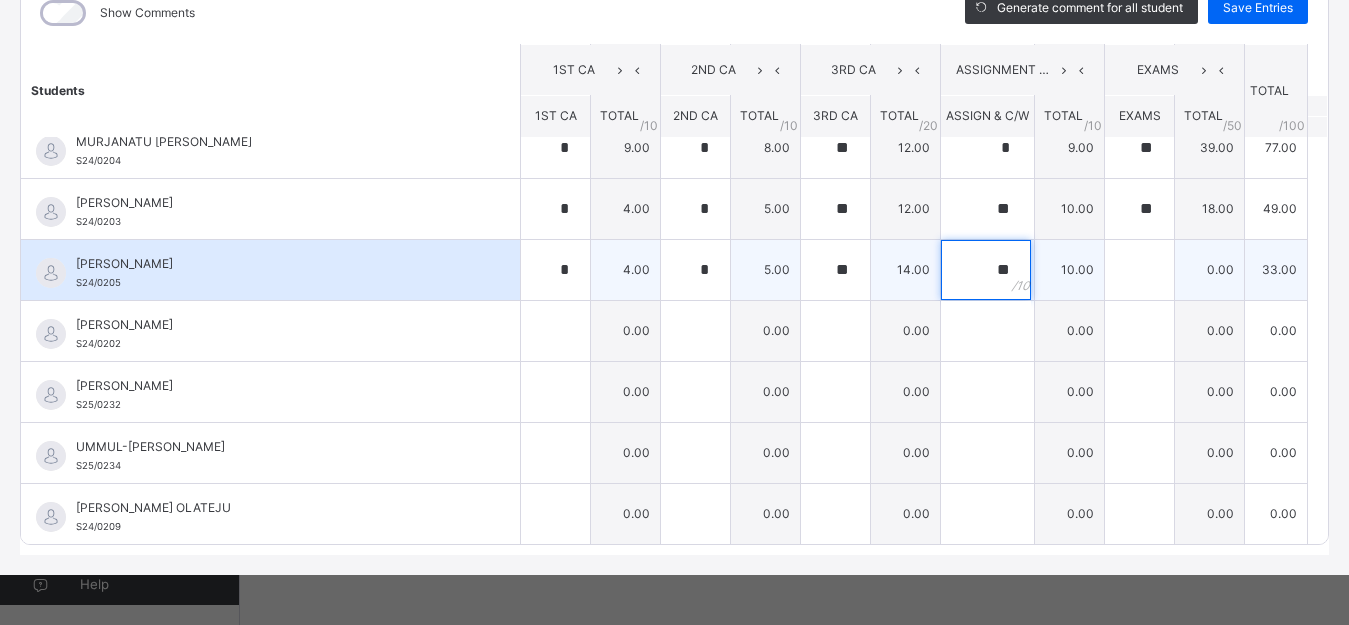 type on "**" 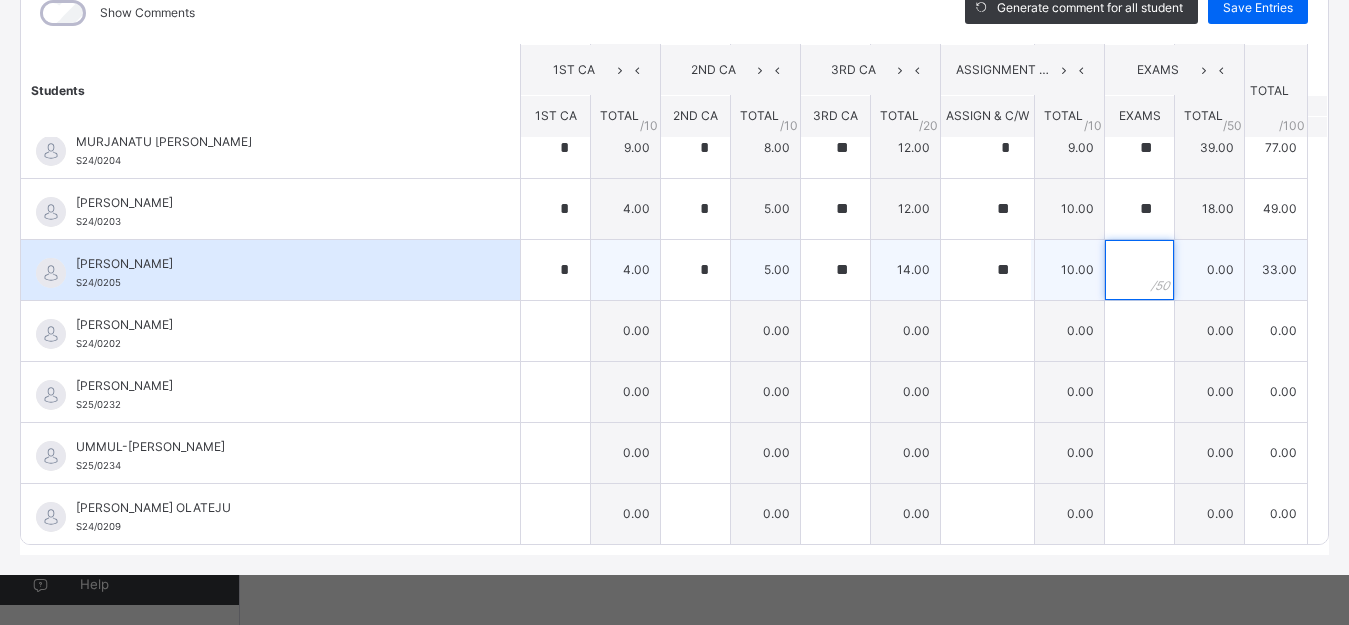 click at bounding box center (1139, 270) 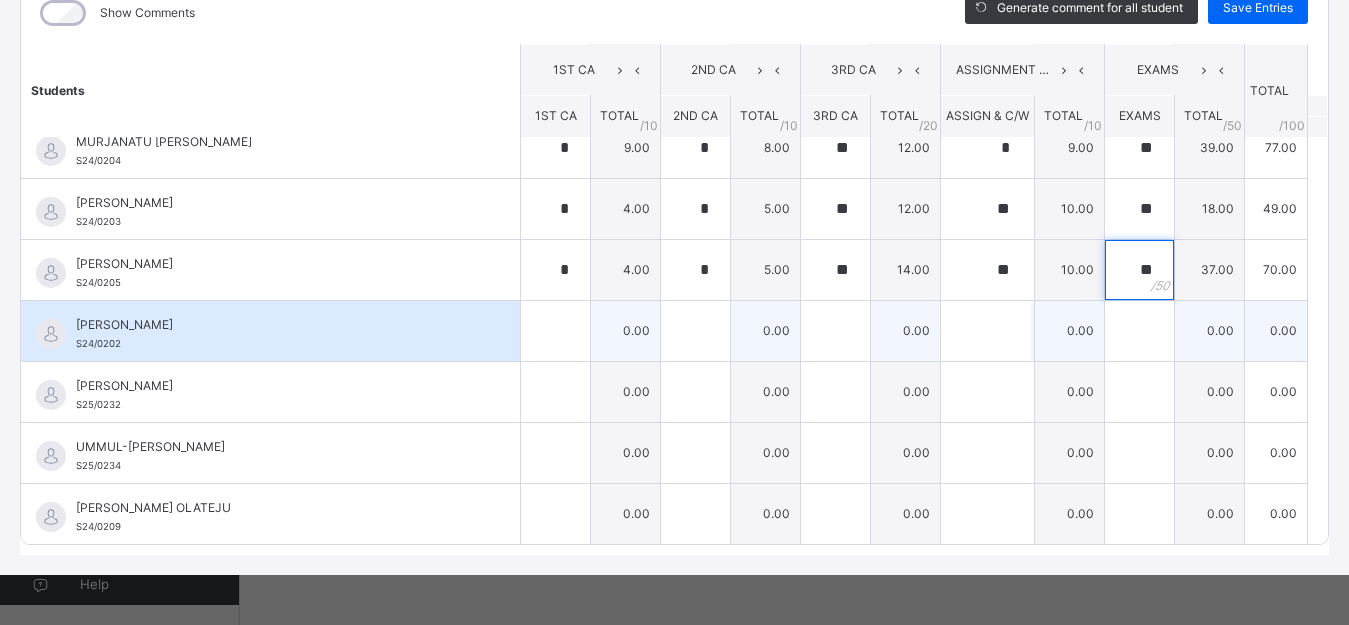 type on "**" 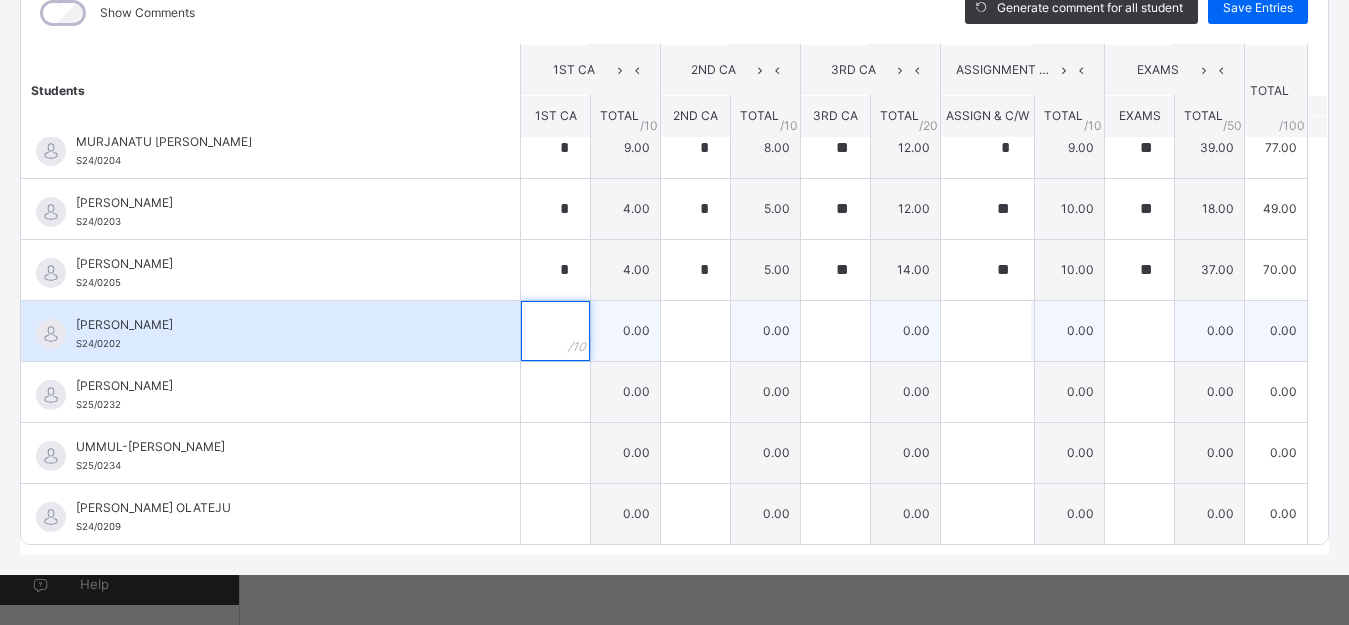 click at bounding box center (555, 331) 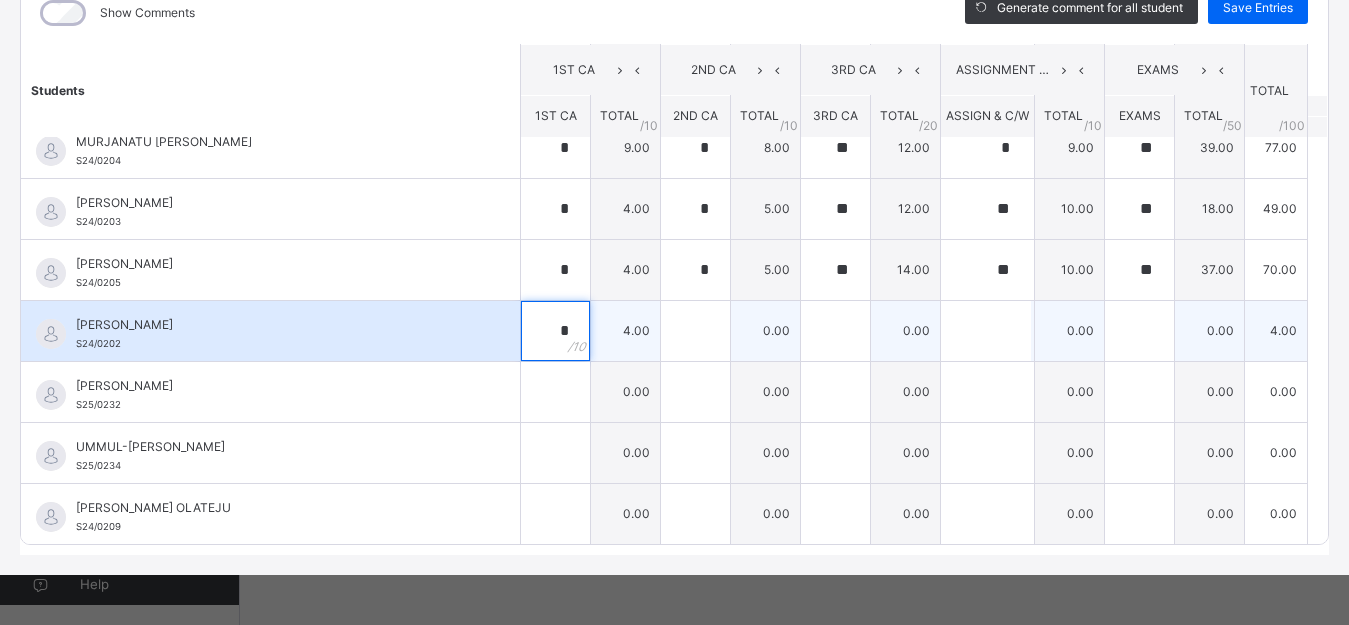 type on "*" 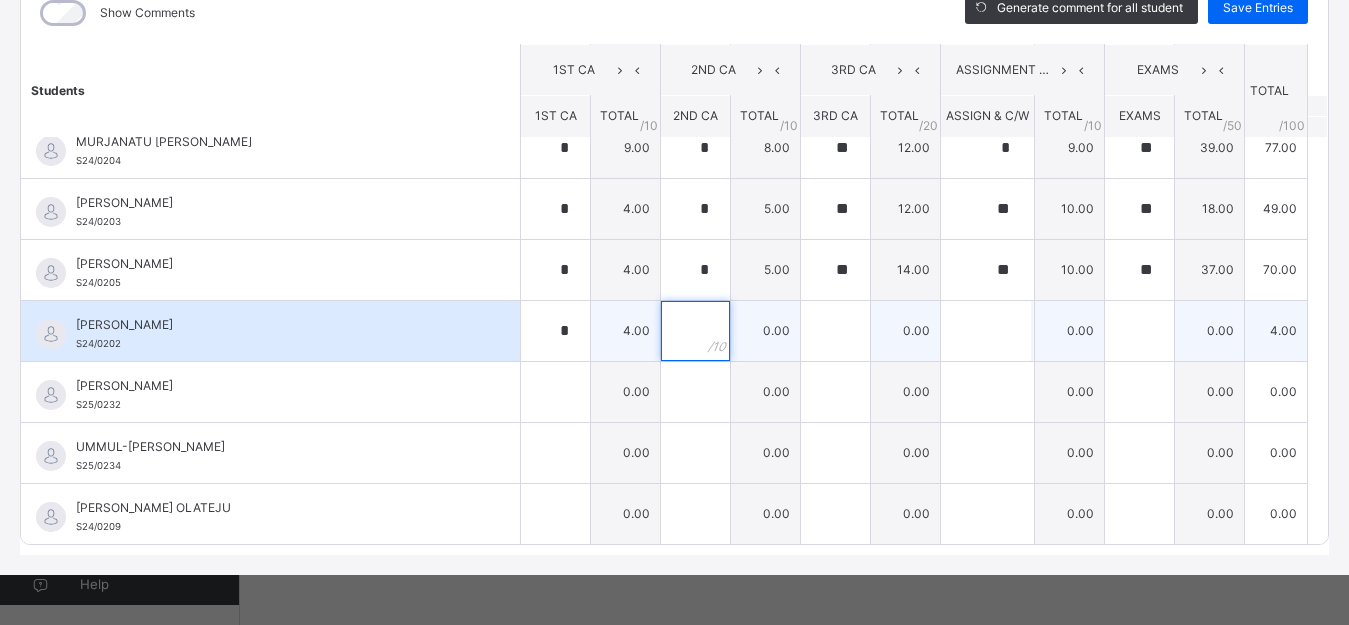 click at bounding box center (695, 331) 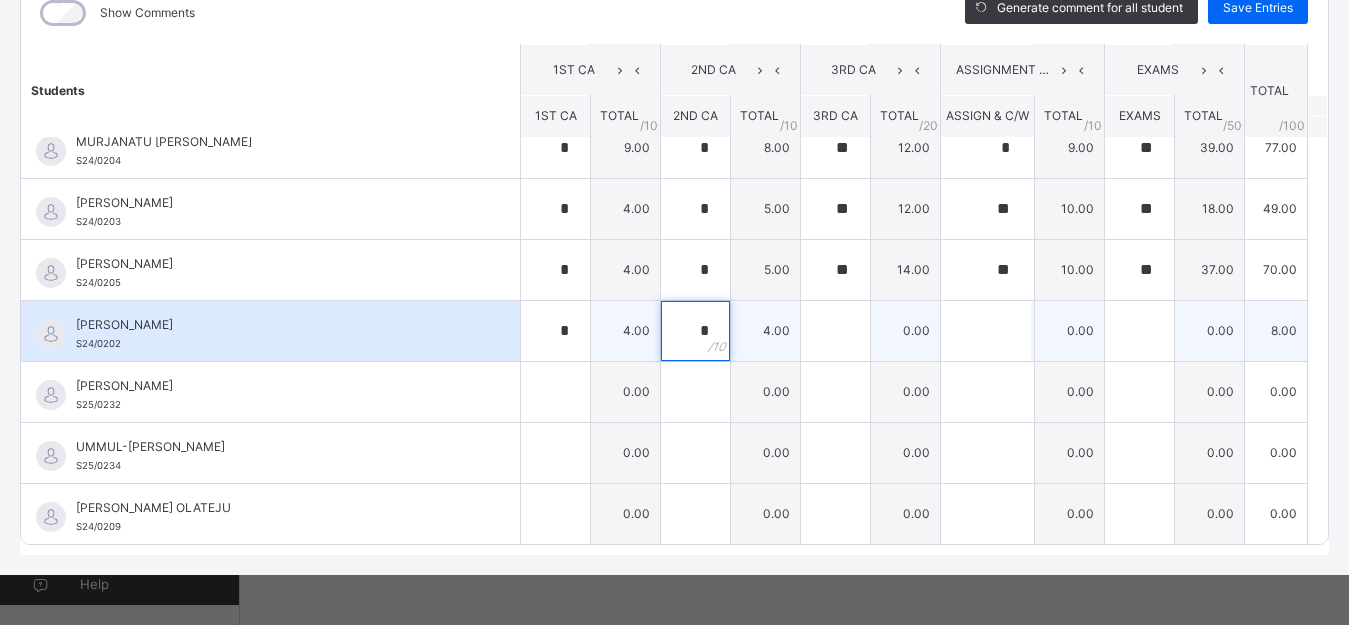 type on "*" 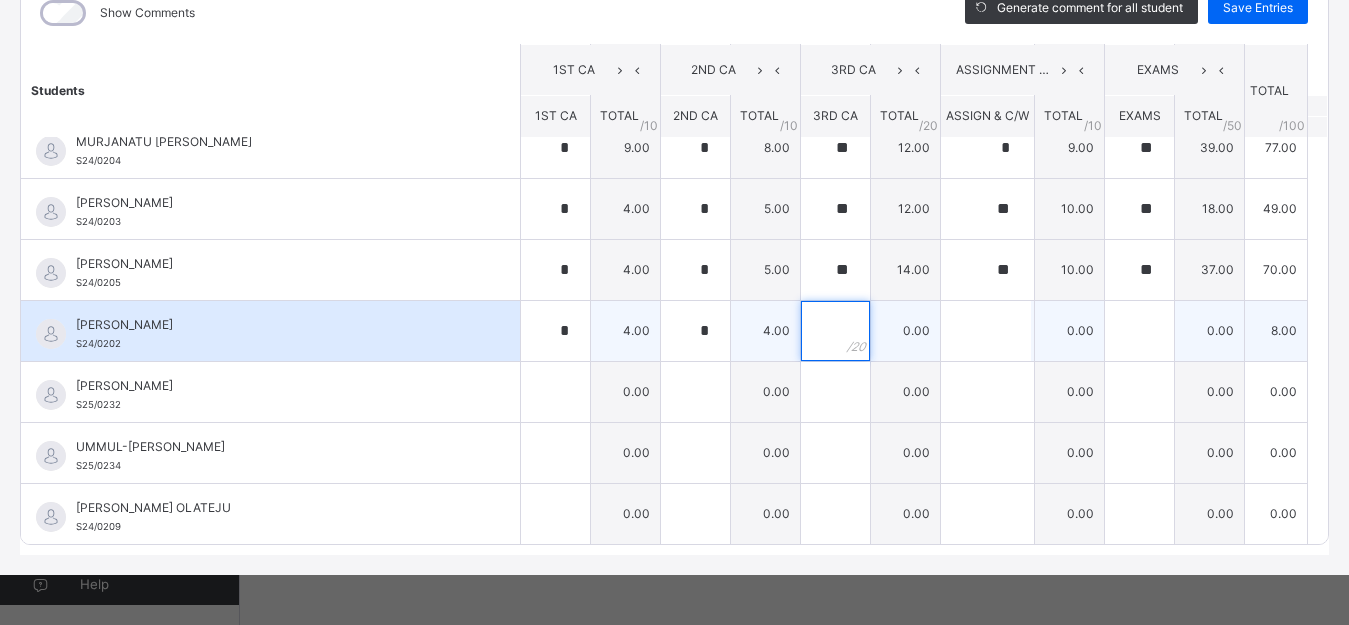 click at bounding box center [835, 331] 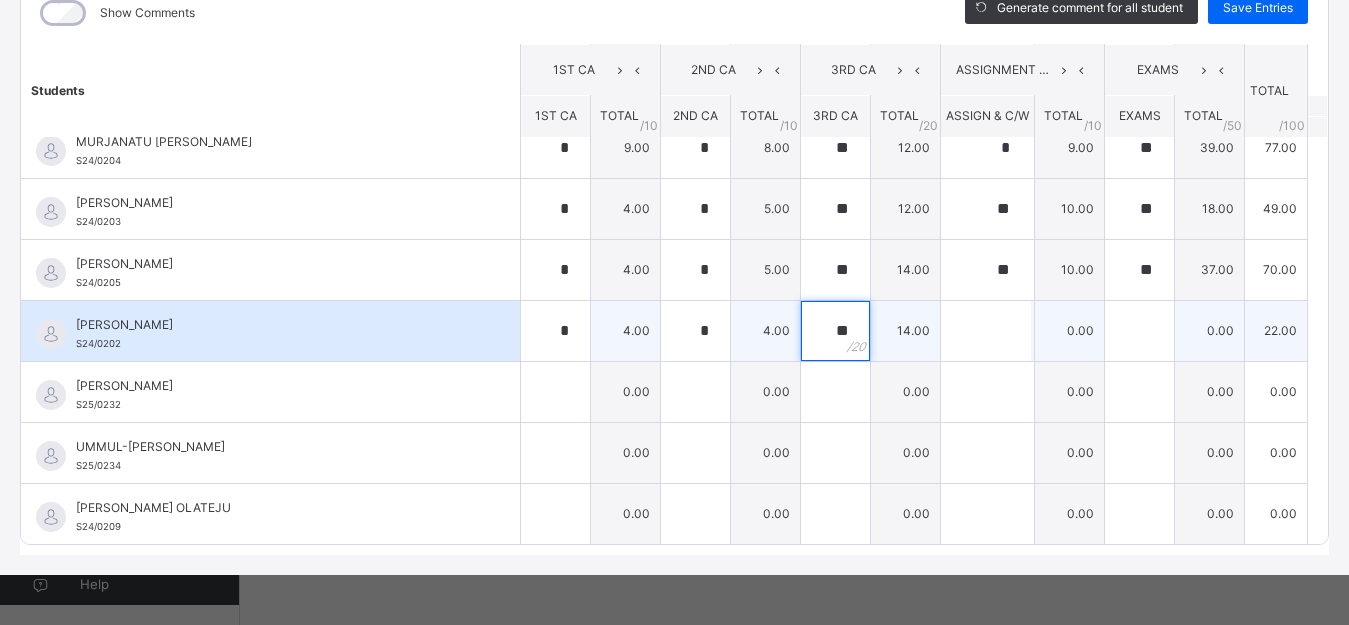 type on "**" 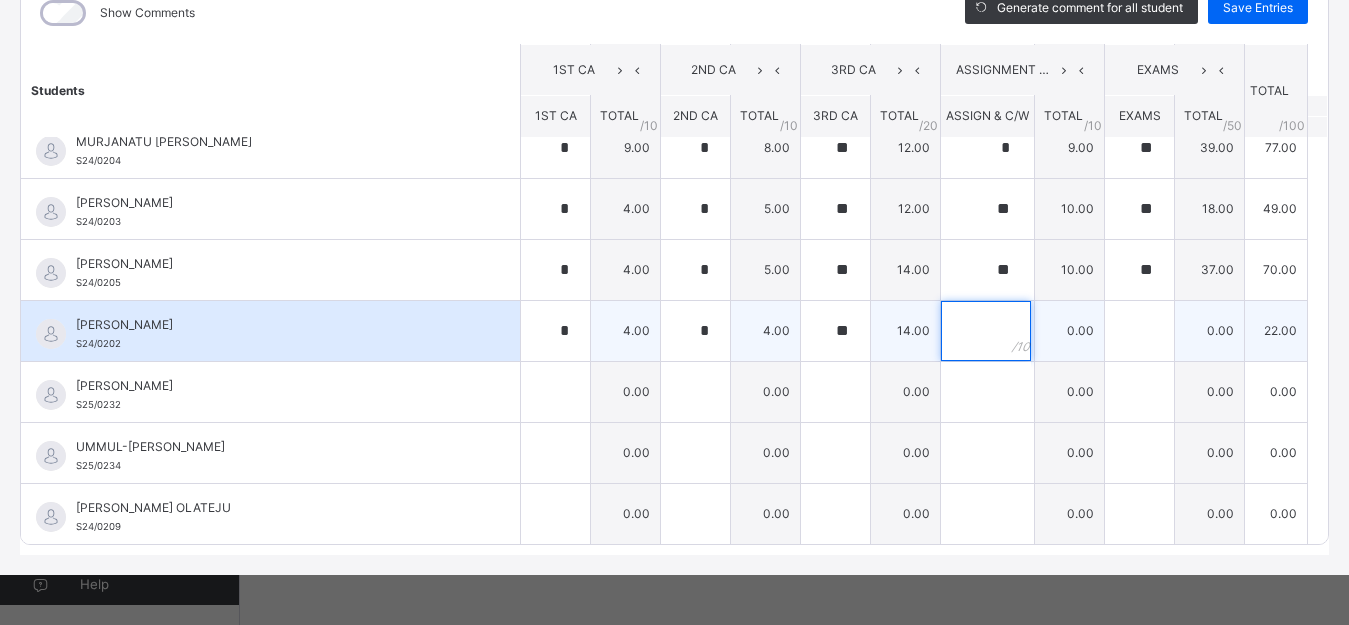 click at bounding box center [986, 331] 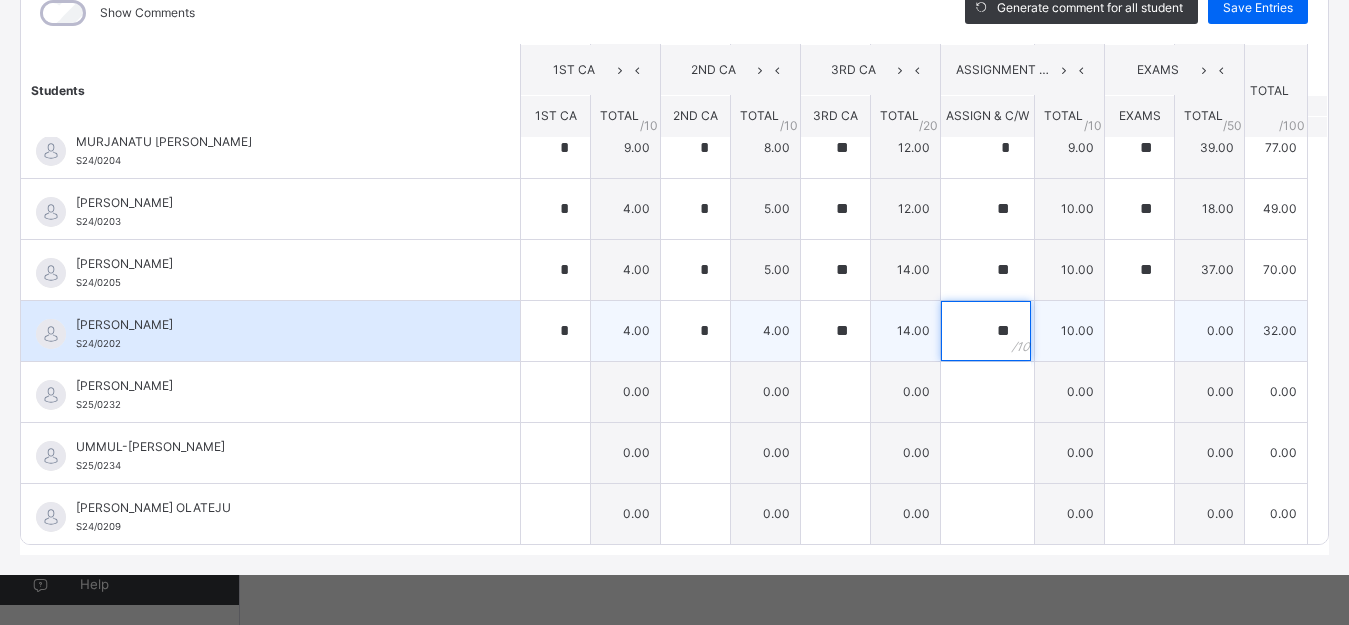 type on "**" 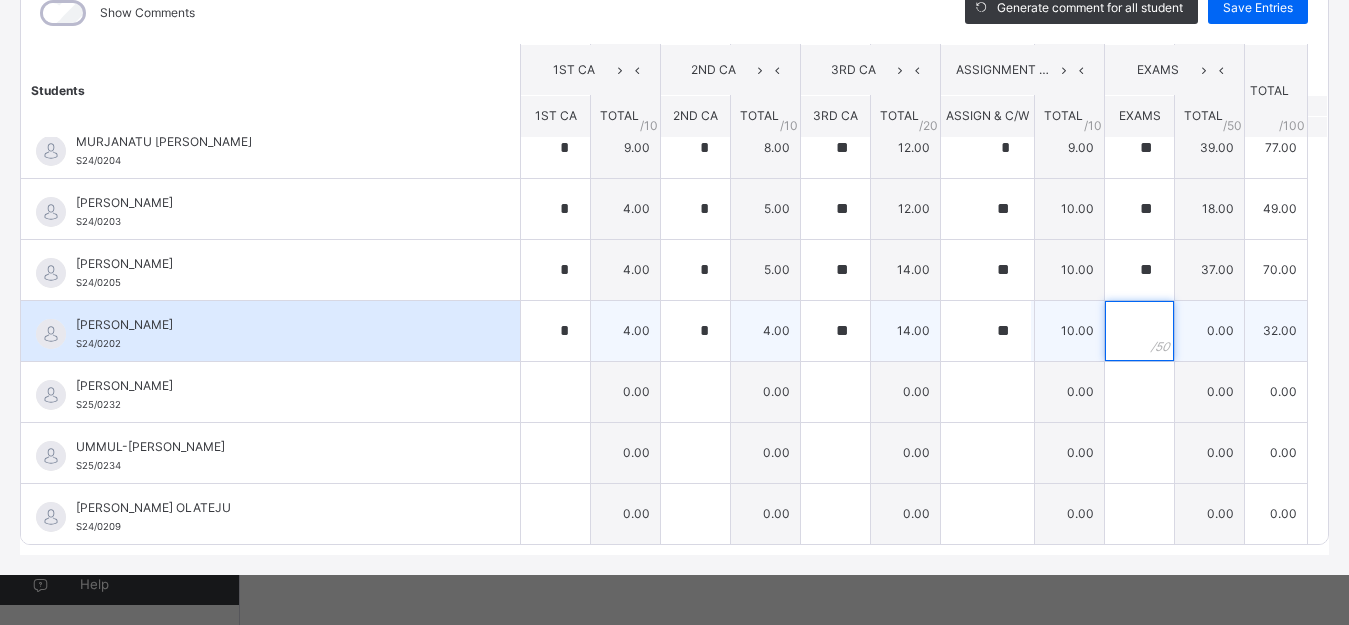 click at bounding box center [1139, 331] 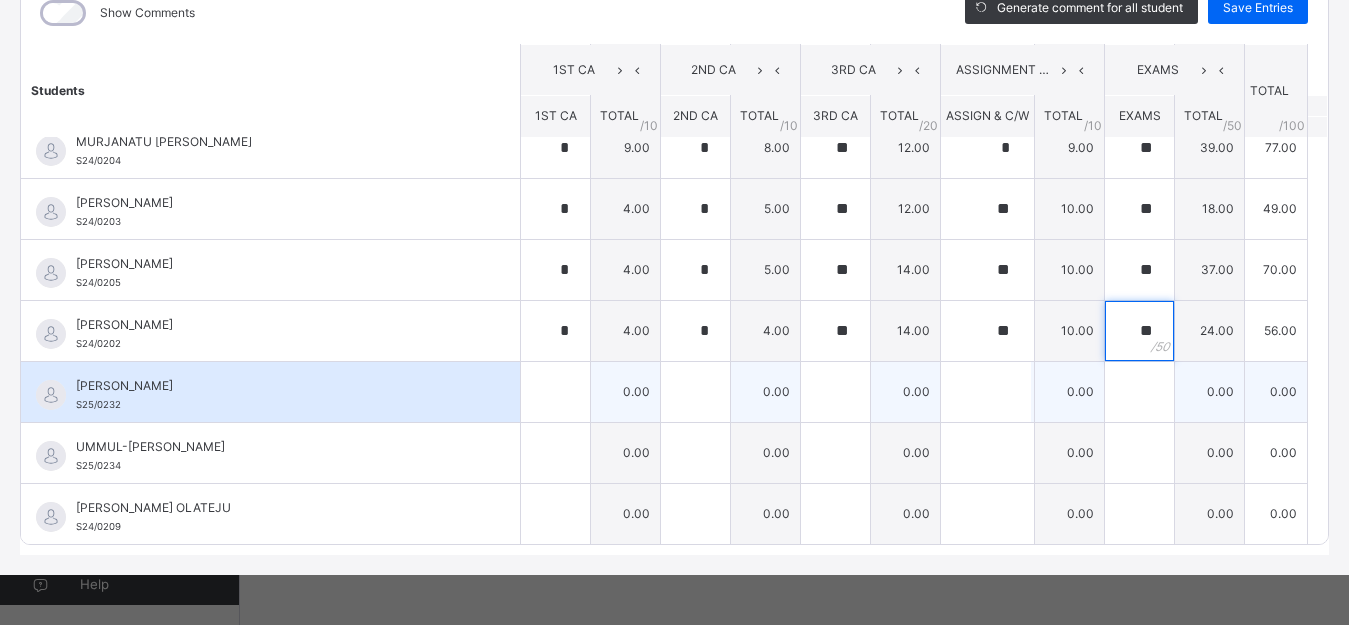 type on "**" 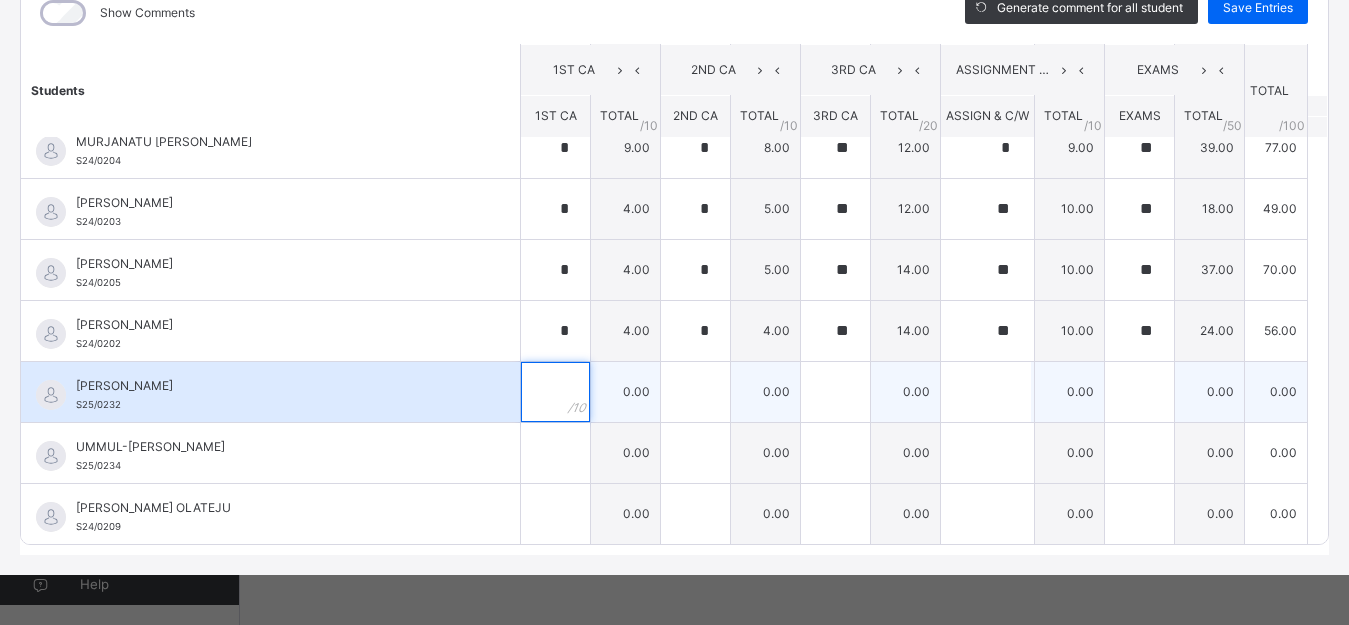 click at bounding box center (555, 392) 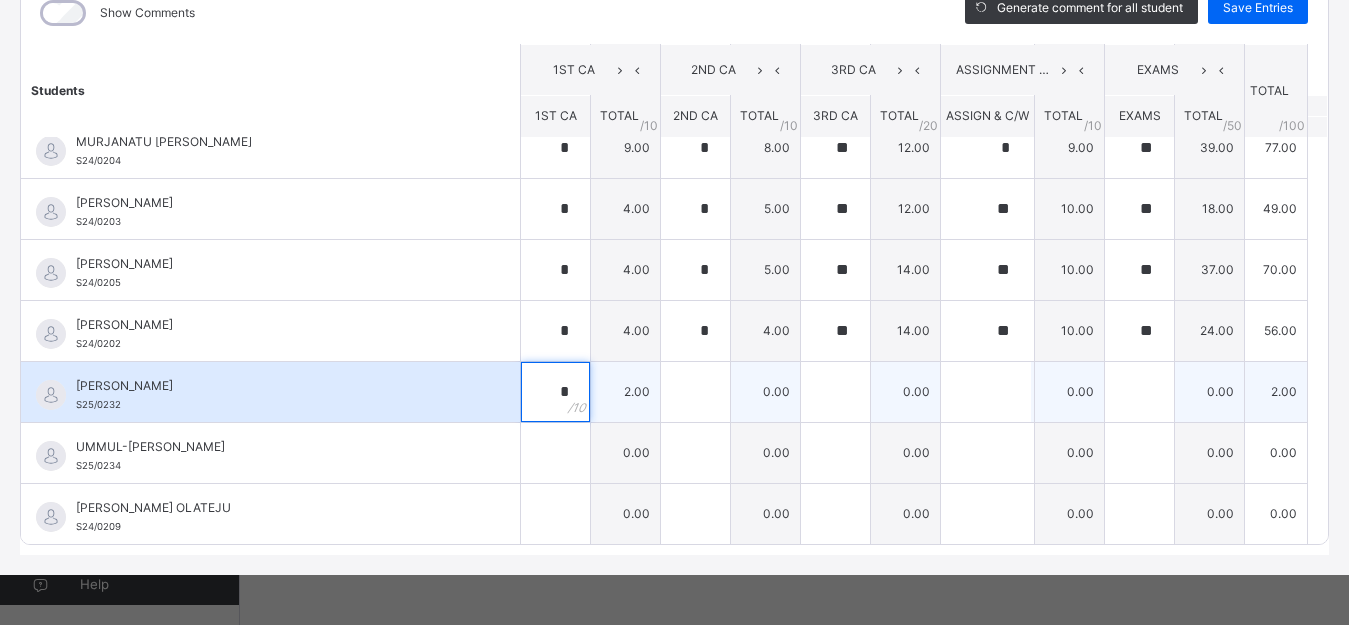 type on "*" 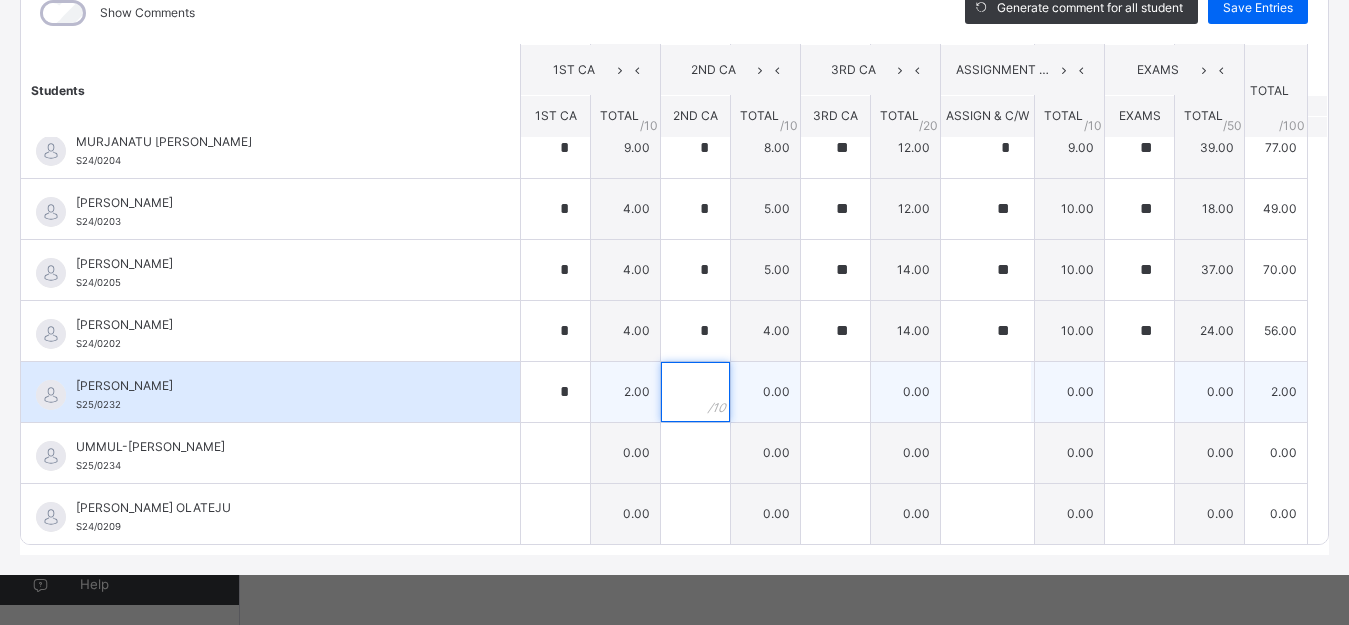 click at bounding box center [695, 392] 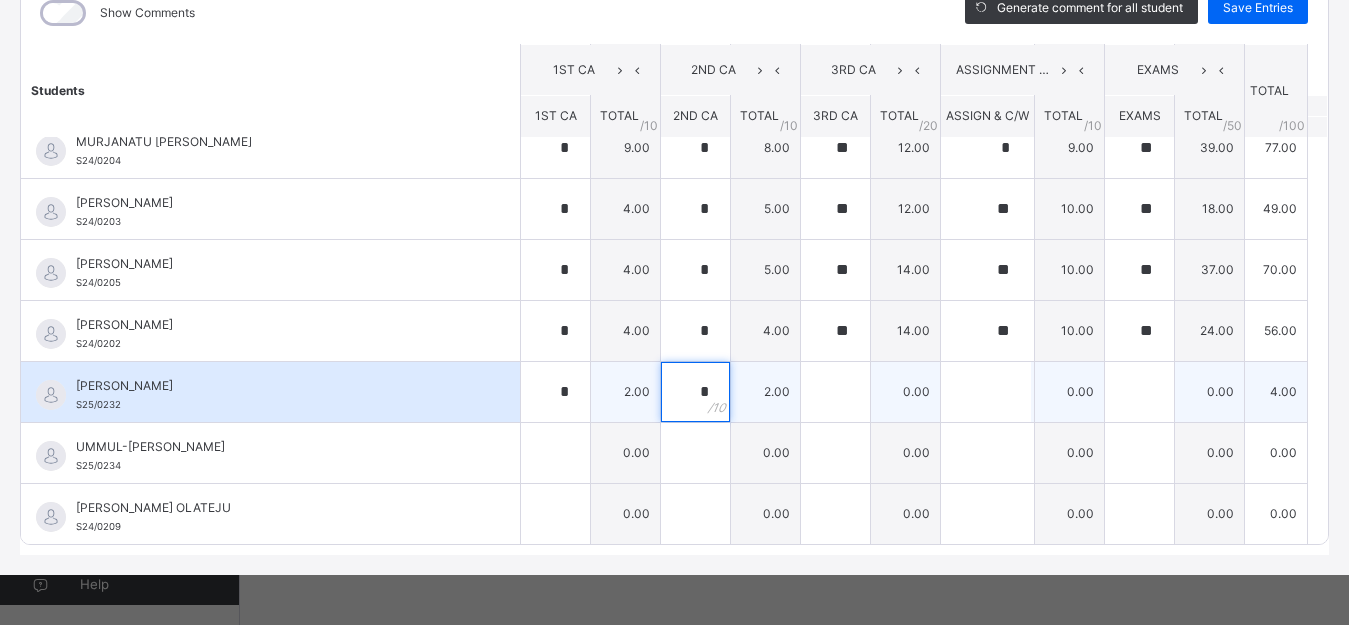 type on "*" 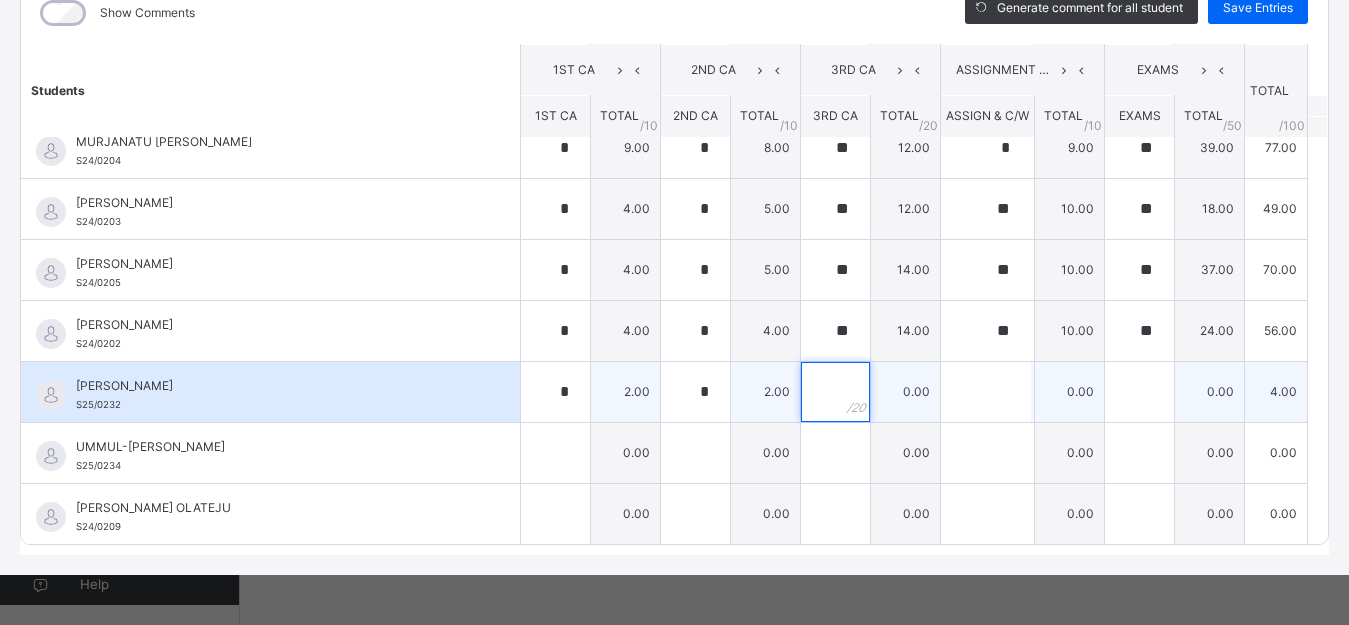 click at bounding box center (835, 392) 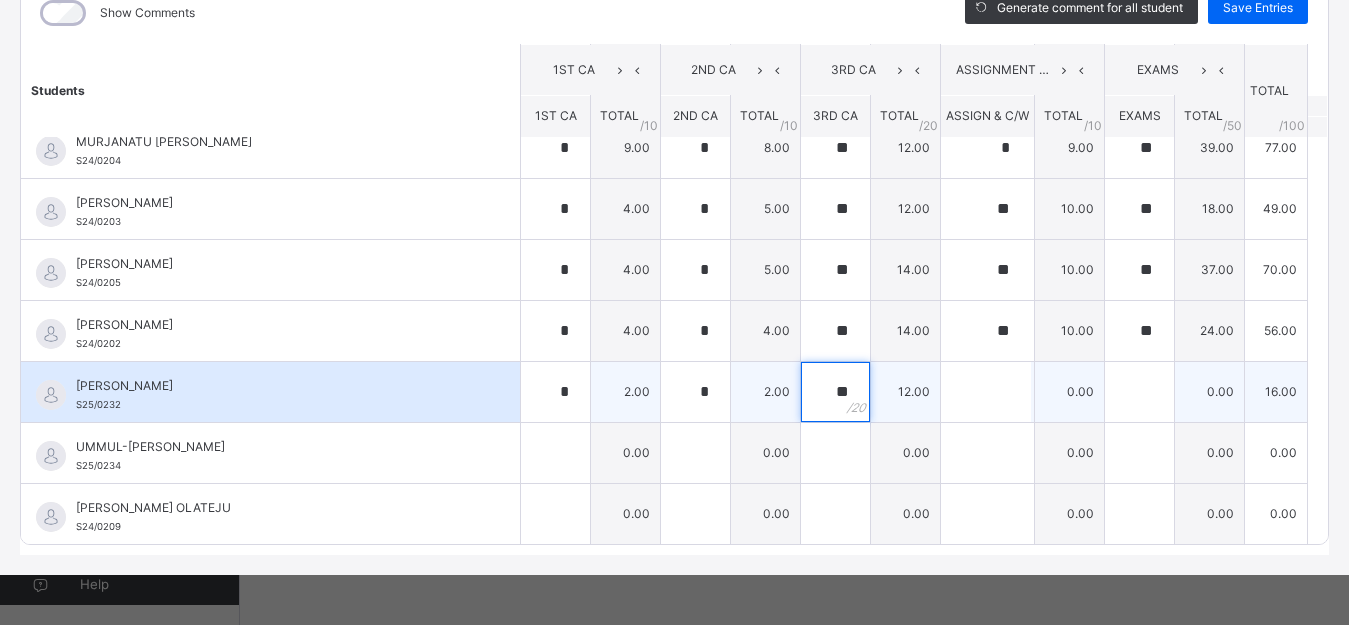 type on "**" 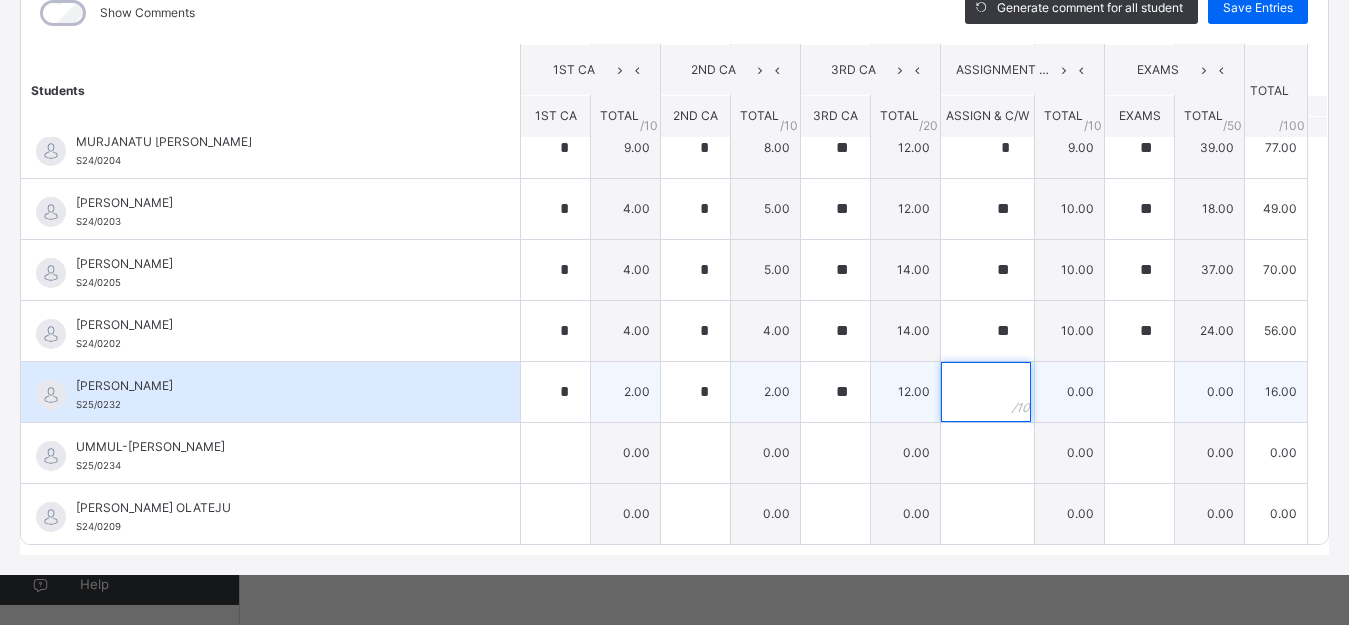 click at bounding box center (986, 392) 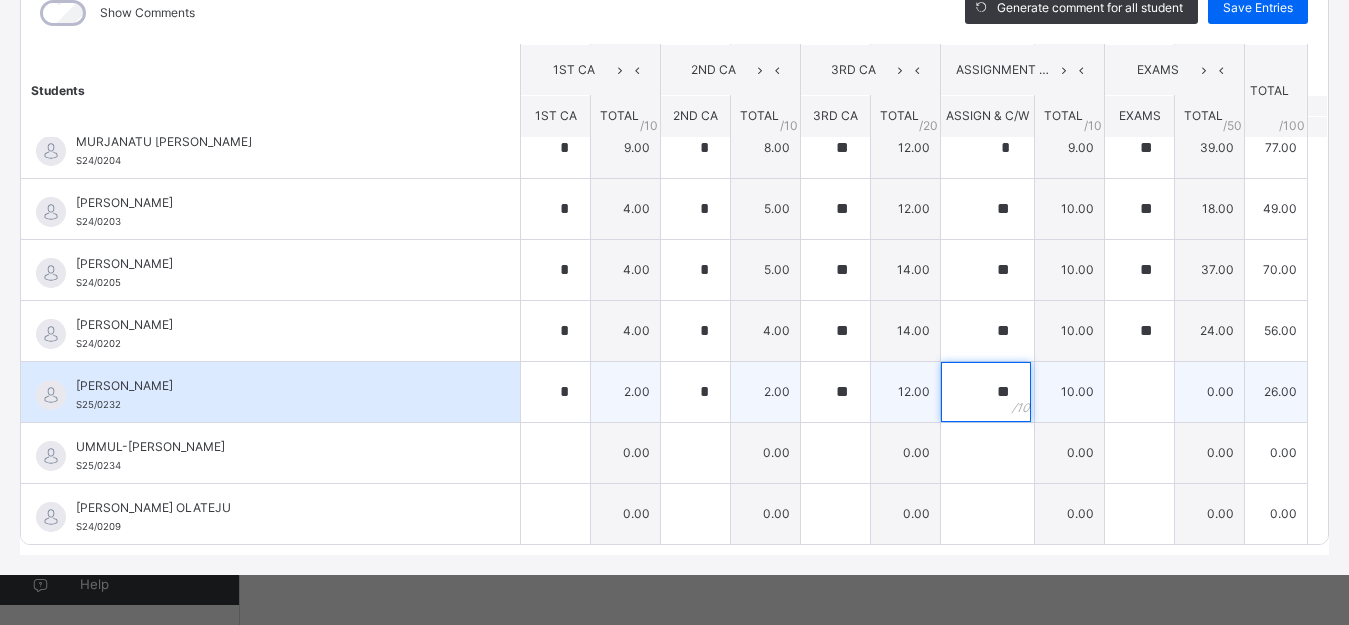 type on "**" 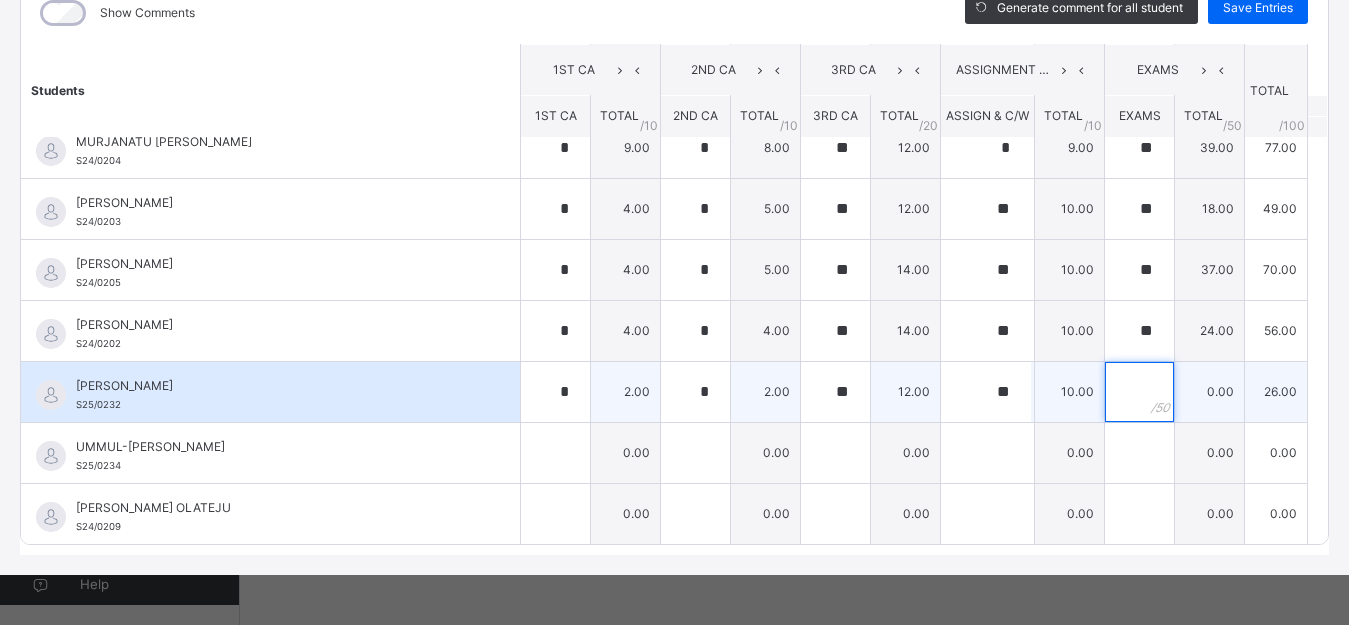 click at bounding box center (1139, 392) 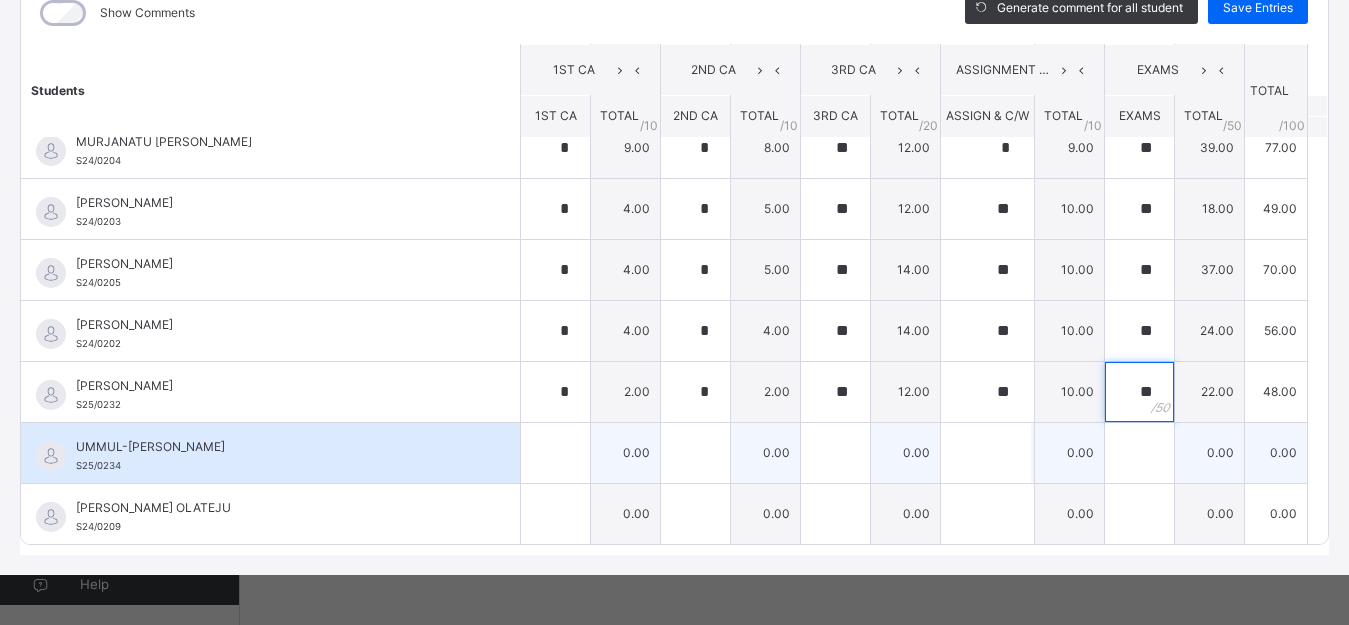 type on "**" 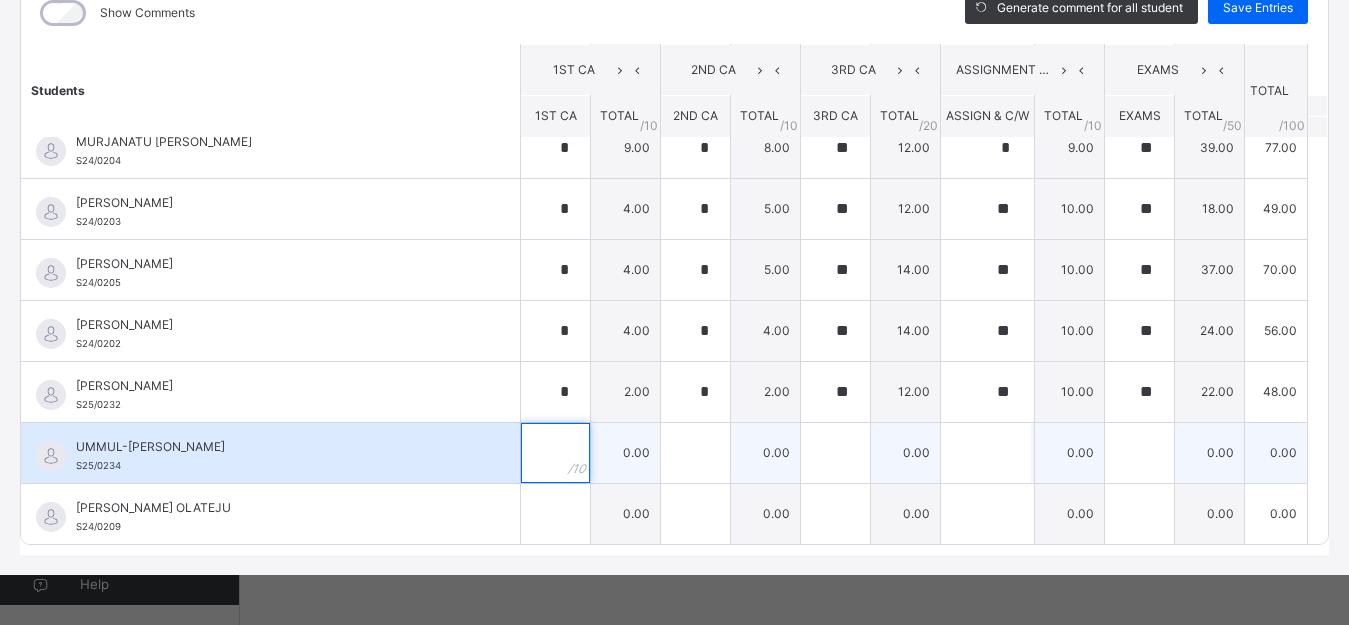 click at bounding box center (555, 453) 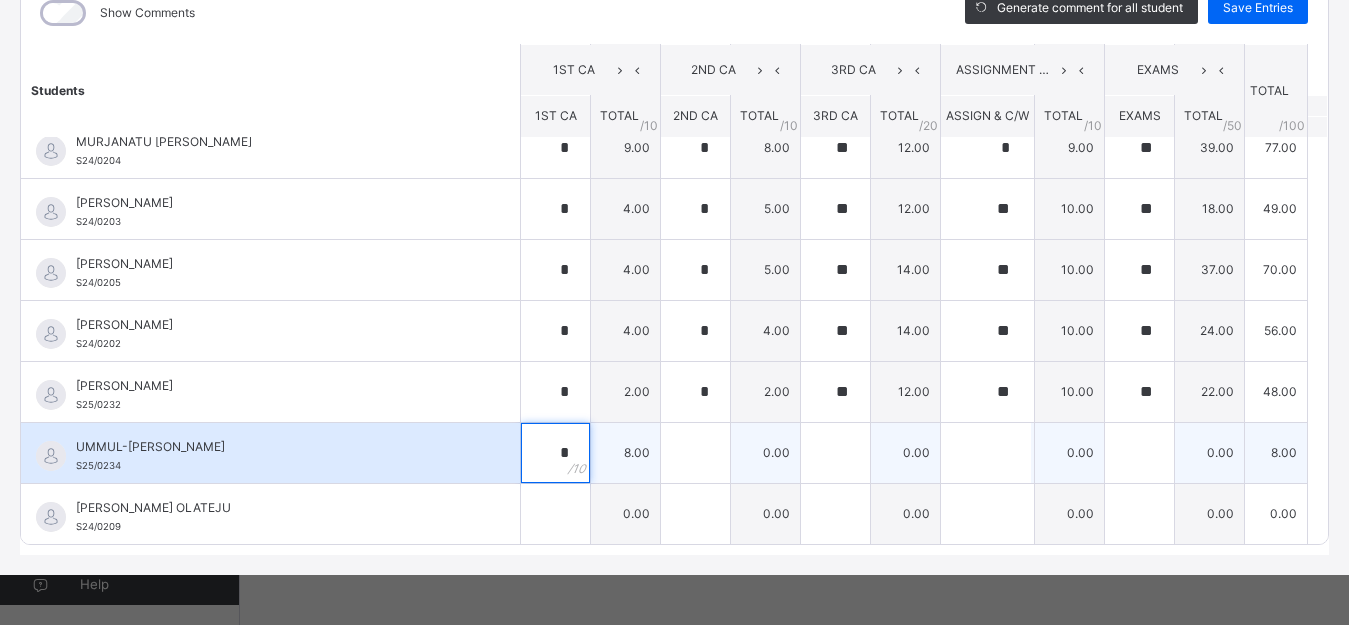 type on "*" 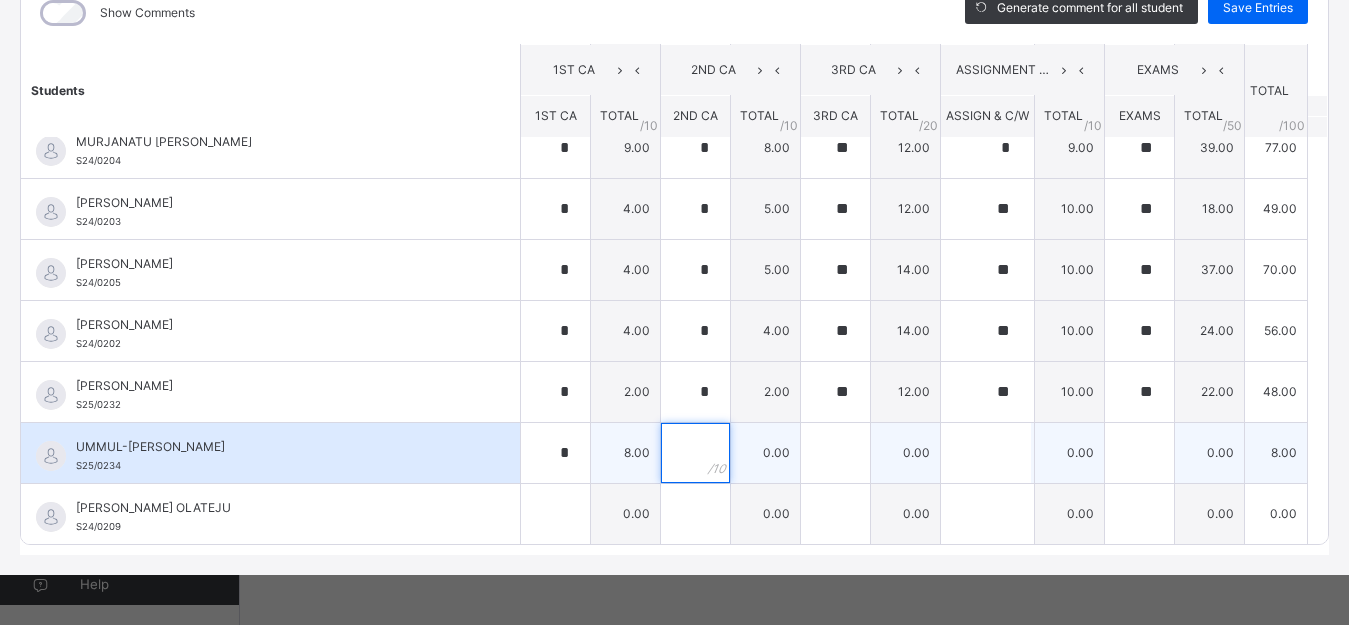 click at bounding box center (695, 453) 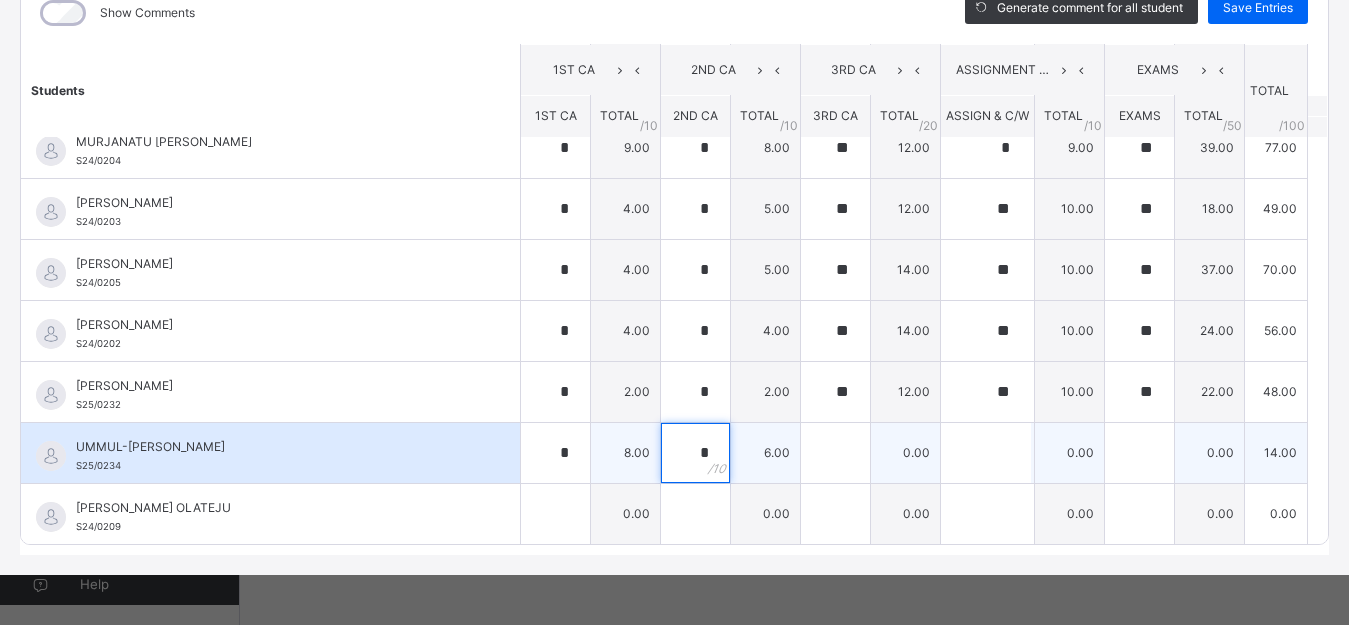 type on "*" 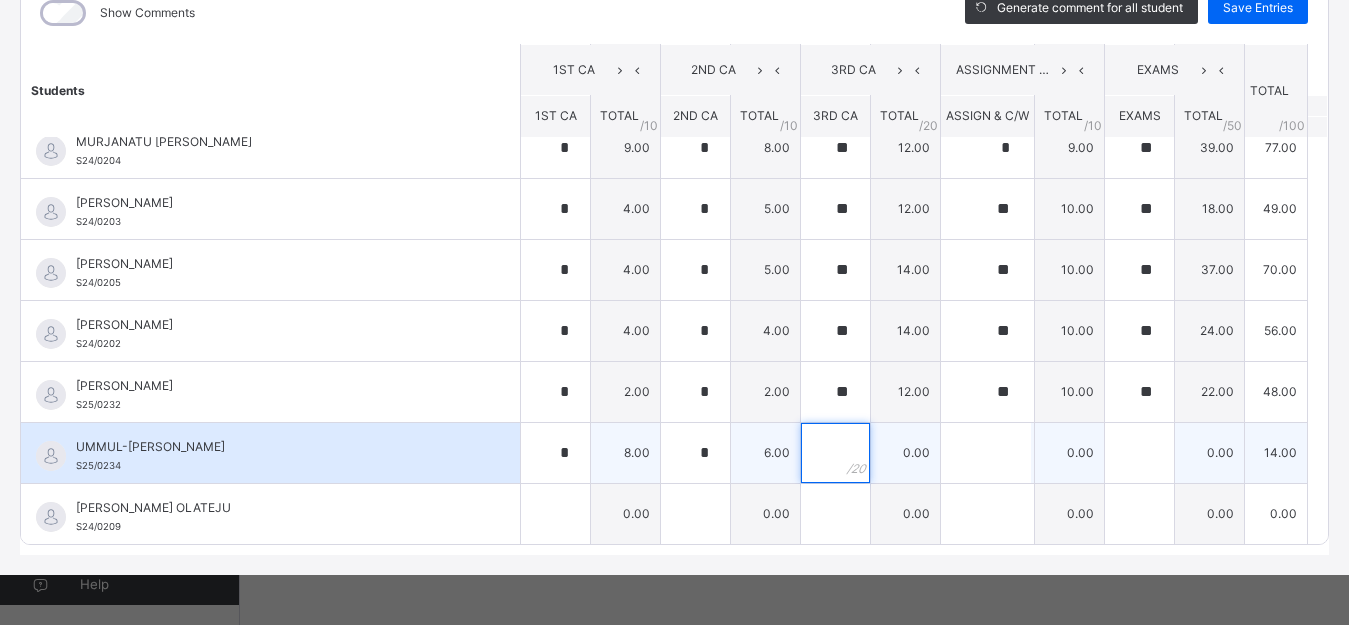 click at bounding box center (835, 453) 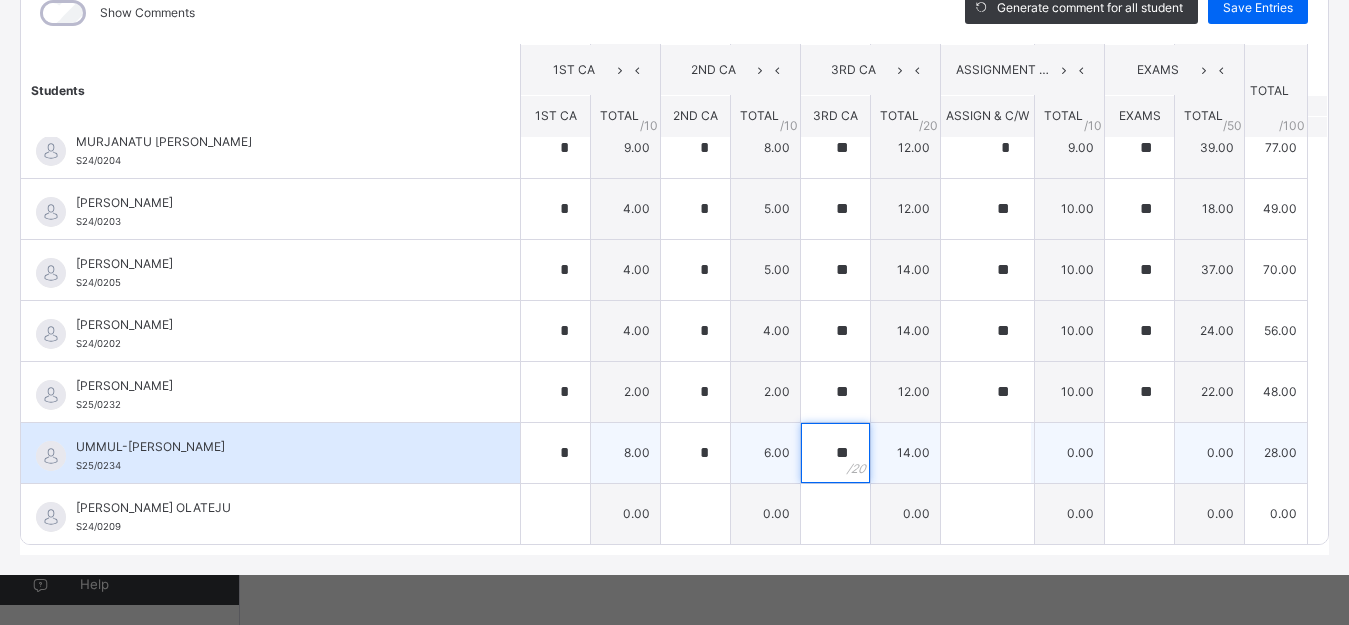 type on "**" 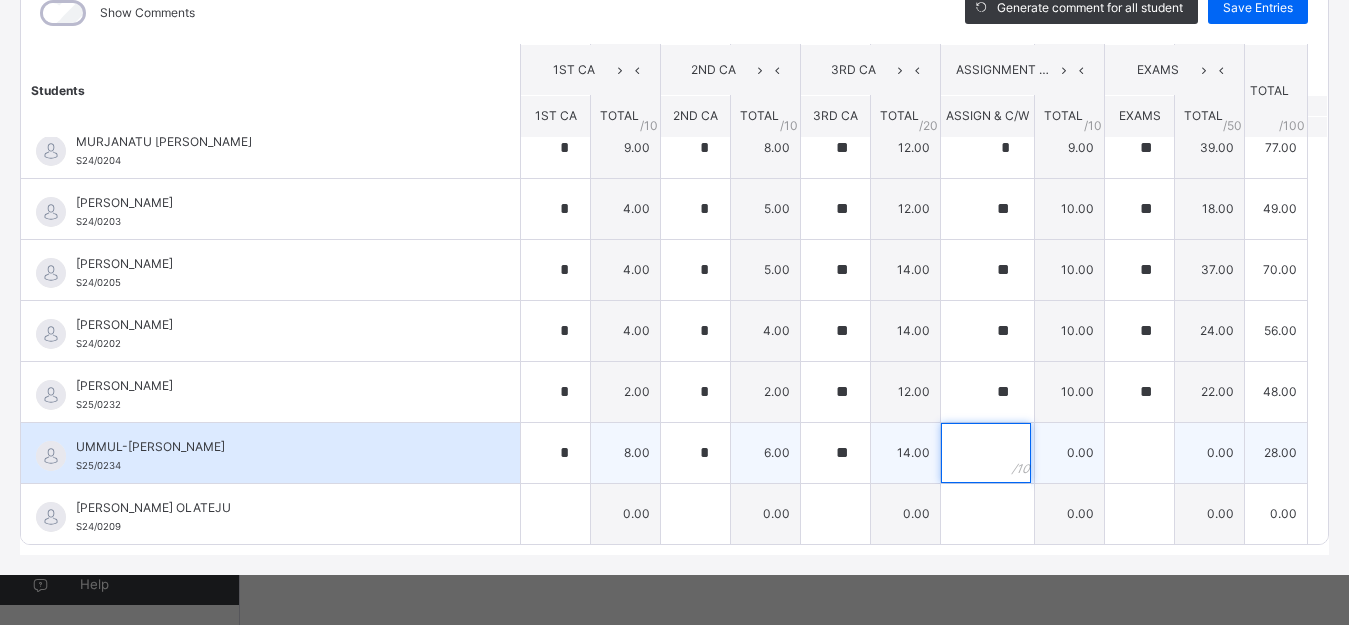 click at bounding box center [986, 453] 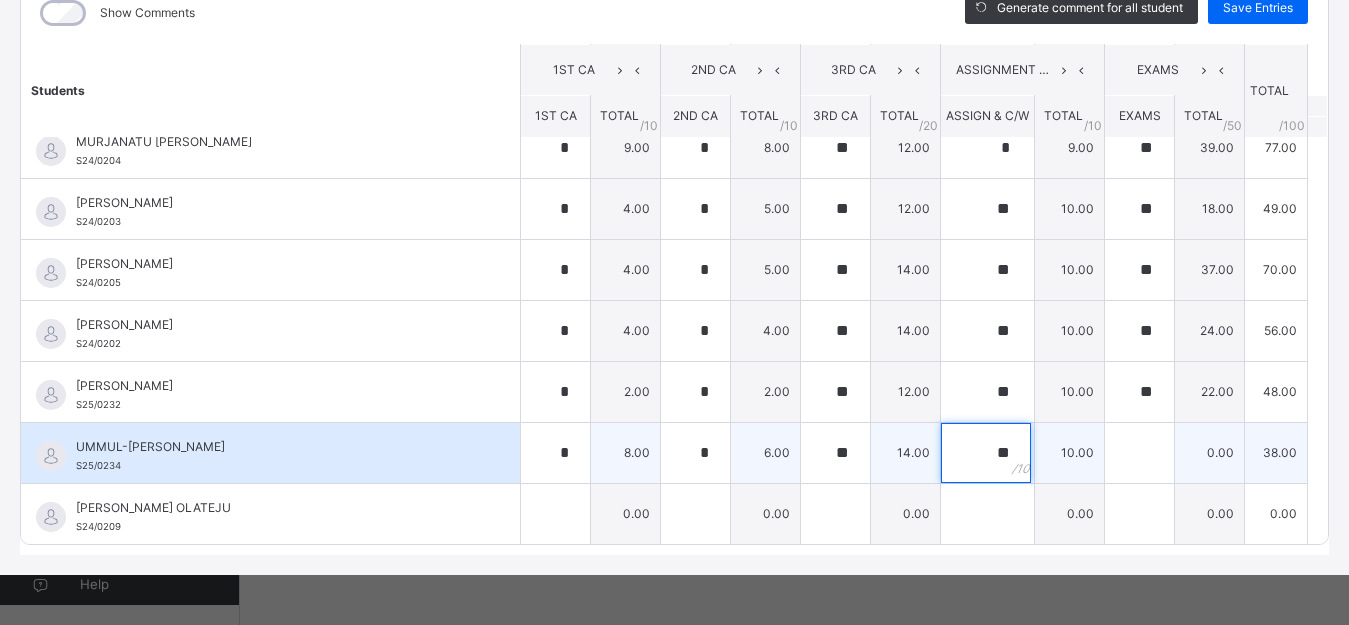 type on "**" 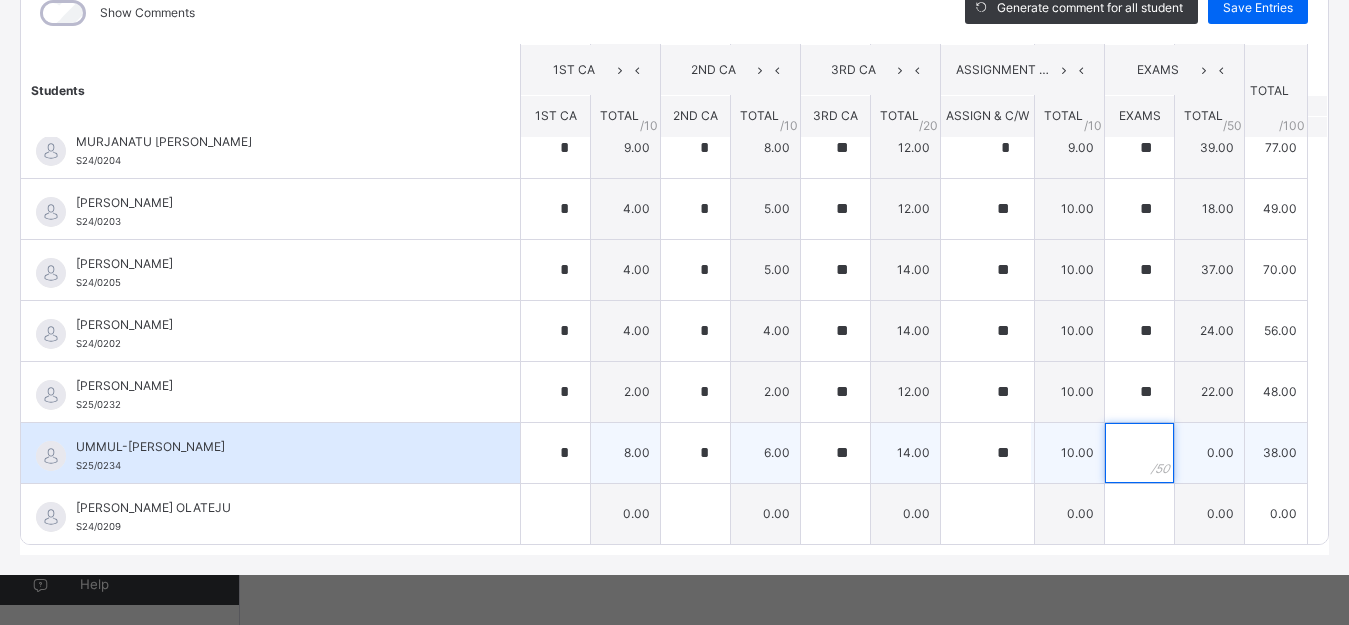 click at bounding box center (1139, 453) 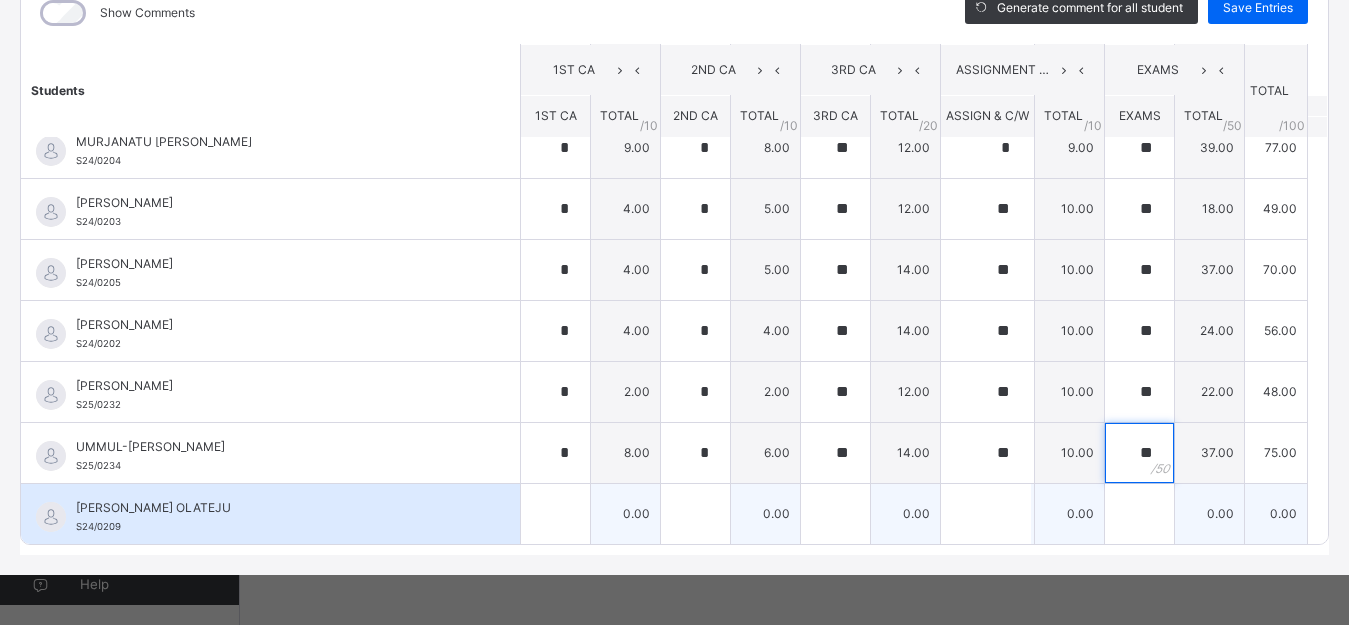 type on "**" 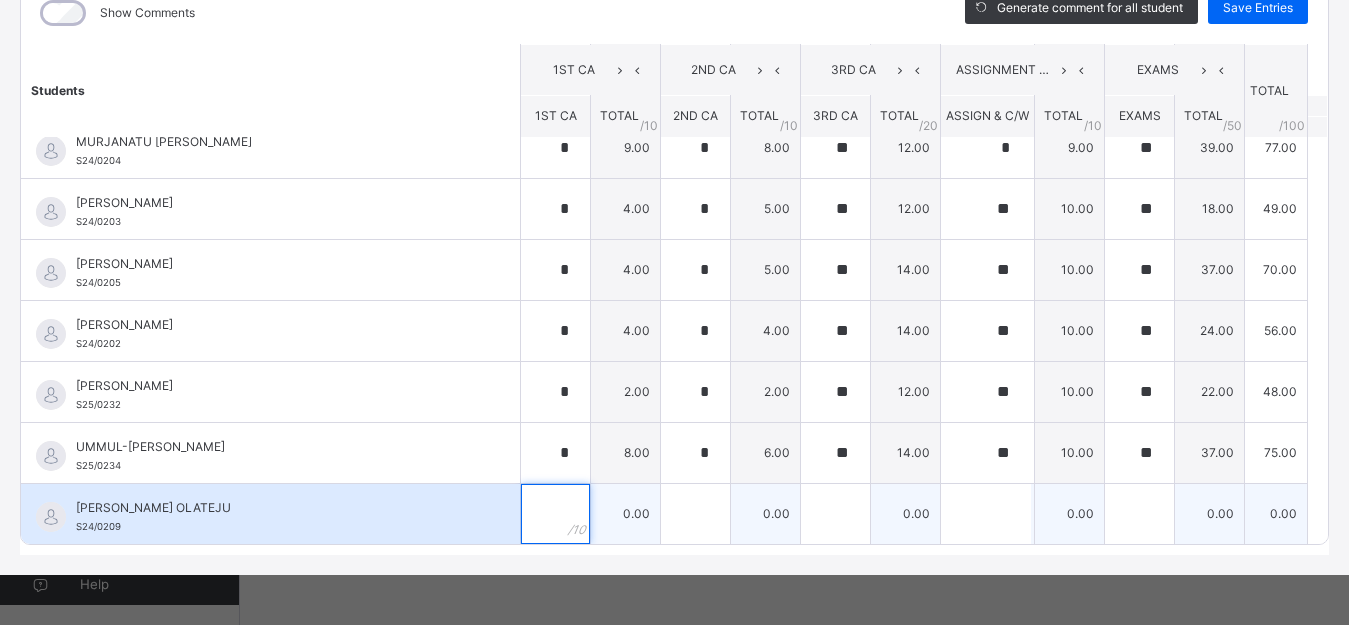 click at bounding box center [555, 514] 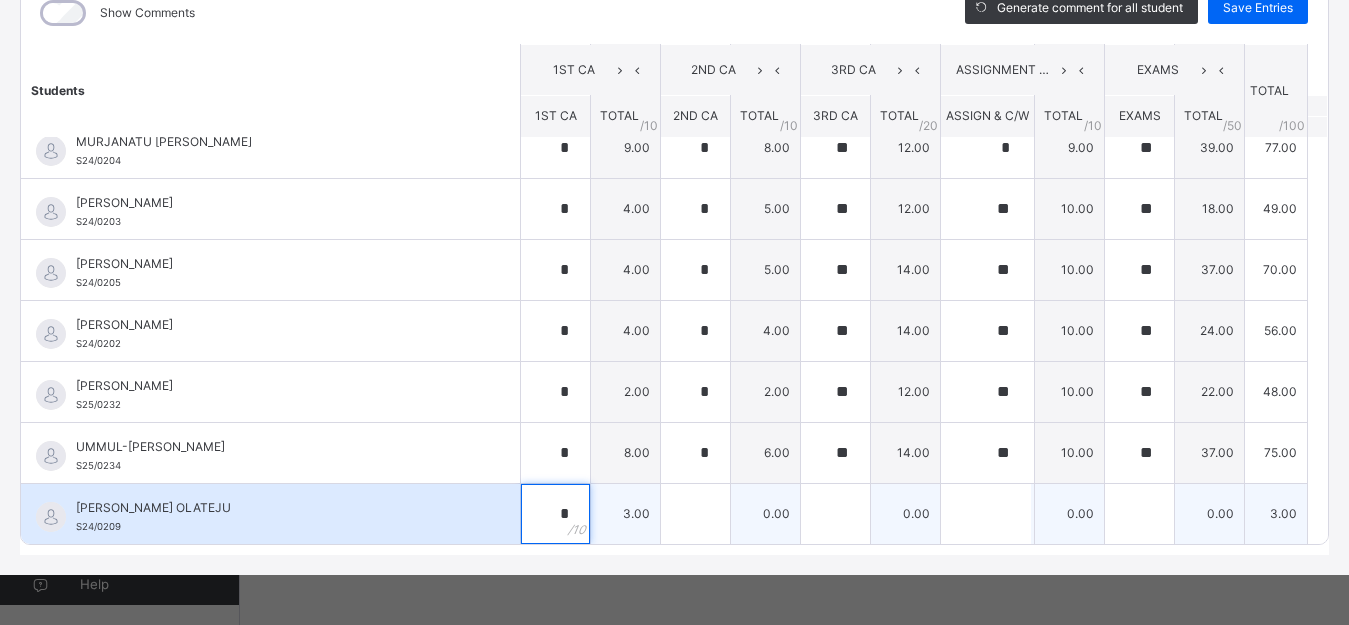 type on "*" 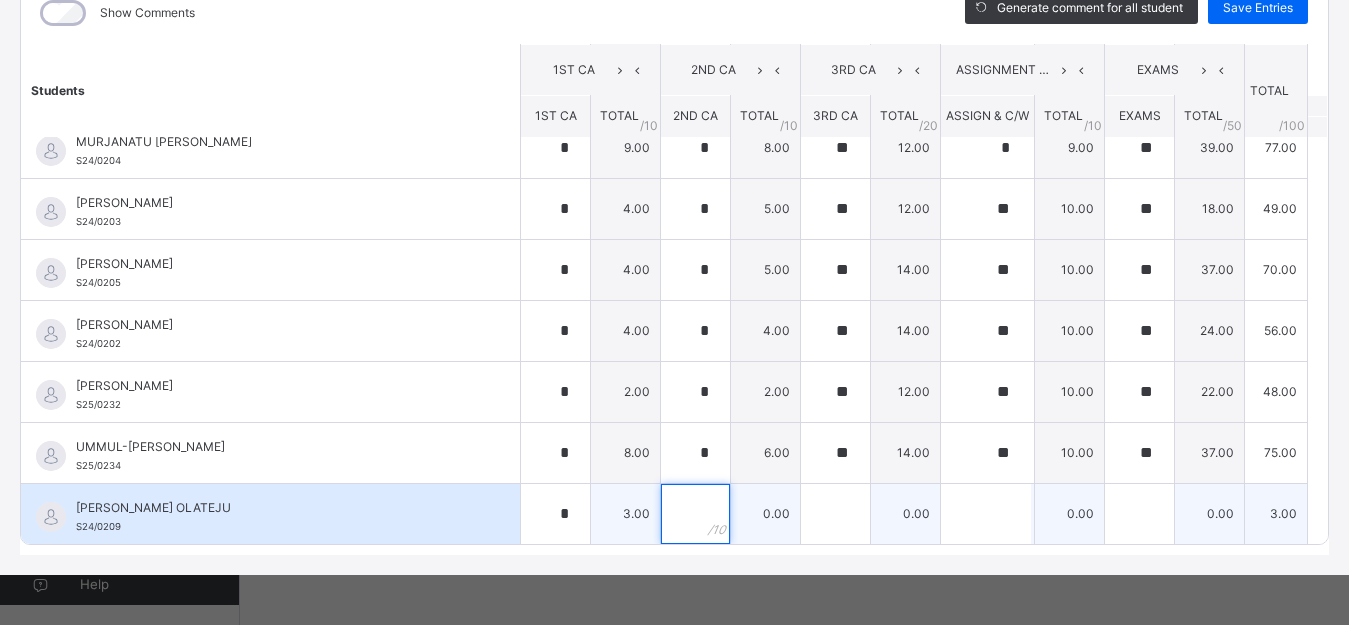 click at bounding box center (695, 514) 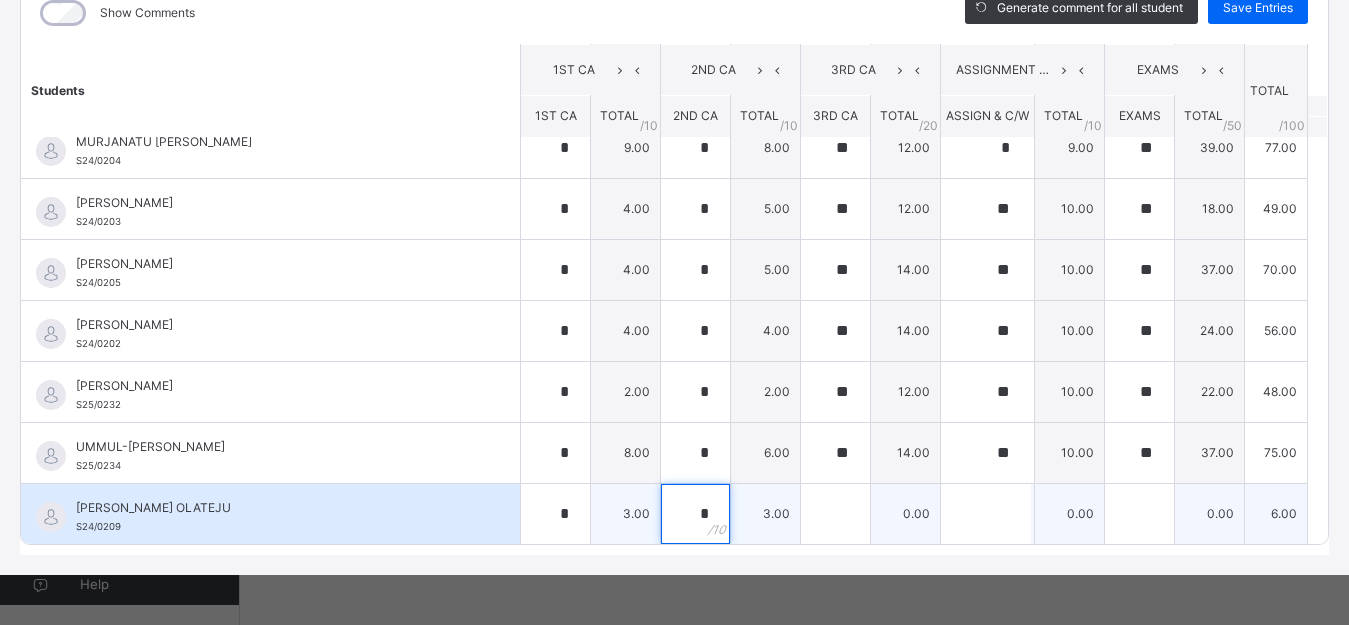 type on "*" 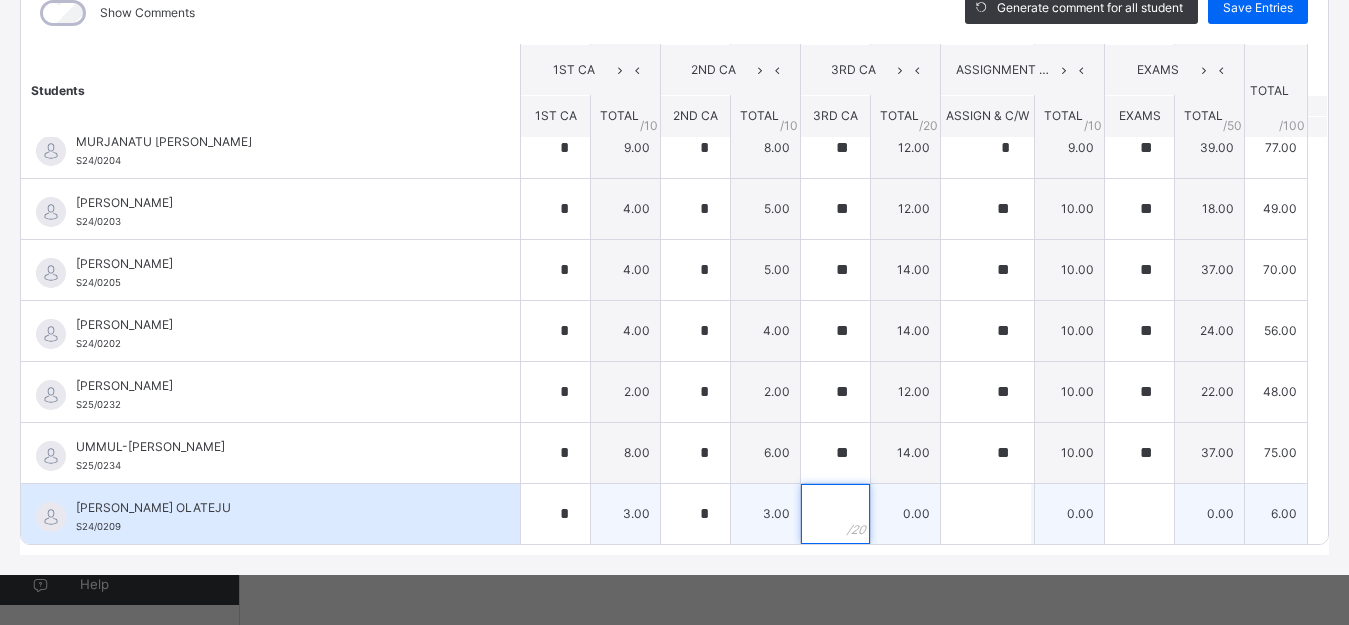click at bounding box center (835, 514) 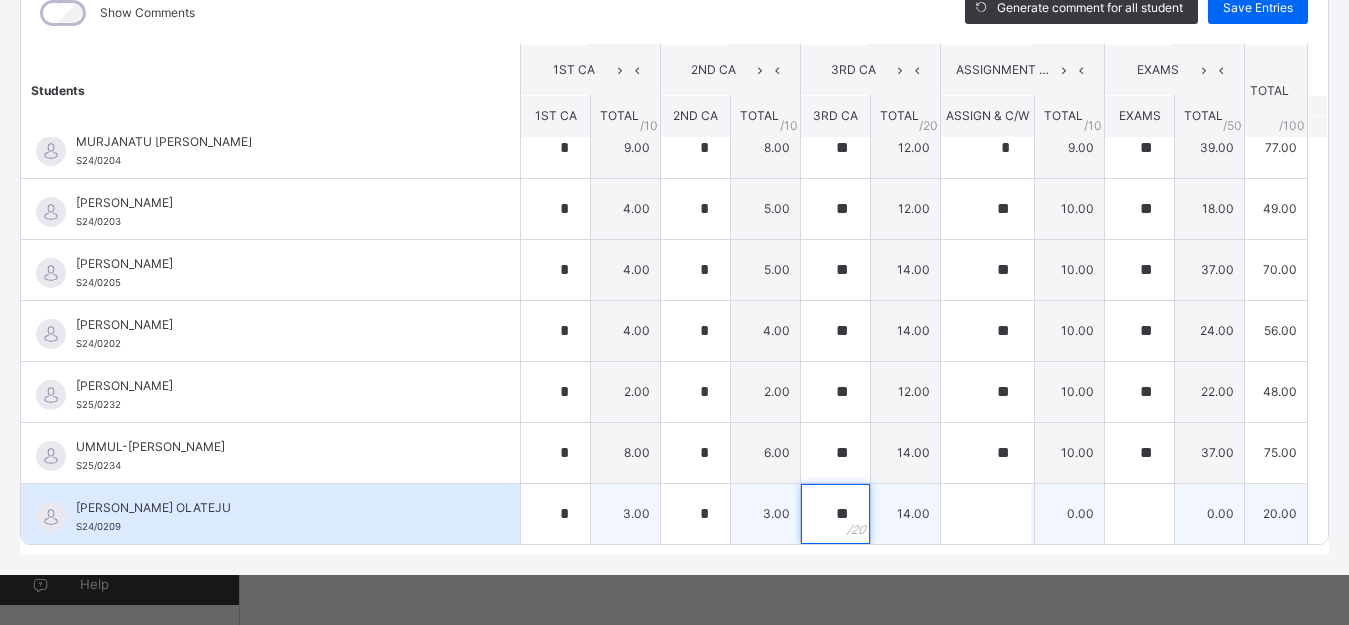 type on "**" 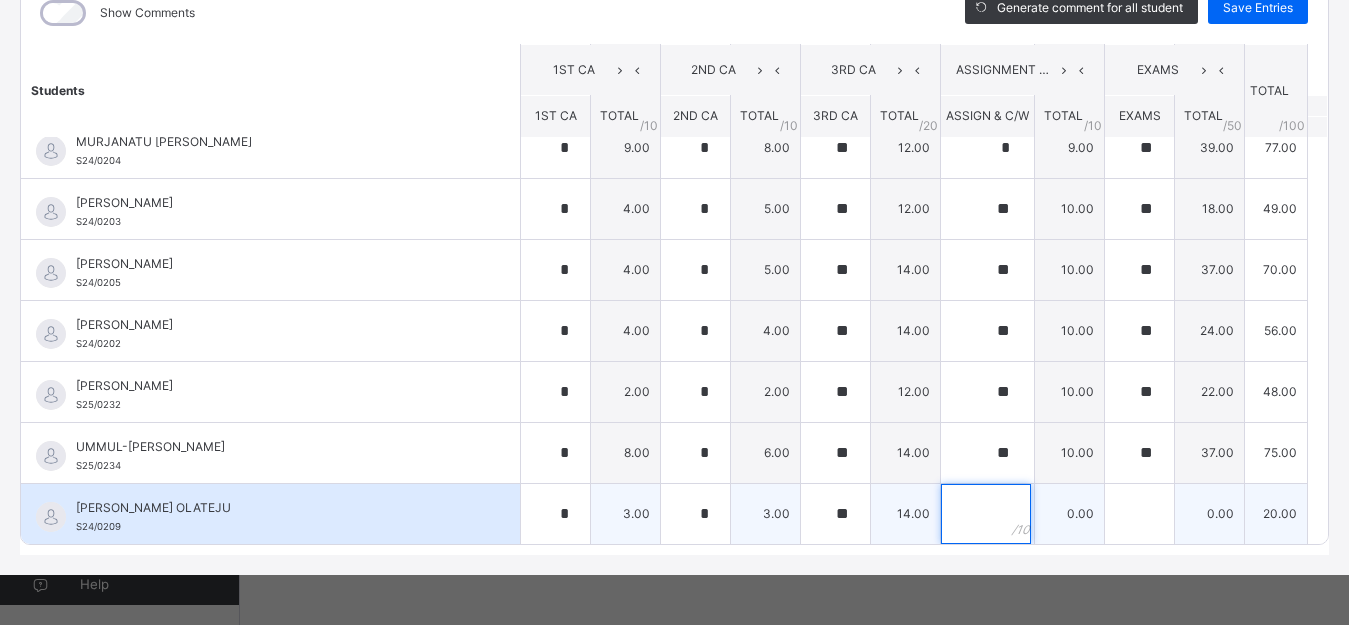 click at bounding box center [986, 514] 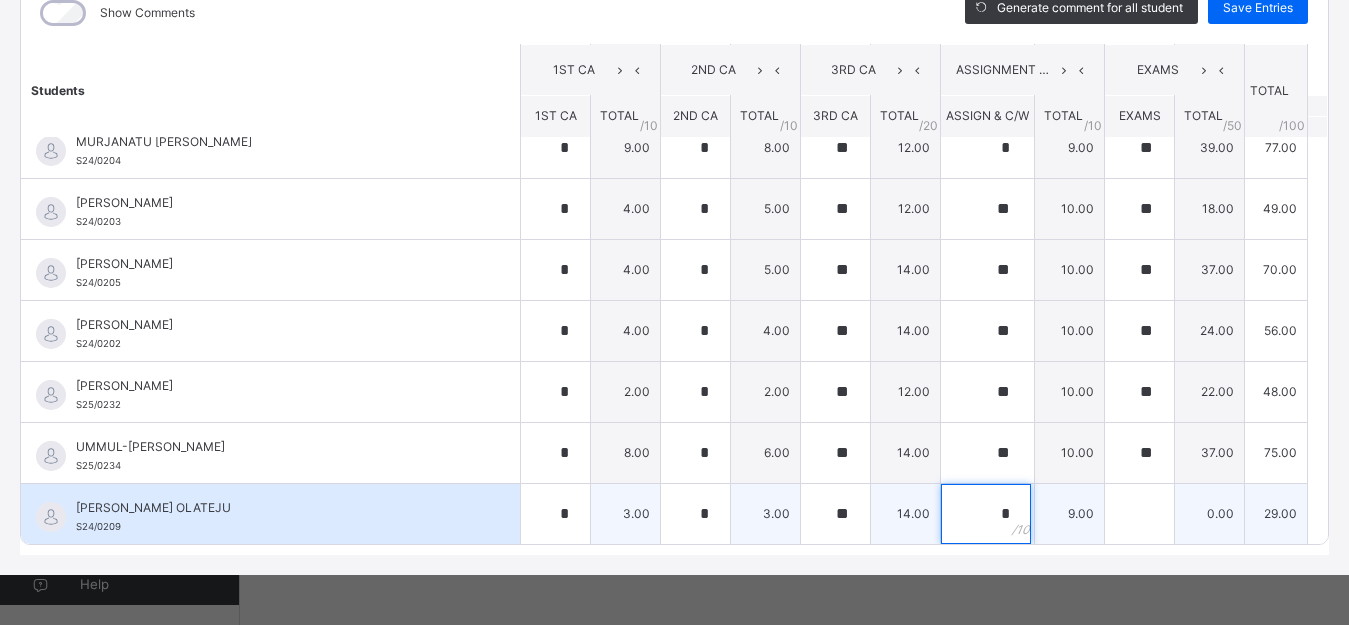 type on "*" 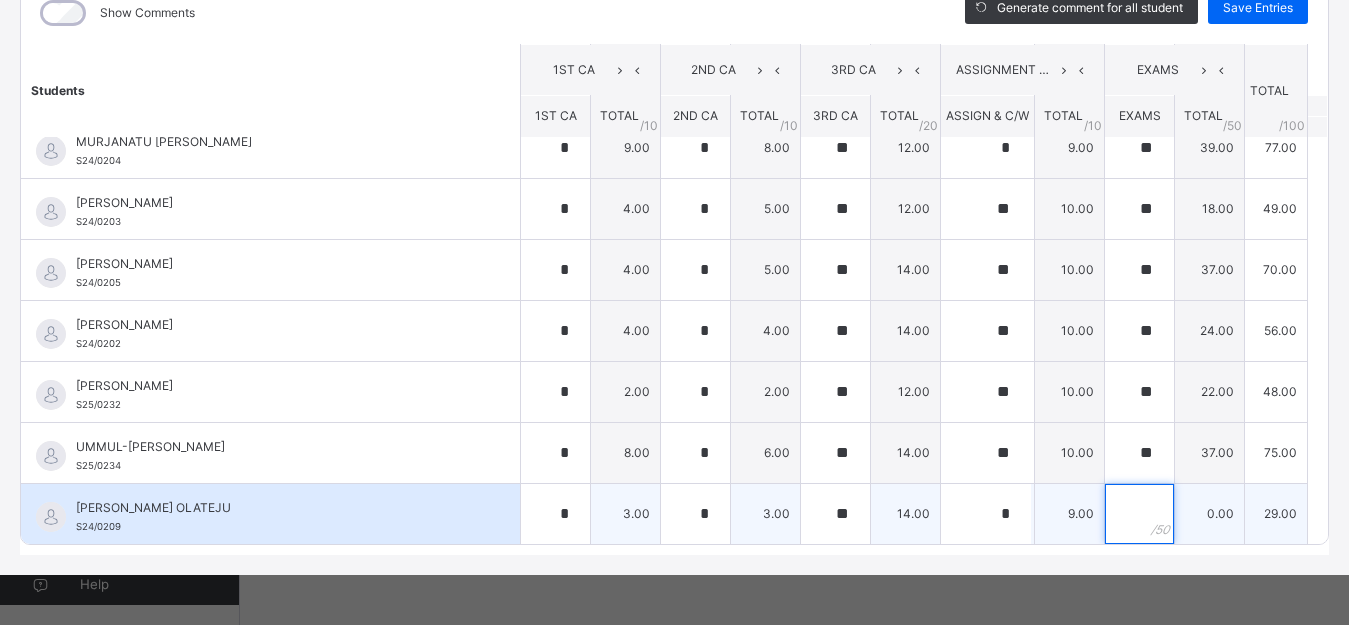 click at bounding box center [1139, 514] 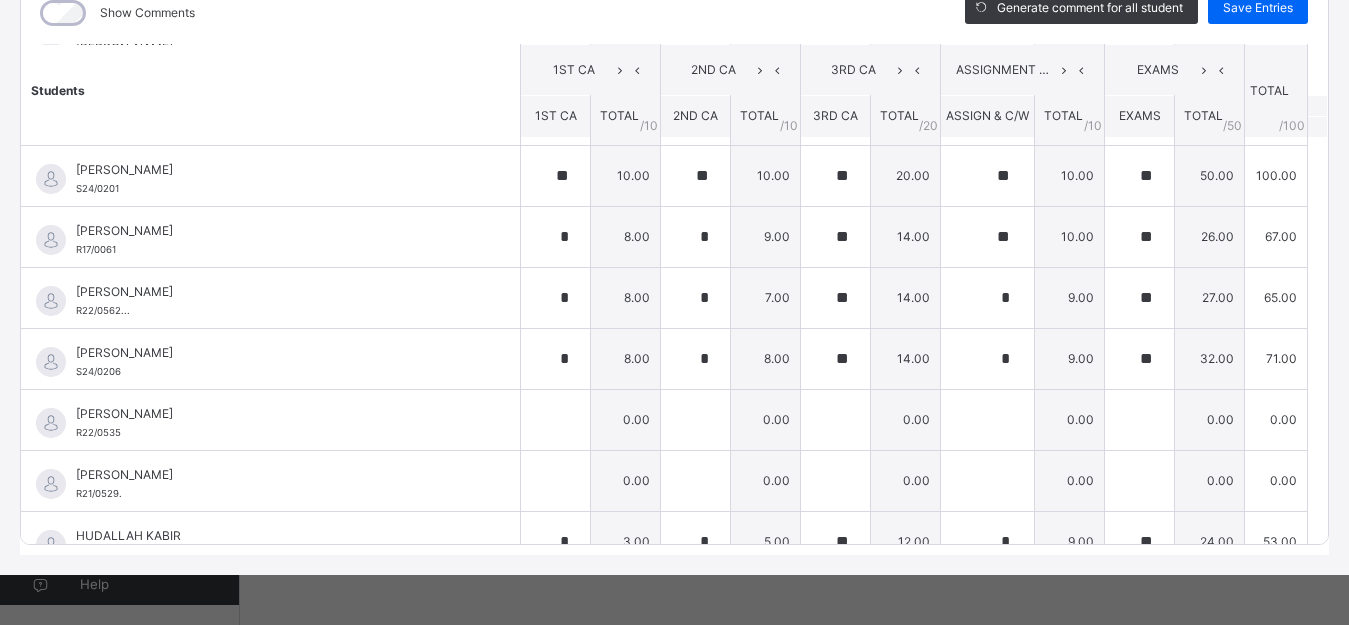 scroll, scrollTop: 318, scrollLeft: 0, axis: vertical 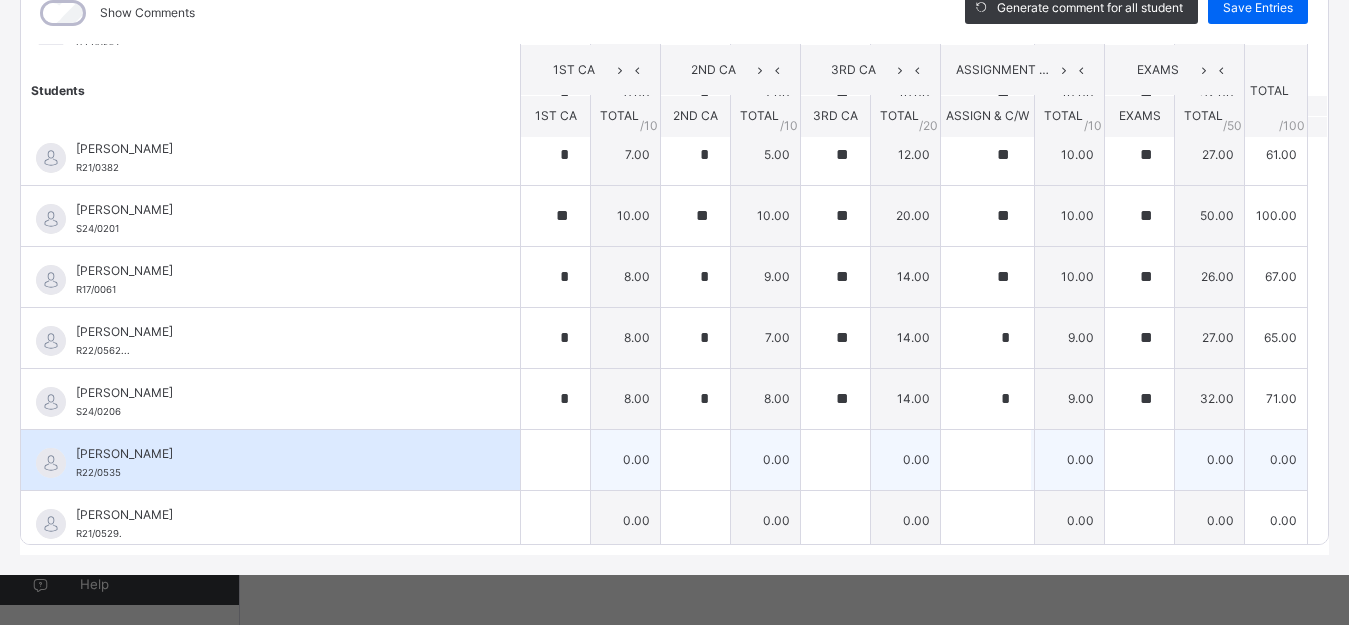 type on "**" 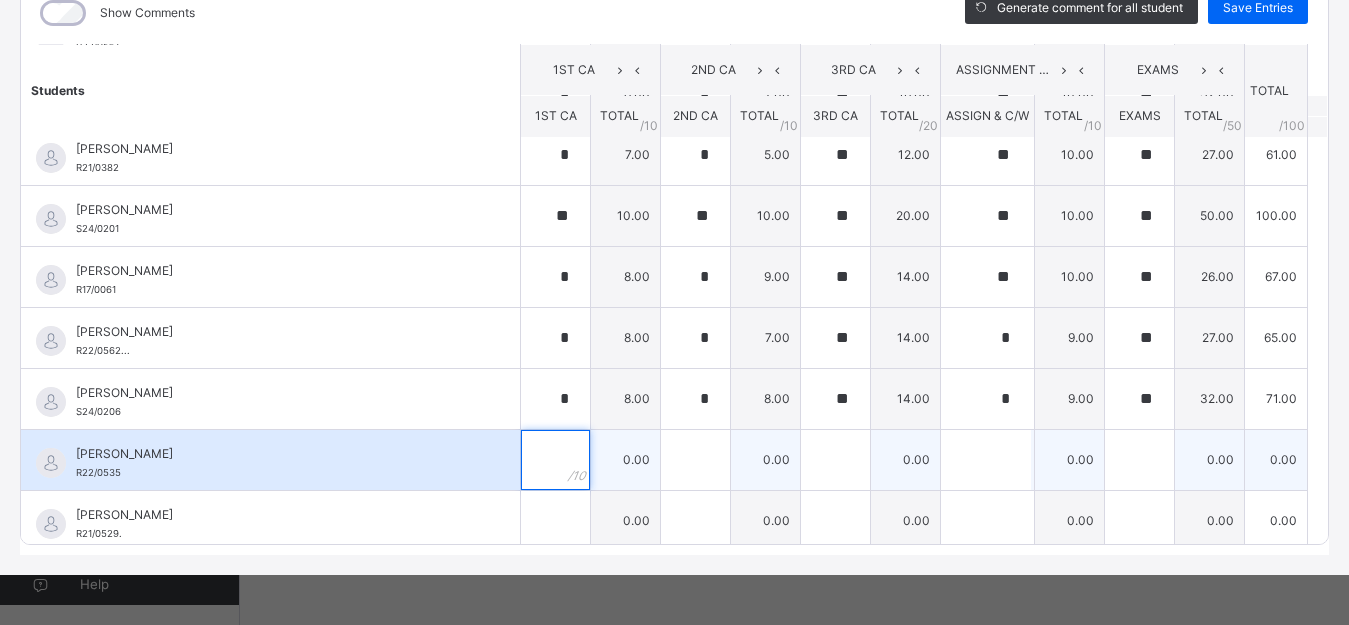 click at bounding box center (555, 460) 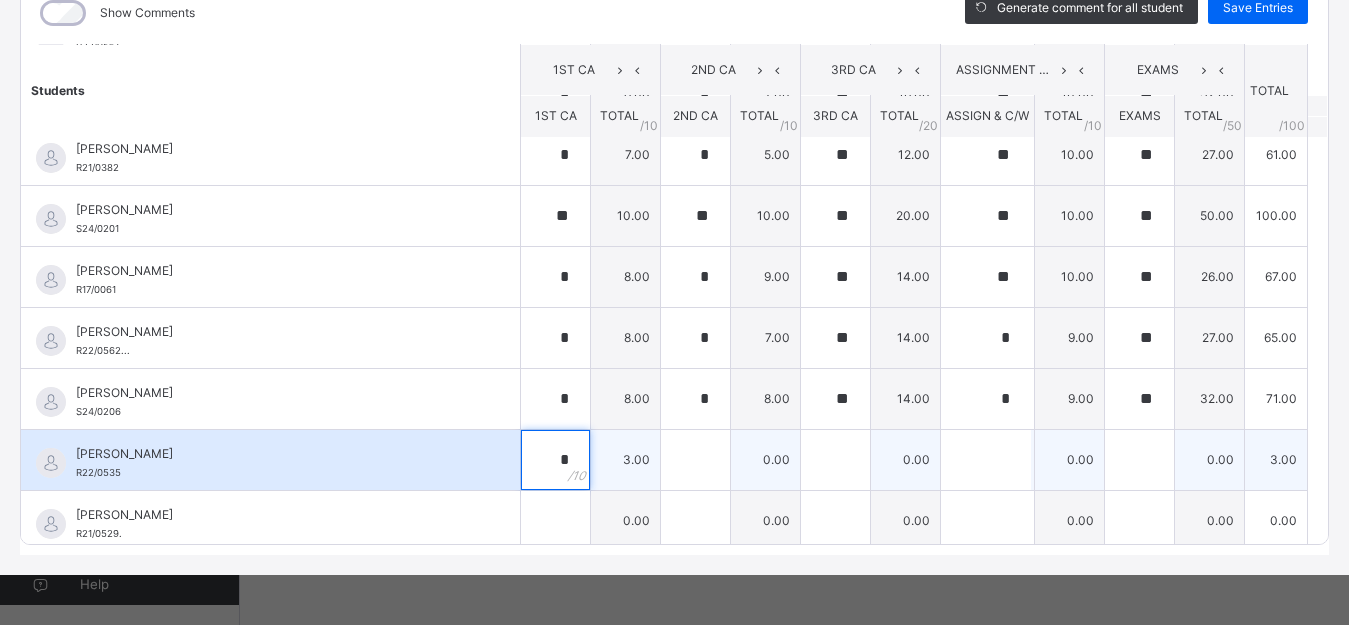 type on "*" 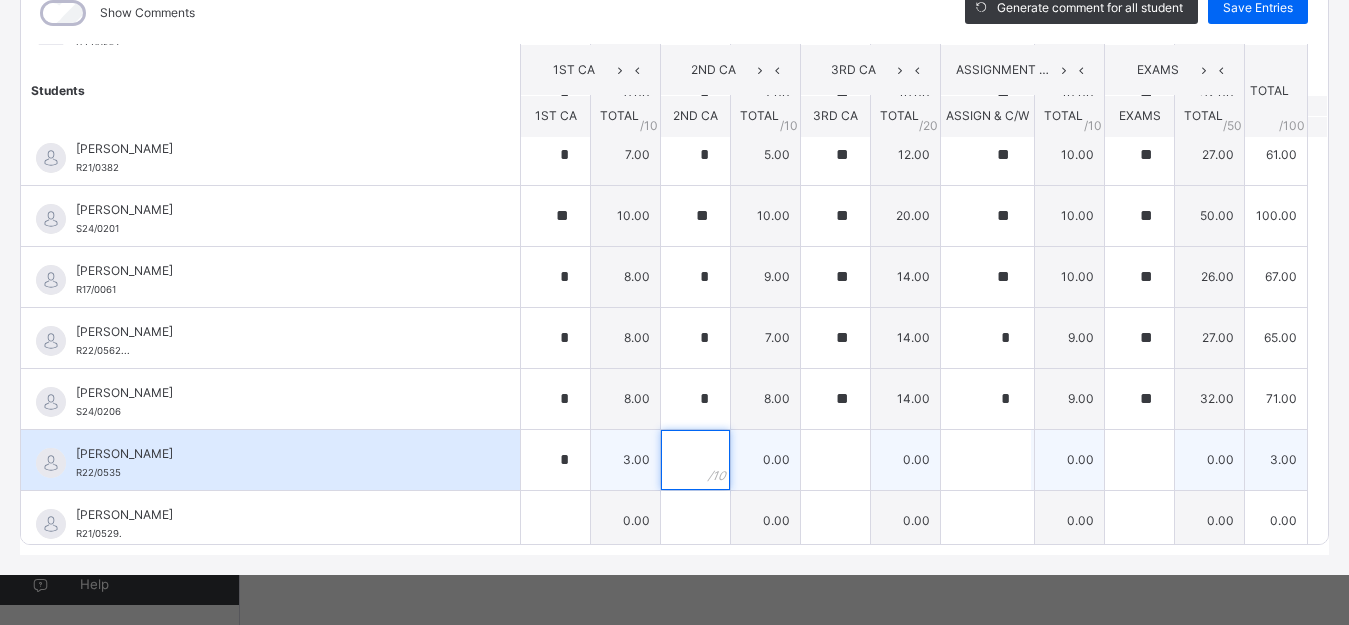 click at bounding box center [695, 460] 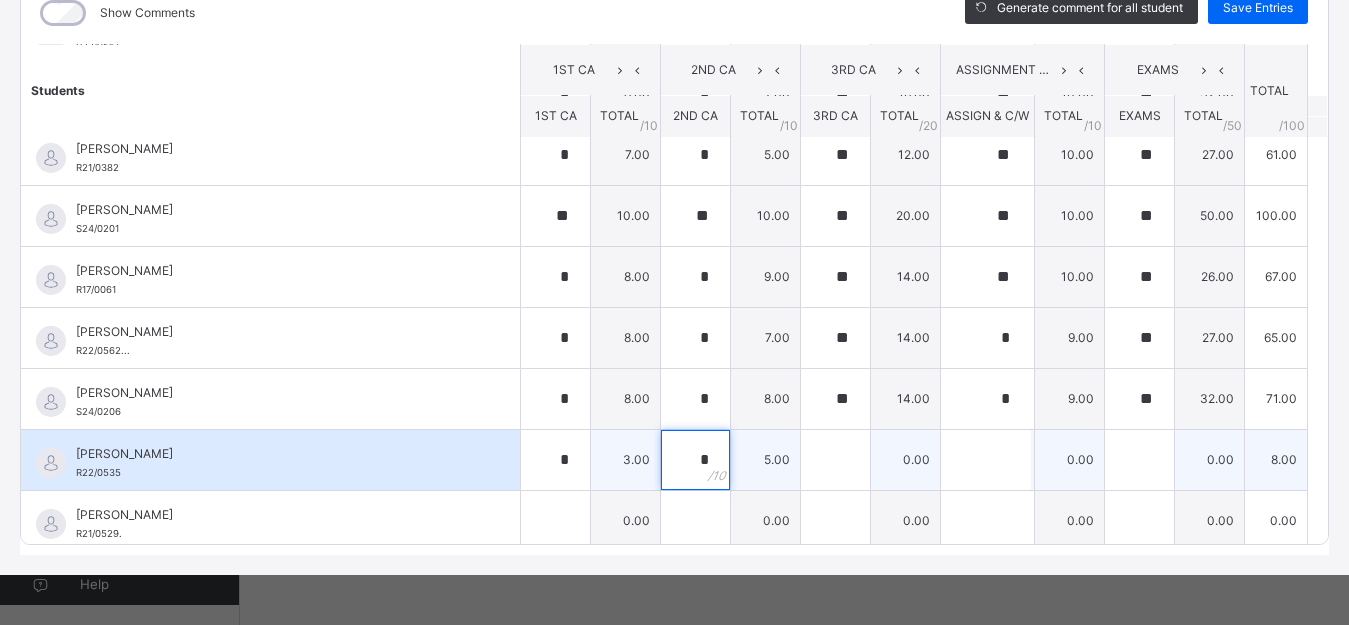 type on "*" 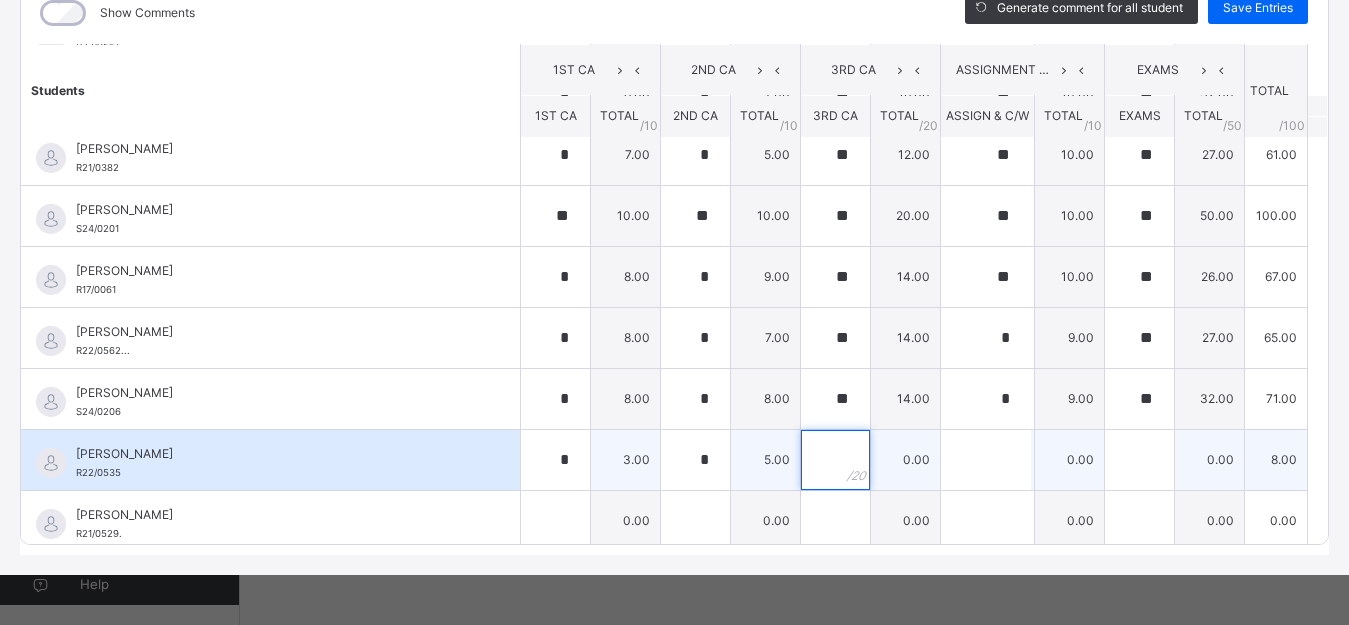 click at bounding box center (835, 460) 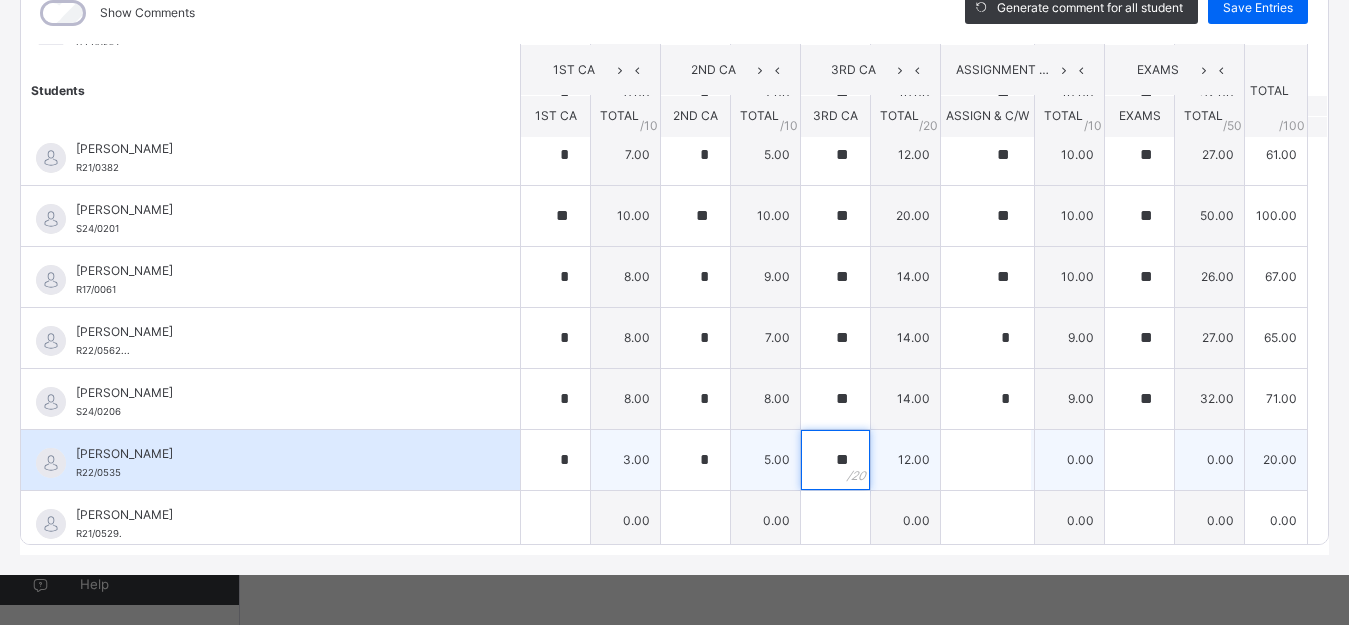 type on "**" 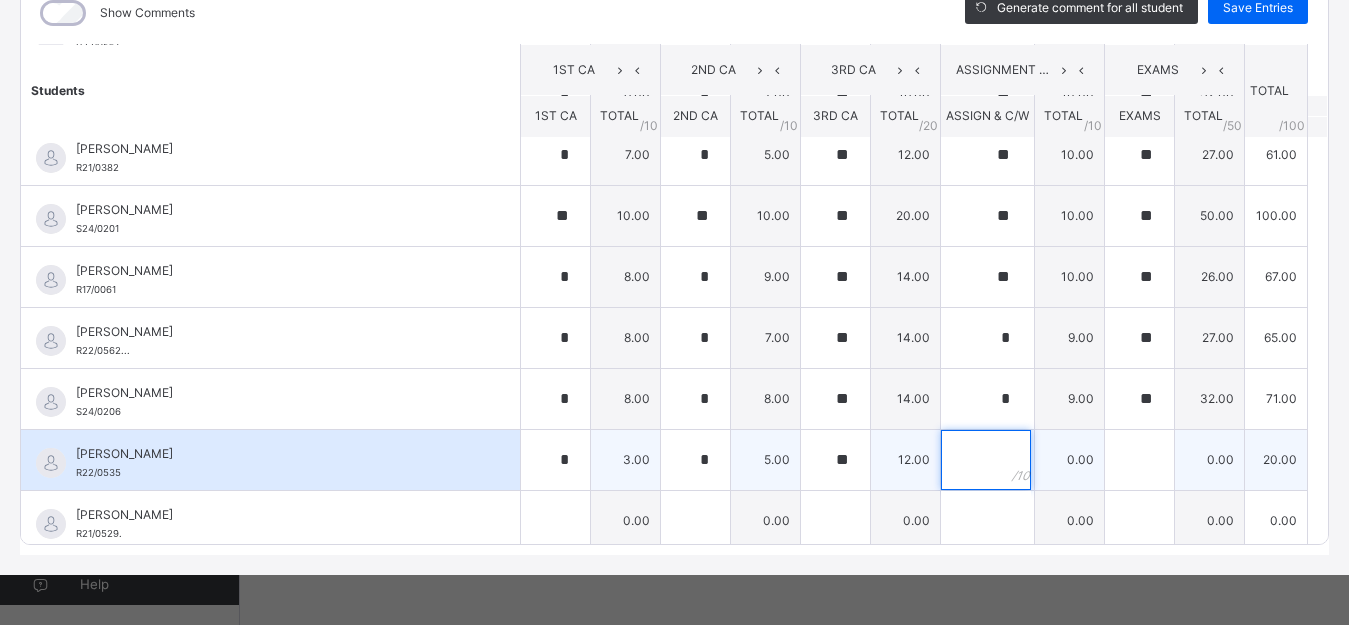 click at bounding box center (986, 460) 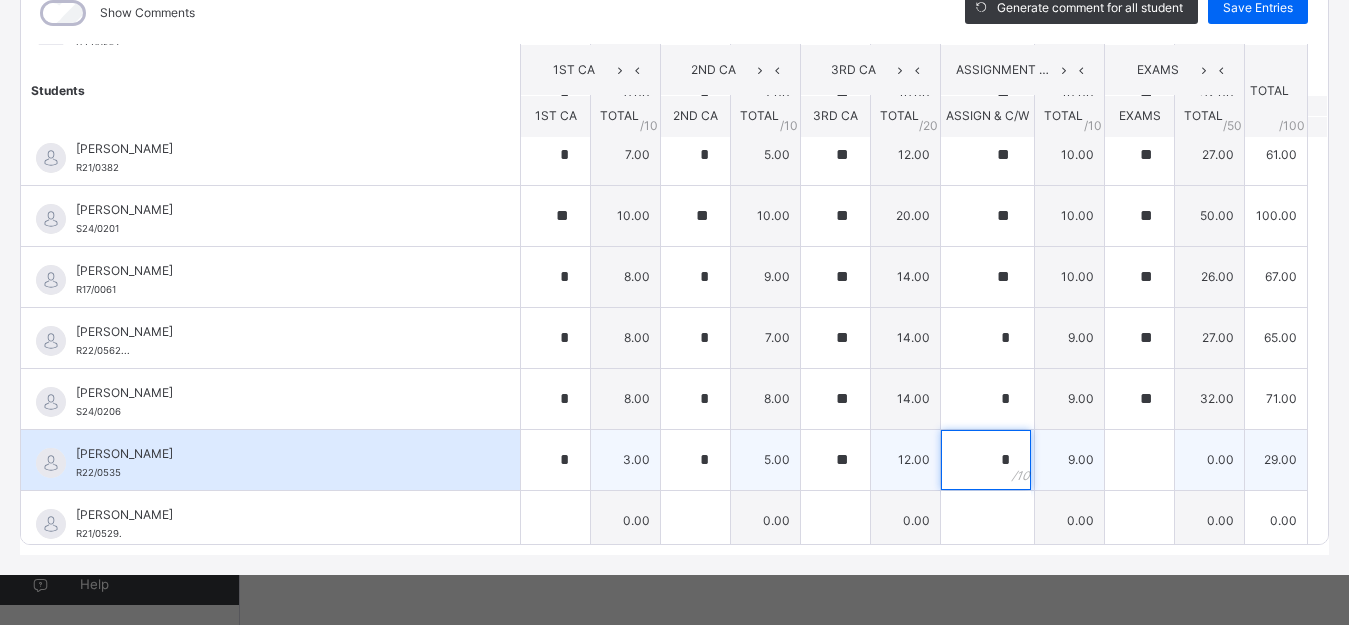 type on "*" 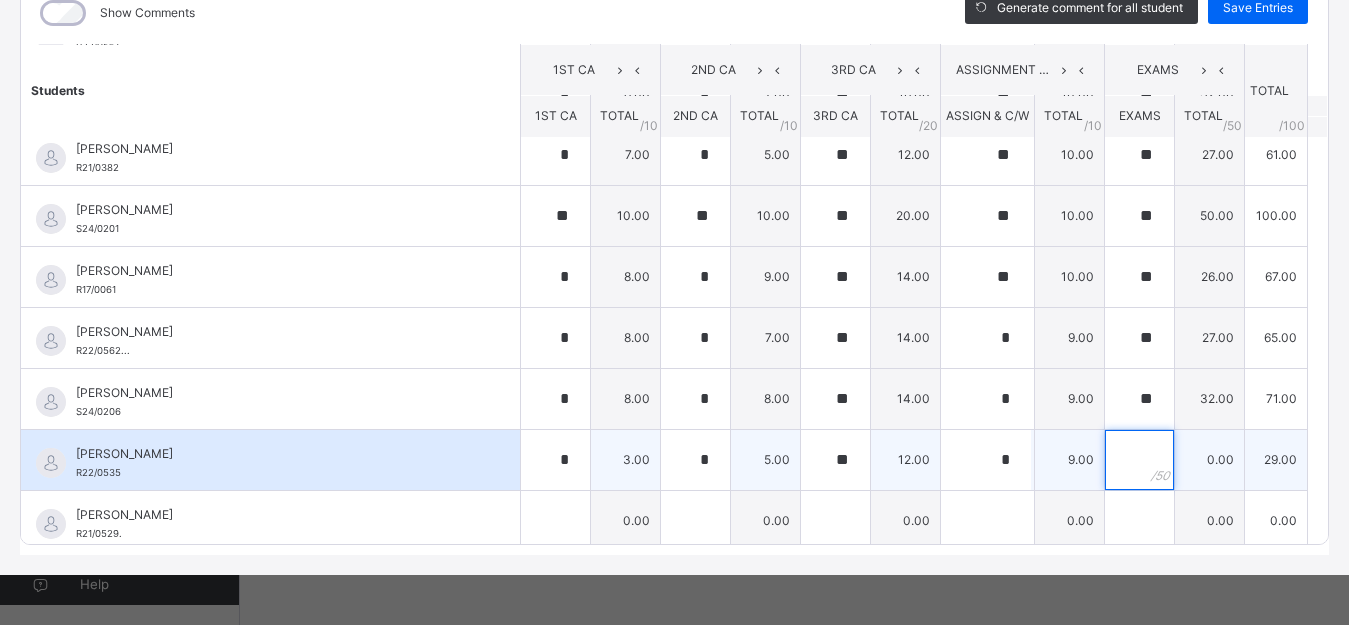 click at bounding box center (1139, 460) 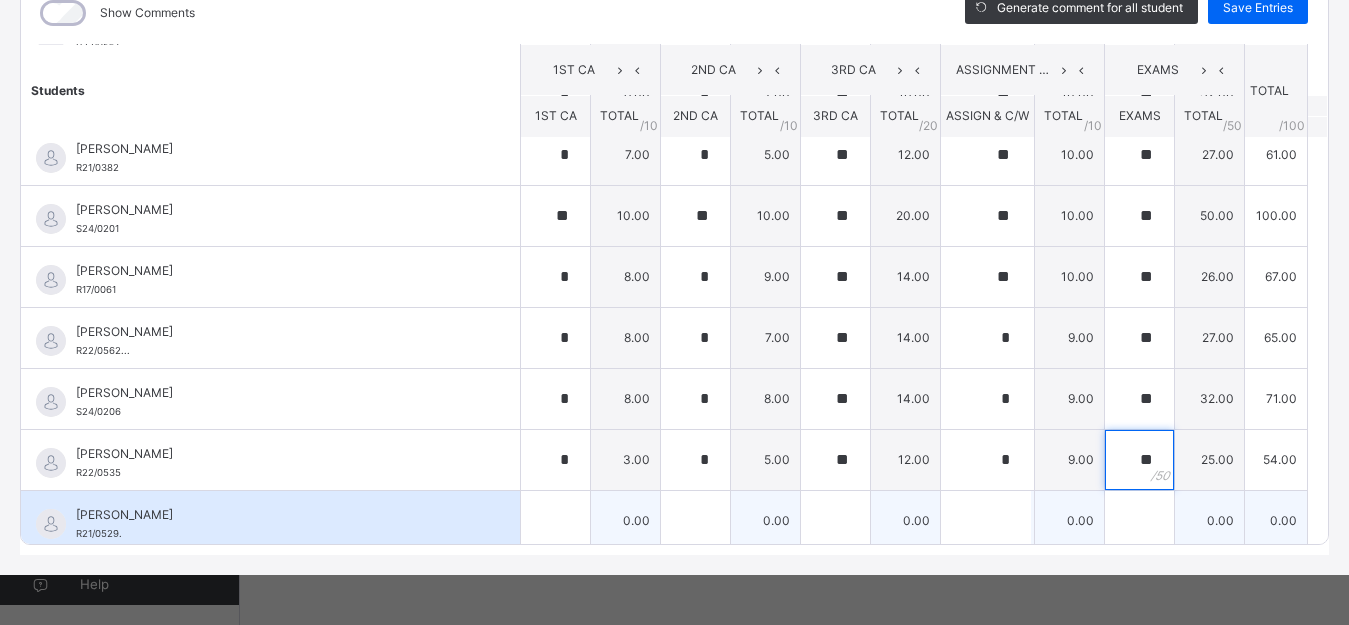 type on "**" 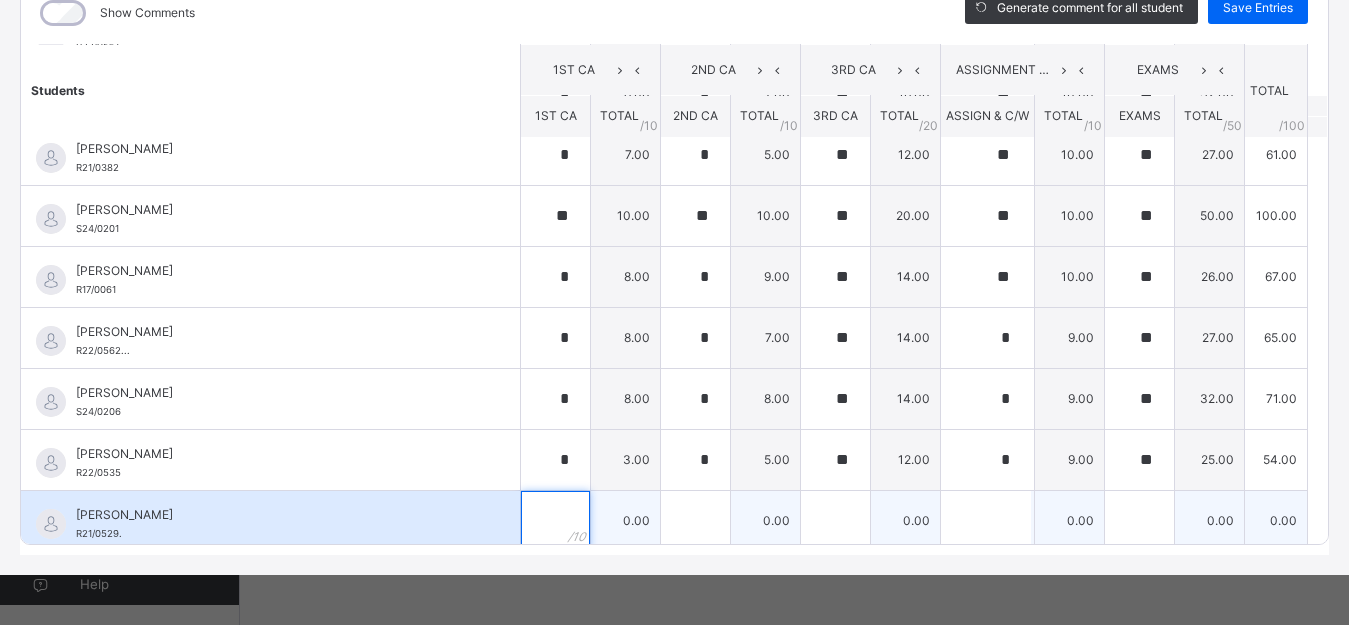 click at bounding box center [555, 521] 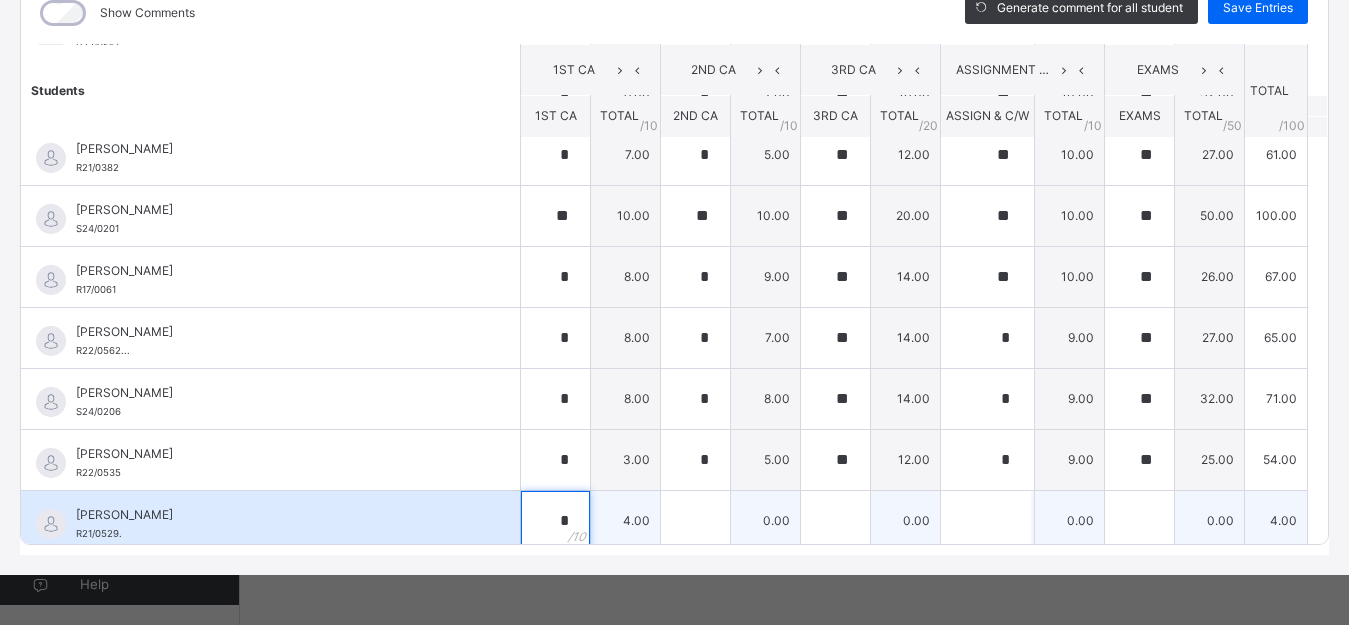 type on "*" 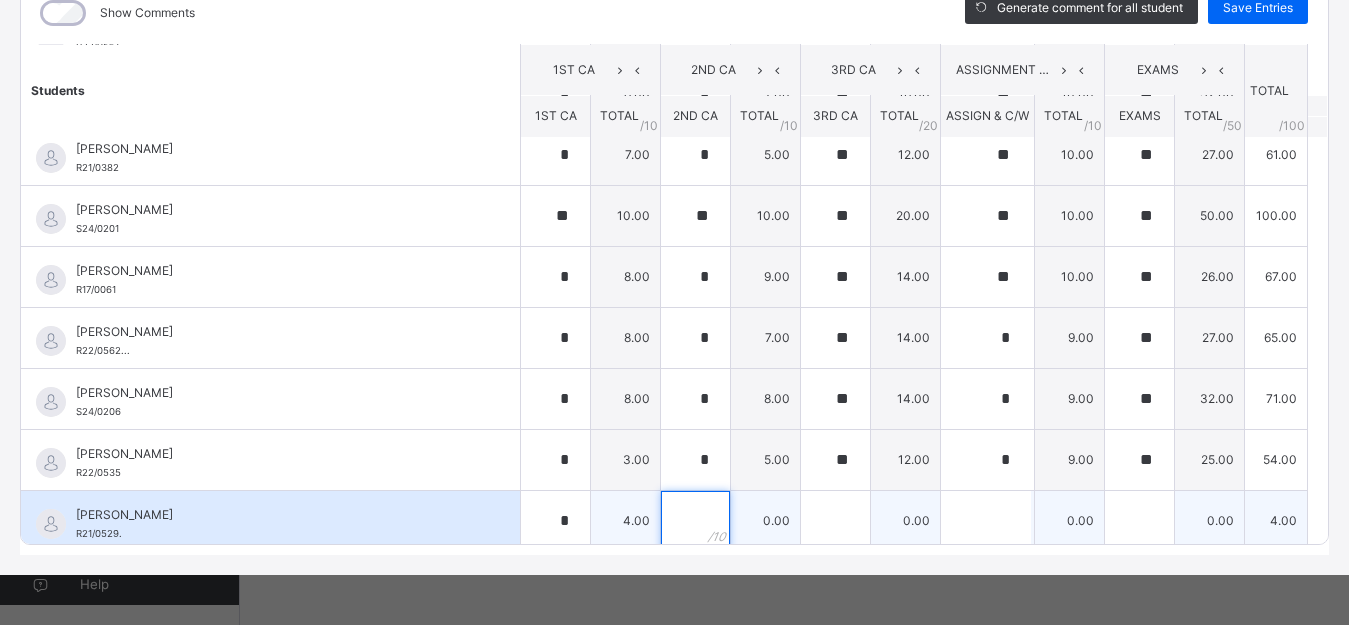 click at bounding box center [695, 521] 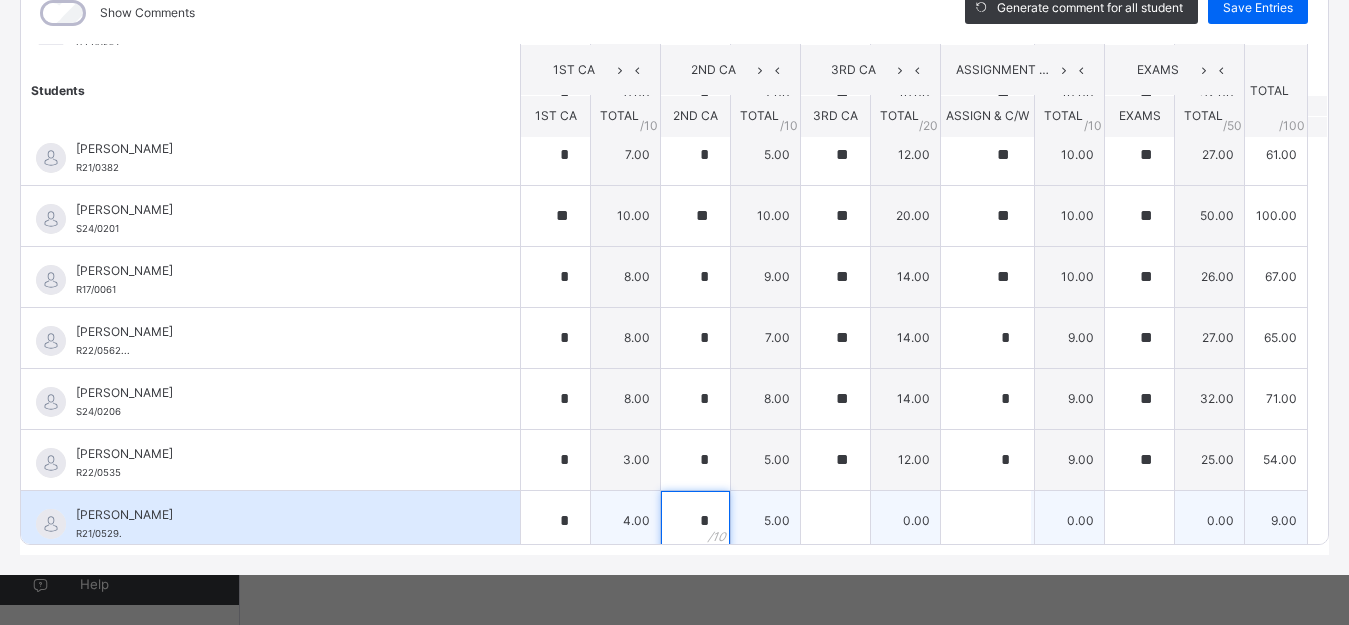 type on "*" 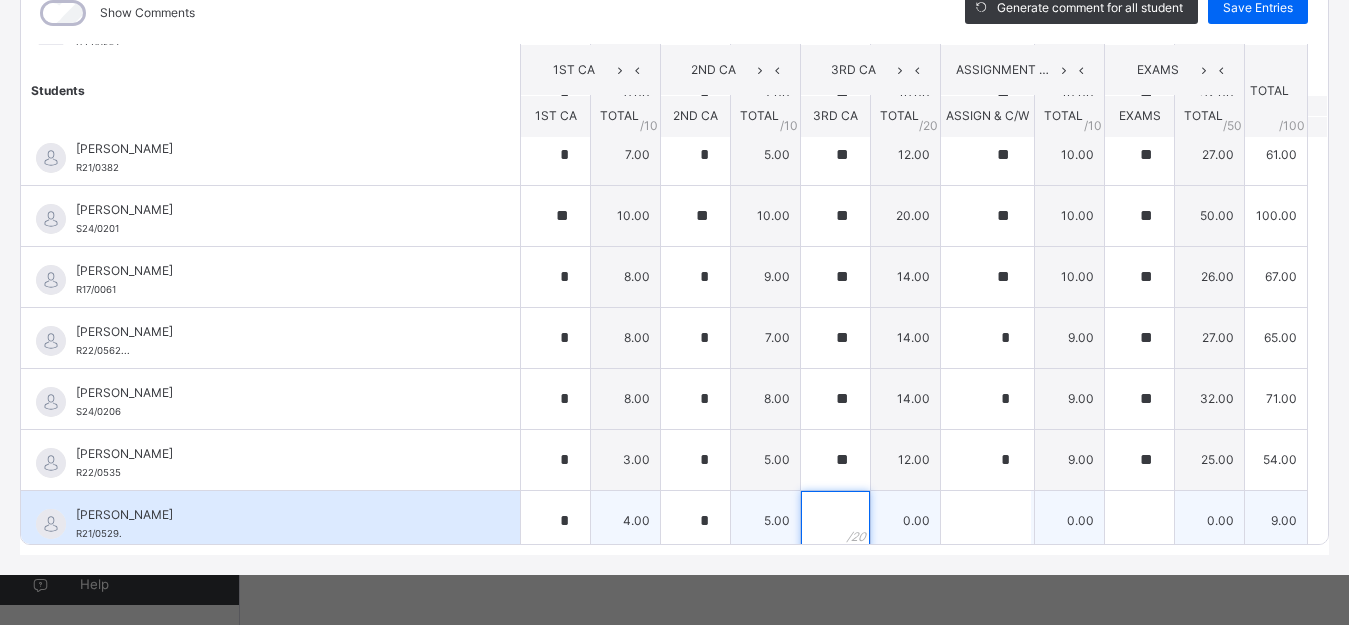 click at bounding box center (835, 521) 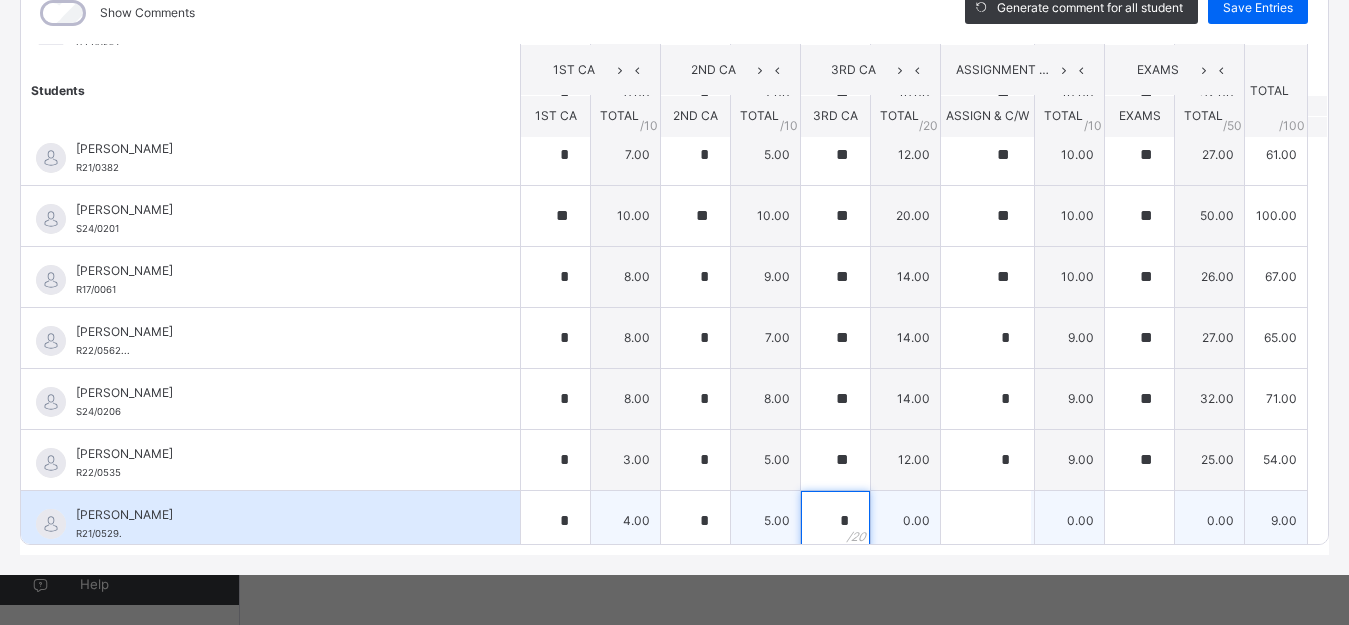 type on "**" 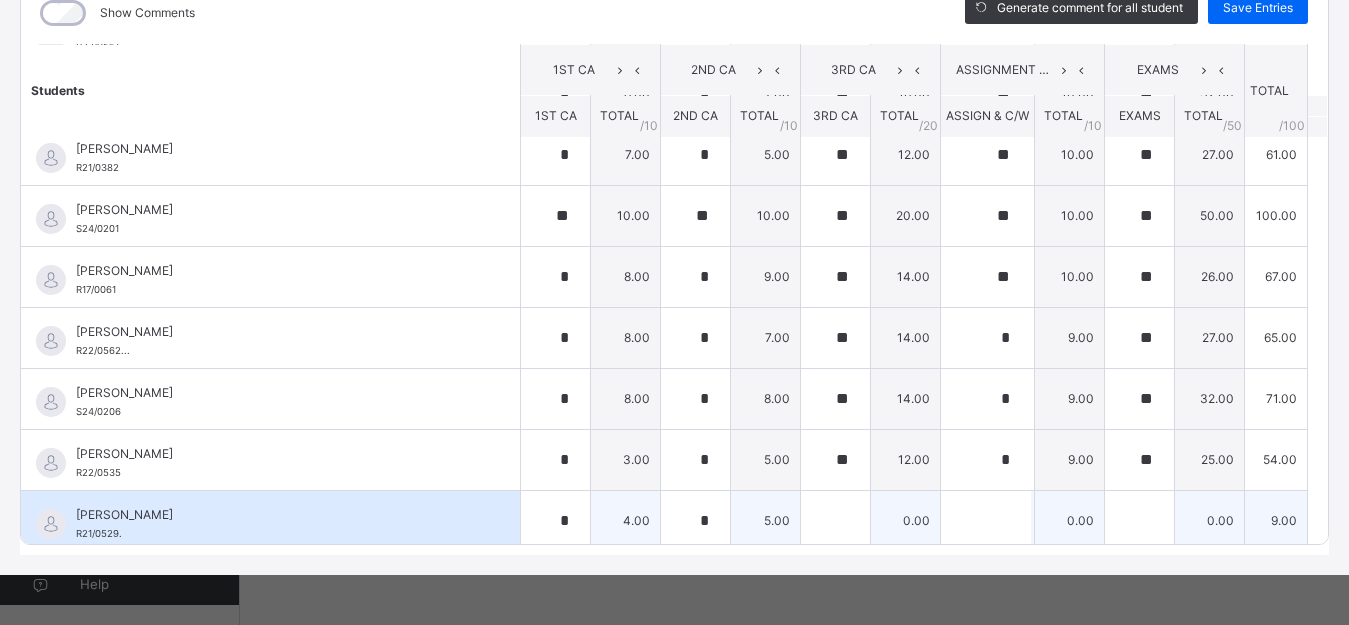 click at bounding box center [835, 521] 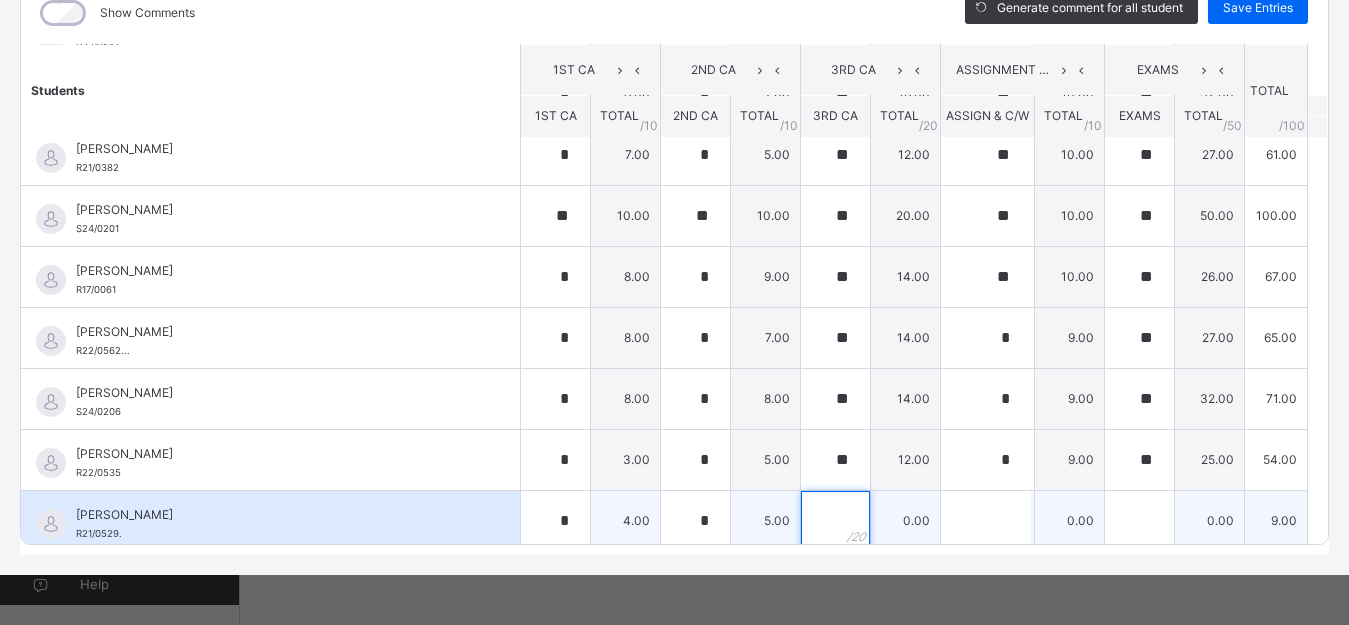 click at bounding box center (835, 521) 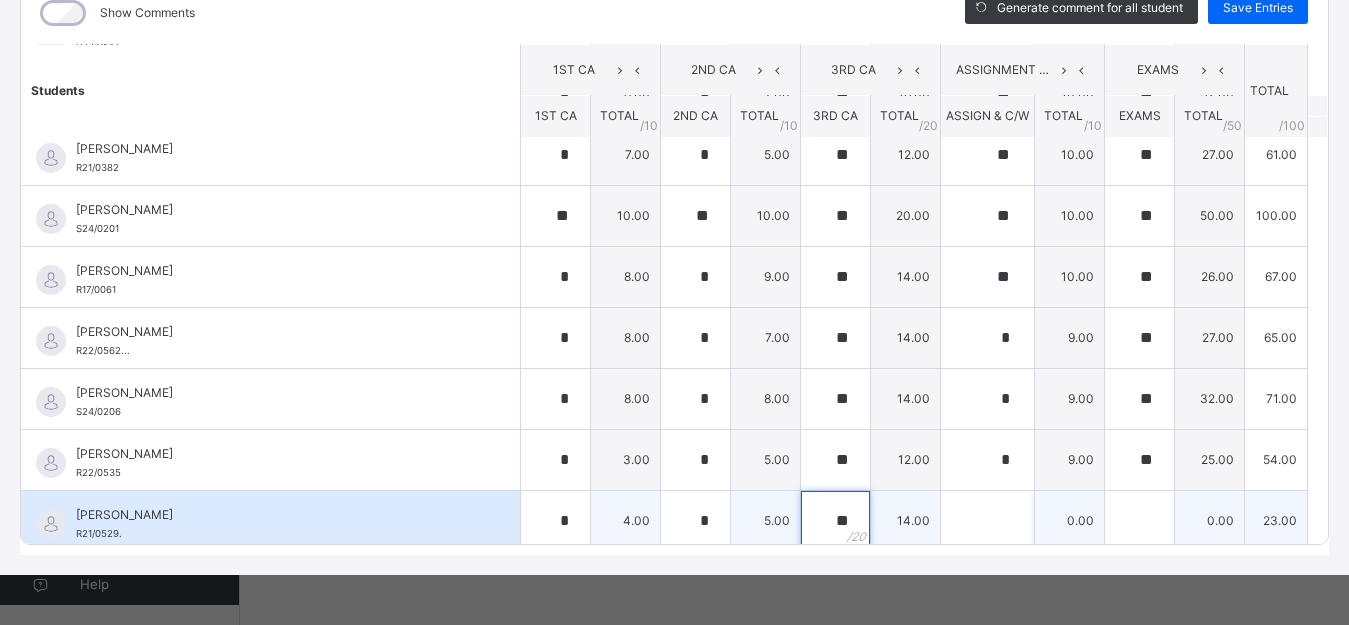type on "**" 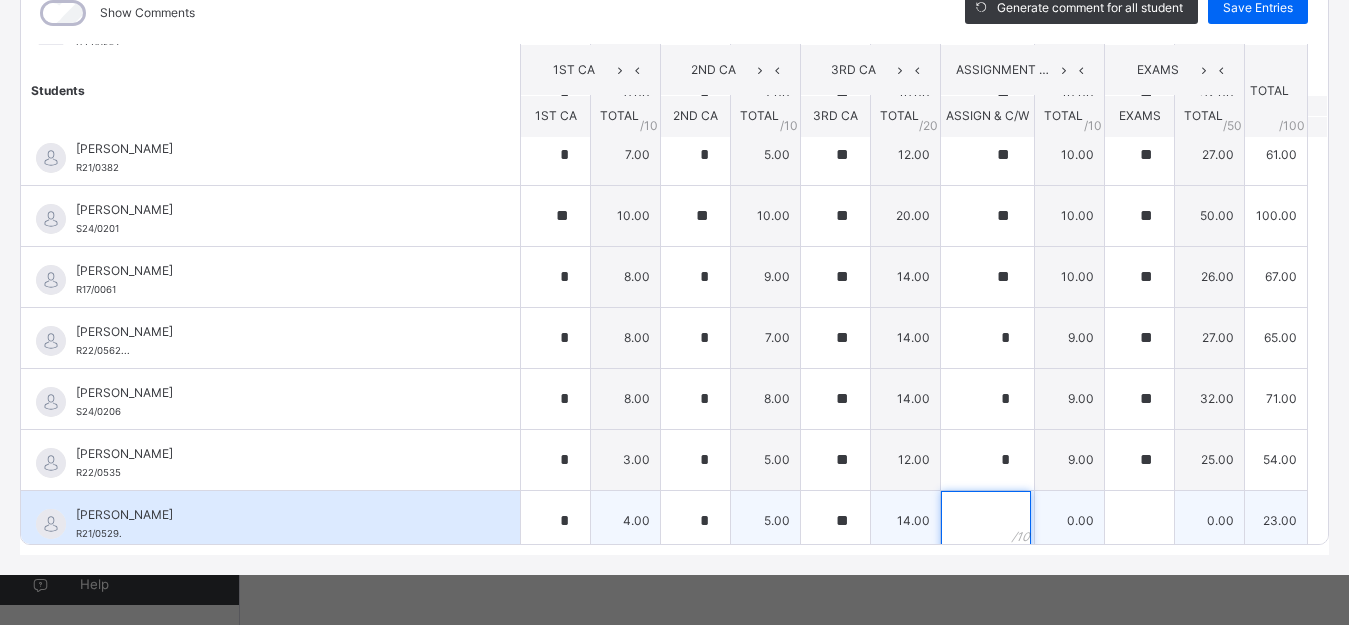 click at bounding box center (986, 521) 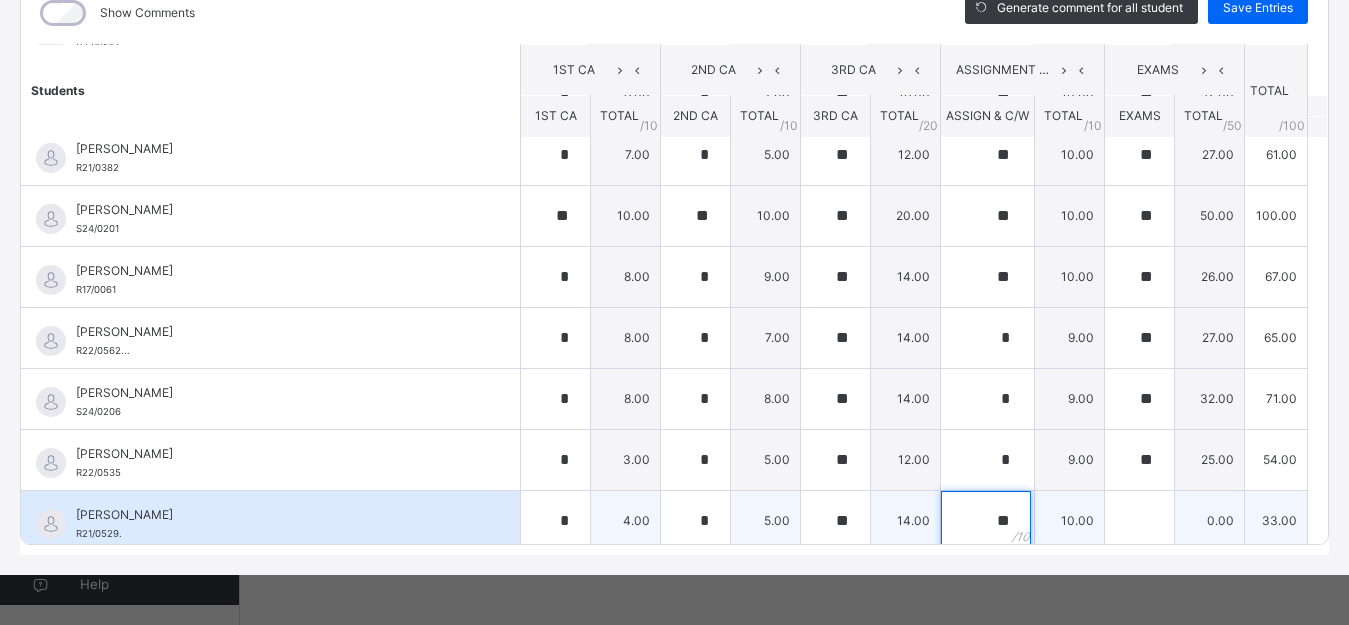 type on "*" 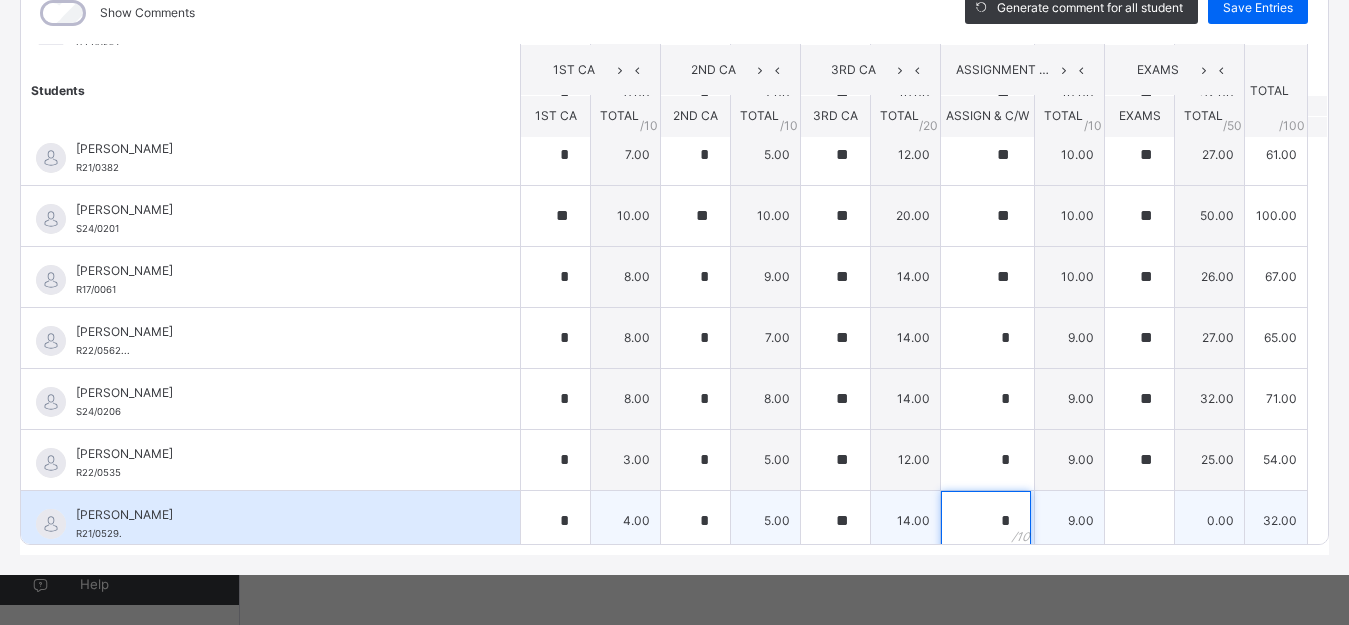 type on "*" 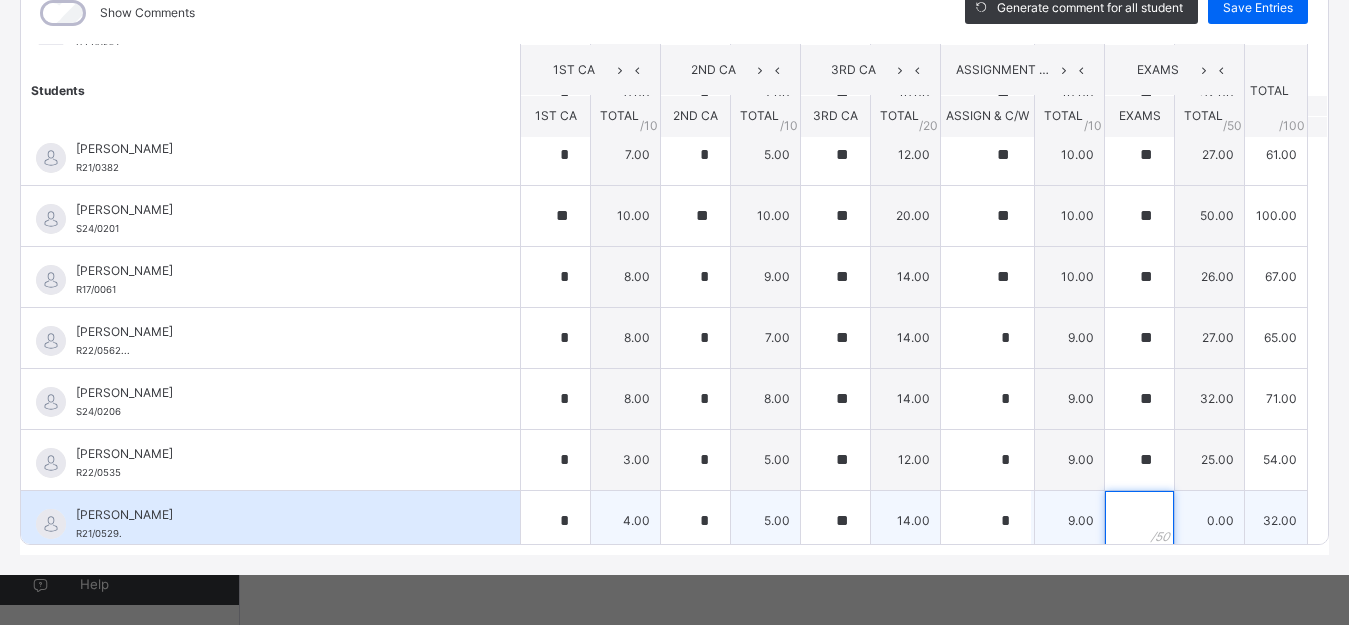 click at bounding box center [1139, 521] 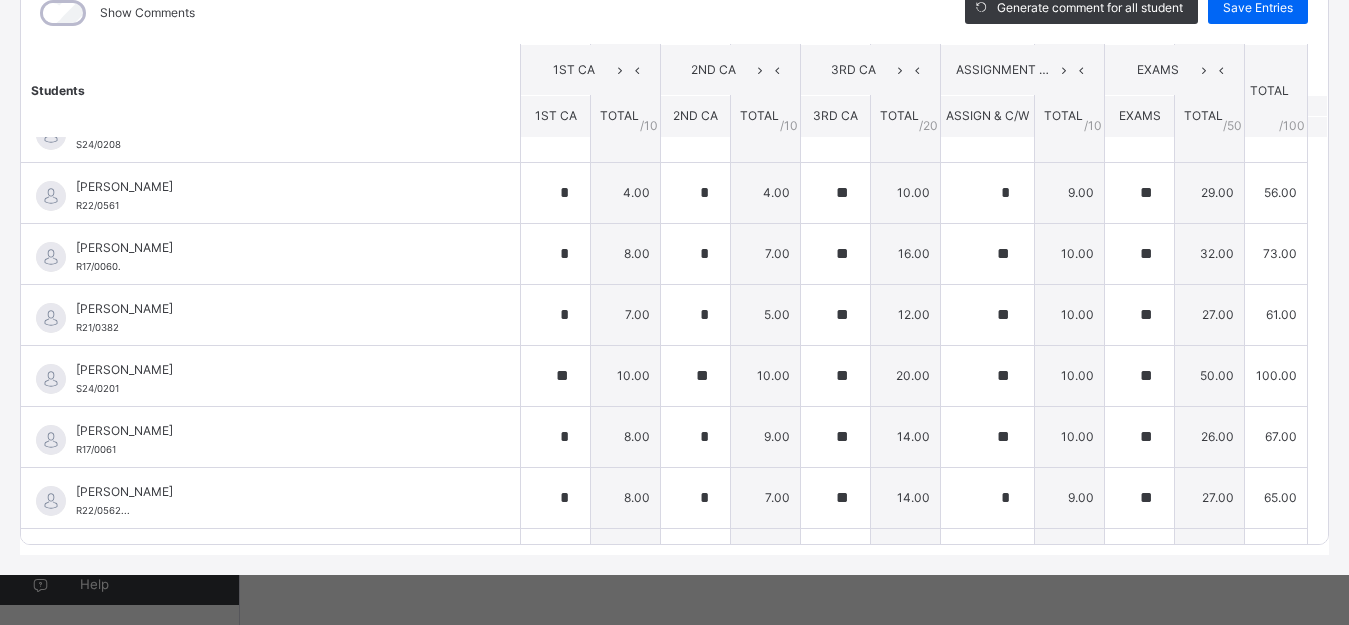 scroll, scrollTop: 118, scrollLeft: 0, axis: vertical 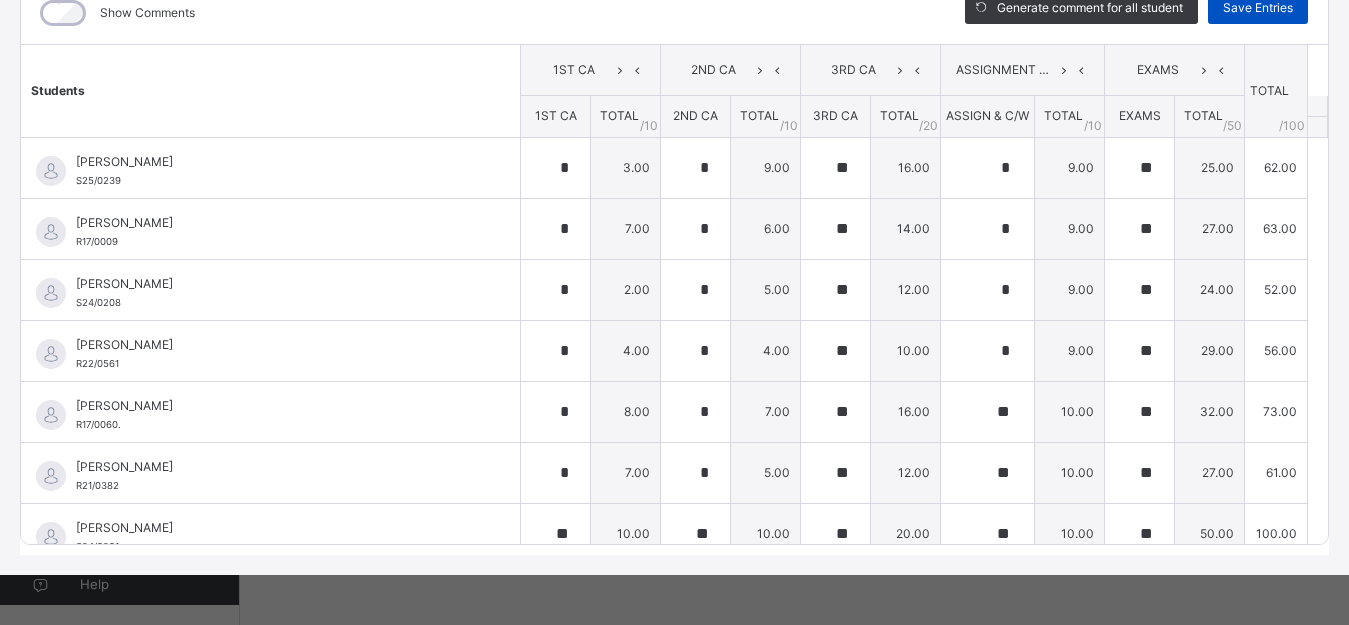 type on "**" 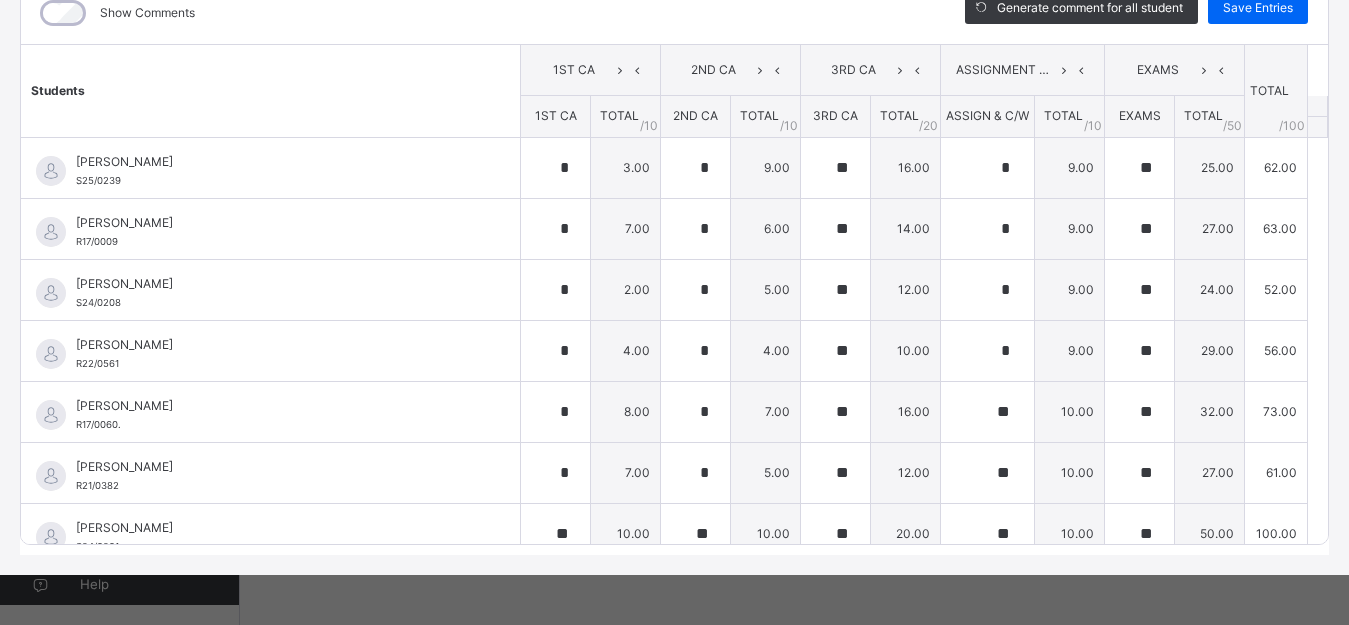 type on "*" 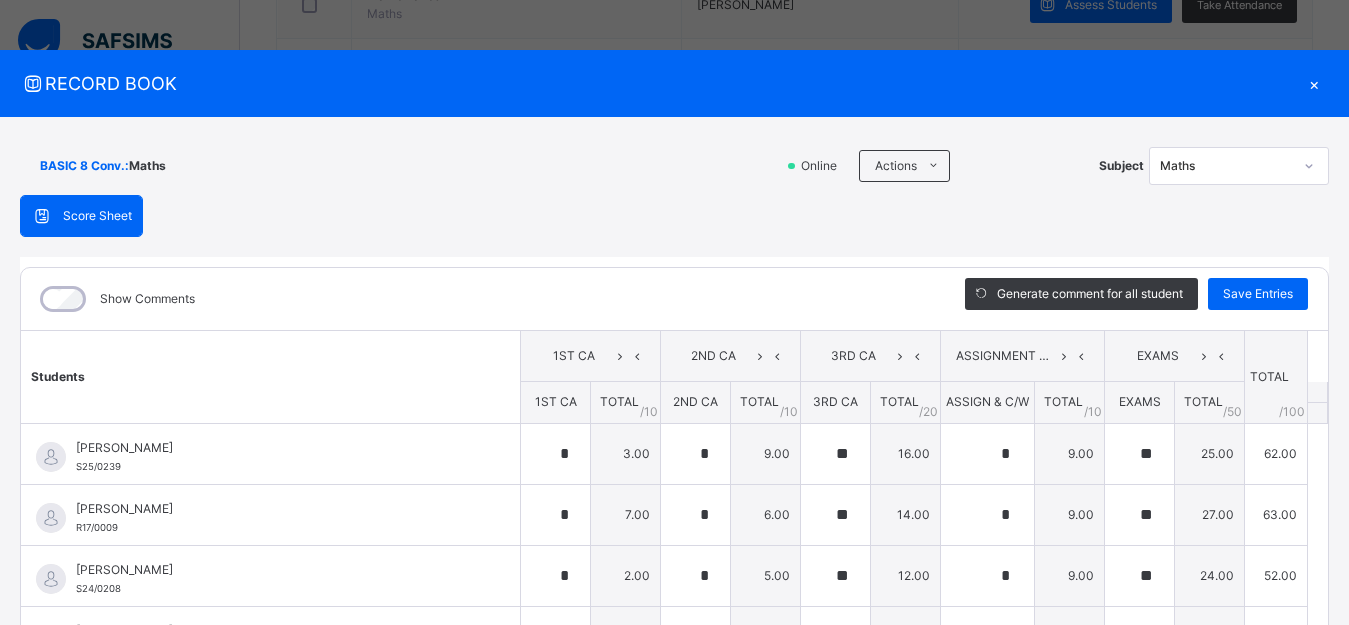 click 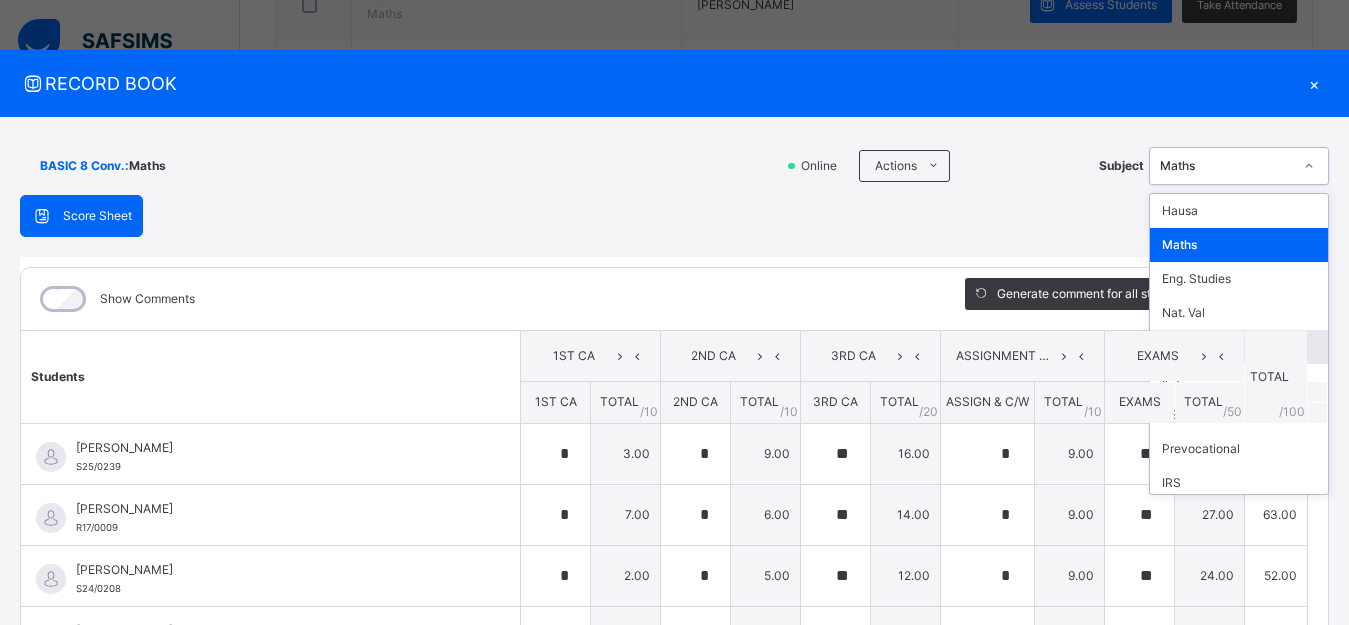 click on "Bus Studies" at bounding box center [1239, 347] 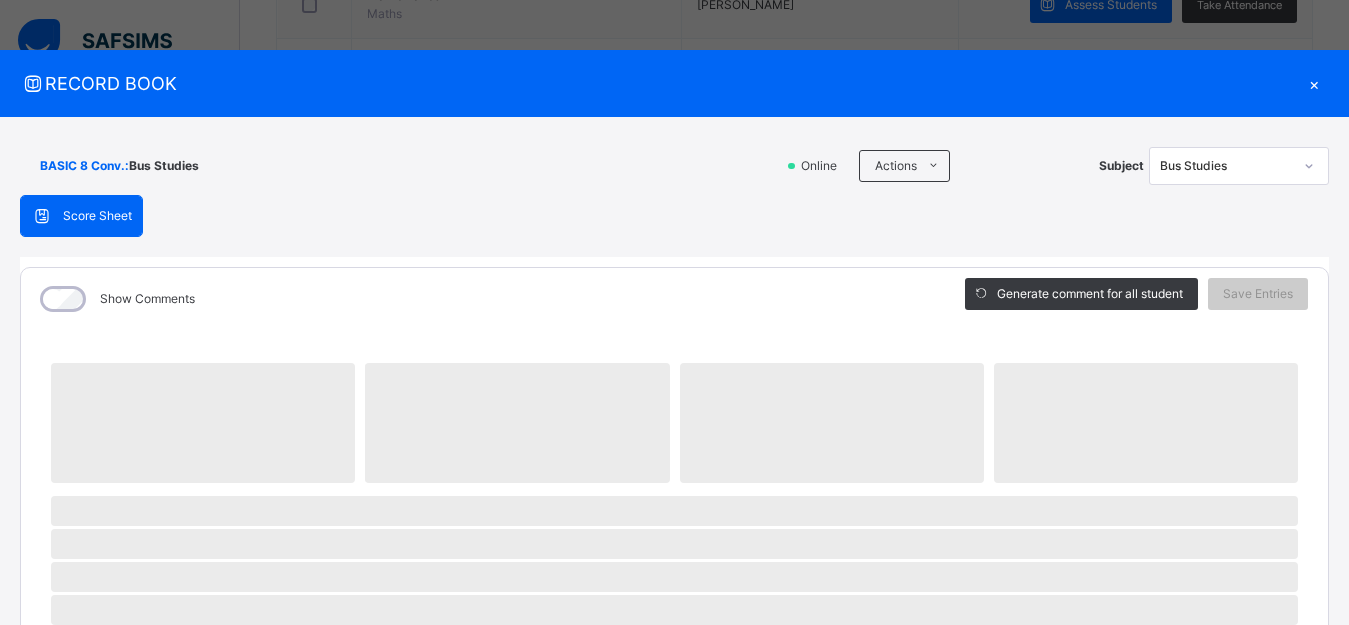 click on "BASIC 8   Conv. :   Bus Studies Online Actions  Download Empty Score Sheet  Upload/map score sheet Subject  Bus Studies AL-ANSAR ACADEMY Date: [DATE] 8:41:39 am Score Sheet Score Sheet Show Comments   Generate comment for all student   Save Entries Class Level:  BASIC 8   Conv. Subject:  Bus Studies Session:  2024/2025 Session Session:  Third Term ‌ ‌ ‌ ‌ ‌ ‌ ‌ ‌ ‌ ‌ ‌ ‌ ‌ ‌ ‌ ‌ ‌ ‌ ‌ ‌ ‌ ‌ ‌ ‌ ‌ ‌ ‌ ‌ ‌   ×   Subject Teacher’s Comment Generate and see in full the comment developed by the AI with an option to regenerate the comment [PERSON_NAME] Bot Please wait while the [PERSON_NAME] Bot generates comments for all your students" at bounding box center (674, 748) 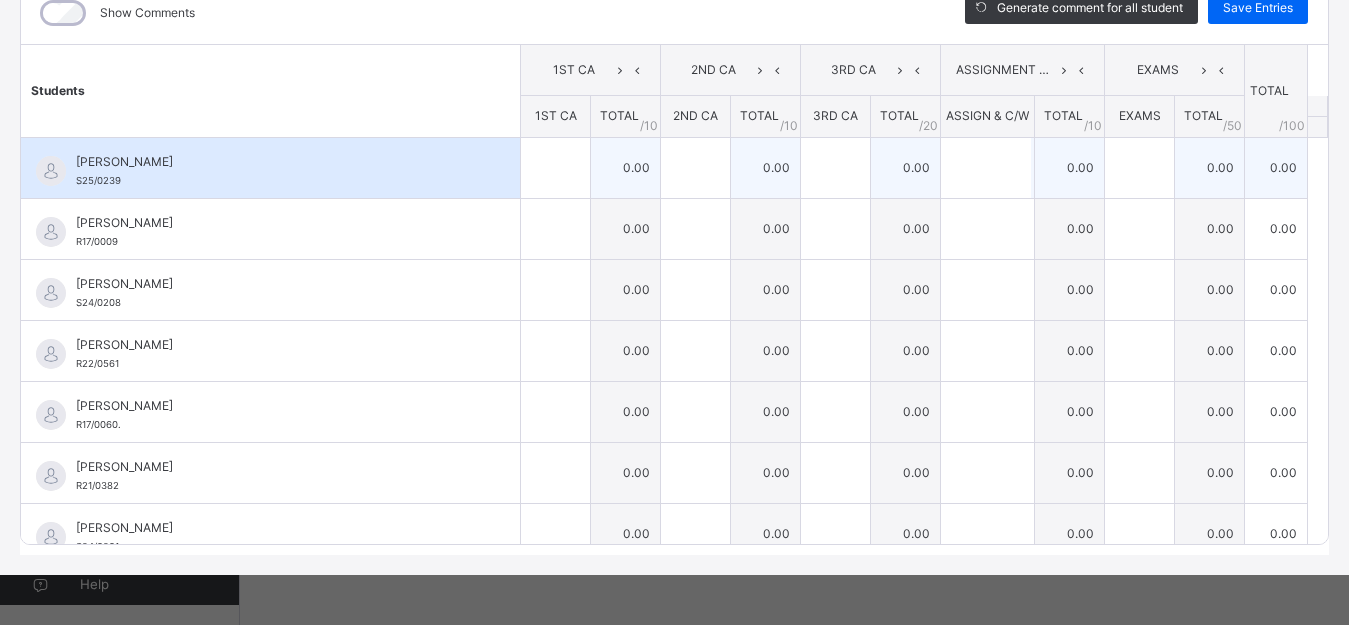 scroll, scrollTop: 286, scrollLeft: 0, axis: vertical 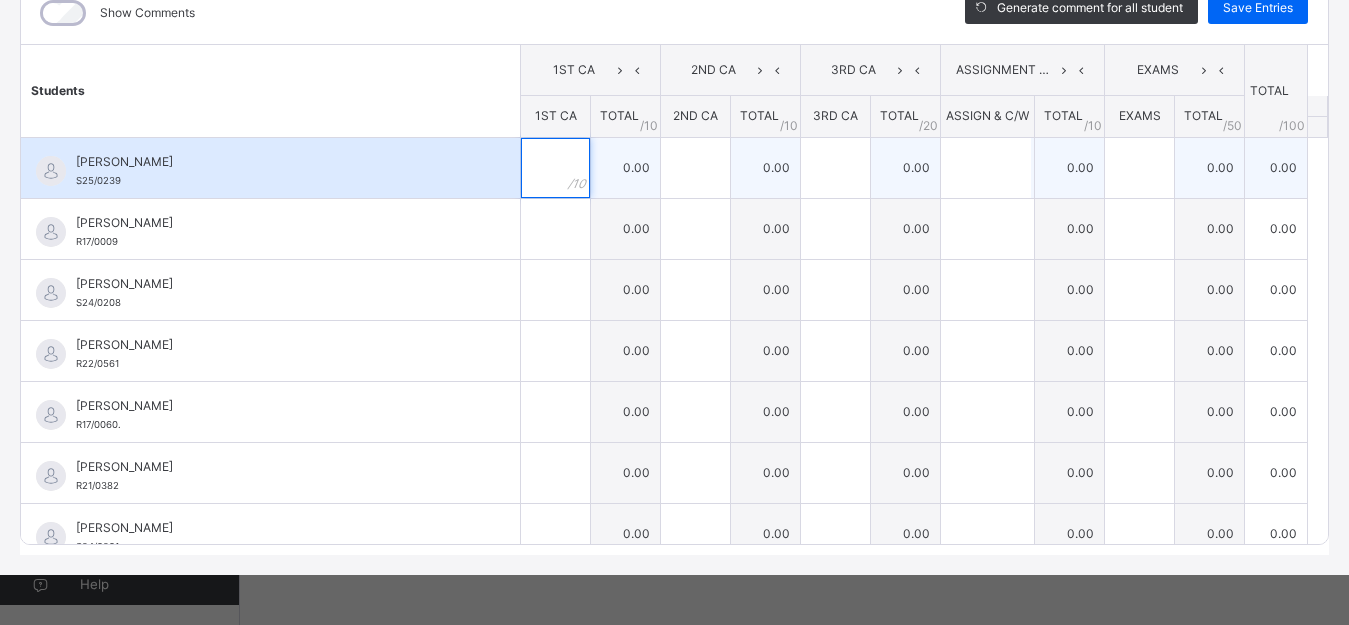 click at bounding box center (555, 168) 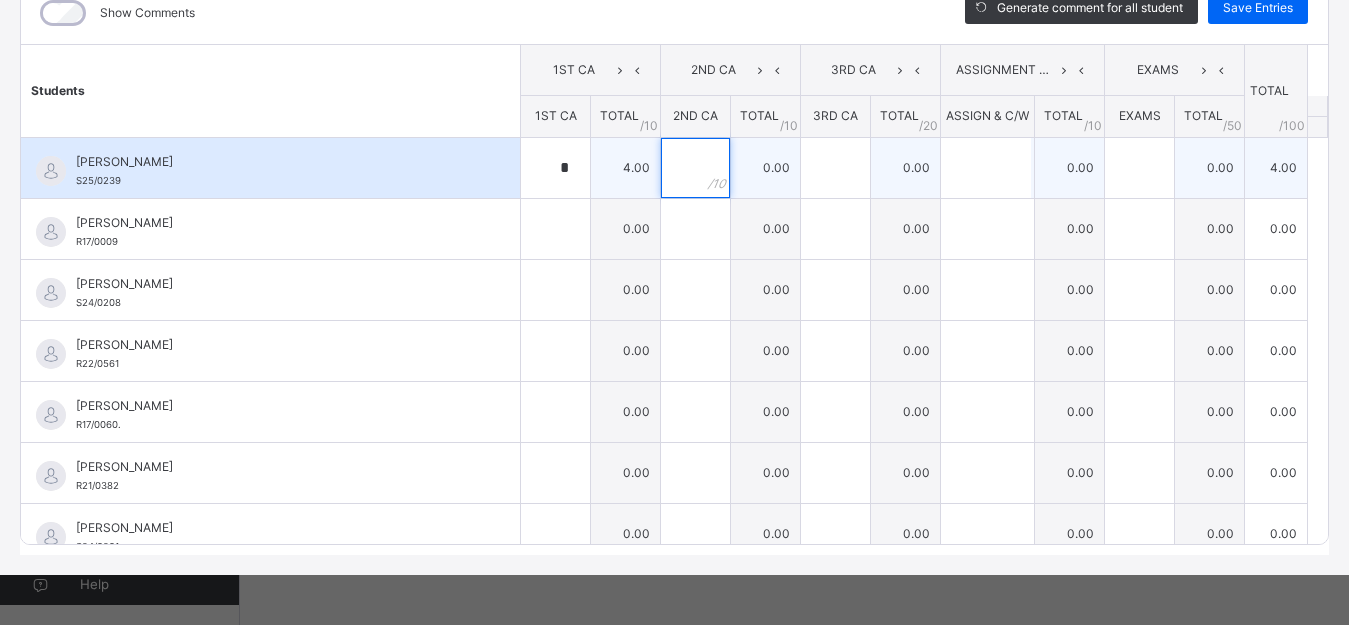 click at bounding box center [695, 168] 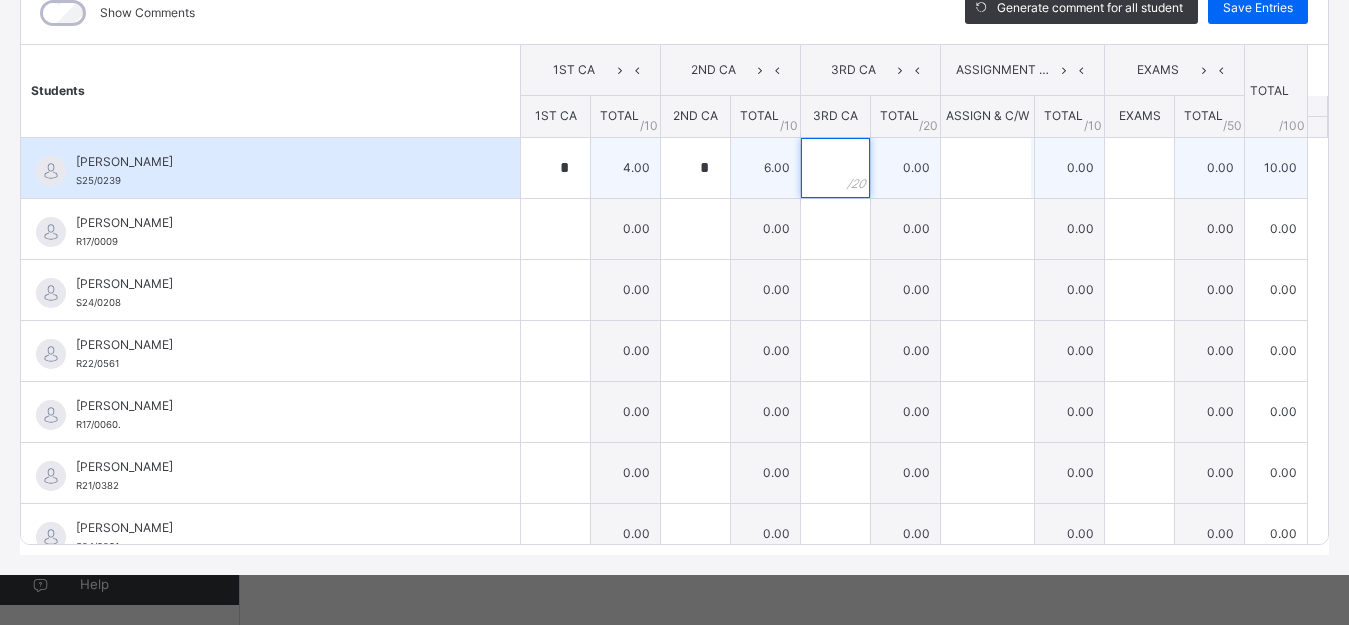 click at bounding box center [835, 168] 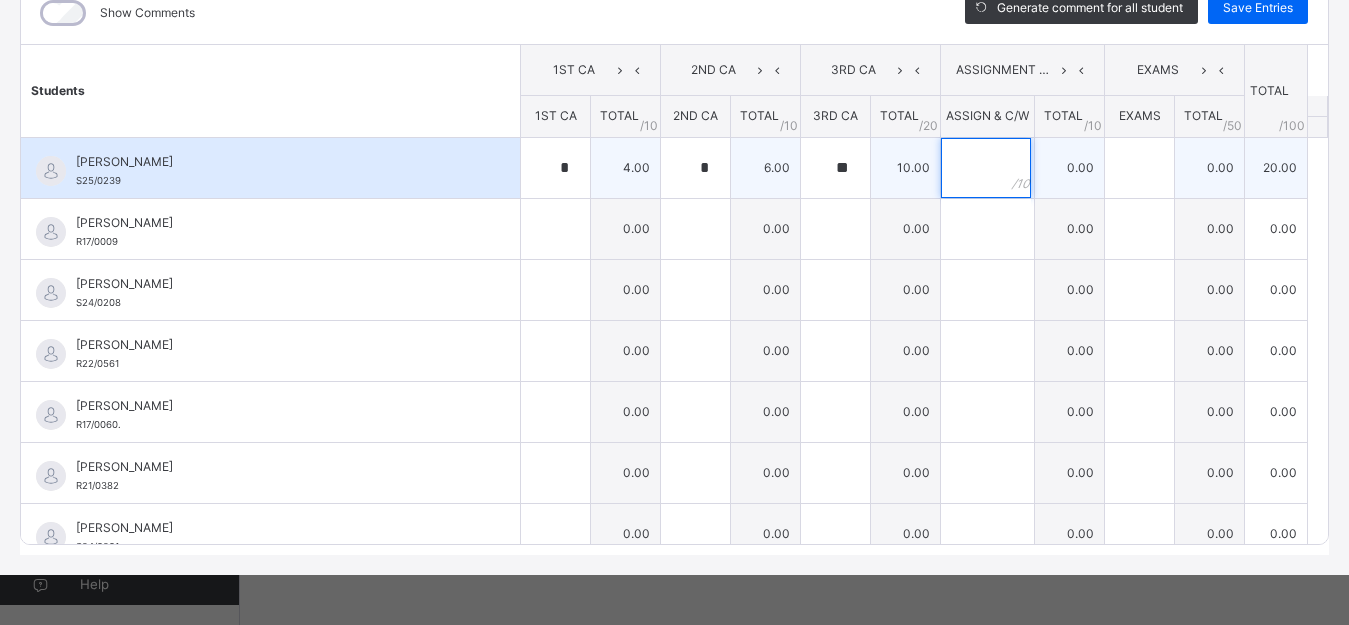click at bounding box center [986, 168] 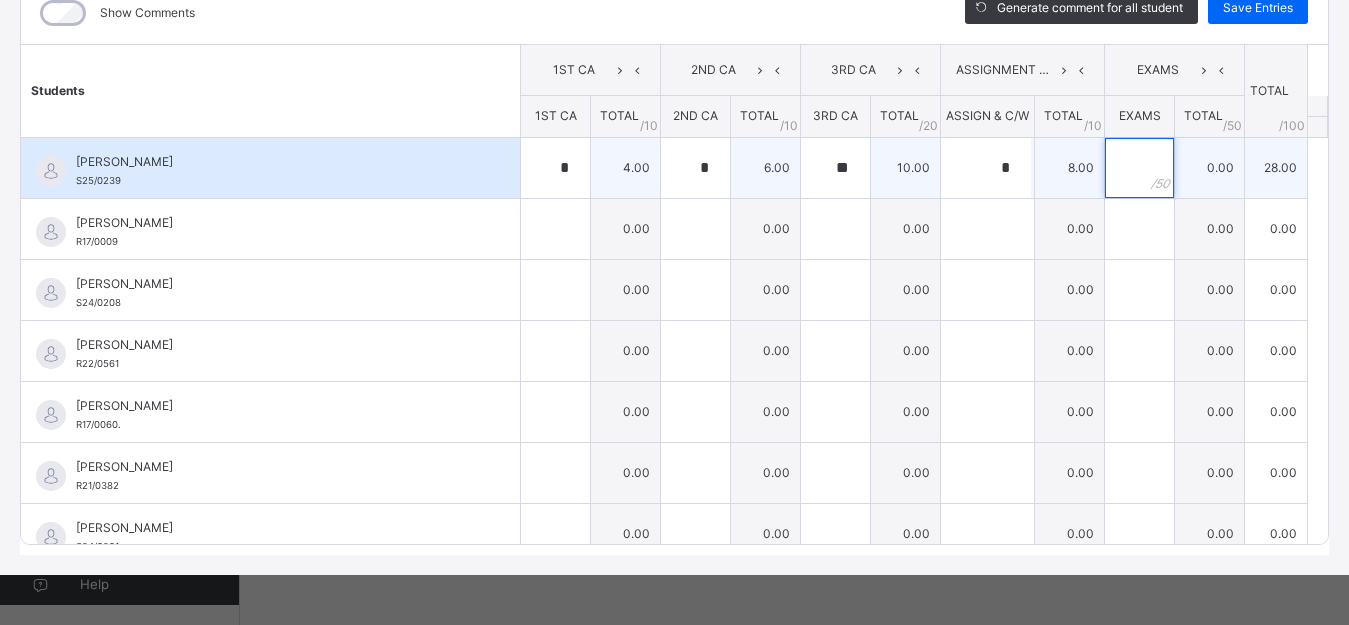 click at bounding box center (1139, 168) 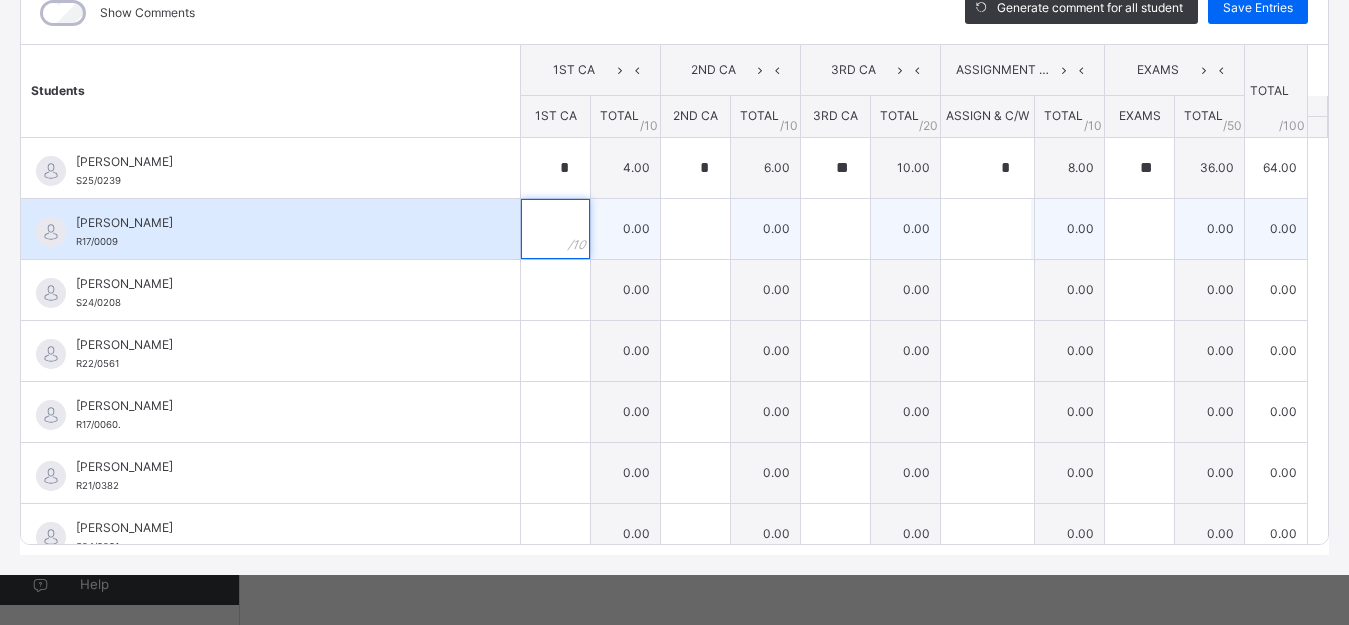 click at bounding box center (555, 229) 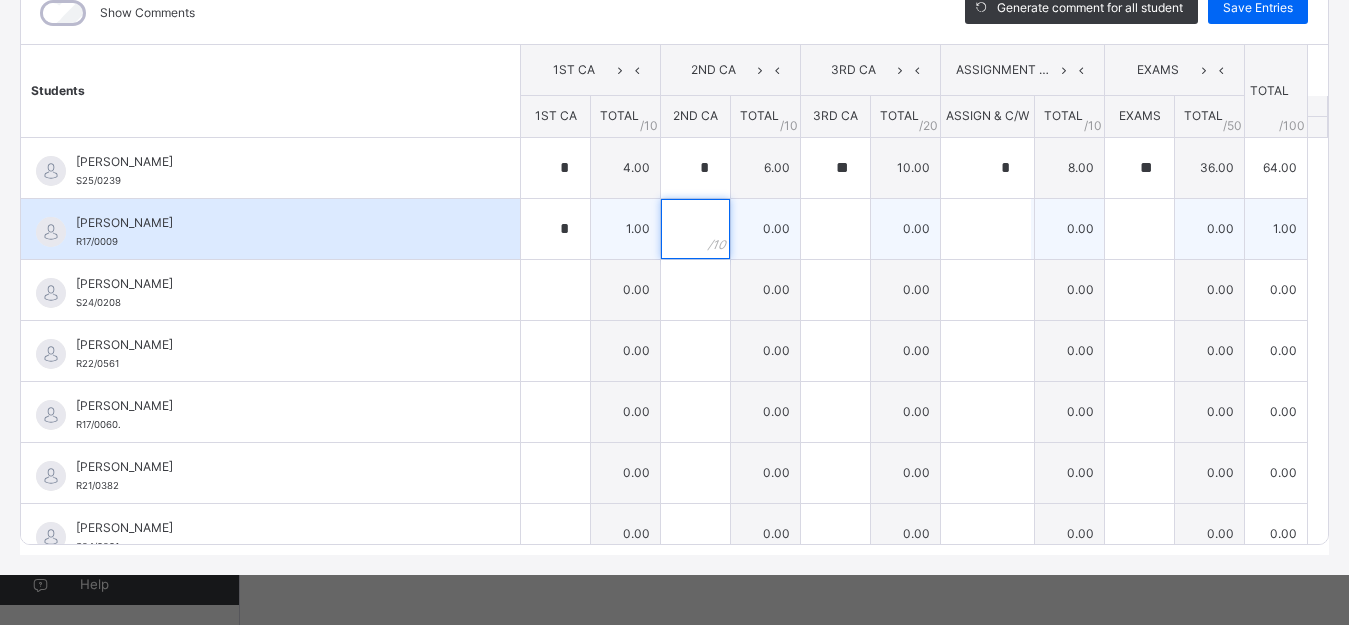 click at bounding box center (695, 229) 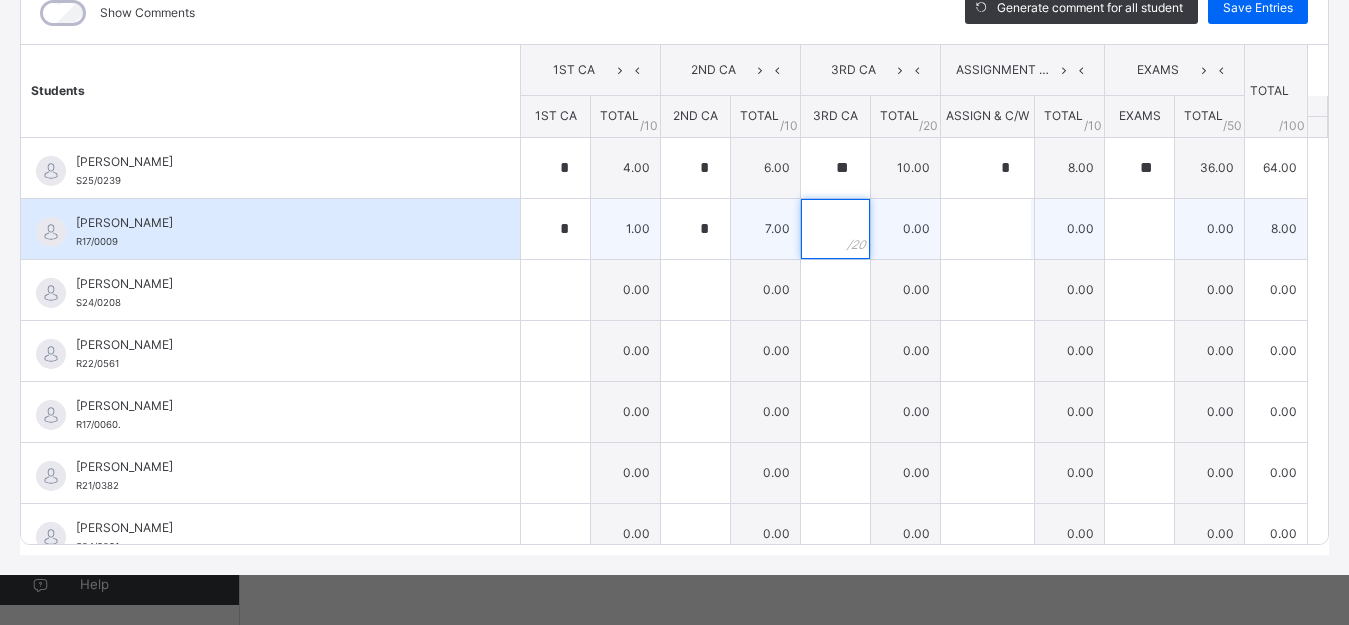 click at bounding box center [835, 229] 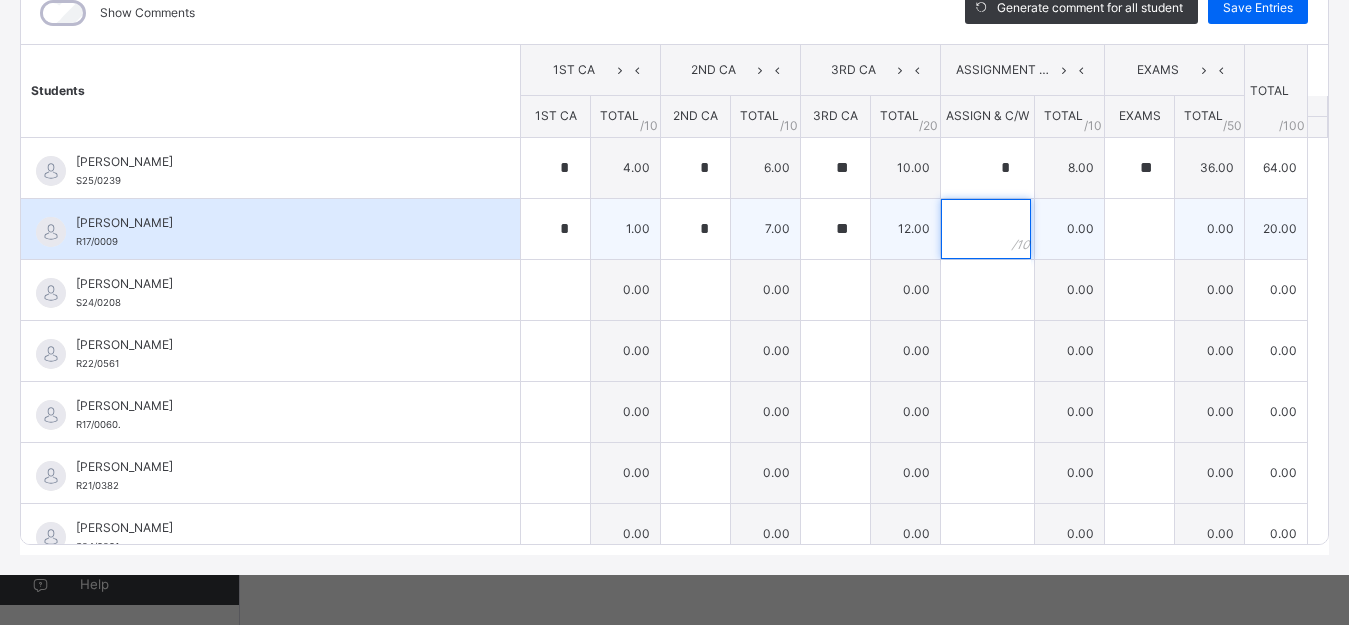 click at bounding box center [986, 229] 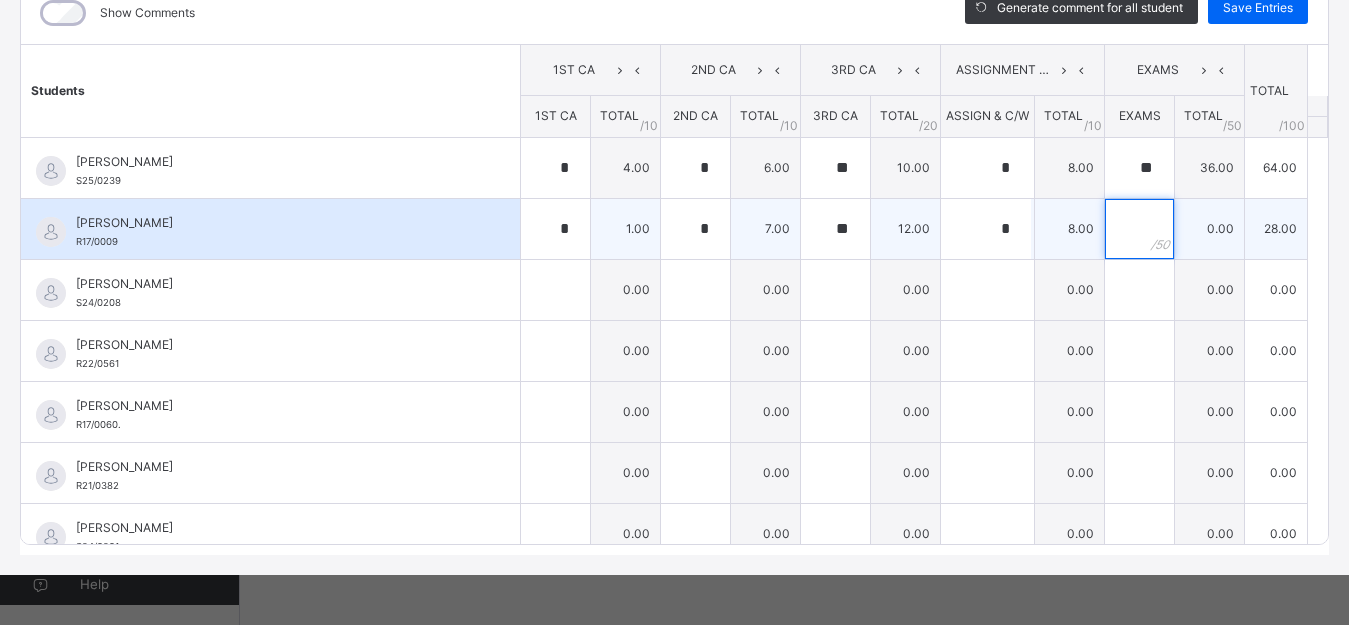 click at bounding box center [1139, 229] 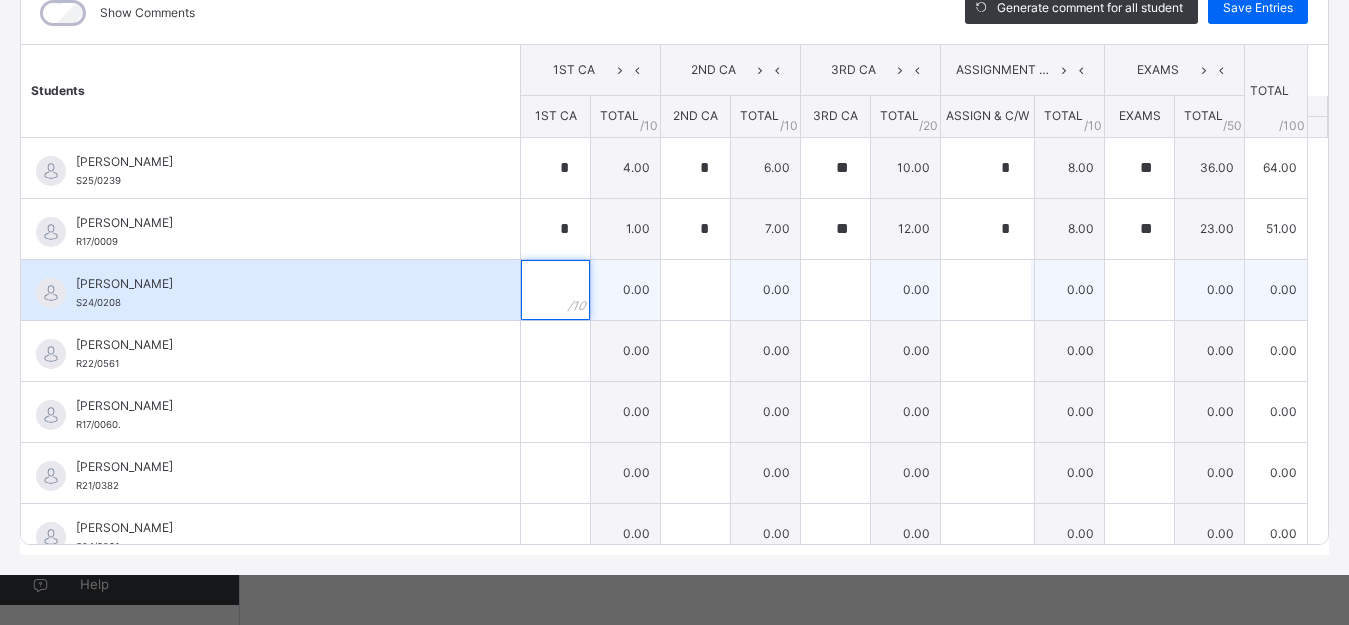 click at bounding box center [555, 290] 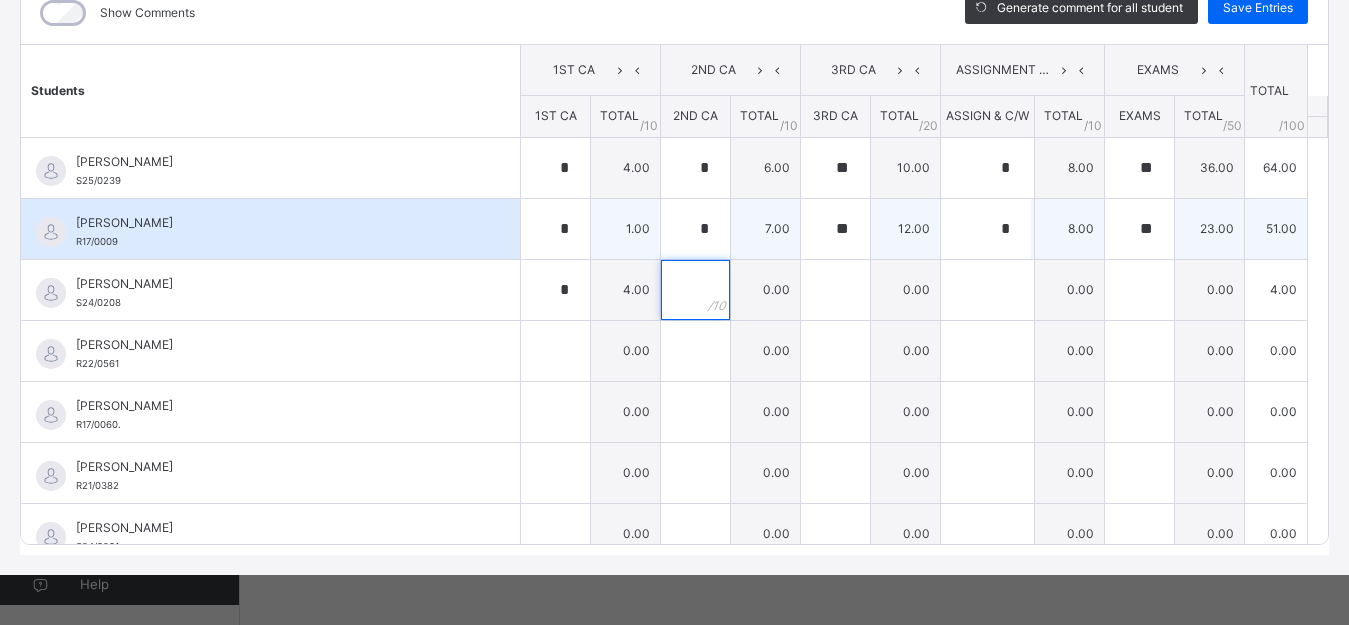 drag, startPoint x: 666, startPoint y: 279, endPoint x: 604, endPoint y: 225, distance: 82.219215 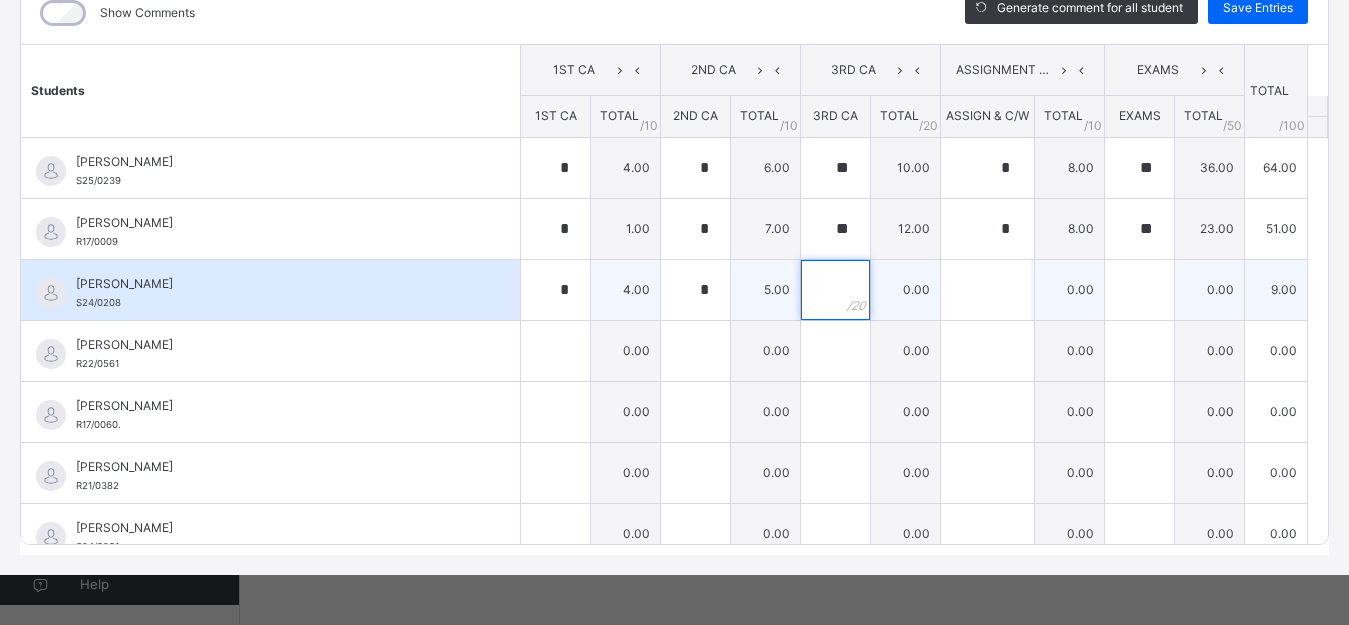 click at bounding box center (835, 290) 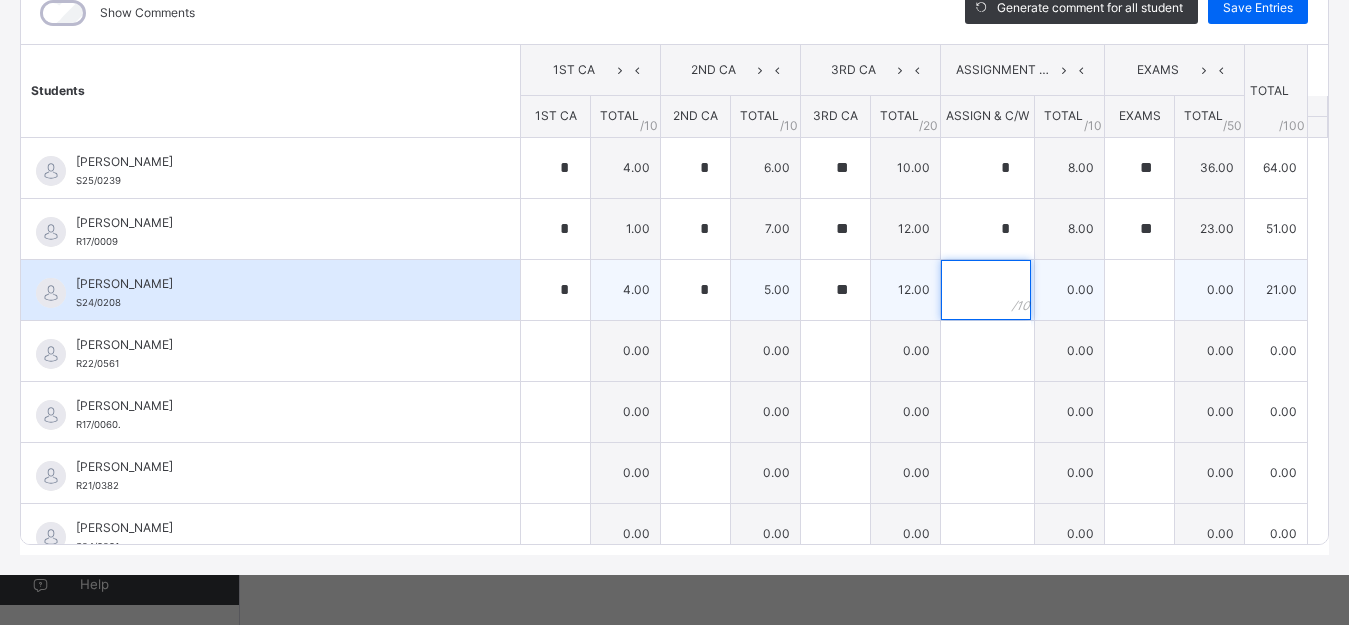 click at bounding box center (986, 290) 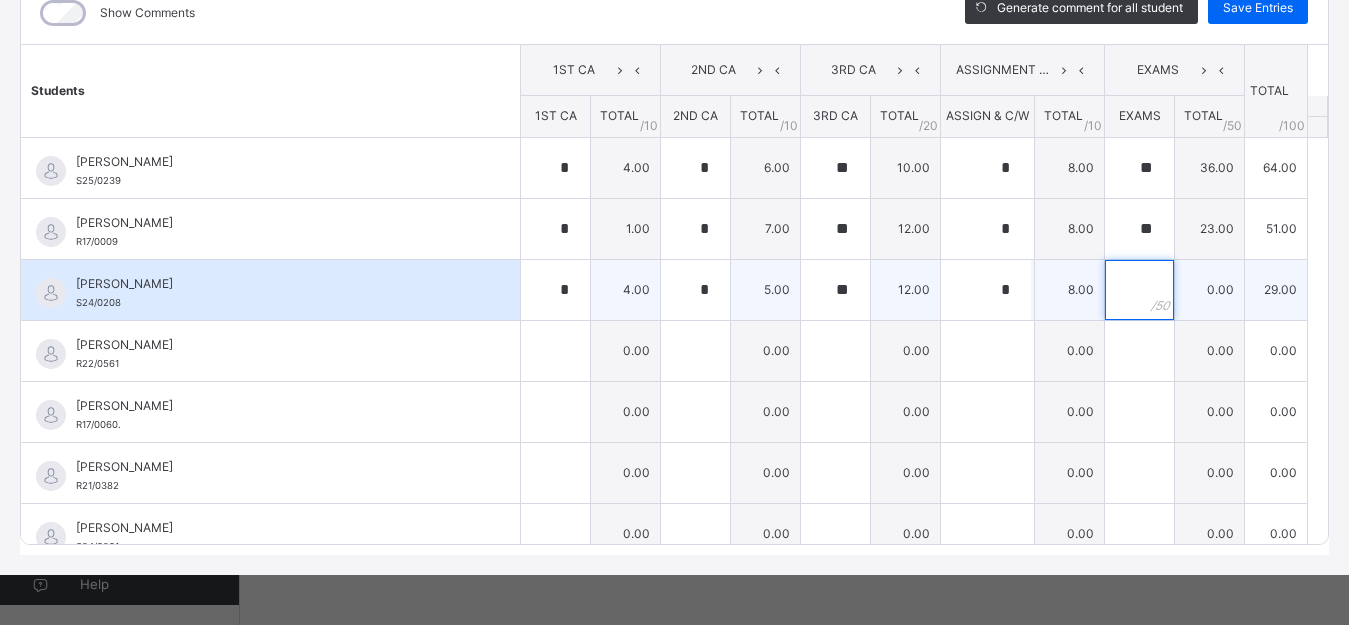 click at bounding box center [1139, 290] 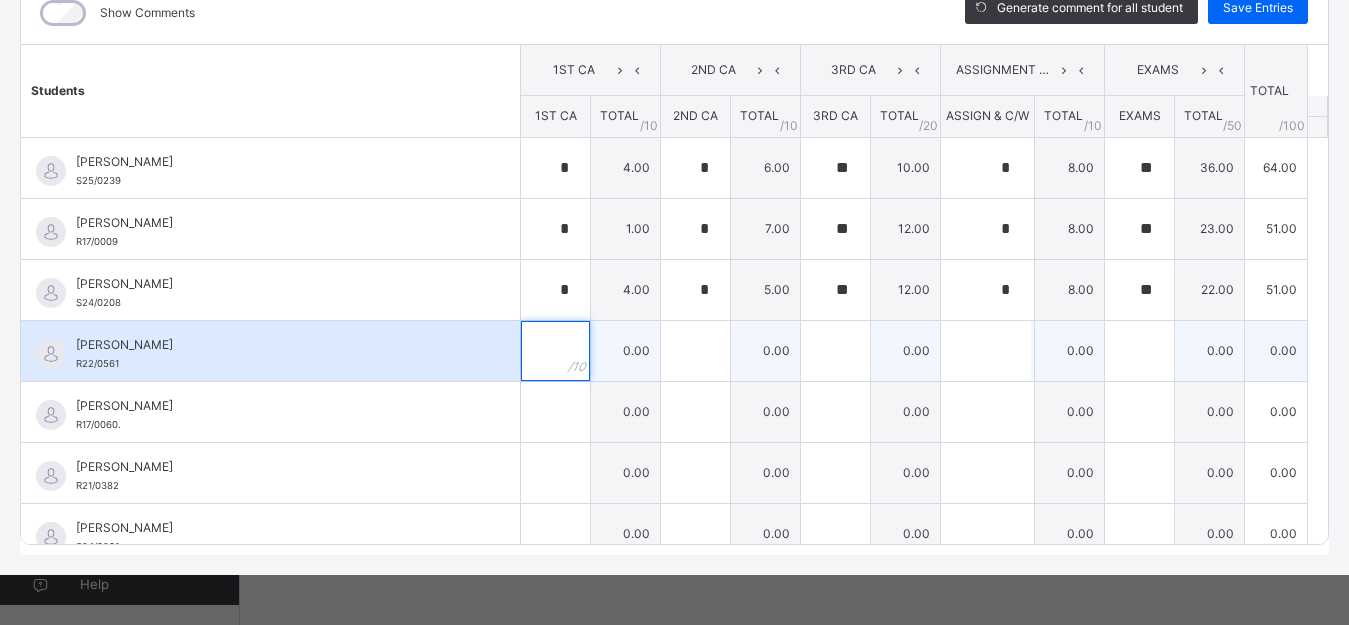 click at bounding box center [555, 351] 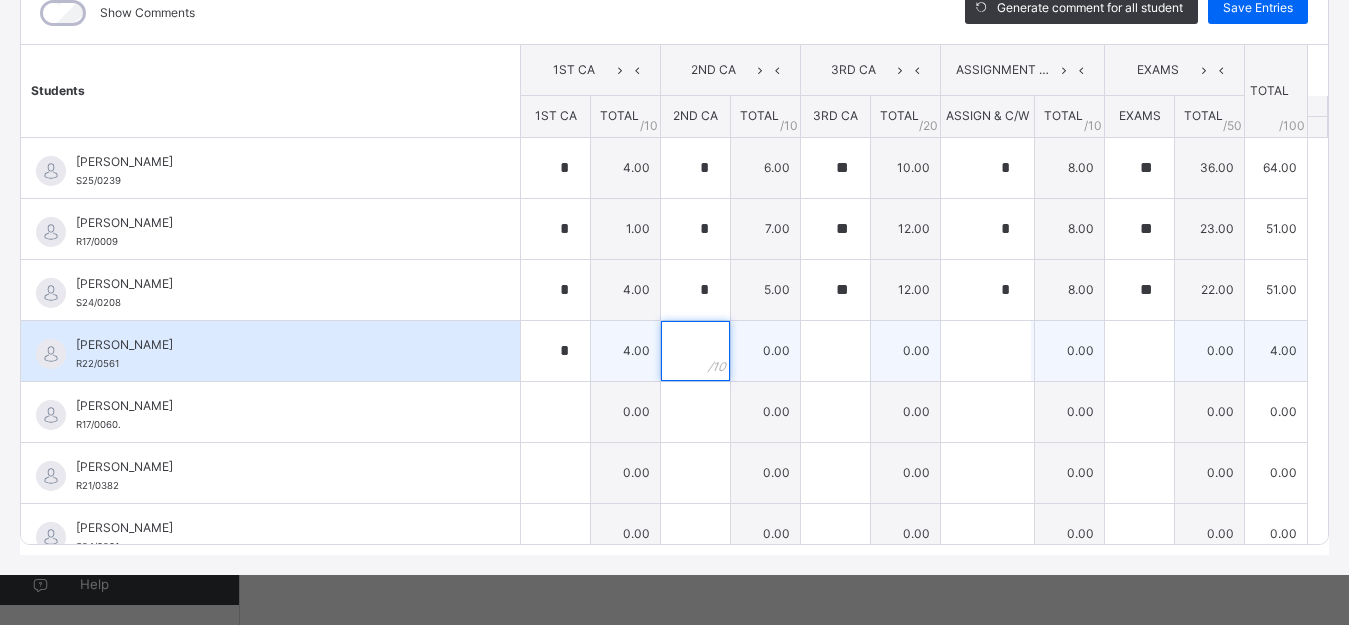 click at bounding box center [695, 351] 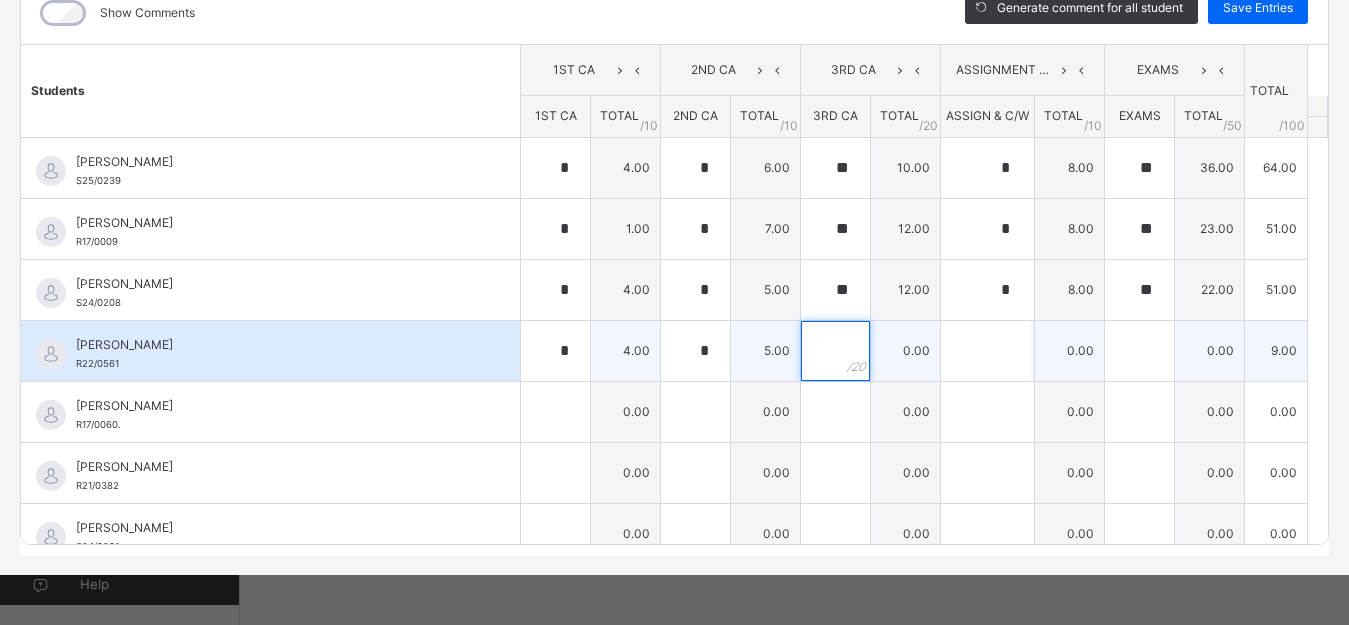 click at bounding box center [835, 351] 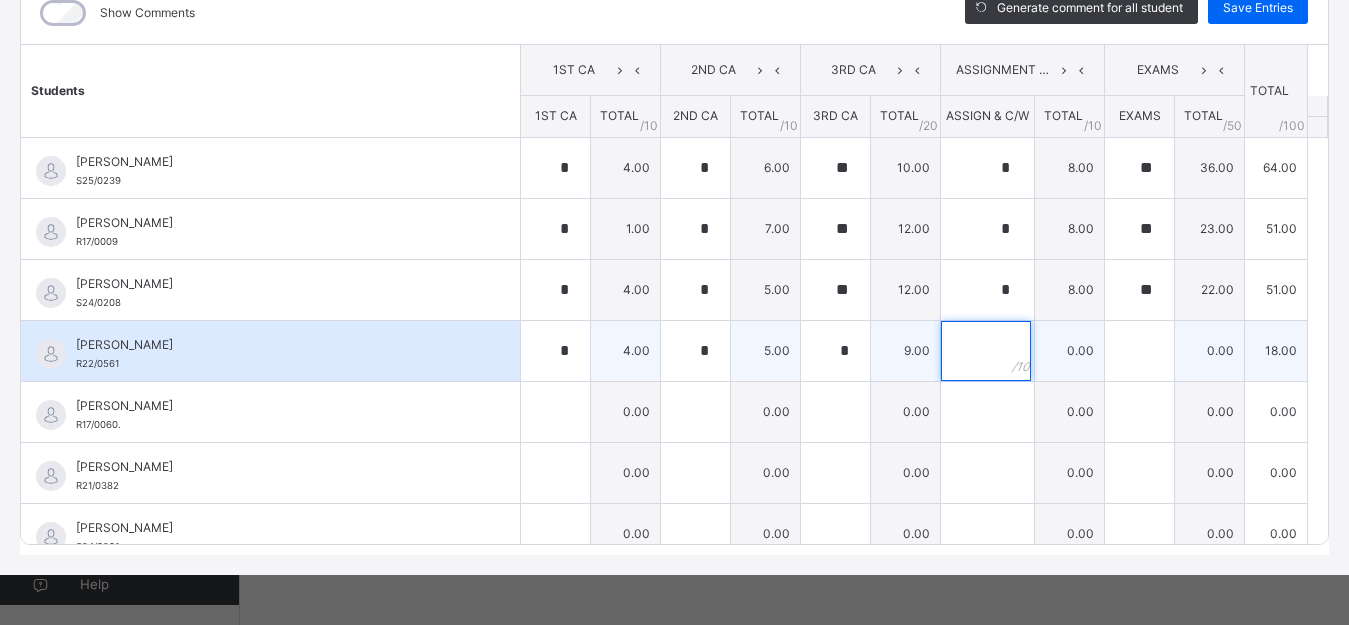 click at bounding box center (986, 351) 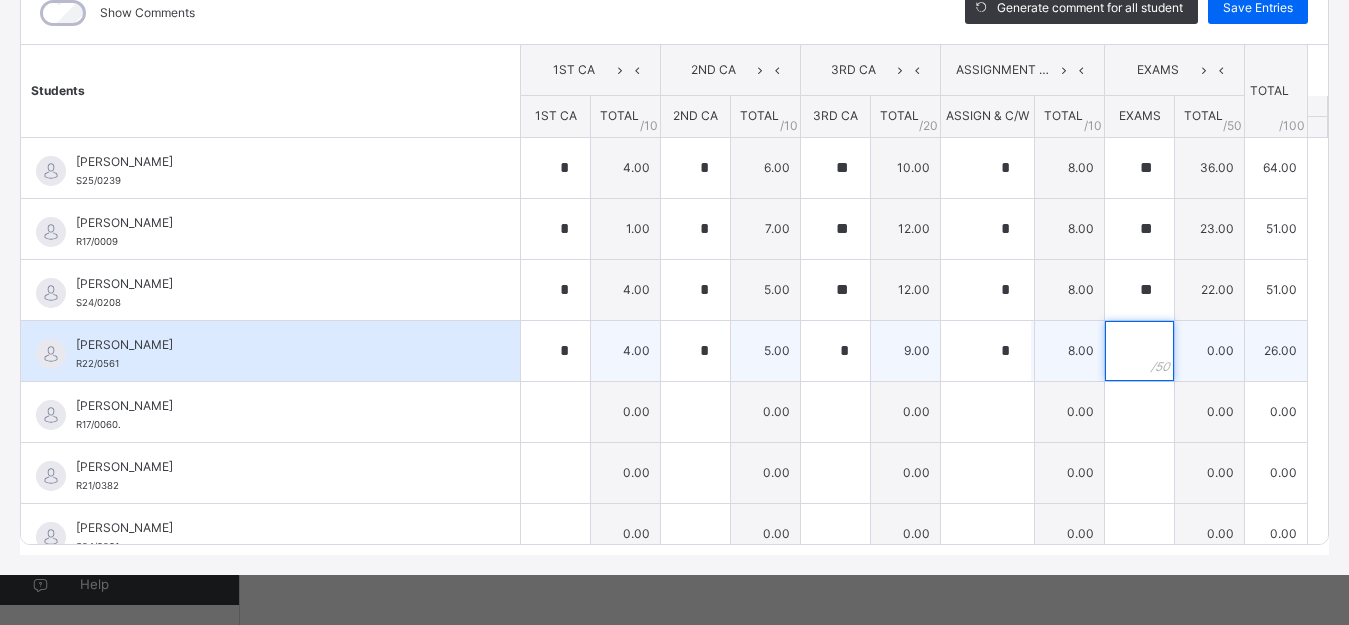click at bounding box center (1139, 351) 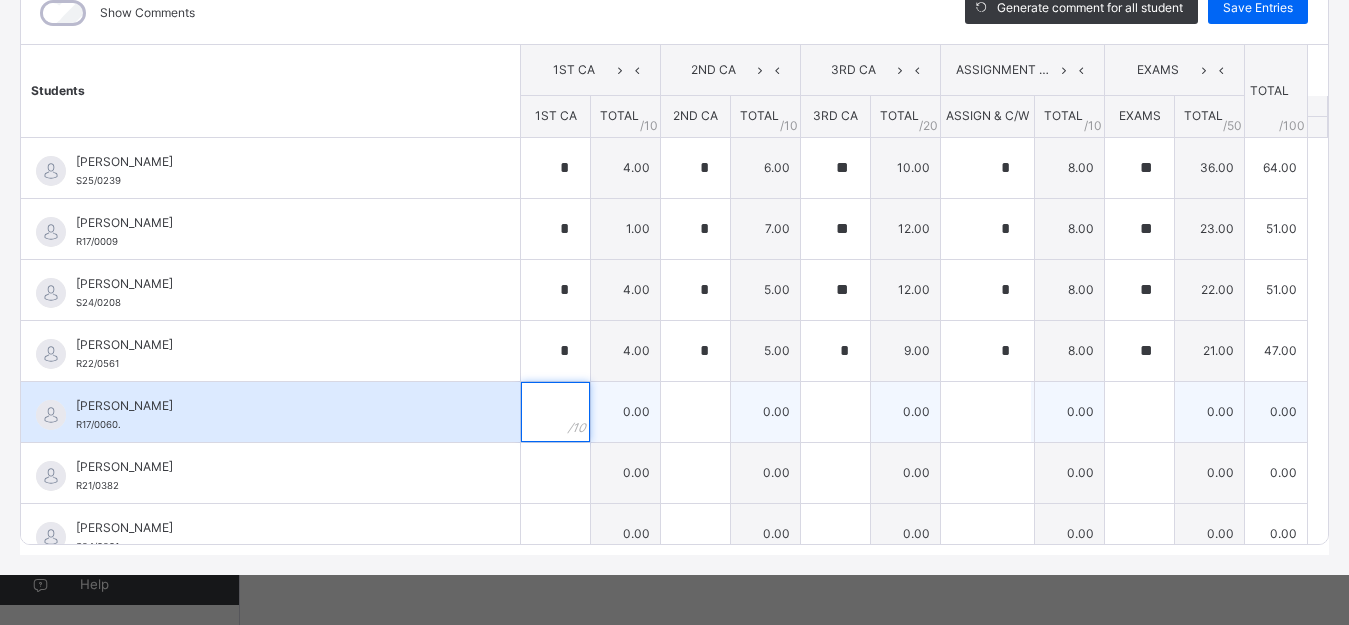 click at bounding box center [555, 412] 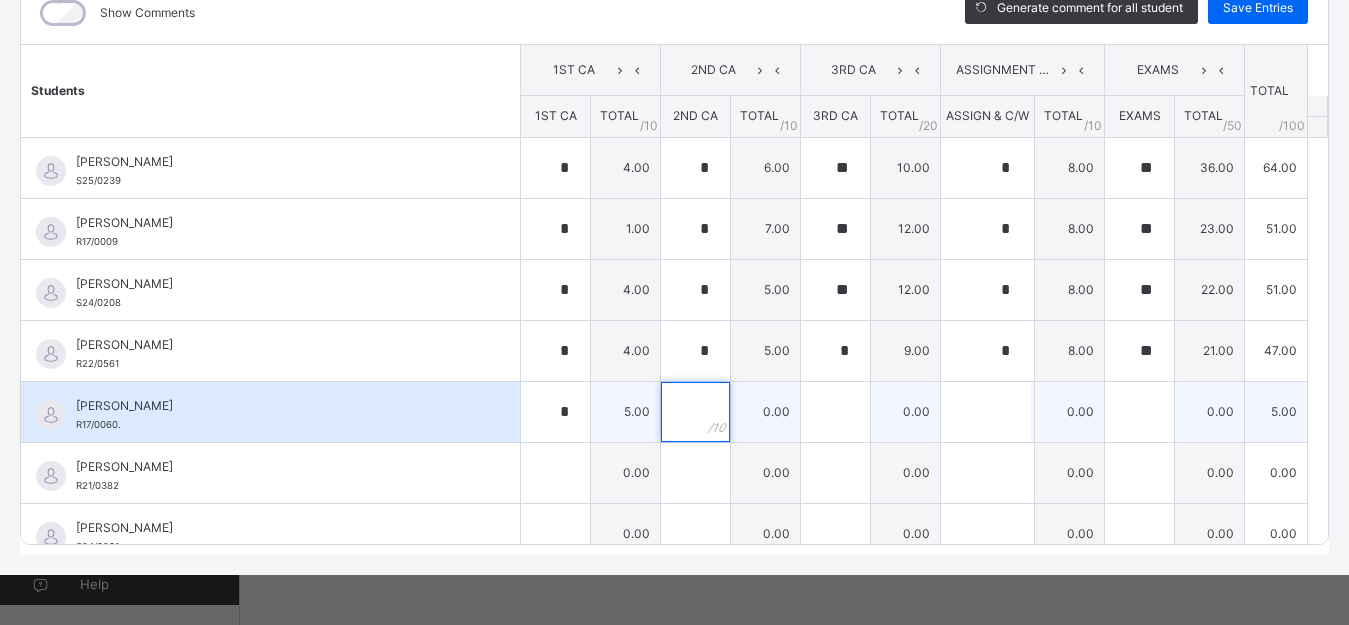 click at bounding box center [695, 412] 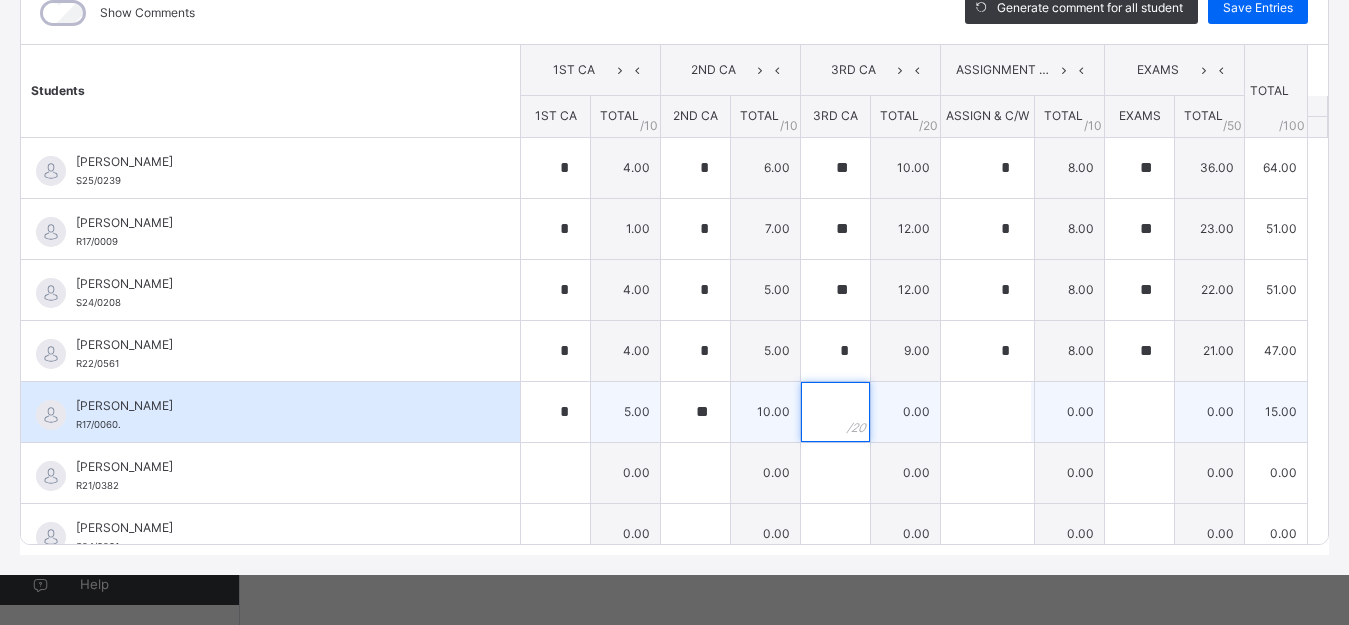 click at bounding box center [835, 412] 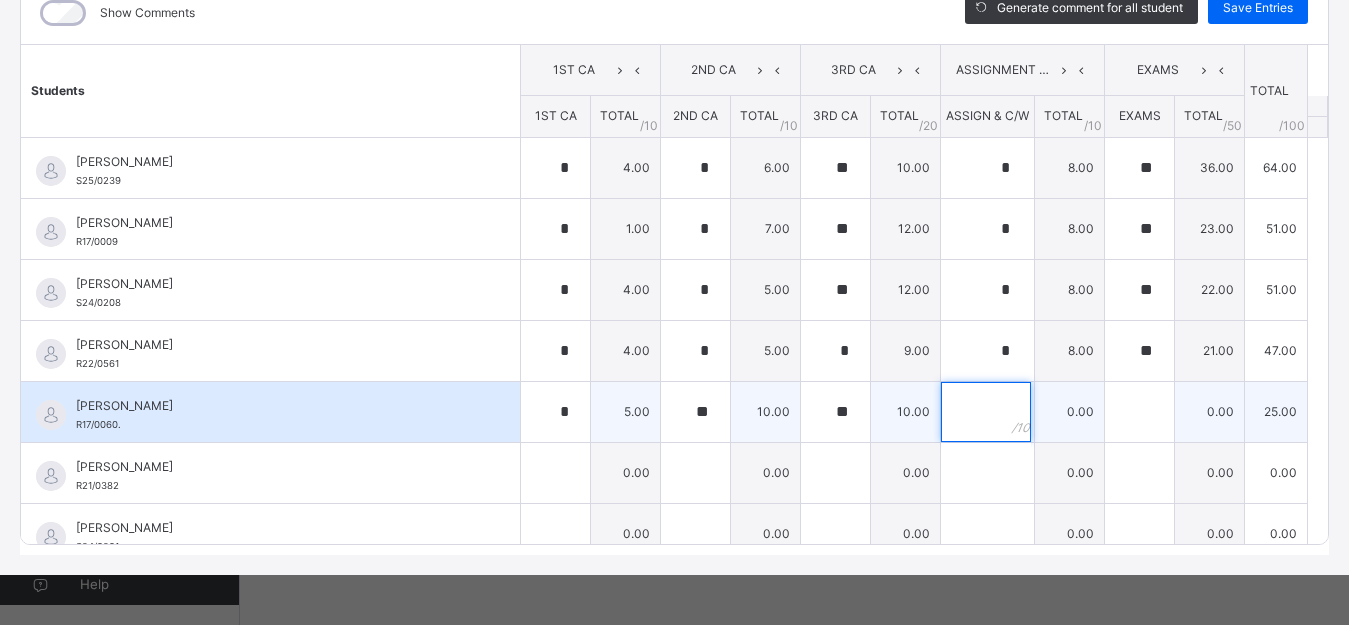 click at bounding box center [986, 412] 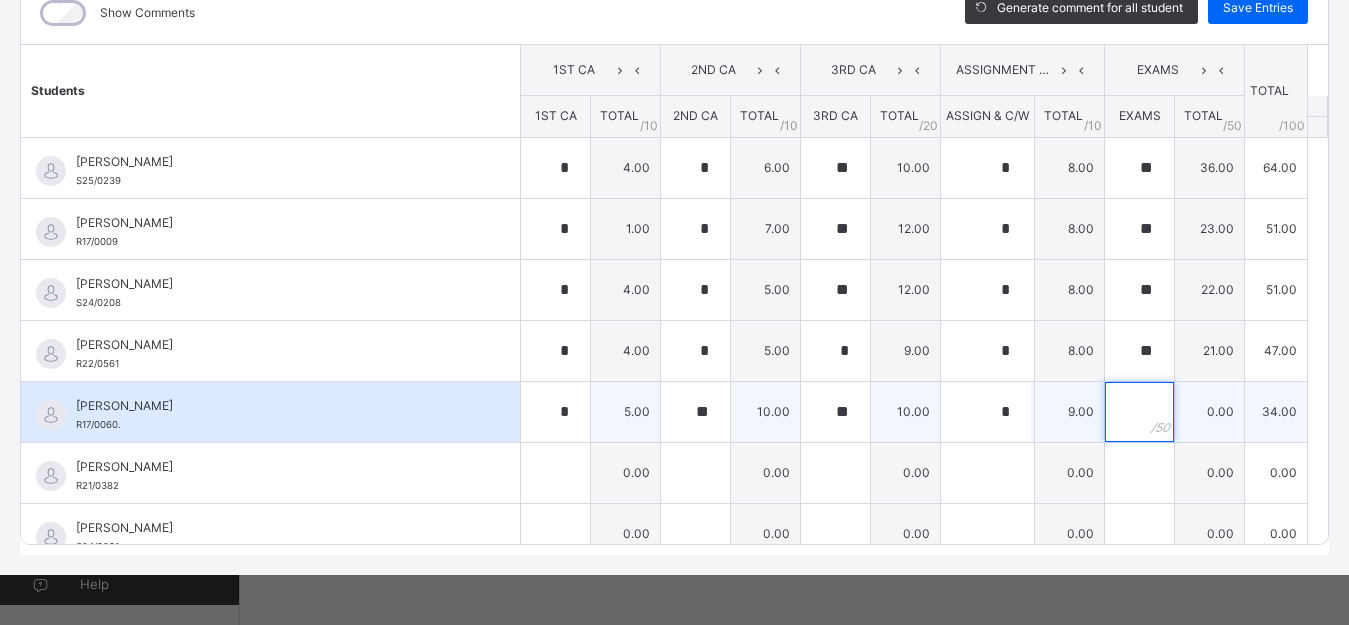 click at bounding box center [1139, 412] 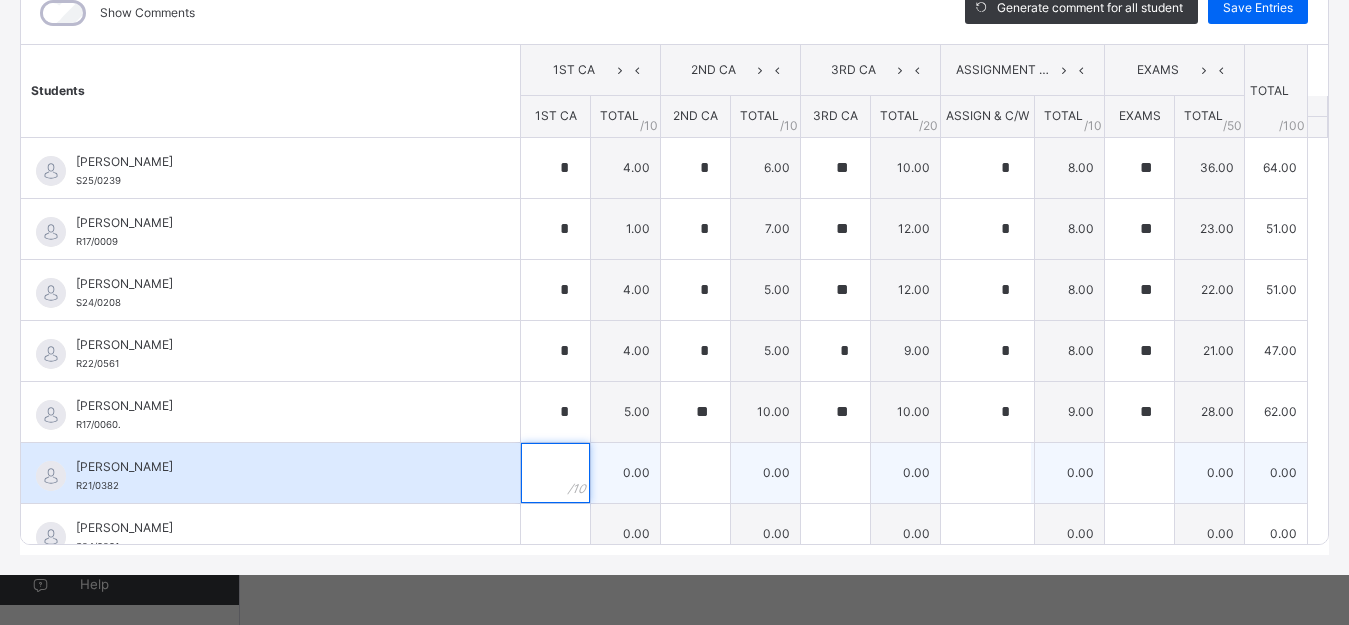 click at bounding box center [555, 473] 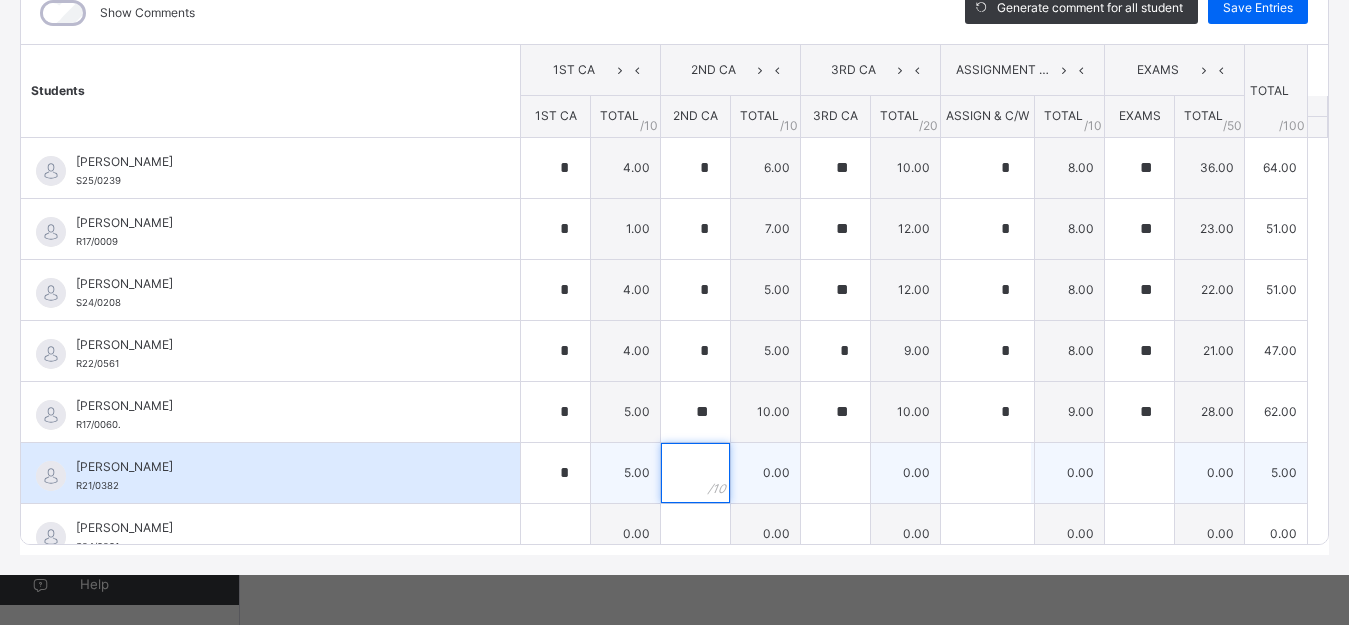 click at bounding box center (695, 473) 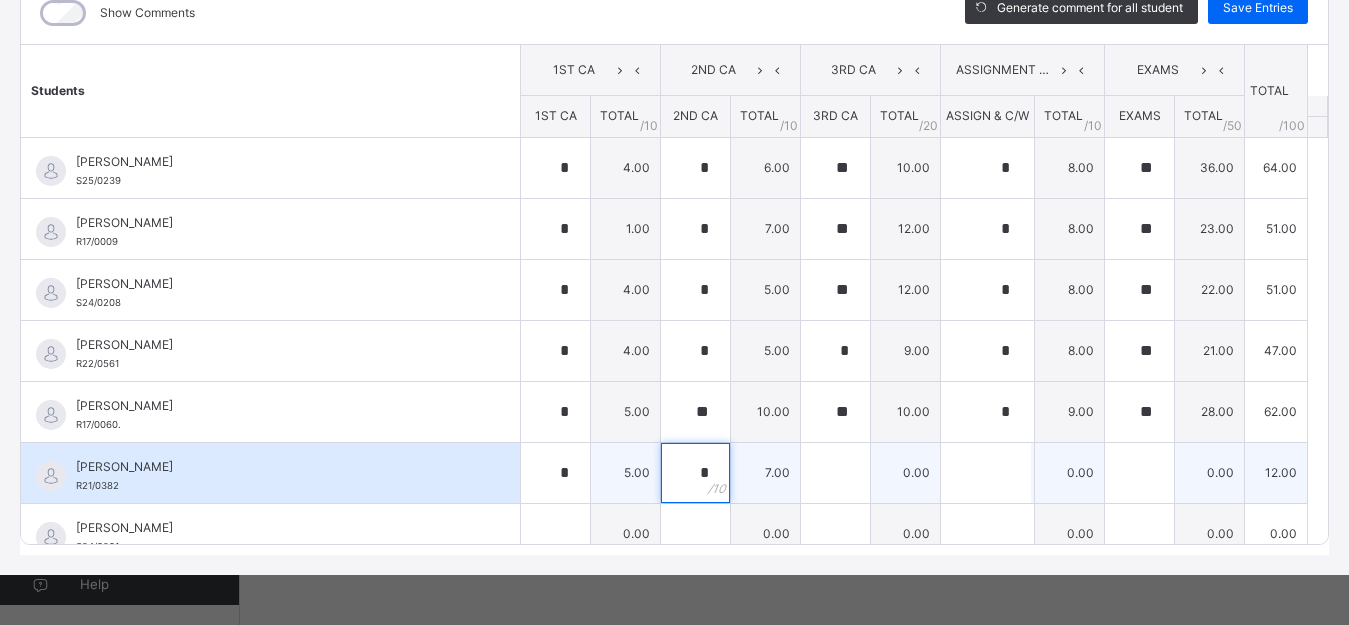 click on "[PERSON_NAME] R21/0382 [PERSON_NAME] R21/0382 * 5.00 * 7.00 0.00 0.00 0.00 12.00 Generate comment 0 / 250" at bounding box center (674, 472) 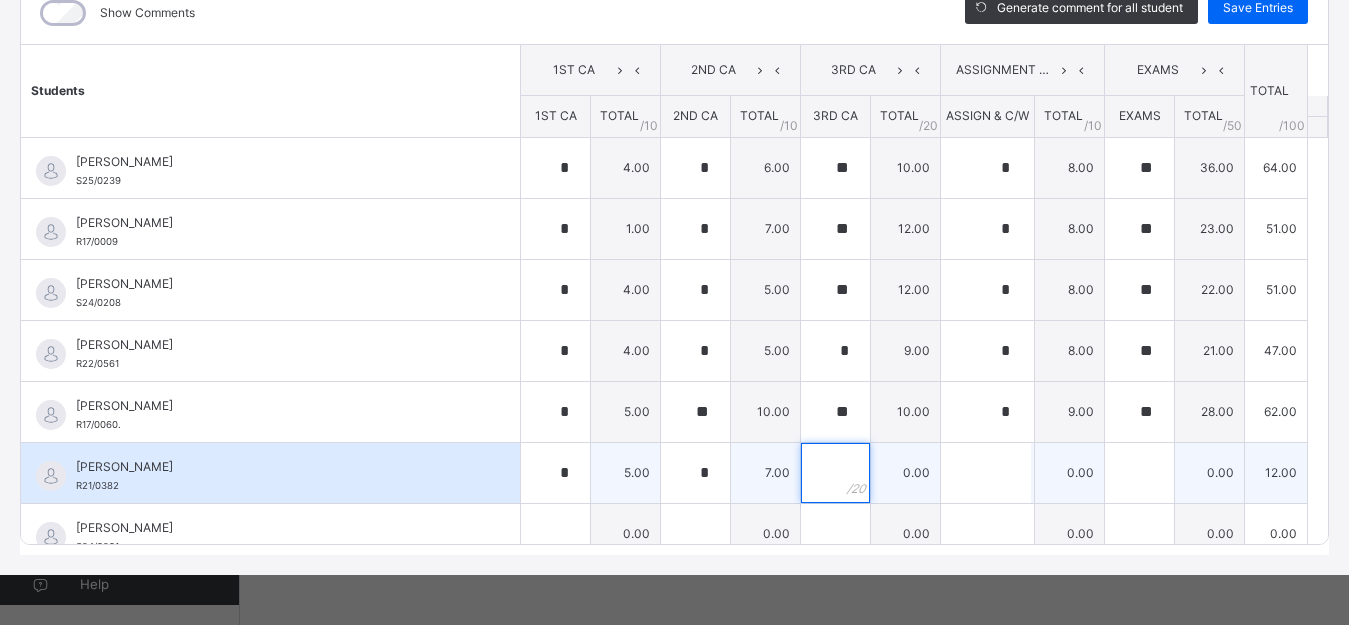 click at bounding box center (835, 473) 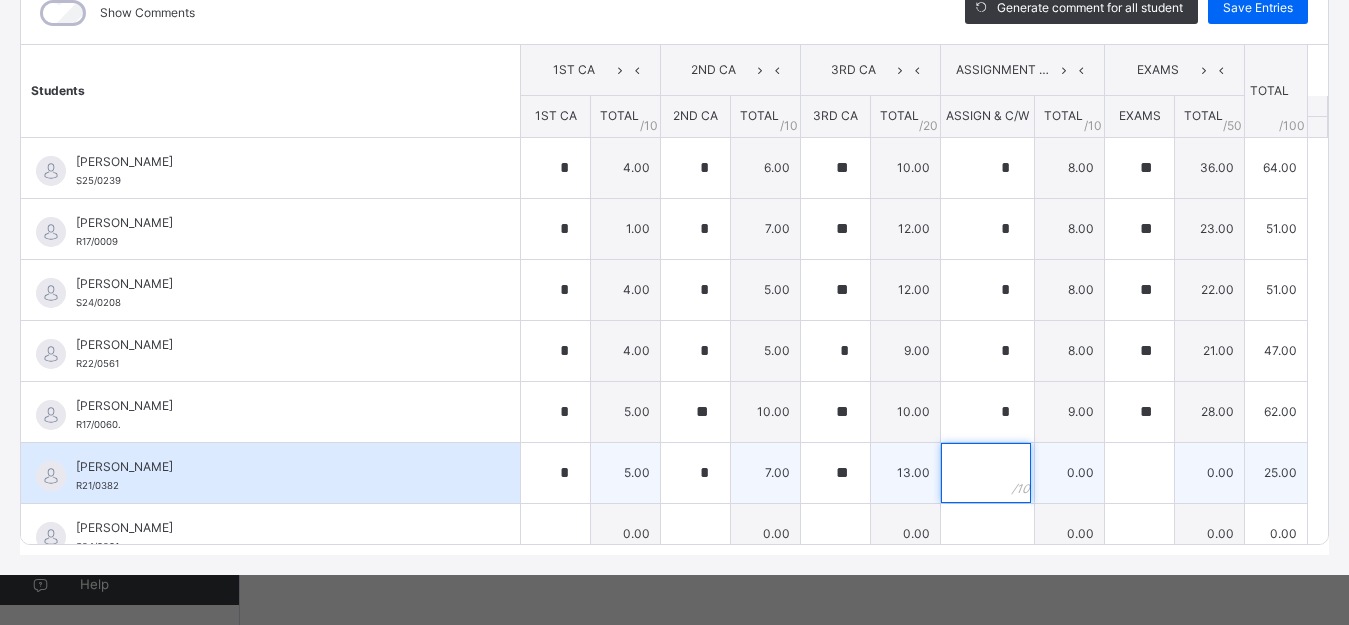 click at bounding box center (986, 473) 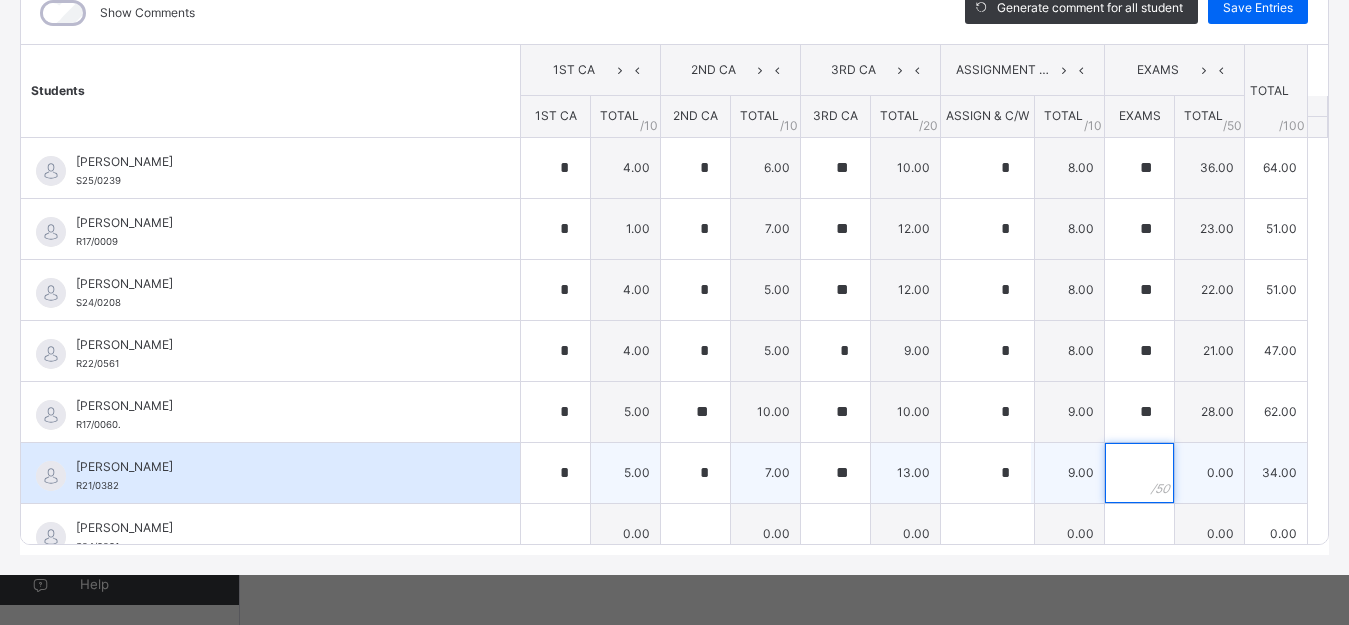 click at bounding box center (1139, 473) 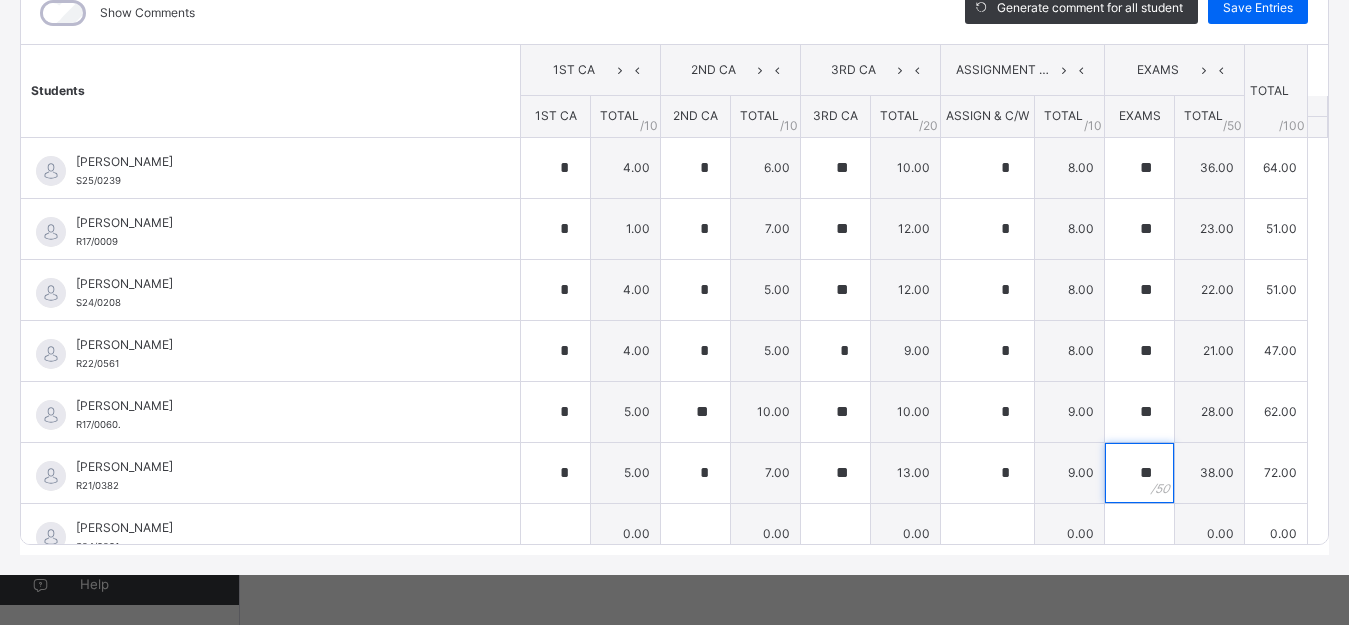 scroll, scrollTop: 437, scrollLeft: 0, axis: vertical 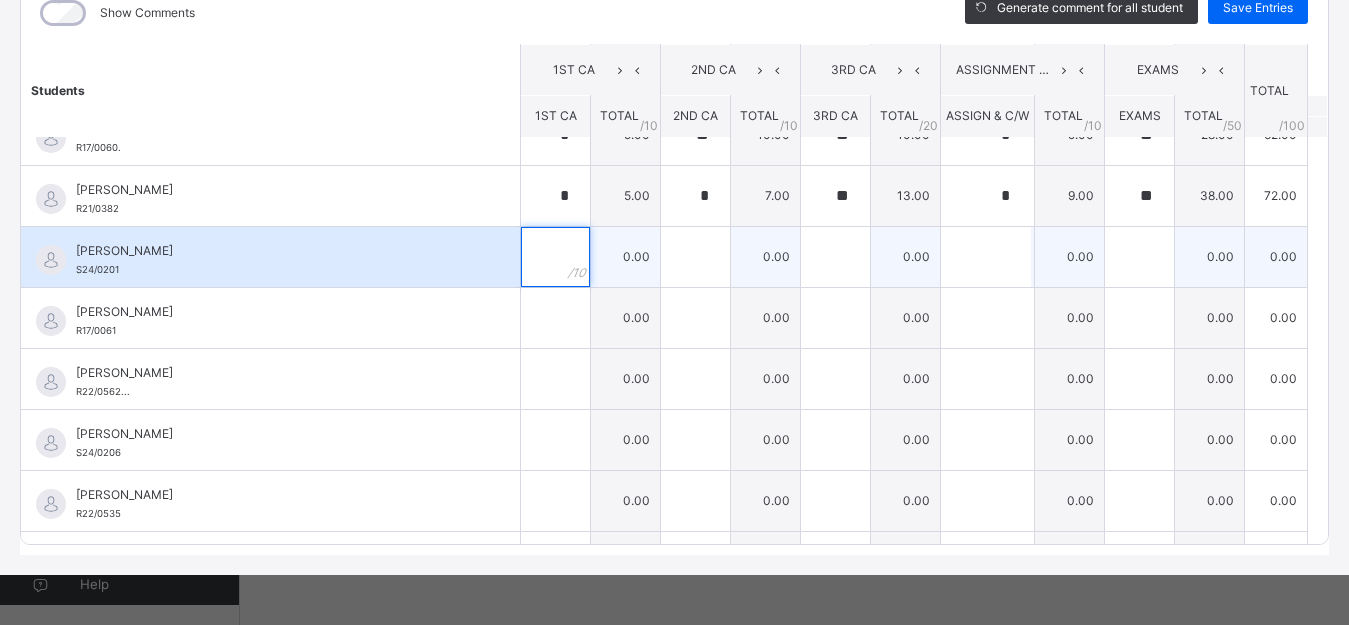 click at bounding box center [555, 257] 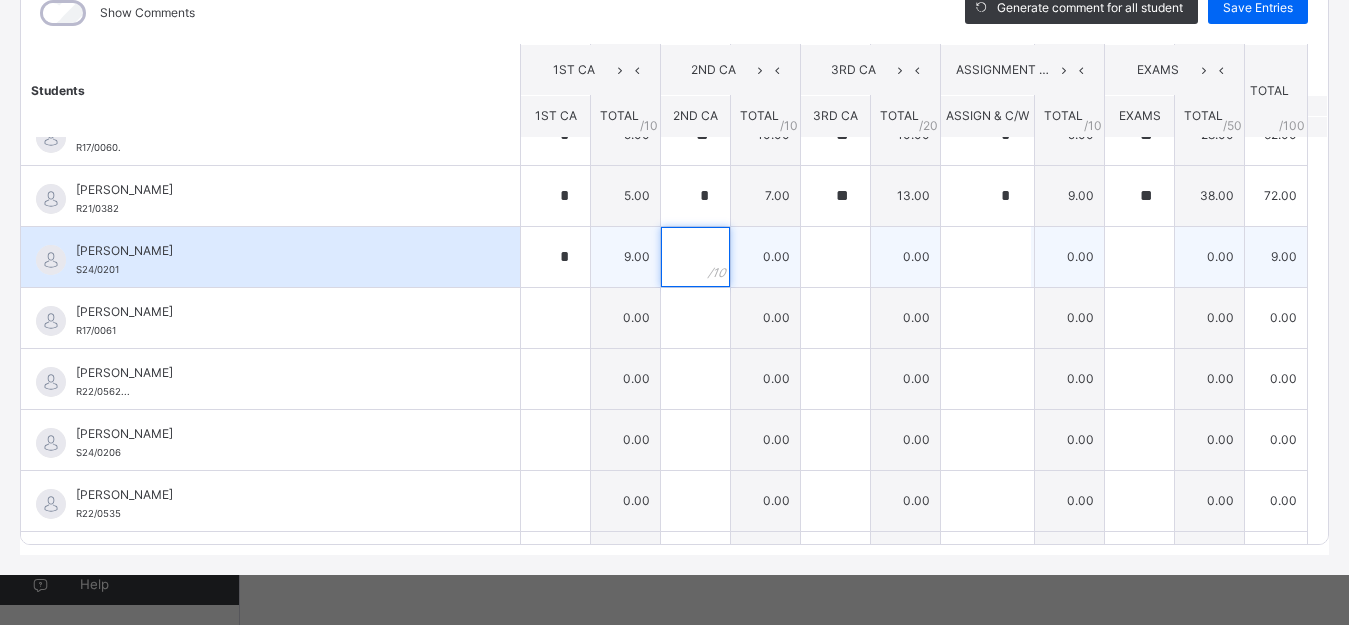 click at bounding box center (695, 257) 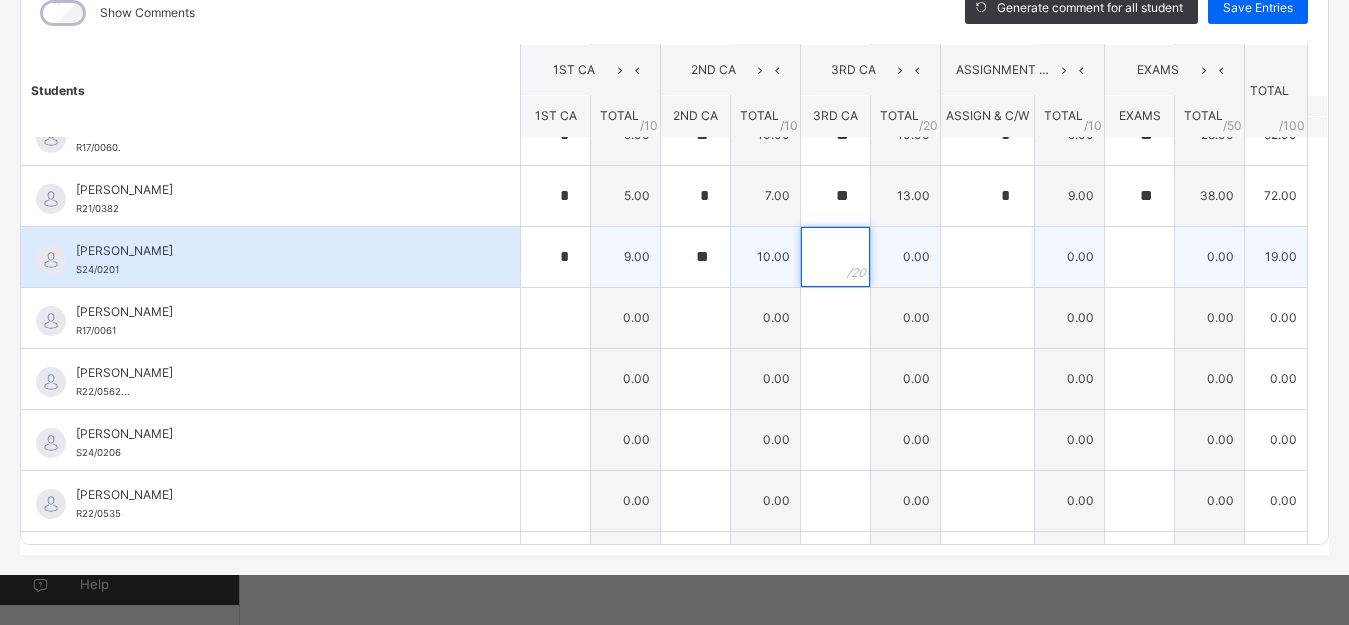click at bounding box center [835, 257] 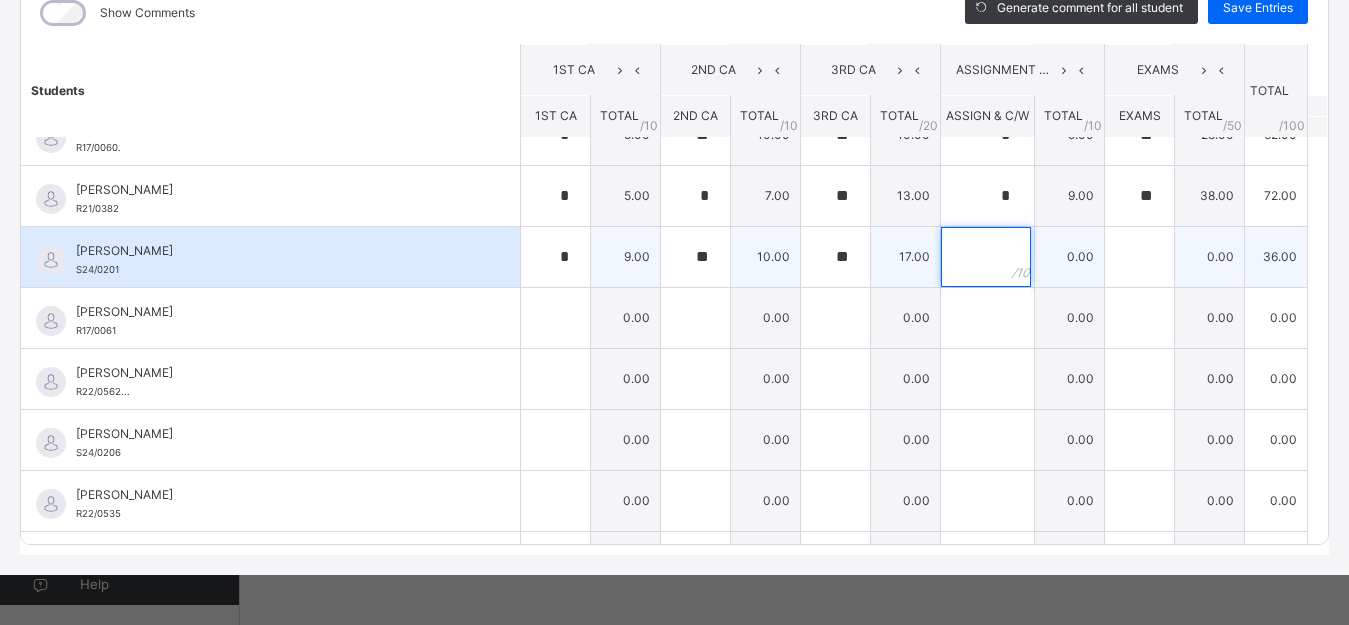 click at bounding box center (986, 257) 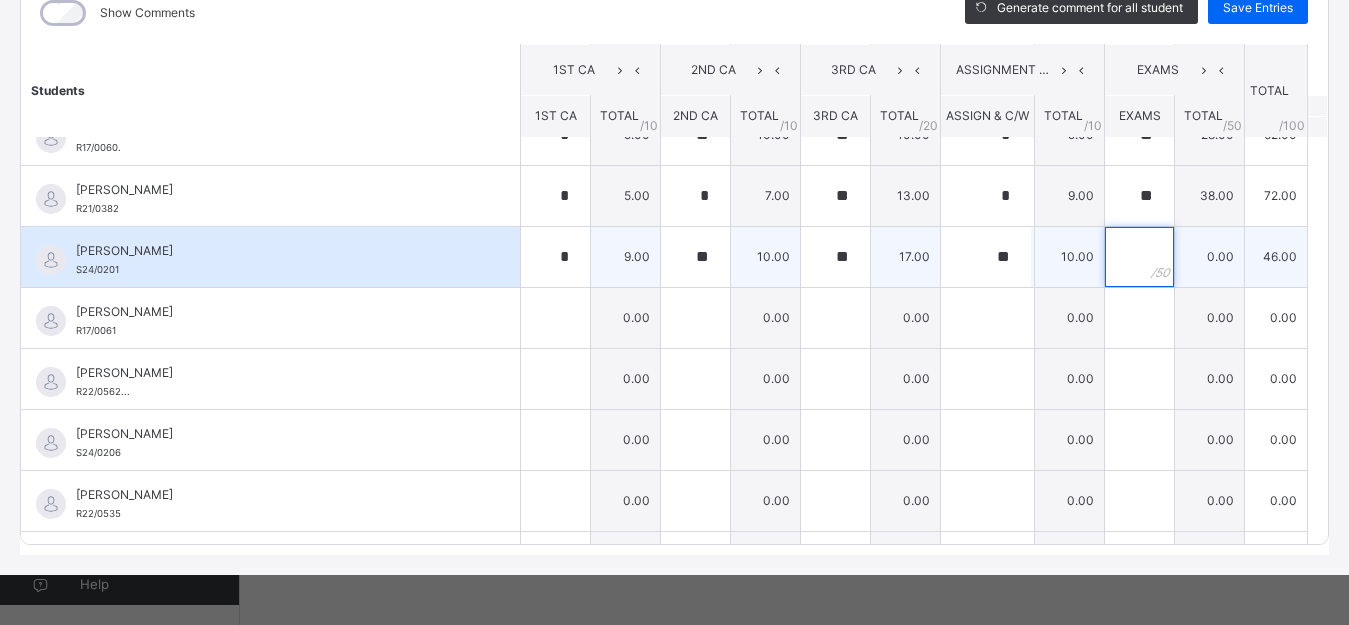 click at bounding box center (1139, 257) 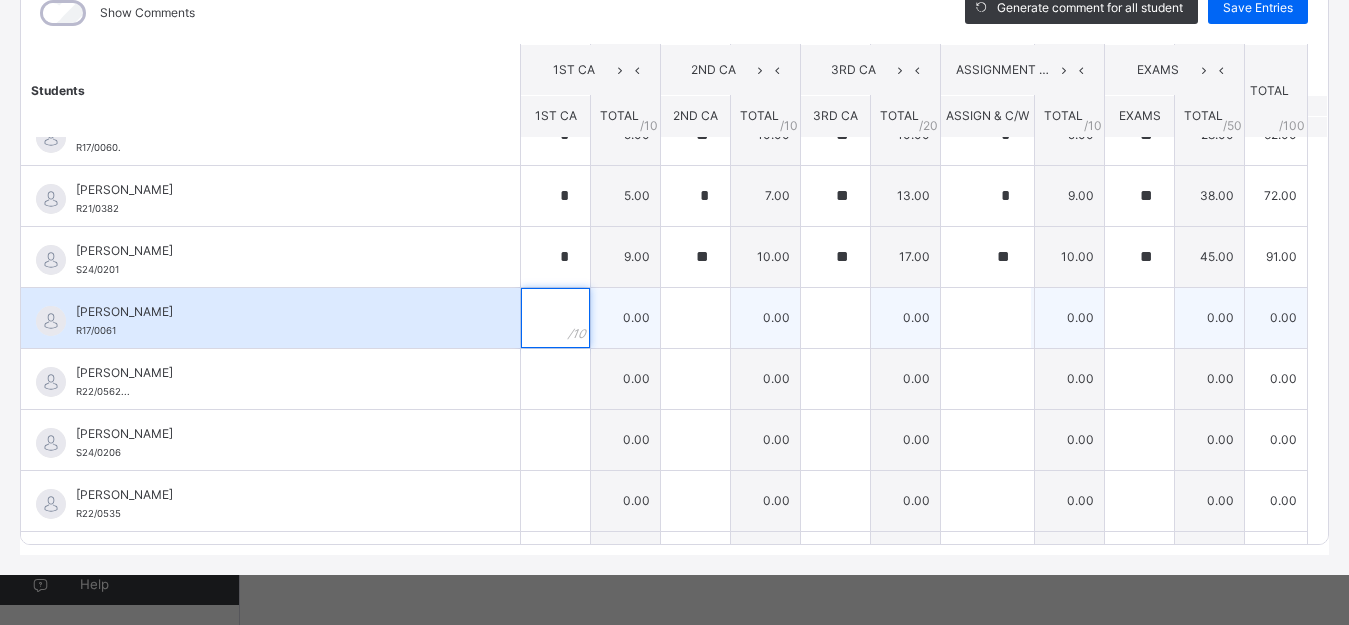click at bounding box center (555, 318) 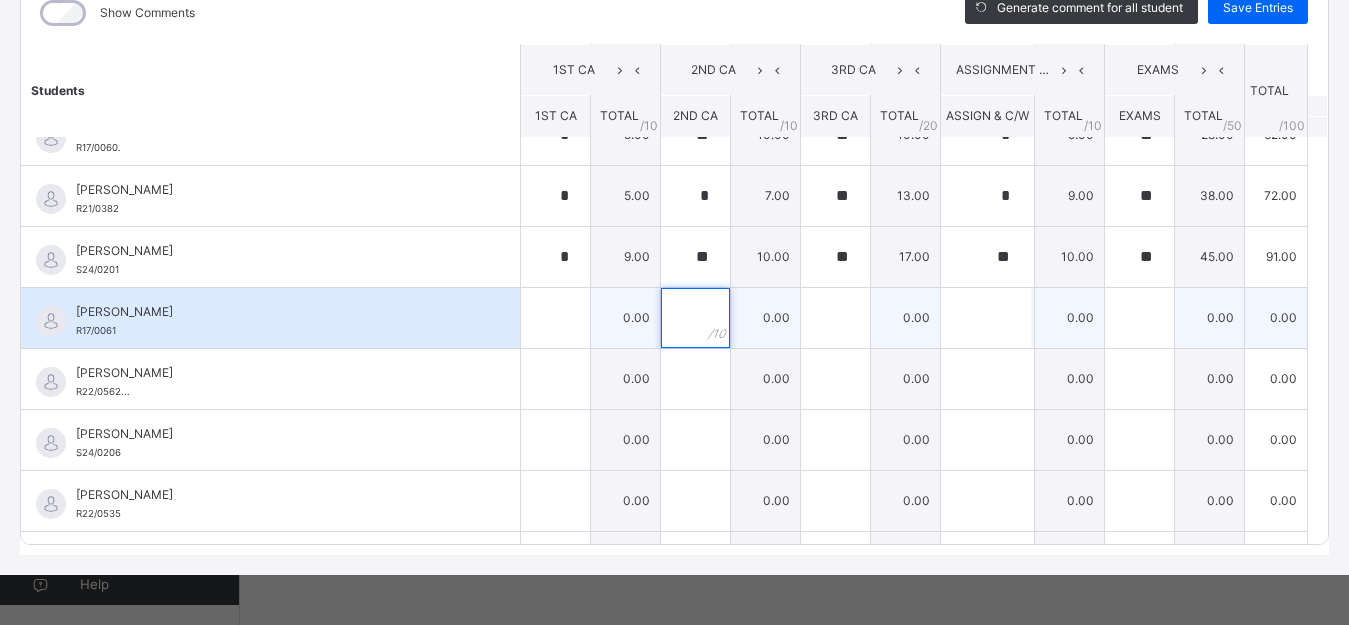 click at bounding box center [695, 318] 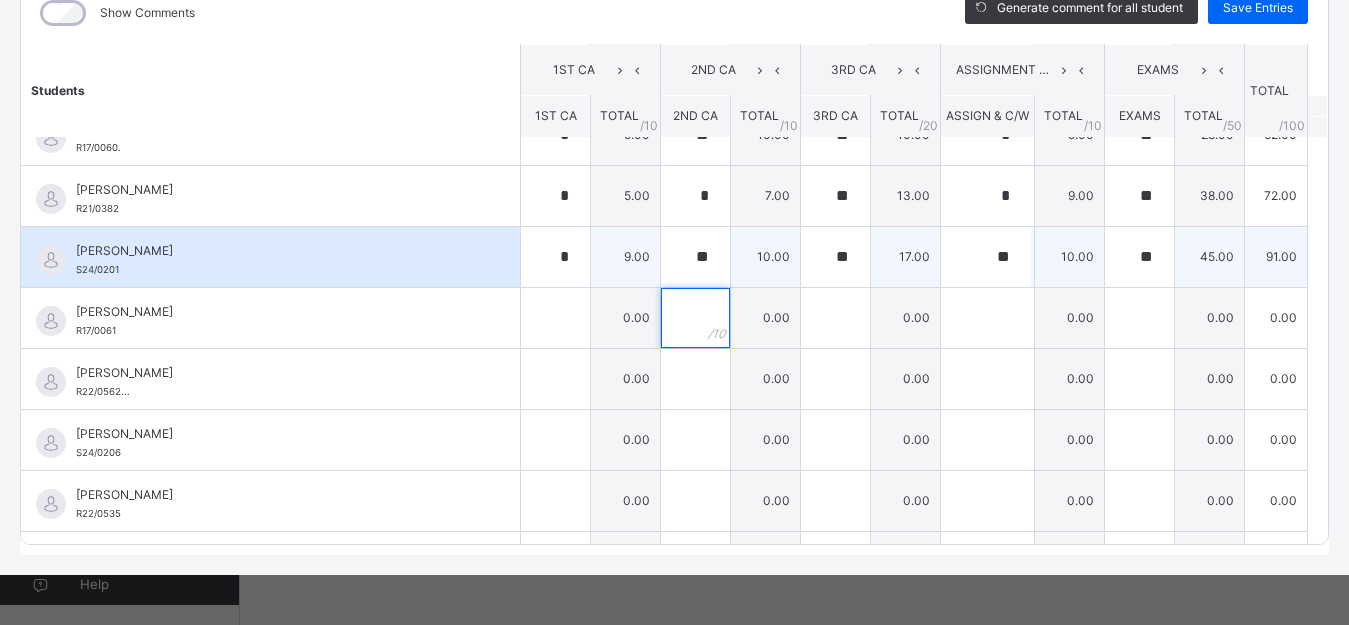 drag, startPoint x: 691, startPoint y: 319, endPoint x: 717, endPoint y: 236, distance: 86.977005 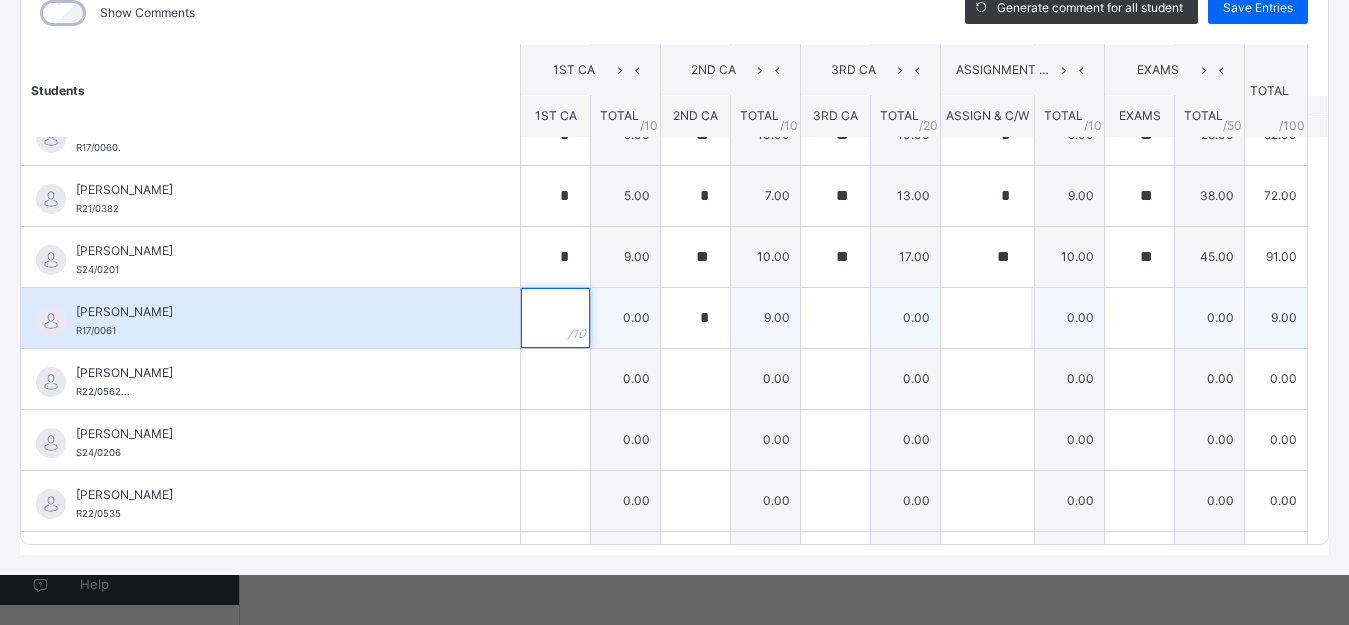 click at bounding box center [555, 318] 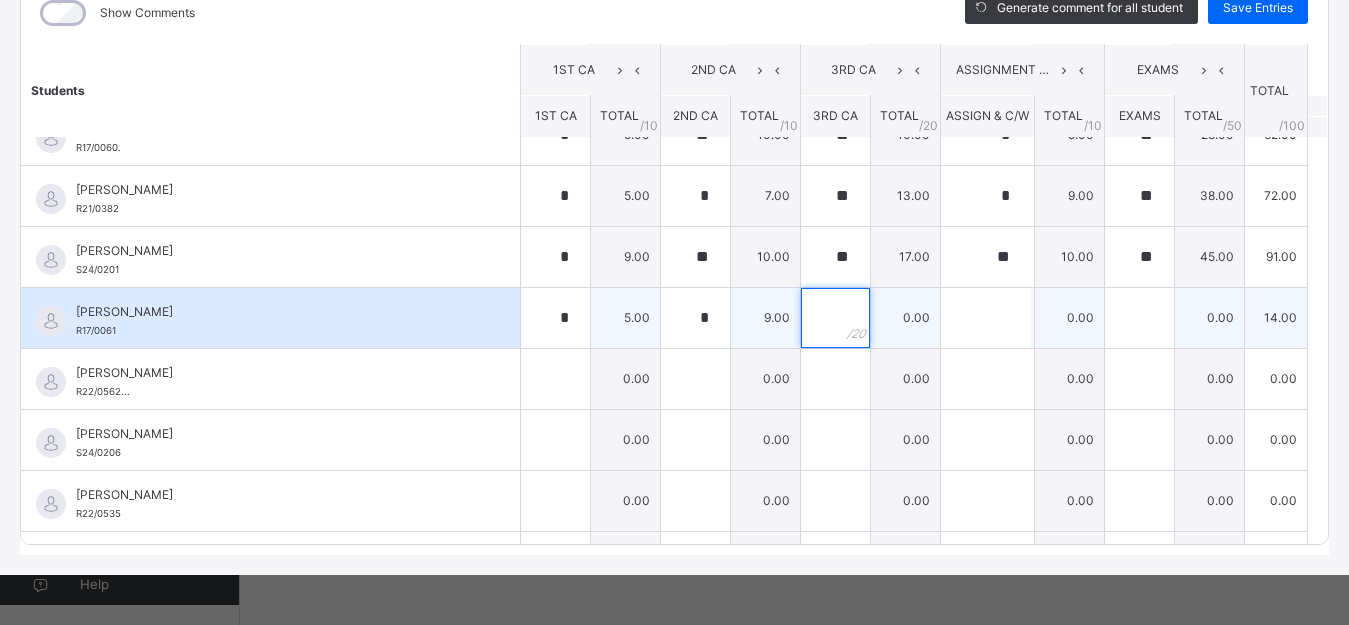 click at bounding box center [835, 318] 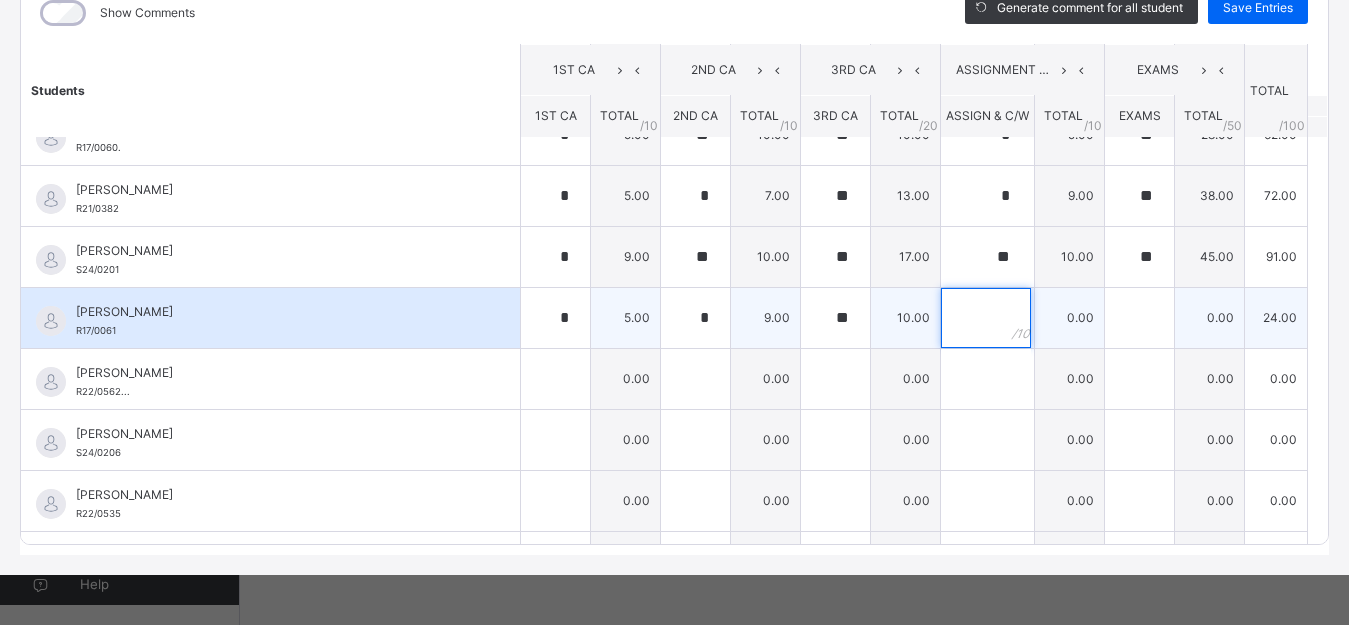click at bounding box center (986, 318) 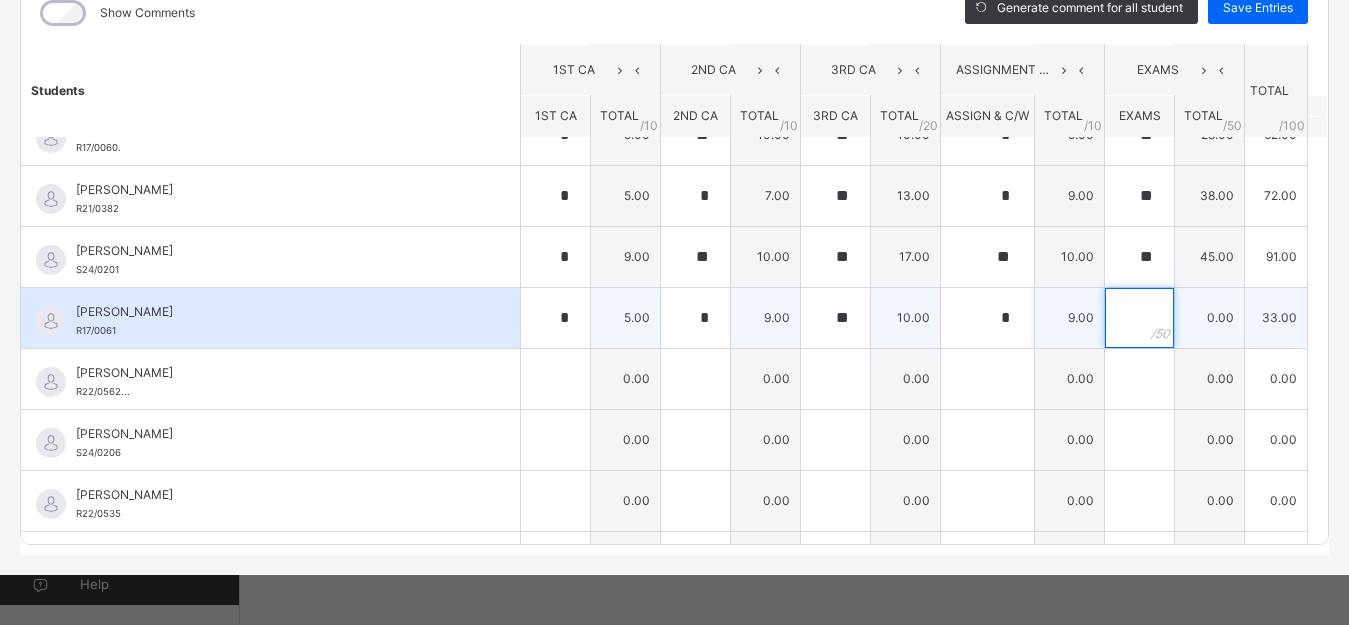 click at bounding box center (1139, 318) 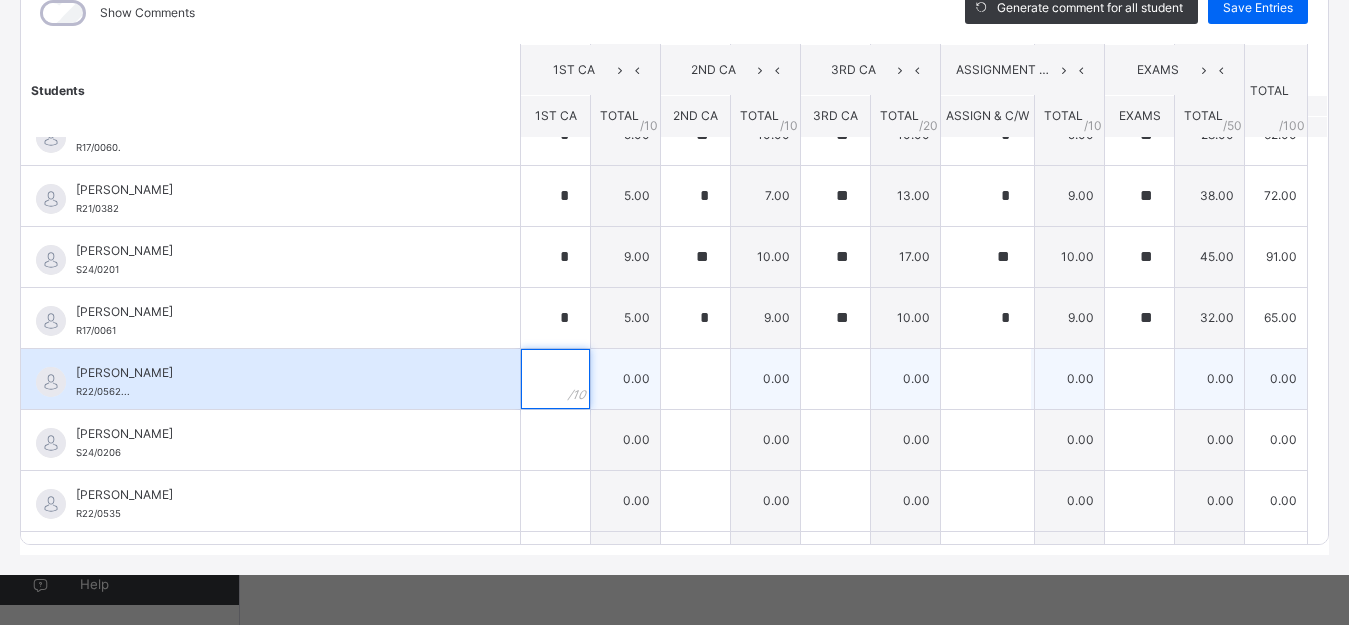 click at bounding box center [555, 379] 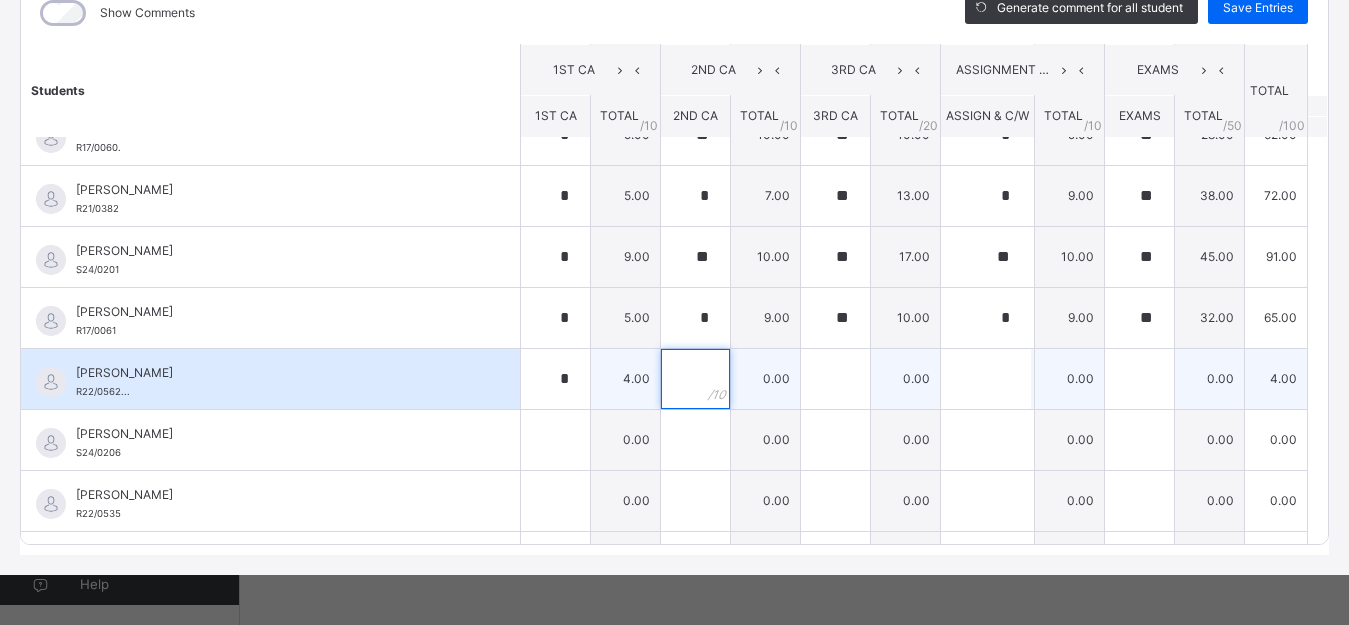 click at bounding box center (695, 379) 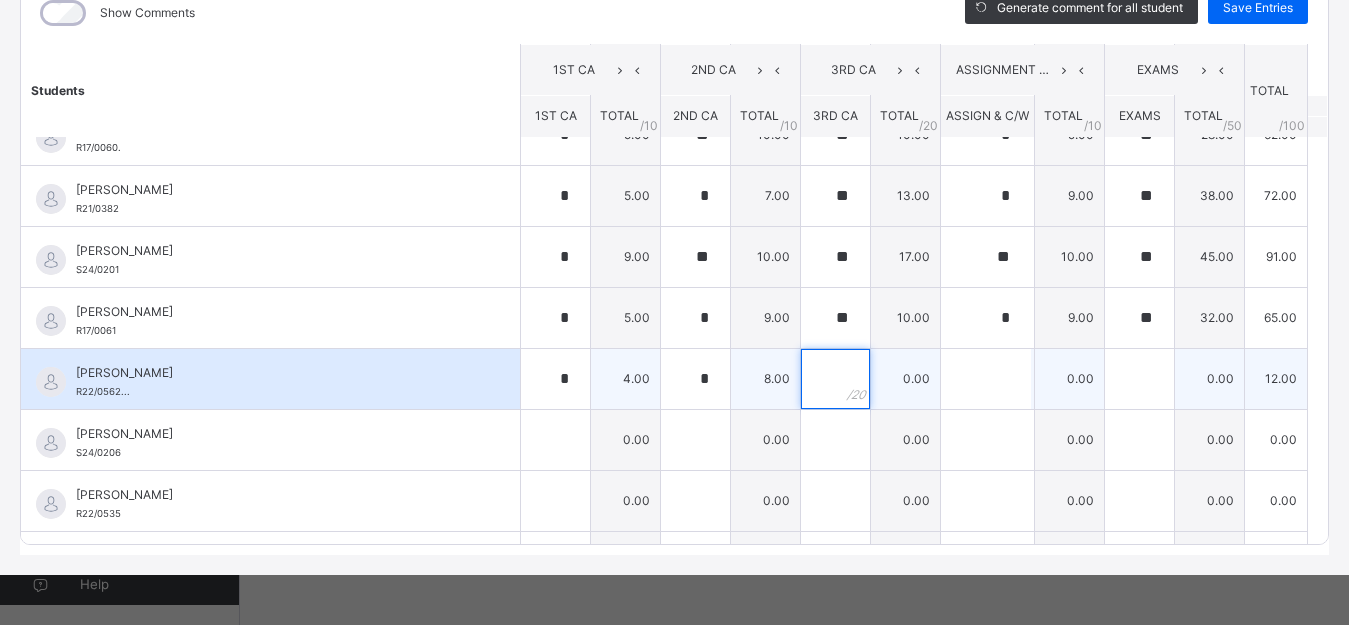 click at bounding box center [835, 379] 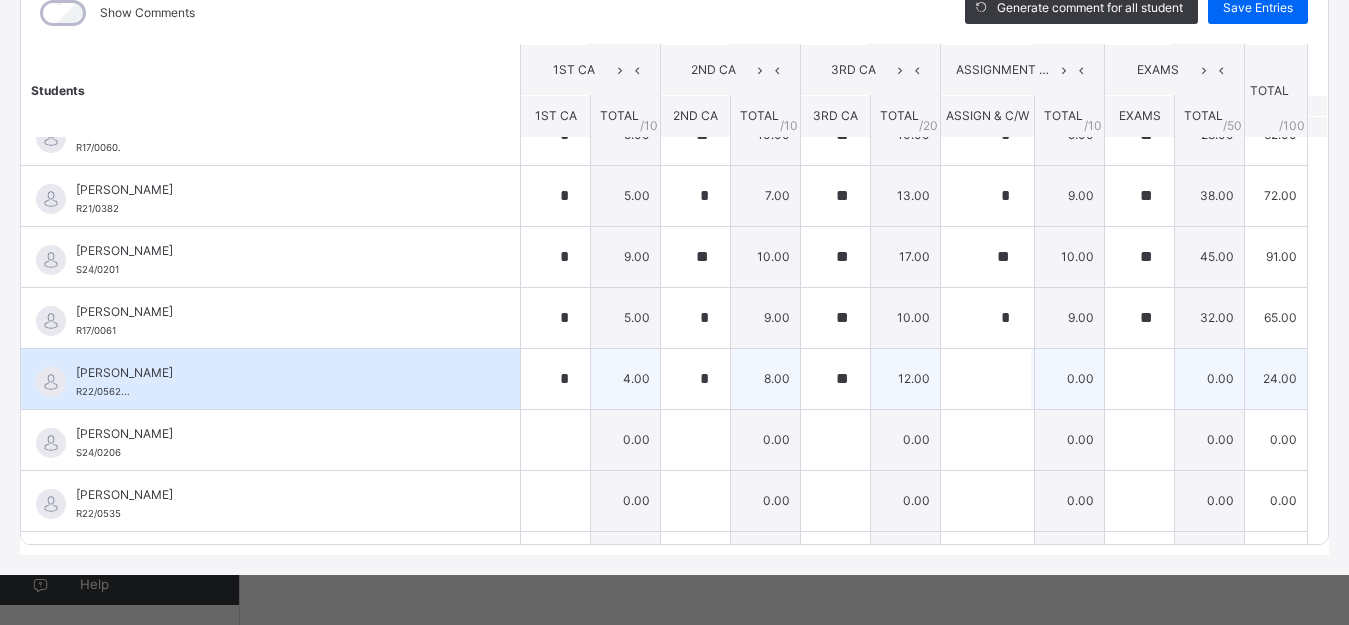 click on "12.00" at bounding box center (906, 378) 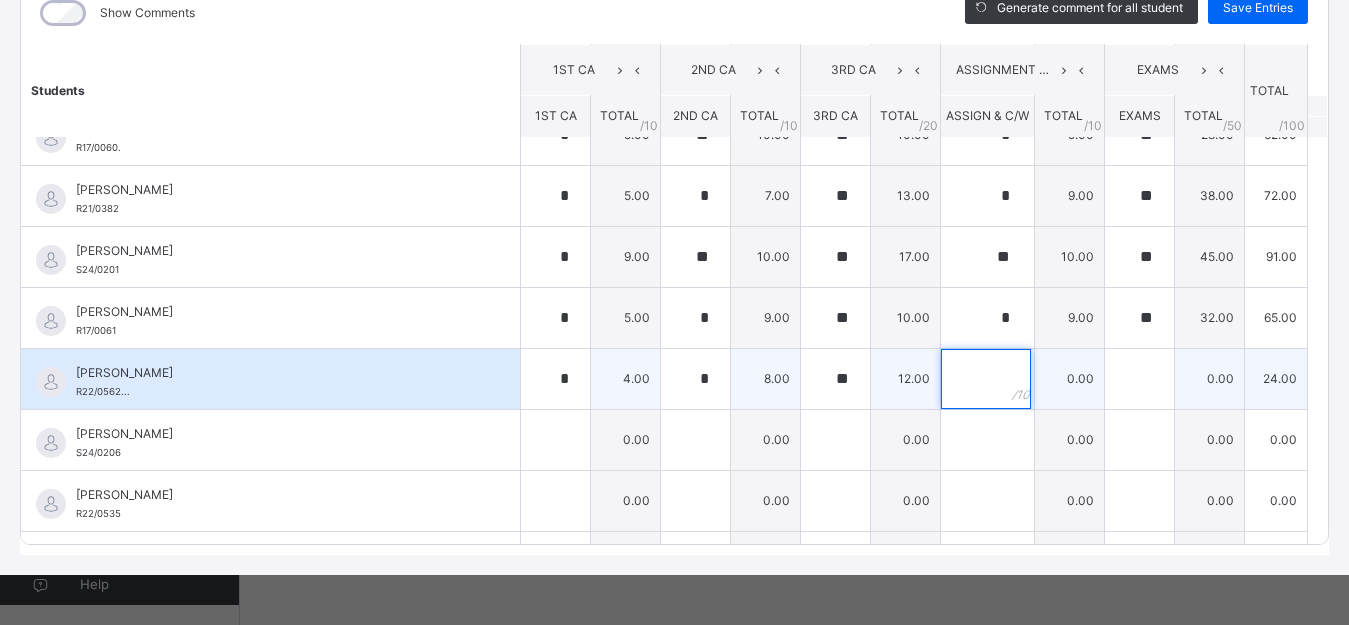 click at bounding box center [986, 379] 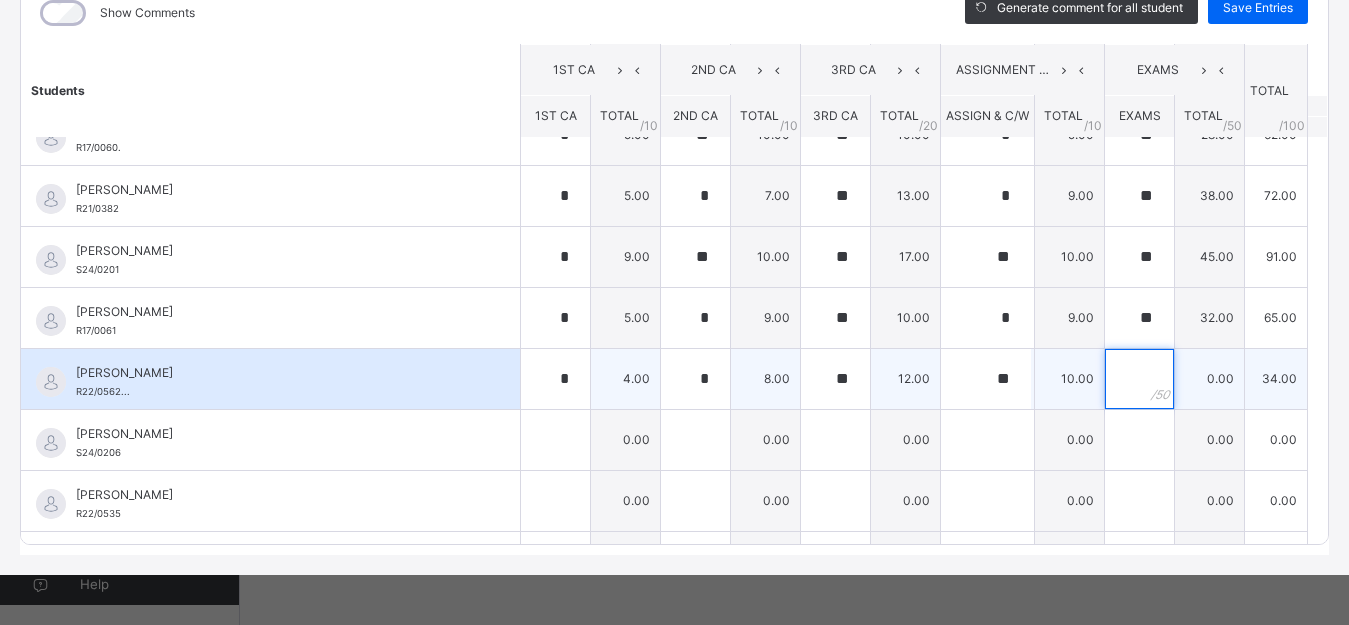 click at bounding box center (1139, 379) 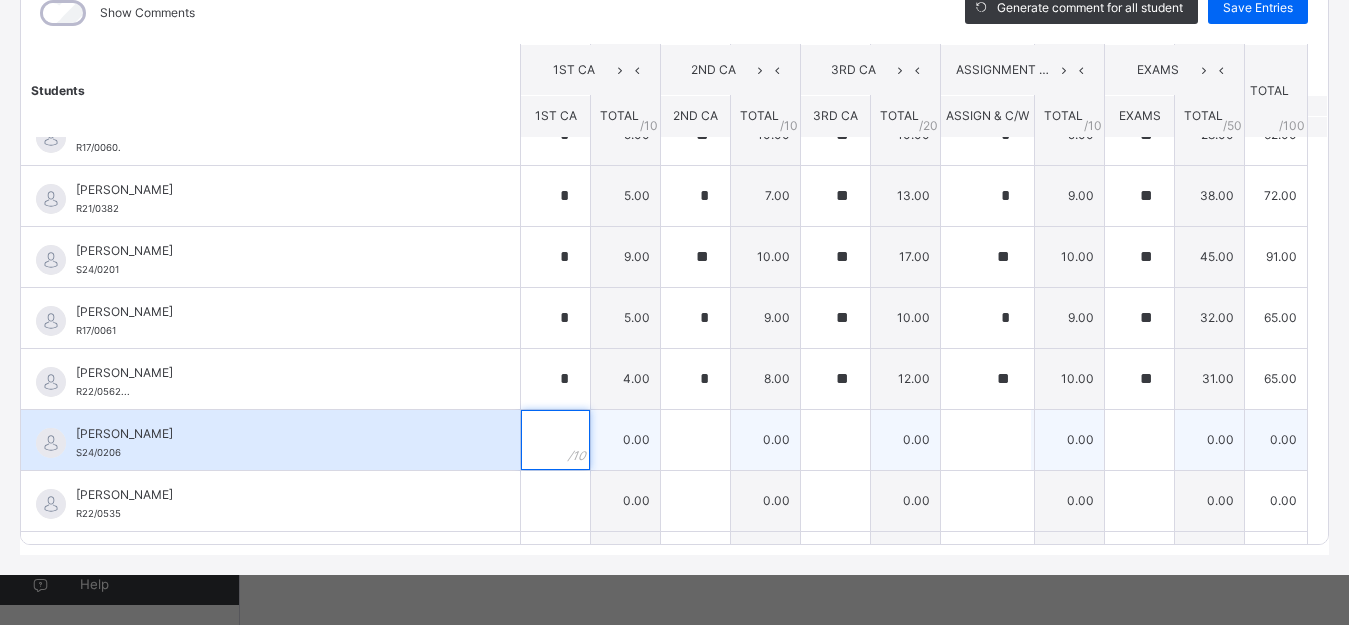 click at bounding box center (555, 440) 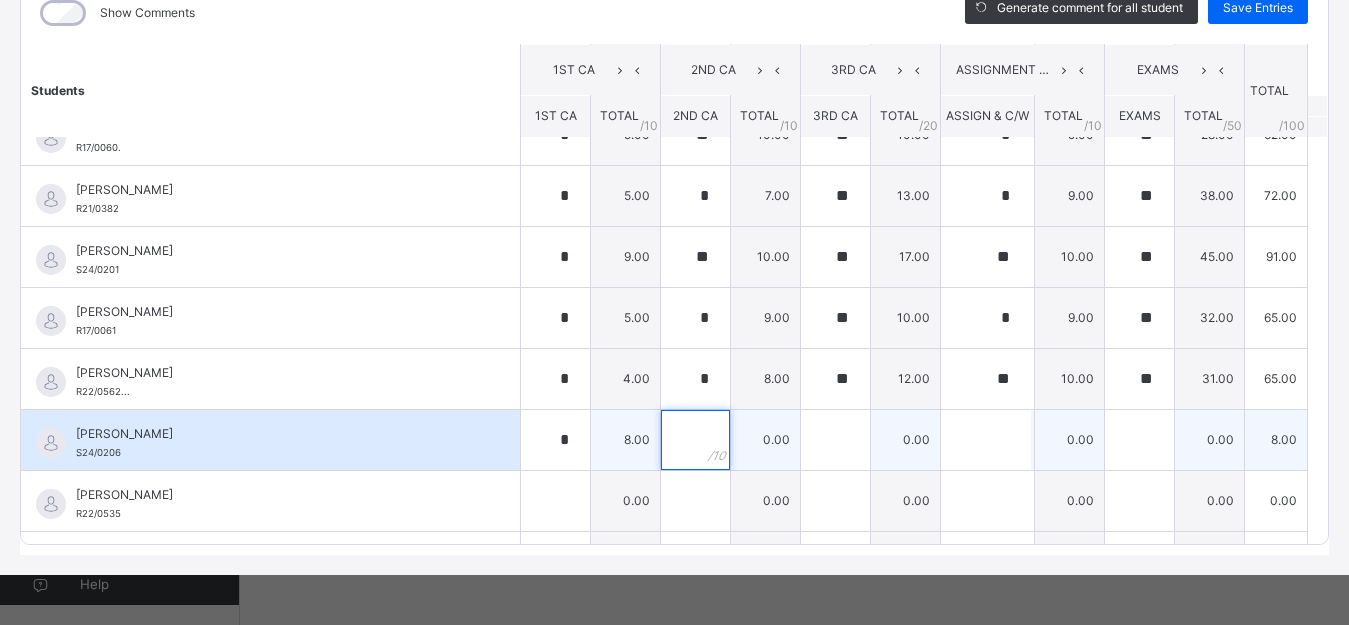 click at bounding box center [695, 440] 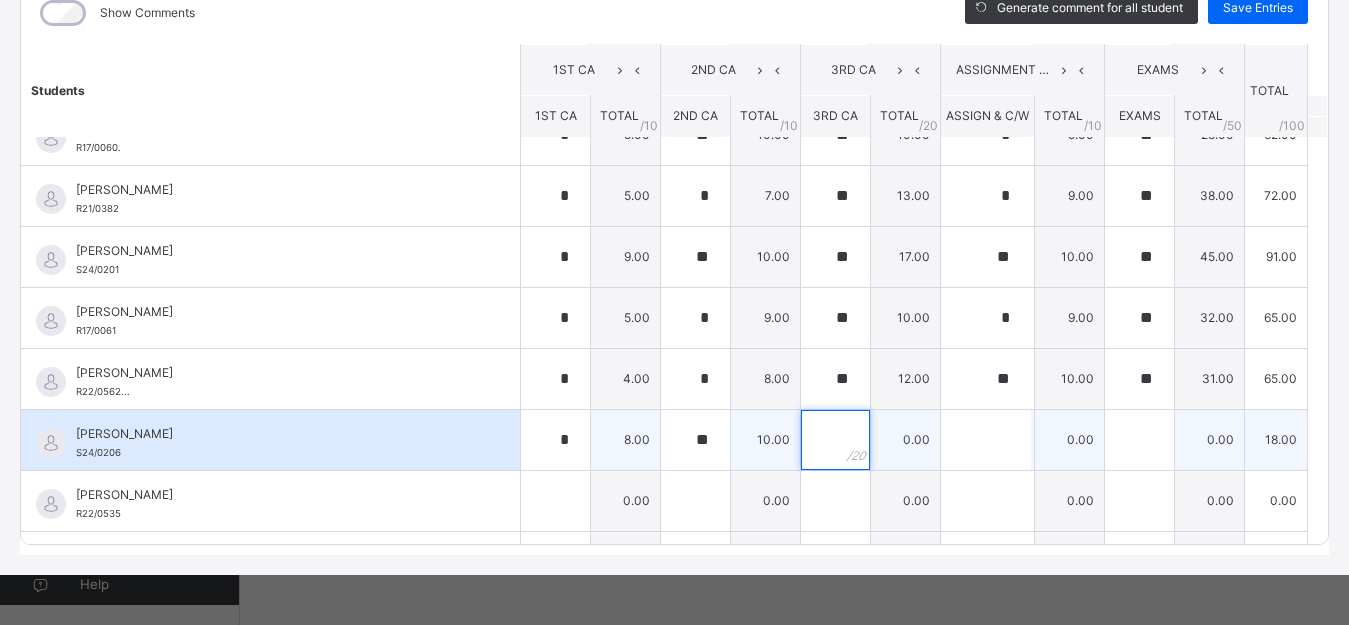 click at bounding box center (835, 440) 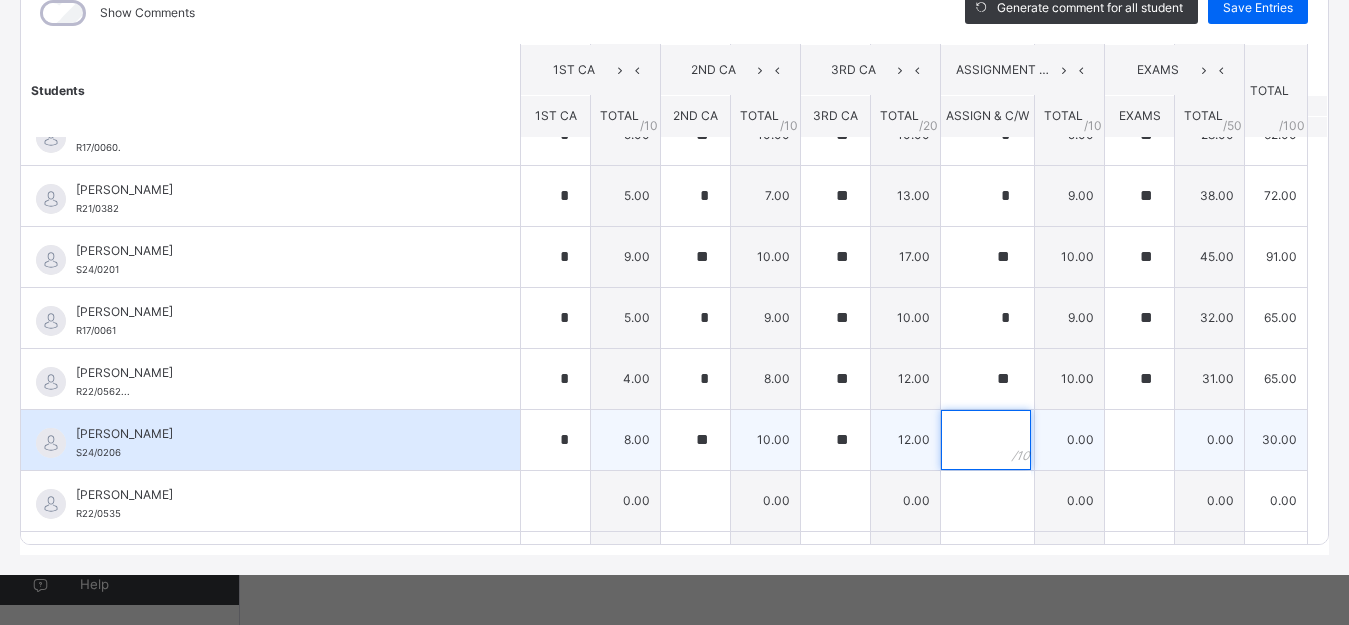 click at bounding box center [986, 440] 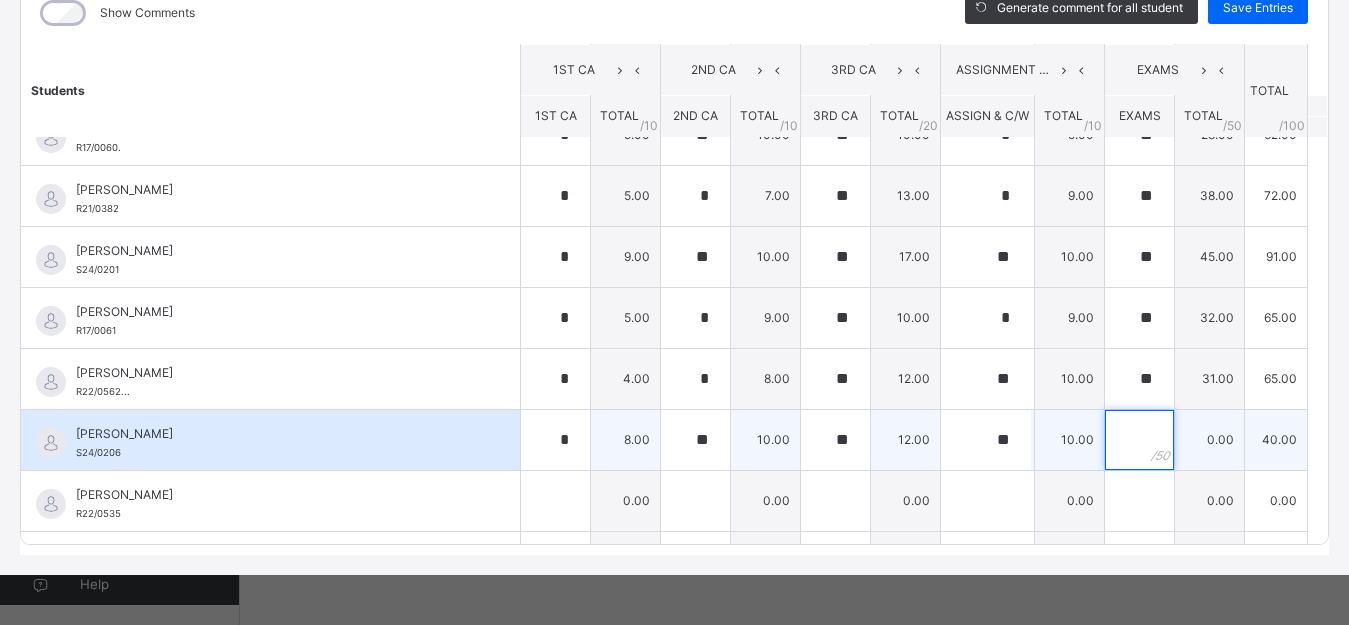 click at bounding box center (1139, 440) 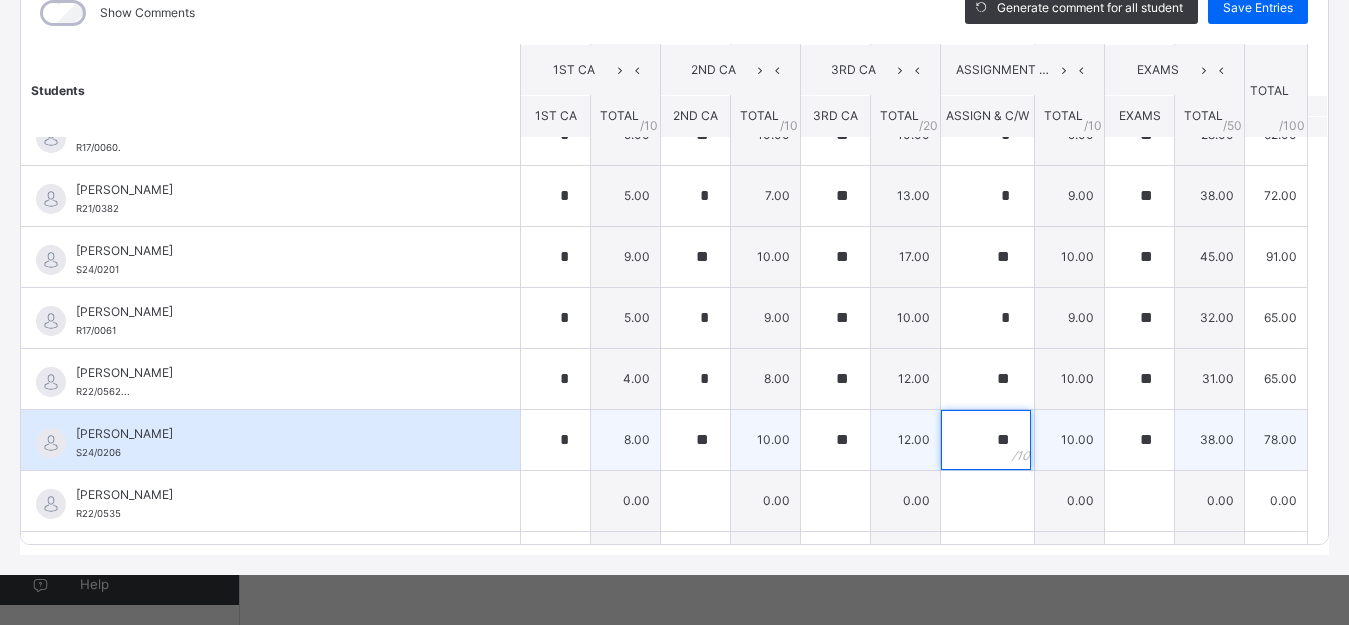 click on "**" at bounding box center [987, 440] 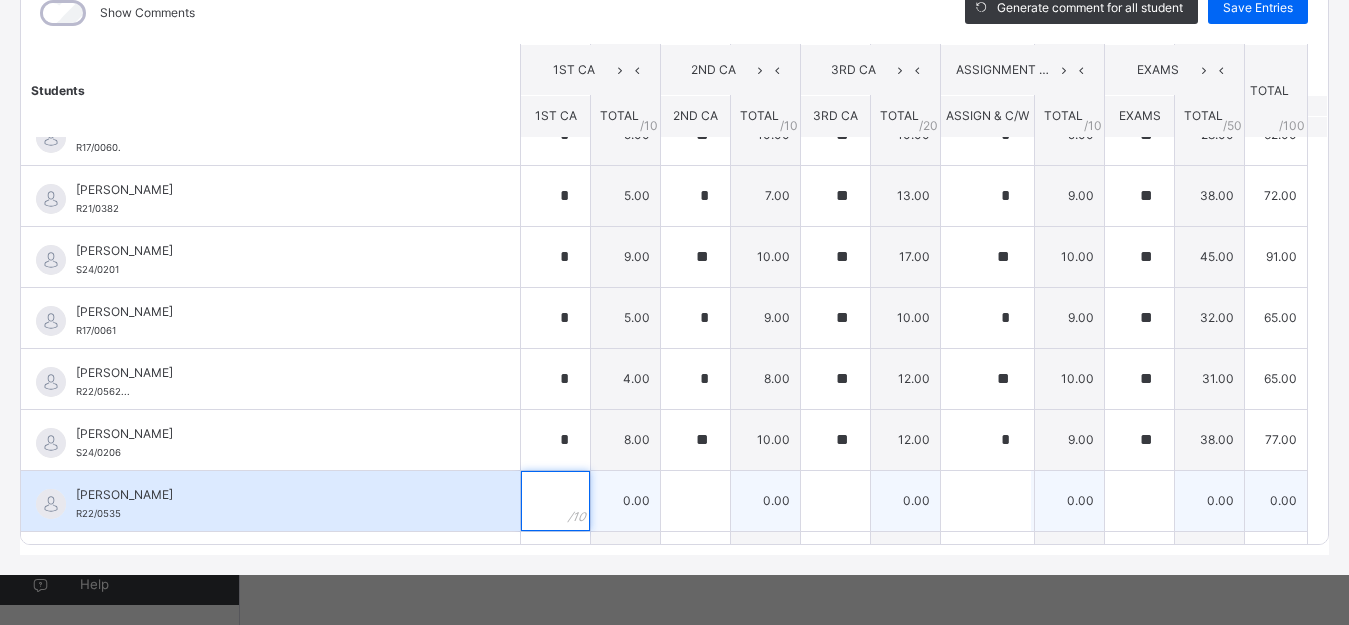 click at bounding box center [555, 501] 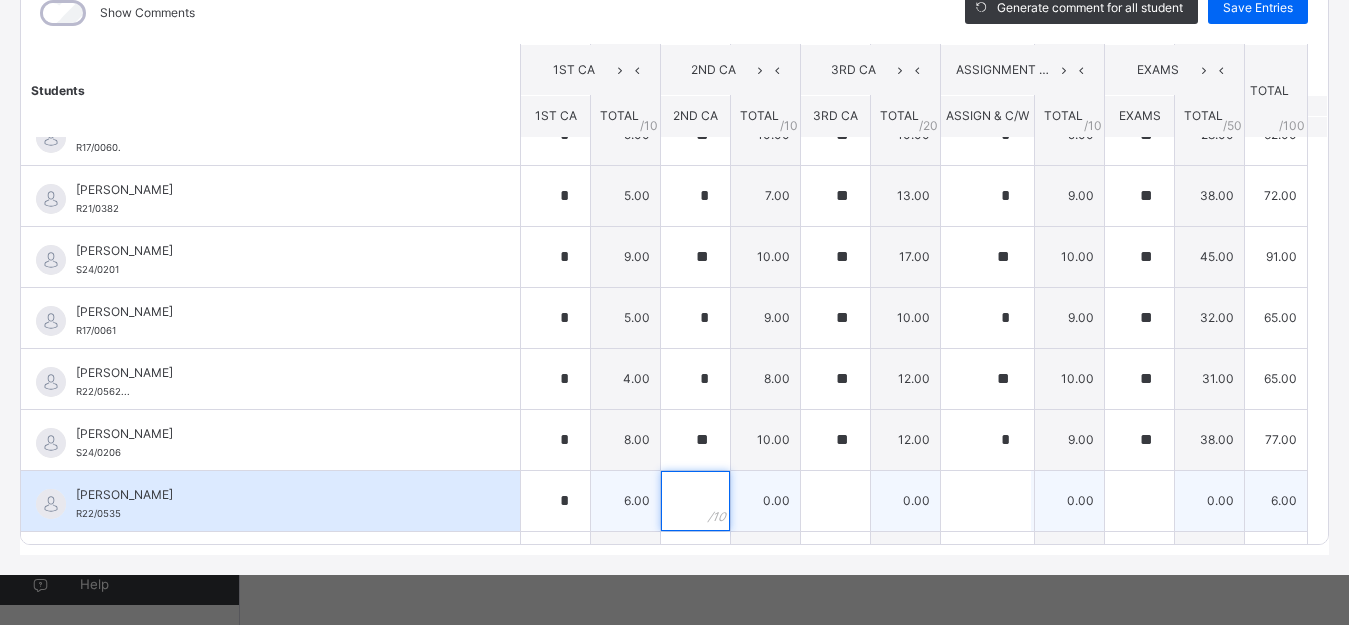 click at bounding box center [695, 501] 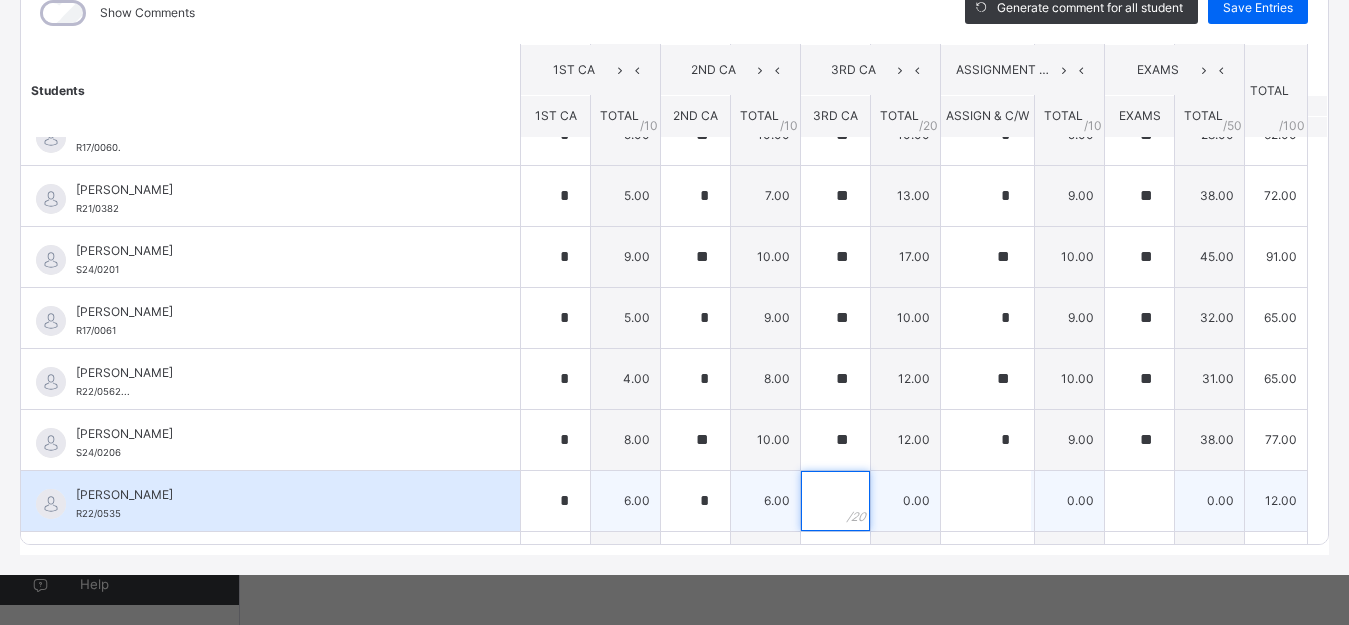 click at bounding box center (835, 501) 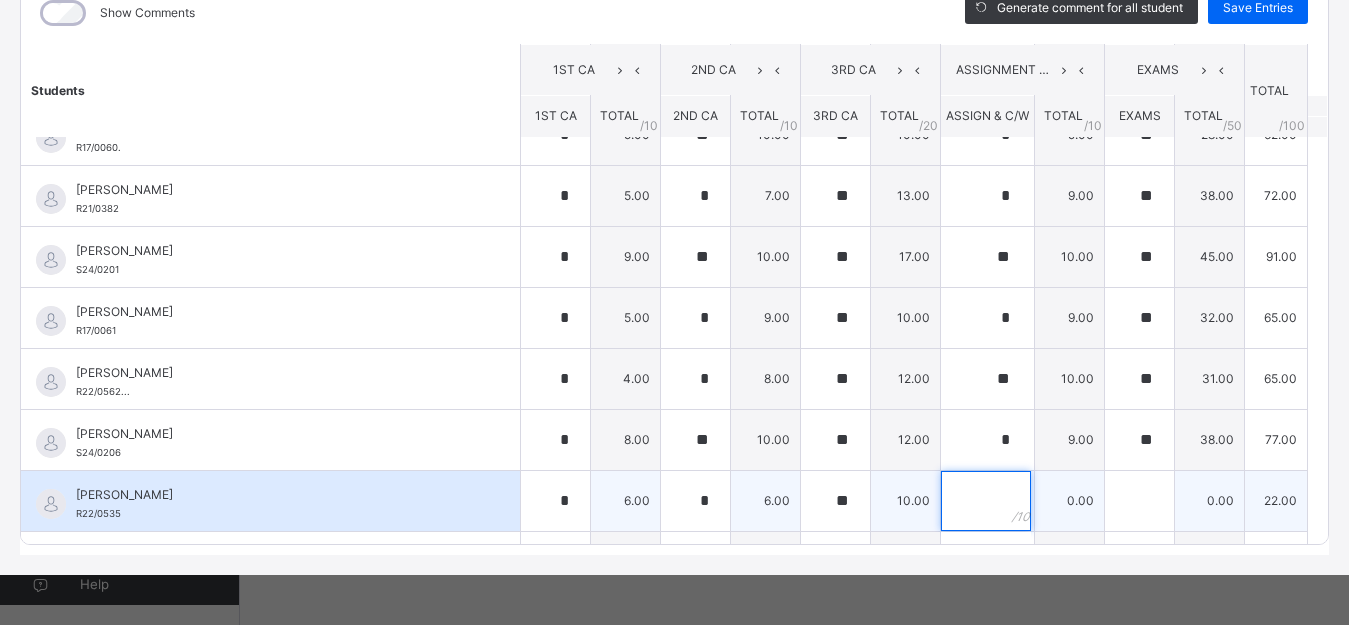 click at bounding box center (986, 501) 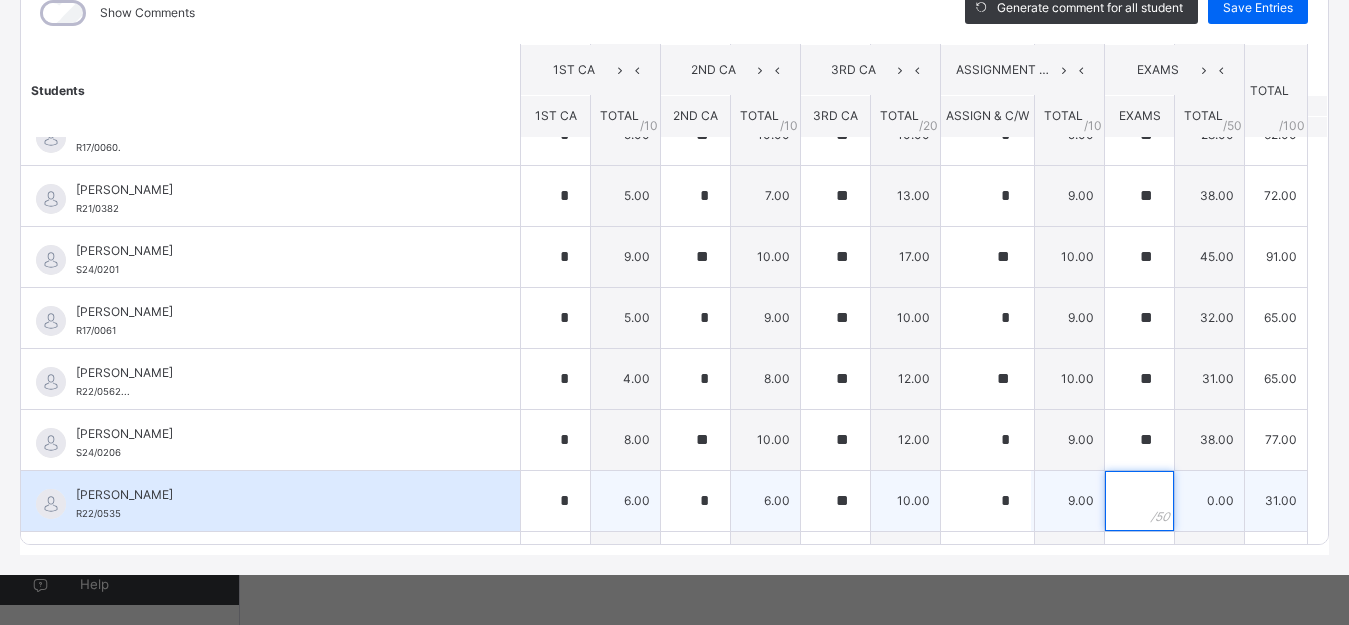 click at bounding box center (1139, 501) 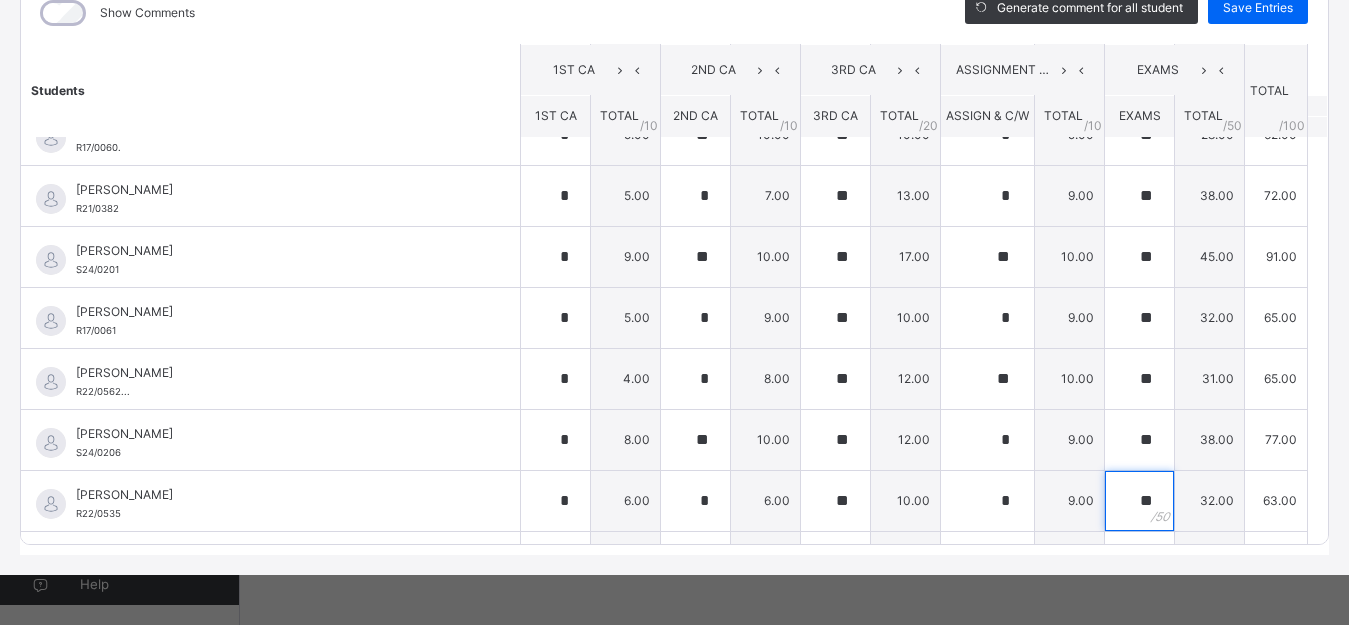 scroll, scrollTop: 317, scrollLeft: 0, axis: vertical 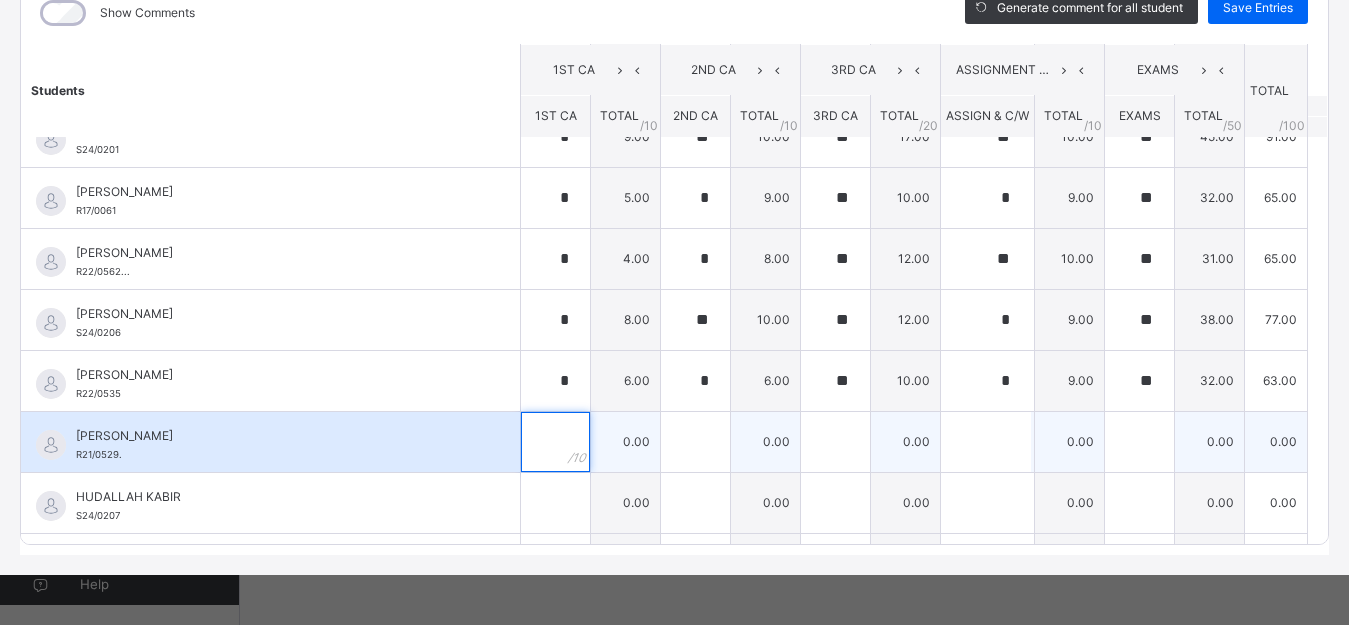 click at bounding box center (555, 442) 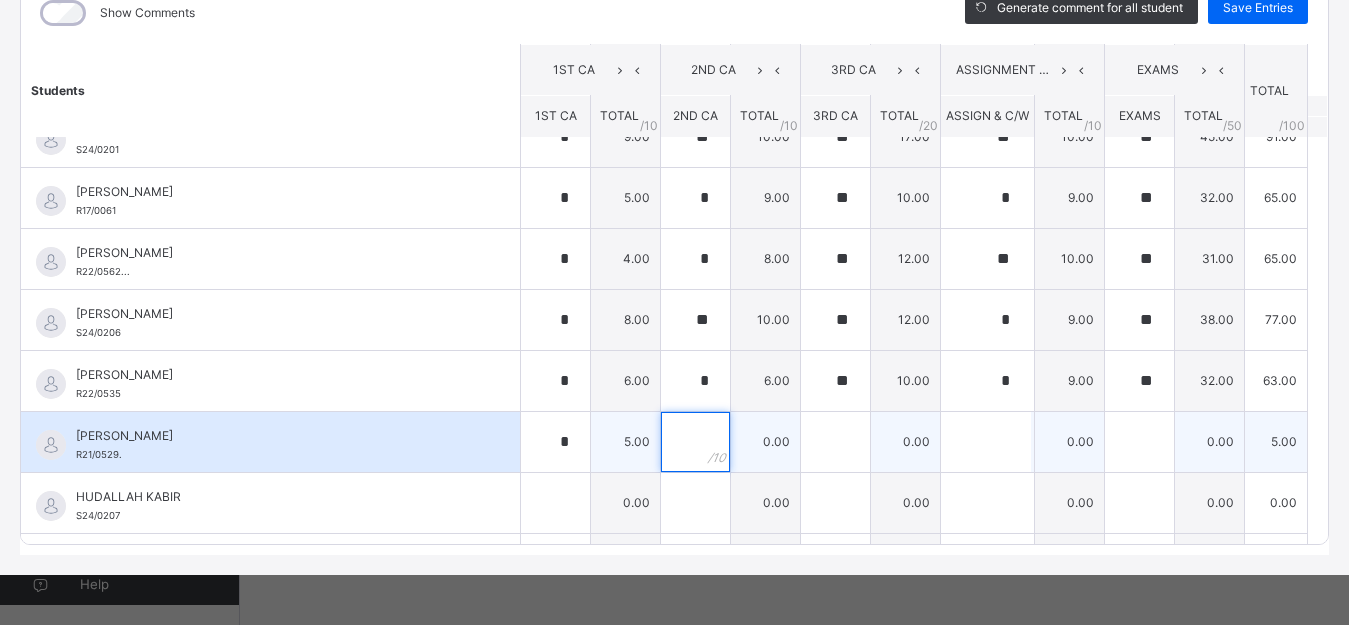 click at bounding box center [695, 442] 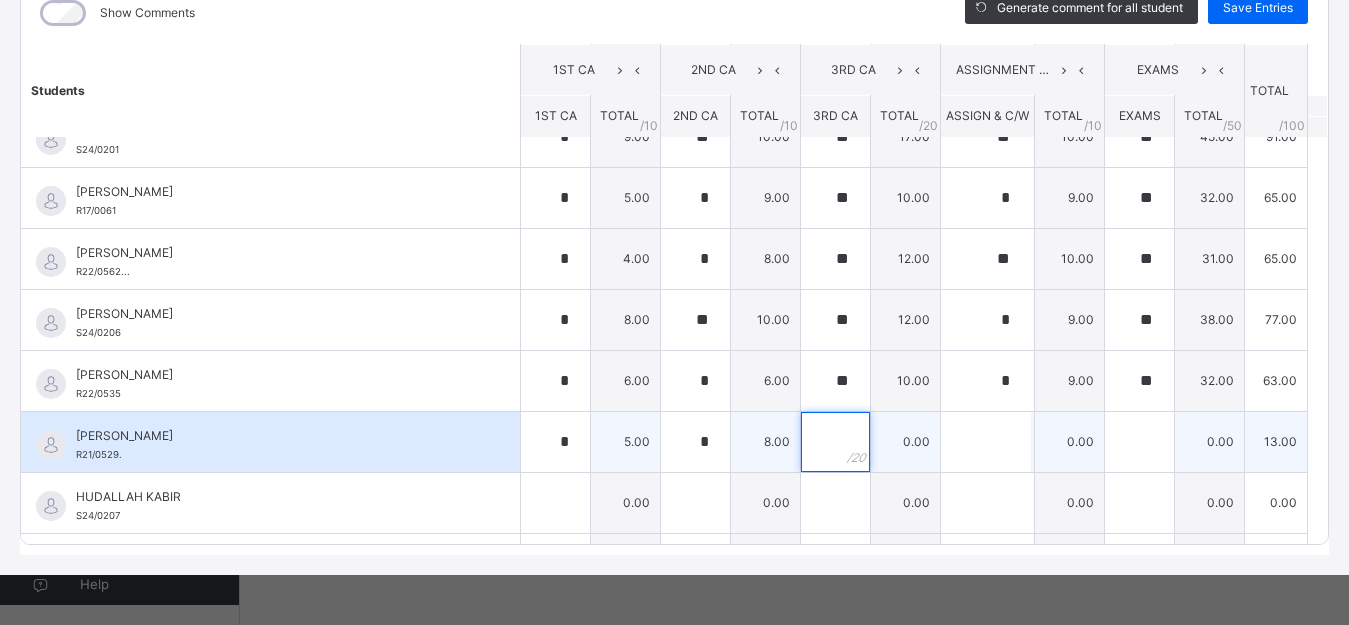 click at bounding box center [835, 442] 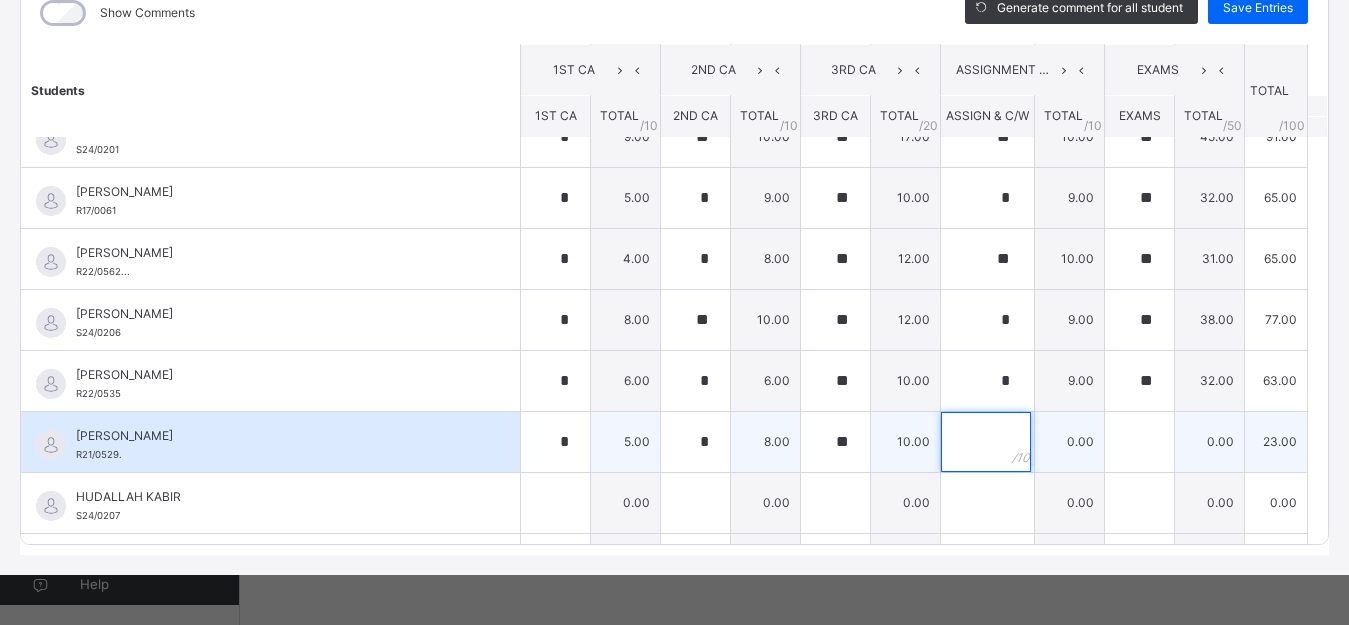 click at bounding box center [986, 442] 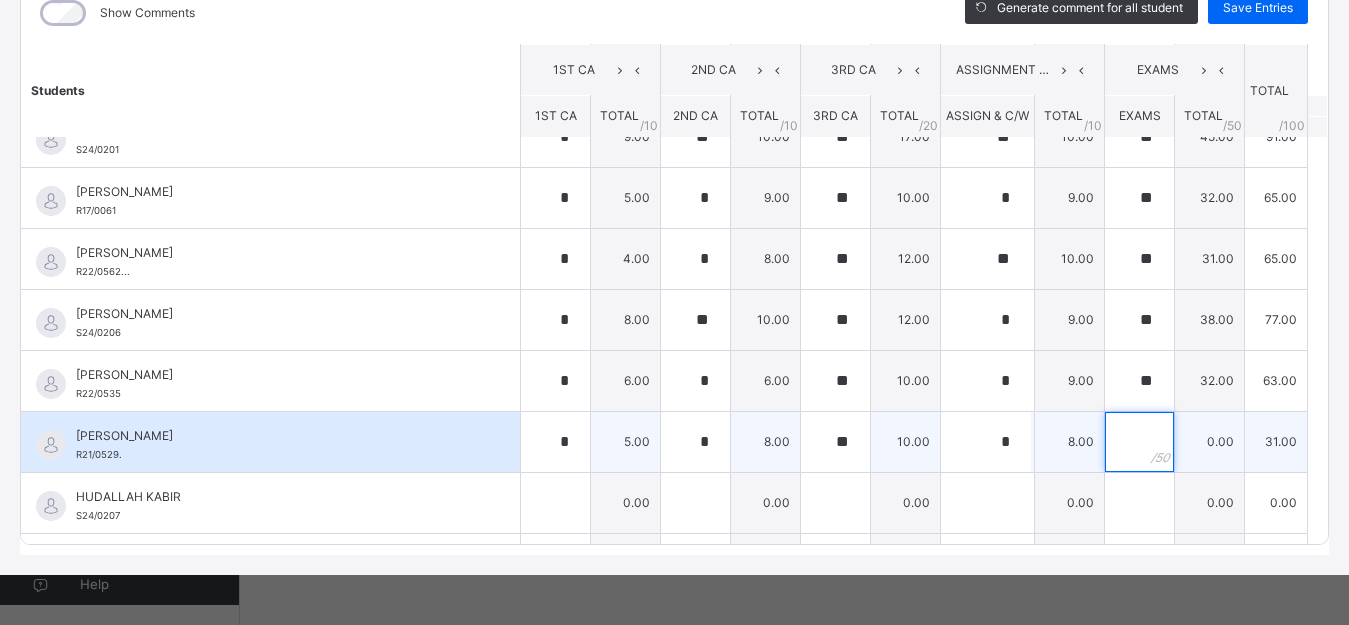 click at bounding box center [1139, 442] 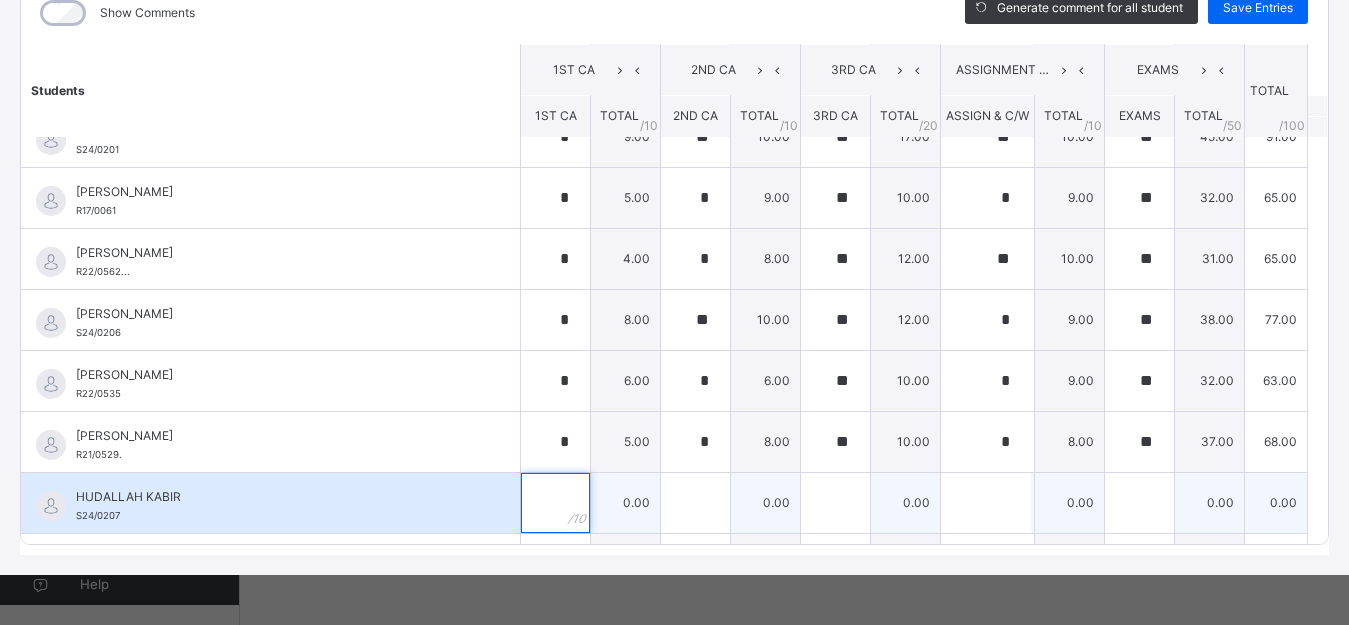 click at bounding box center (555, 503) 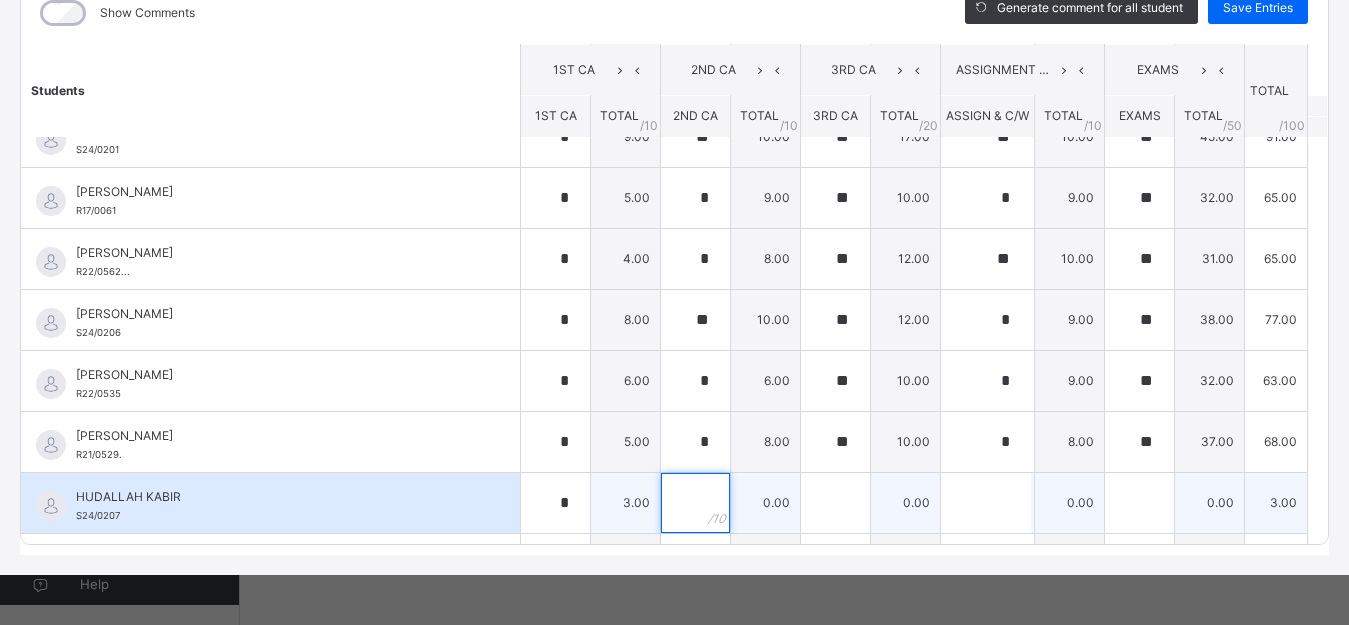click at bounding box center [695, 503] 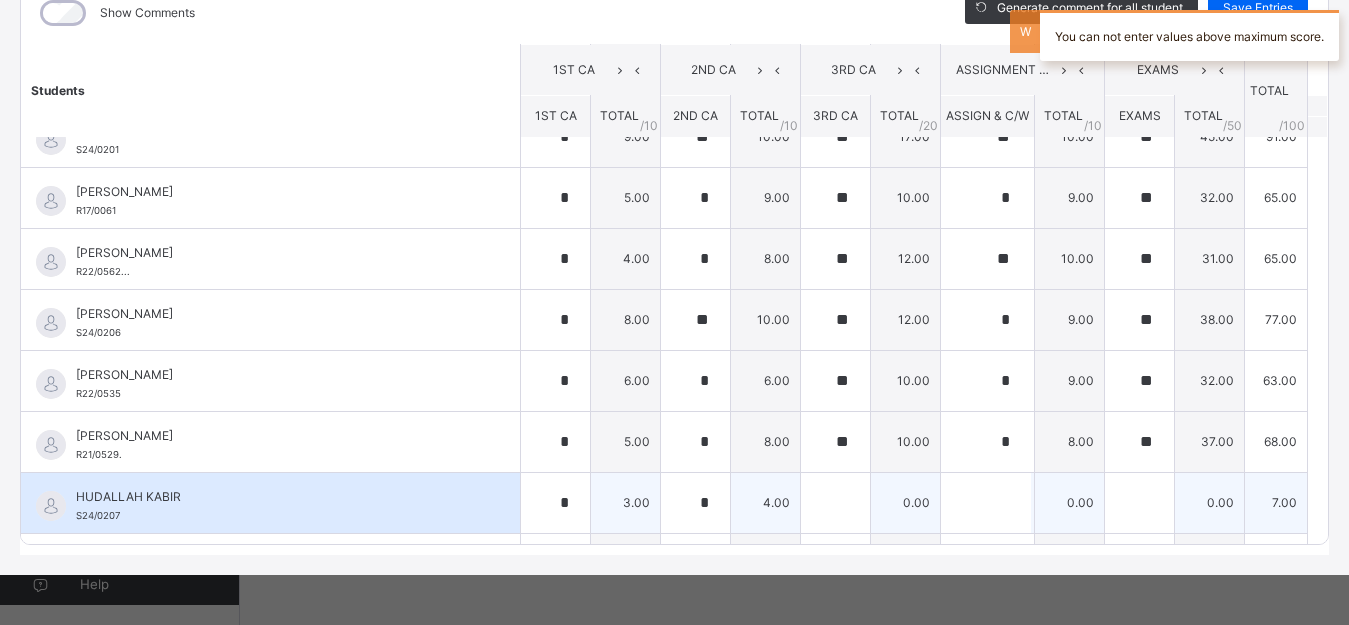 click at bounding box center (836, 502) 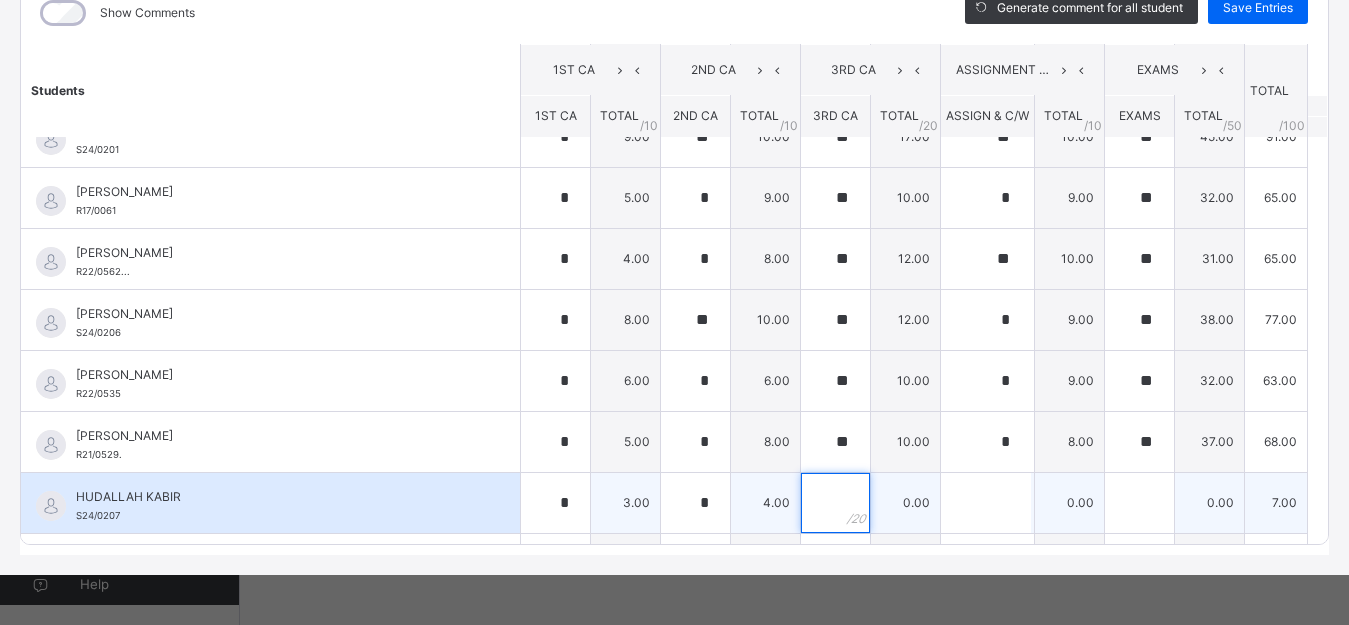 click at bounding box center [835, 503] 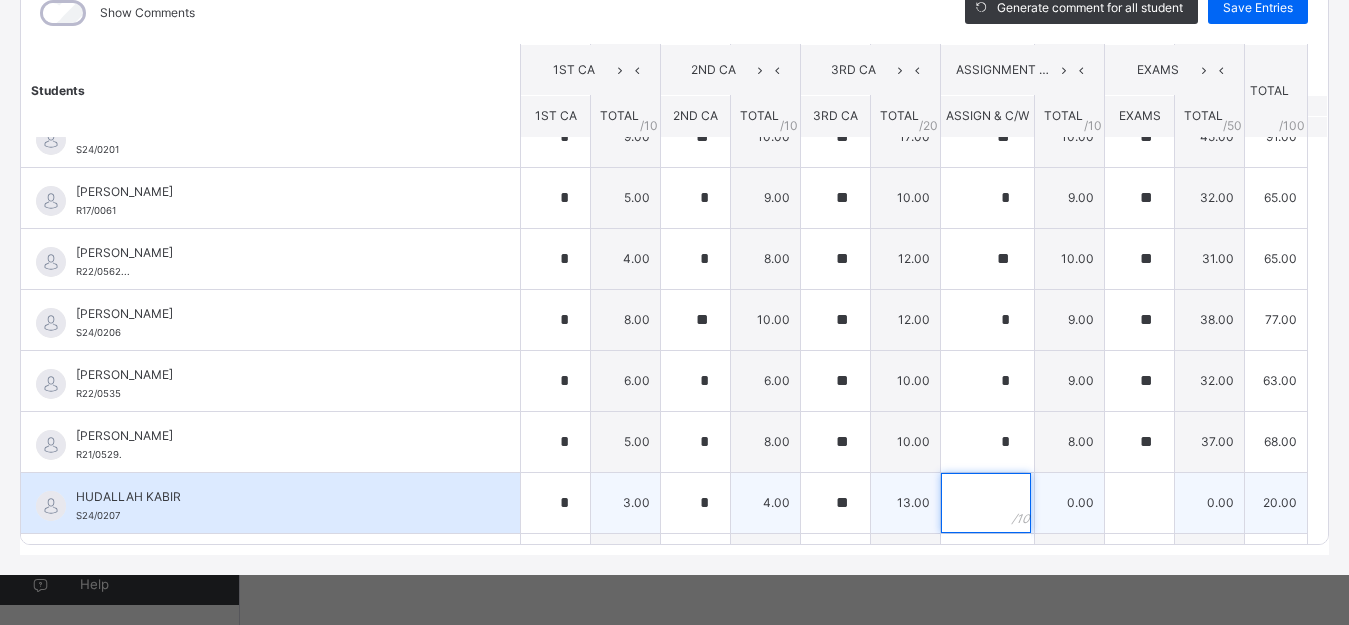 click at bounding box center (986, 503) 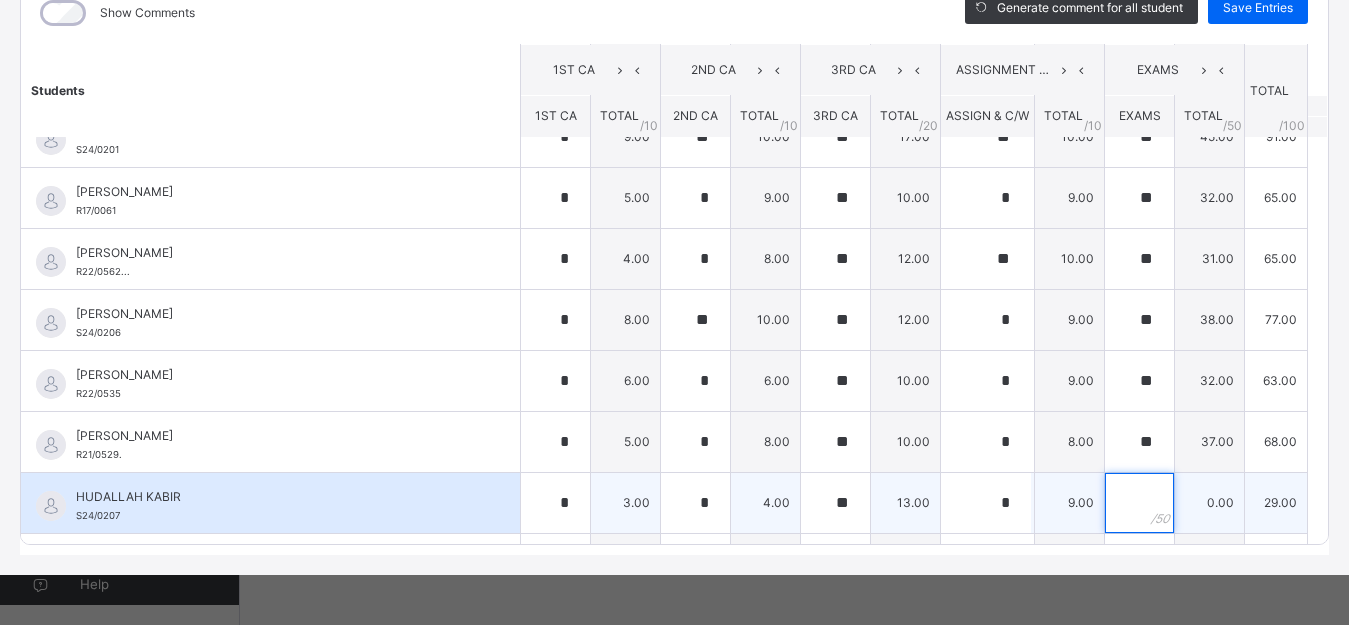 click at bounding box center (1139, 503) 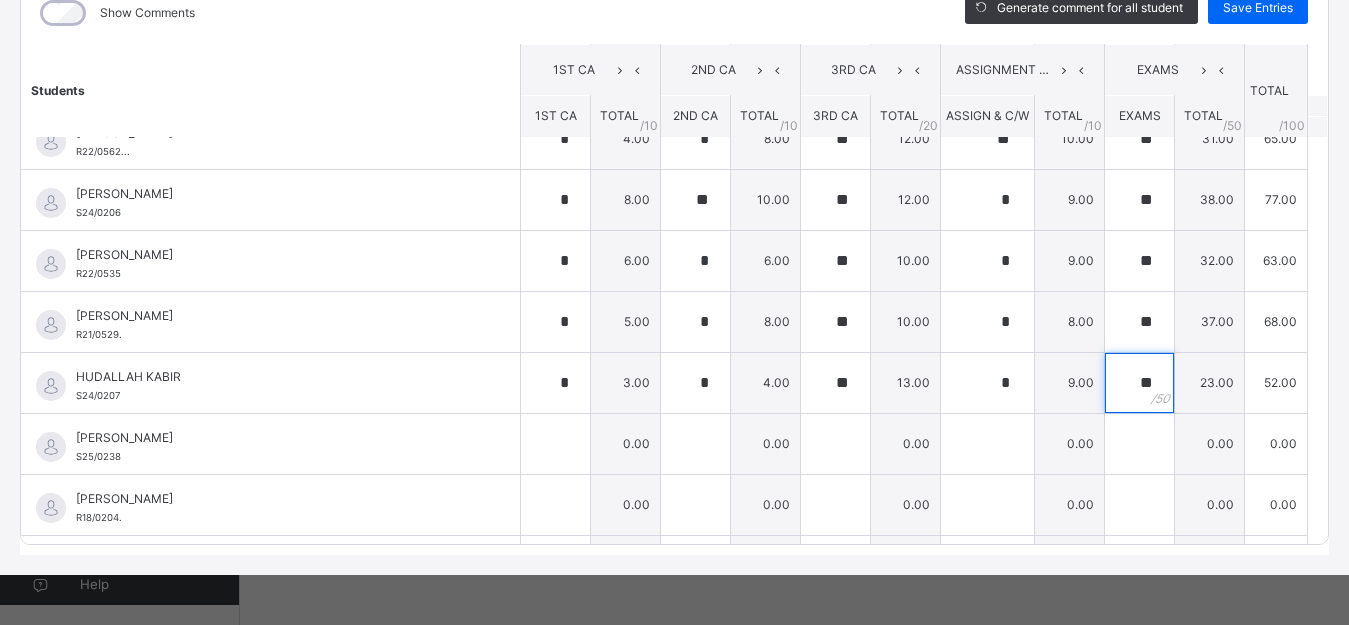 scroll, scrollTop: 557, scrollLeft: 0, axis: vertical 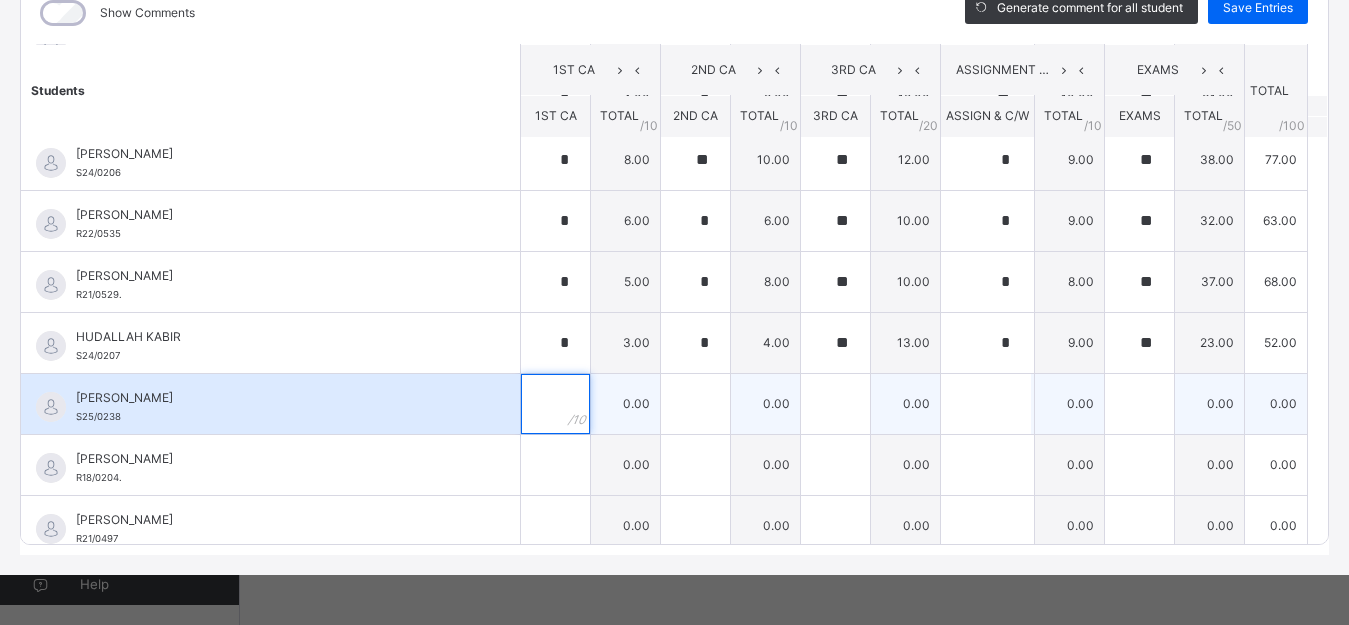click at bounding box center (555, 404) 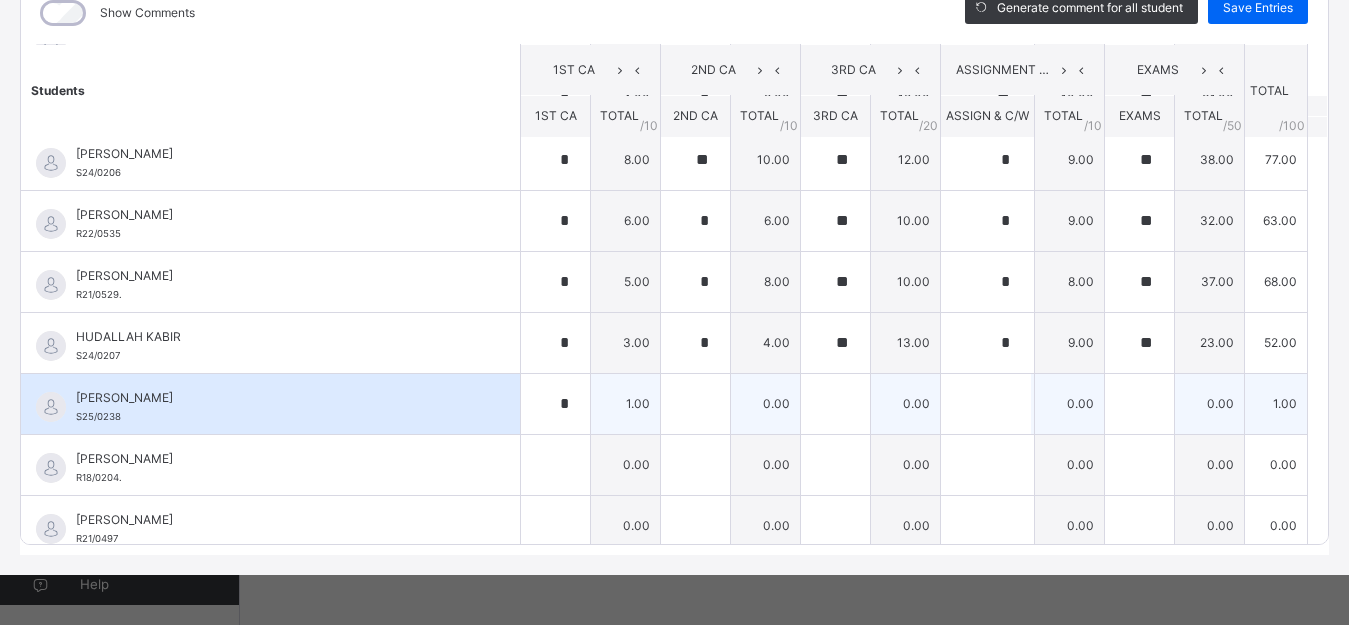 click on "1.00" at bounding box center [626, 403] 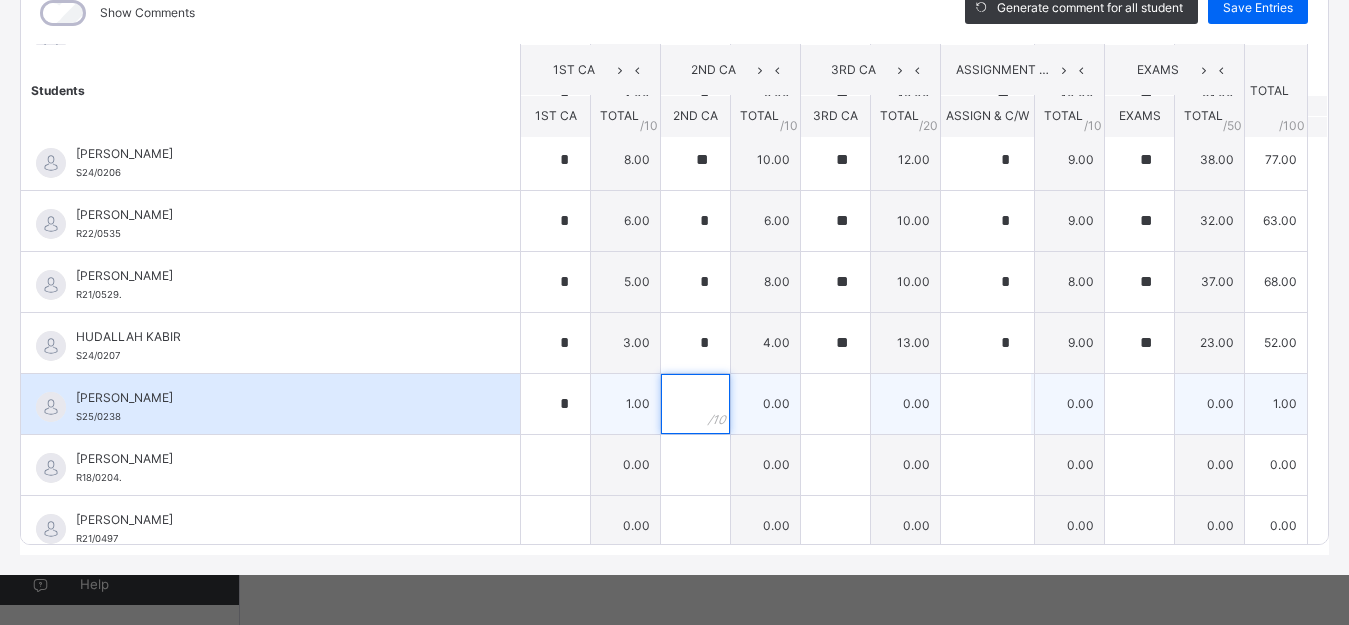 click at bounding box center (695, 404) 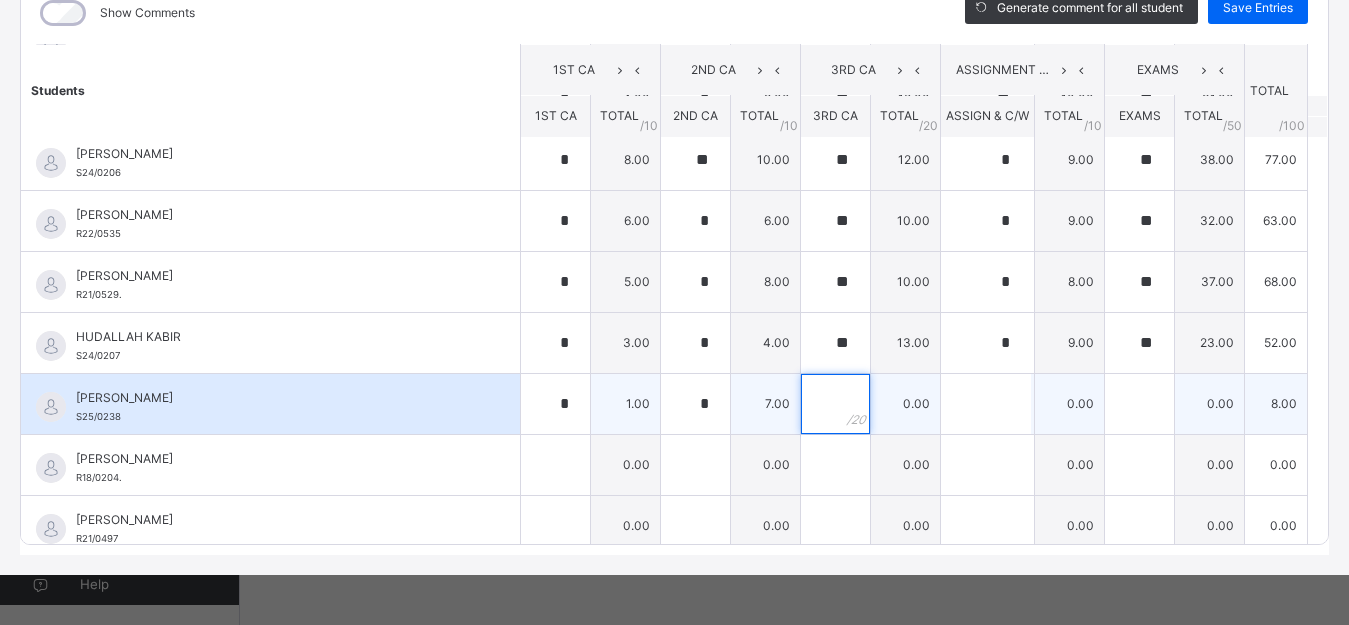 click at bounding box center [835, 404] 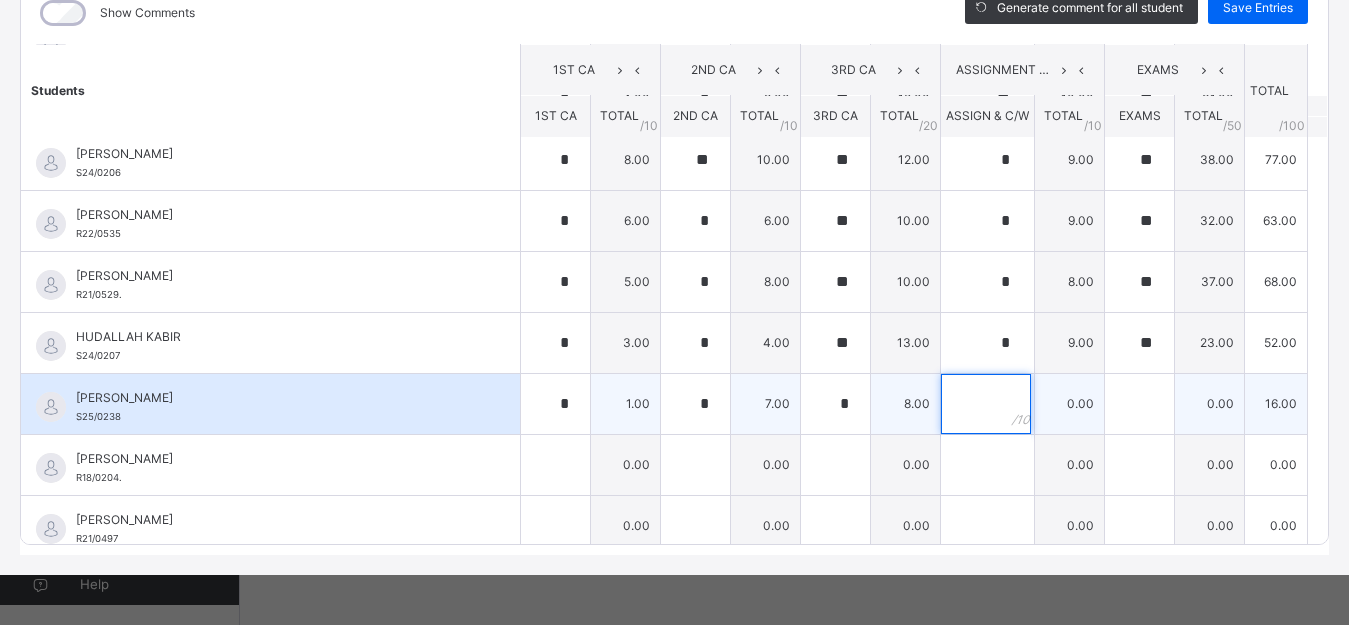 click at bounding box center (986, 404) 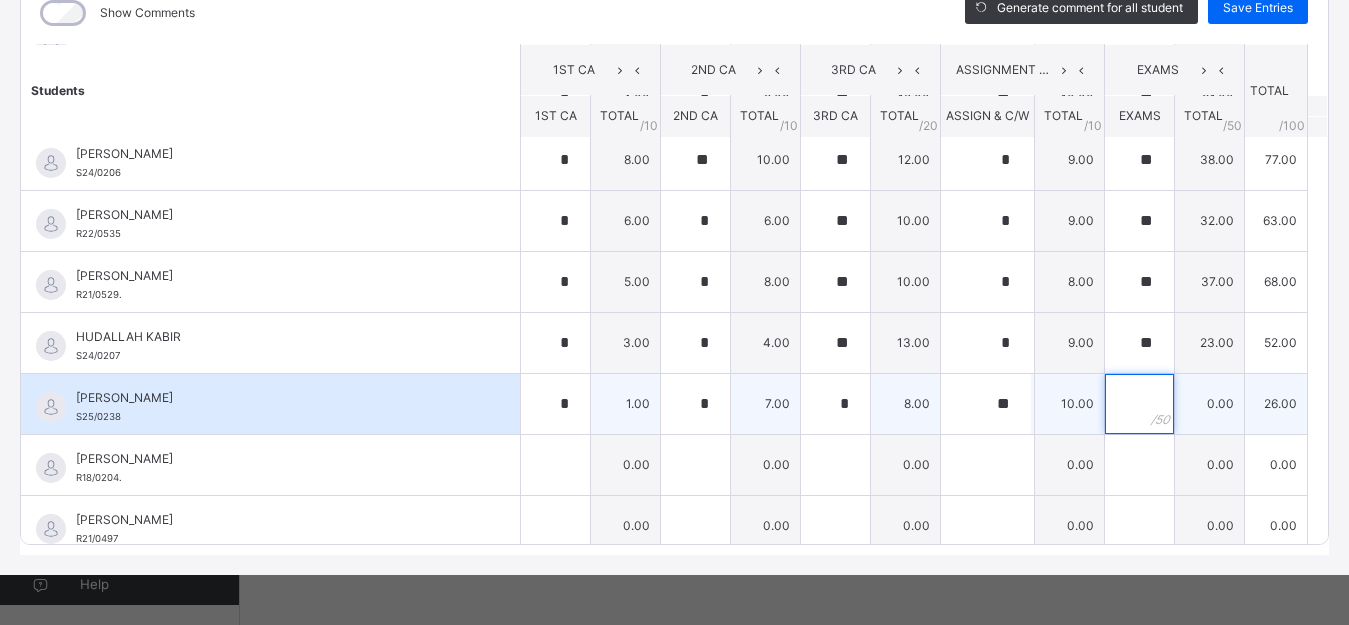 click at bounding box center [1139, 404] 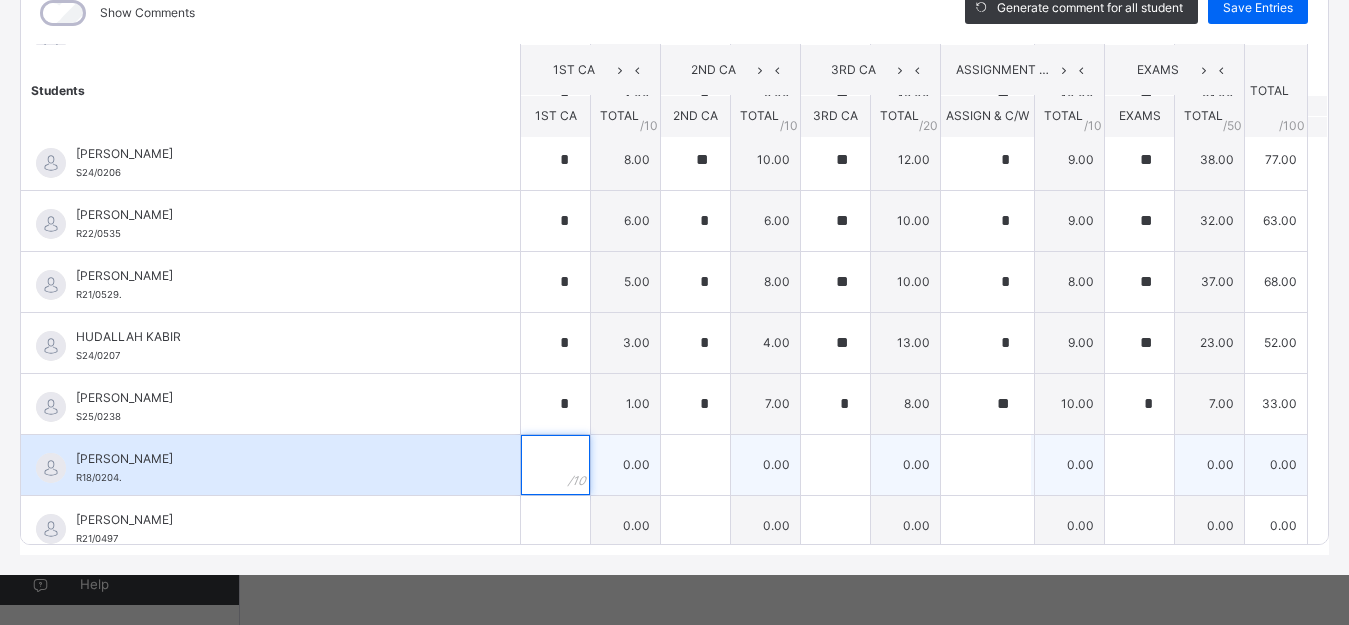 click at bounding box center [555, 465] 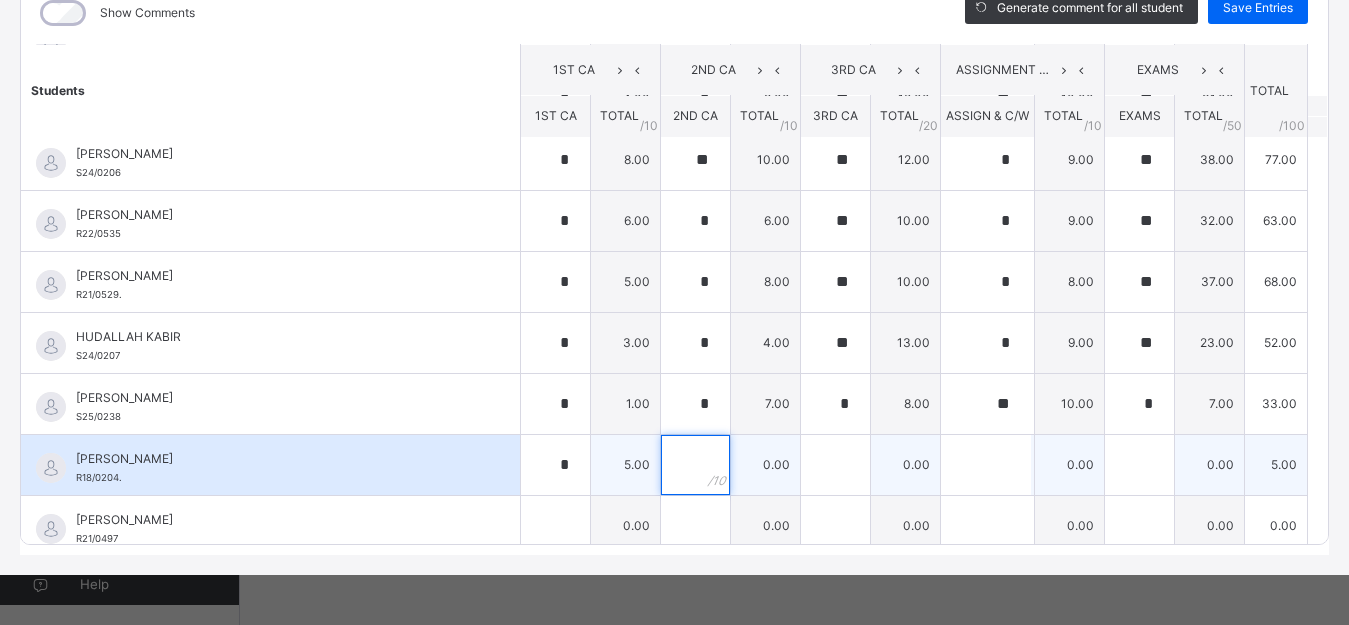 click at bounding box center (695, 465) 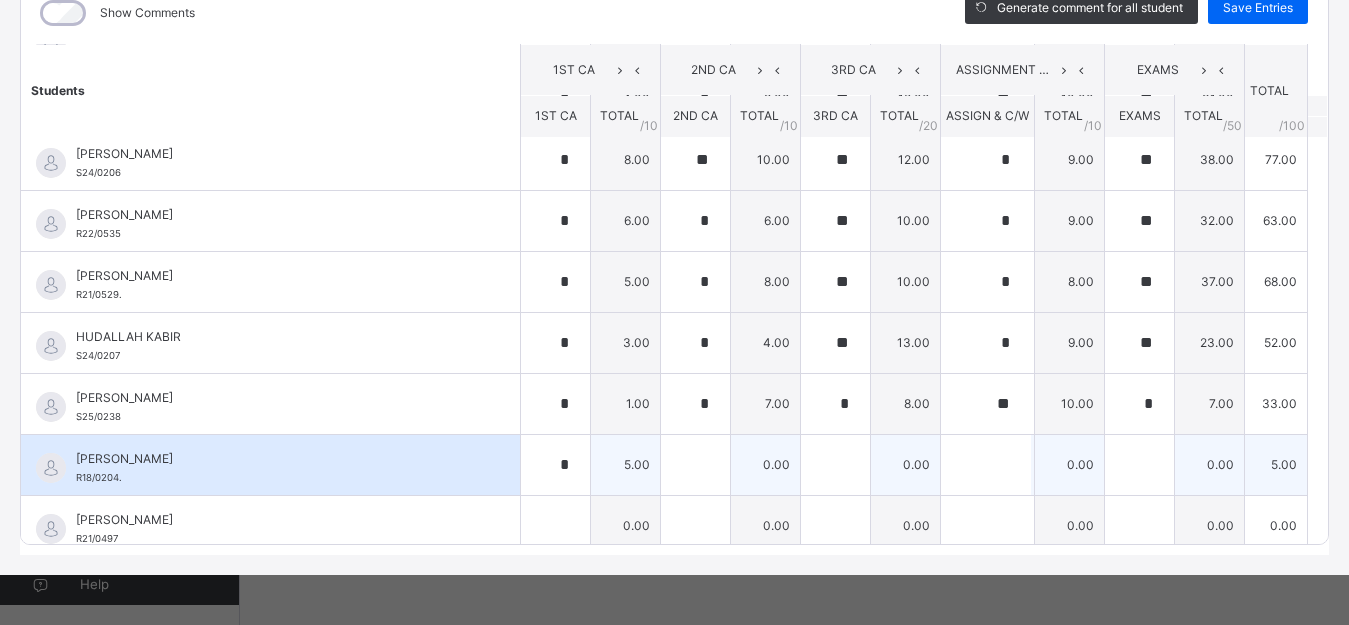 click at bounding box center [695, 465] 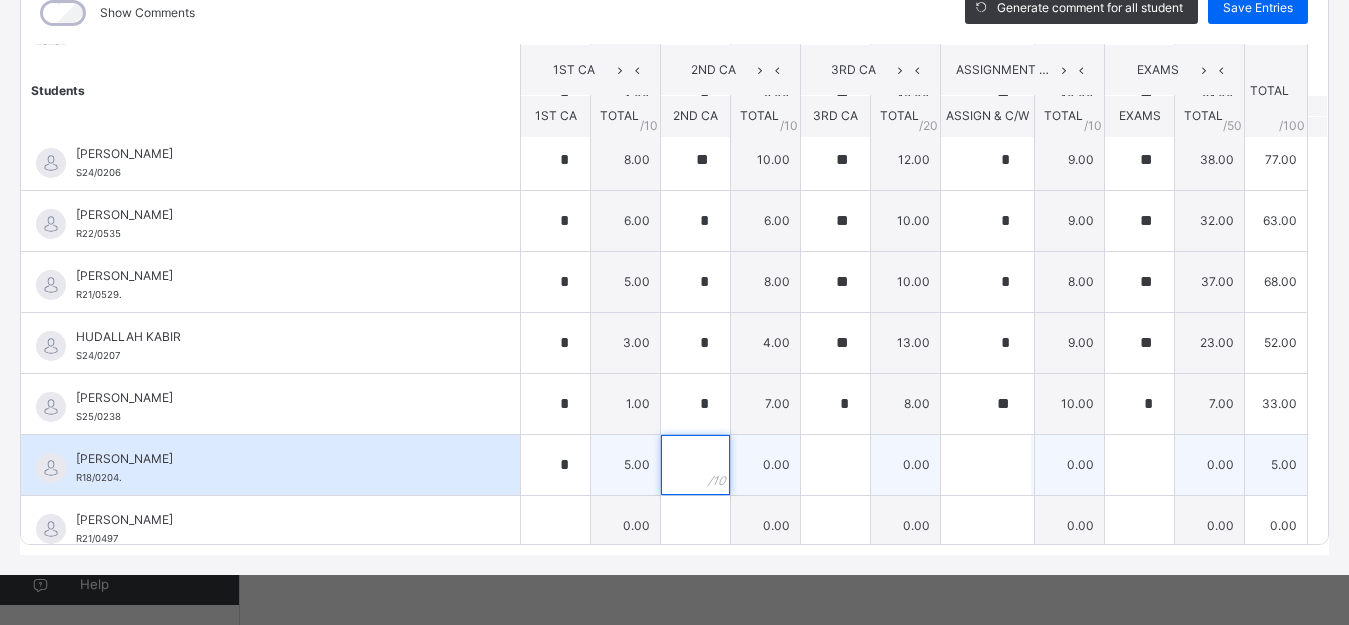 click at bounding box center (695, 465) 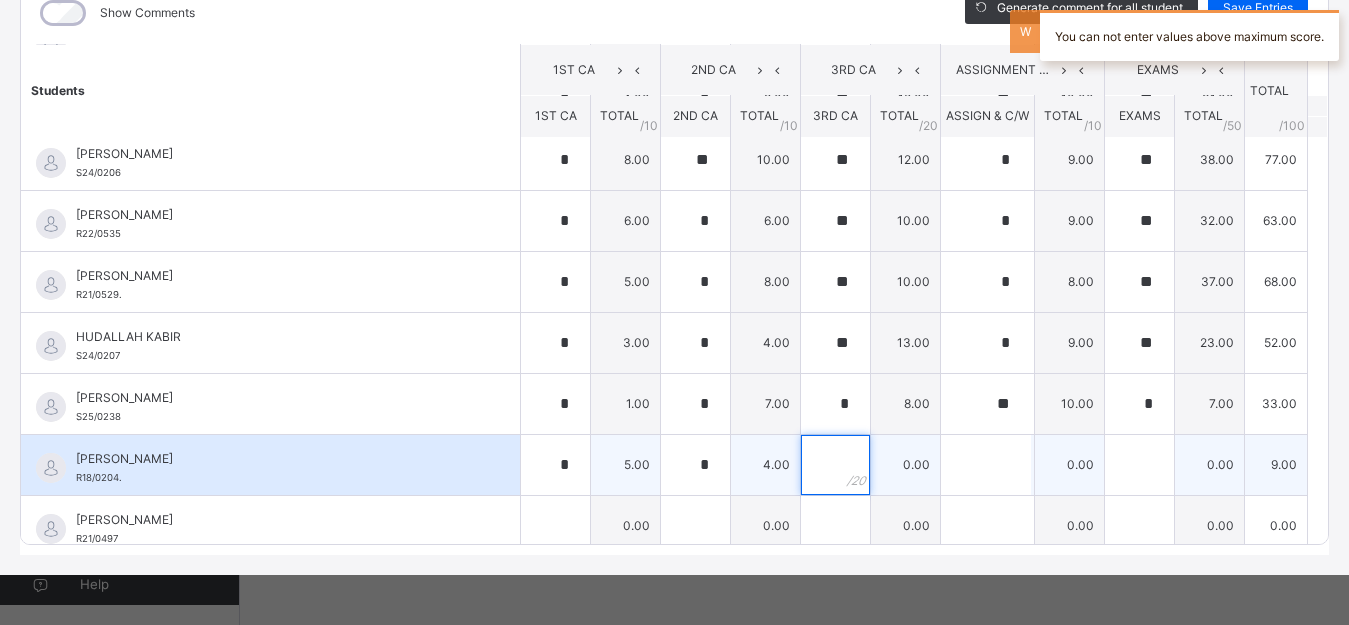 click at bounding box center (835, 465) 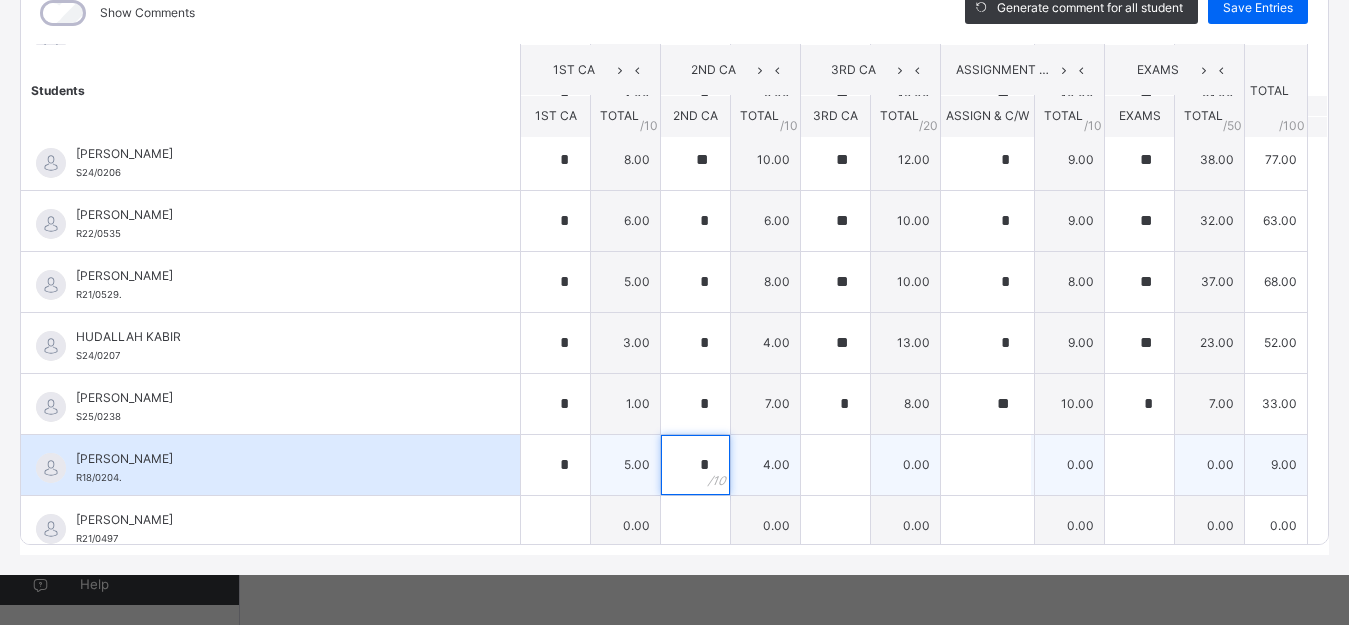 click on "*" at bounding box center (695, 465) 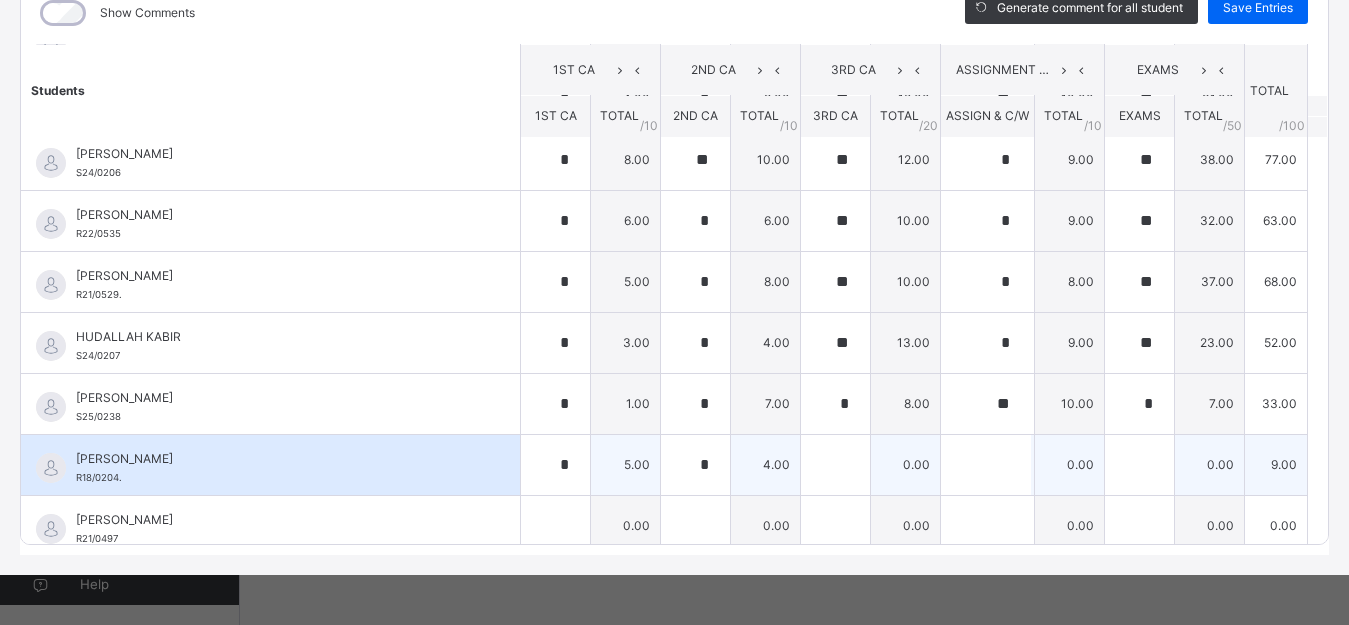 click on "*" at bounding box center (695, 465) 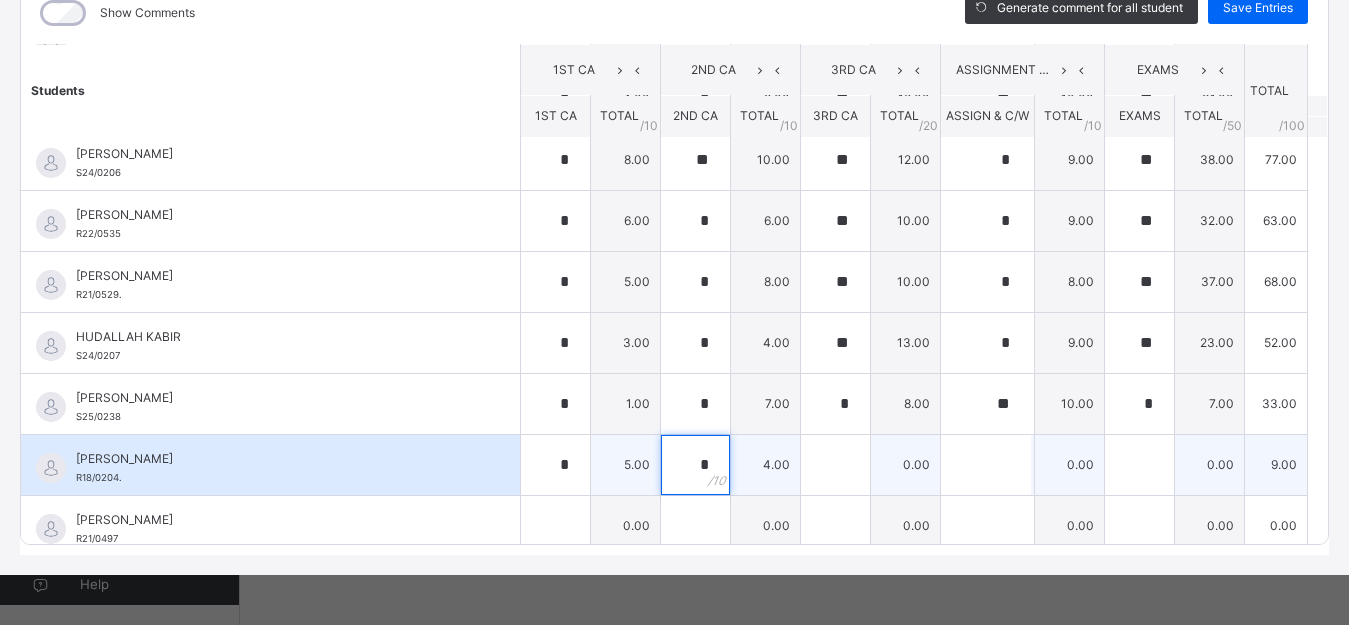 click on "*" at bounding box center [695, 465] 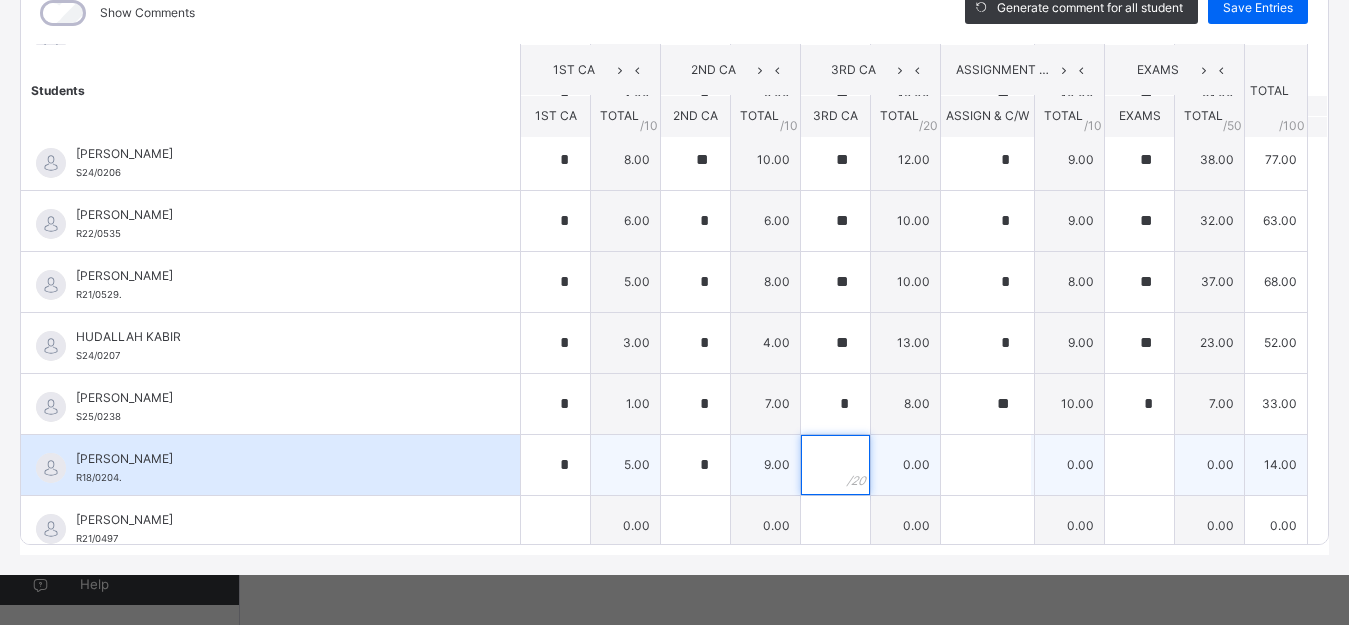 click at bounding box center [835, 465] 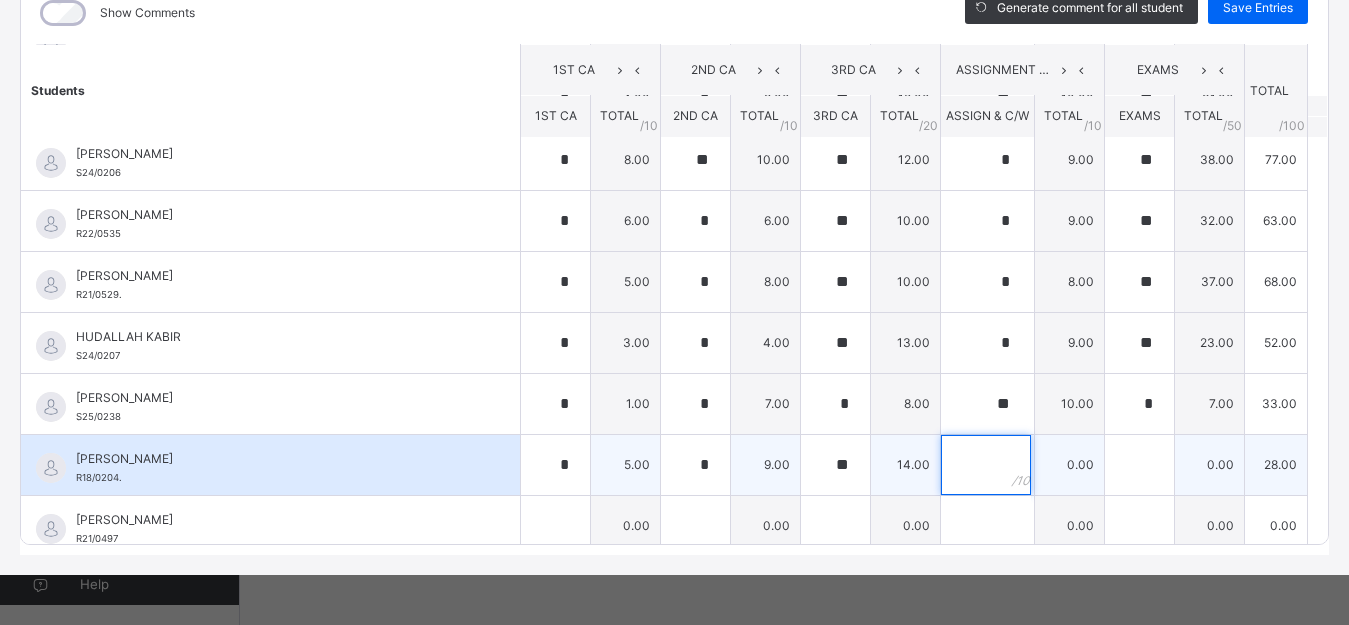 click at bounding box center (986, 465) 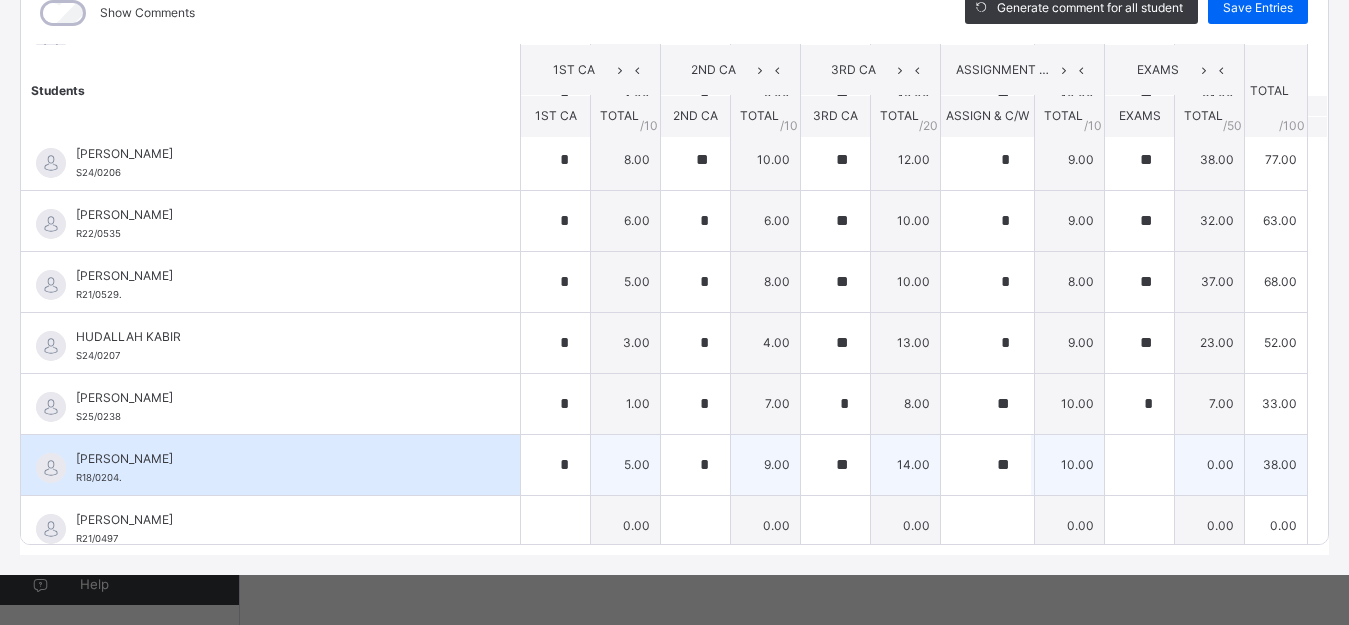 click on "10.00" at bounding box center (1070, 464) 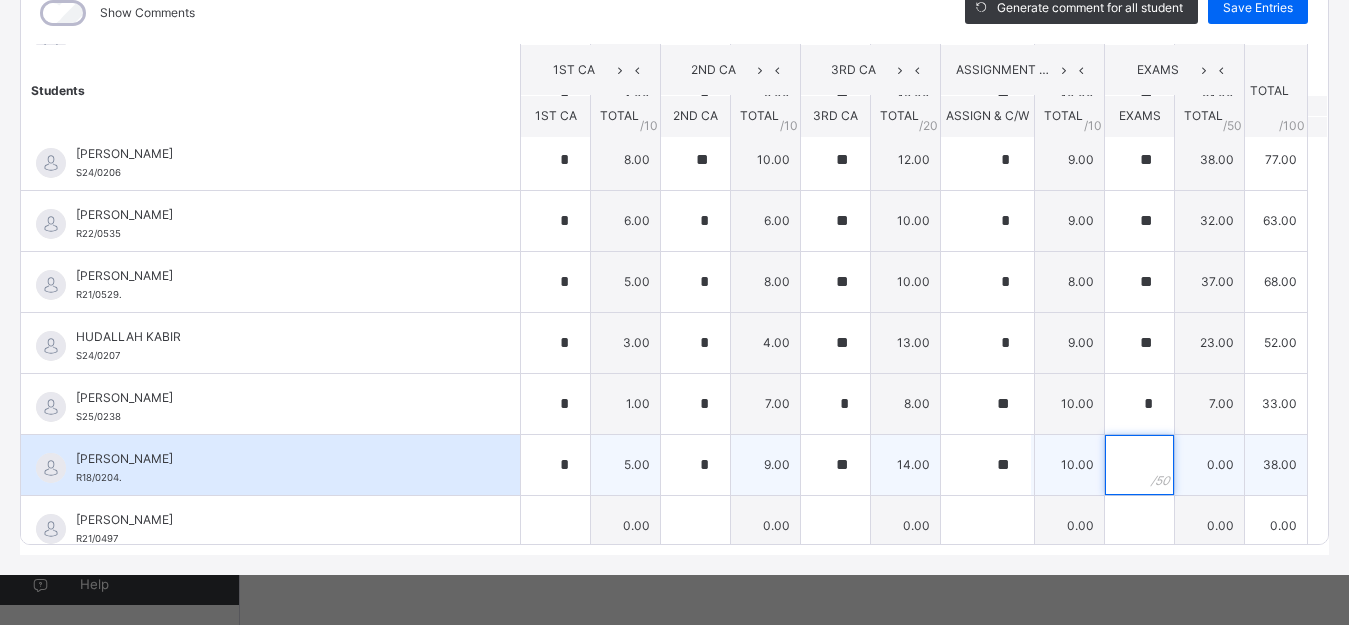 click at bounding box center [1139, 465] 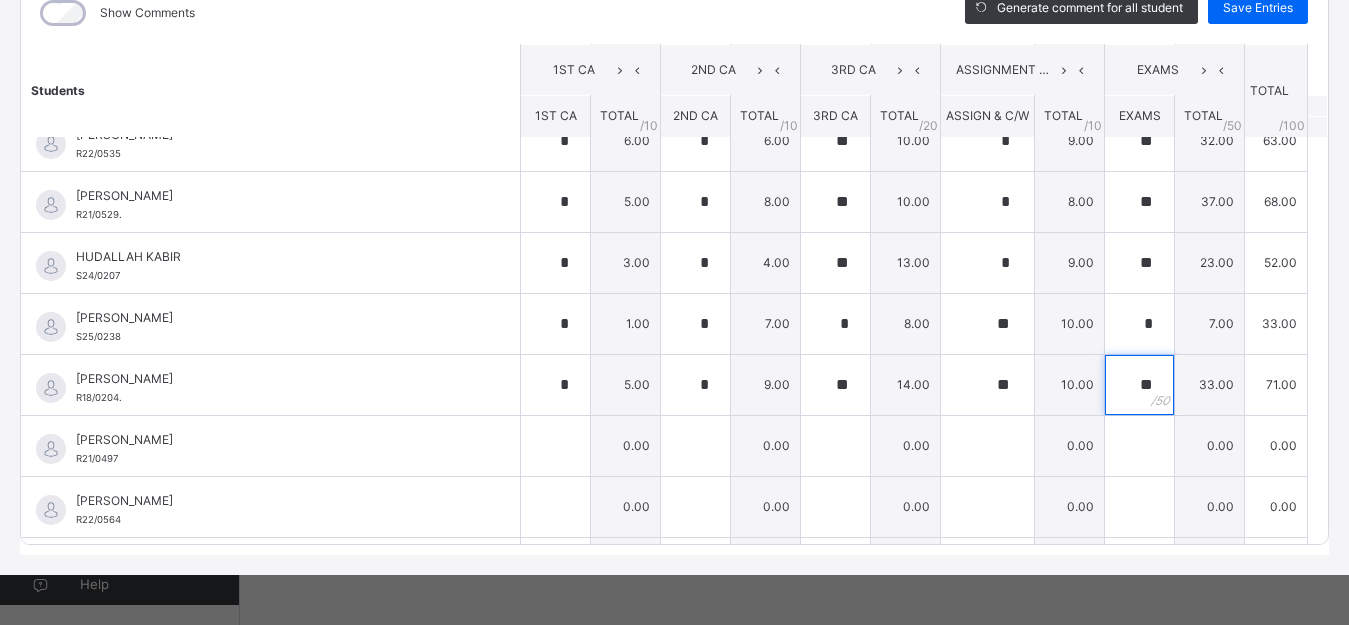 scroll, scrollTop: 677, scrollLeft: 0, axis: vertical 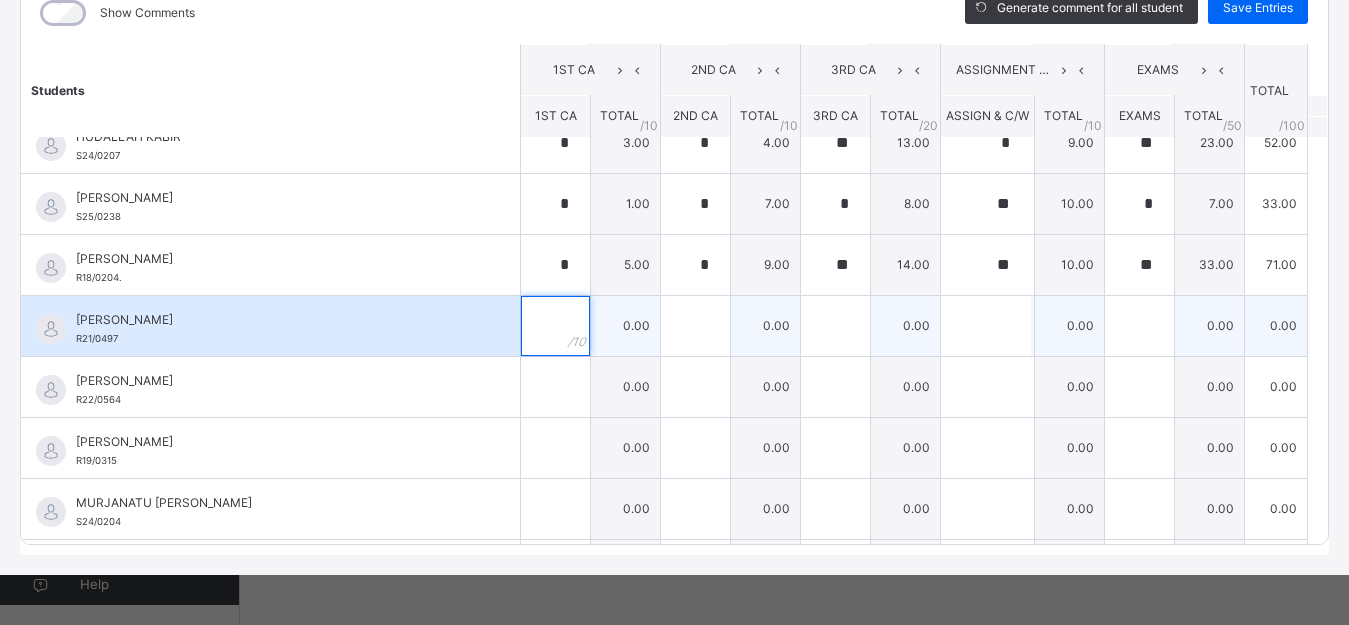 click at bounding box center [555, 326] 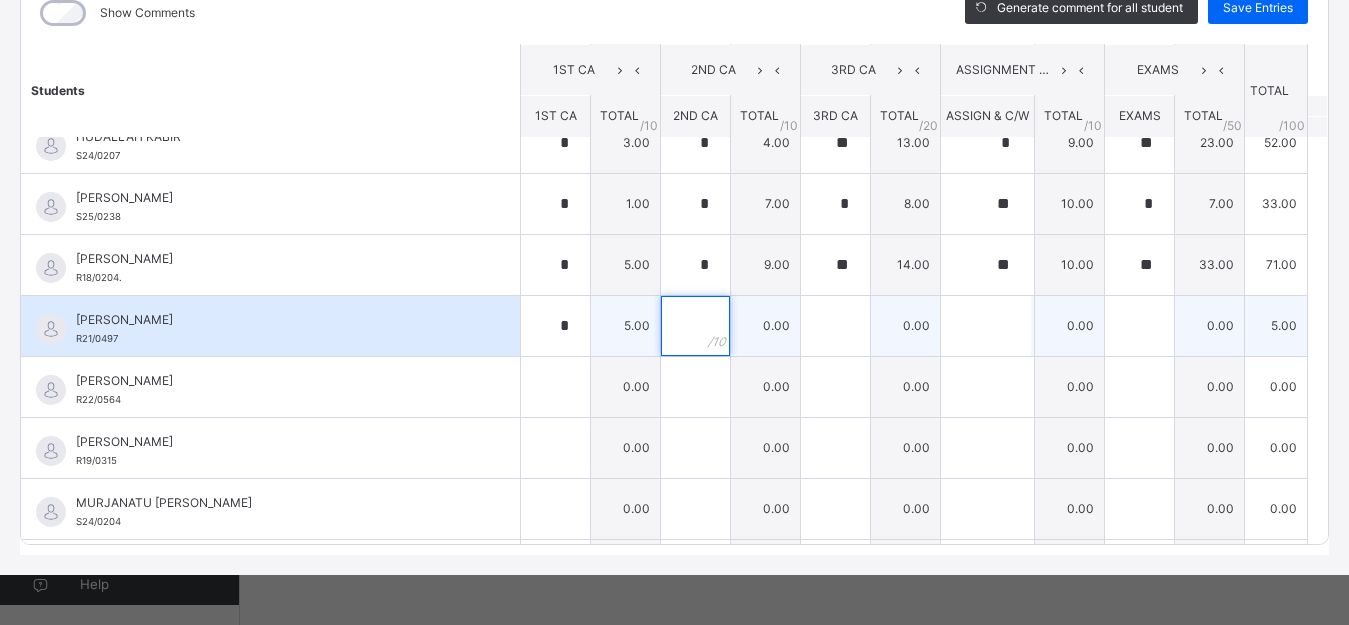 click at bounding box center (695, 326) 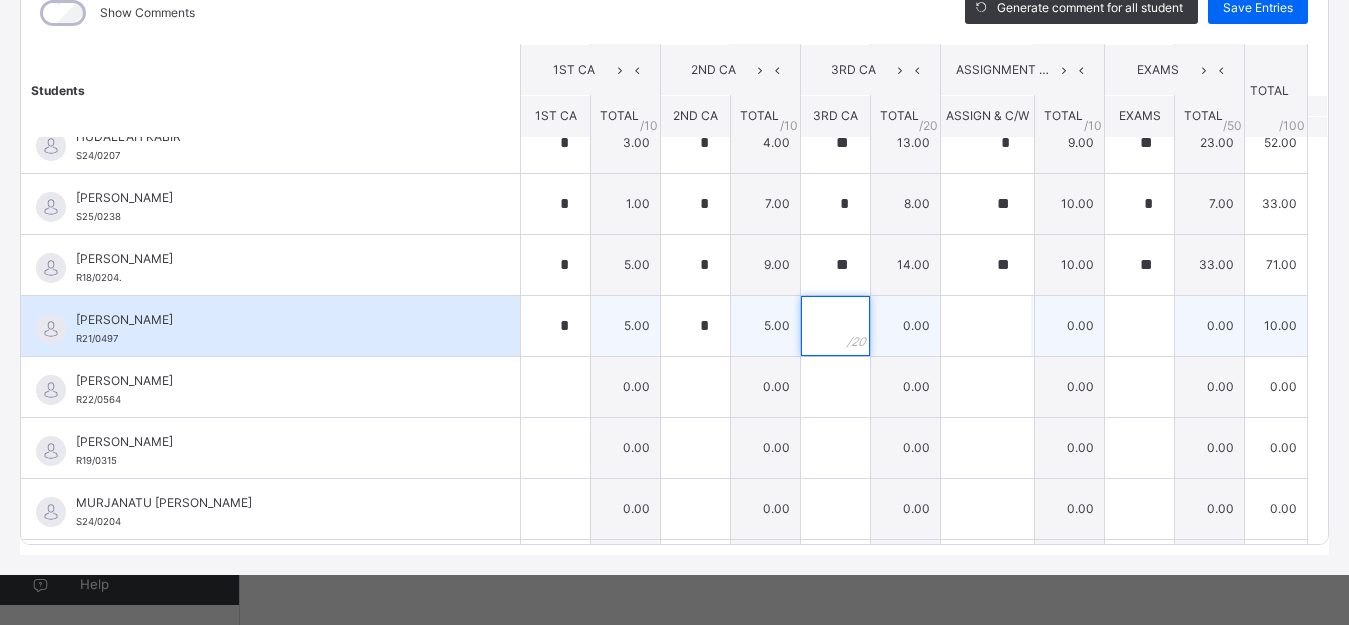 click at bounding box center (835, 326) 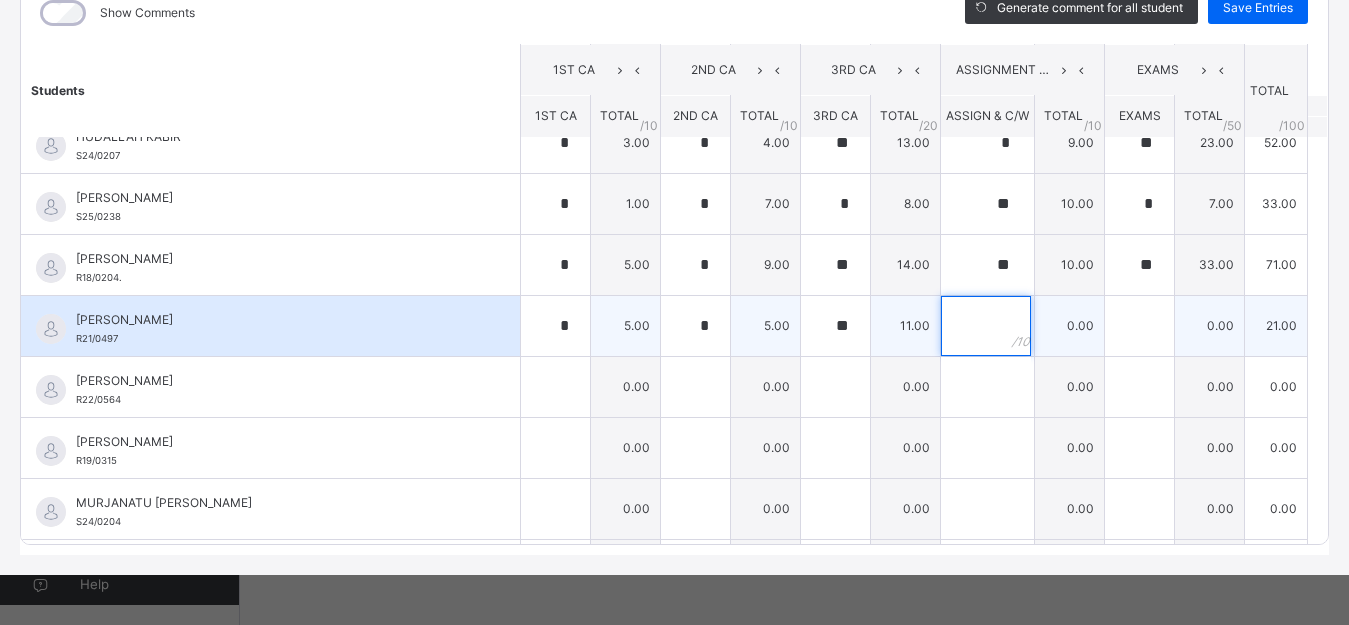 click at bounding box center [986, 326] 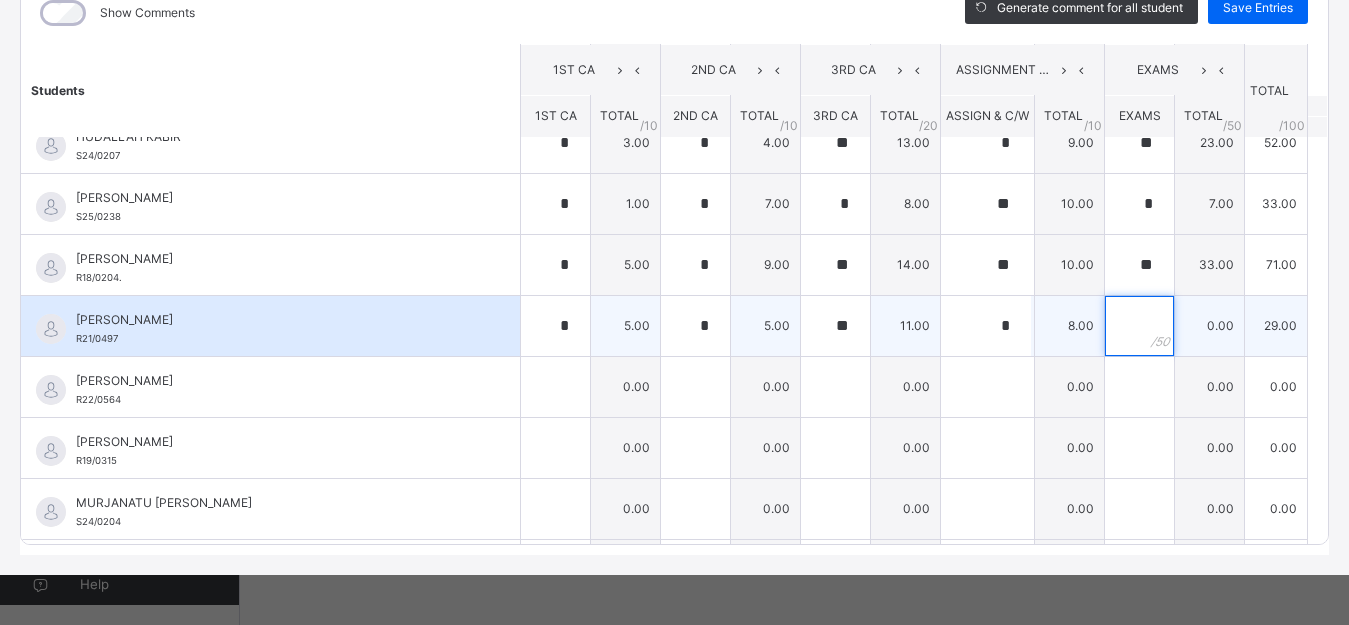 click at bounding box center [1139, 326] 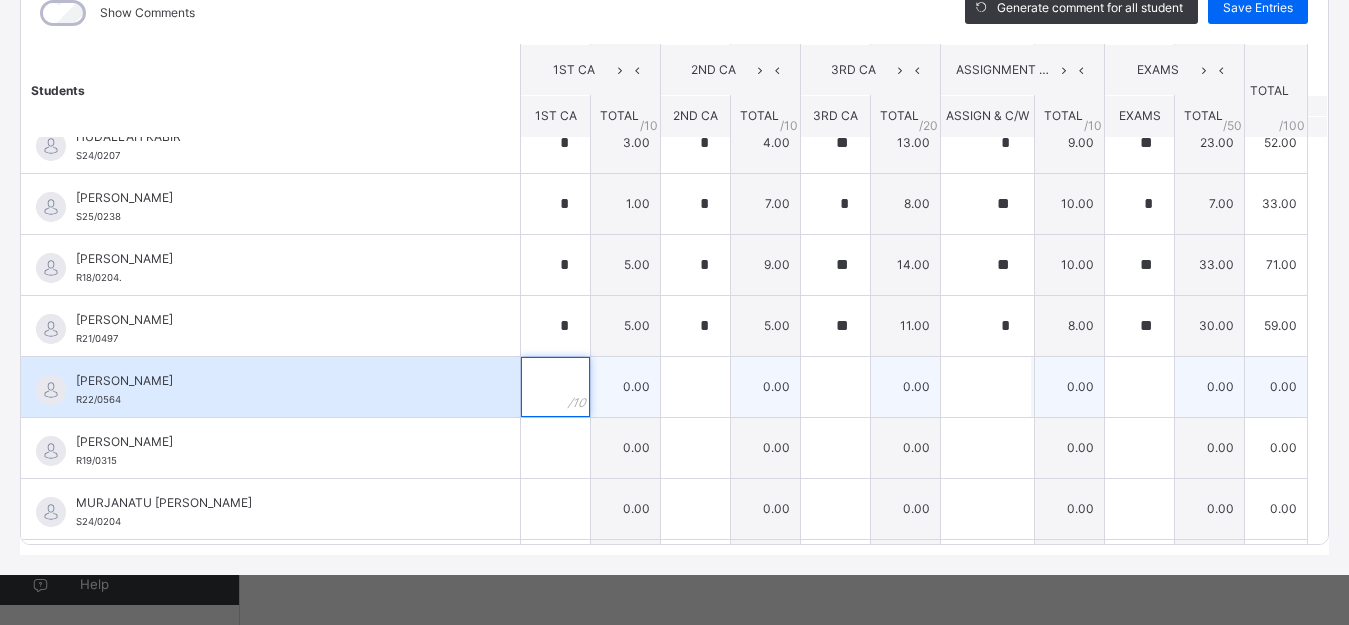 click at bounding box center (555, 387) 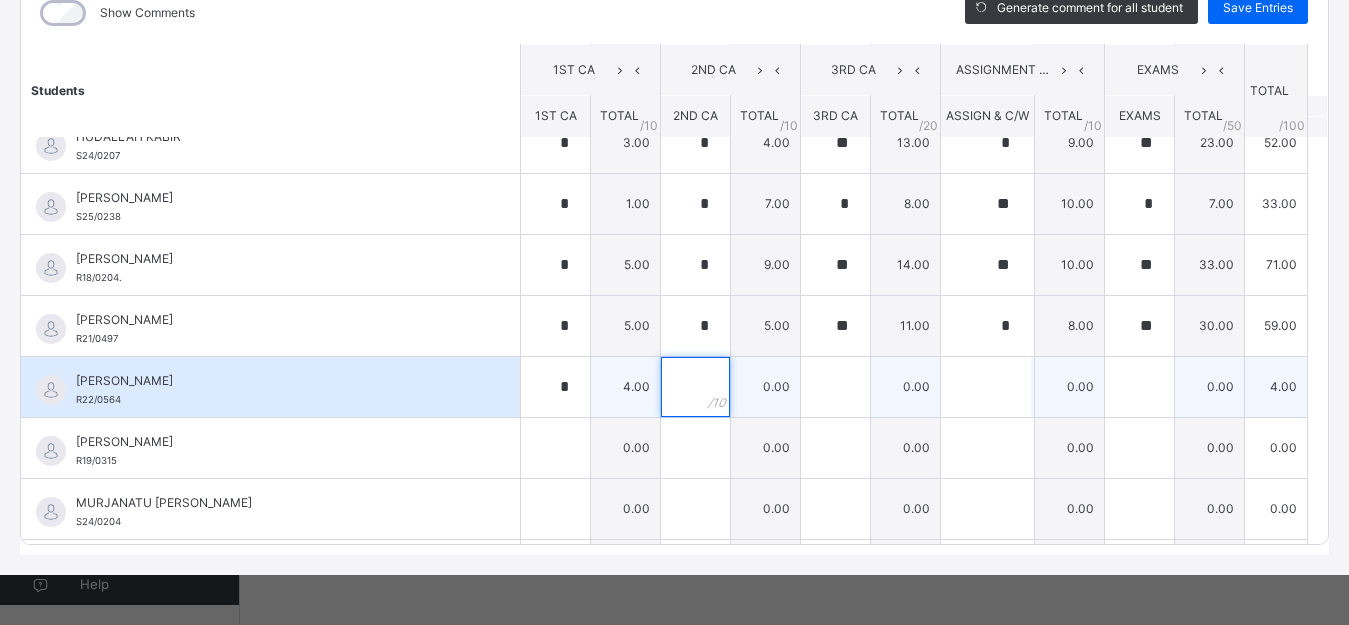 click at bounding box center (695, 387) 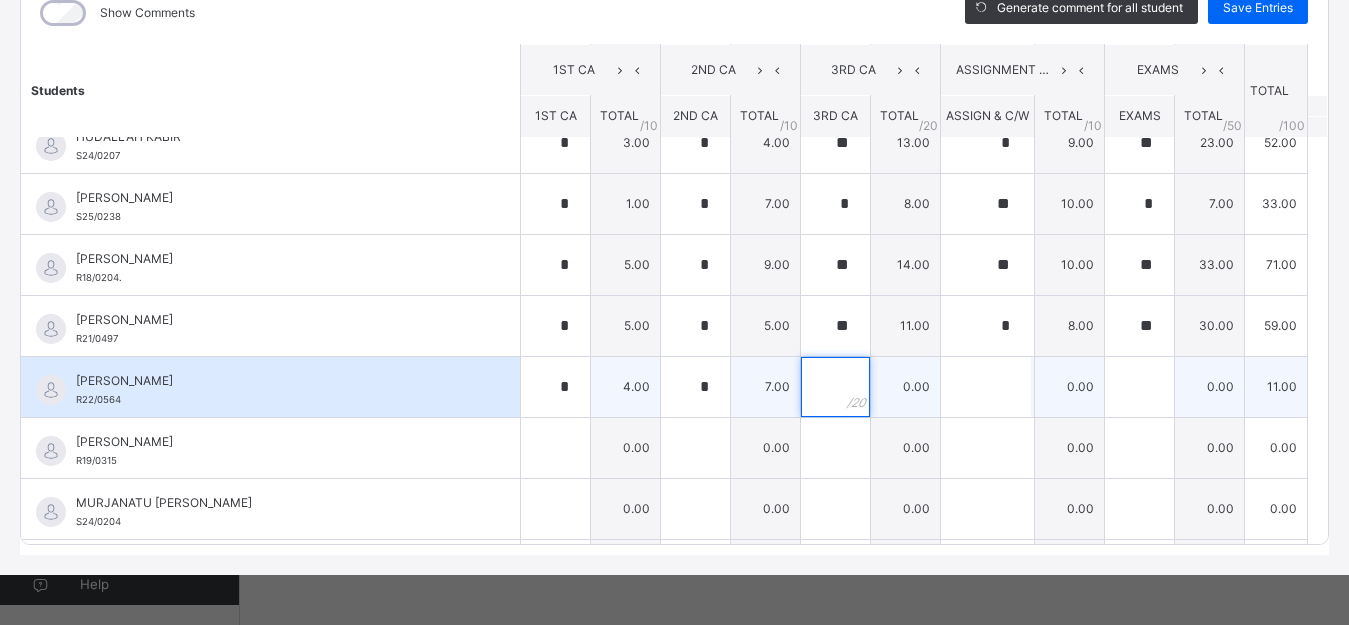 click at bounding box center (835, 387) 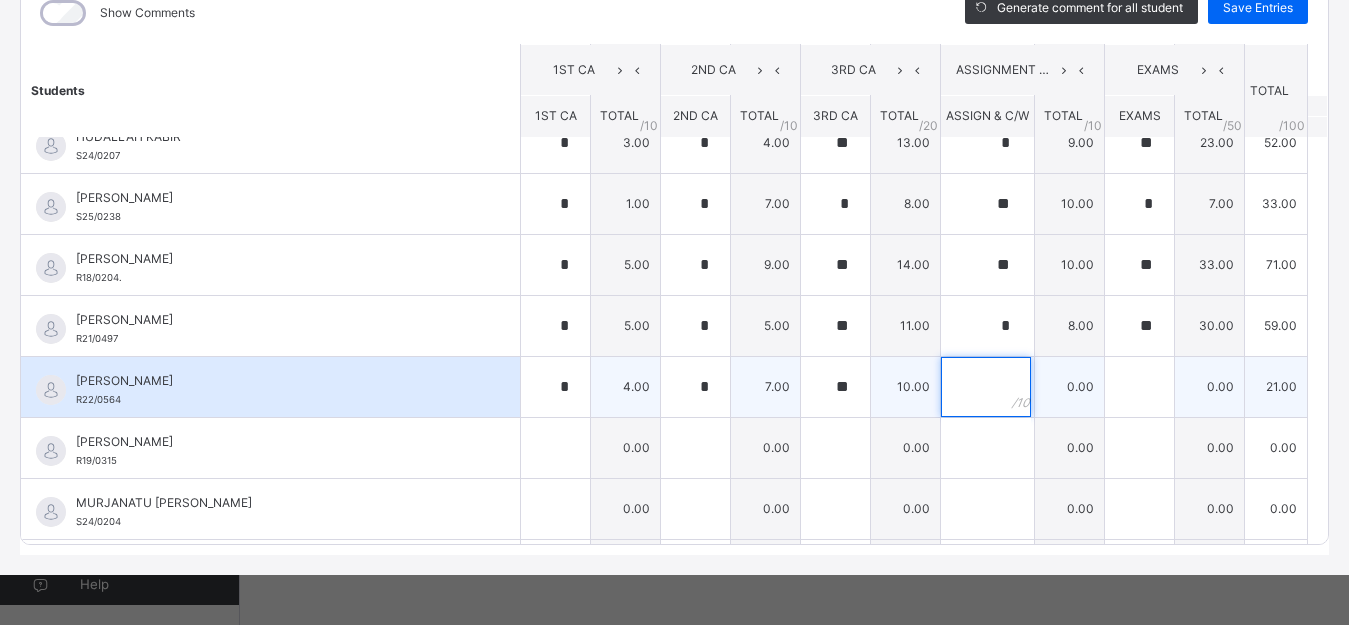 click at bounding box center (986, 387) 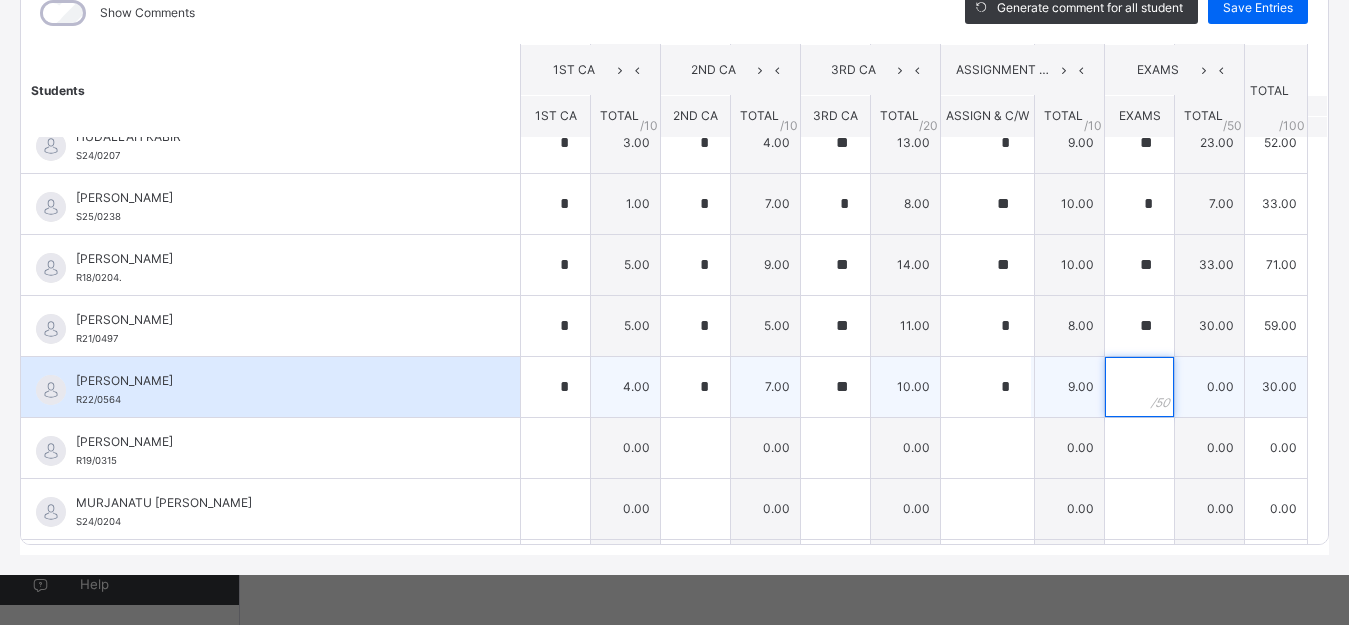 click at bounding box center [1139, 387] 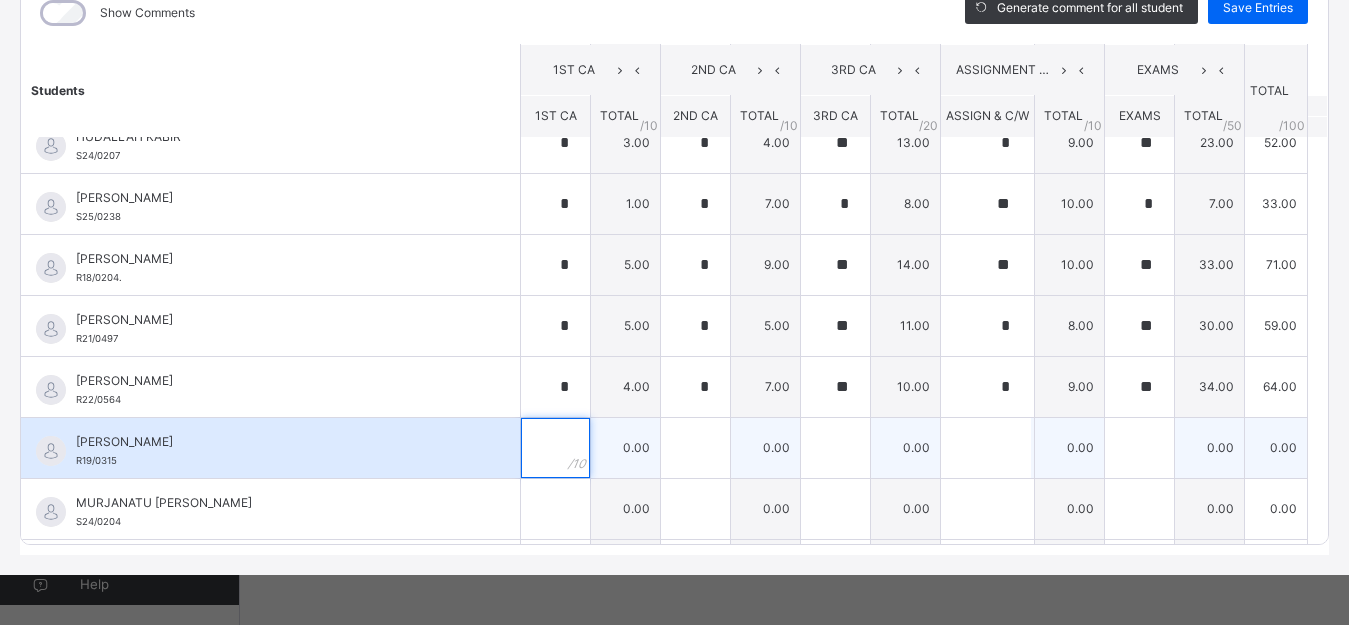 click at bounding box center [555, 448] 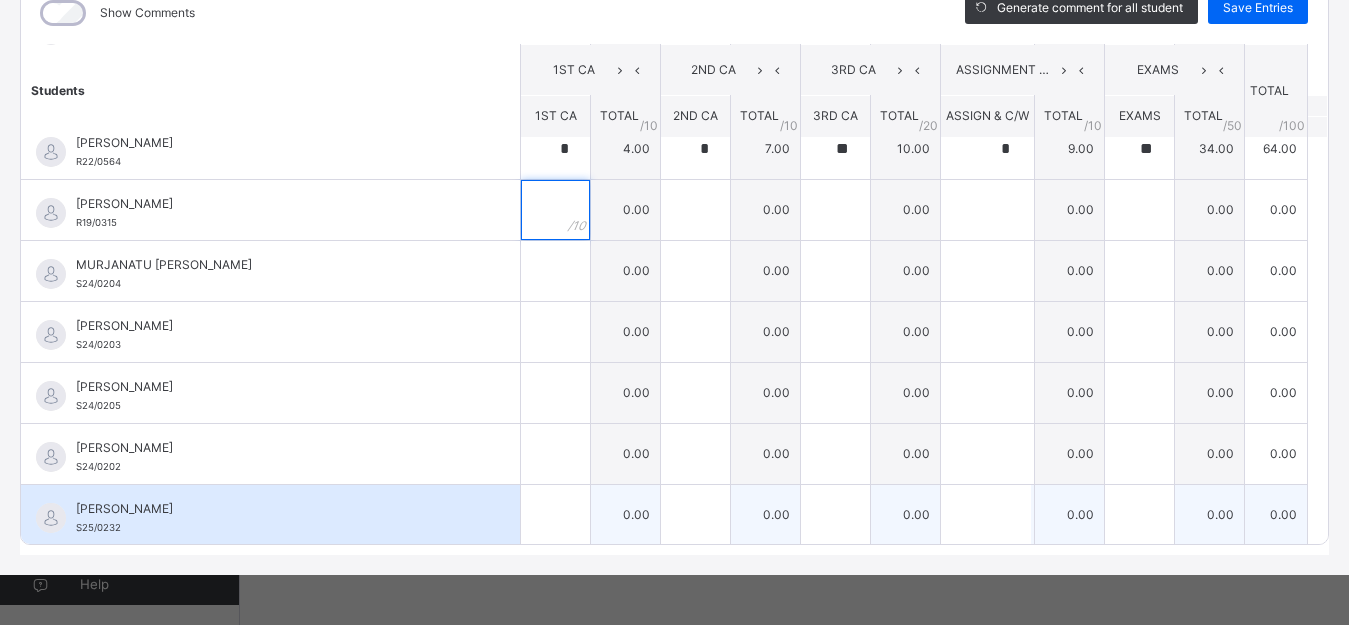 scroll, scrollTop: 997, scrollLeft: 0, axis: vertical 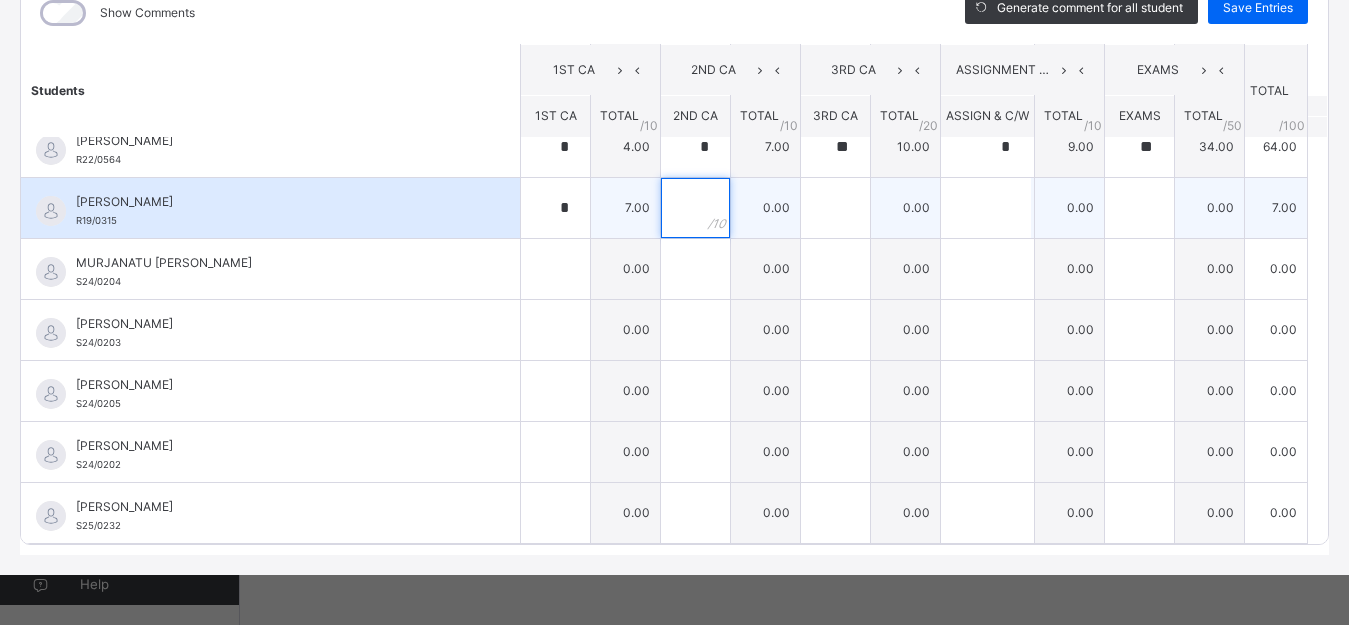 click at bounding box center (695, 208) 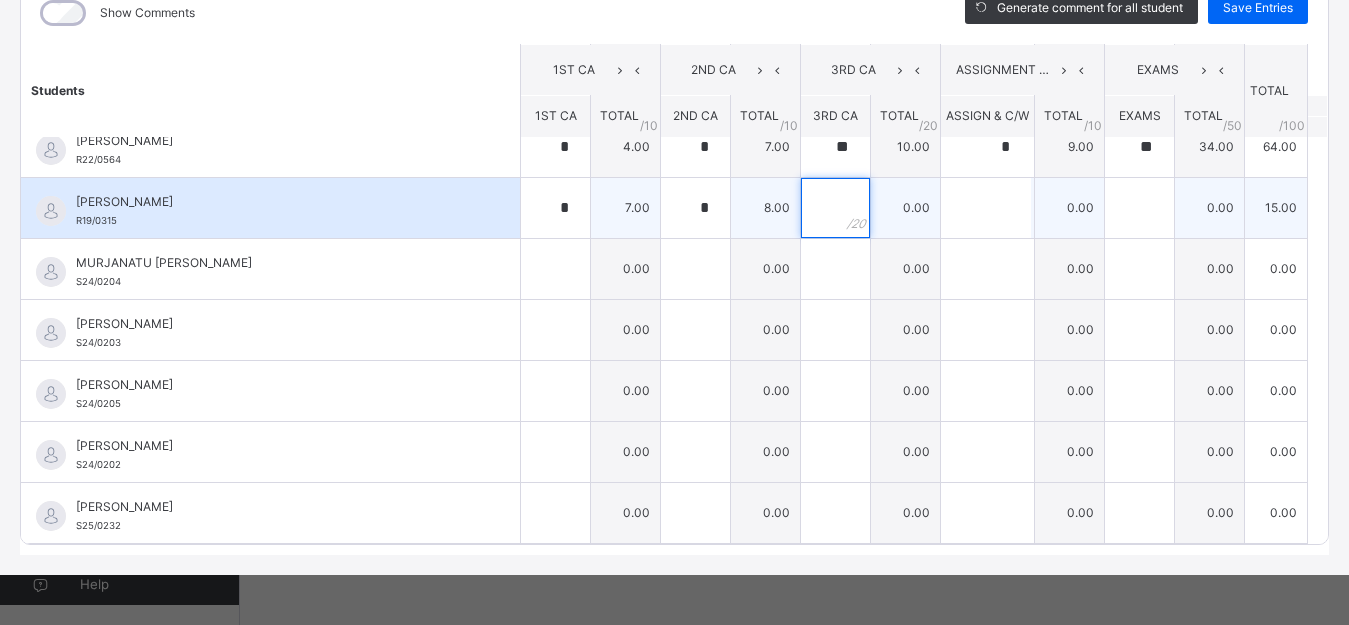 click at bounding box center [835, 208] 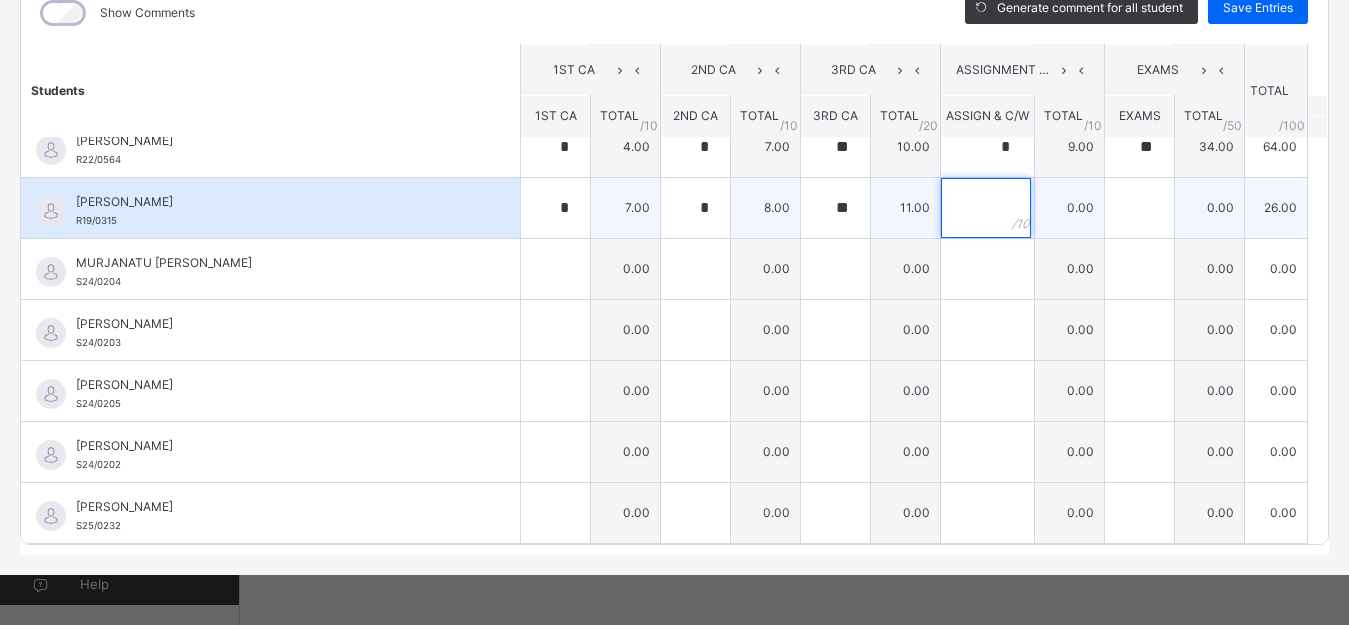 click at bounding box center [986, 208] 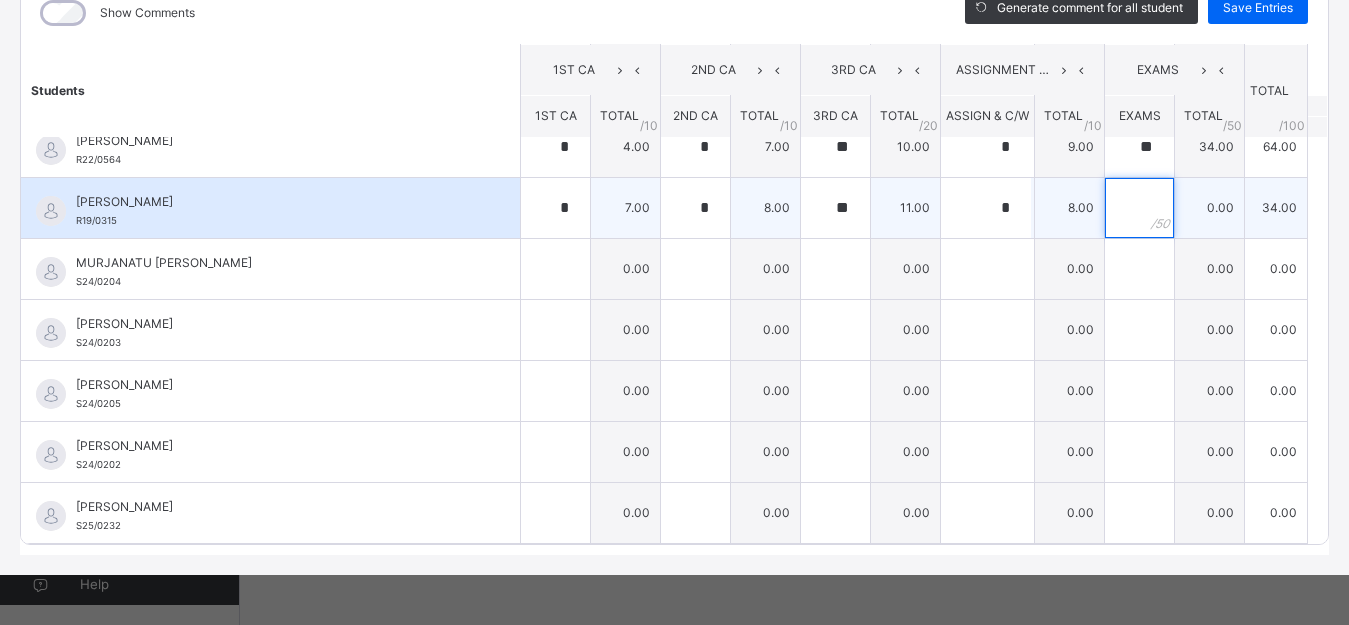 click at bounding box center (1139, 208) 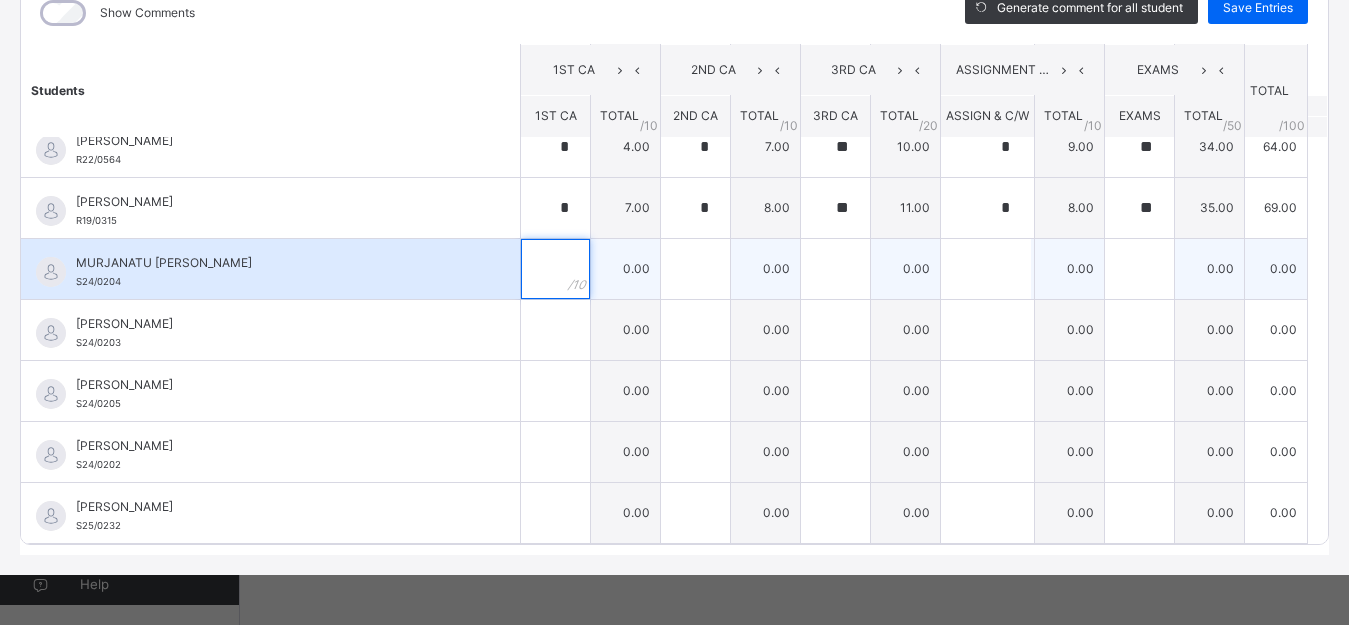 click at bounding box center (555, 269) 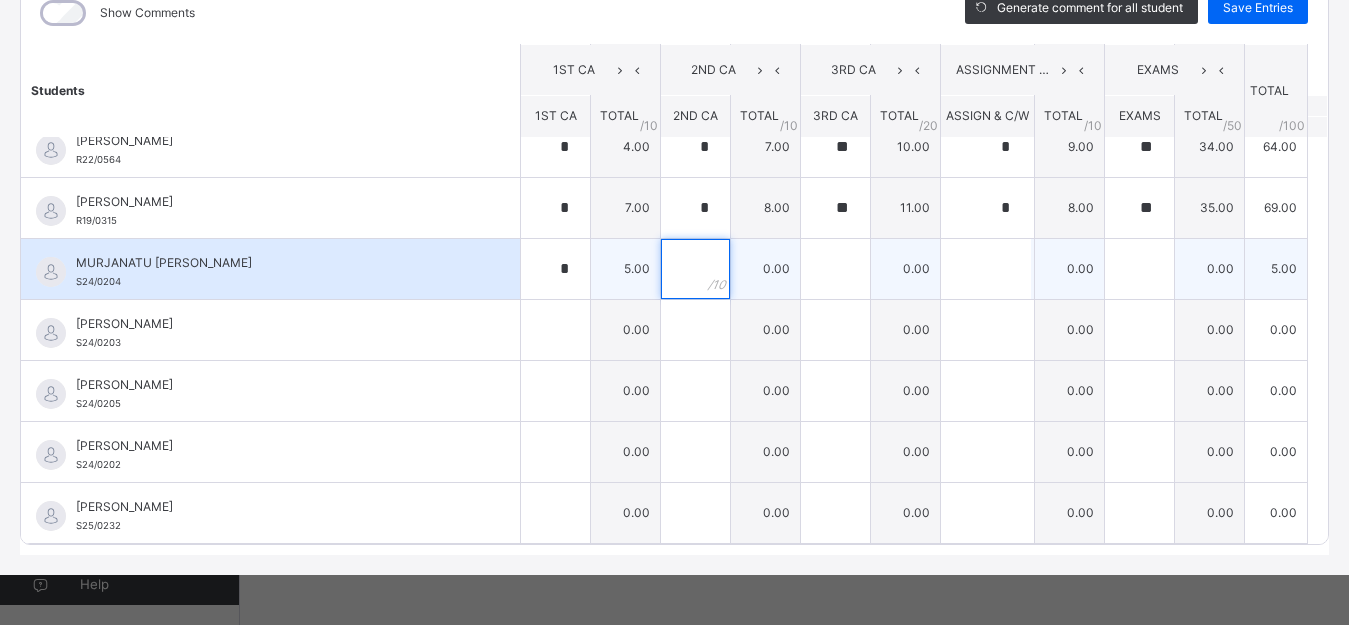 click at bounding box center [695, 269] 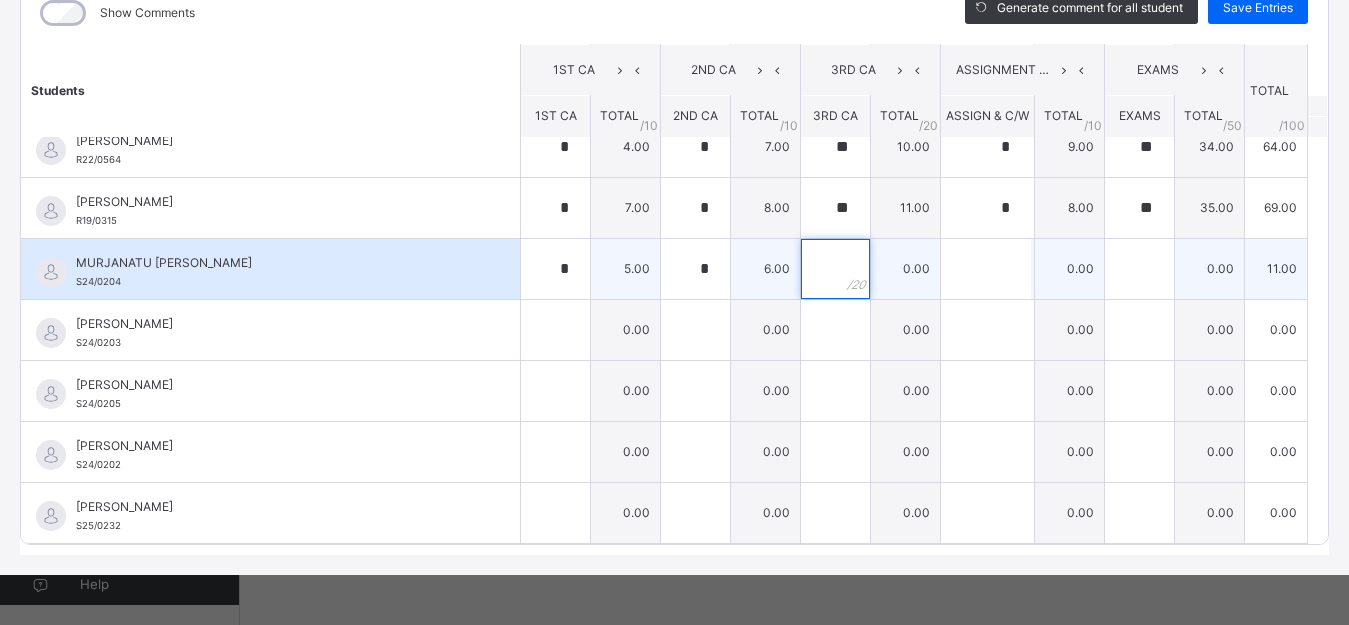 click at bounding box center (835, 269) 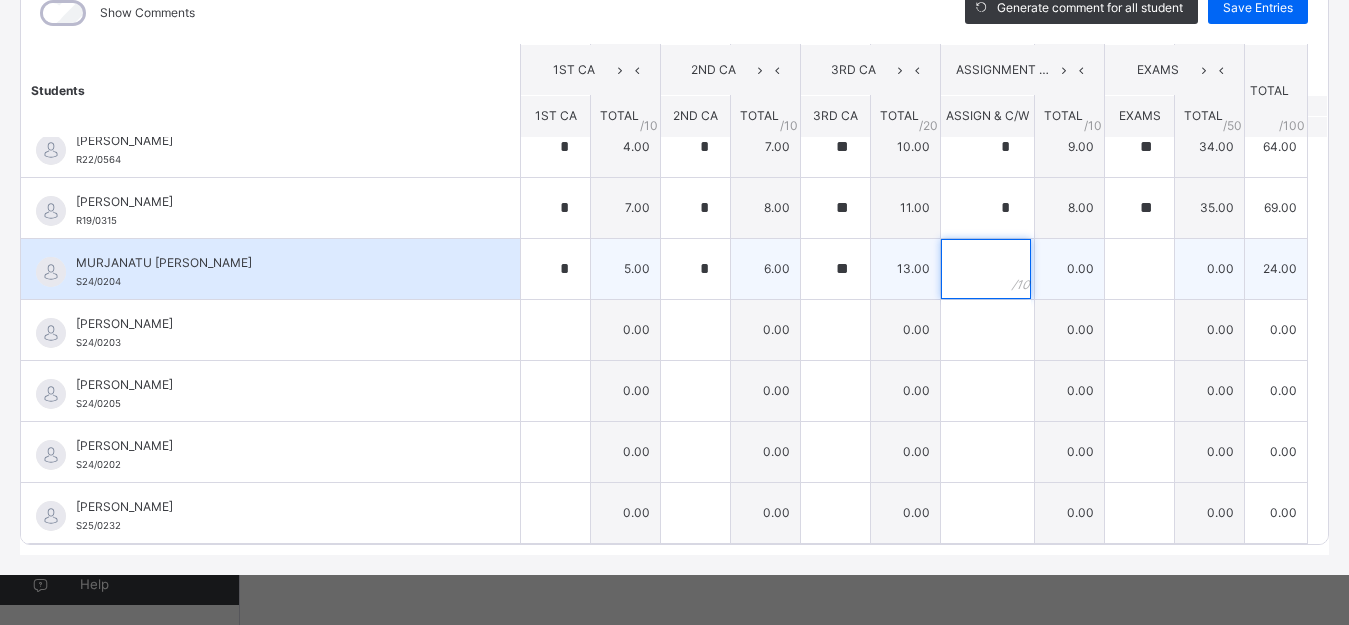 click at bounding box center (986, 269) 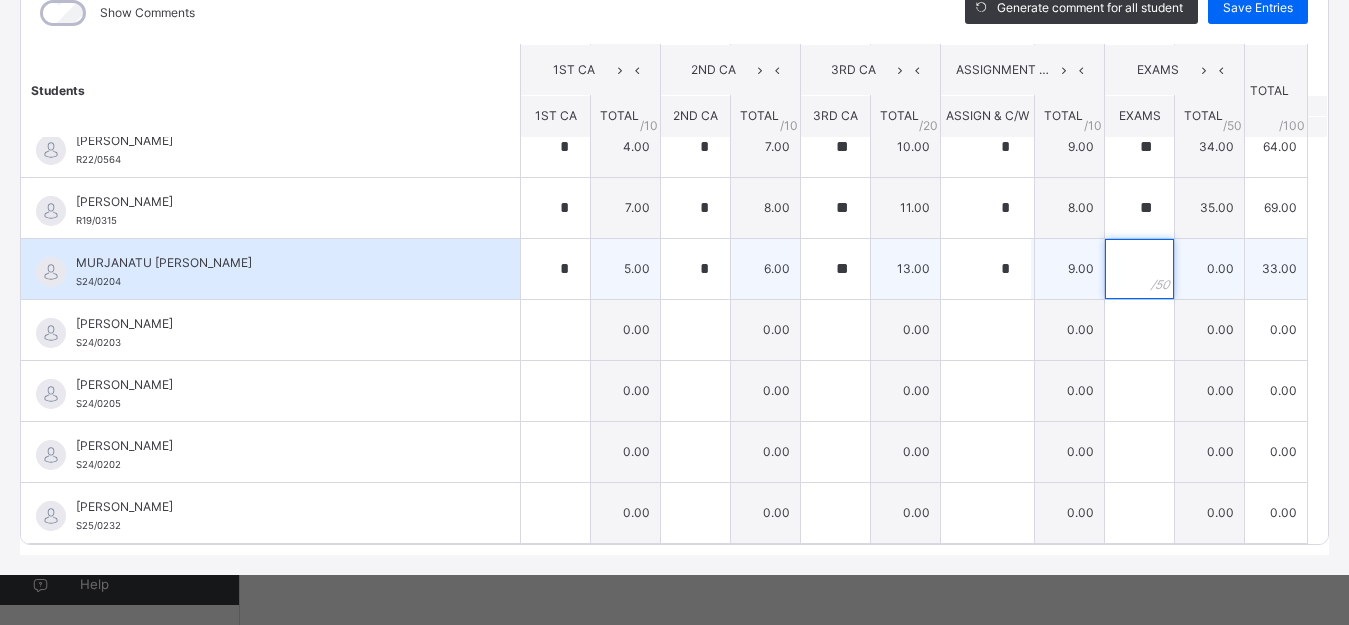 click at bounding box center [1139, 269] 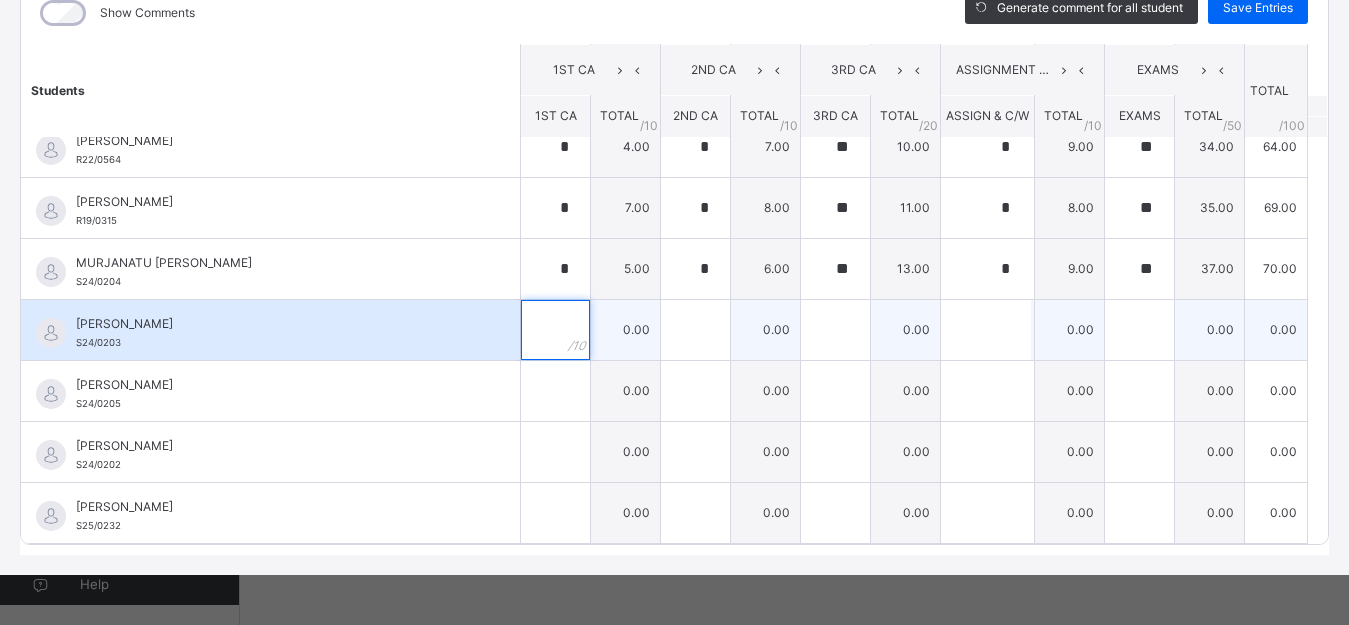 click at bounding box center [555, 330] 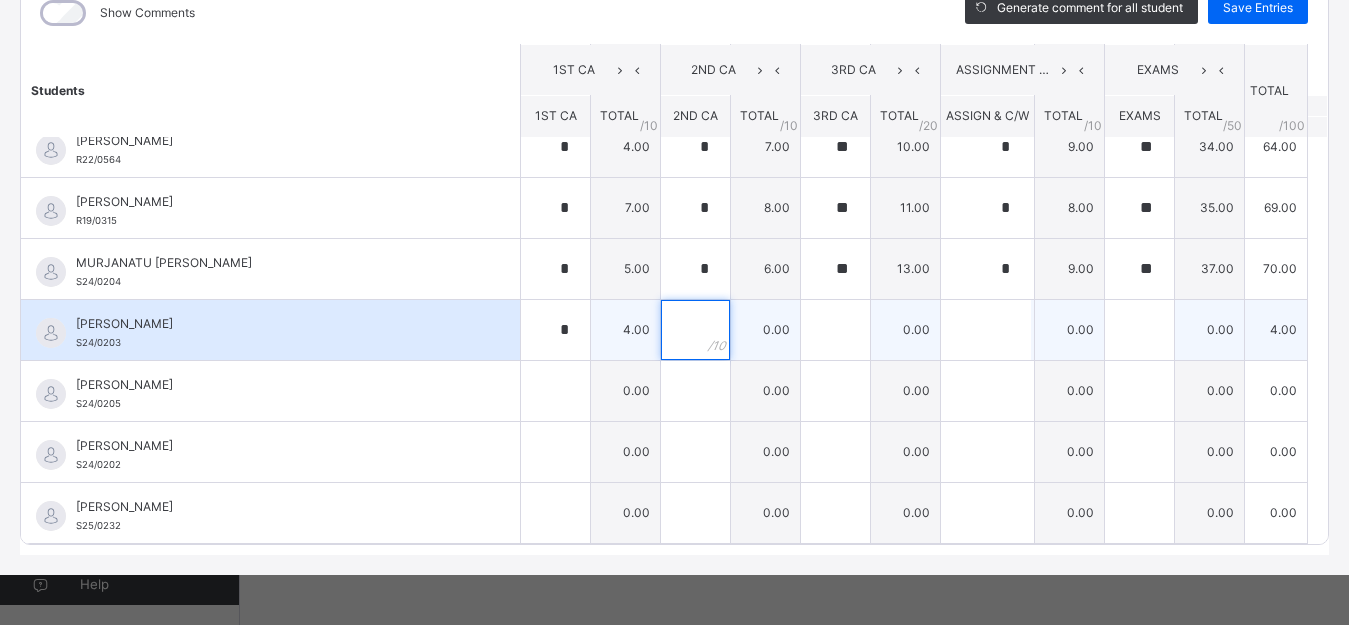 click at bounding box center [695, 330] 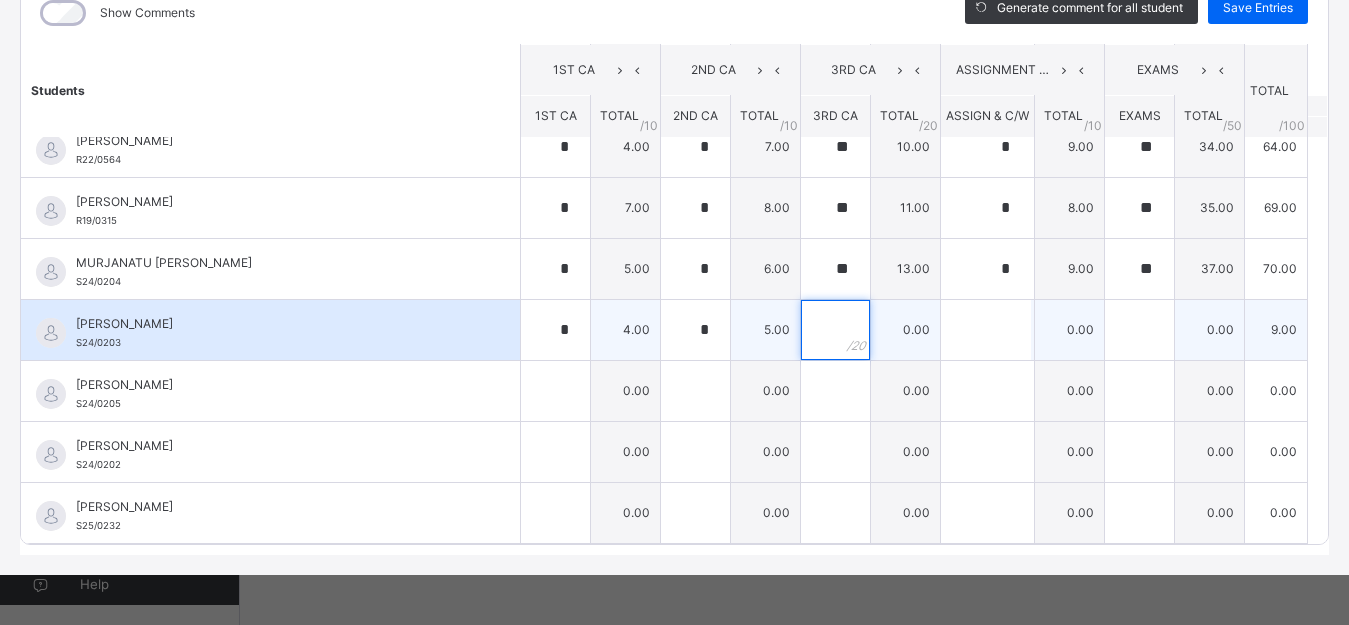 click at bounding box center (835, 330) 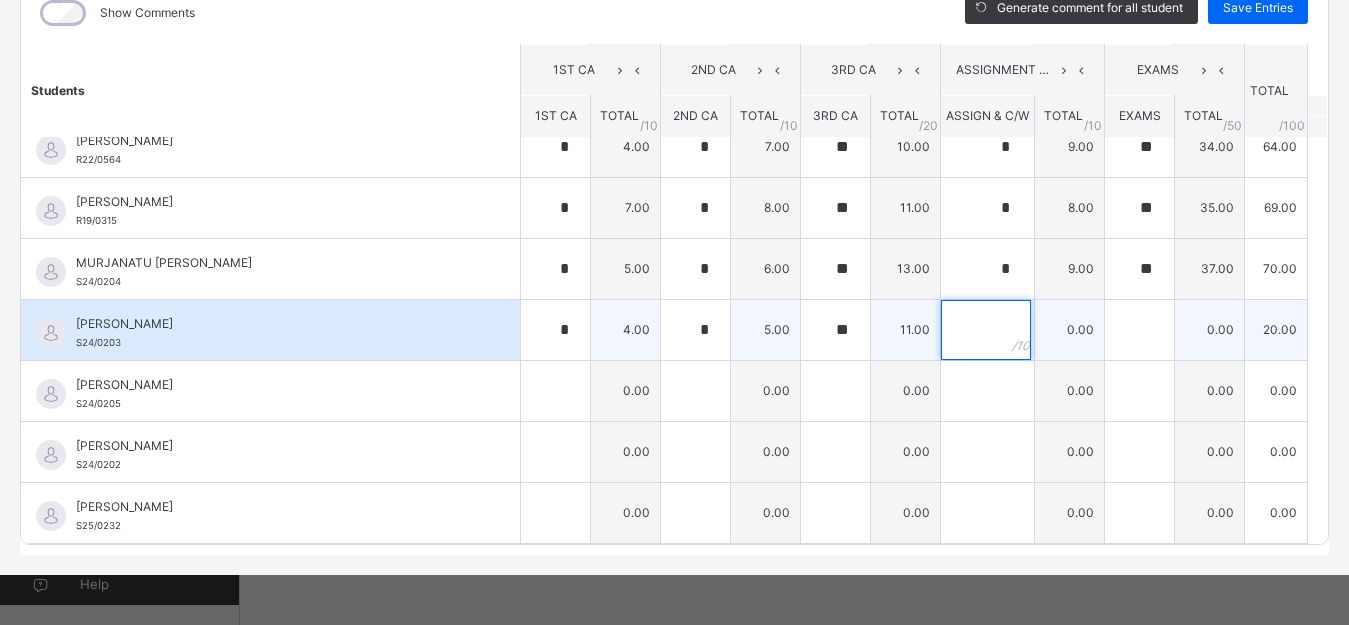 click at bounding box center (986, 330) 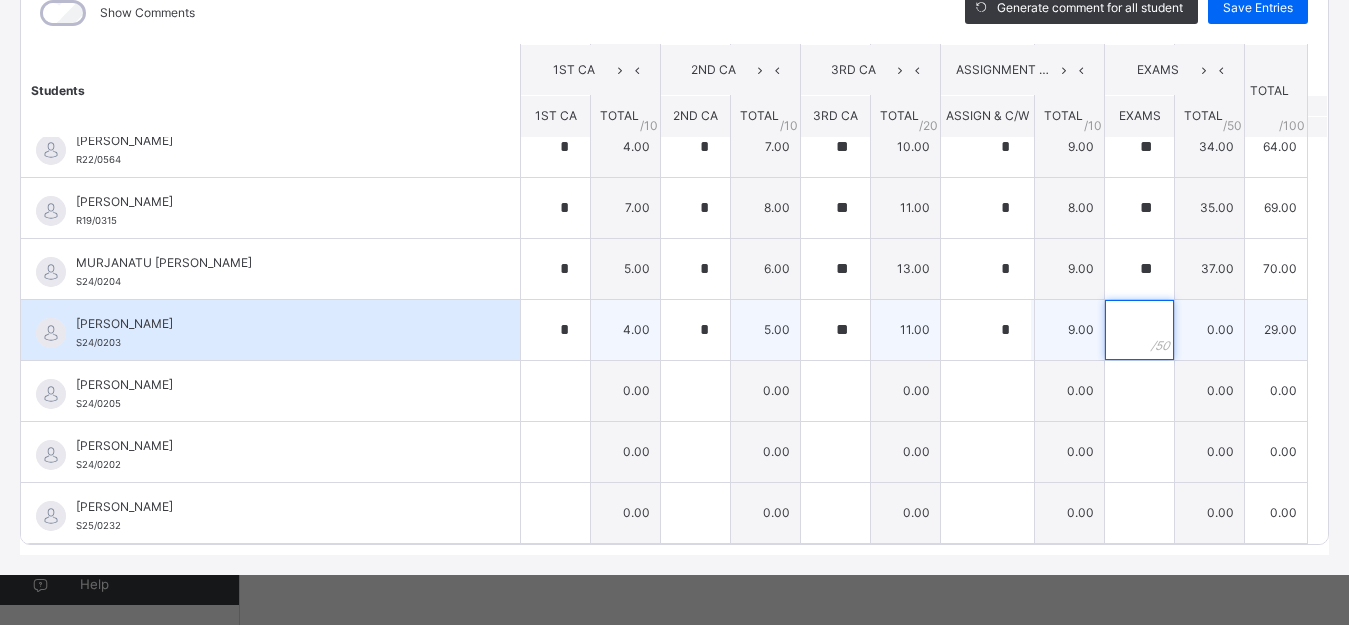 click at bounding box center [1139, 330] 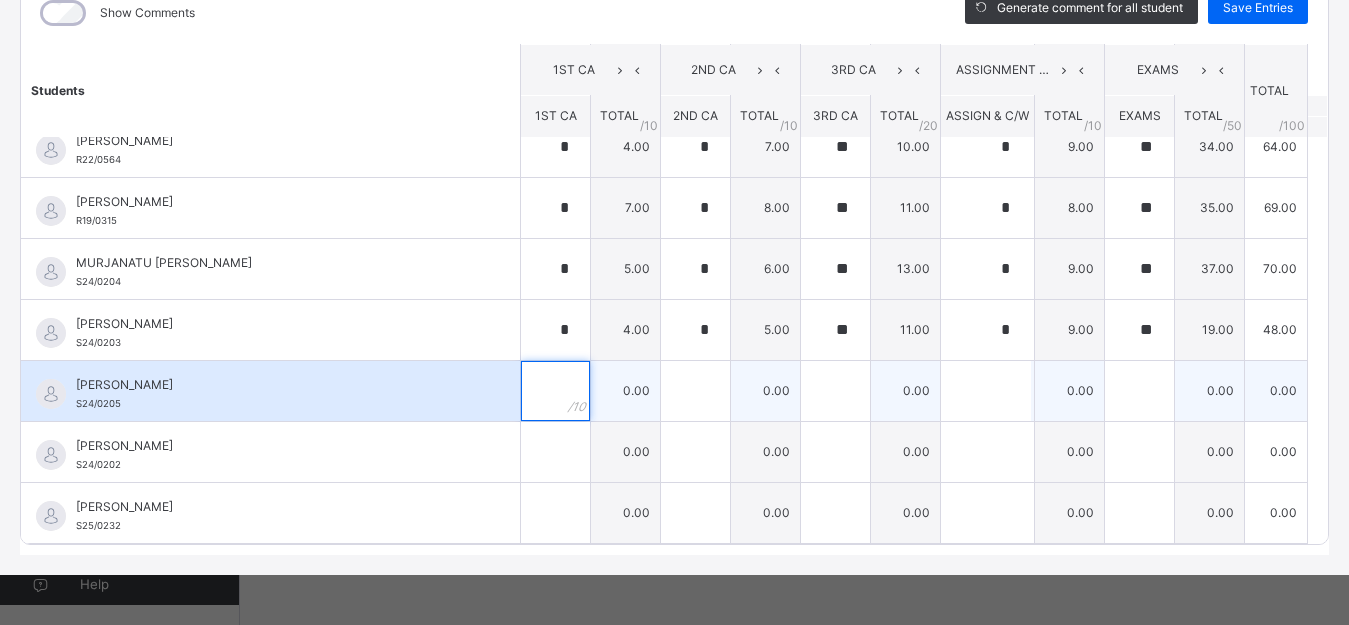 click at bounding box center [555, 391] 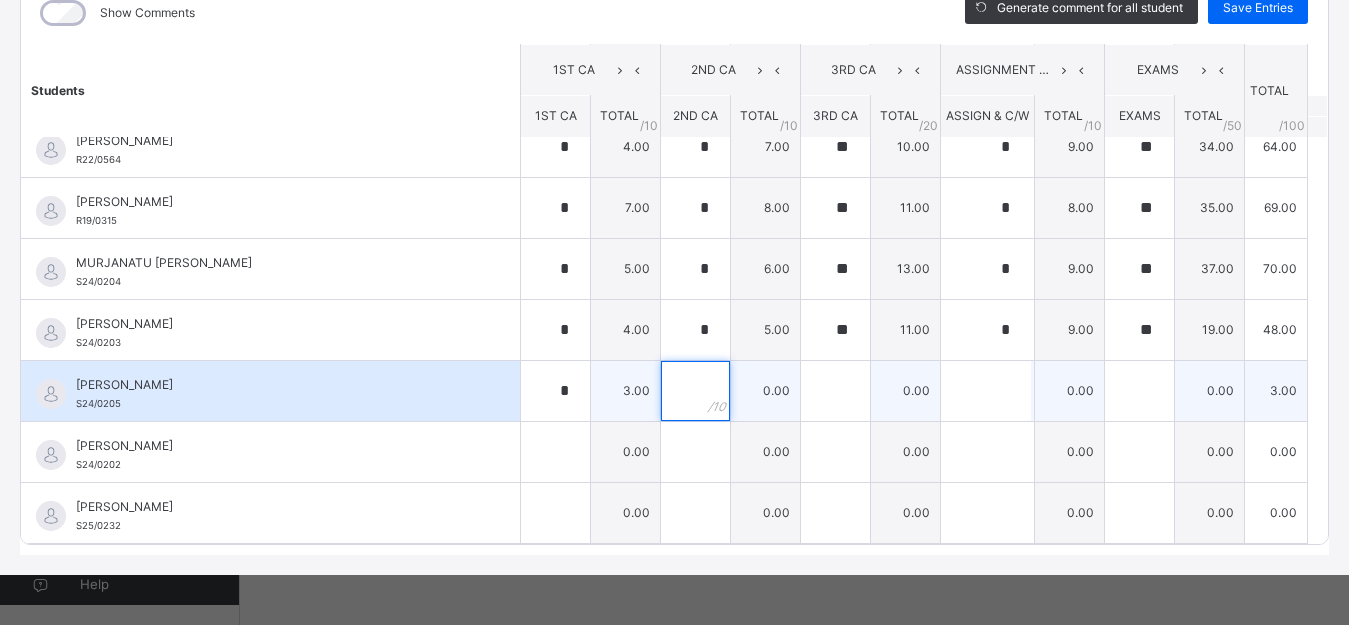 click at bounding box center (695, 391) 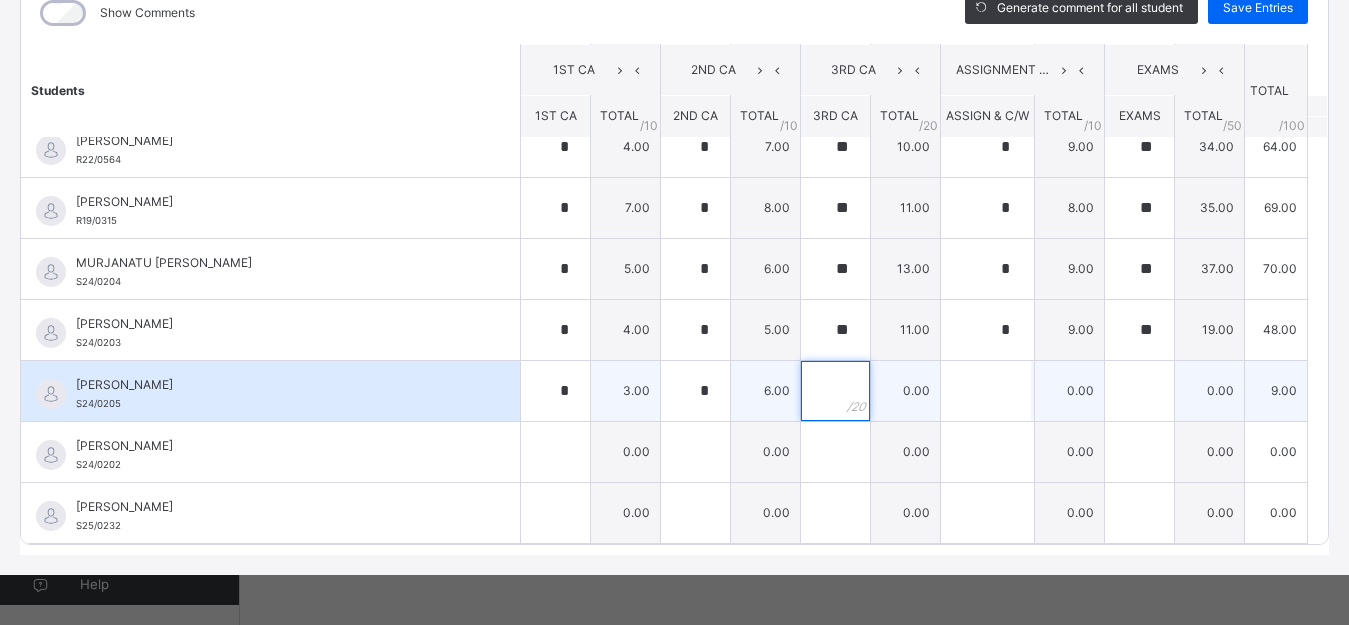 click at bounding box center [835, 391] 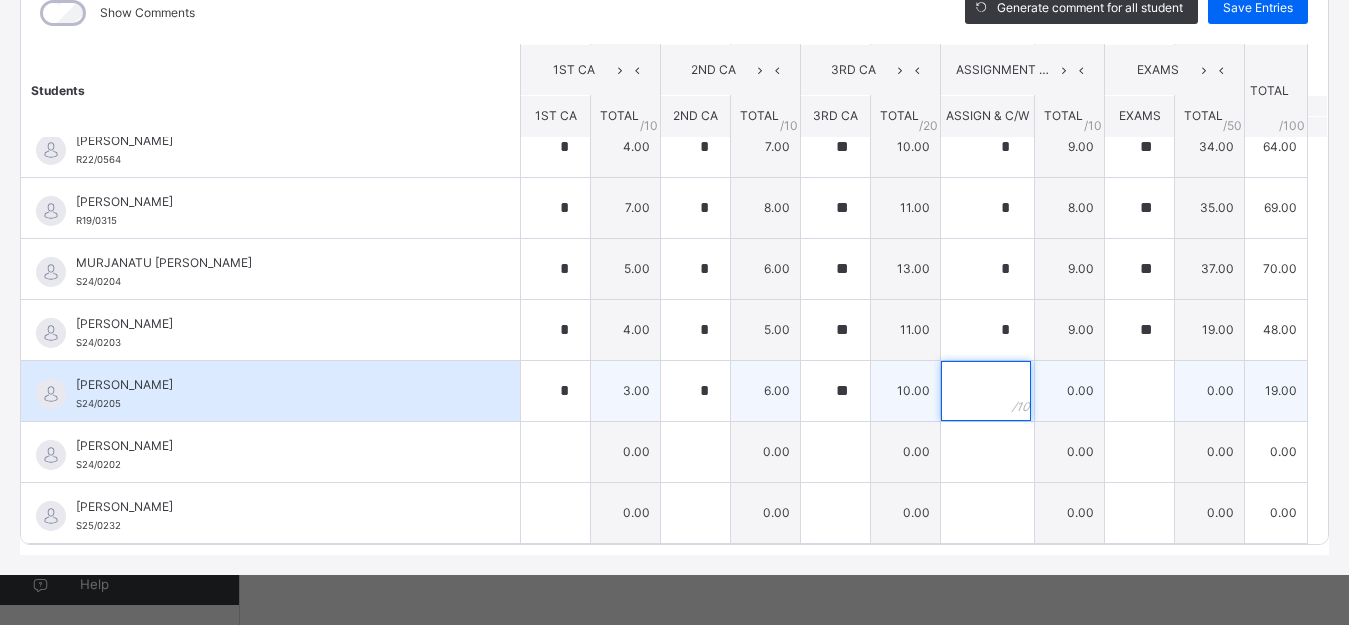 click at bounding box center (986, 391) 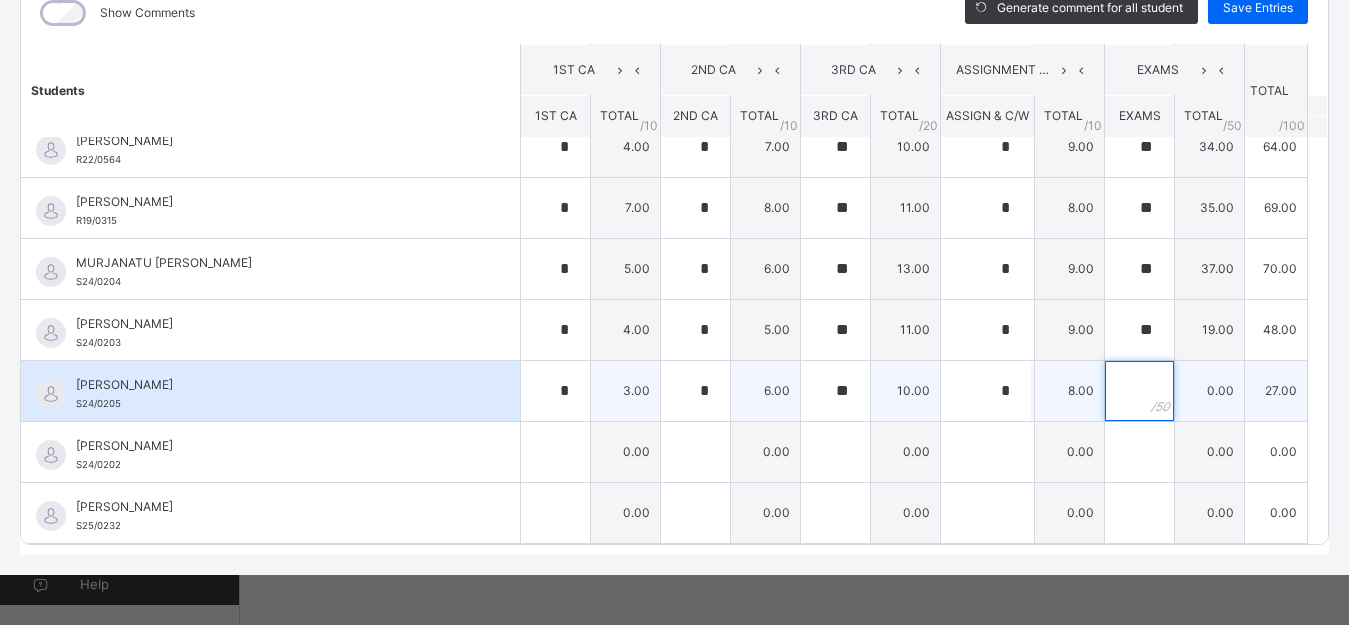 click at bounding box center (1139, 391) 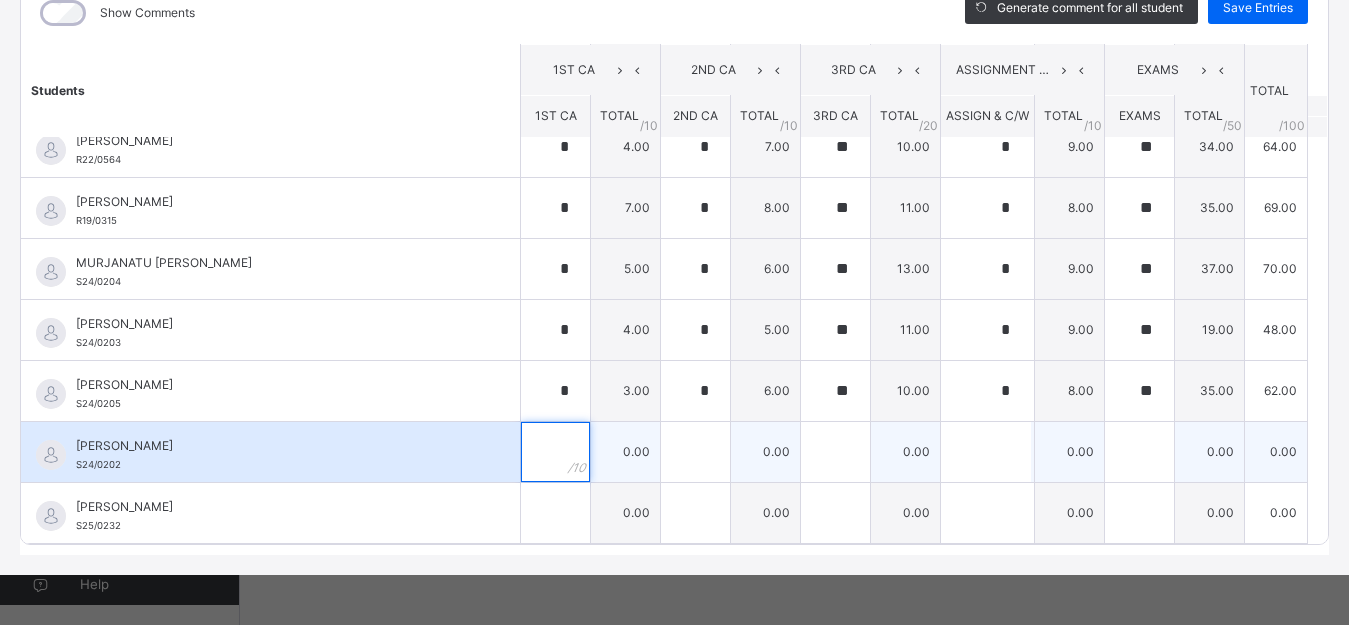 click at bounding box center [555, 452] 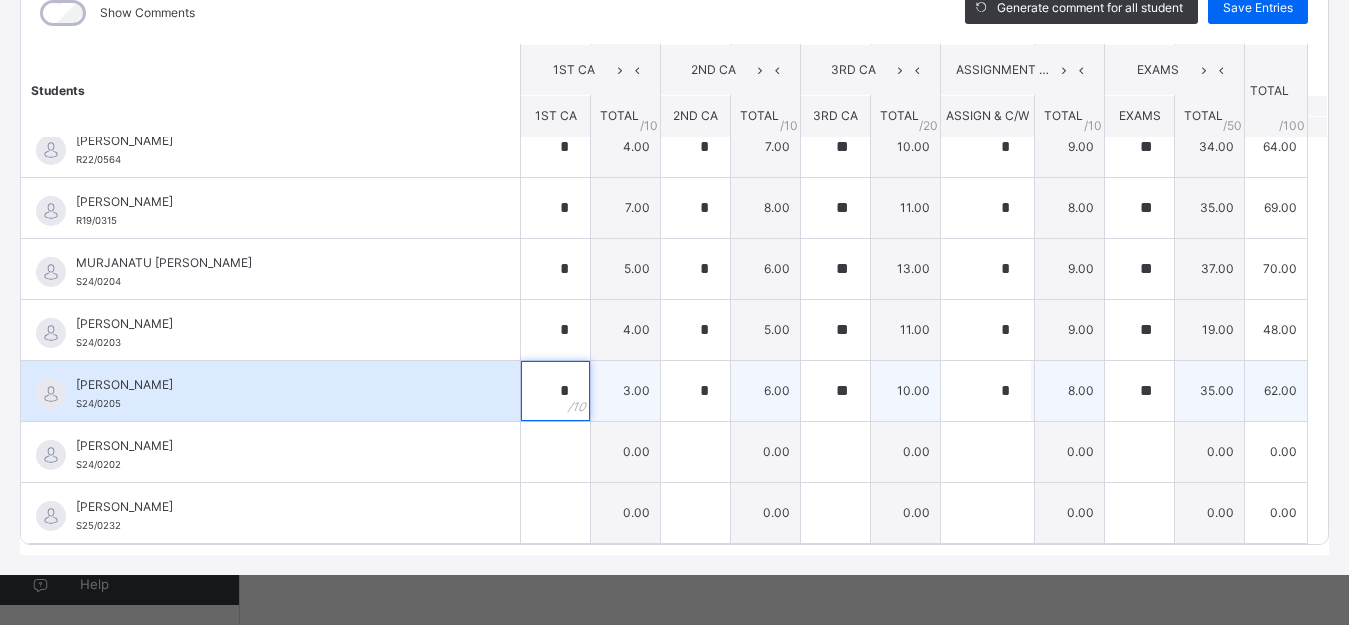 click on "*" at bounding box center (555, 391) 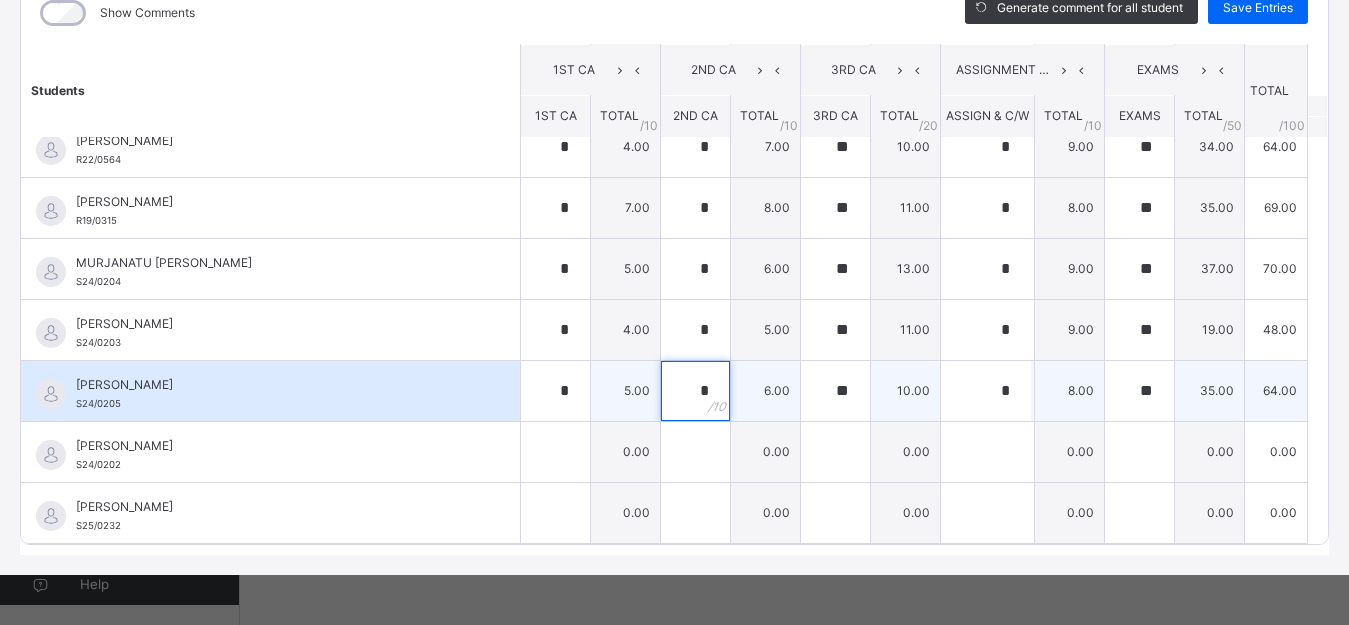 click on "*" at bounding box center [695, 391] 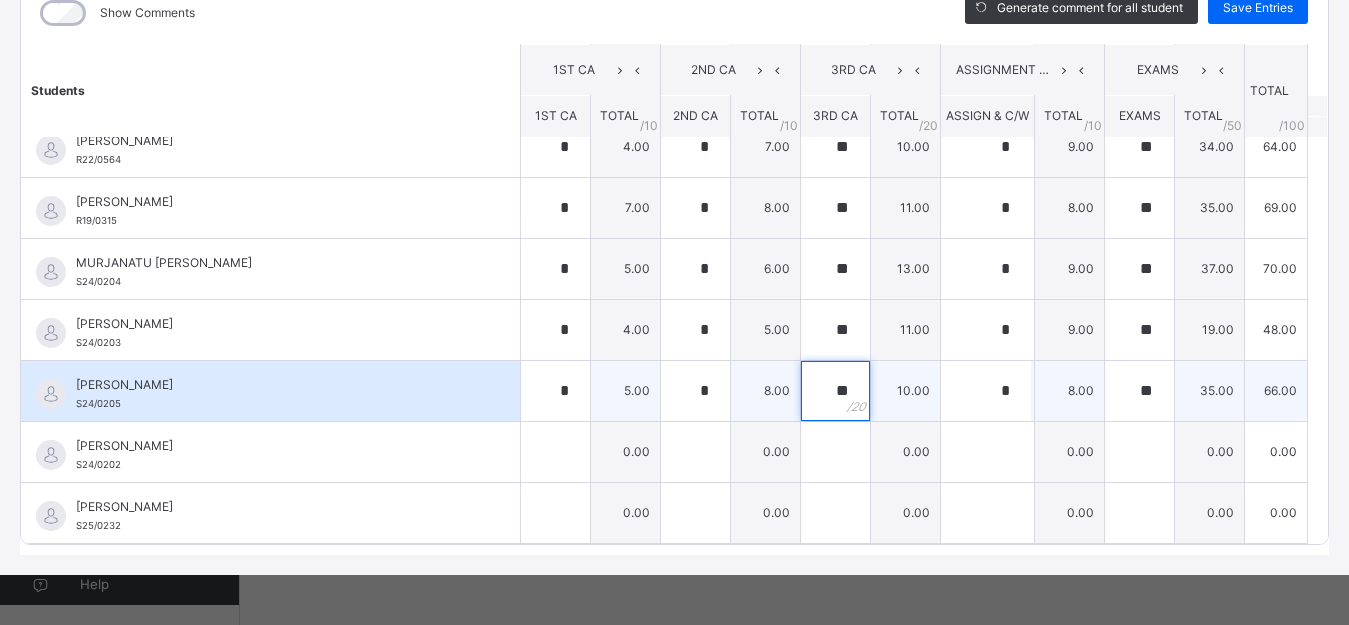 click on "**" at bounding box center [835, 391] 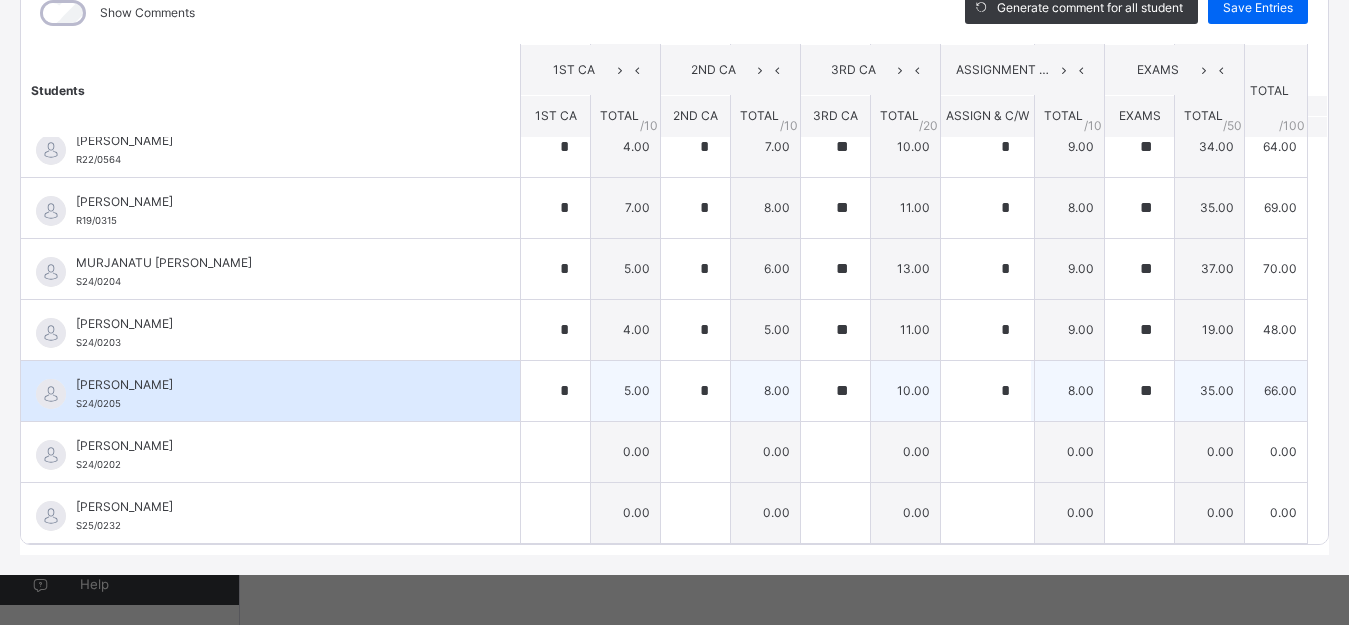 click on "**" at bounding box center [835, 391] 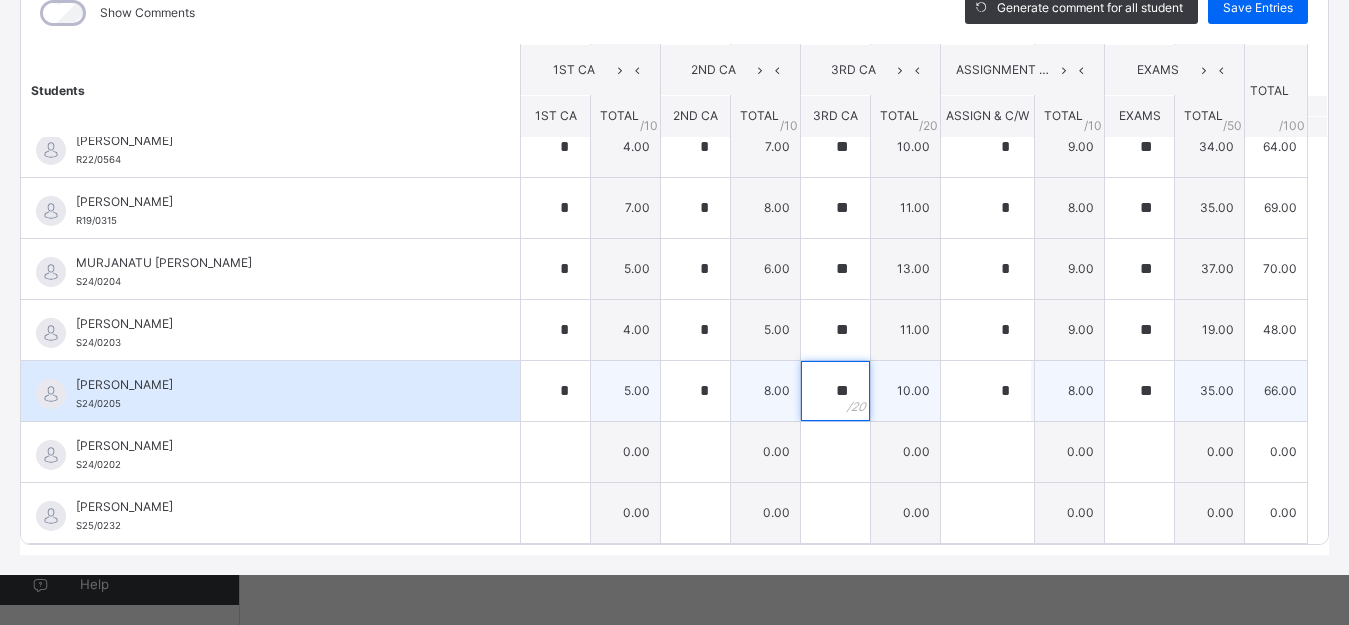 click on "**" at bounding box center (835, 391) 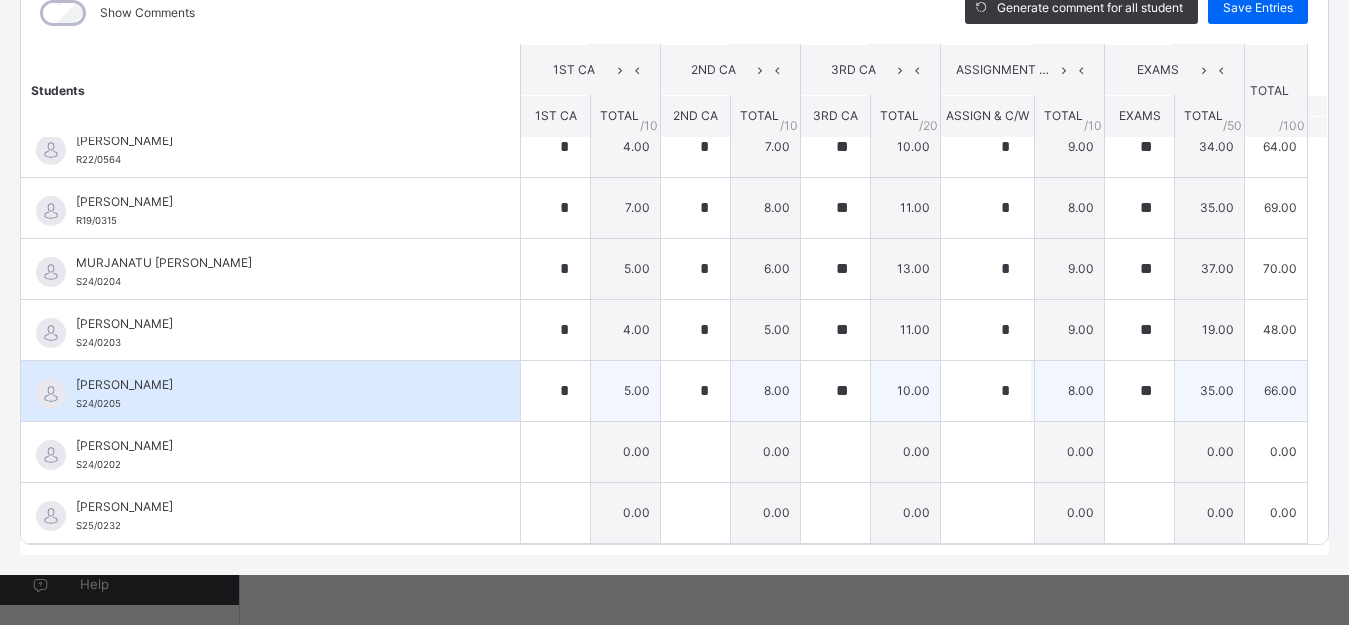 click on "**" at bounding box center [835, 391] 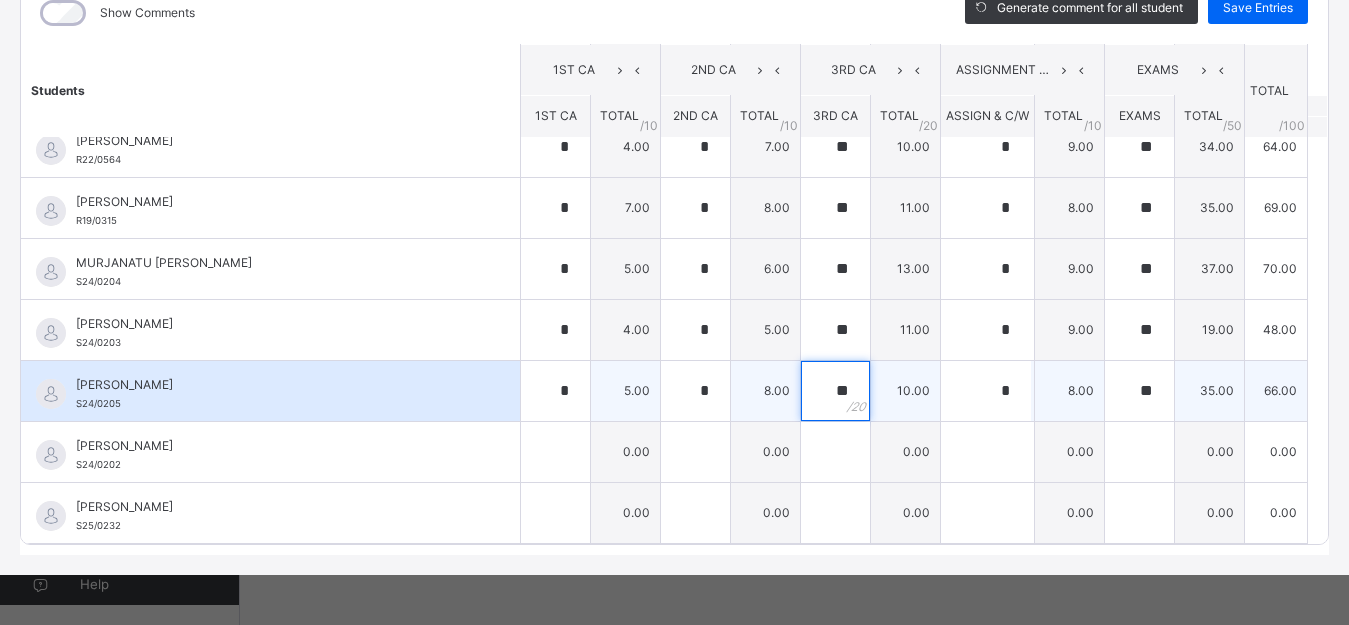 click on "**" at bounding box center [835, 391] 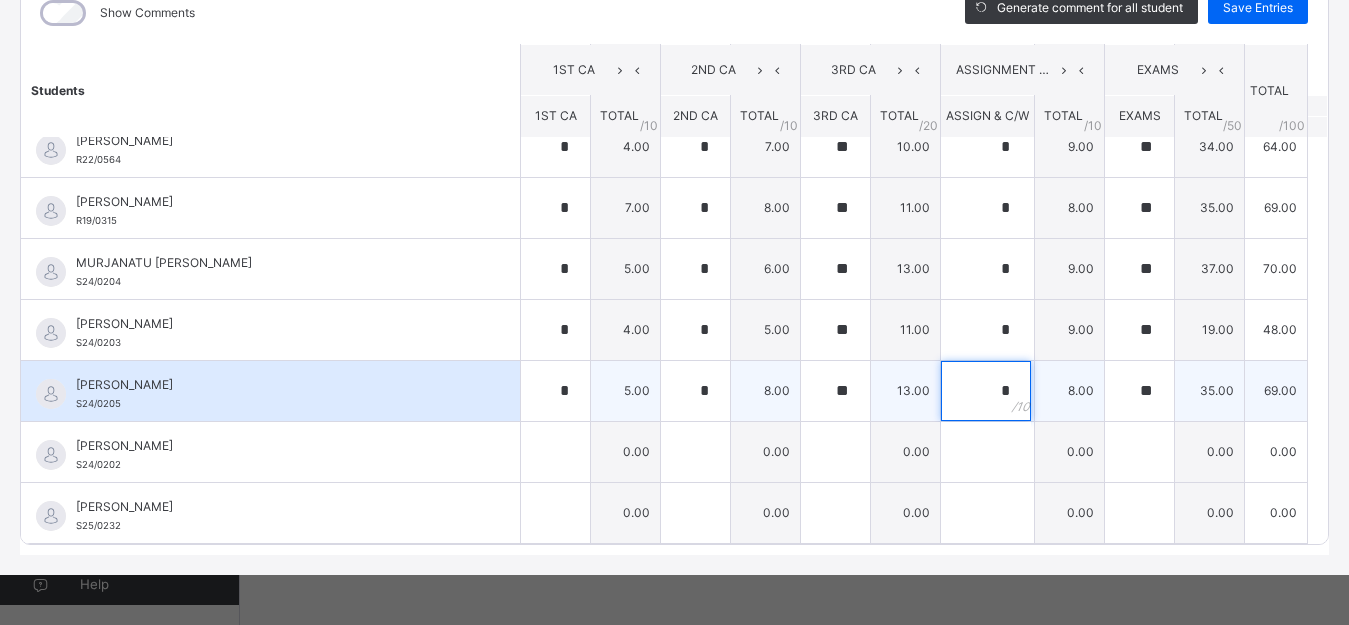 click on "*" at bounding box center (987, 391) 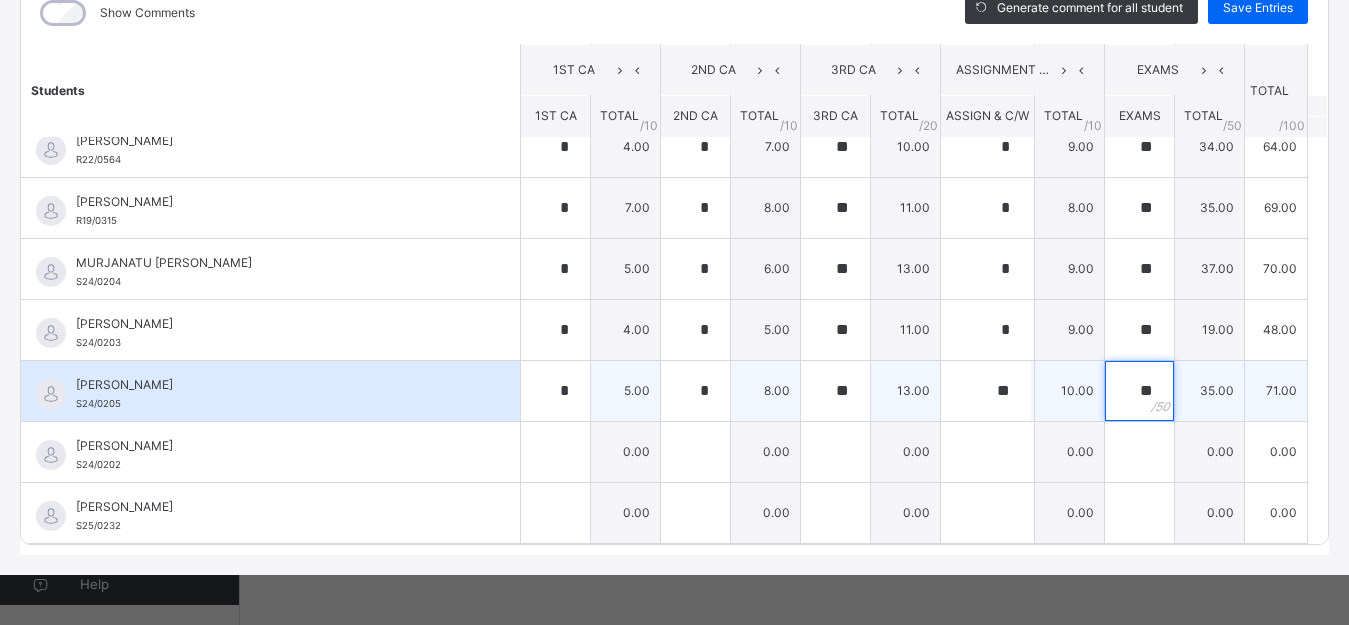 click on "**" at bounding box center (1139, 391) 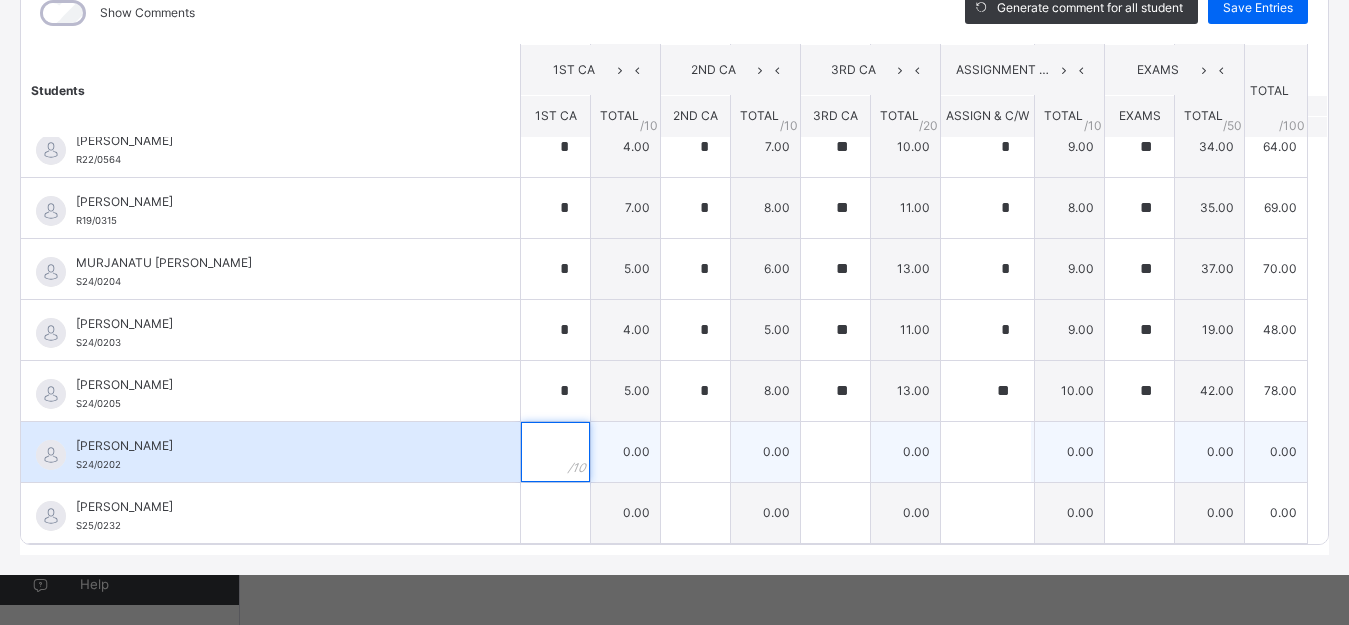 click at bounding box center (555, 452) 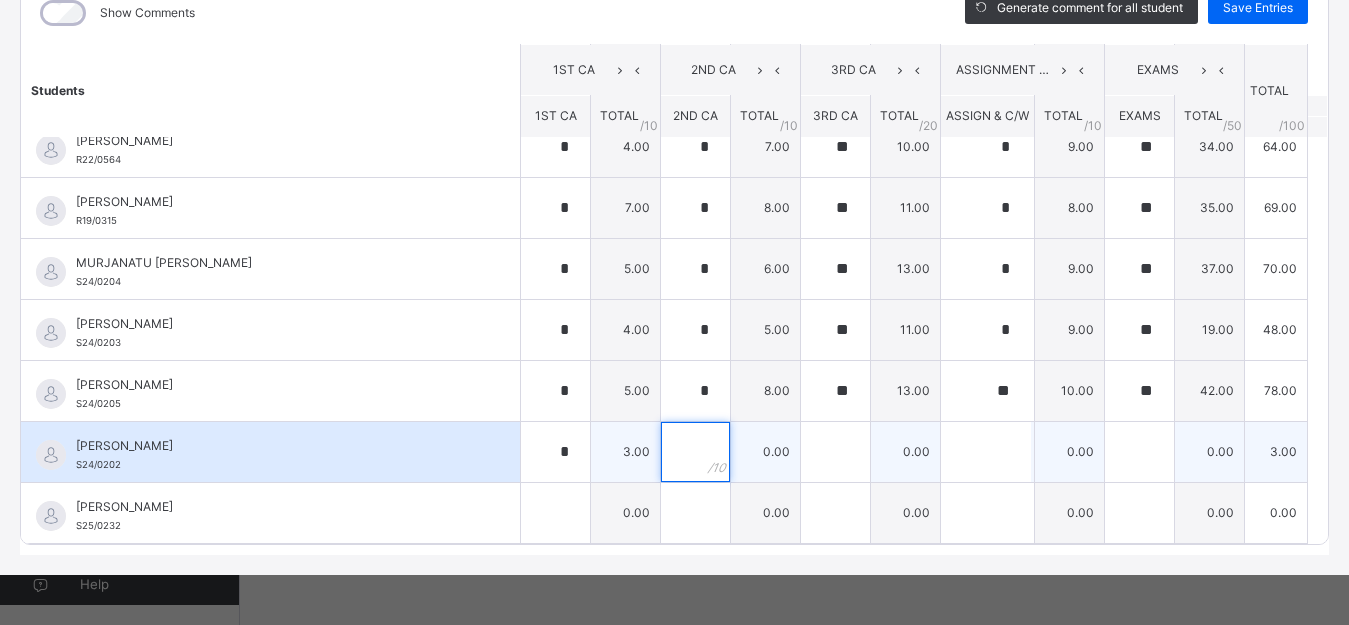 click at bounding box center [695, 452] 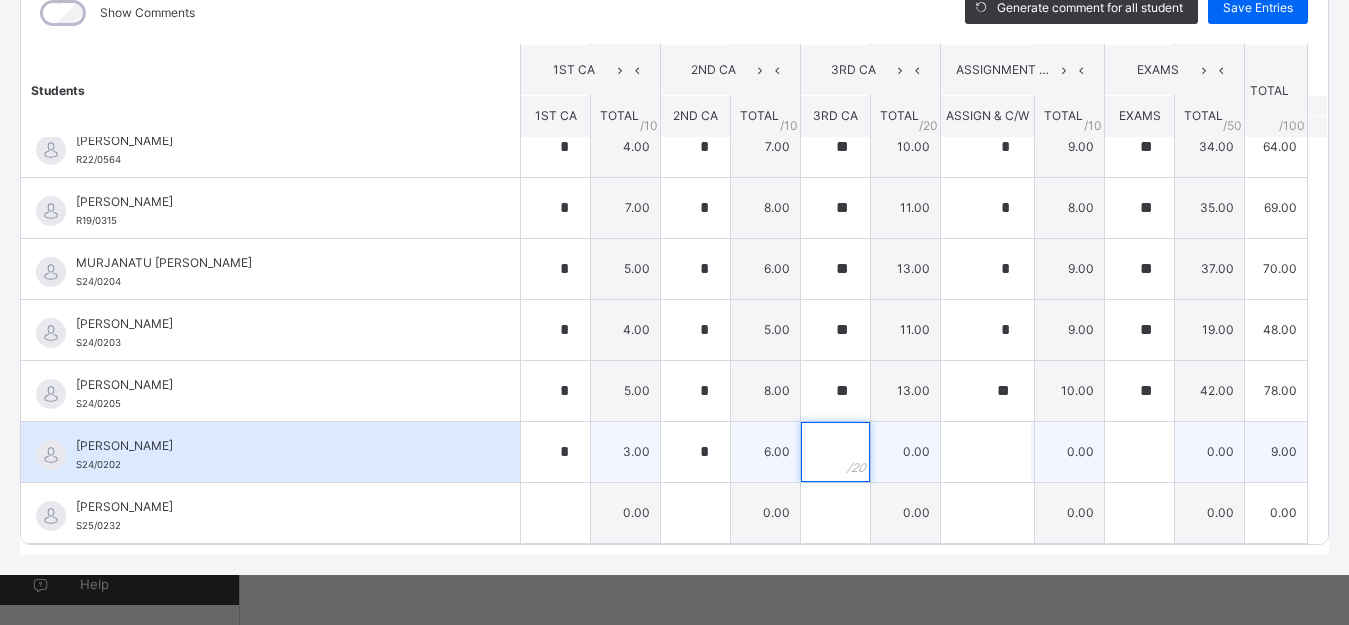 click at bounding box center [835, 452] 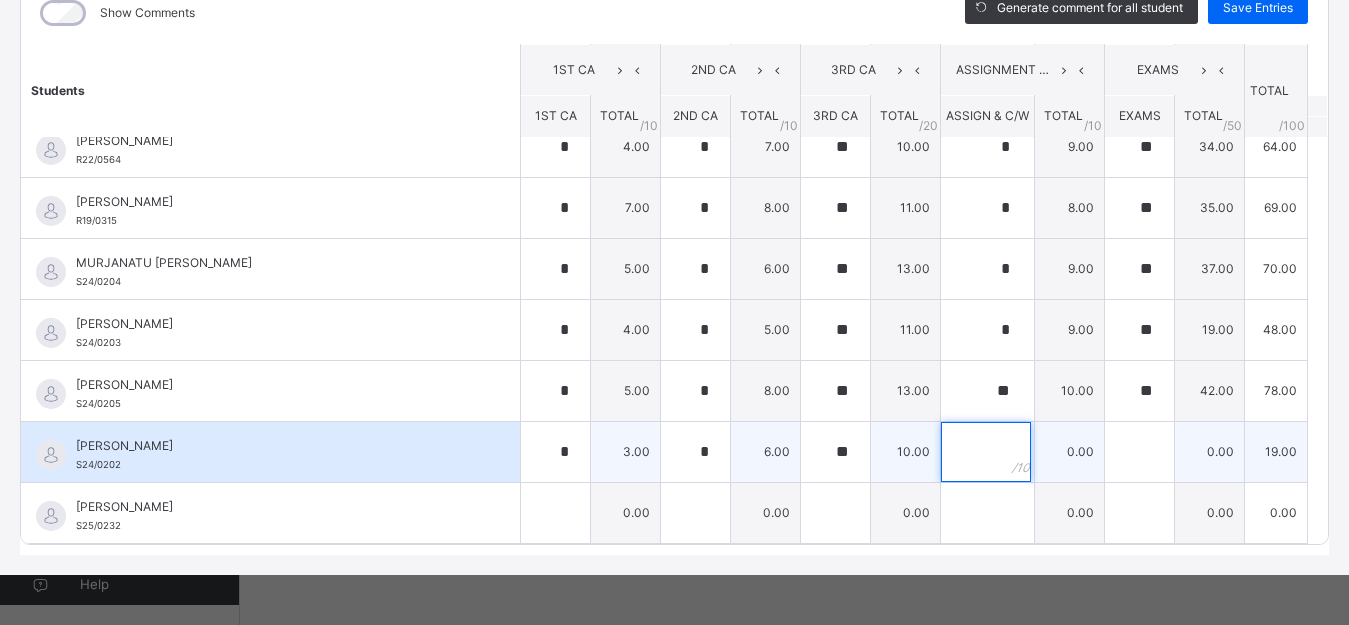 click at bounding box center [986, 452] 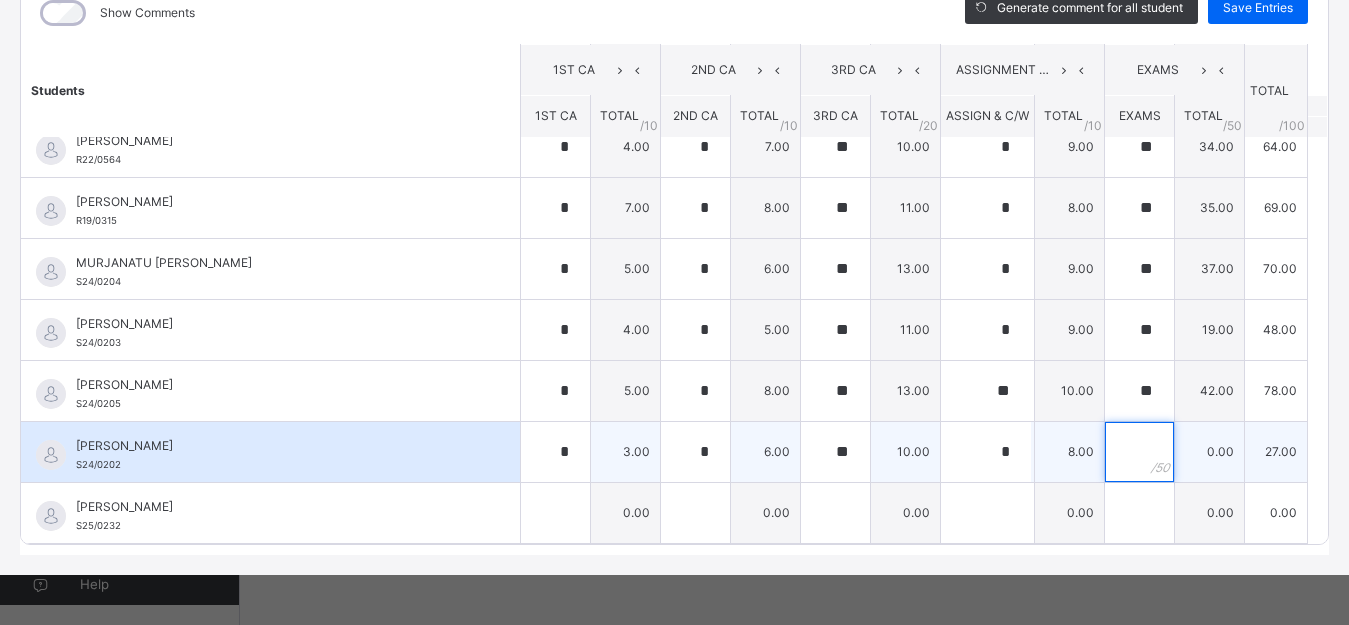 click at bounding box center [1139, 452] 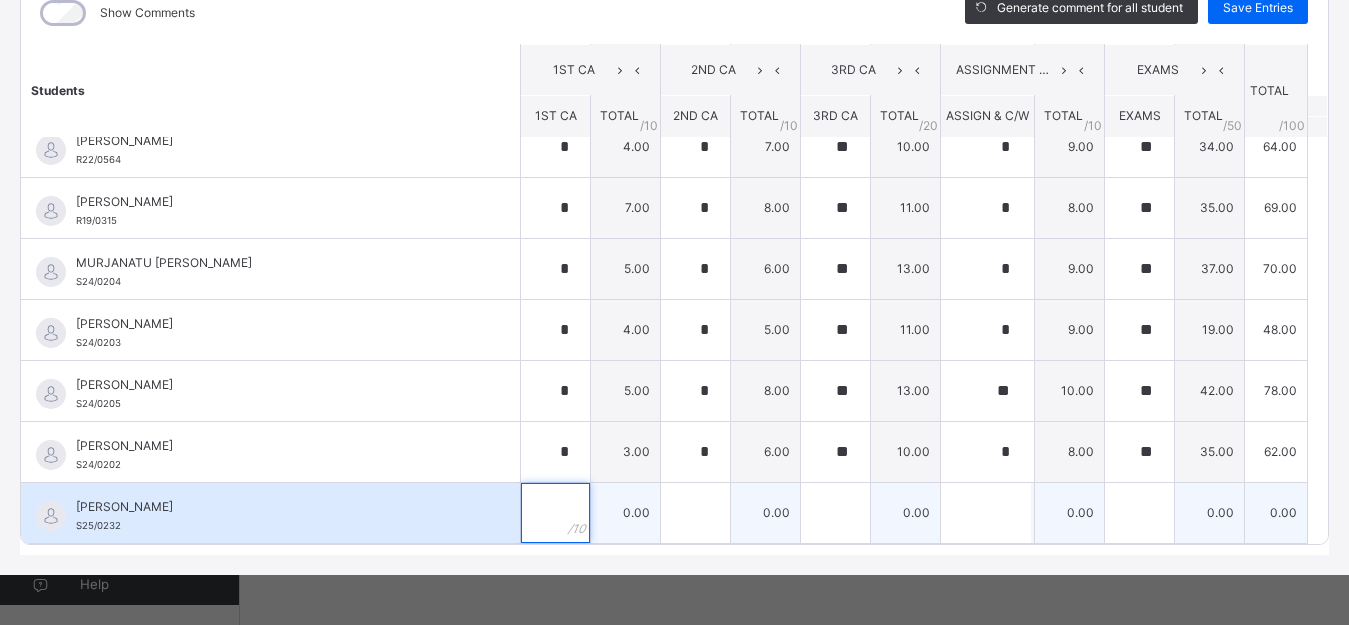 click at bounding box center [555, 513] 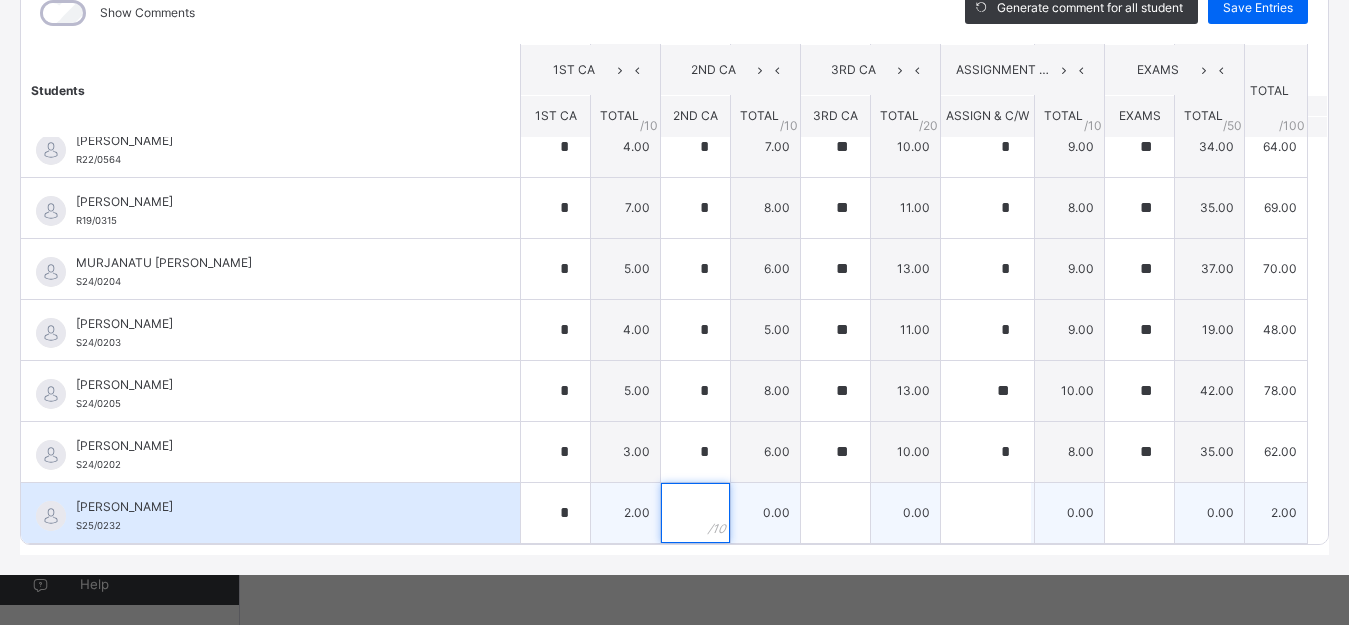 click at bounding box center (695, 513) 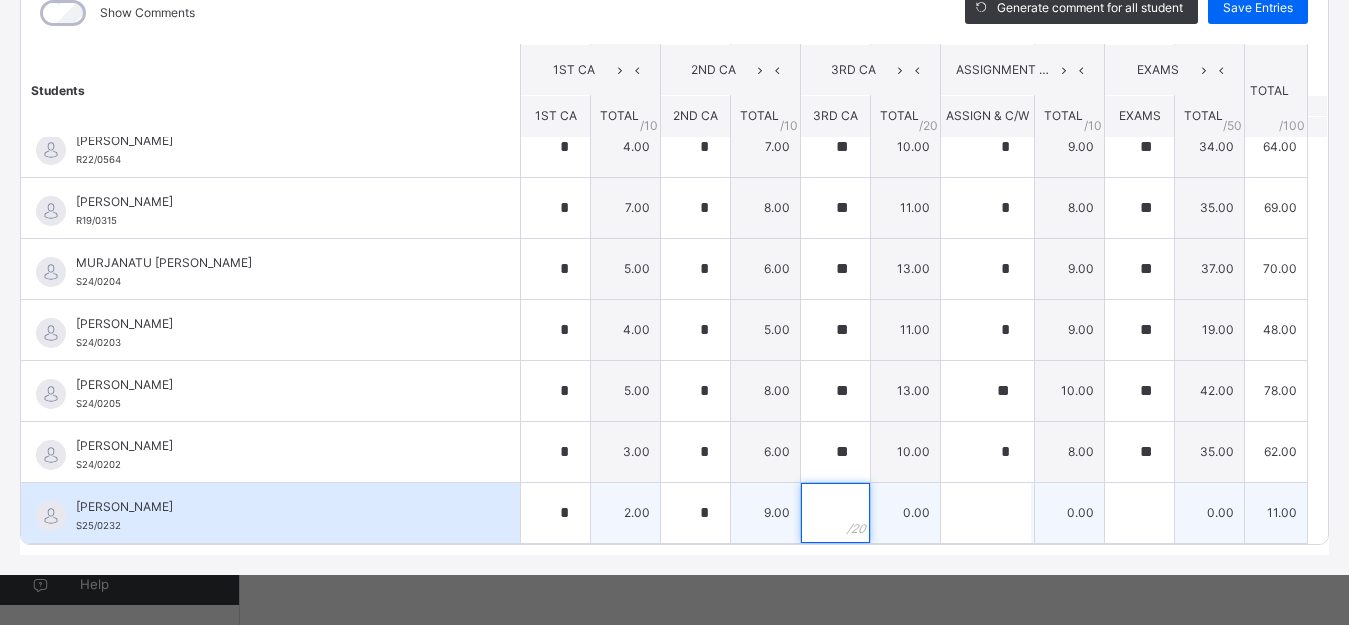 click at bounding box center (835, 513) 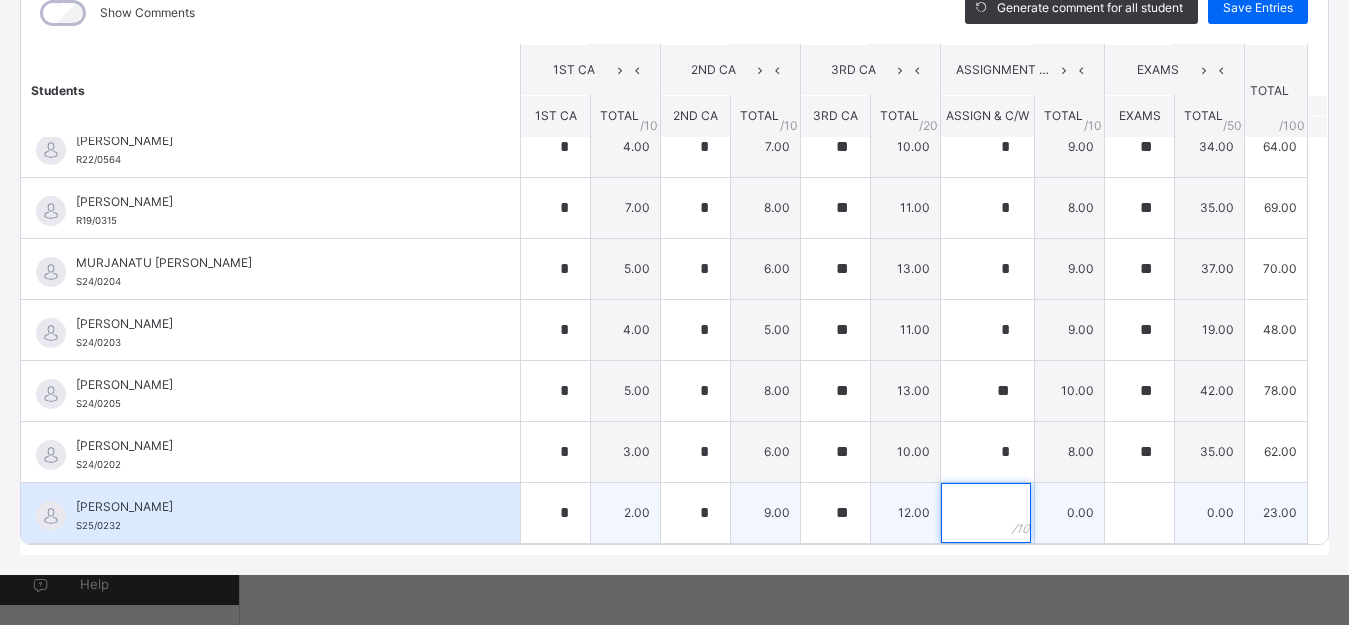 click at bounding box center [986, 513] 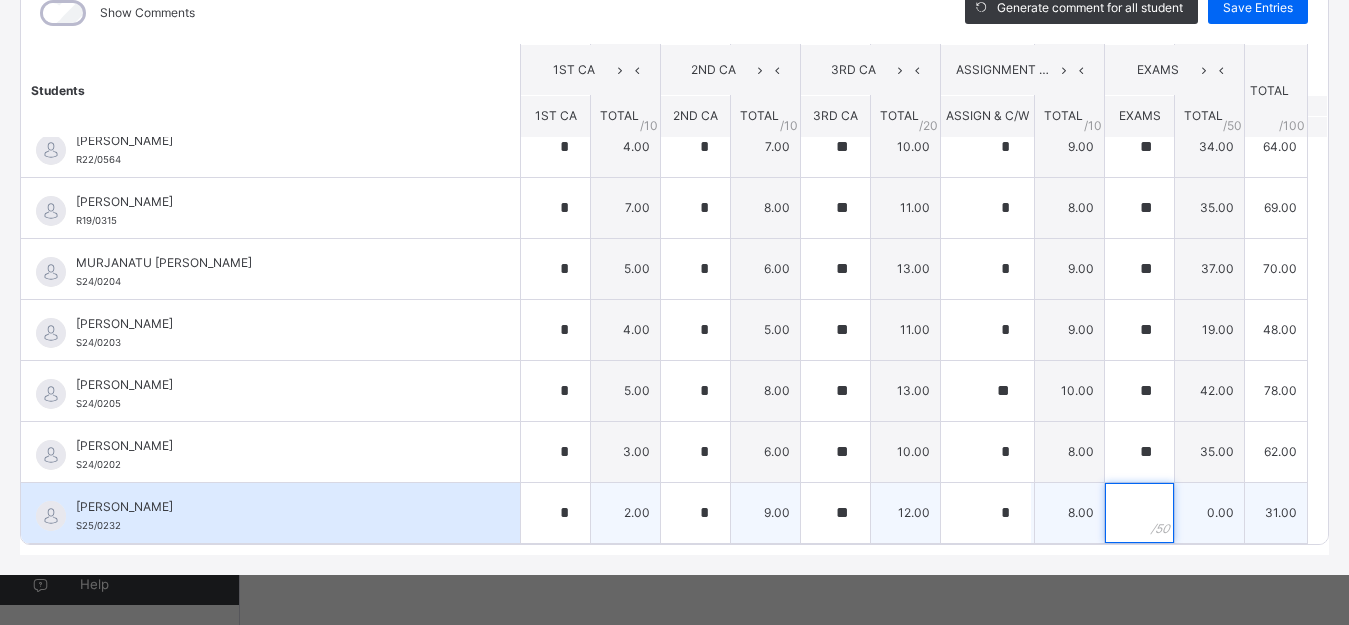 click at bounding box center [1139, 513] 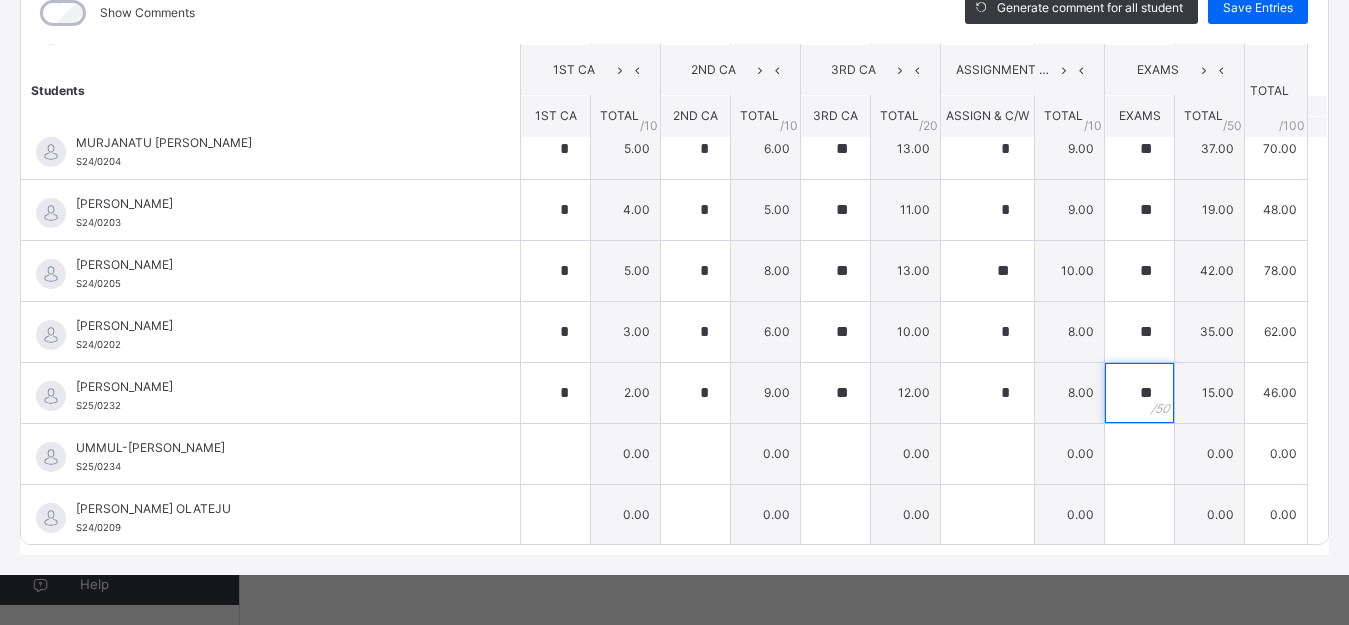 scroll, scrollTop: 1118, scrollLeft: 0, axis: vertical 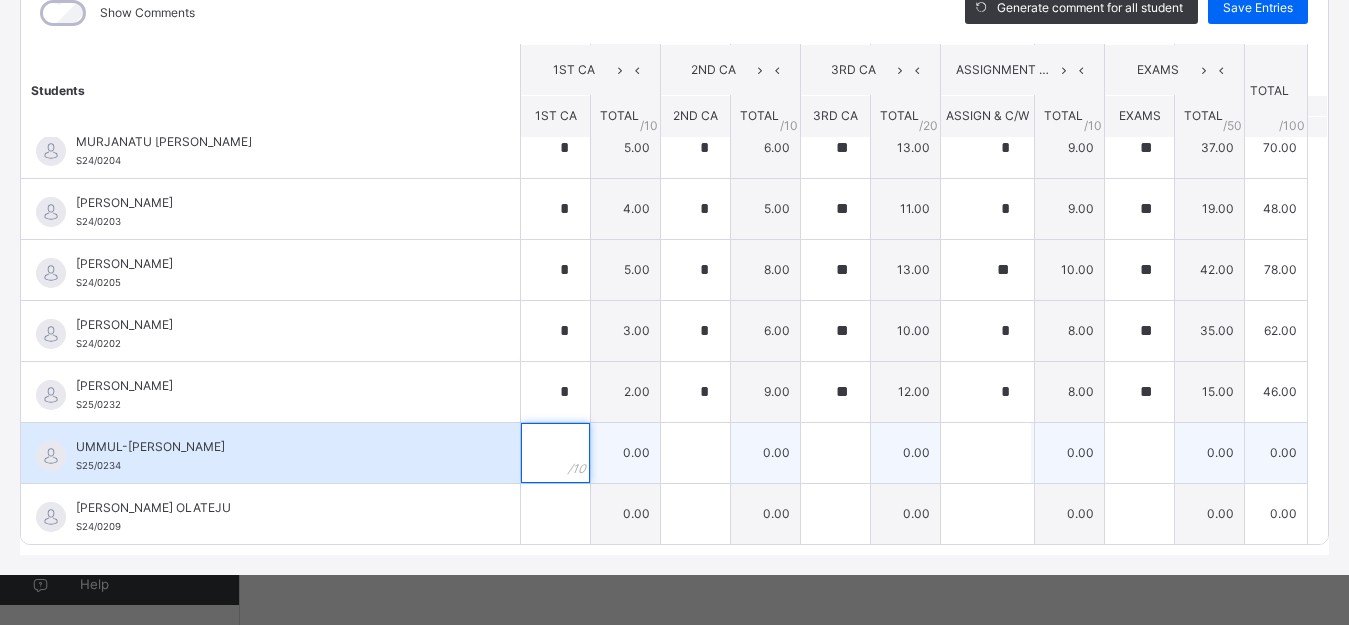 click at bounding box center (555, 453) 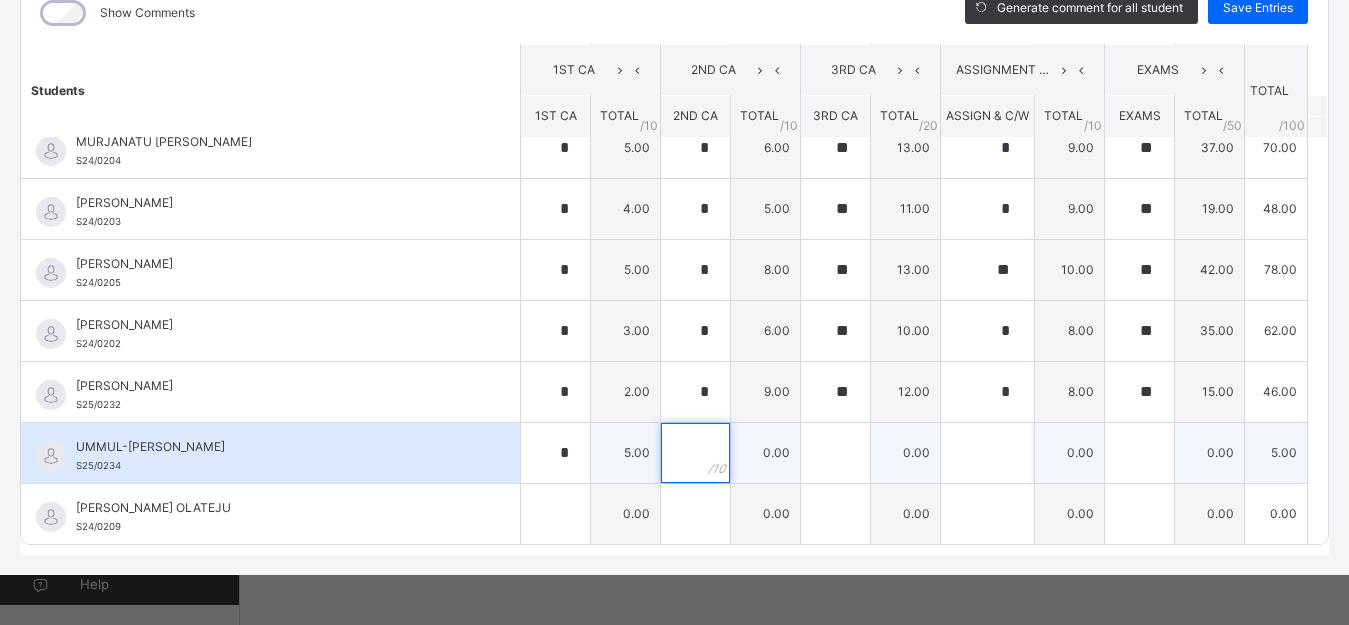 click at bounding box center [695, 453] 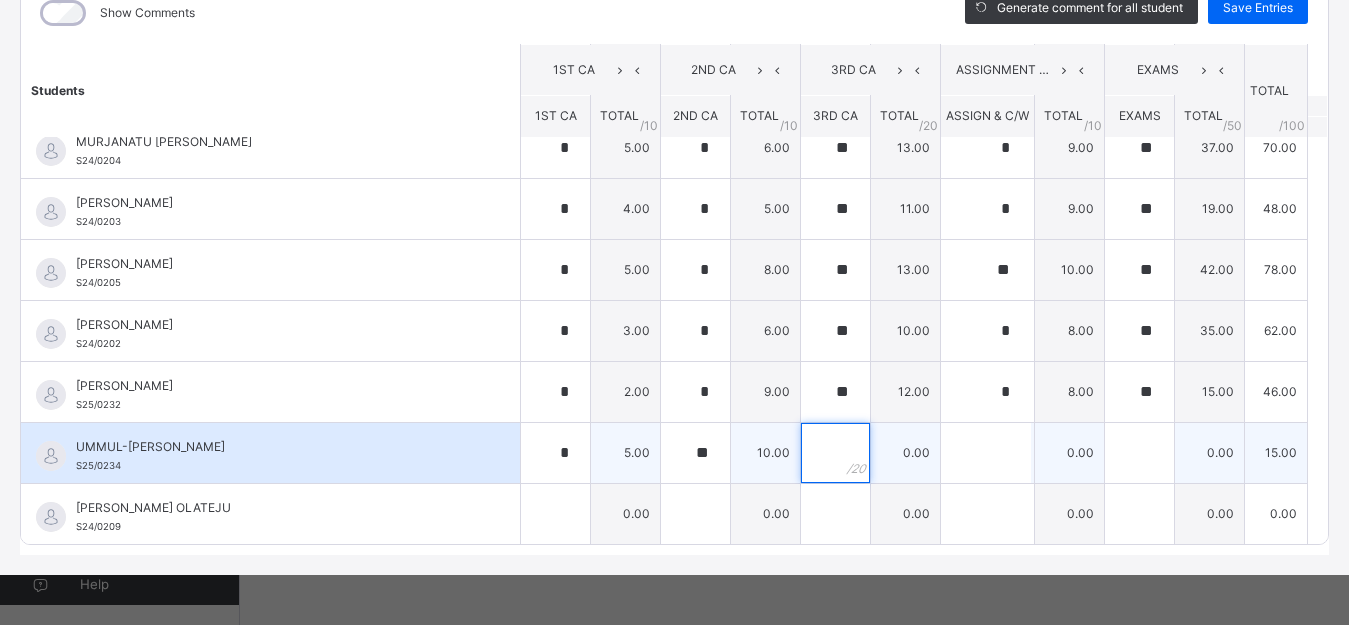 click at bounding box center [835, 453] 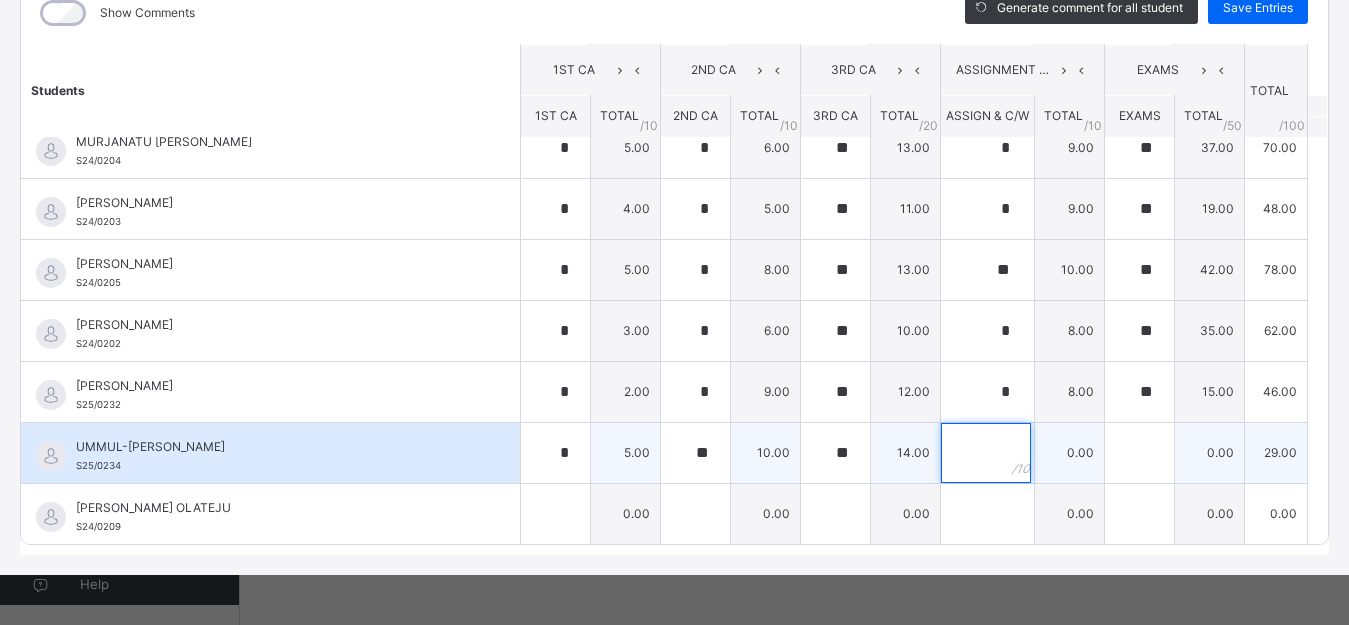 click at bounding box center [986, 453] 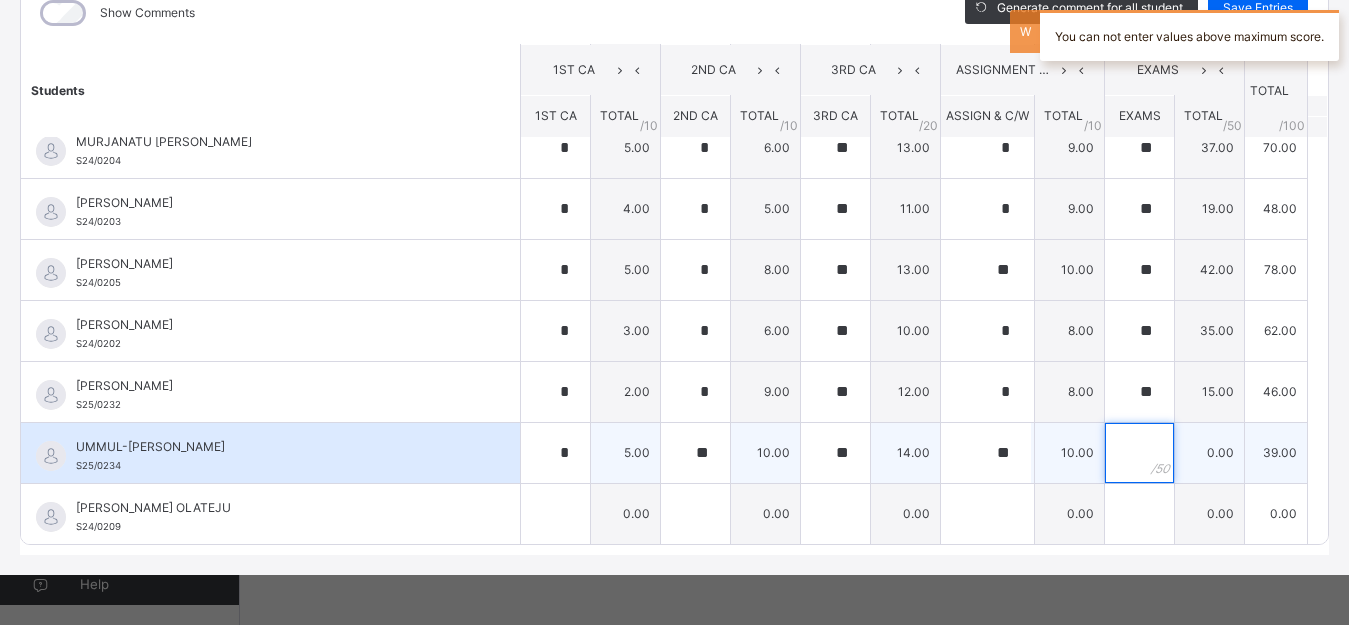 click at bounding box center [1139, 453] 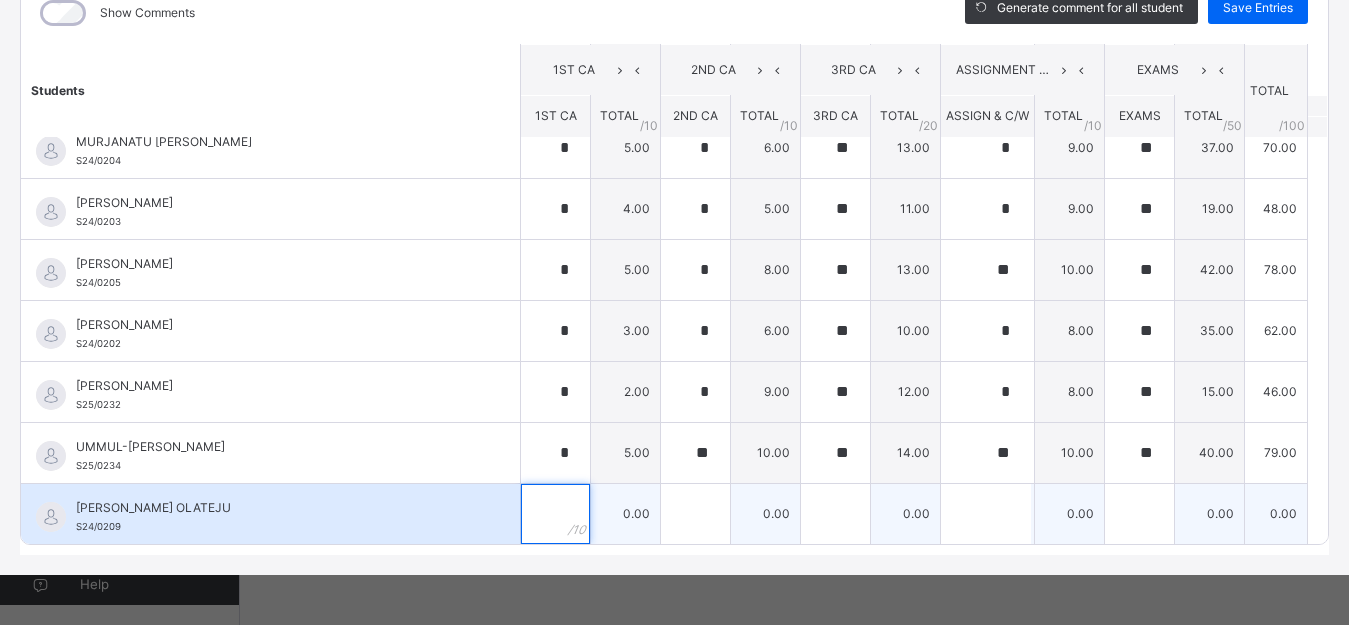 click at bounding box center (555, 514) 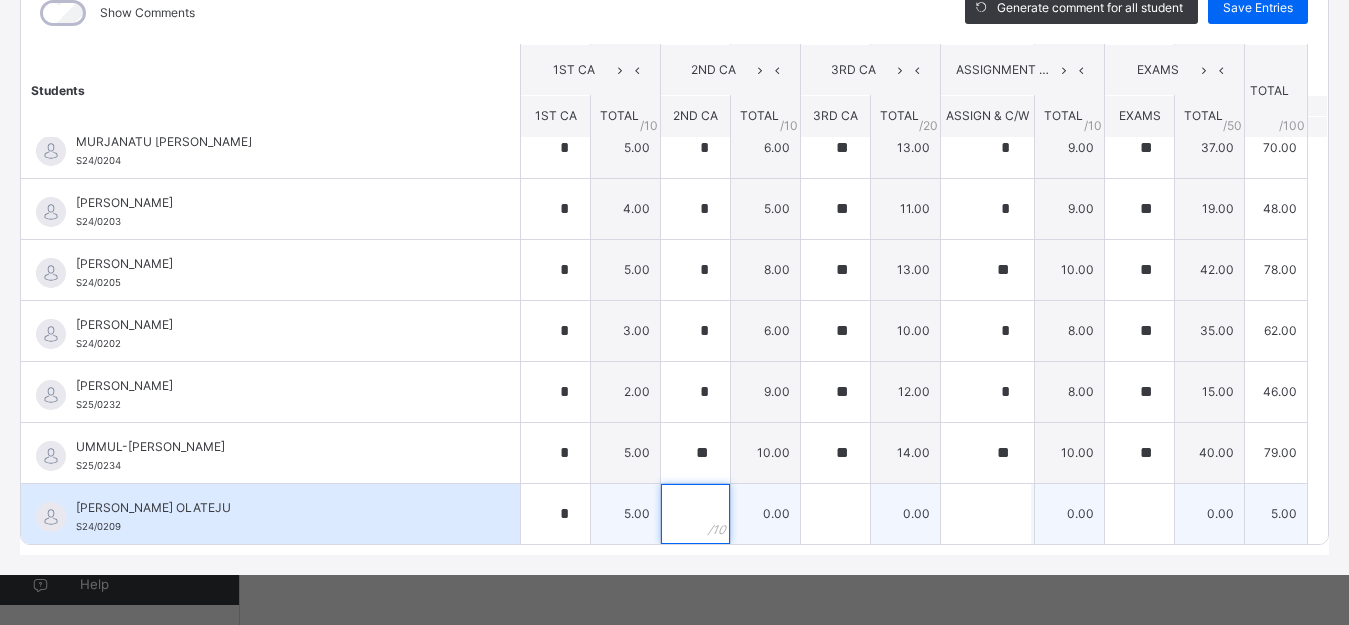 click at bounding box center (695, 514) 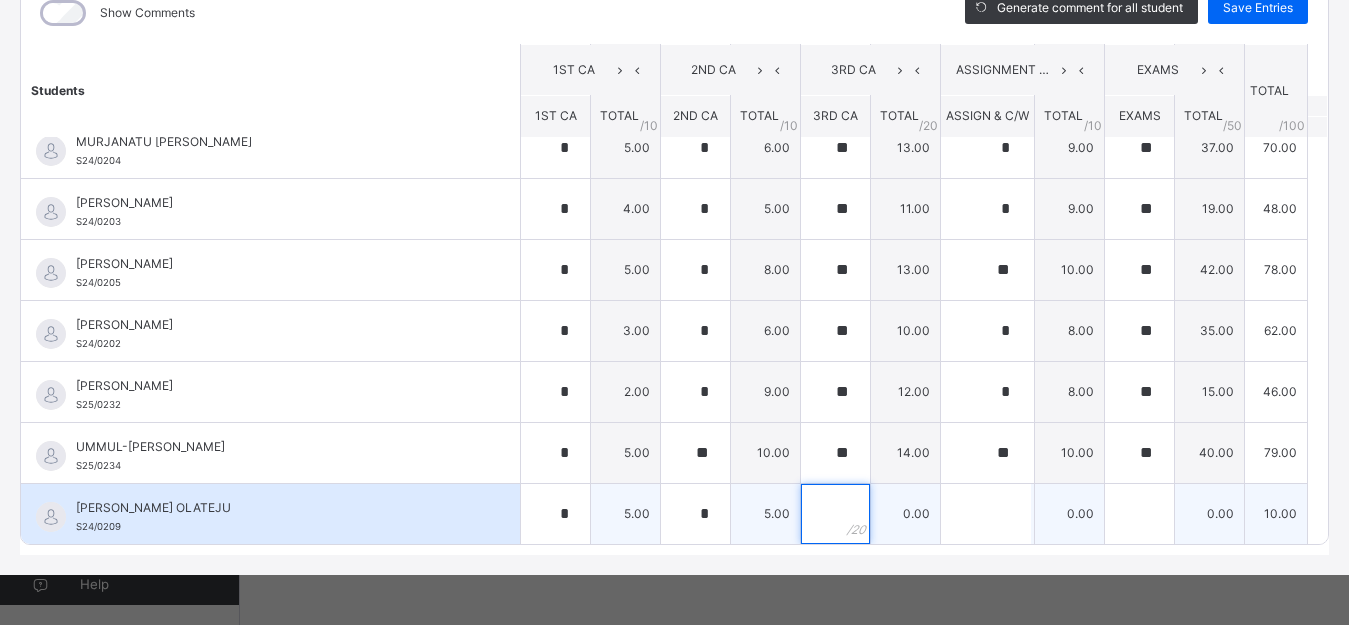 click at bounding box center [835, 514] 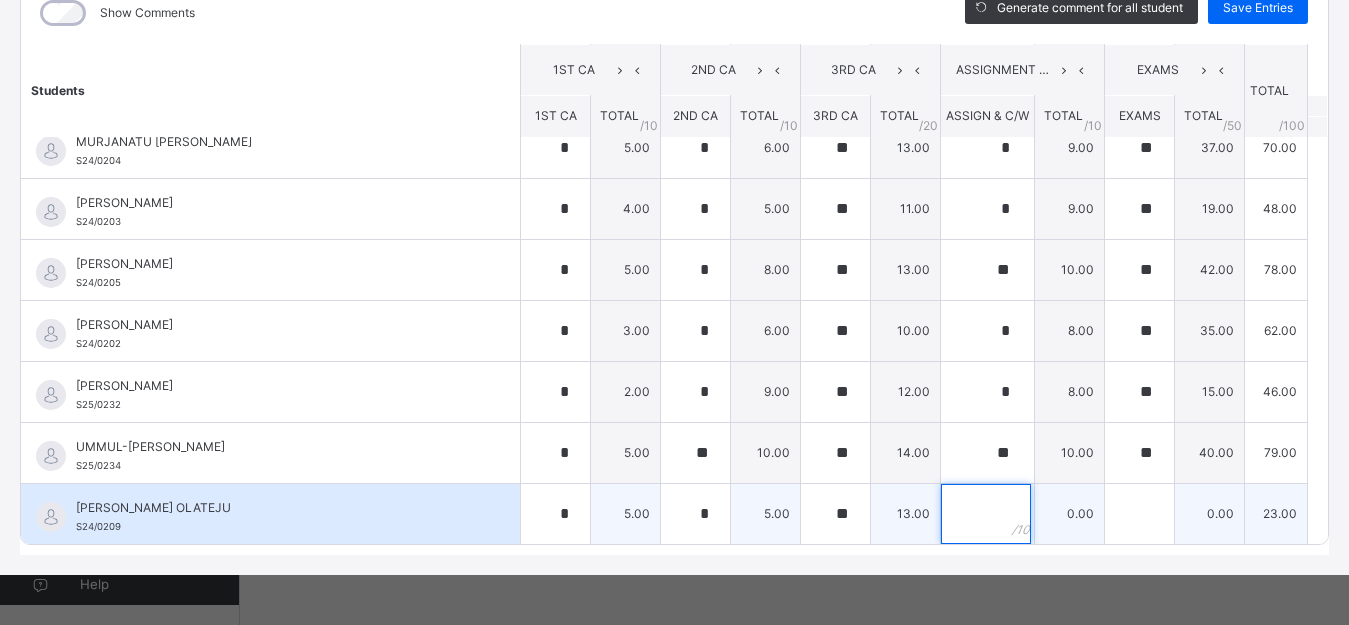 click at bounding box center [986, 514] 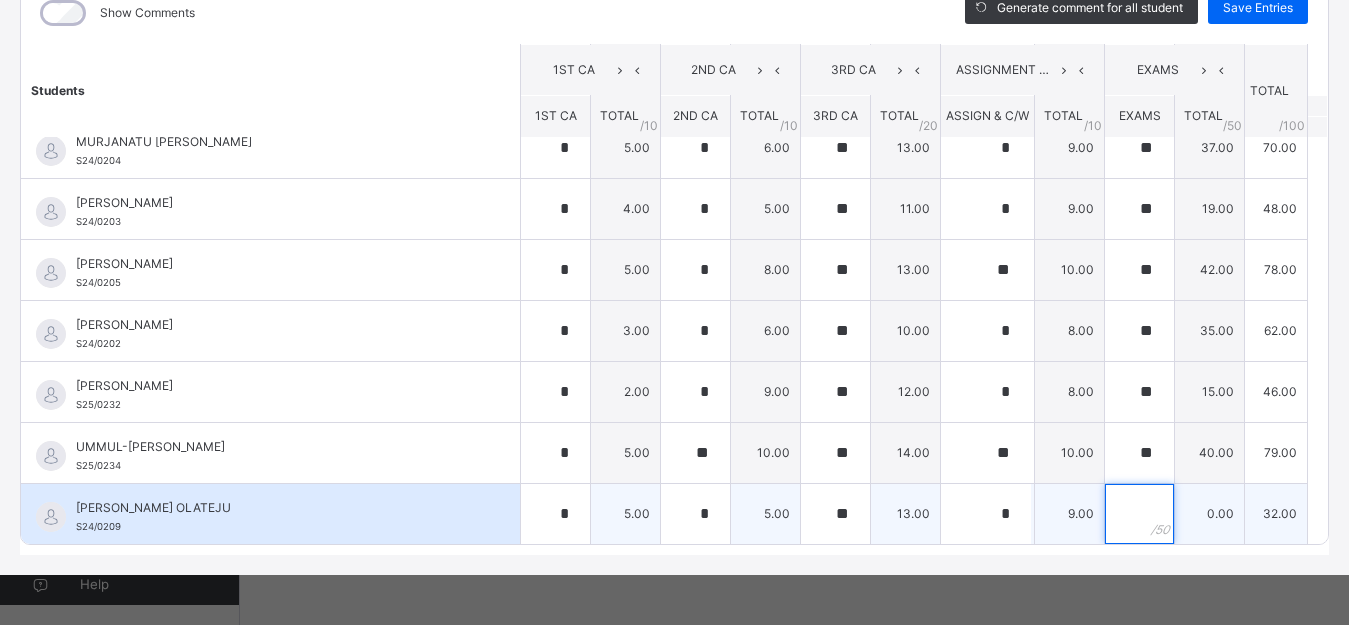 click at bounding box center [1139, 514] 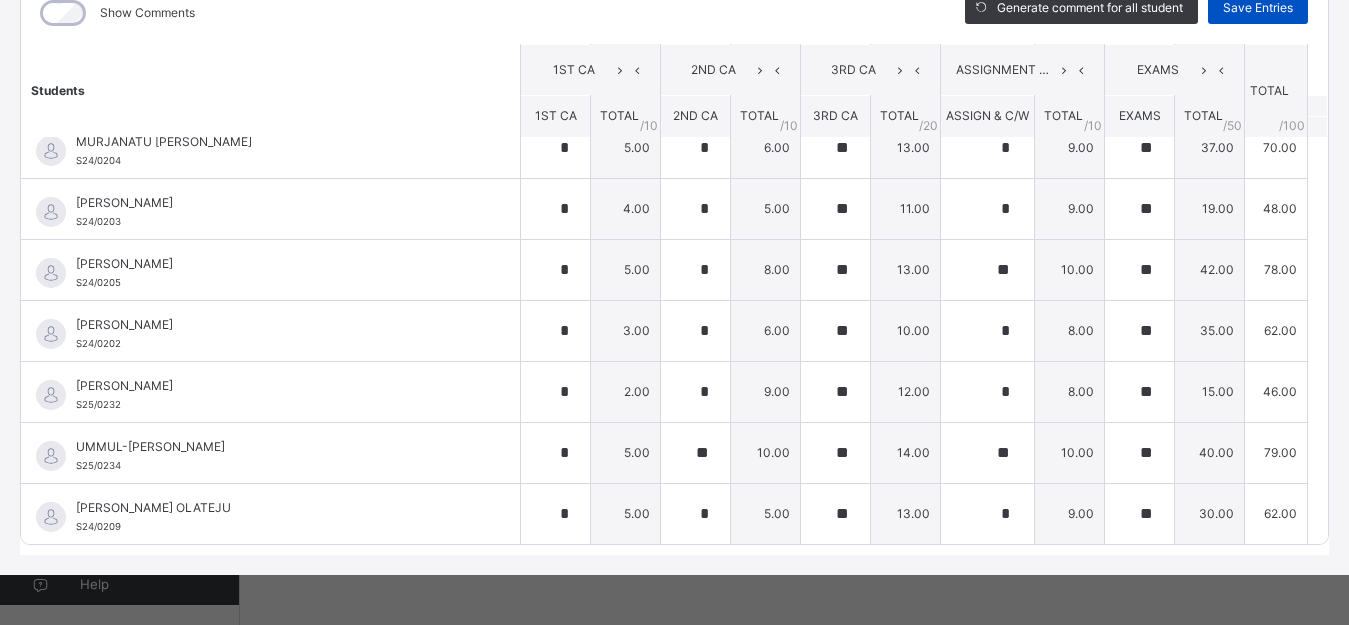 click on "Save Entries" at bounding box center (1258, 8) 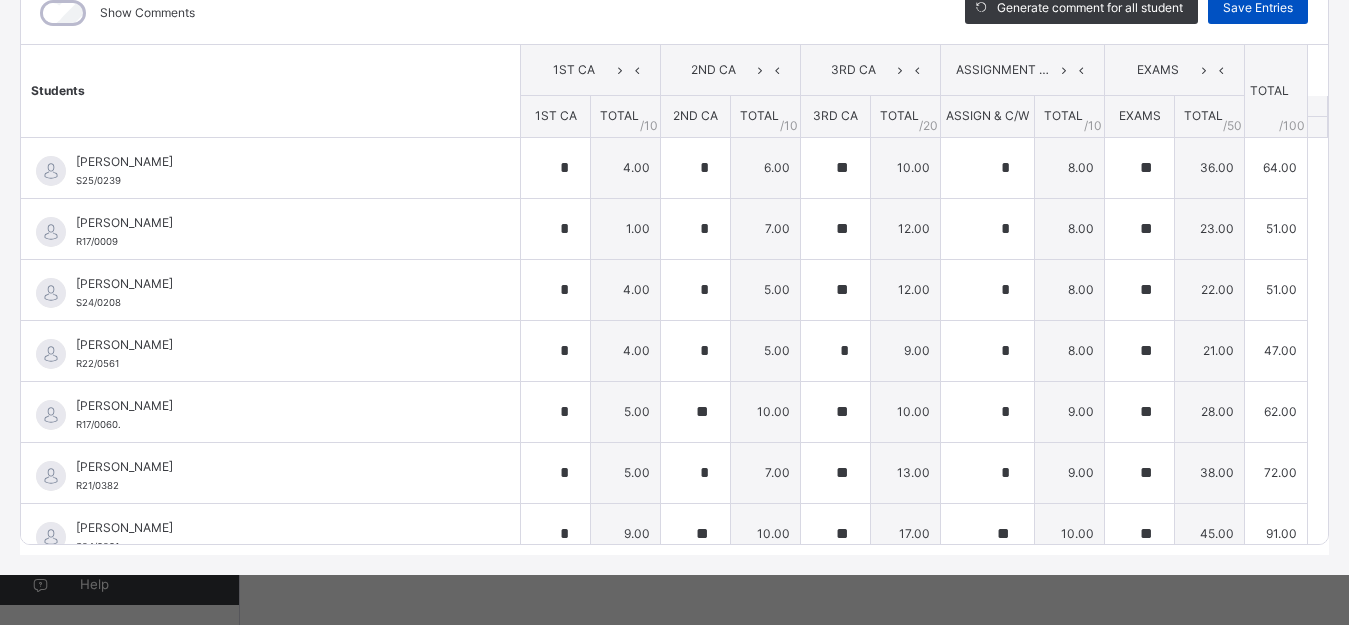 click on "Save Entries" at bounding box center (1258, 8) 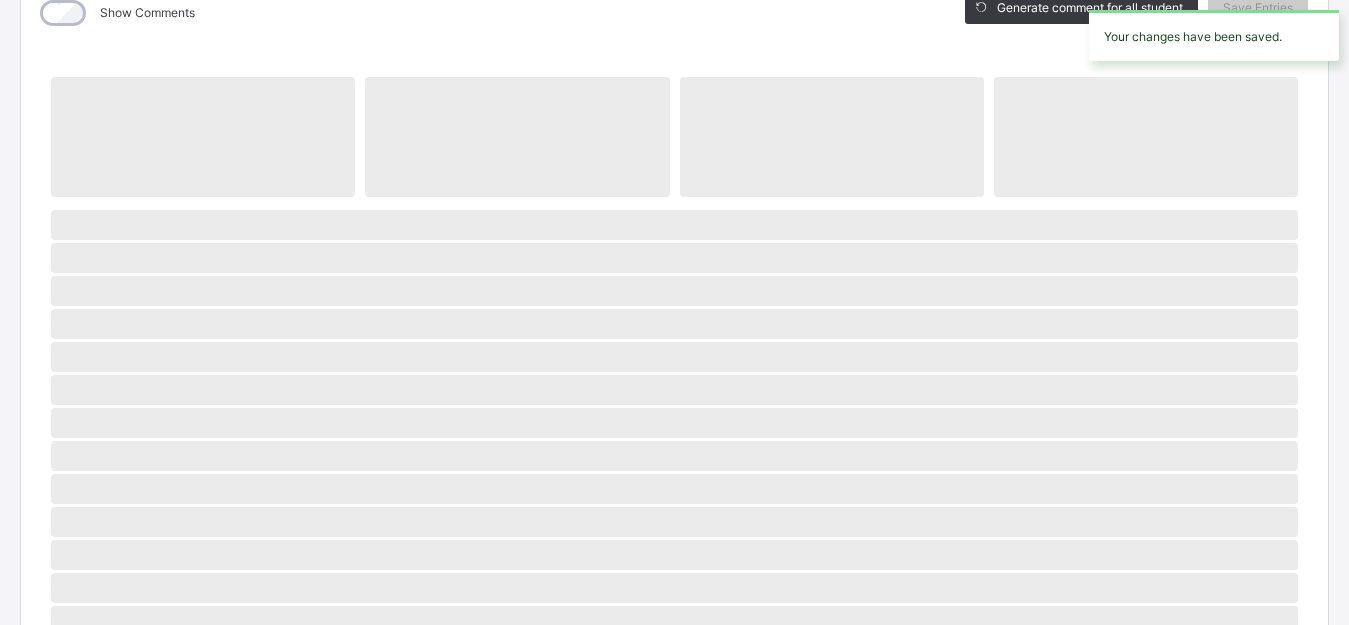 click on "Your changes have been saved." at bounding box center (1214, 35) 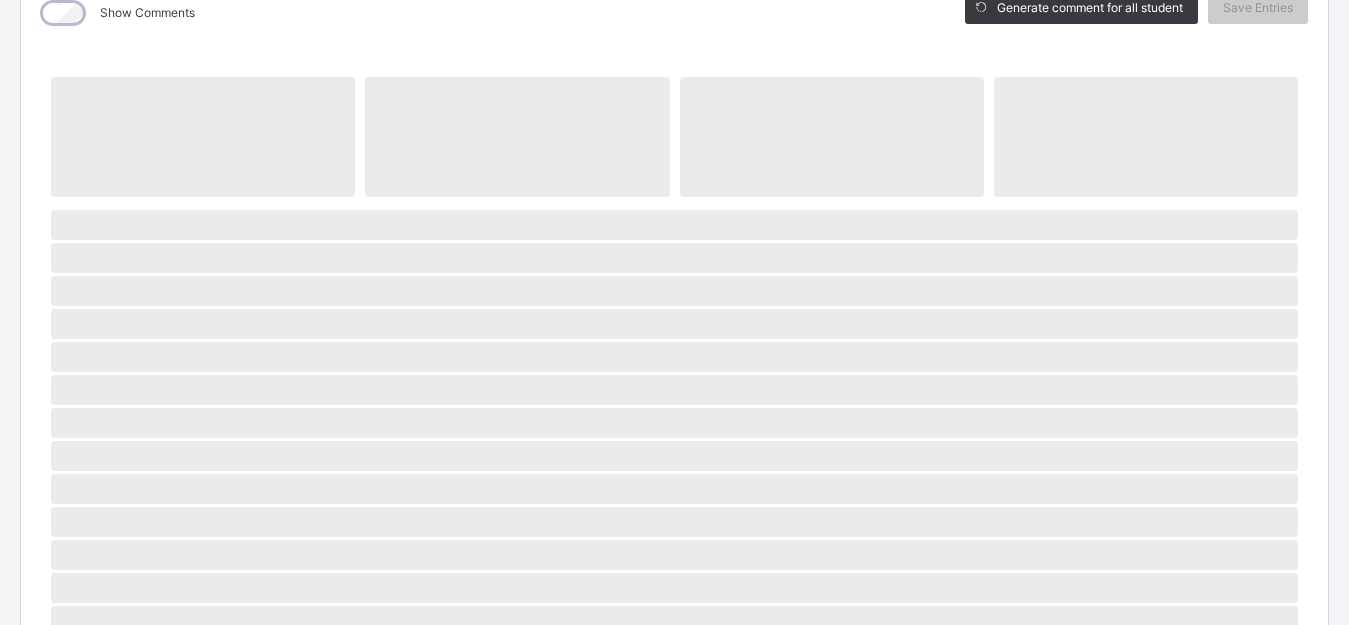 scroll, scrollTop: 0, scrollLeft: 0, axis: both 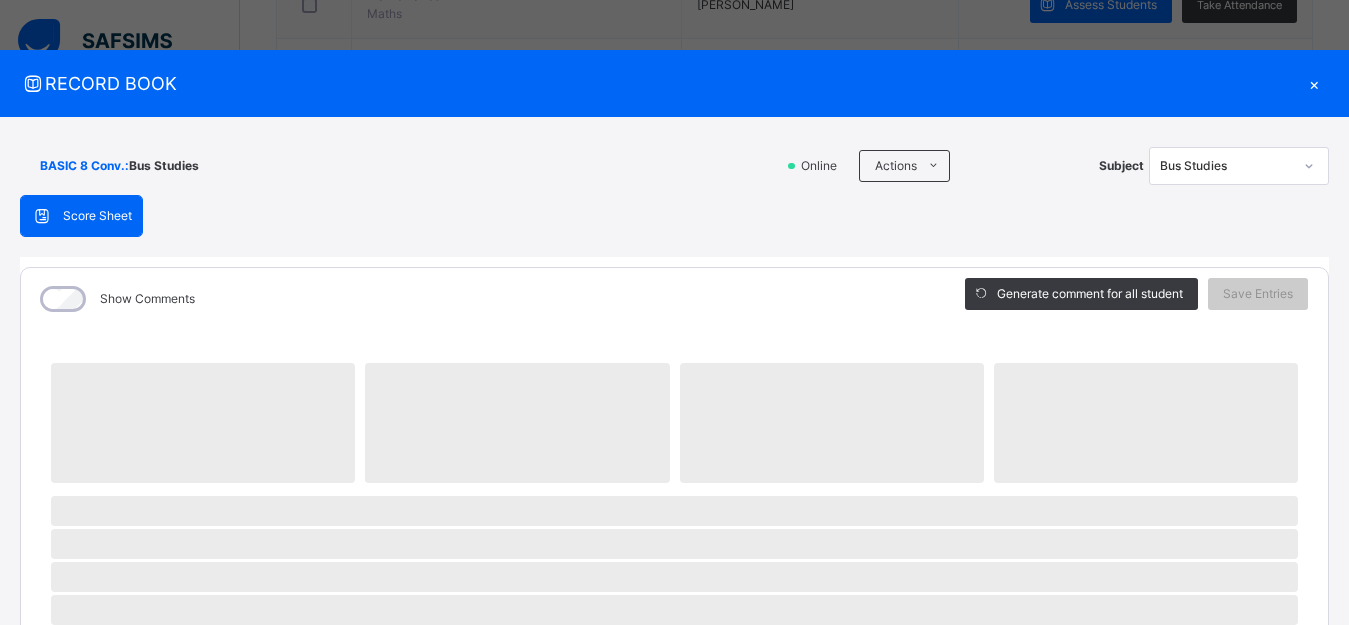 click 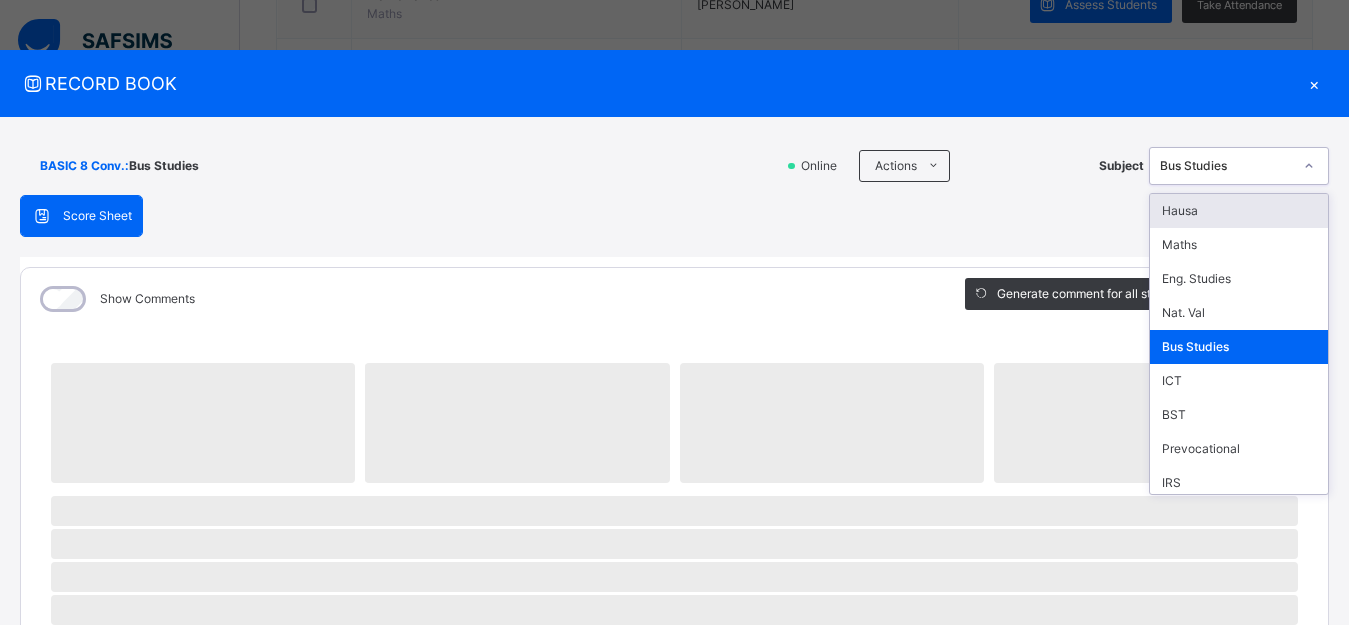 click on "Hausa" at bounding box center [1239, 211] 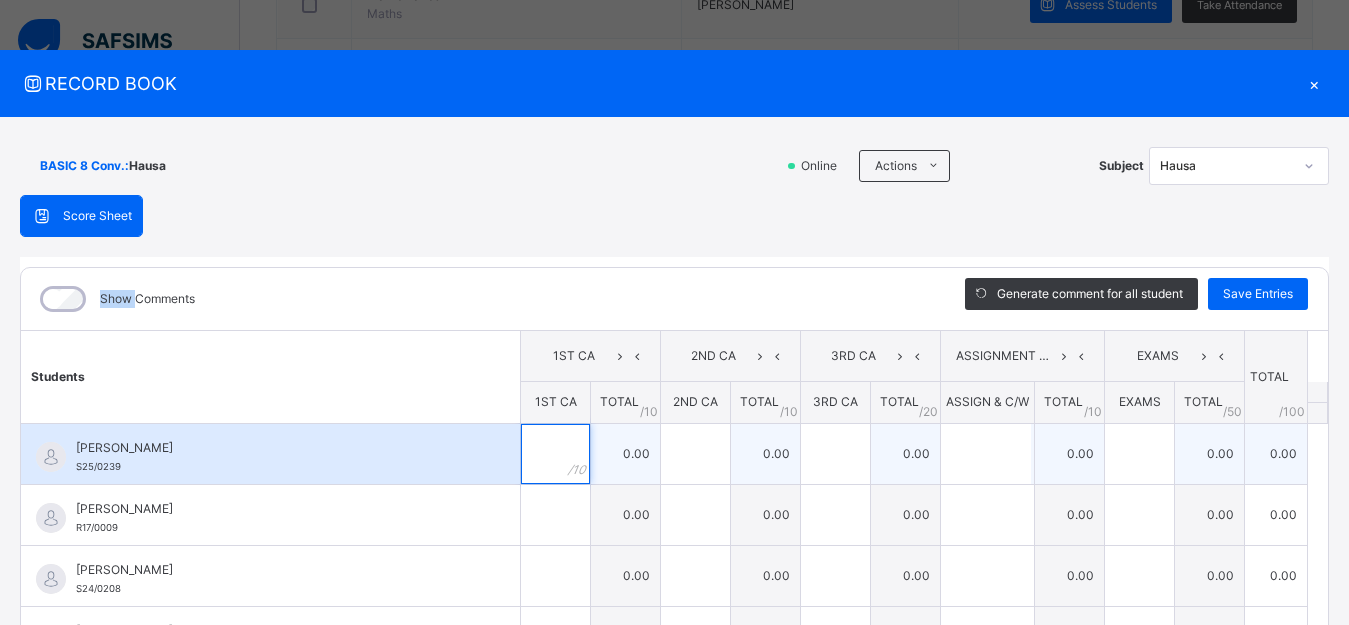 click at bounding box center (555, 454) 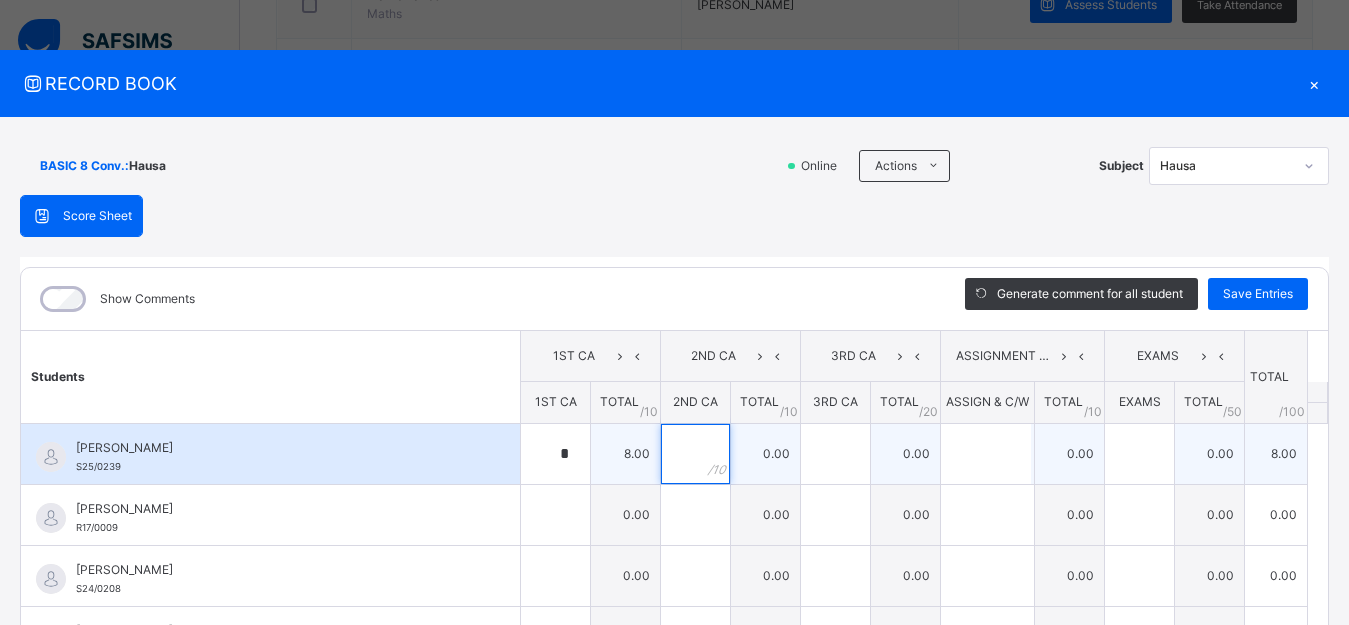 click at bounding box center [695, 454] 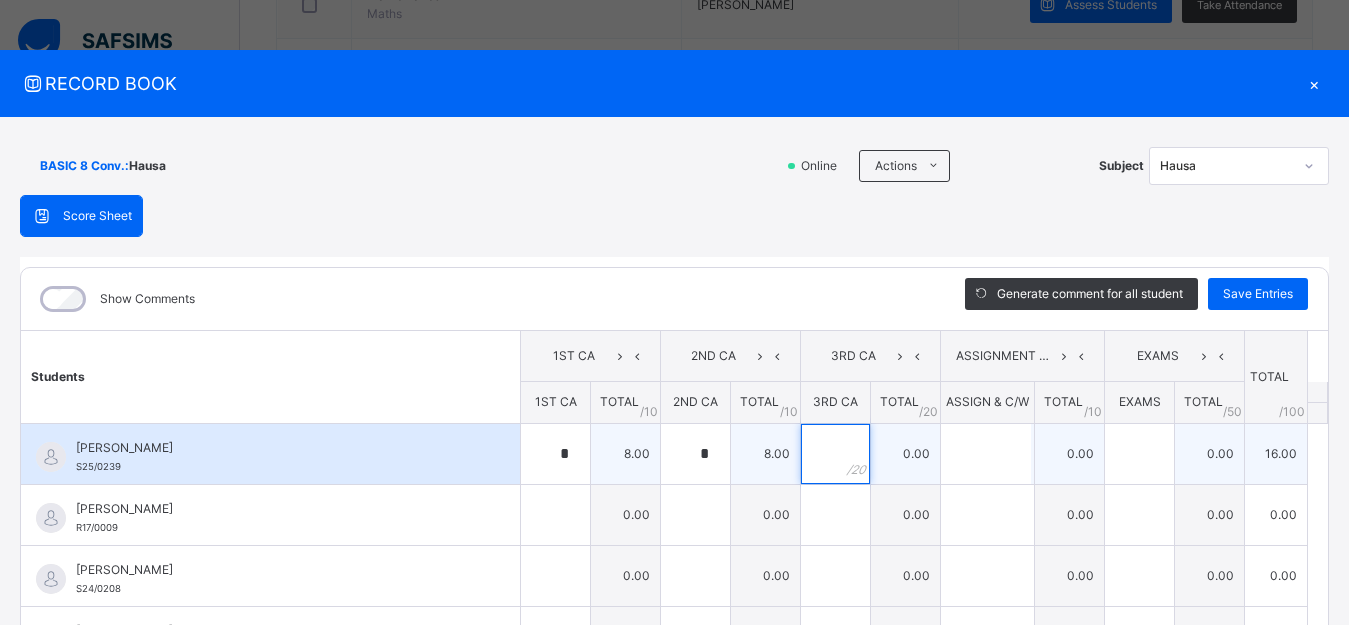 click at bounding box center [835, 454] 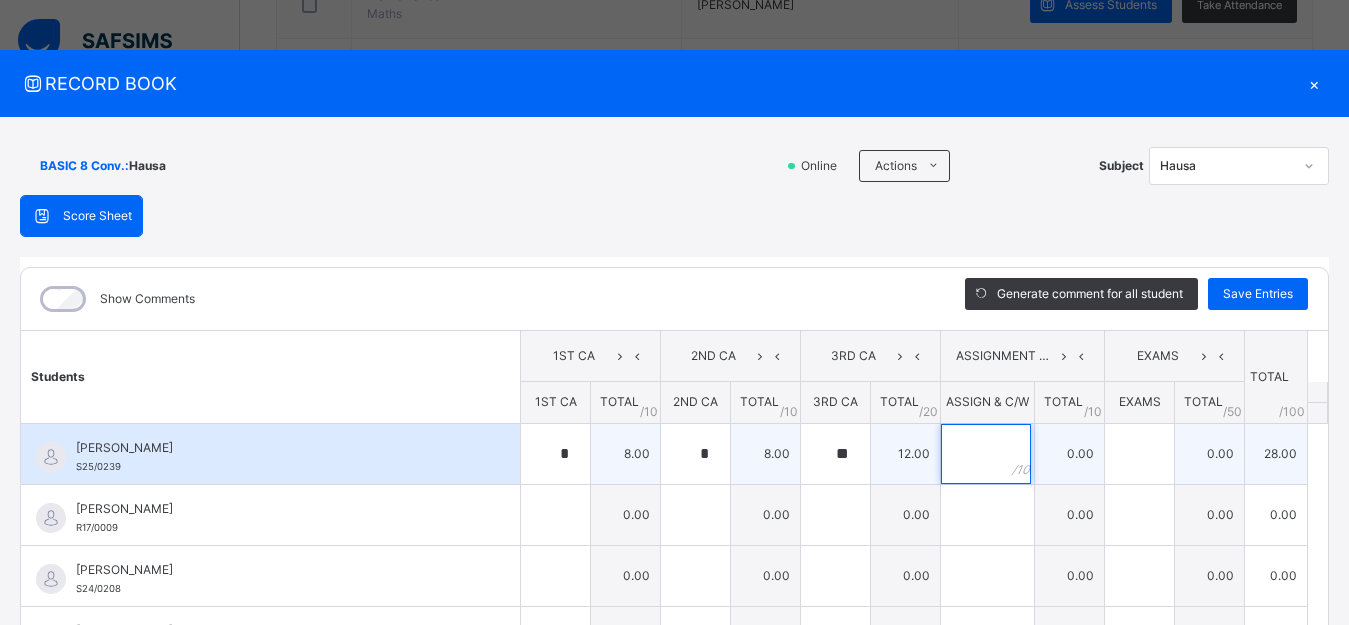 click at bounding box center (986, 454) 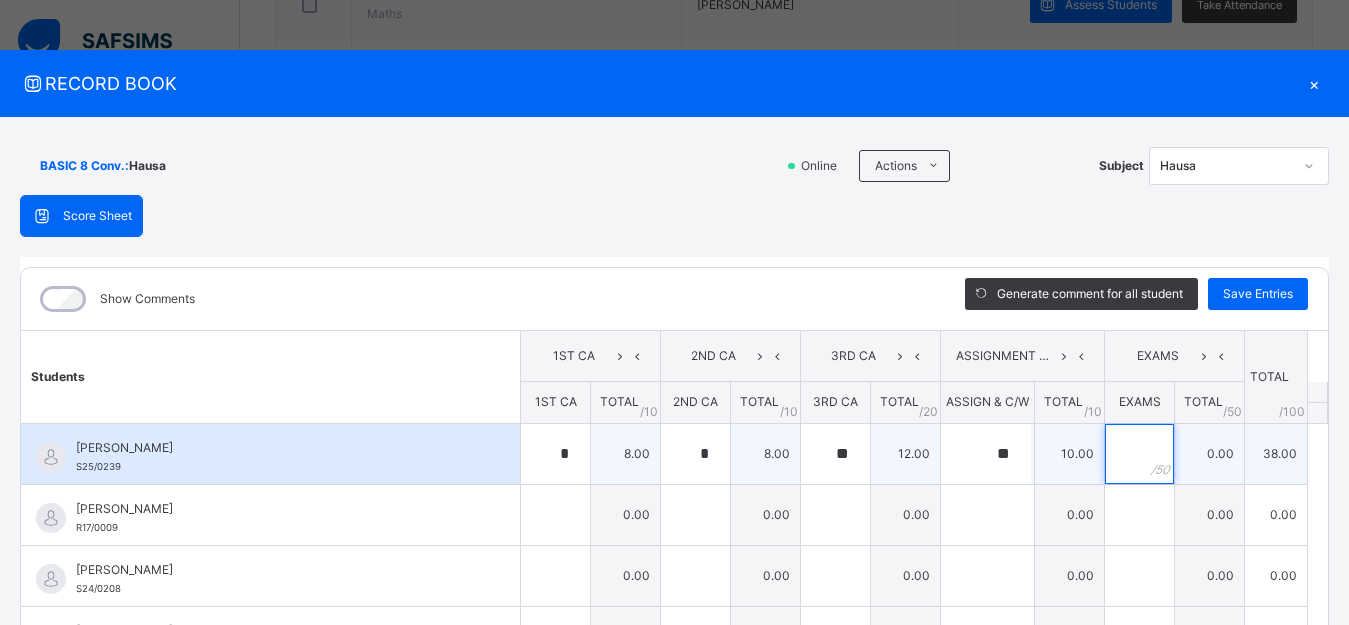 click at bounding box center [1139, 454] 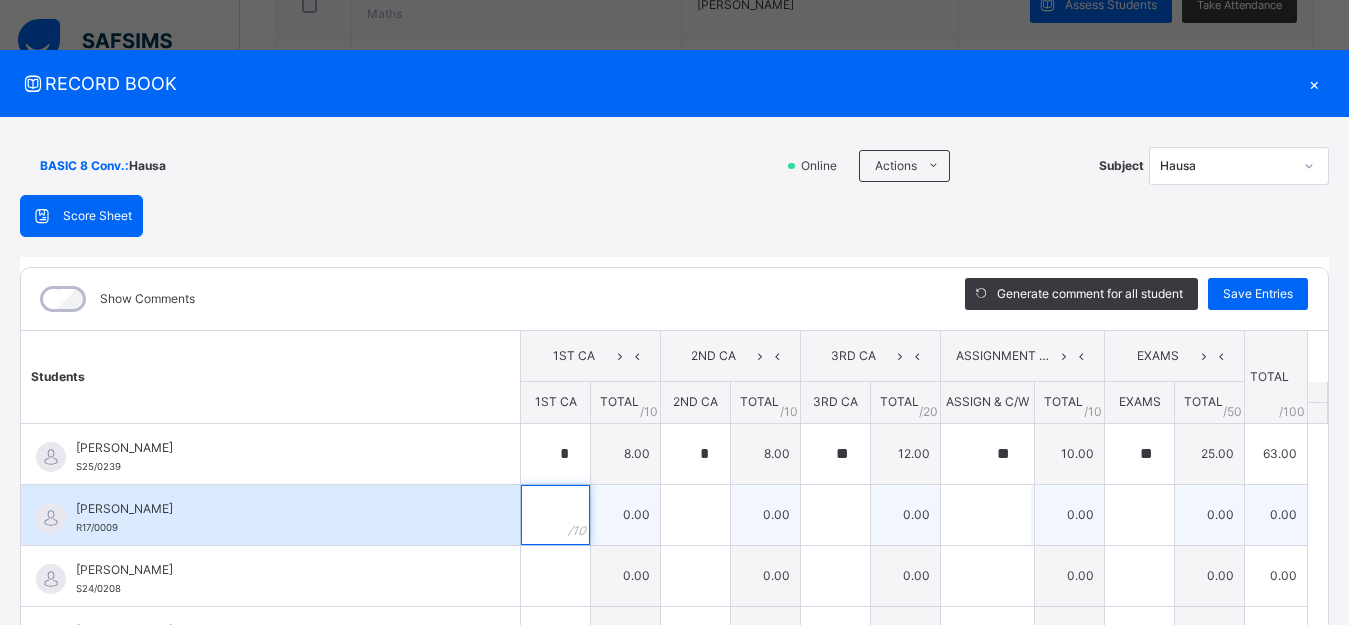 click at bounding box center (555, 515) 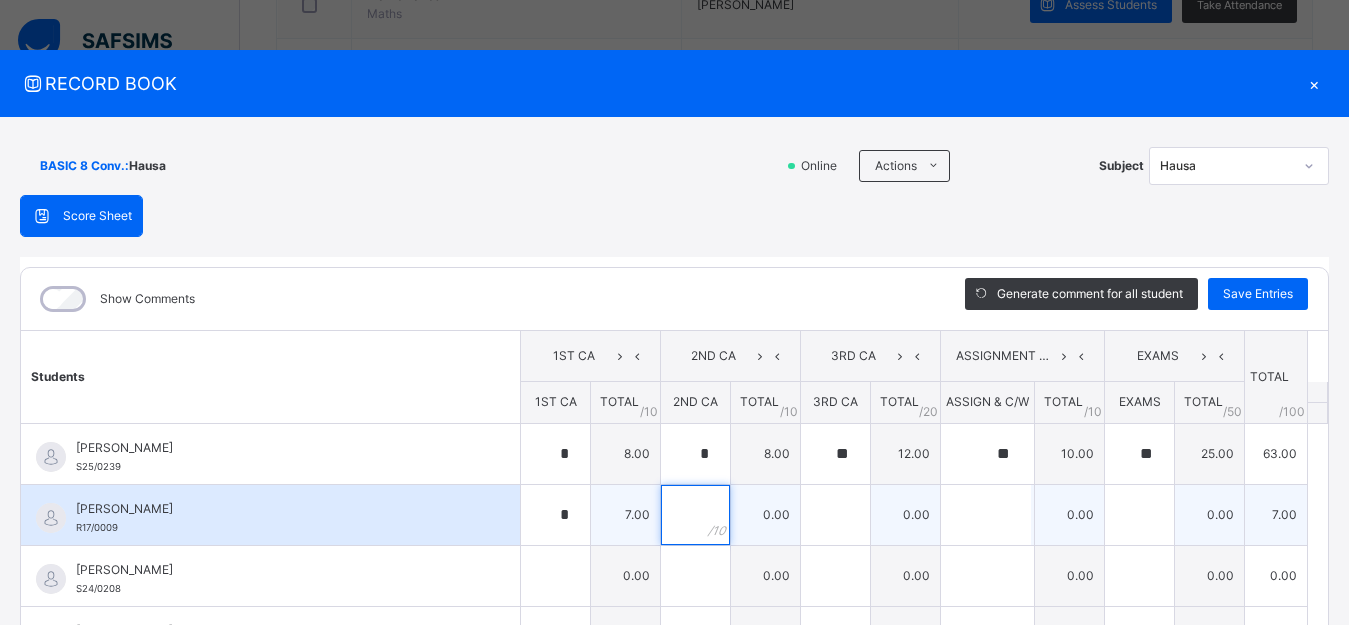 click at bounding box center [695, 515] 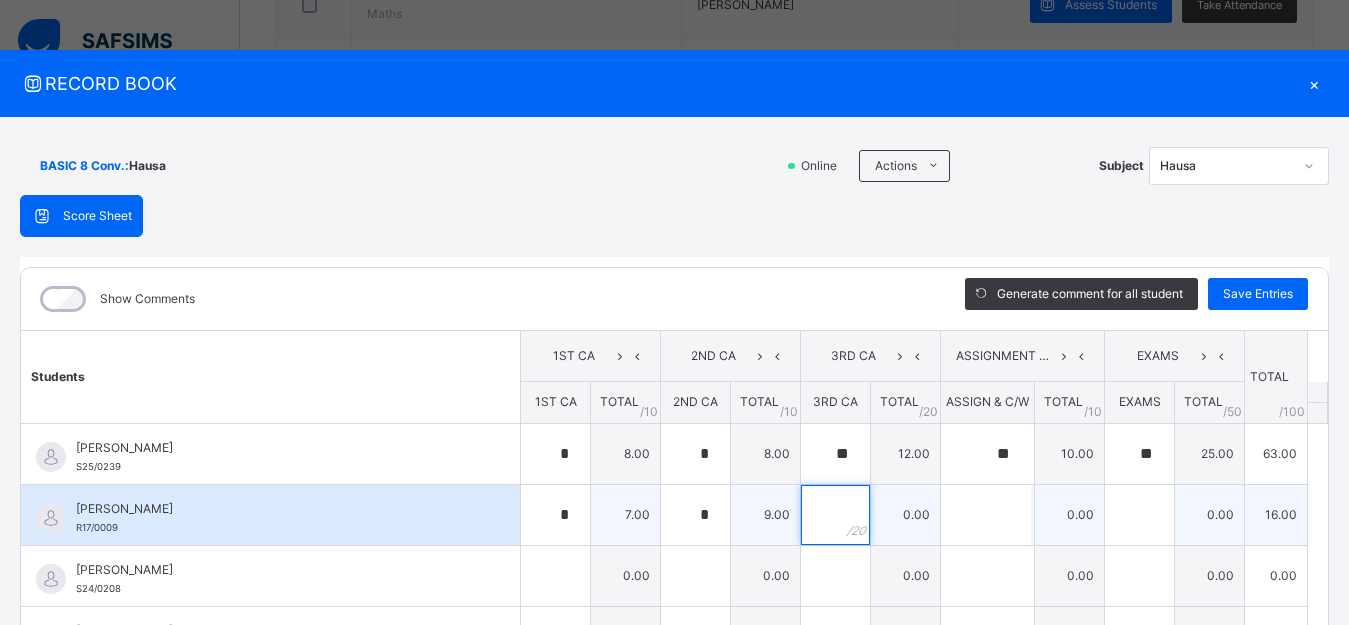 click at bounding box center (835, 515) 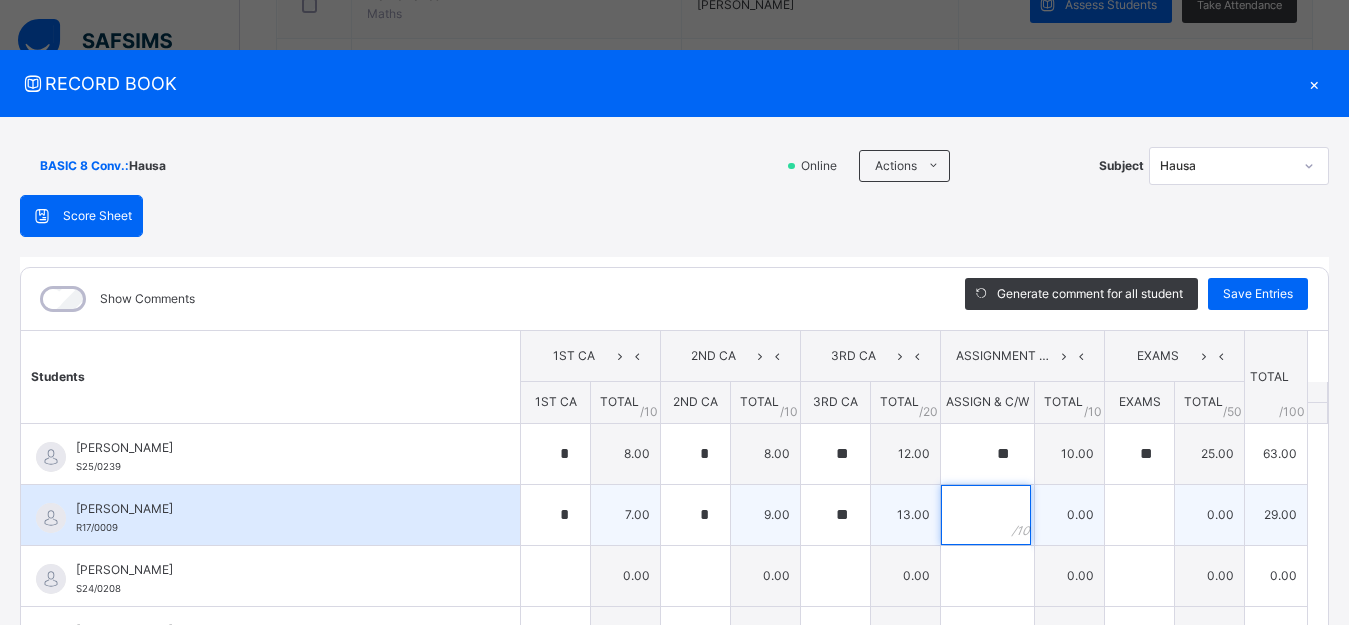 click at bounding box center (986, 515) 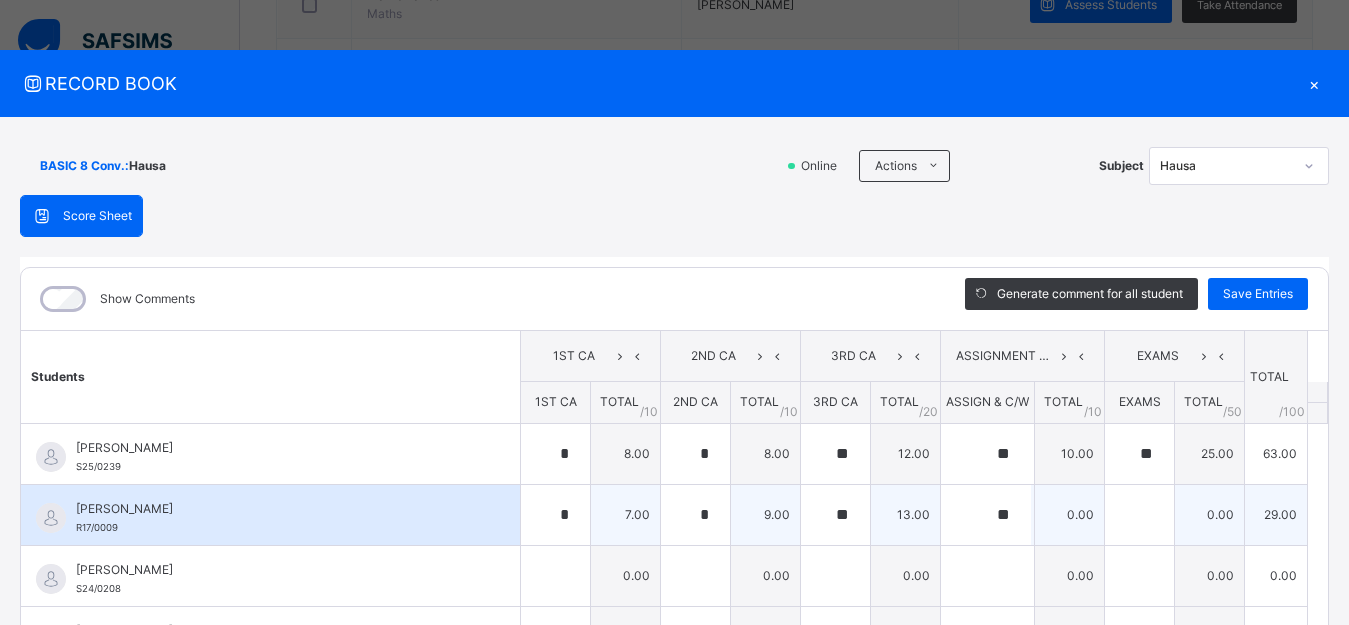 click on "**" at bounding box center (987, 515) 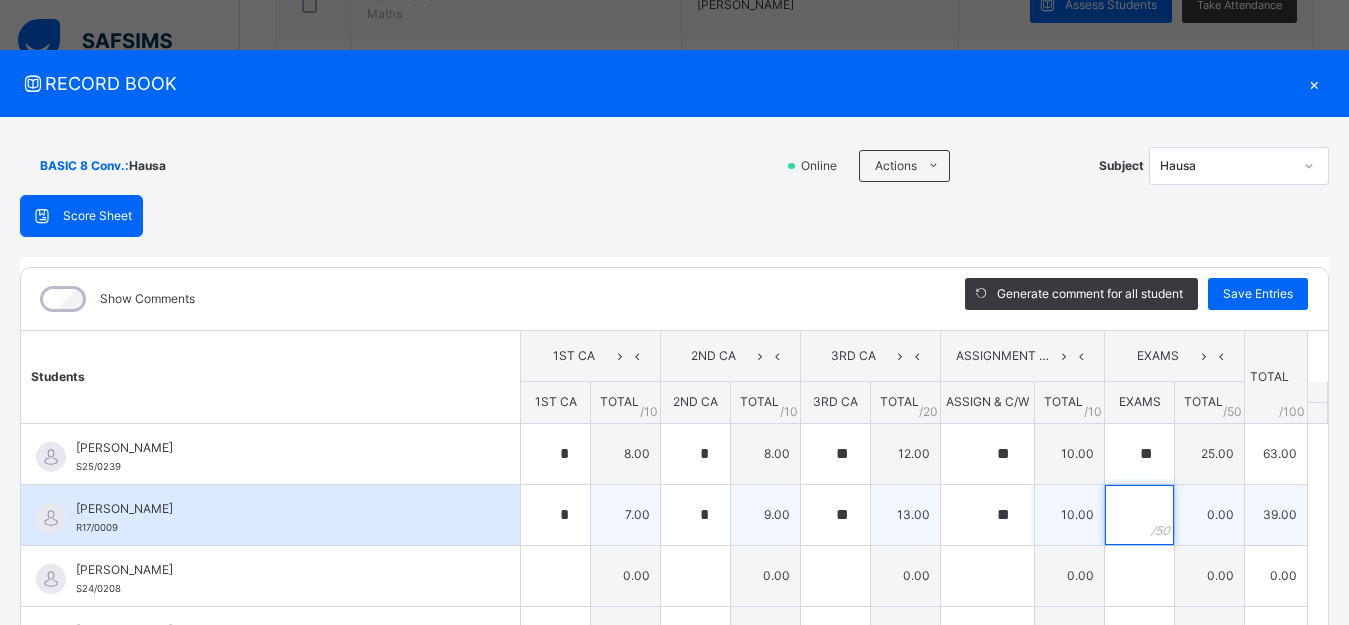 click at bounding box center [1139, 515] 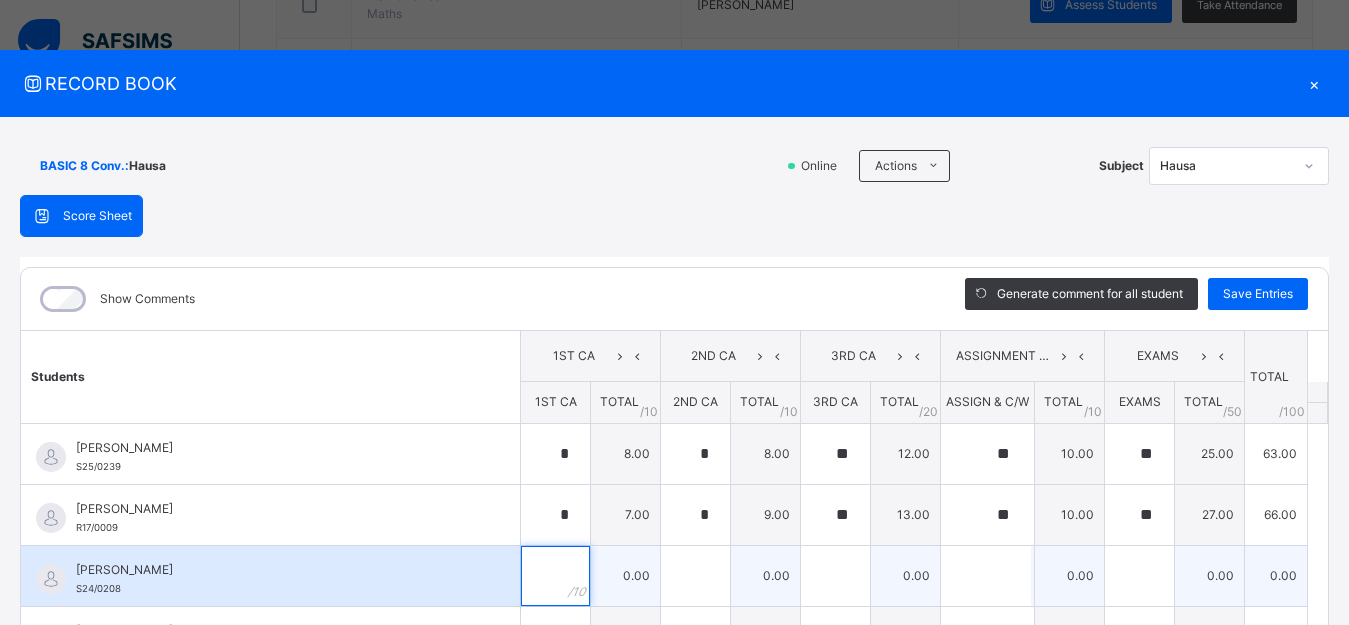 click at bounding box center [555, 576] 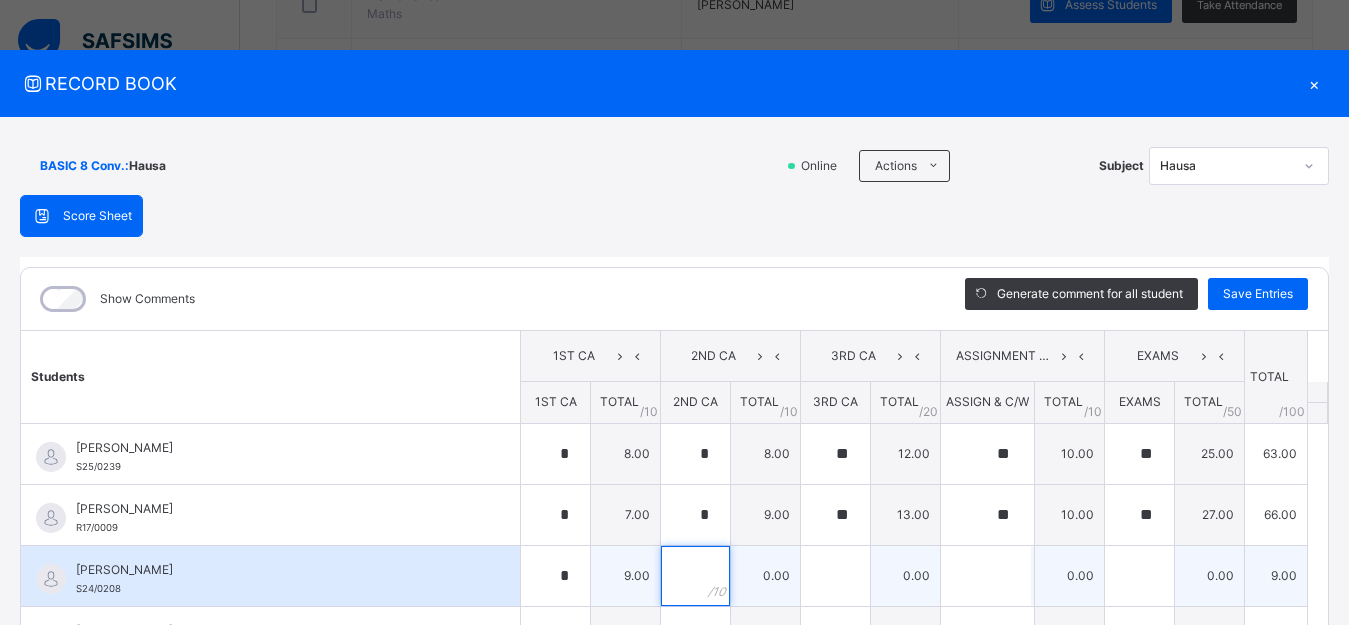 click at bounding box center [695, 576] 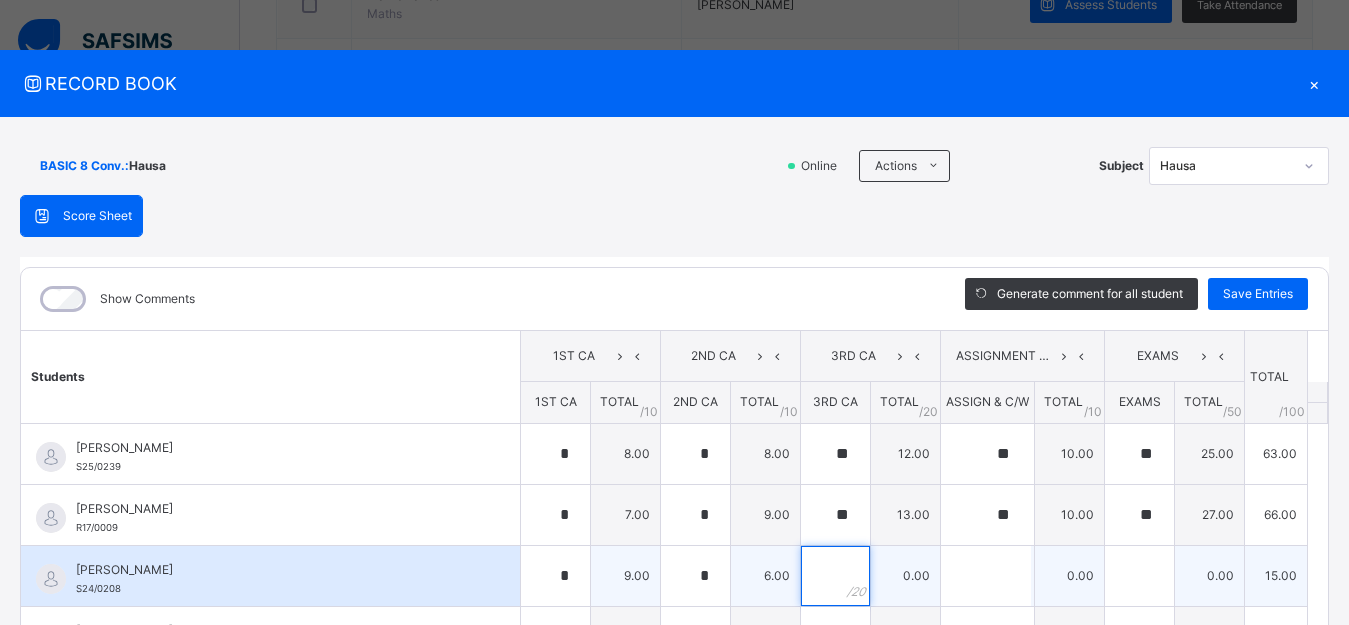 click at bounding box center (835, 576) 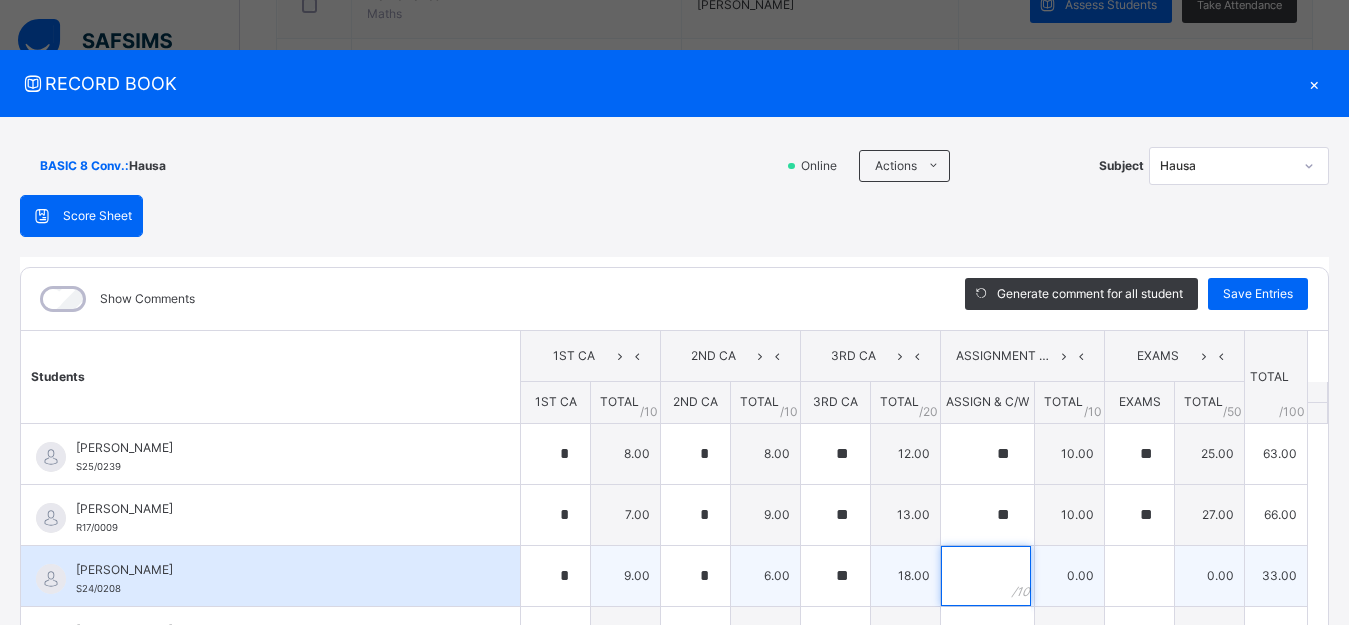 click at bounding box center [986, 576] 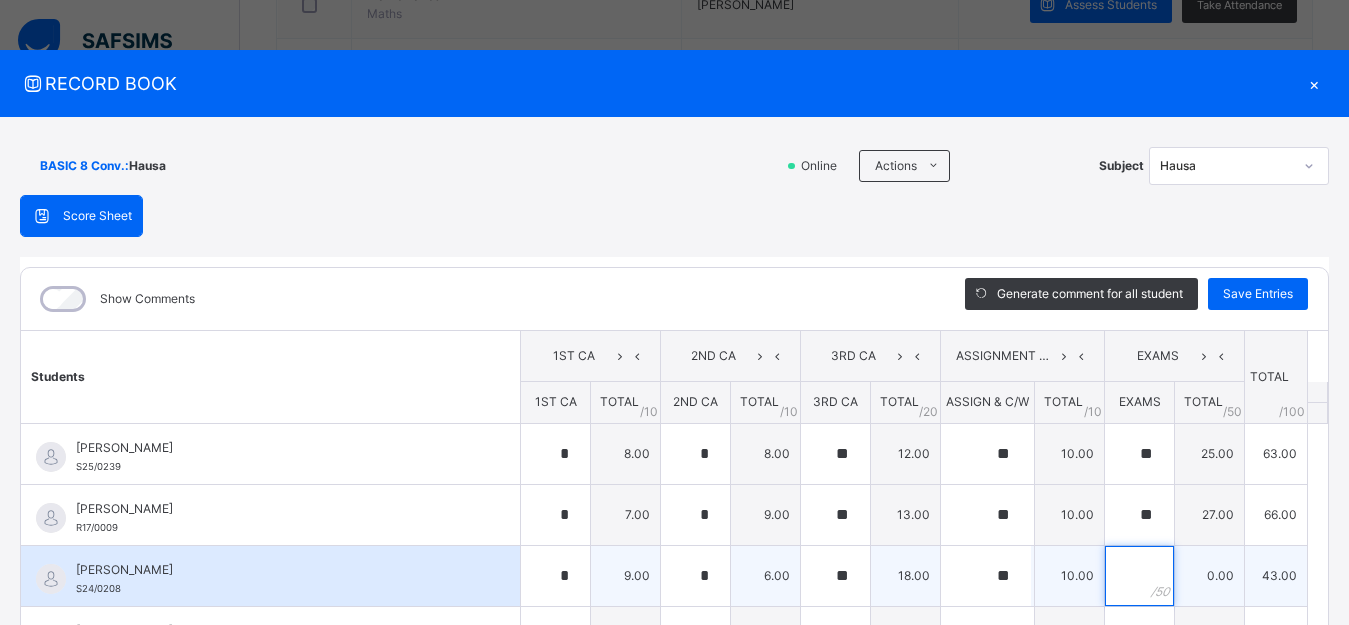 click at bounding box center [1139, 576] 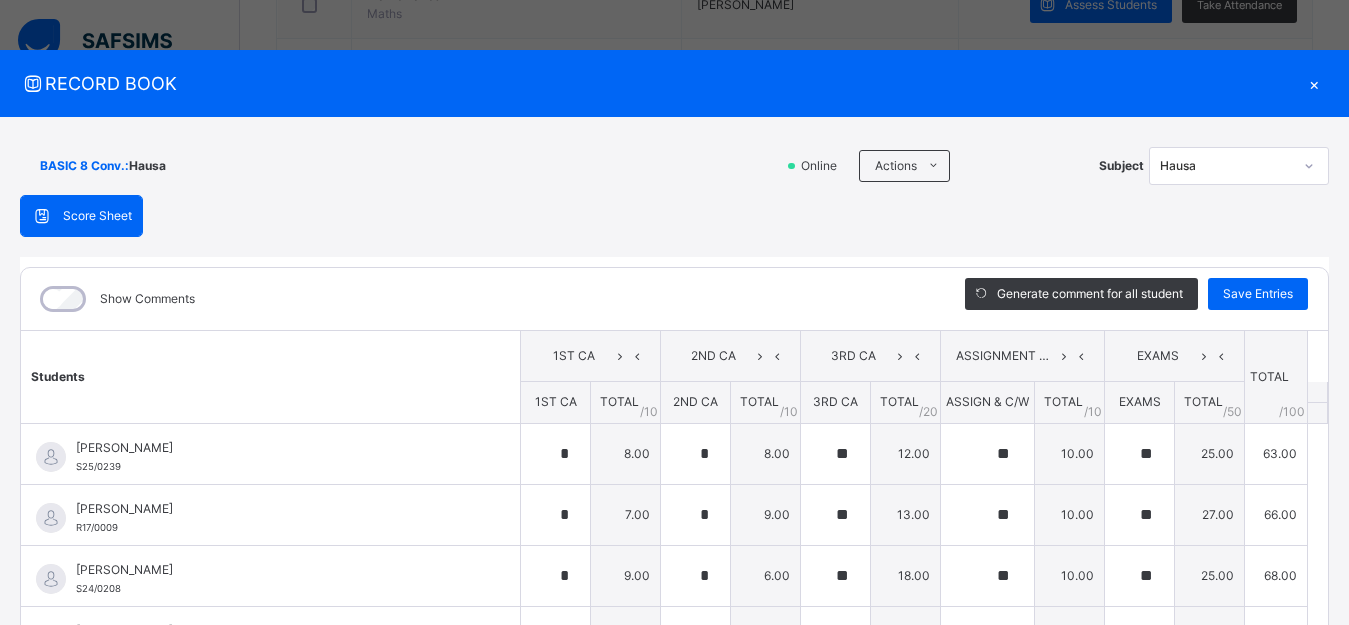 click on "BASIC 8   Conv. :   Hausa Online Actions  Download Empty Score Sheet  Upload/map score sheet Subject  Hausa AL-ANSAR ACADEMY Date: [DATE] 8:59:26 am Score Sheet Score Sheet Show Comments   Generate comment for all student   Save Entries Class Level:  BASIC 8   Conv. Subject:  Hausa Session:  2024/2025 Session Session:  Third Term Students 1ST [GEOGRAPHIC_DATA] 2ND CA 3RD CA  ASSIGNMENT & CLASS WORK EXAMS TOTAL /100 Comment 1ST CA TOTAL / 10 2ND CA TOTAL / 10 3RD CA TOTAL / 20 ASSIGN & C/W TOTAL / 10 EXAMS TOTAL / 50 [PERSON_NAME] S25/0239 [PERSON_NAME] S25/0239 * 8.00 * 8.00 ** 12.00 ** 10.00 ** 25.00 63.00 Generate comment 0 / 250   ×   Subject Teacher’s Comment Generate and see in full the comment developed by the AI with an option to regenerate the comment [PERSON_NAME]  [PERSON_NAME]   S25/0239   Total 63.00  / 100.00 [PERSON_NAME] Bot   Regenerate     Use this comment   [PERSON_NAME] R17/0009 [PERSON_NAME] R17/0009 * 7.00 * 9.00 ** 13.00 ** 10.00 ** 27.00 66.00 Generate comment 0 /" at bounding box center (674, 489) 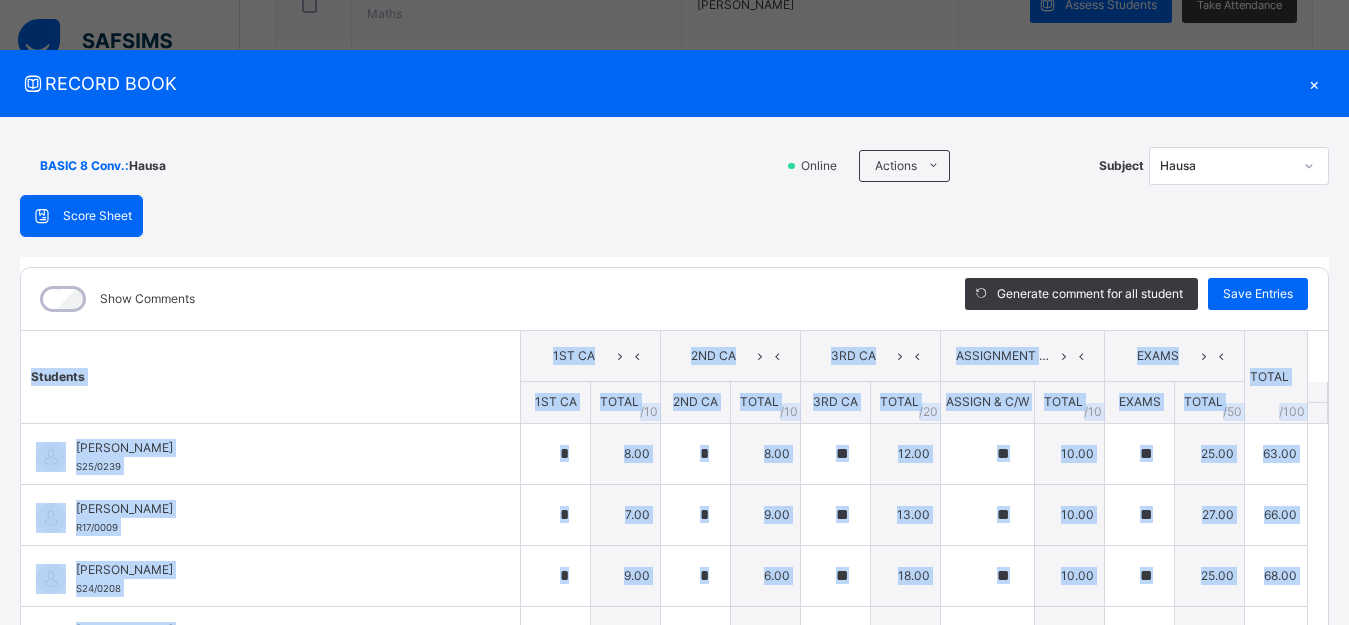 scroll, scrollTop: 286, scrollLeft: 0, axis: vertical 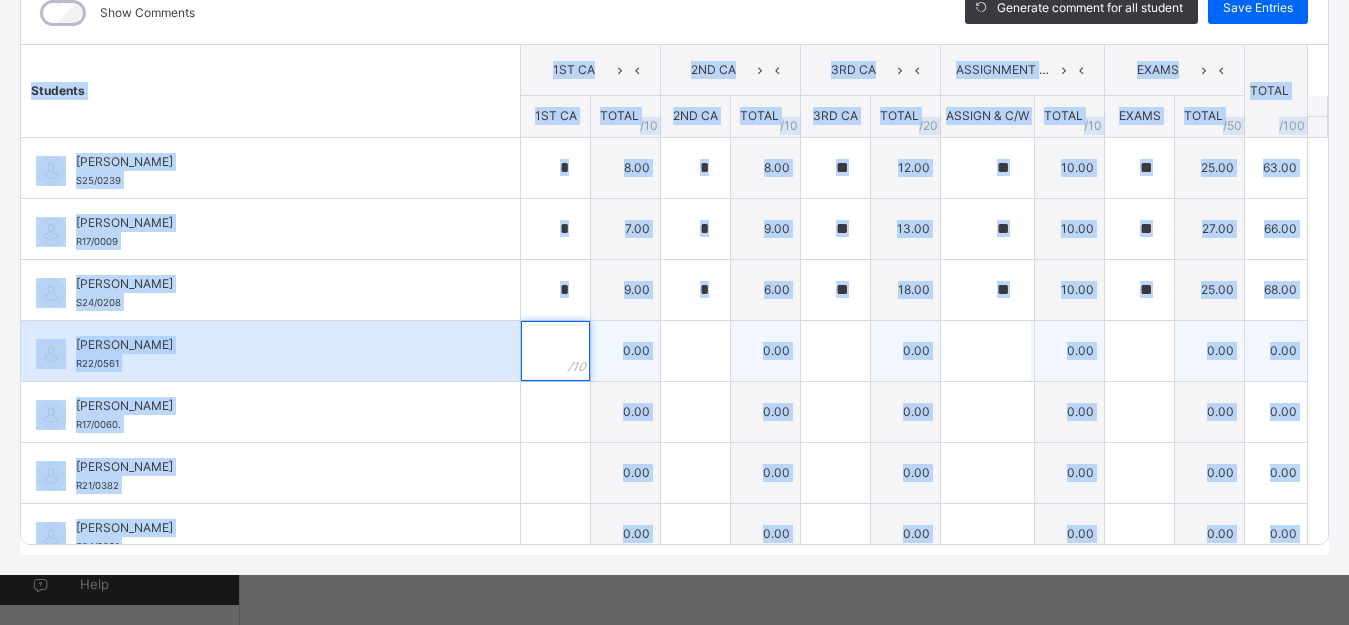 click at bounding box center (555, 351) 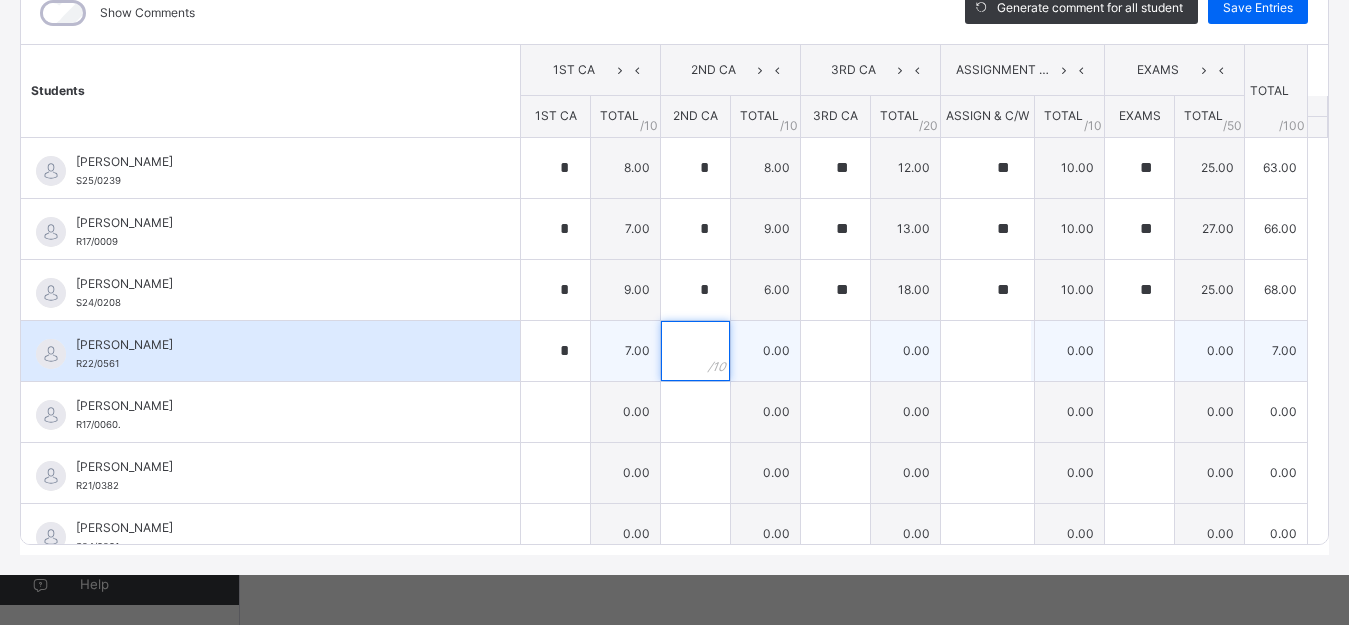 click at bounding box center [695, 351] 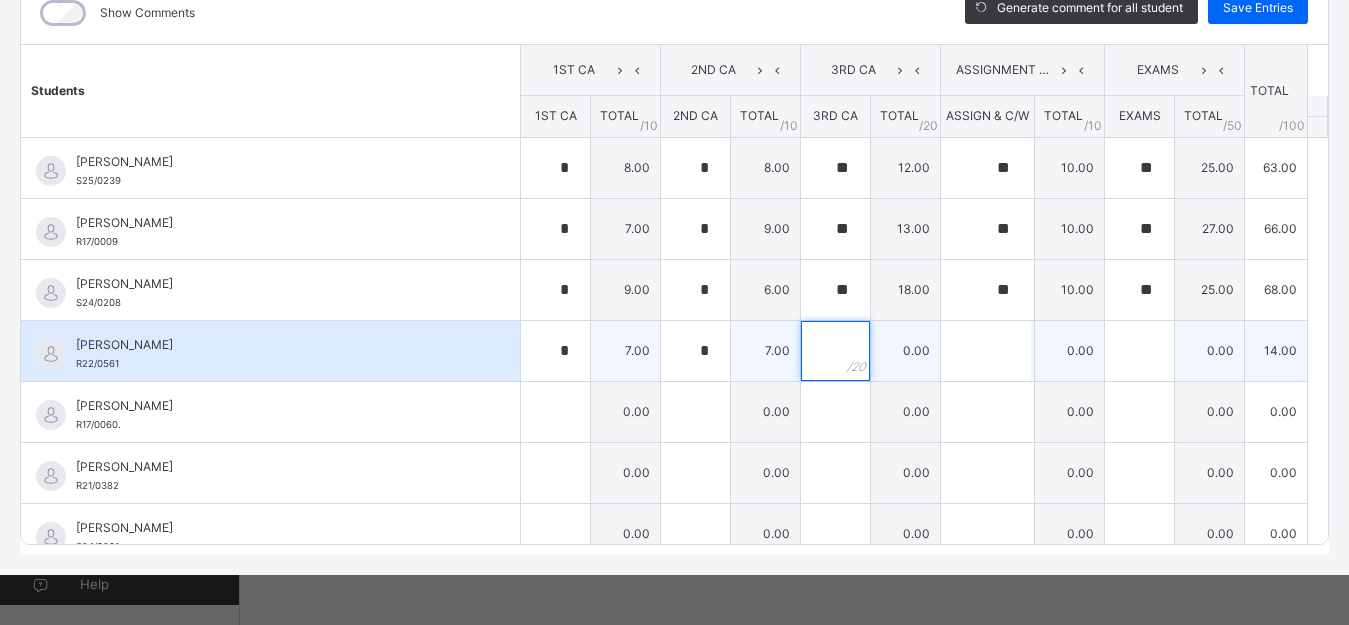 click at bounding box center [835, 351] 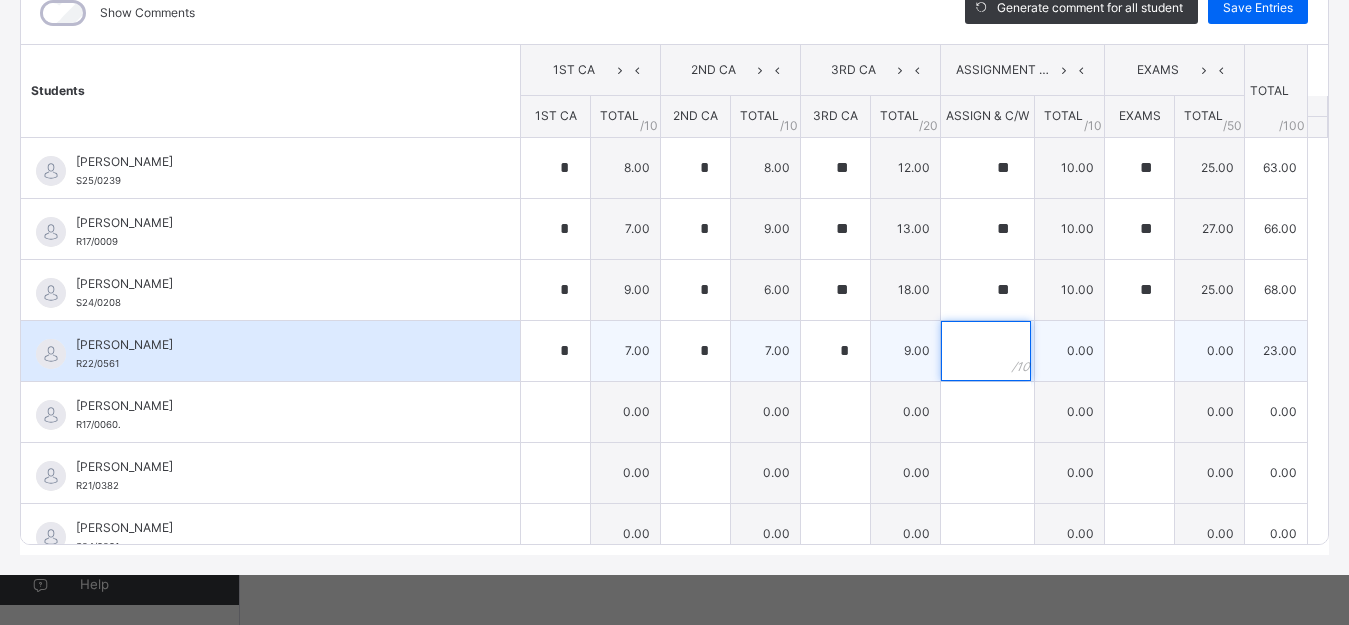click at bounding box center [986, 351] 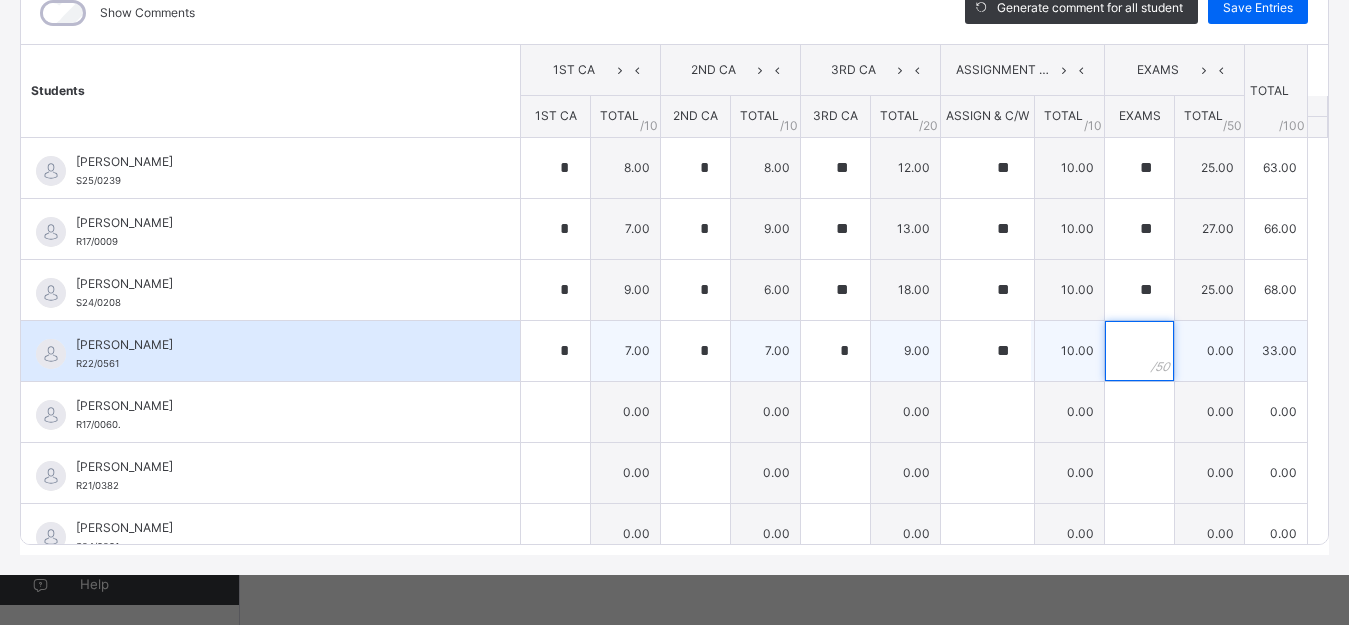click at bounding box center (1139, 351) 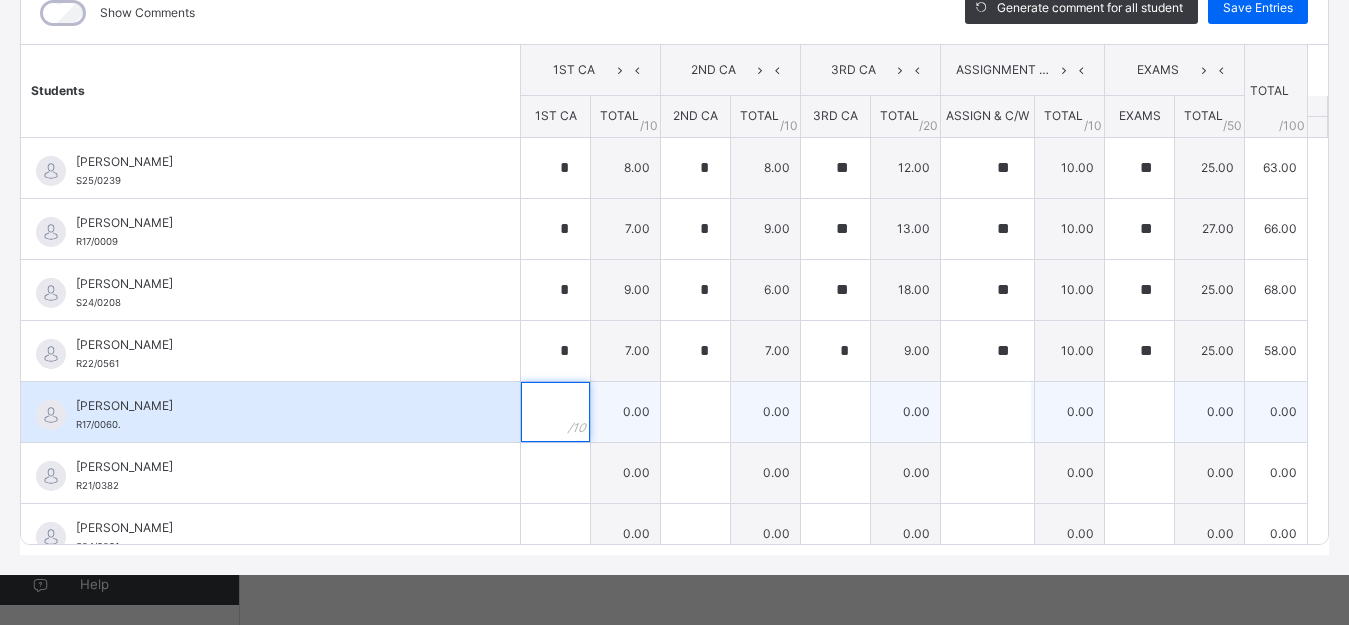 click at bounding box center [555, 412] 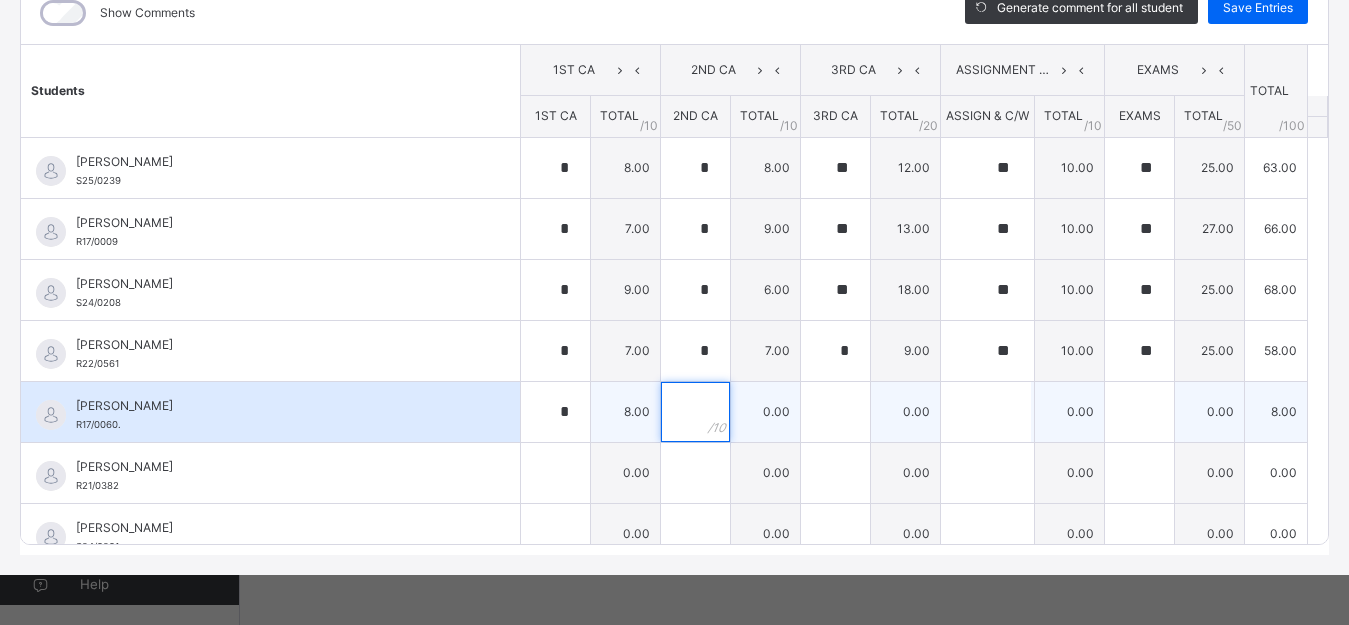 click at bounding box center [695, 412] 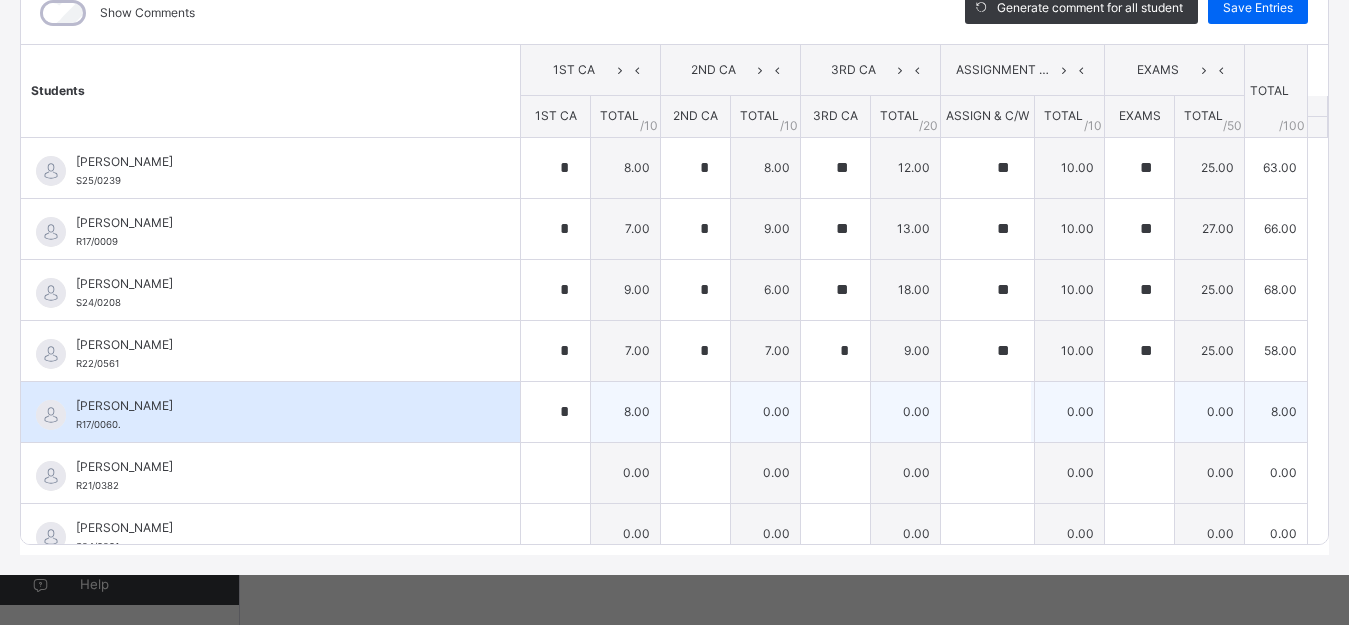 click at bounding box center (695, 412) 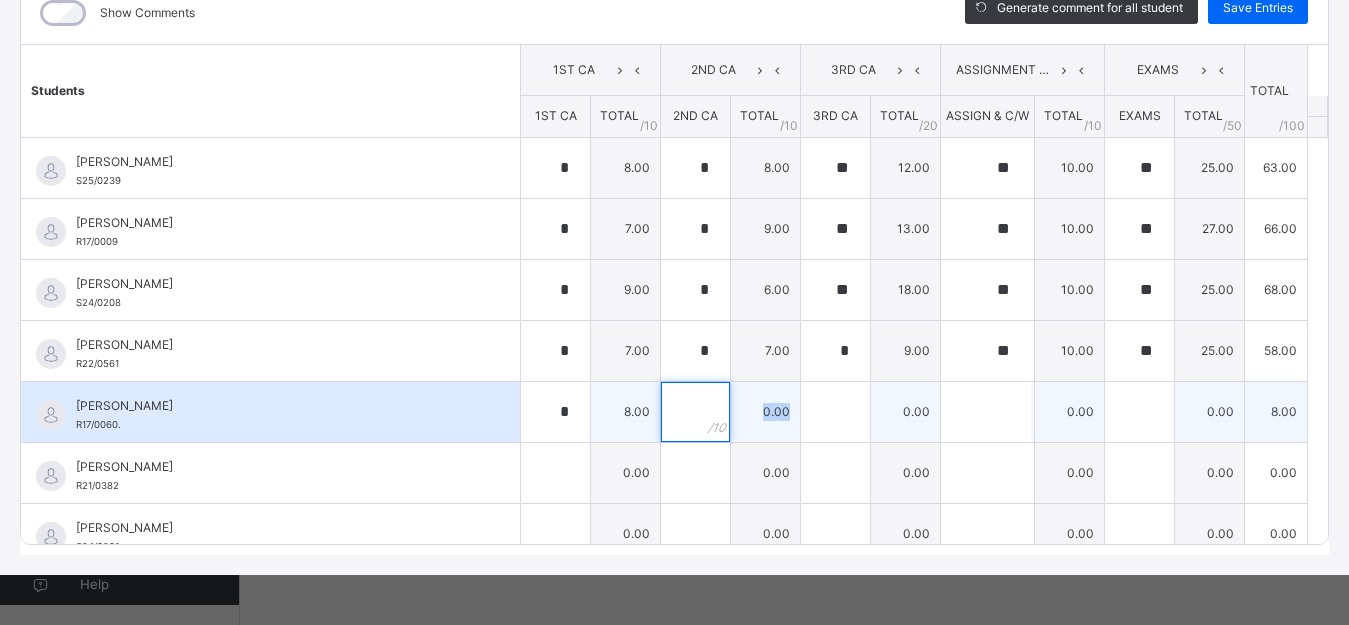 click at bounding box center [695, 412] 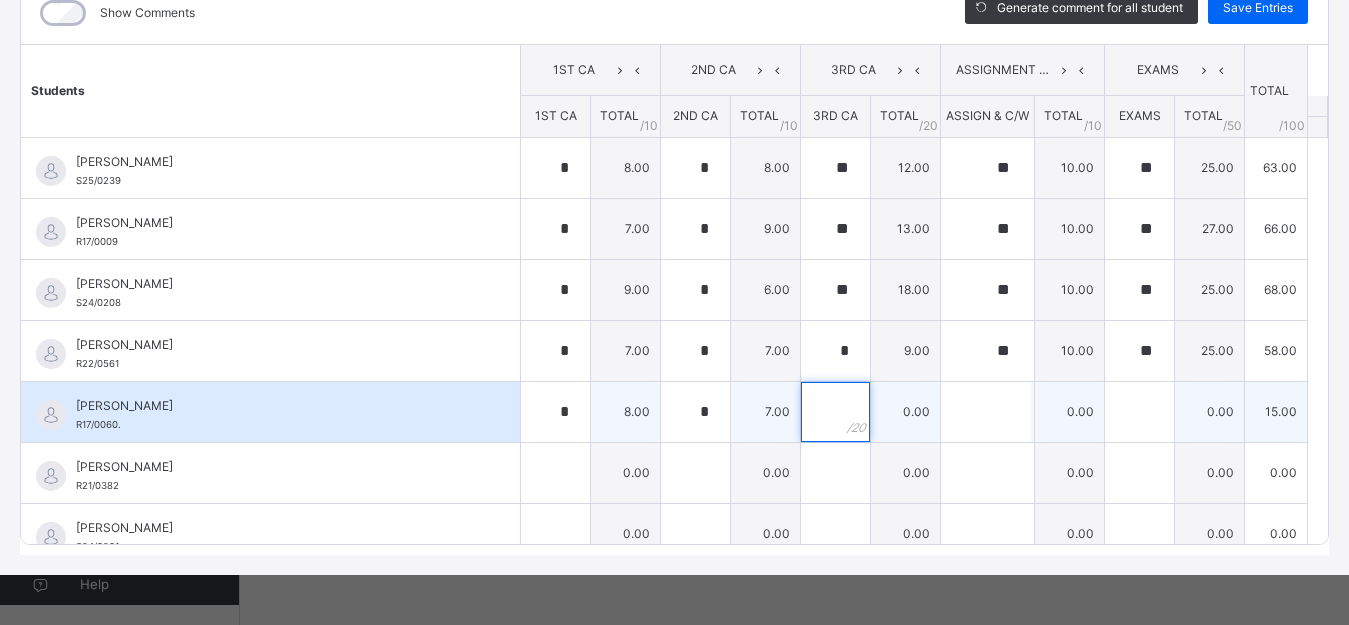click at bounding box center [835, 412] 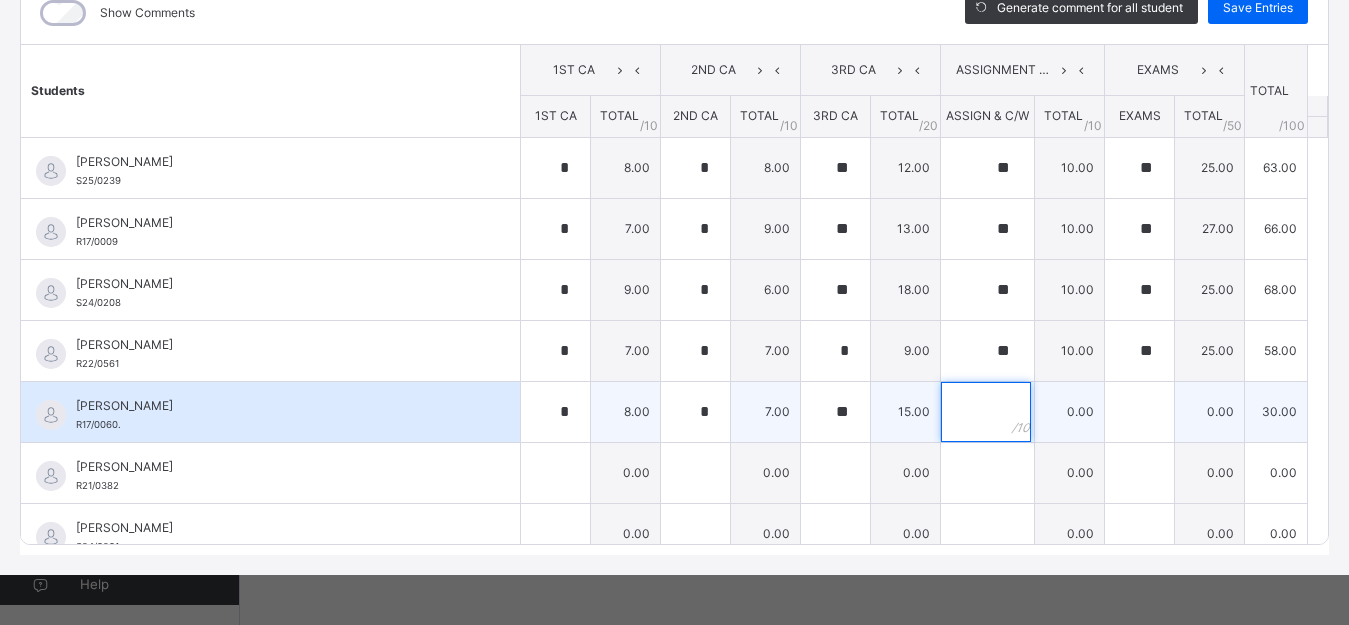 click at bounding box center [986, 412] 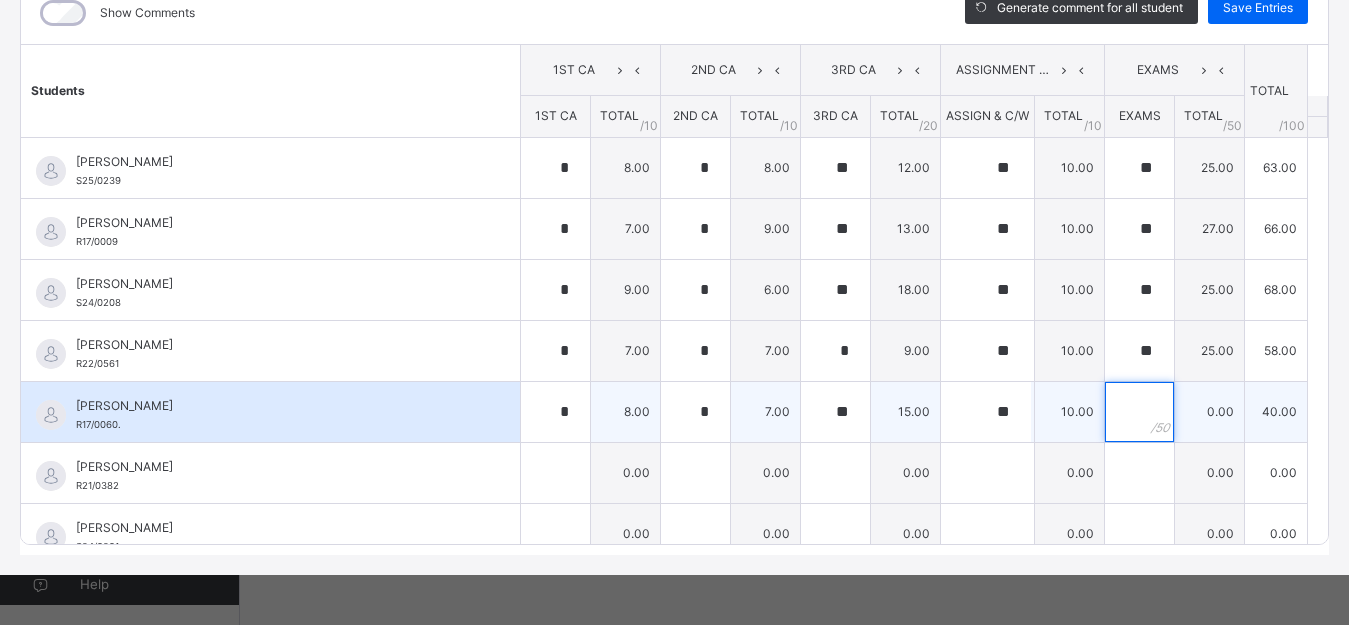 click at bounding box center [1139, 412] 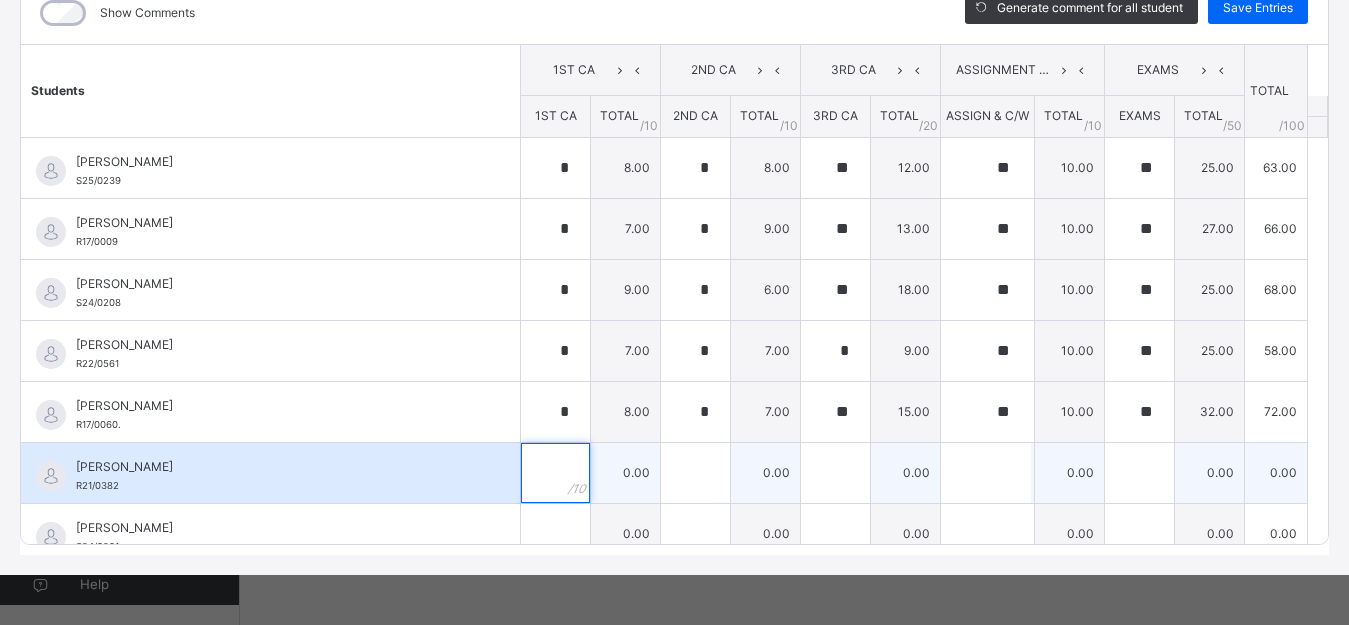 click at bounding box center [555, 473] 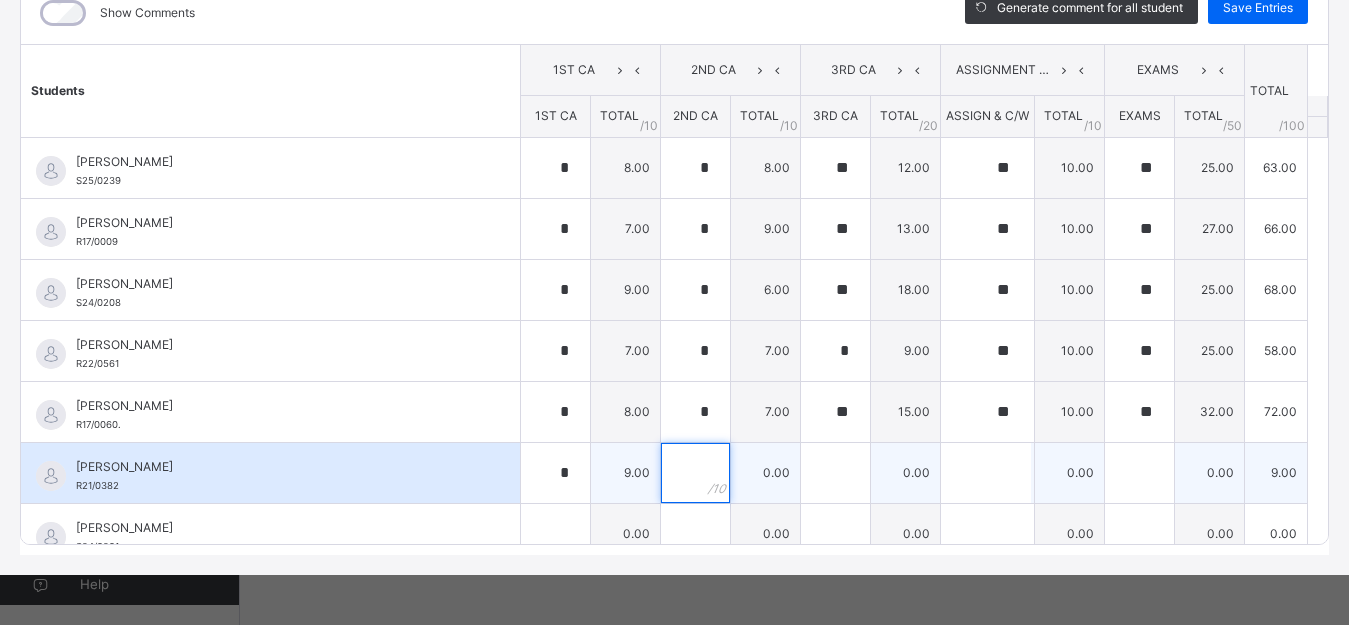 click at bounding box center [695, 473] 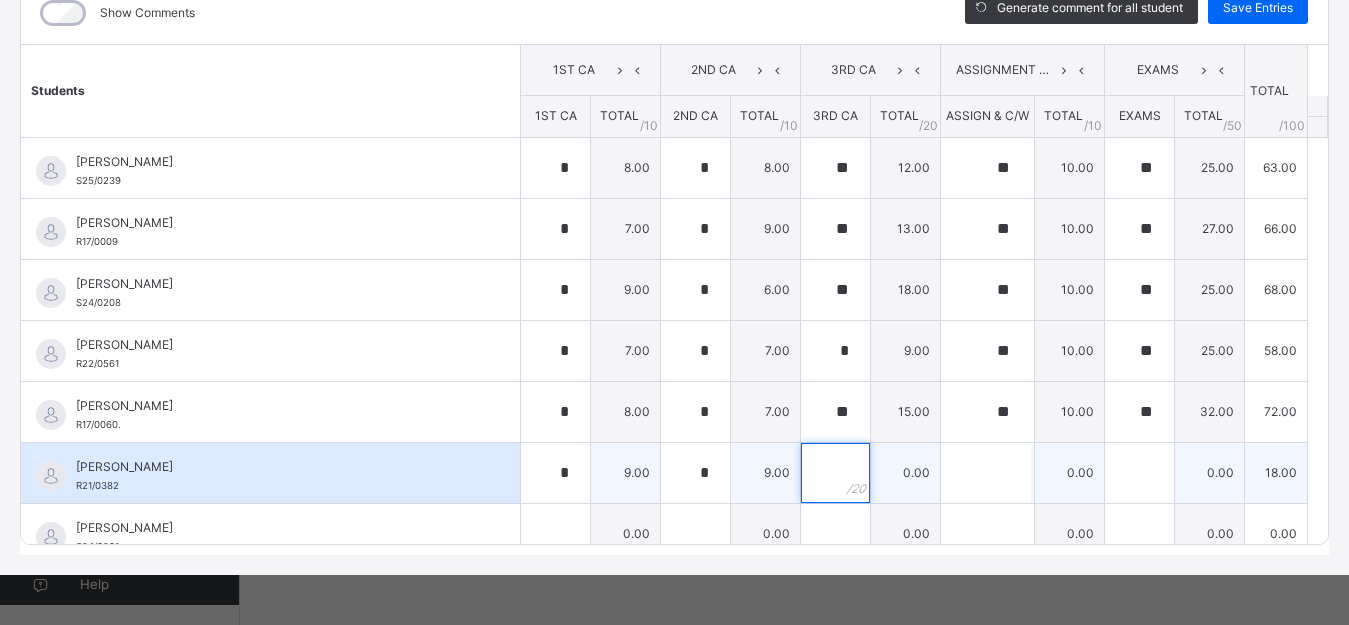 click at bounding box center [835, 473] 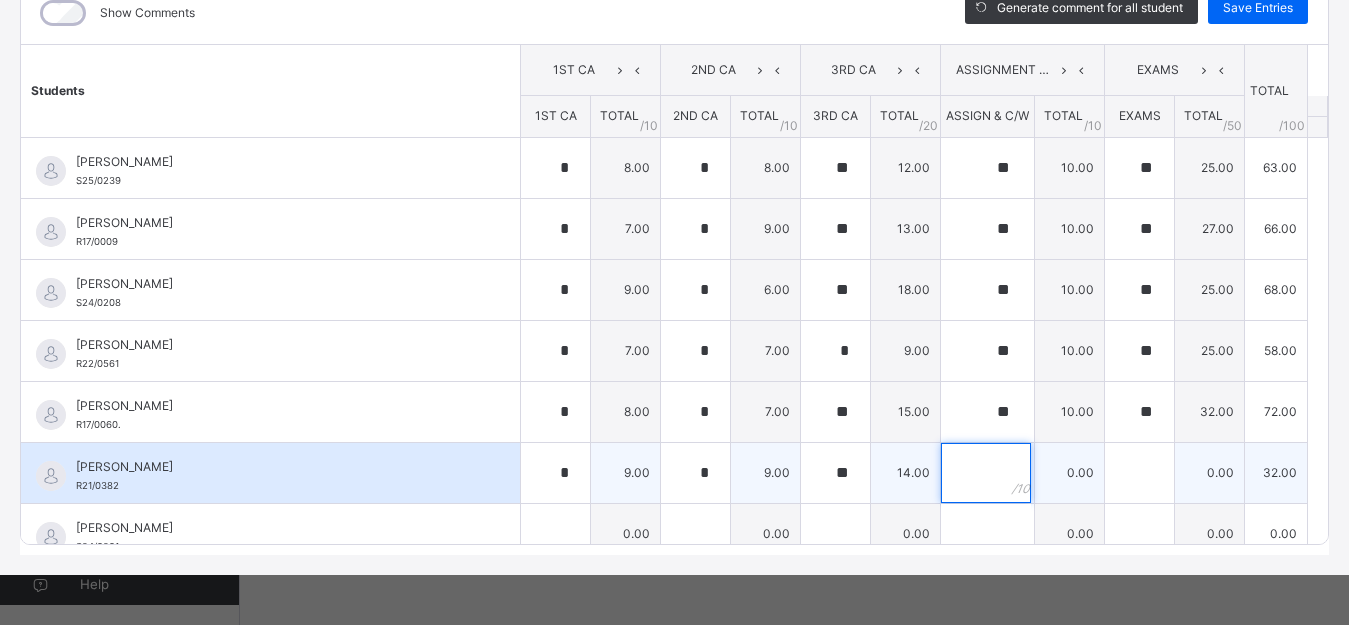 click at bounding box center [986, 473] 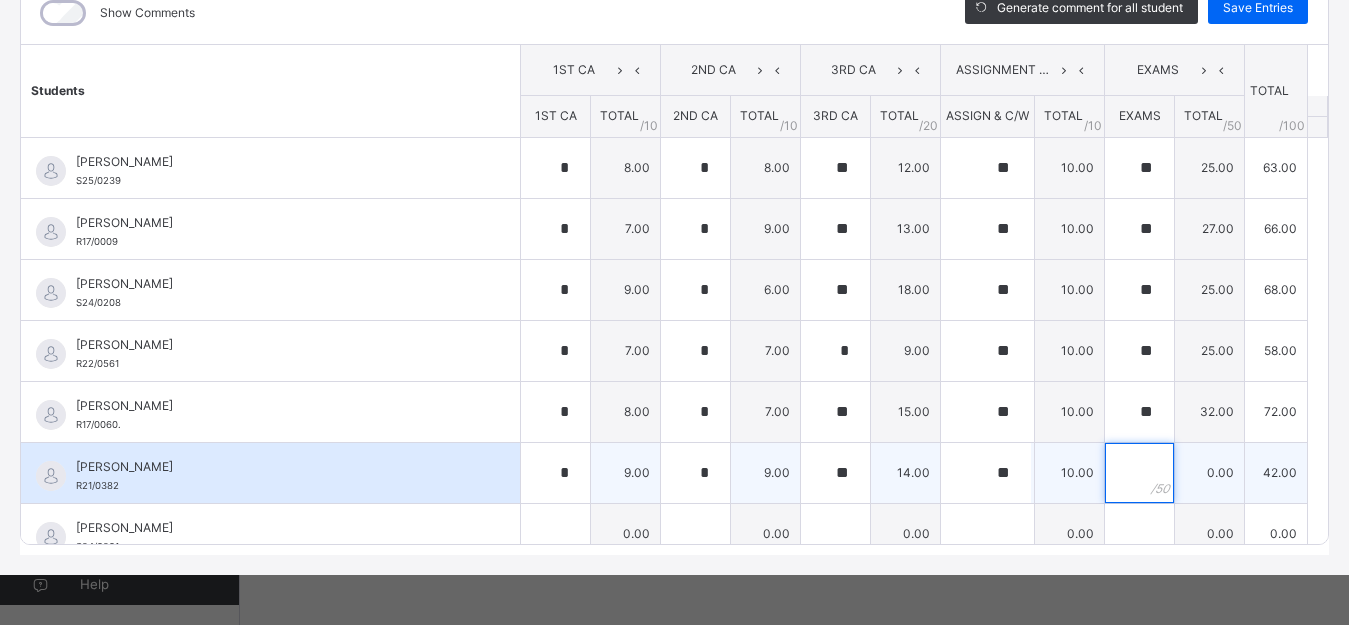 click at bounding box center (1139, 473) 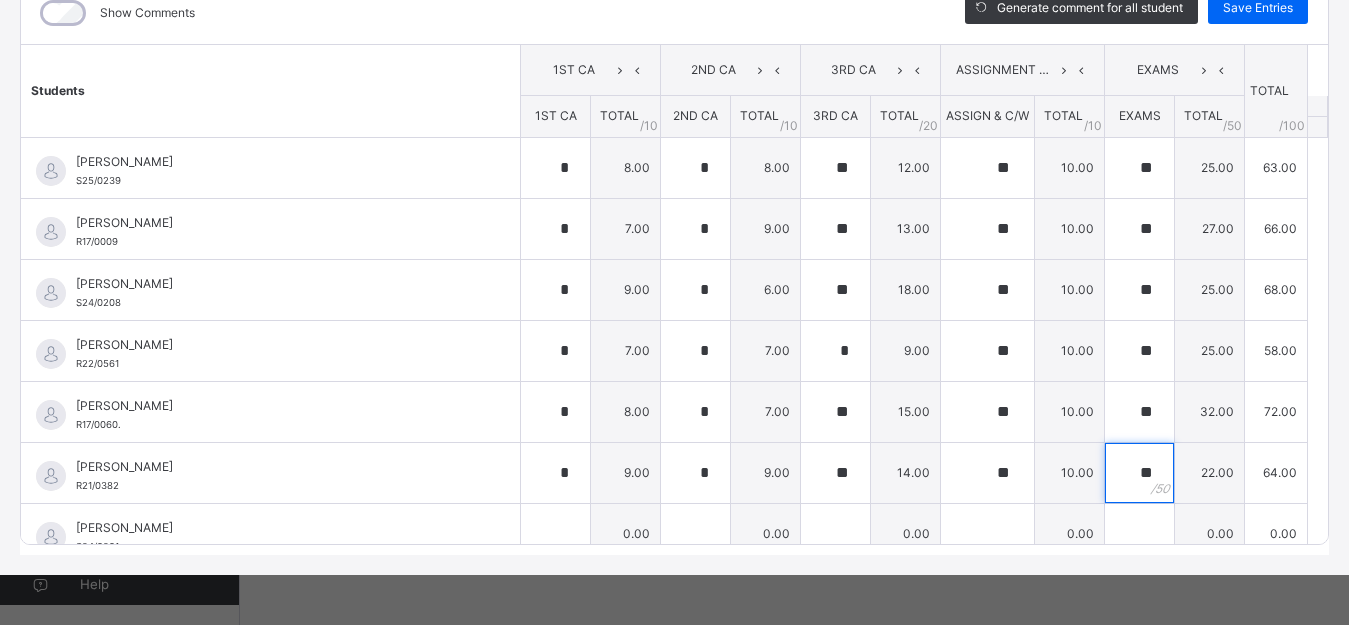 scroll, scrollTop: 40, scrollLeft: 0, axis: vertical 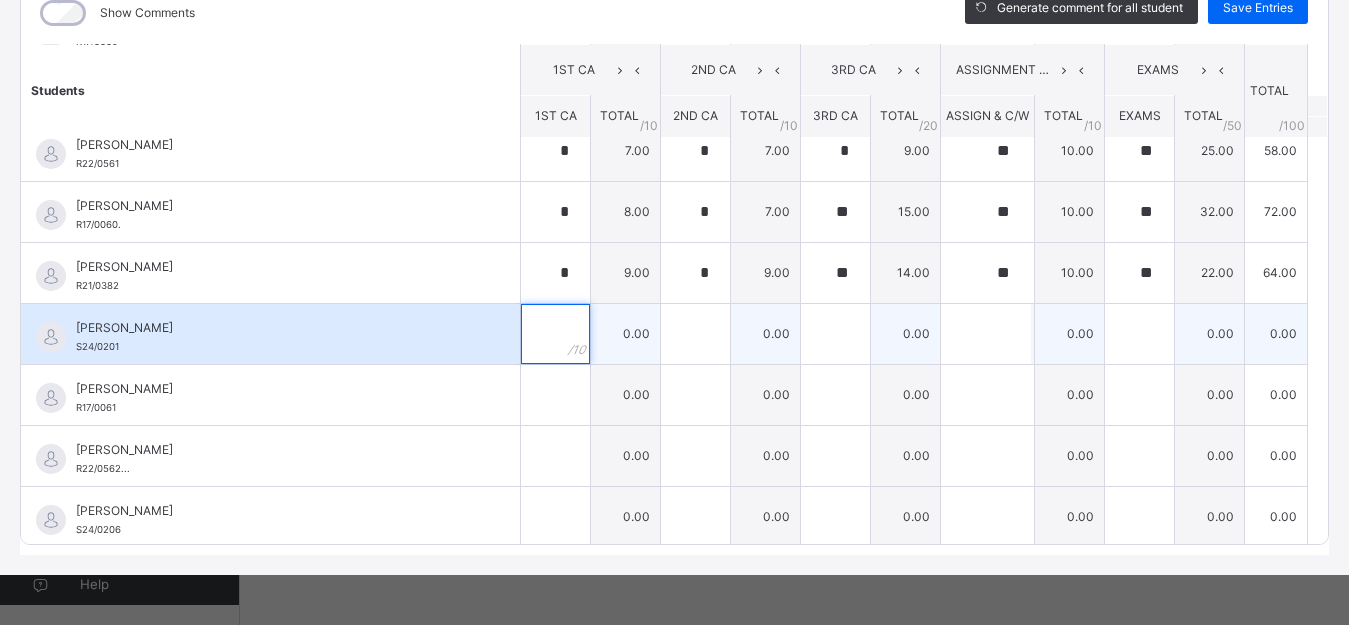 click at bounding box center [555, 334] 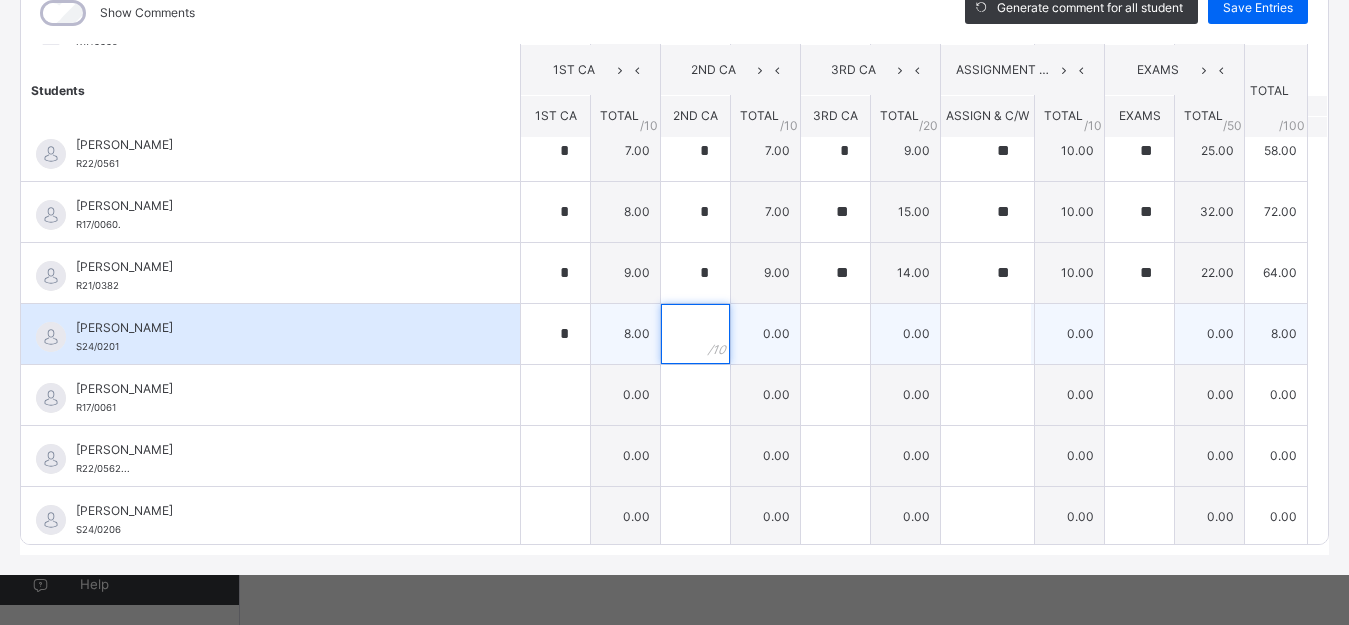 click at bounding box center (695, 334) 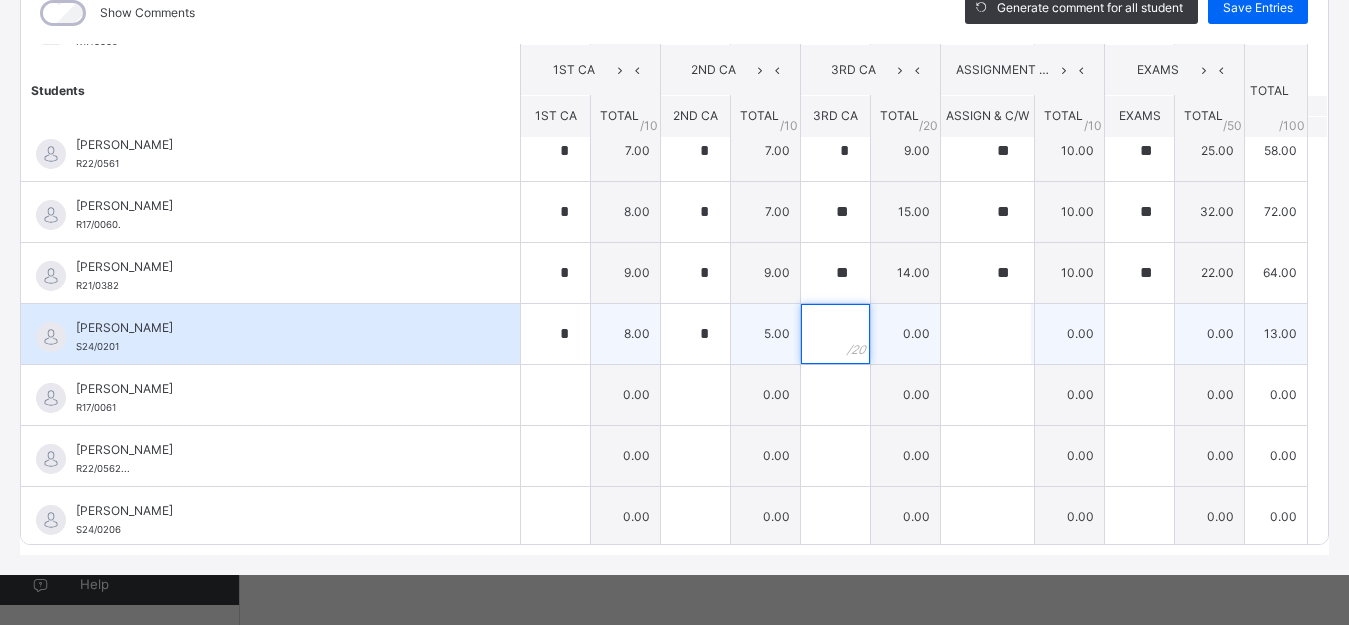 click at bounding box center (835, 334) 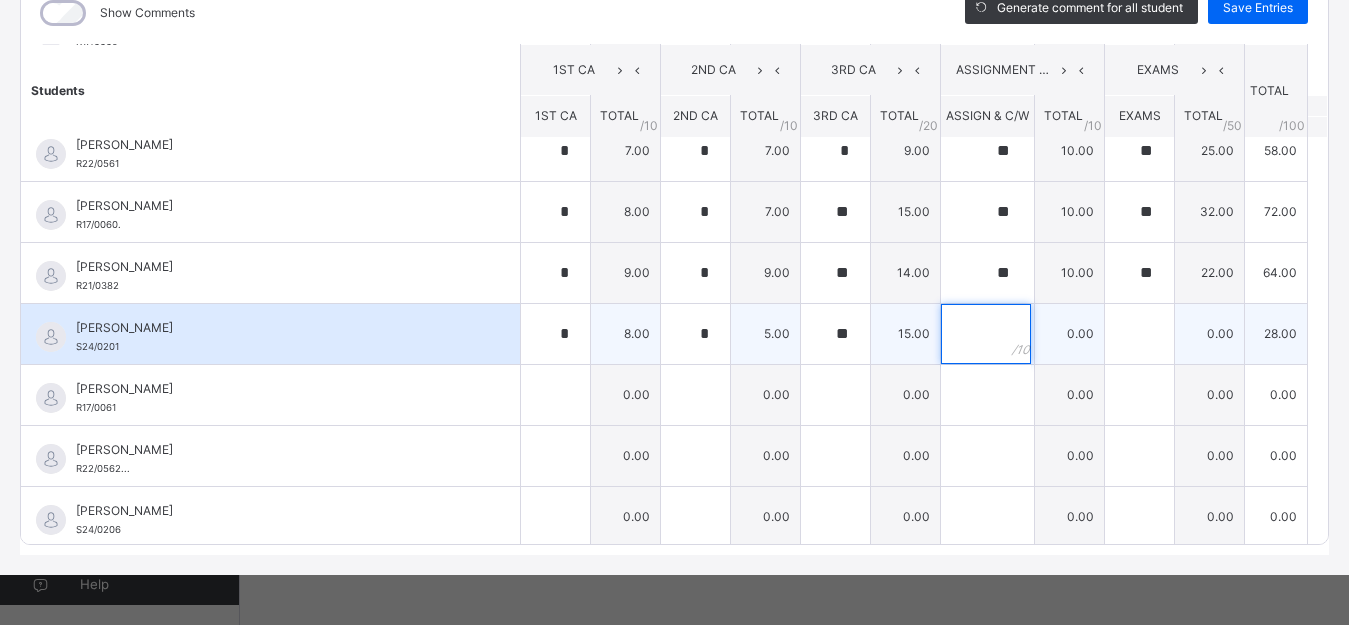 click at bounding box center [986, 334] 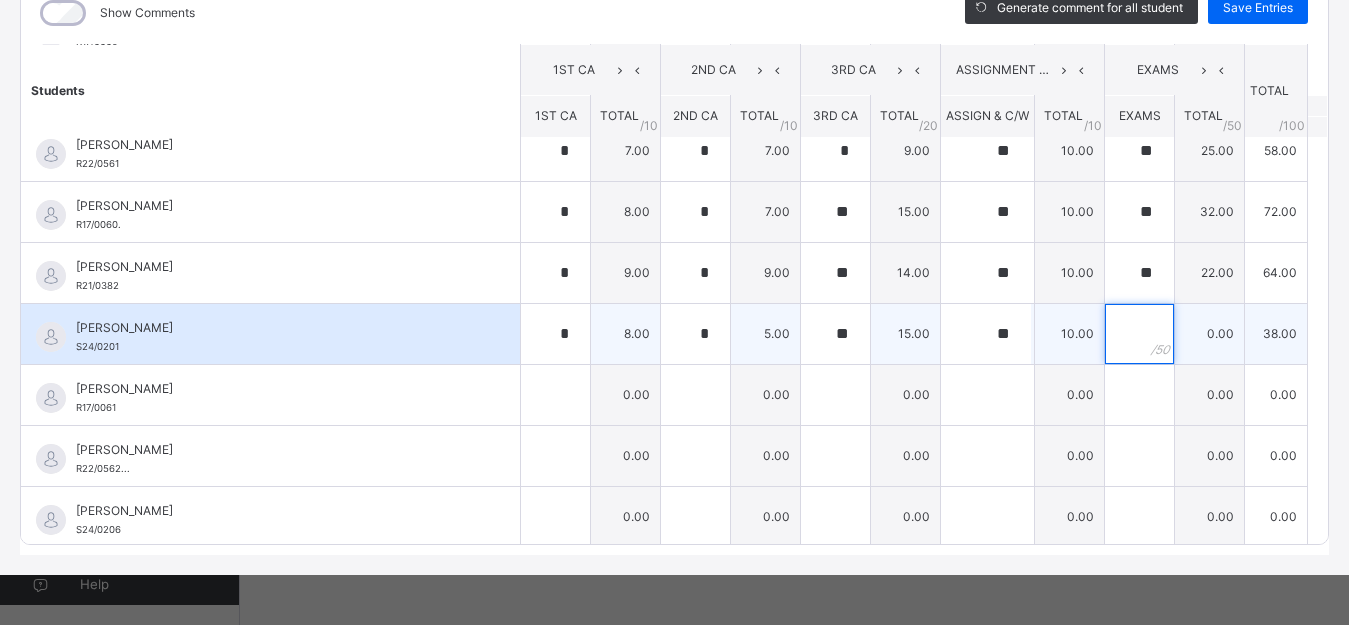 click at bounding box center (1139, 334) 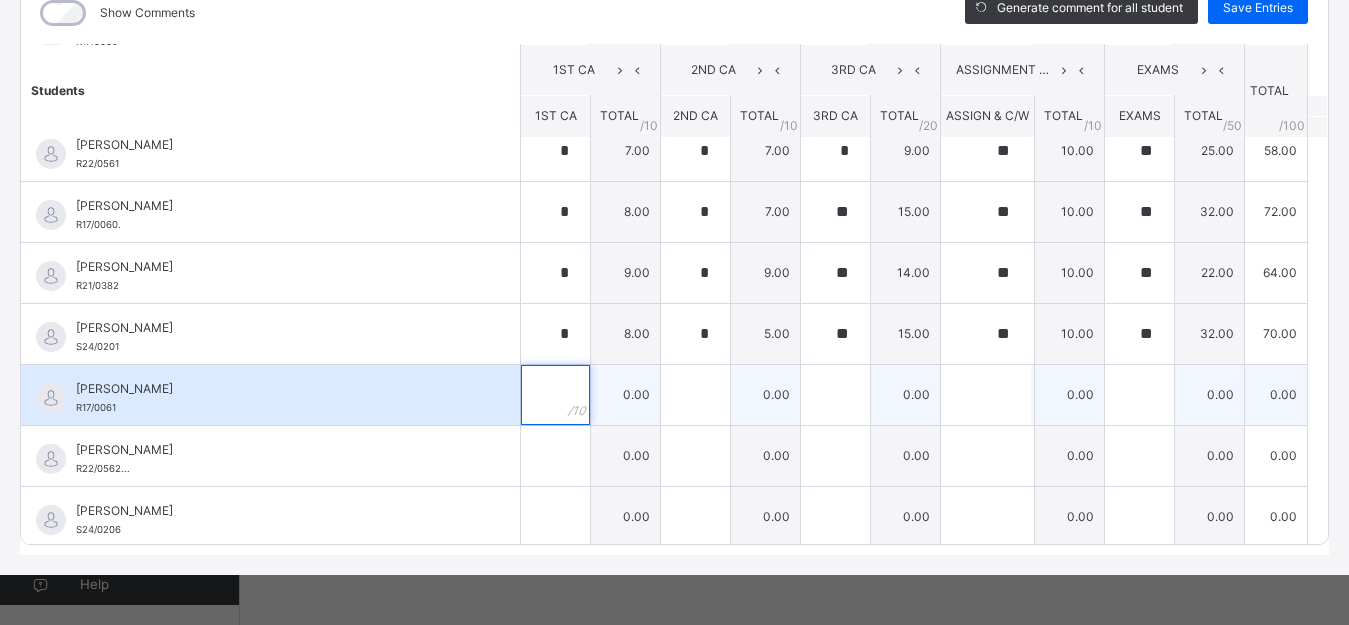click at bounding box center (555, 395) 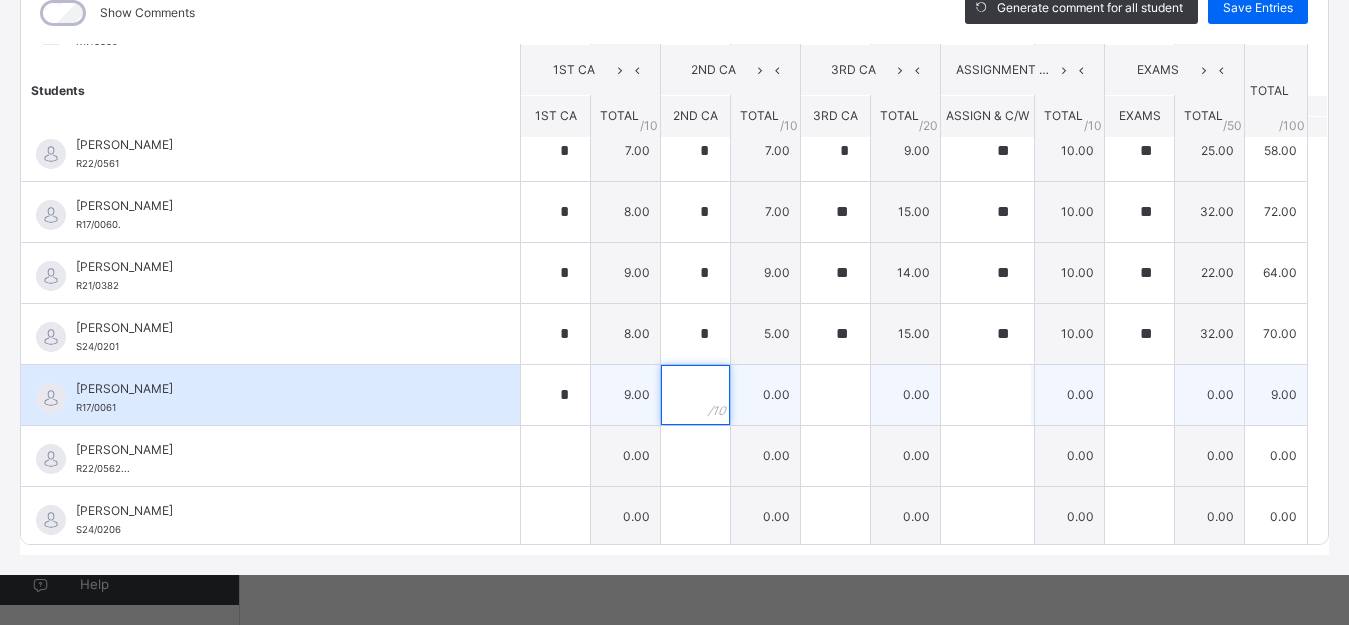 click at bounding box center (695, 395) 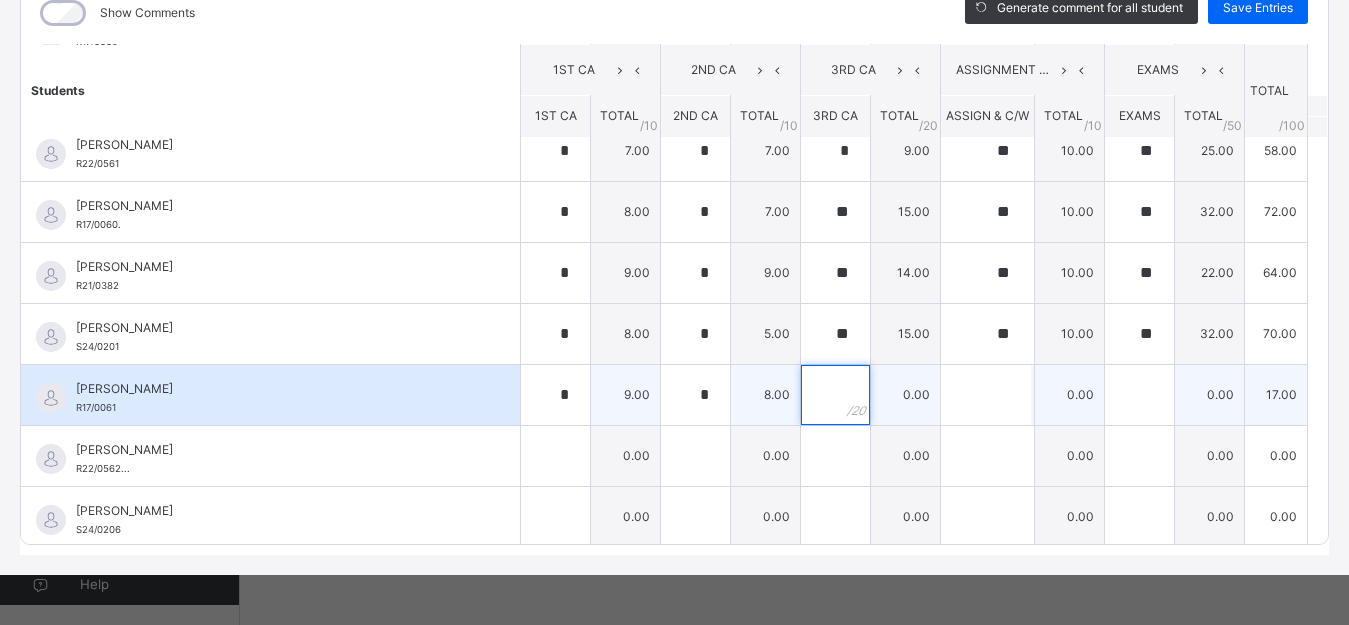 click at bounding box center [835, 395] 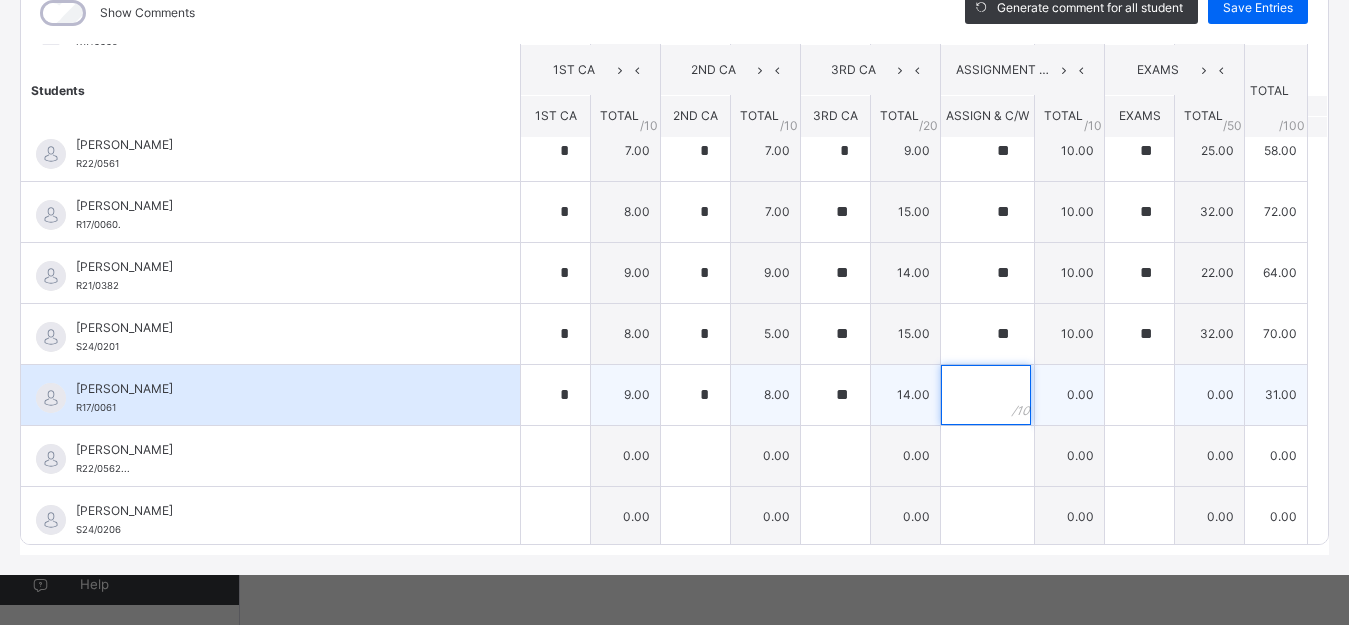click at bounding box center (986, 395) 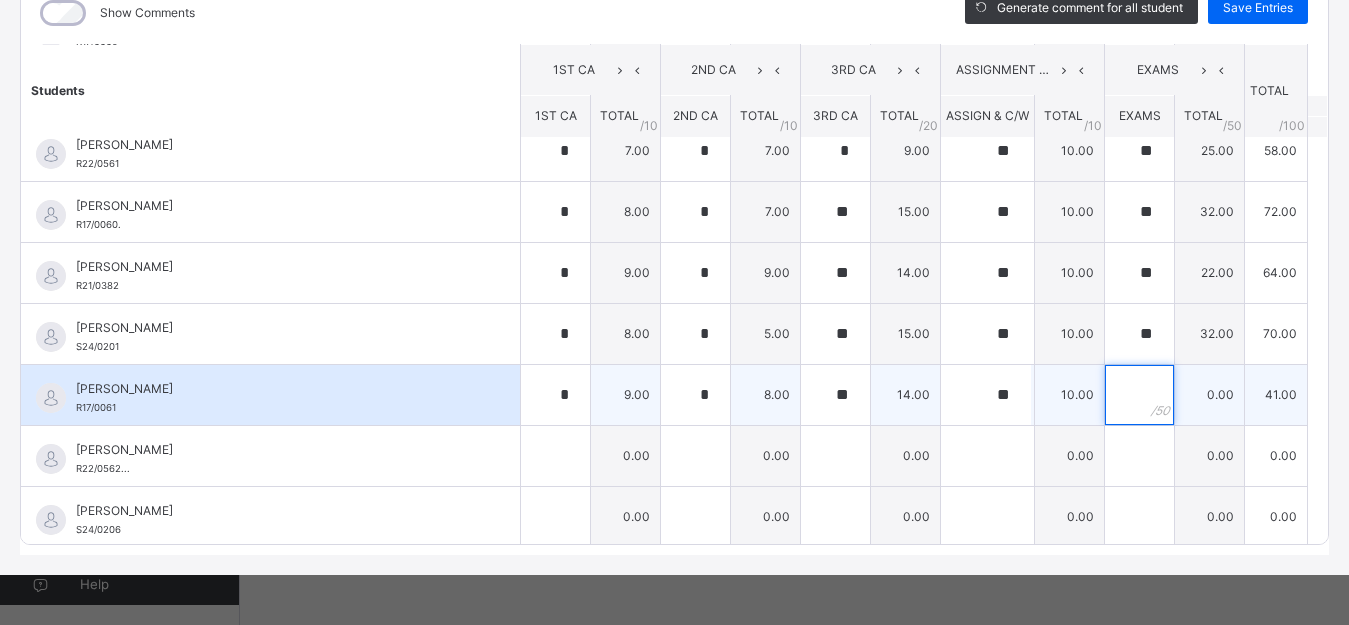 click at bounding box center [1139, 395] 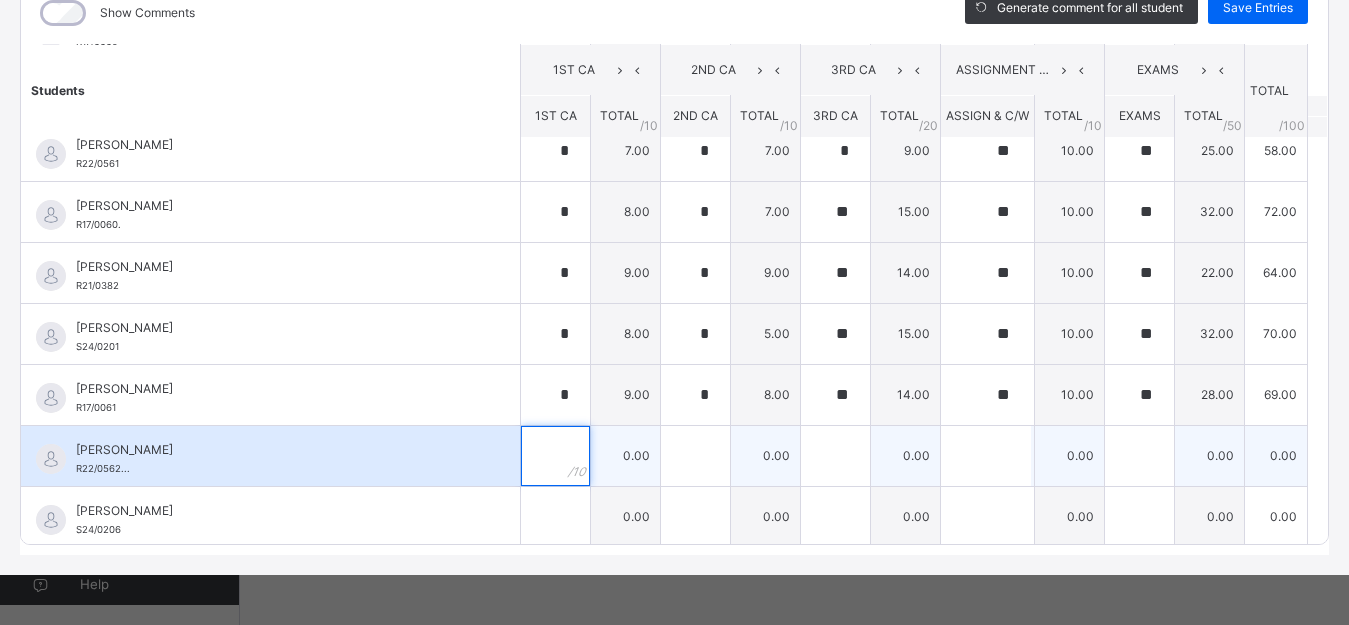 click at bounding box center [555, 456] 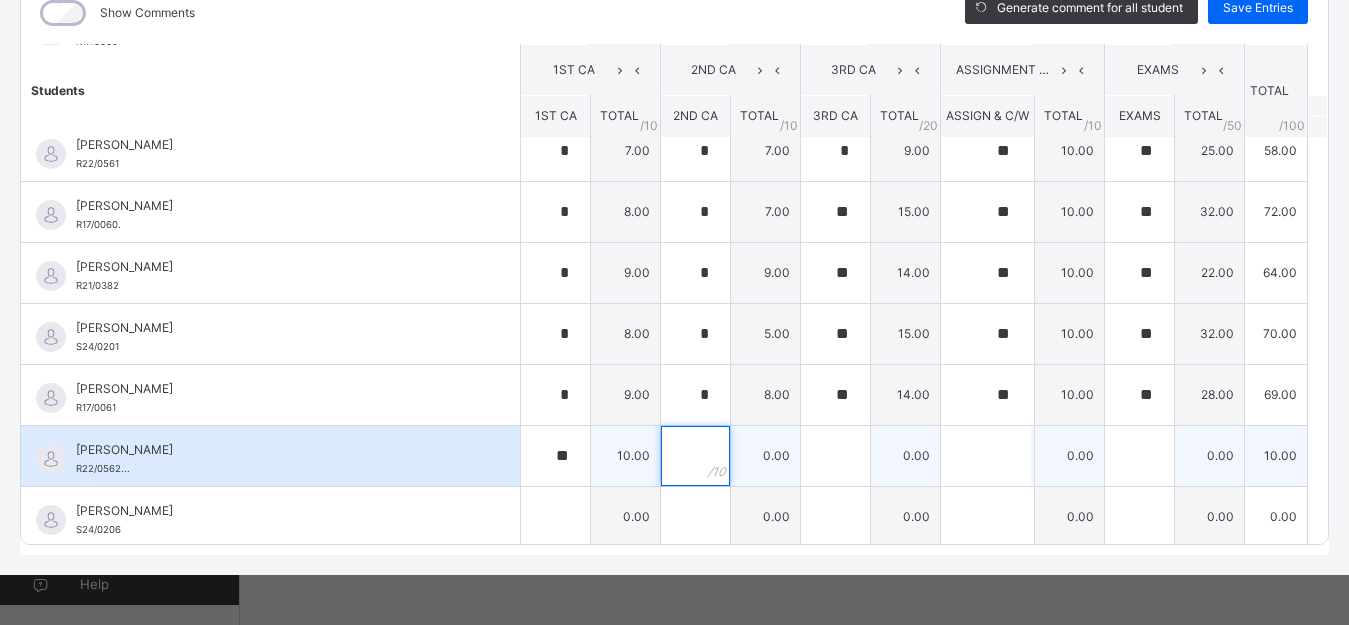 click at bounding box center [695, 456] 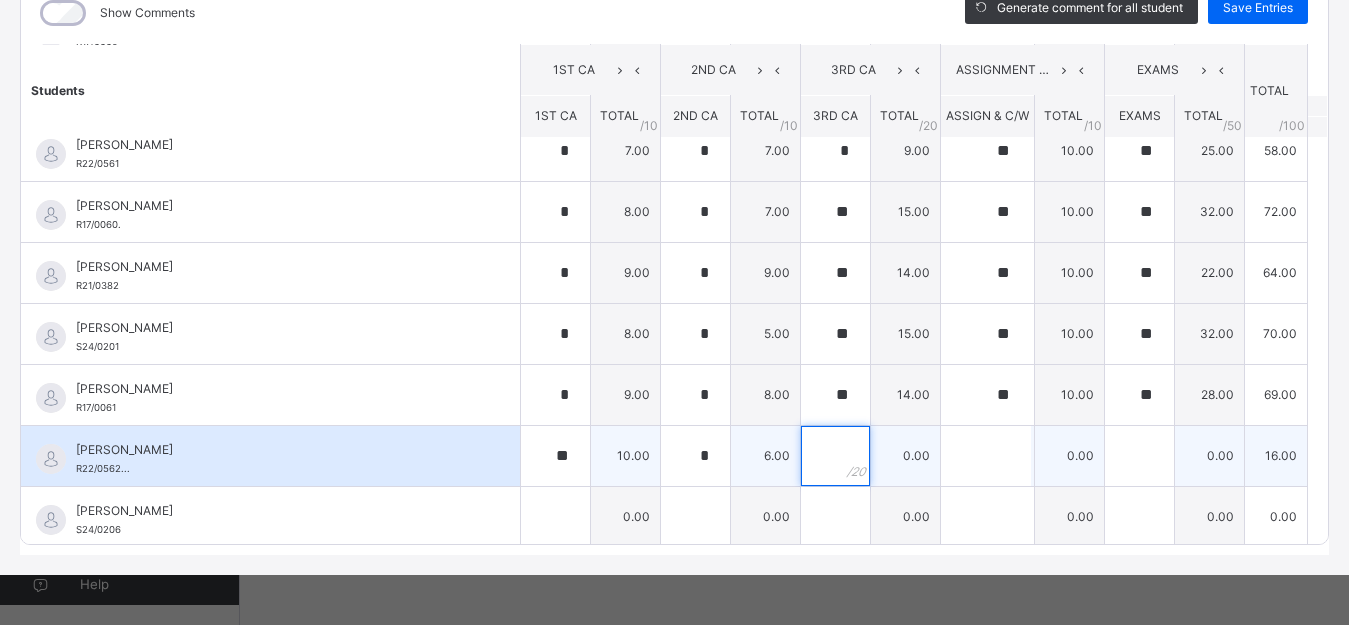 click at bounding box center (835, 456) 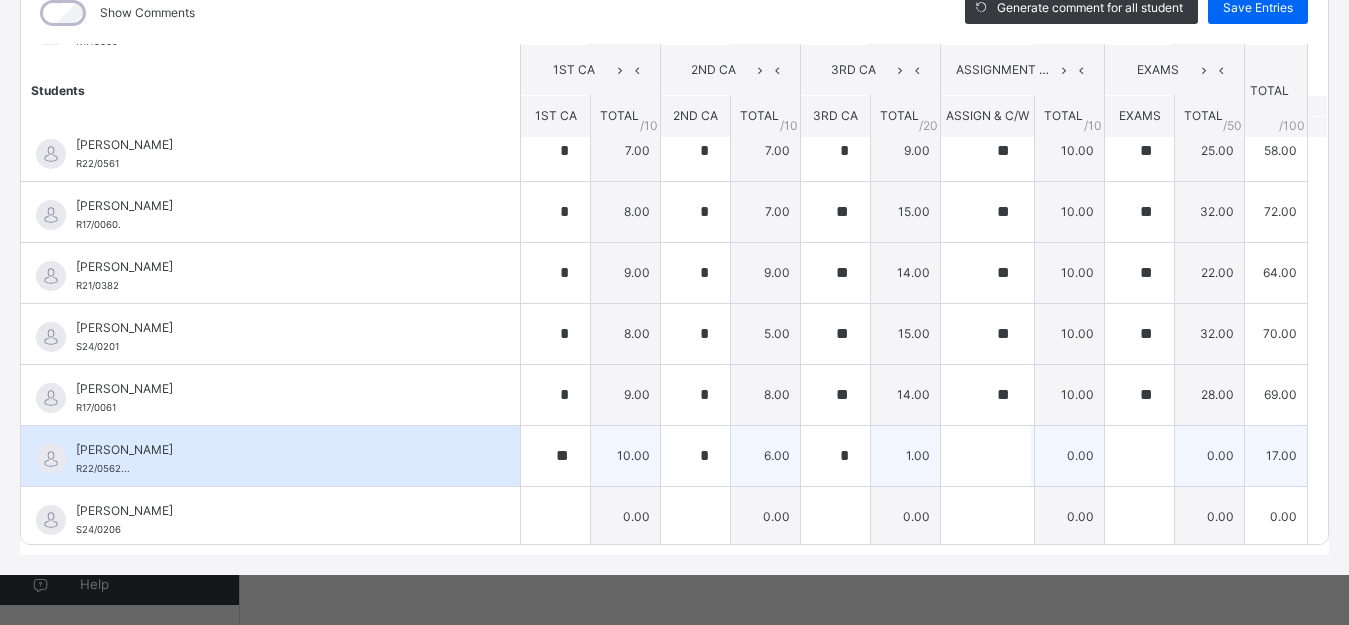 click on "*" at bounding box center [835, 456] 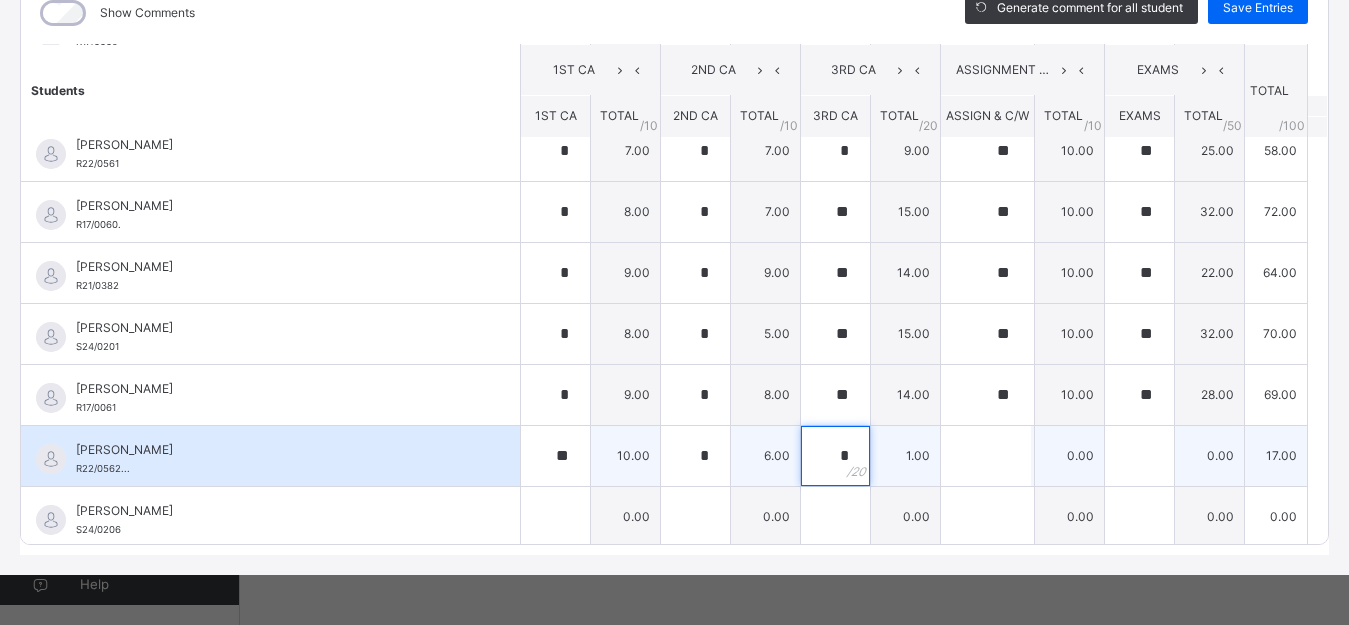 click on "*" at bounding box center [835, 456] 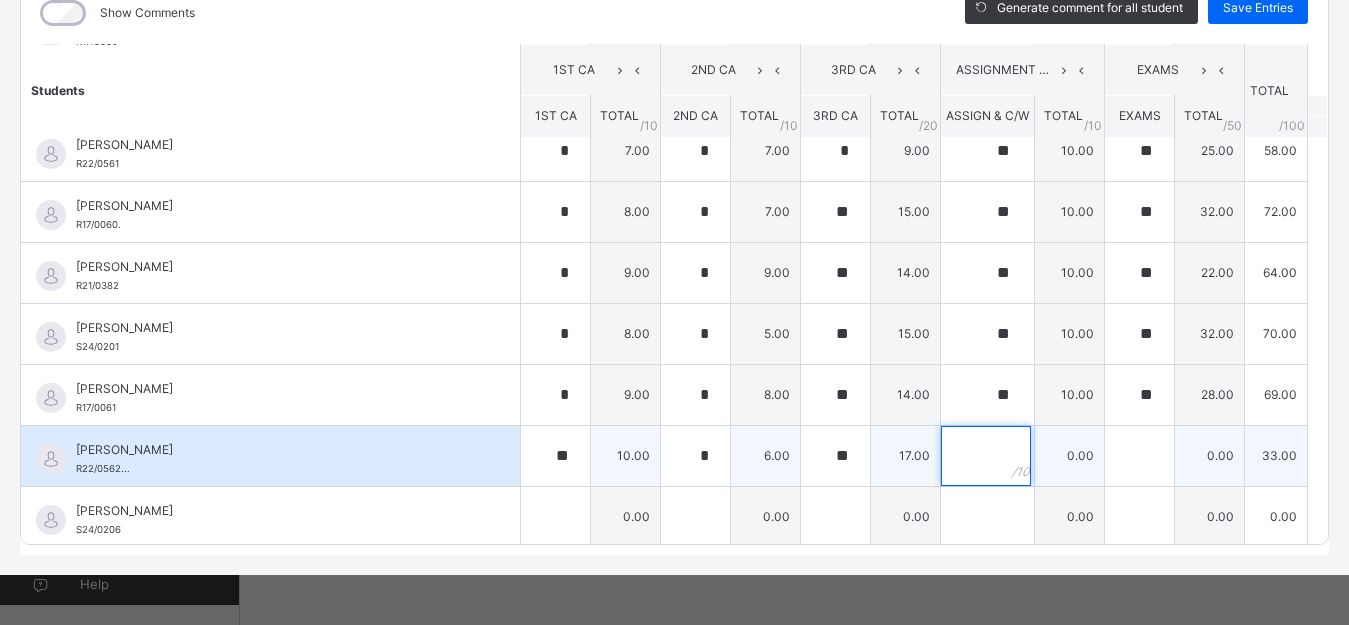 click at bounding box center (987, 456) 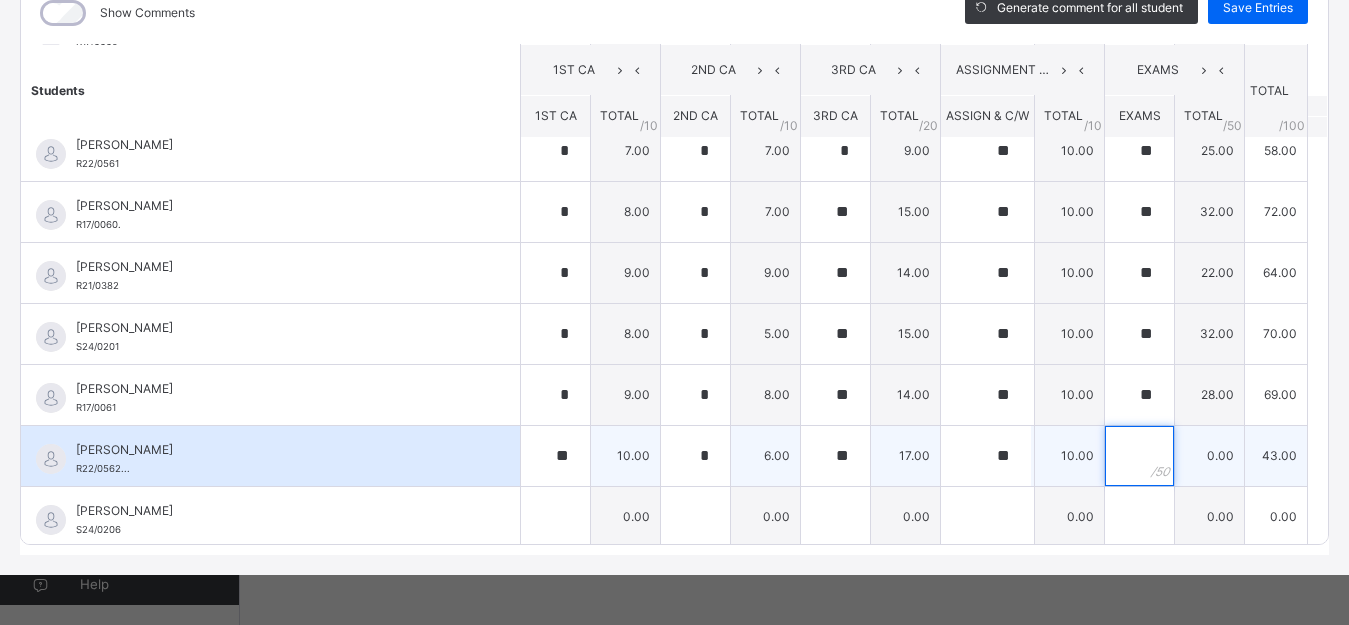 click at bounding box center [1139, 456] 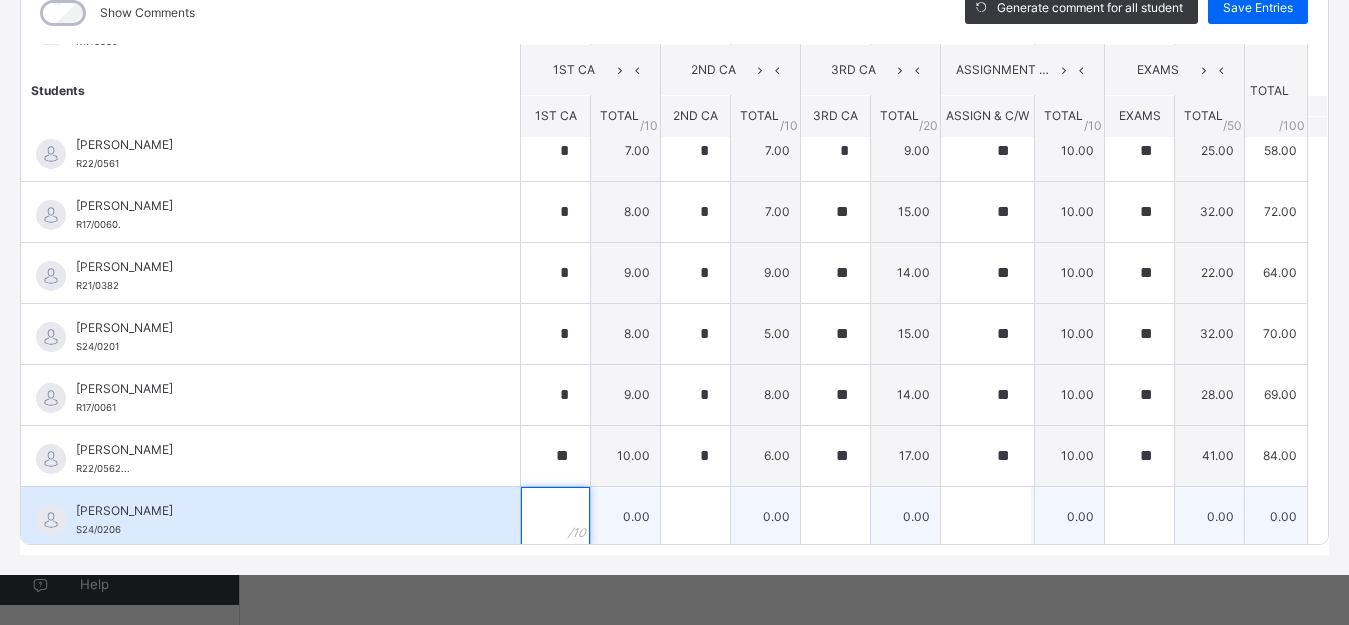 click at bounding box center (555, 517) 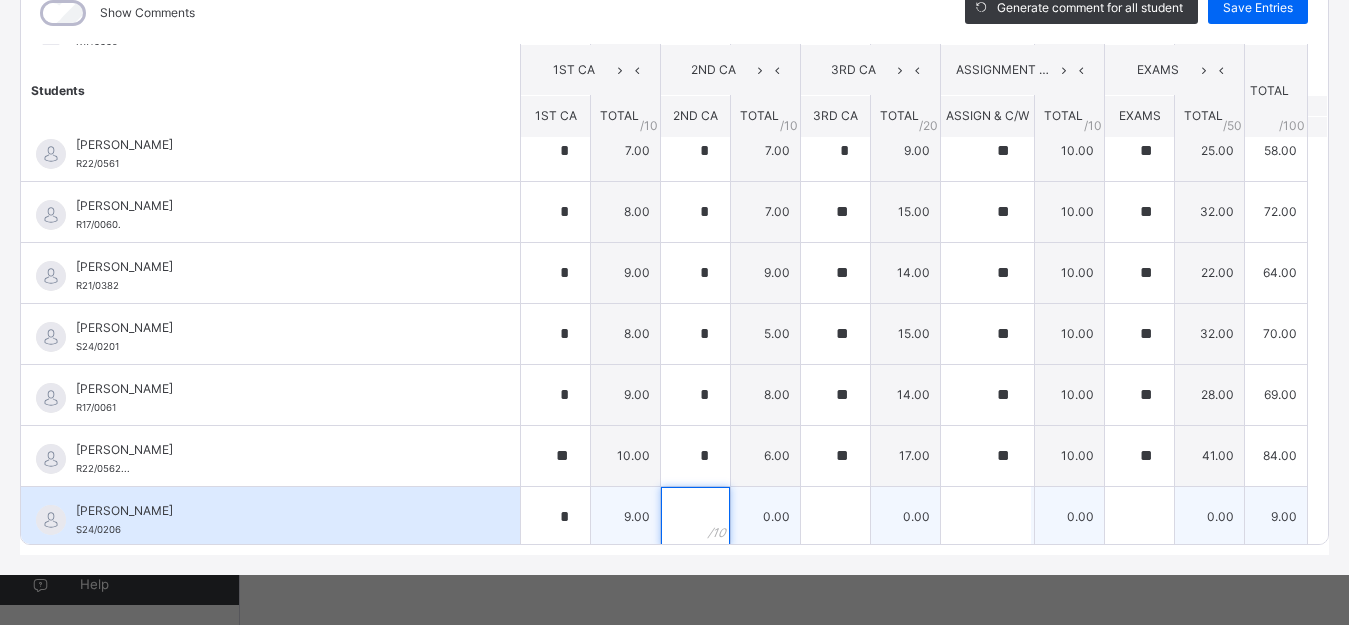 click at bounding box center [695, 517] 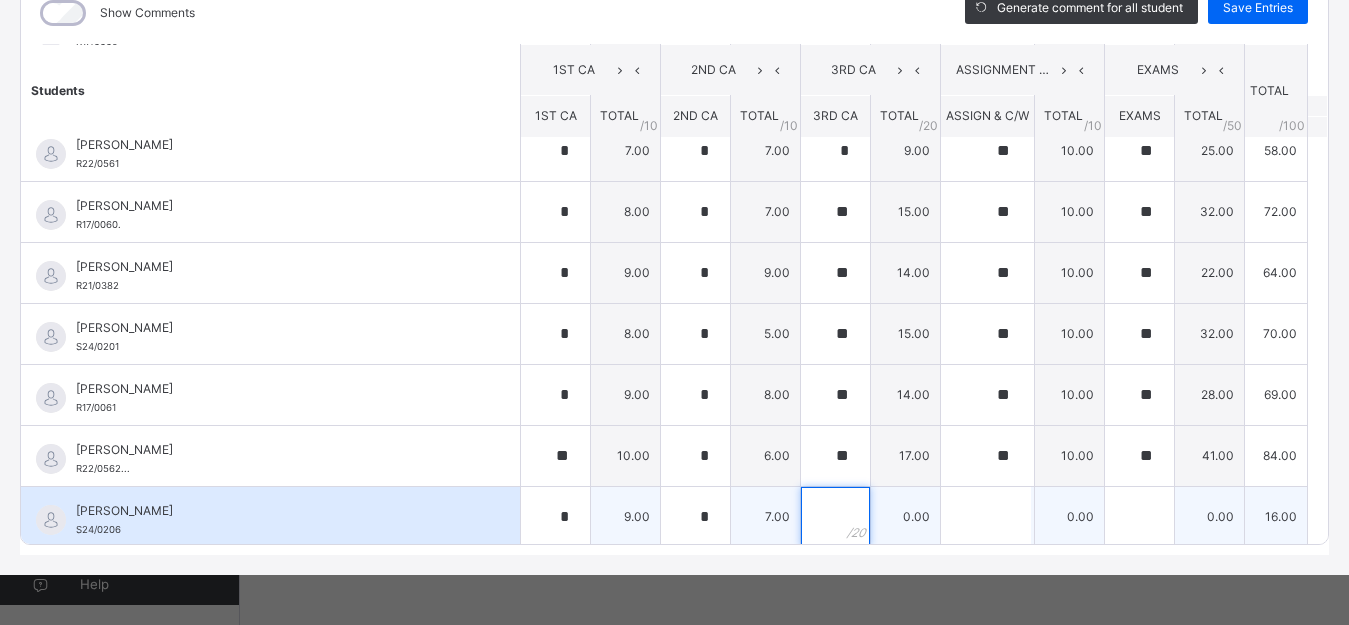 click at bounding box center [835, 517] 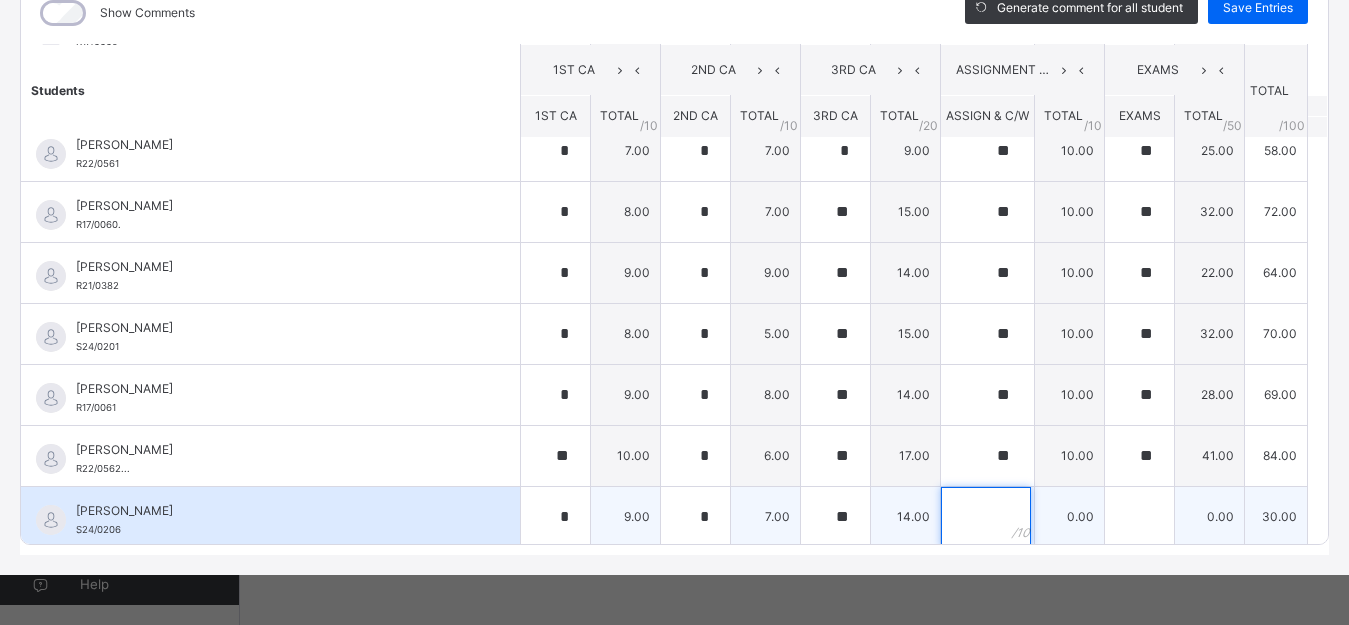 click at bounding box center [986, 517] 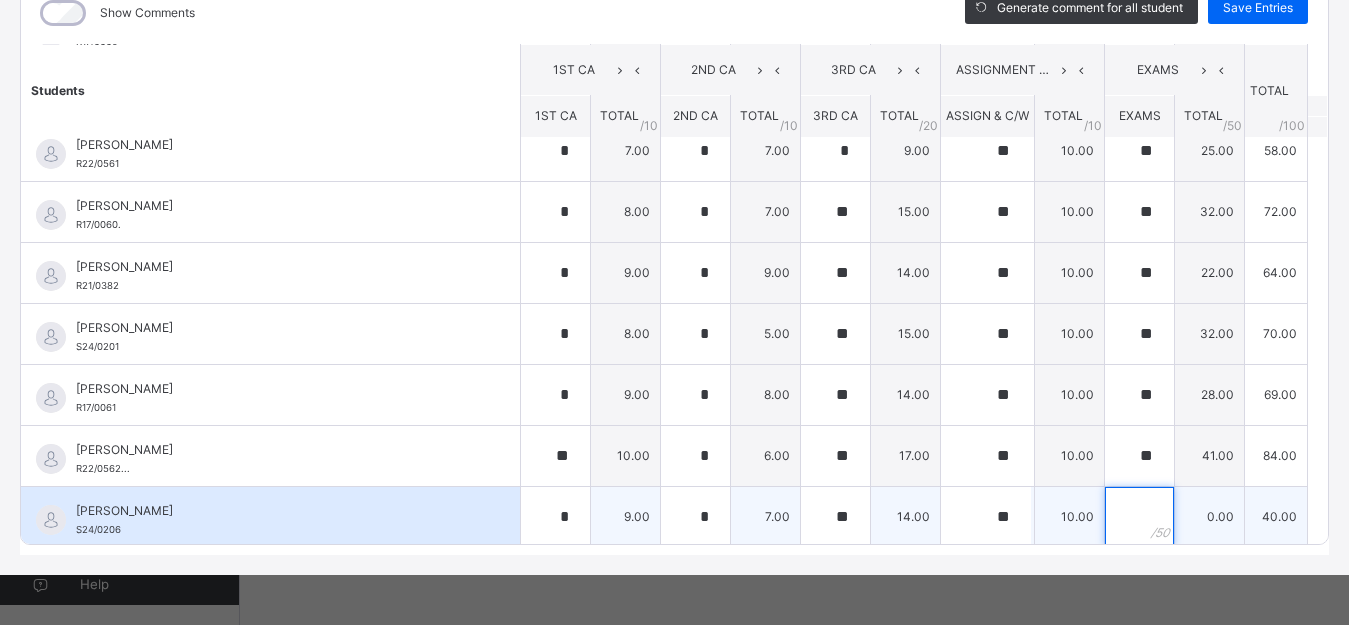 click at bounding box center [1139, 517] 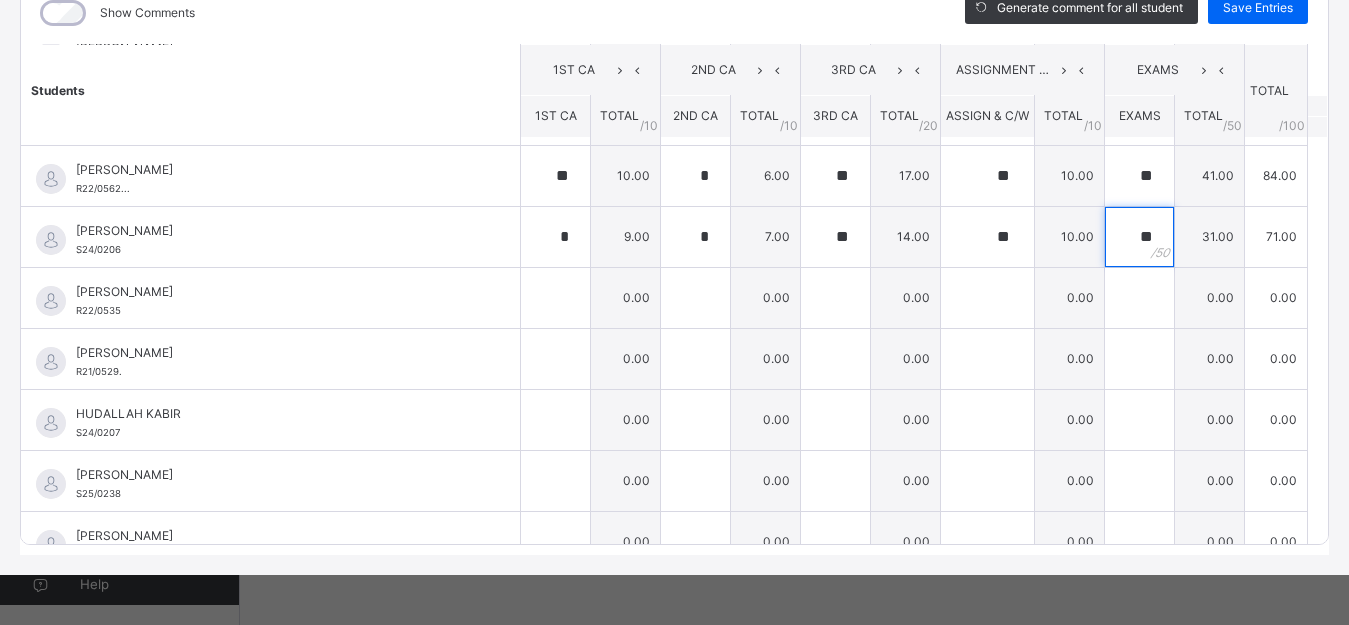 scroll, scrollTop: 520, scrollLeft: 0, axis: vertical 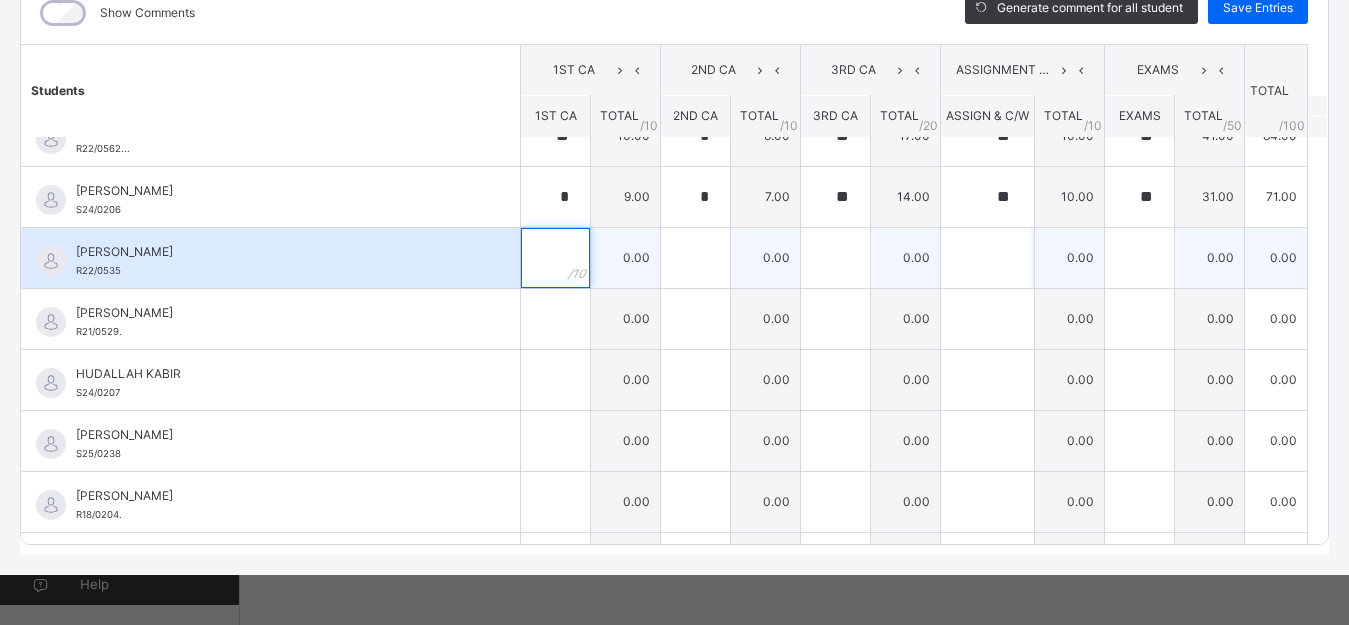 click at bounding box center [555, 258] 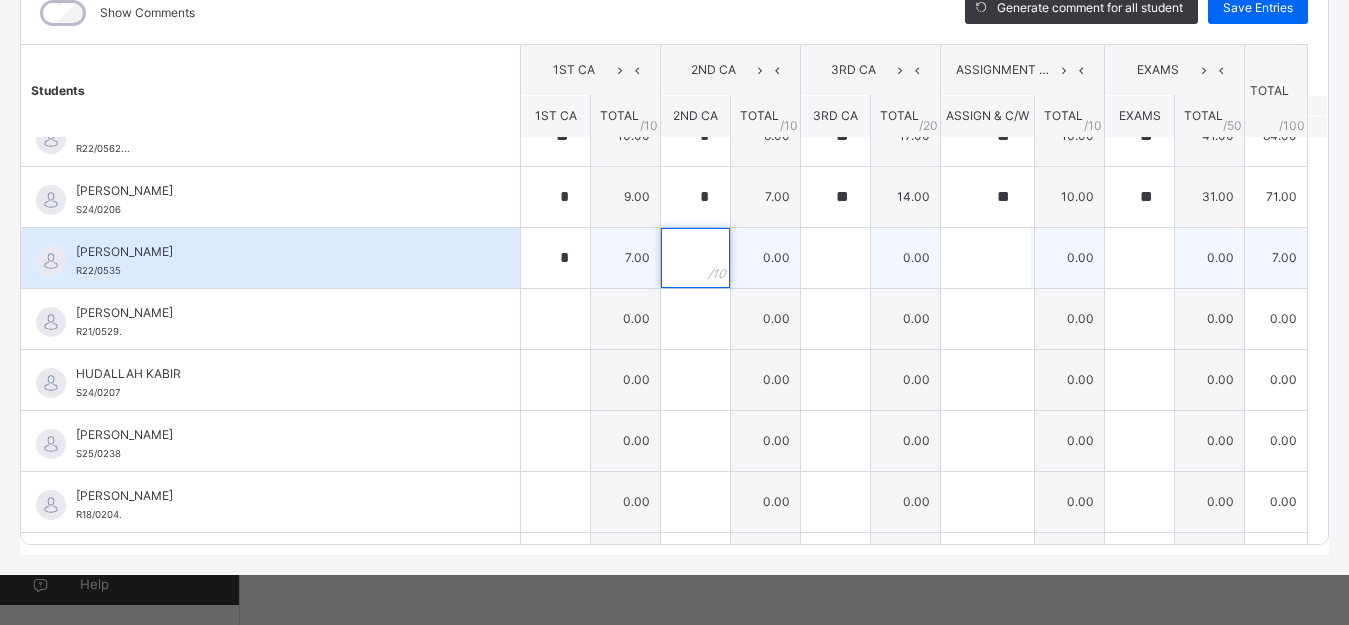 click at bounding box center [695, 258] 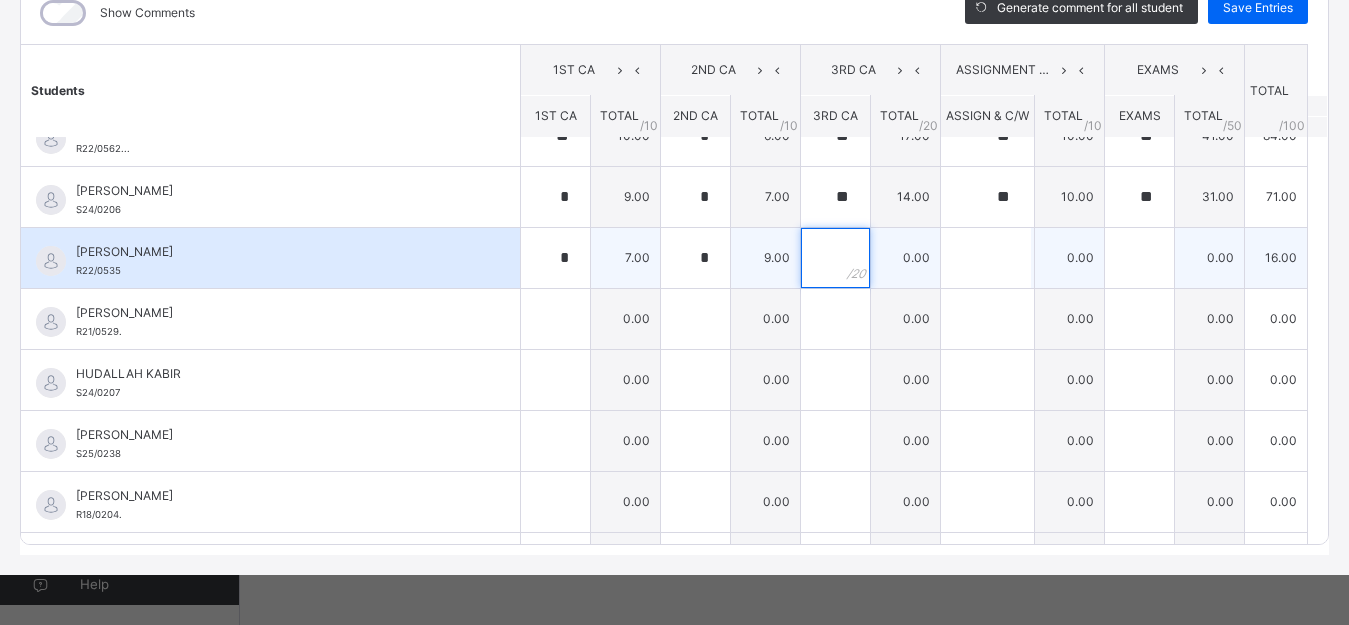 click at bounding box center (835, 258) 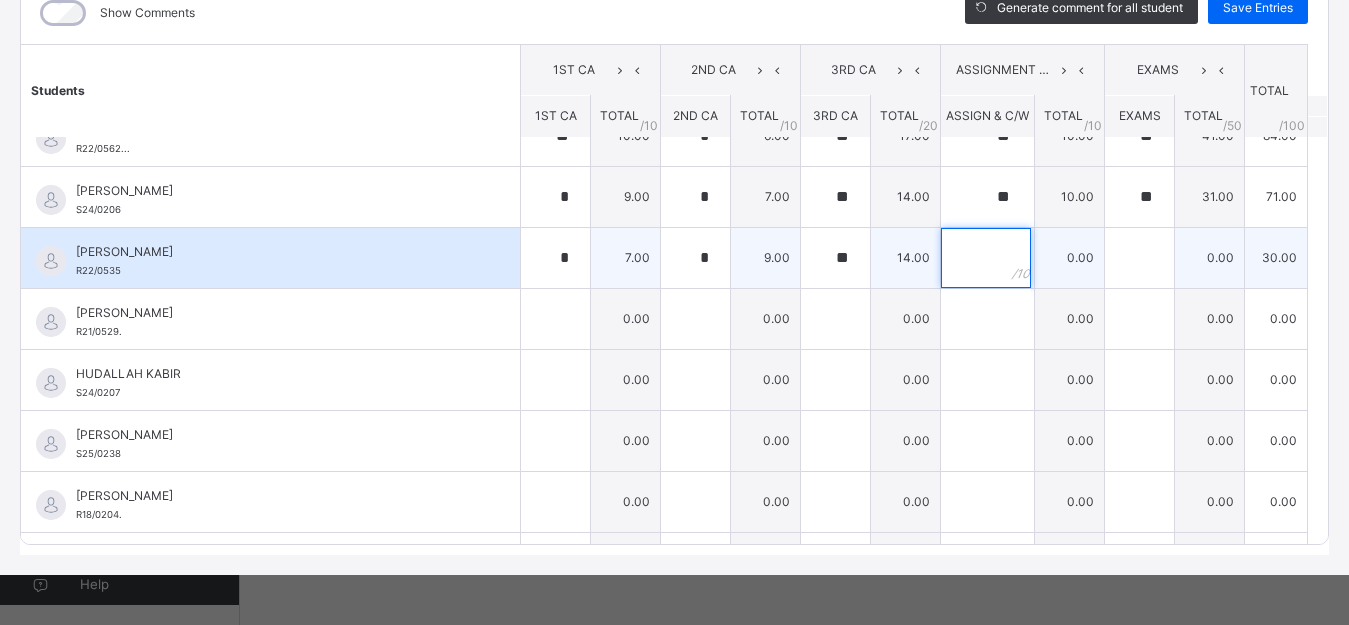 click at bounding box center [986, 258] 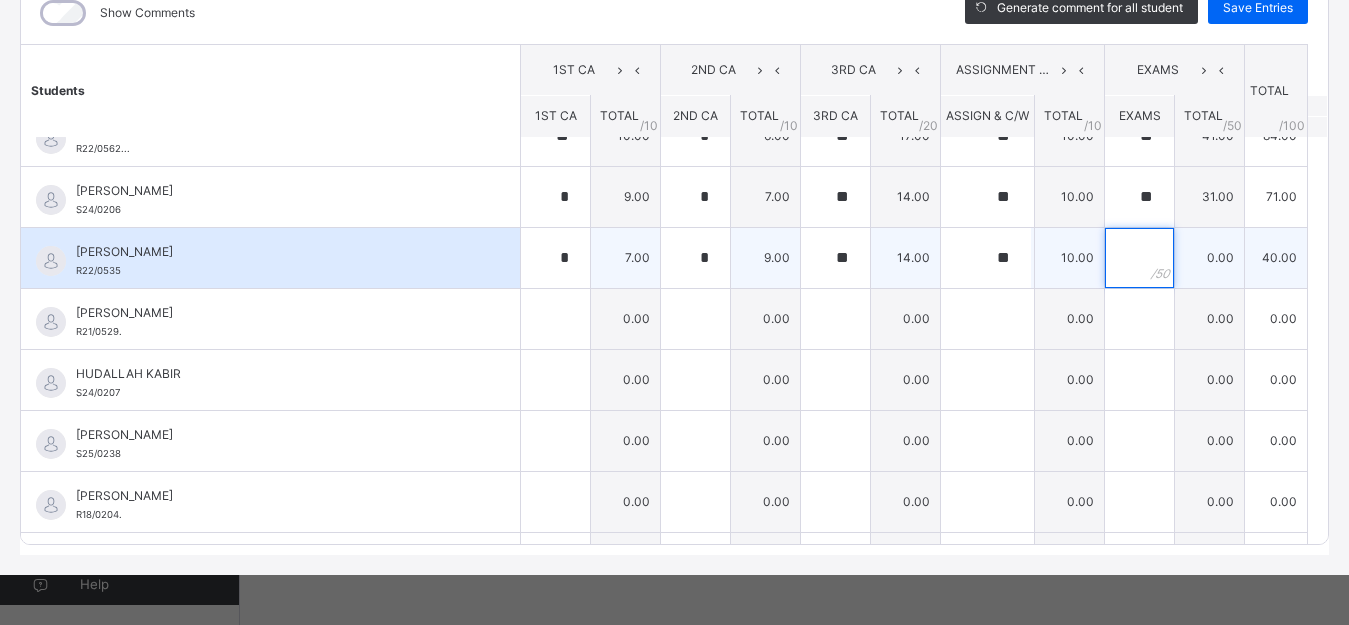 click at bounding box center (1139, 258) 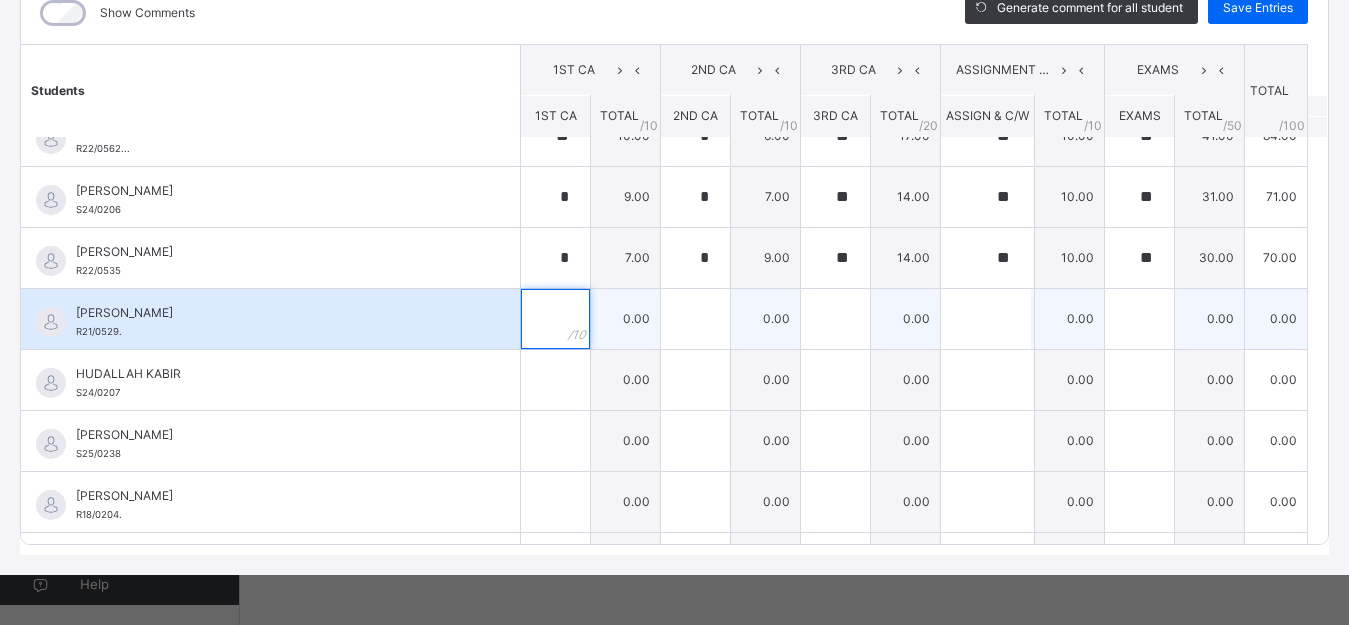 click at bounding box center (555, 319) 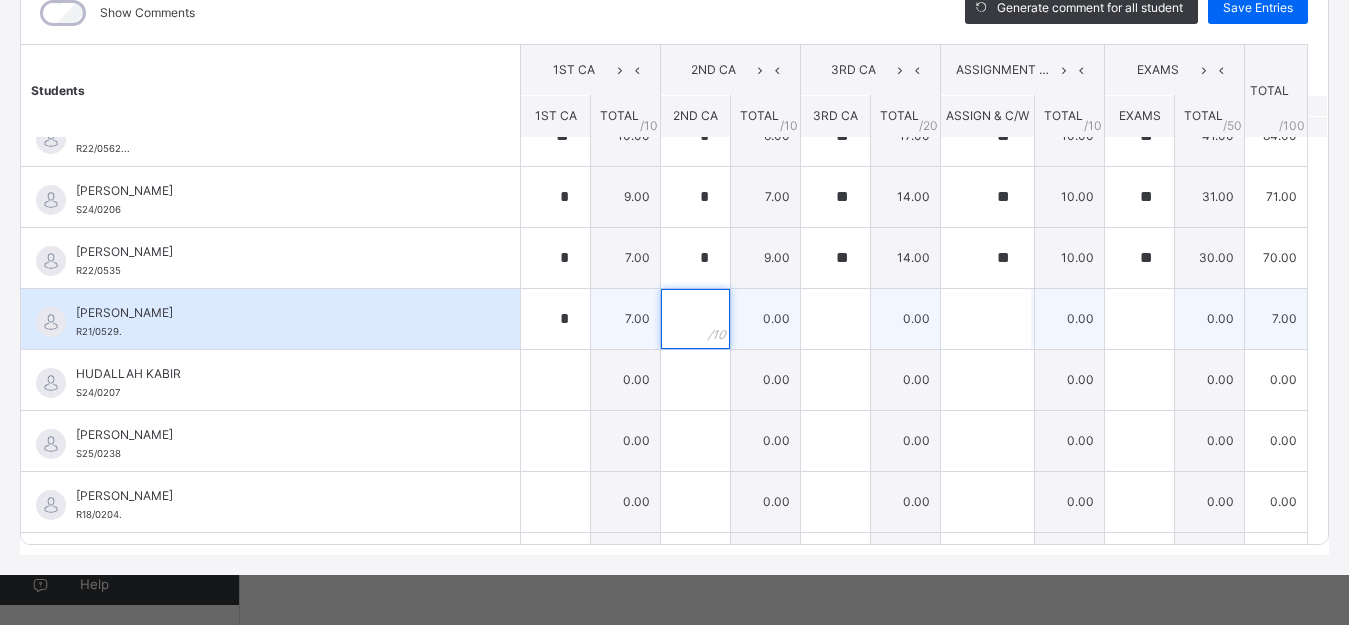 click at bounding box center [695, 319] 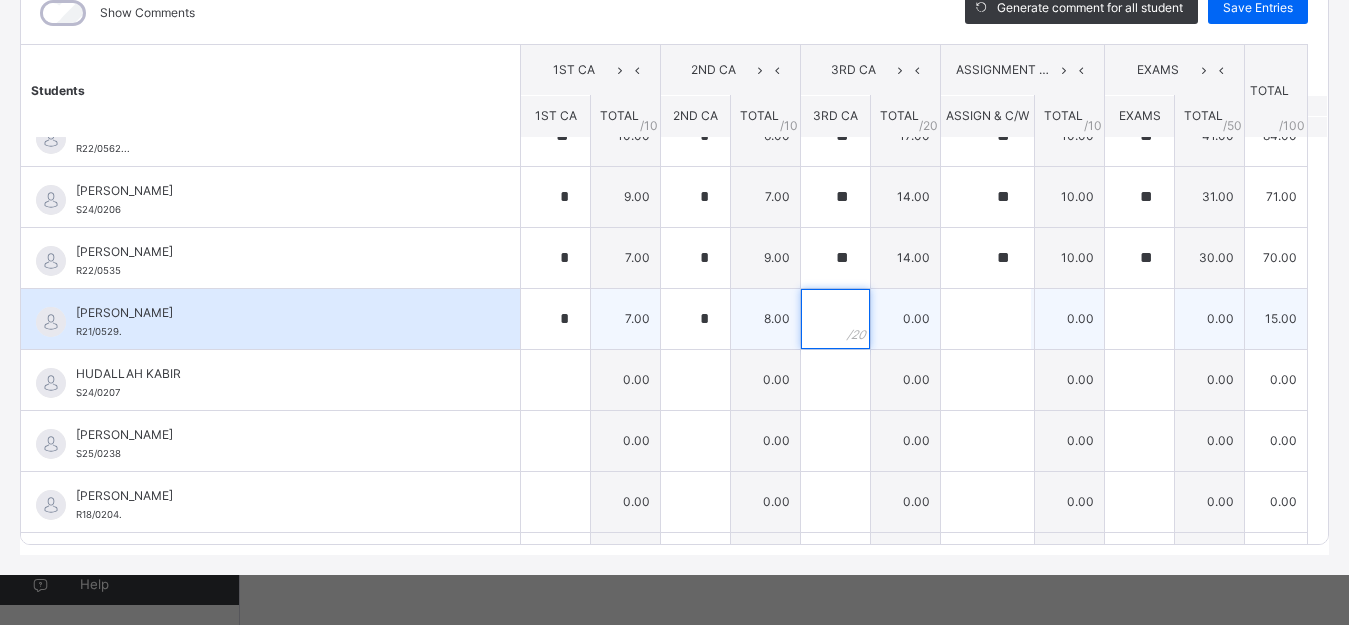 click at bounding box center (835, 319) 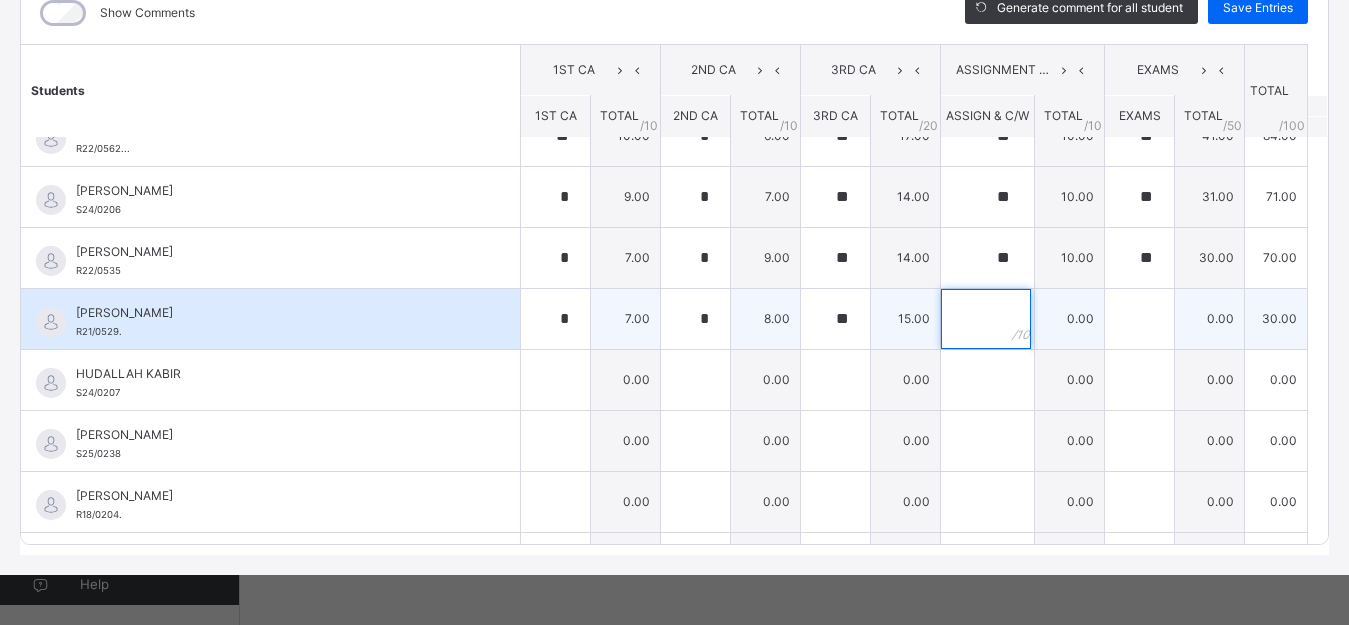 click at bounding box center (986, 319) 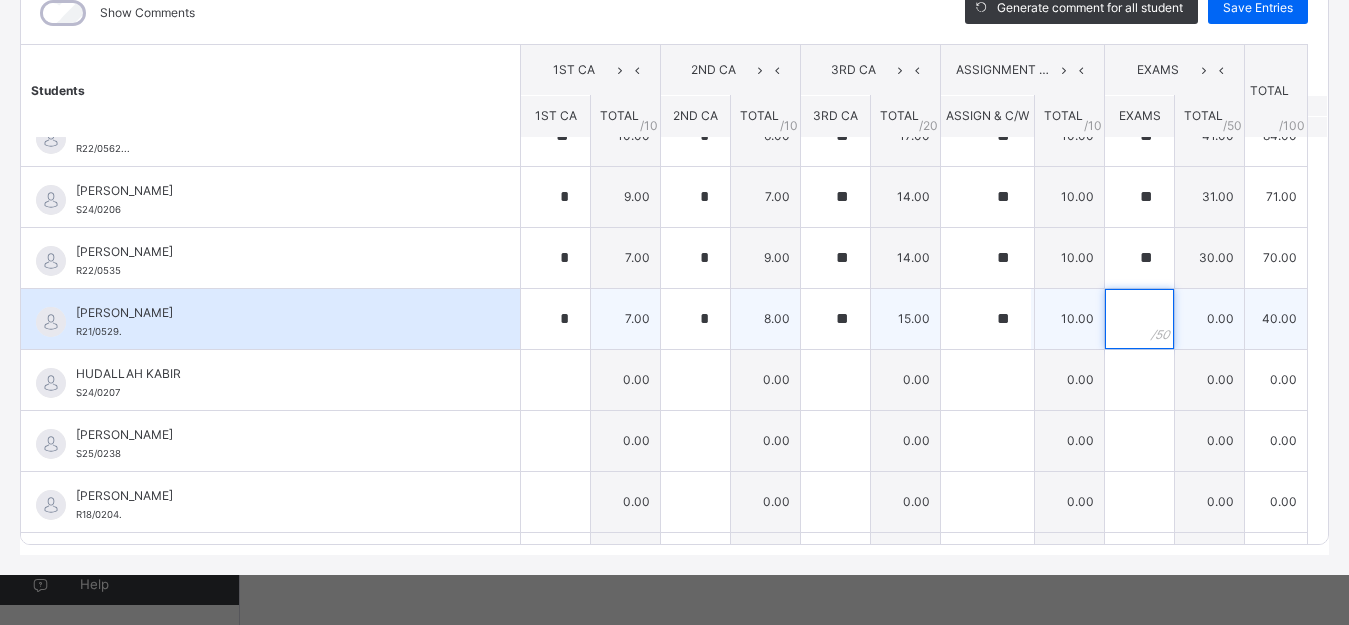 click at bounding box center (1139, 319) 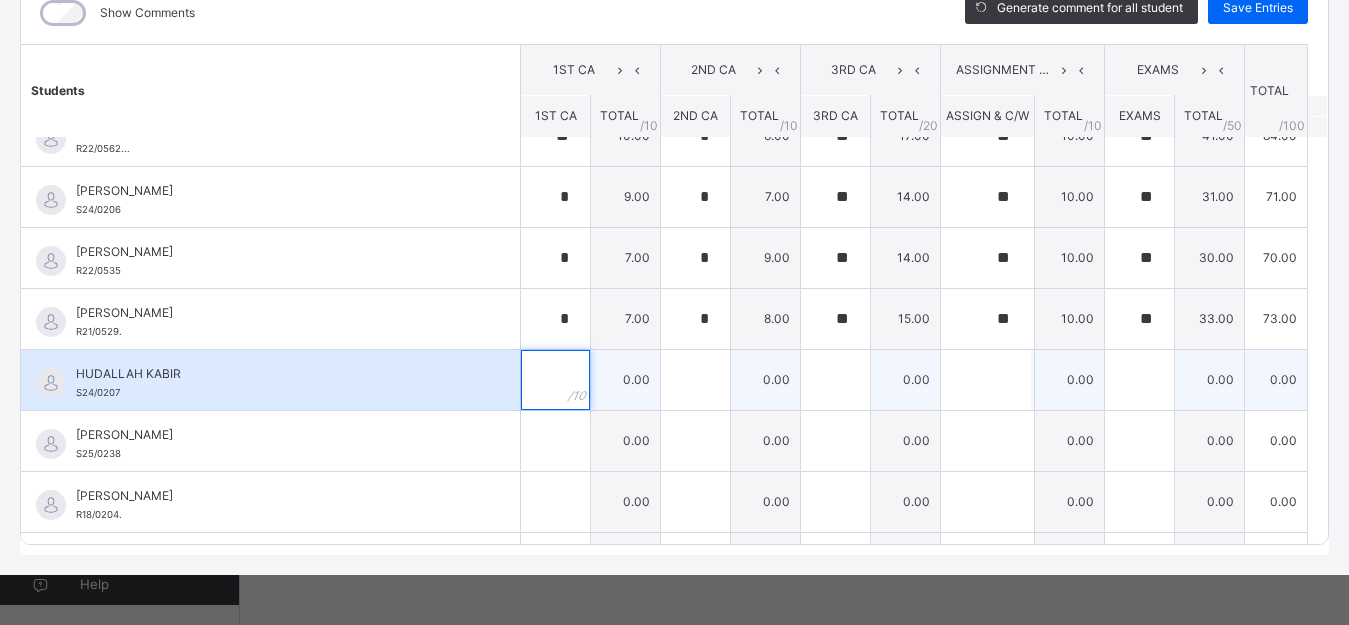 click at bounding box center (555, 380) 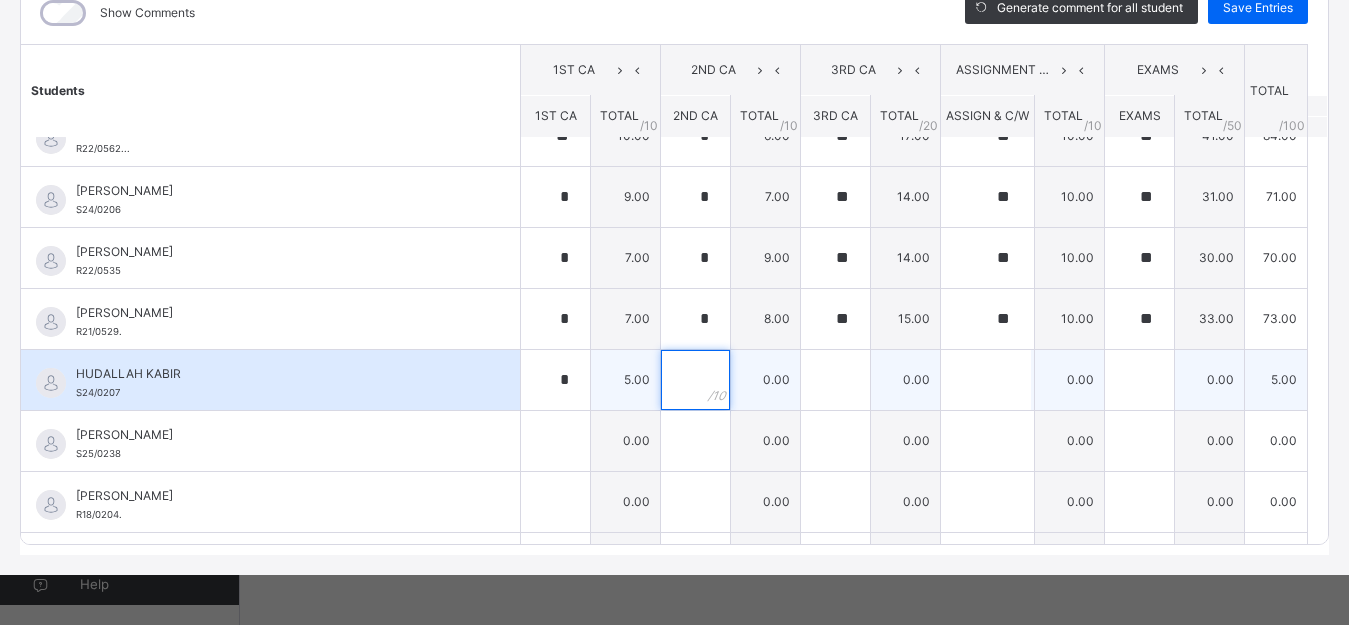 click at bounding box center (695, 380) 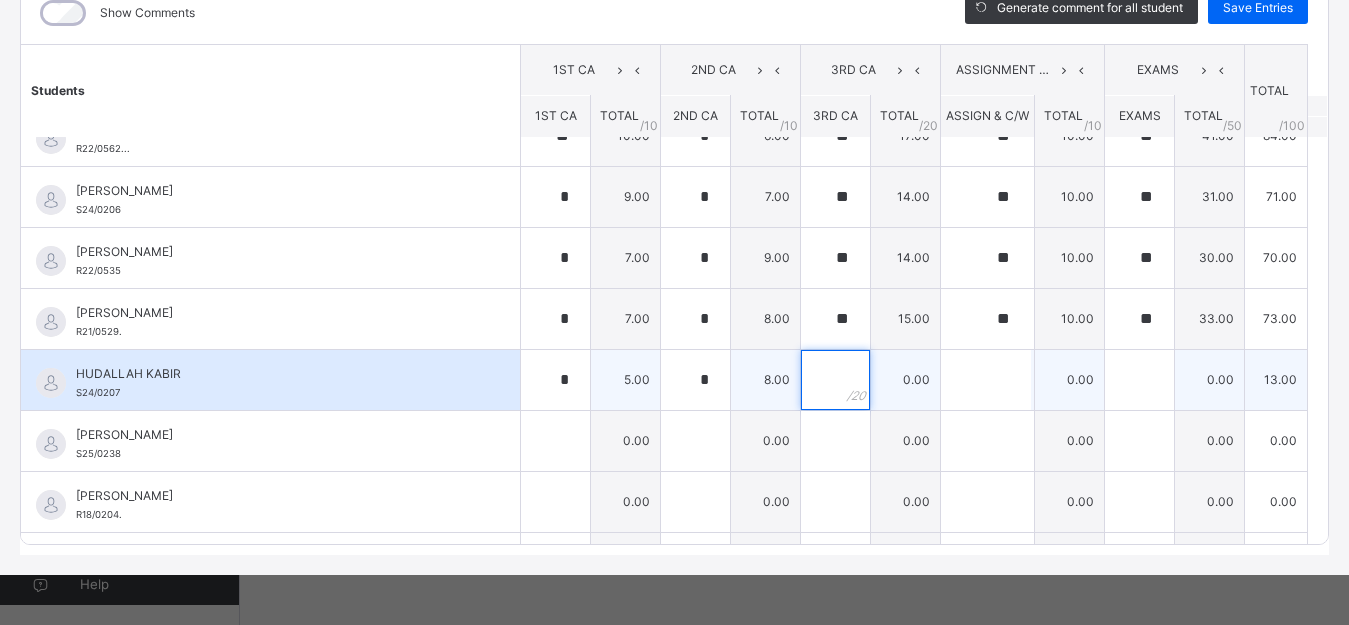 click at bounding box center (835, 380) 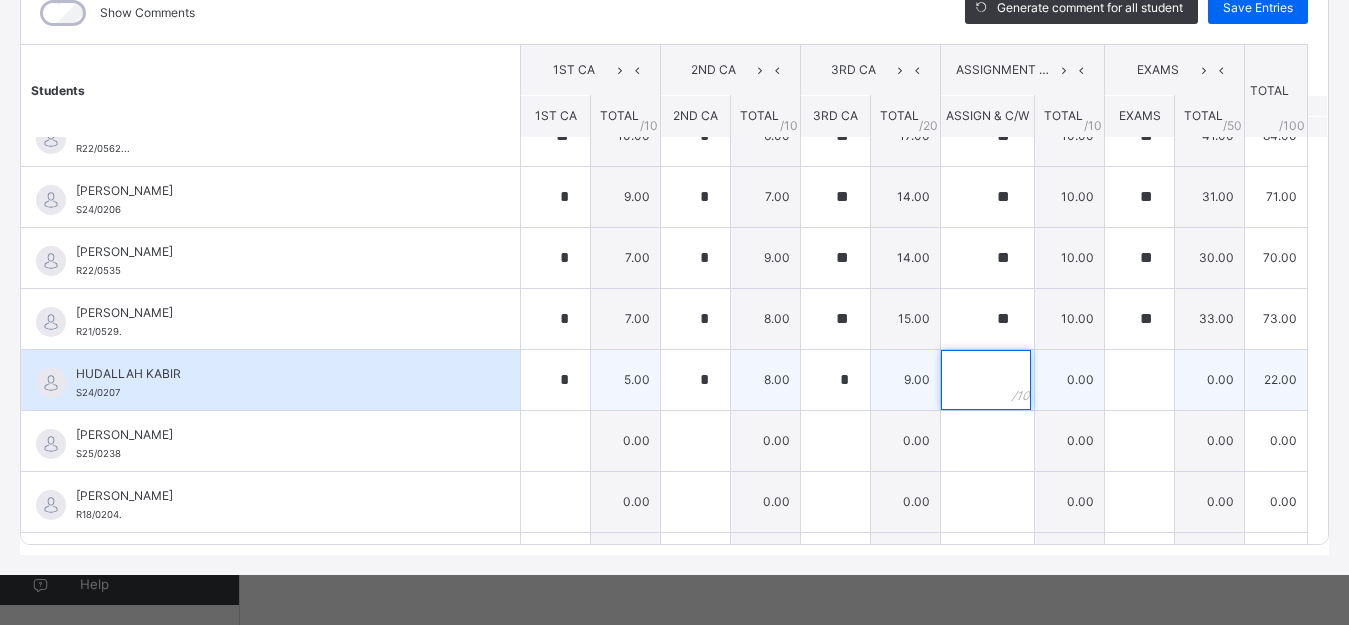click at bounding box center (987, 380) 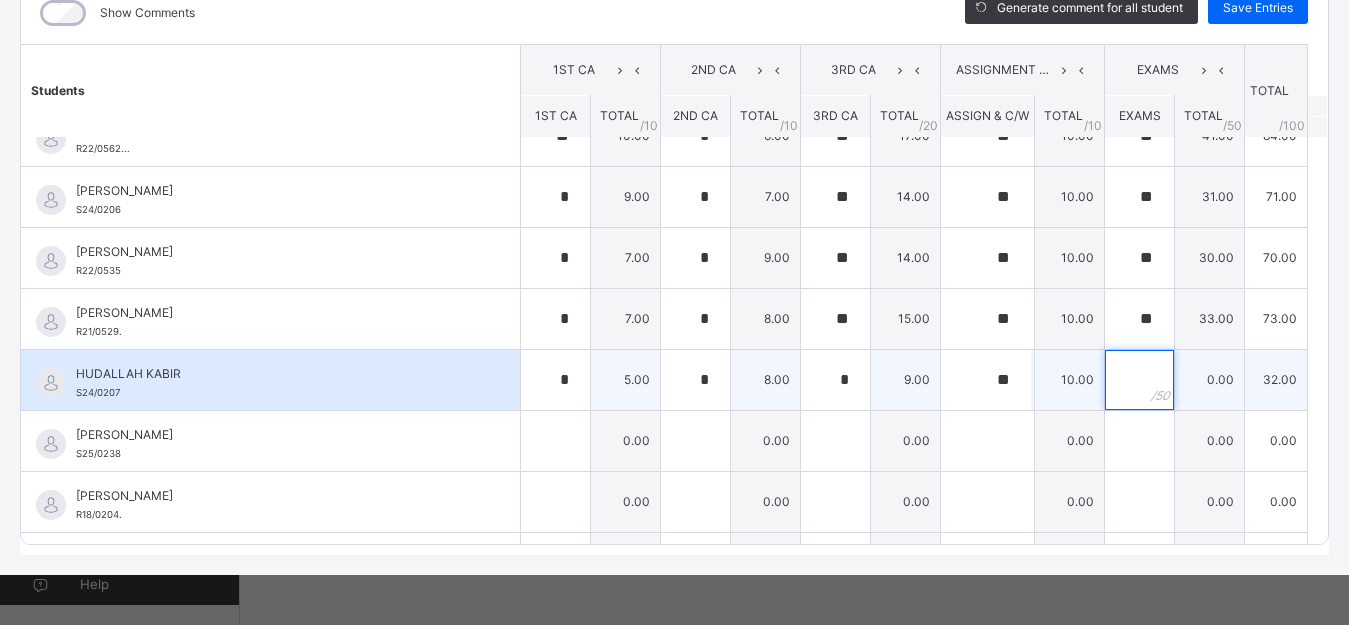 click at bounding box center [1139, 380] 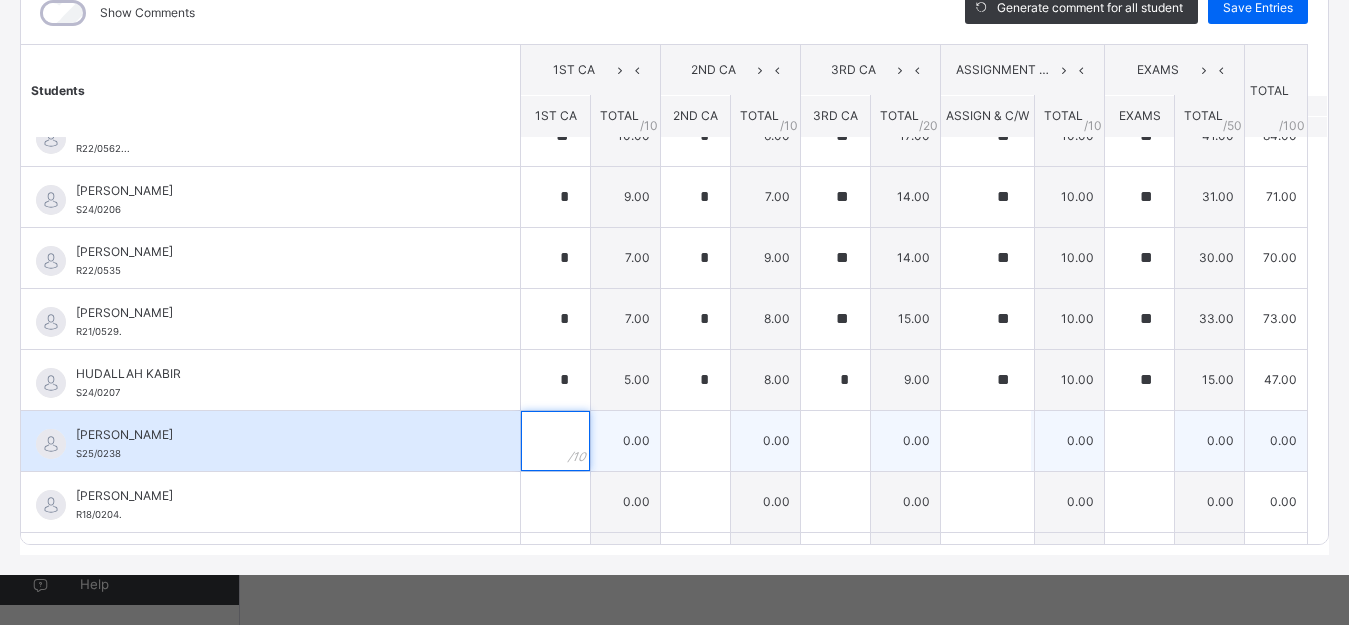 click at bounding box center [555, 441] 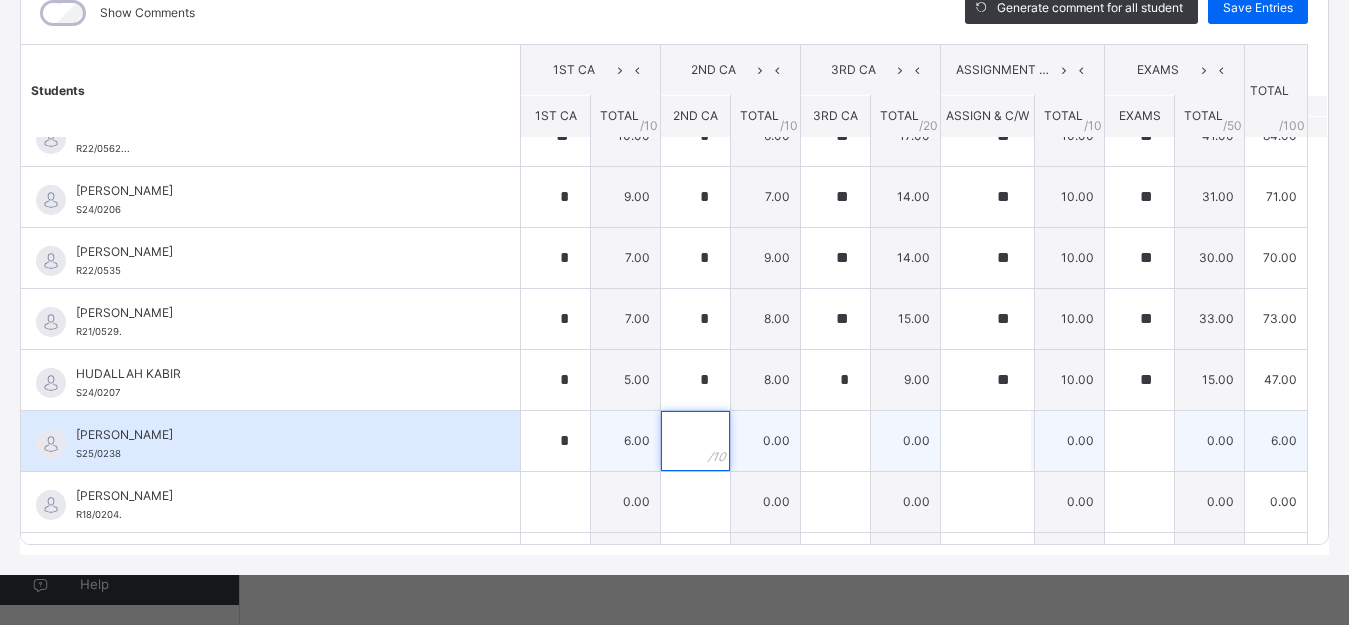 click at bounding box center (695, 441) 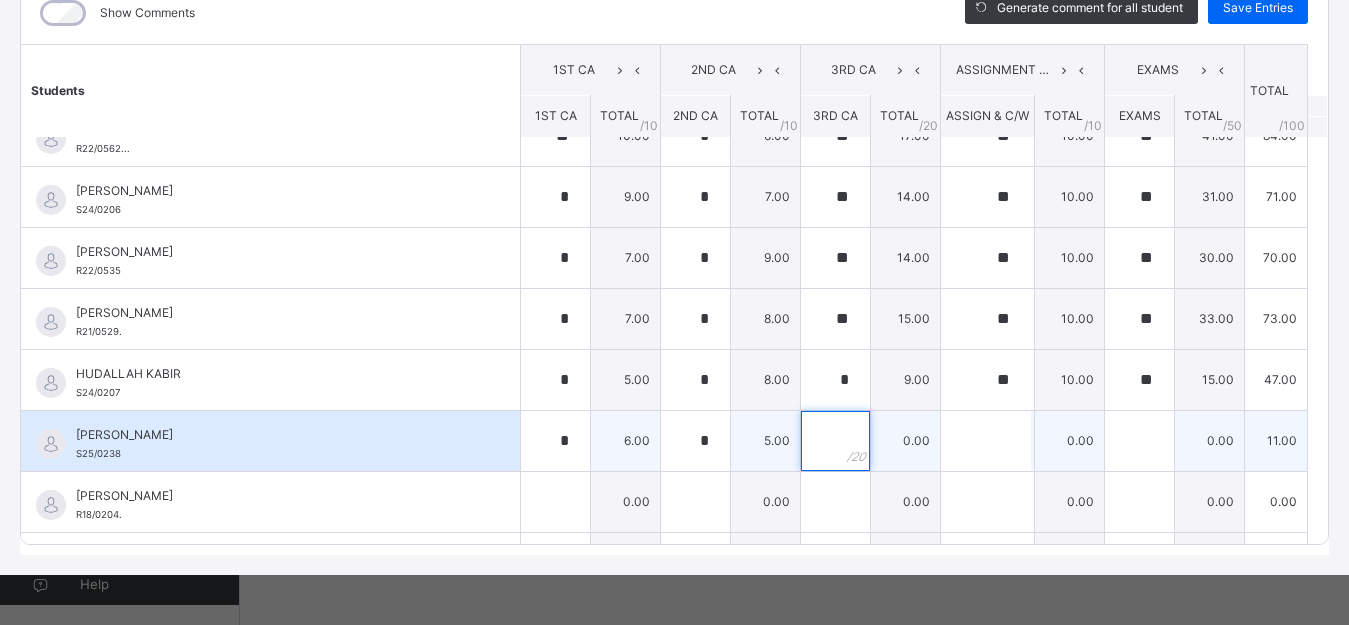 click at bounding box center [835, 441] 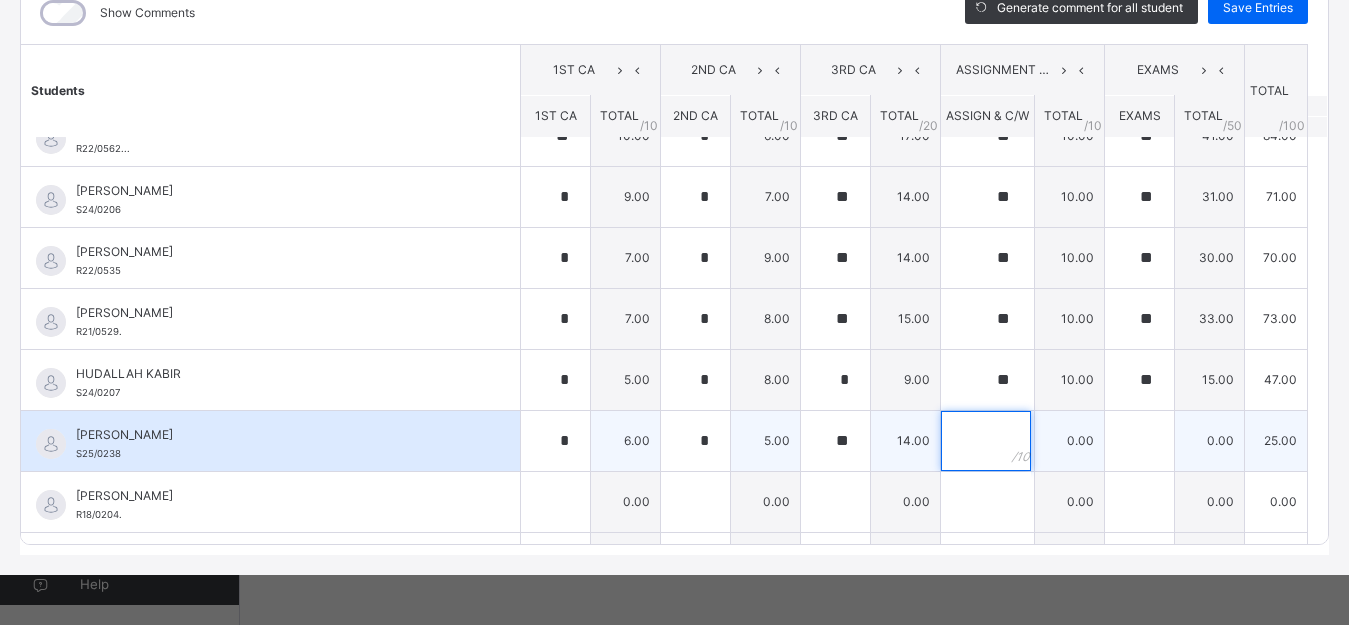 click at bounding box center (986, 441) 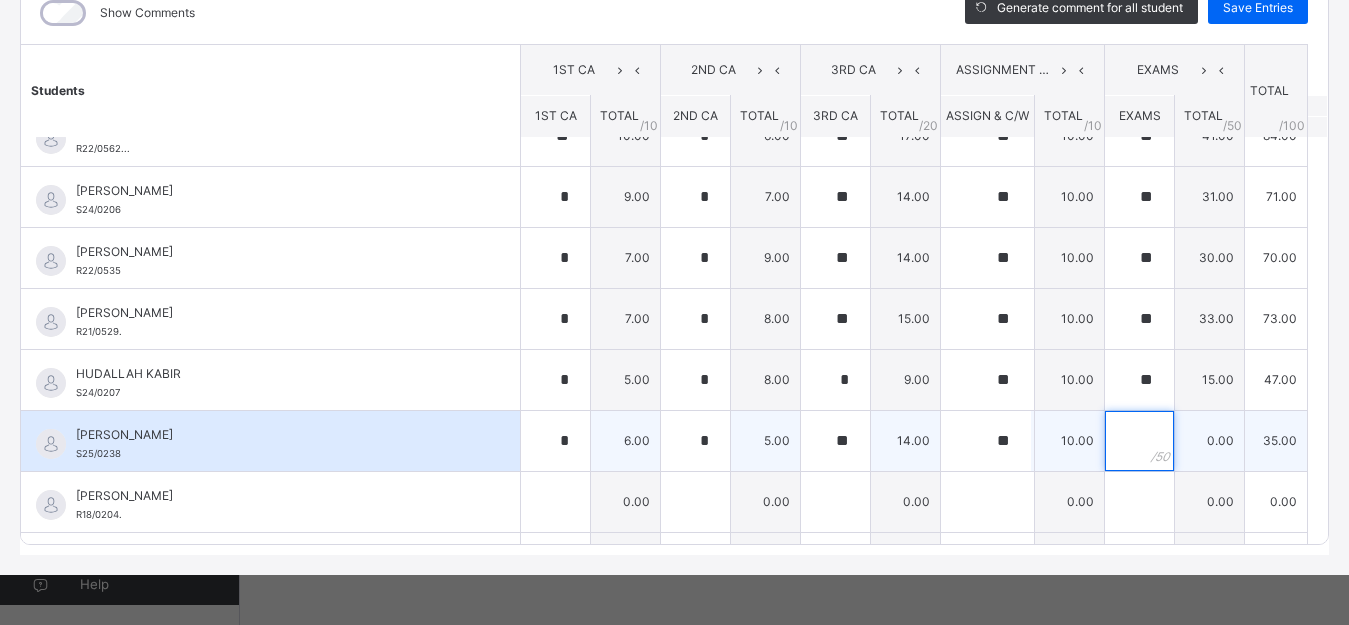 click at bounding box center (1139, 441) 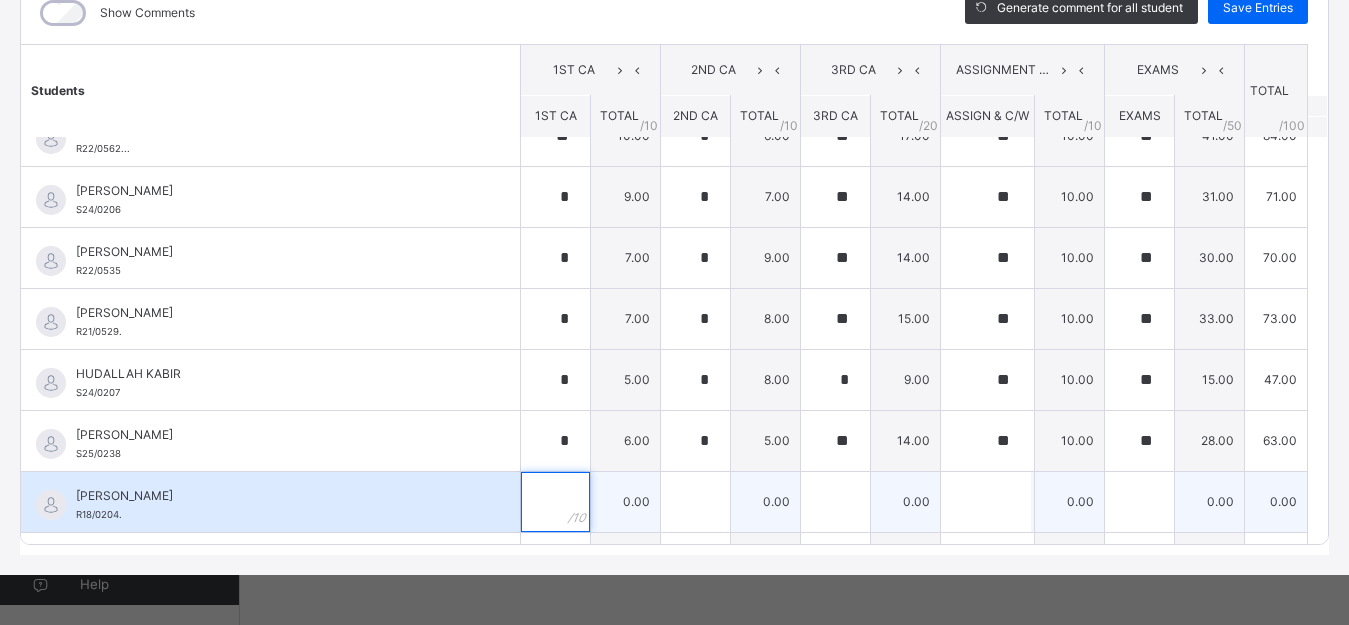 click at bounding box center (555, 502) 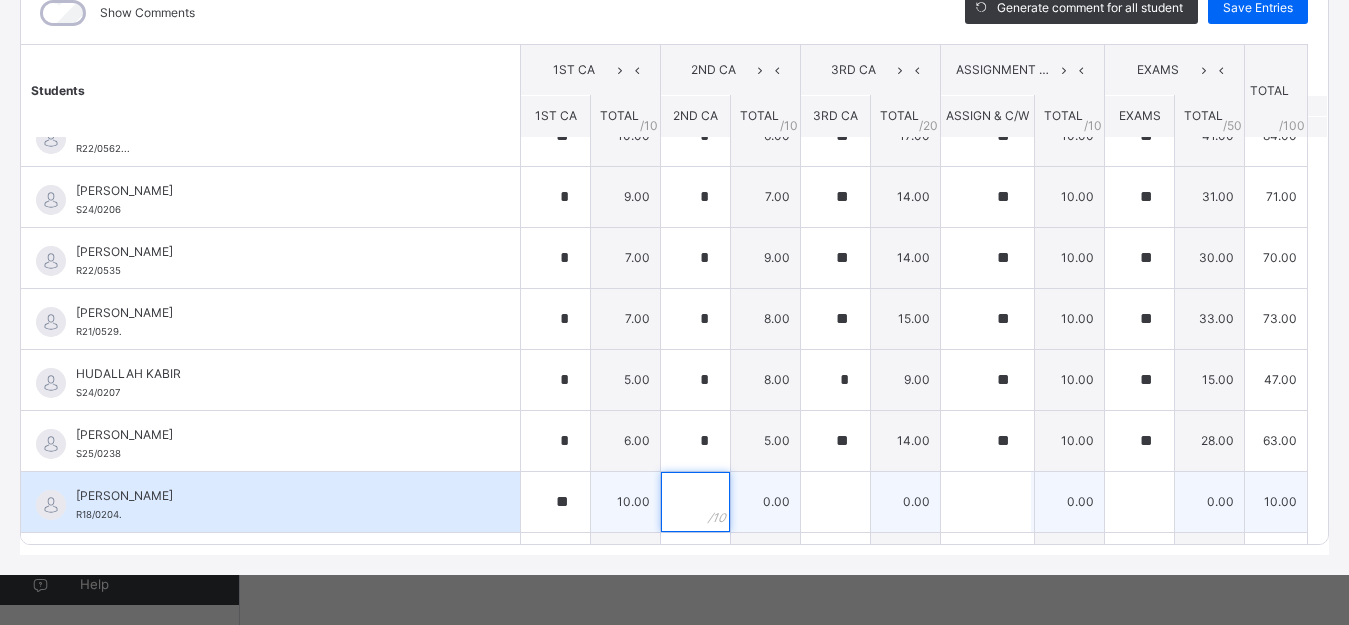 click at bounding box center [695, 502] 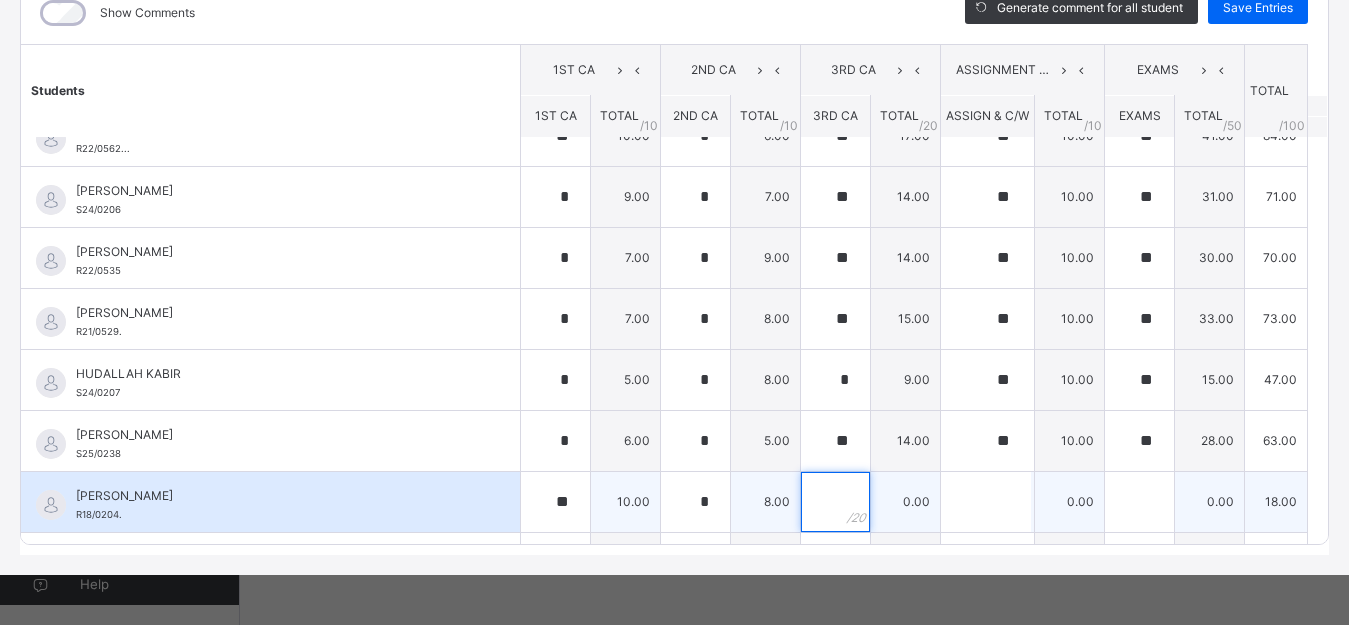 click at bounding box center (835, 502) 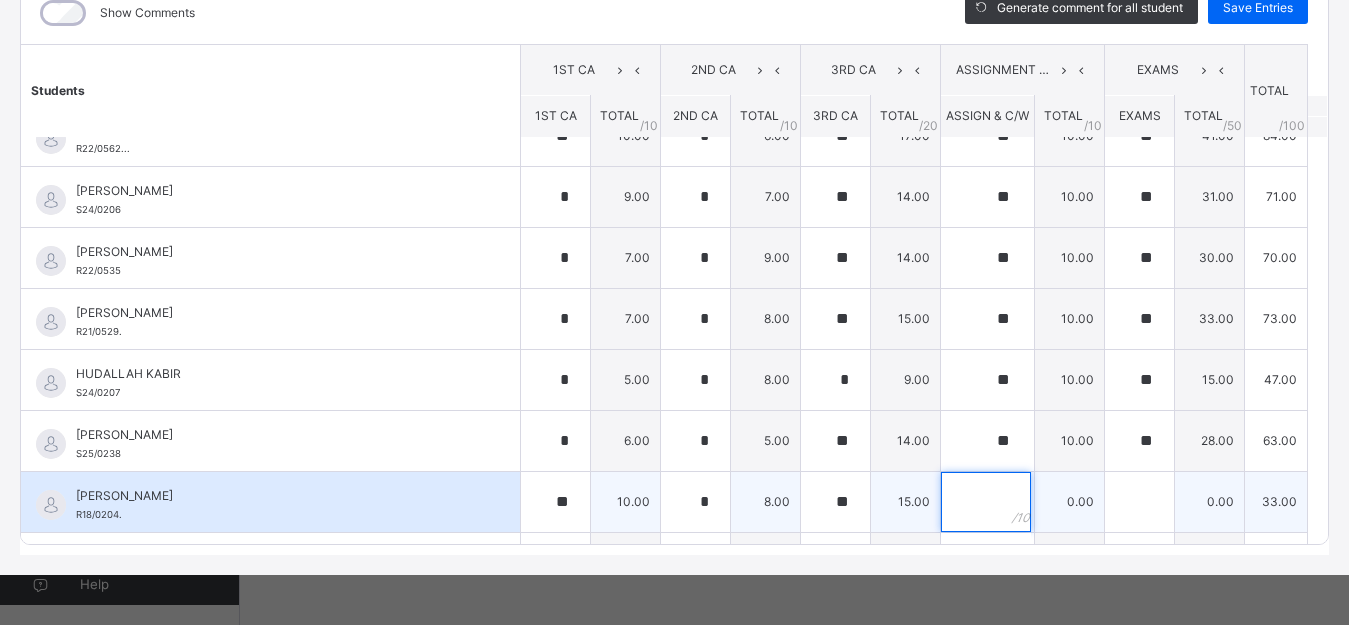 click at bounding box center [987, 502] 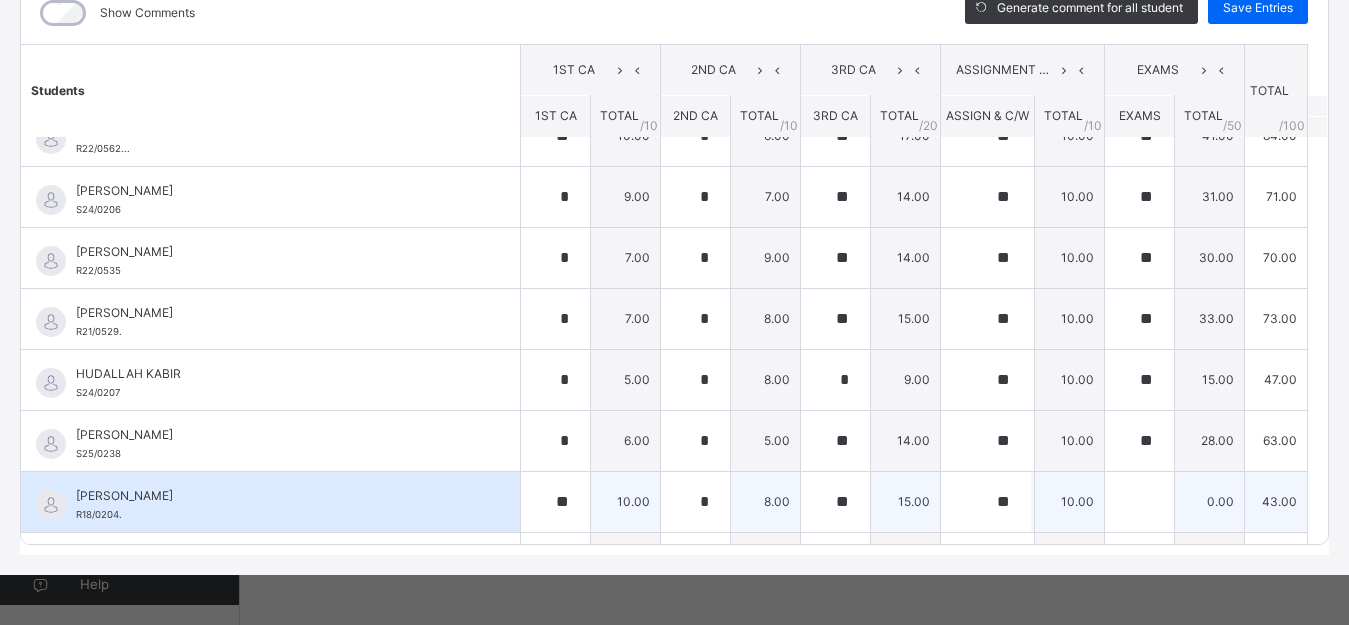 click on "10.00" at bounding box center [1070, 501] 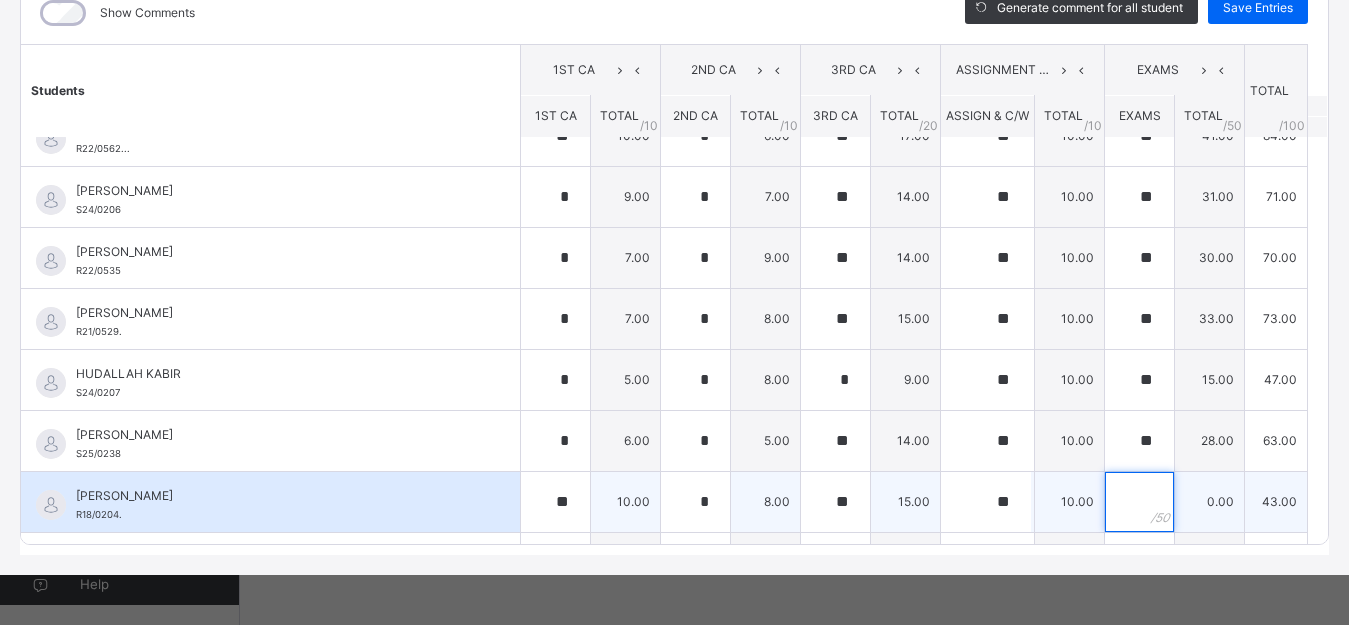 click at bounding box center [1139, 502] 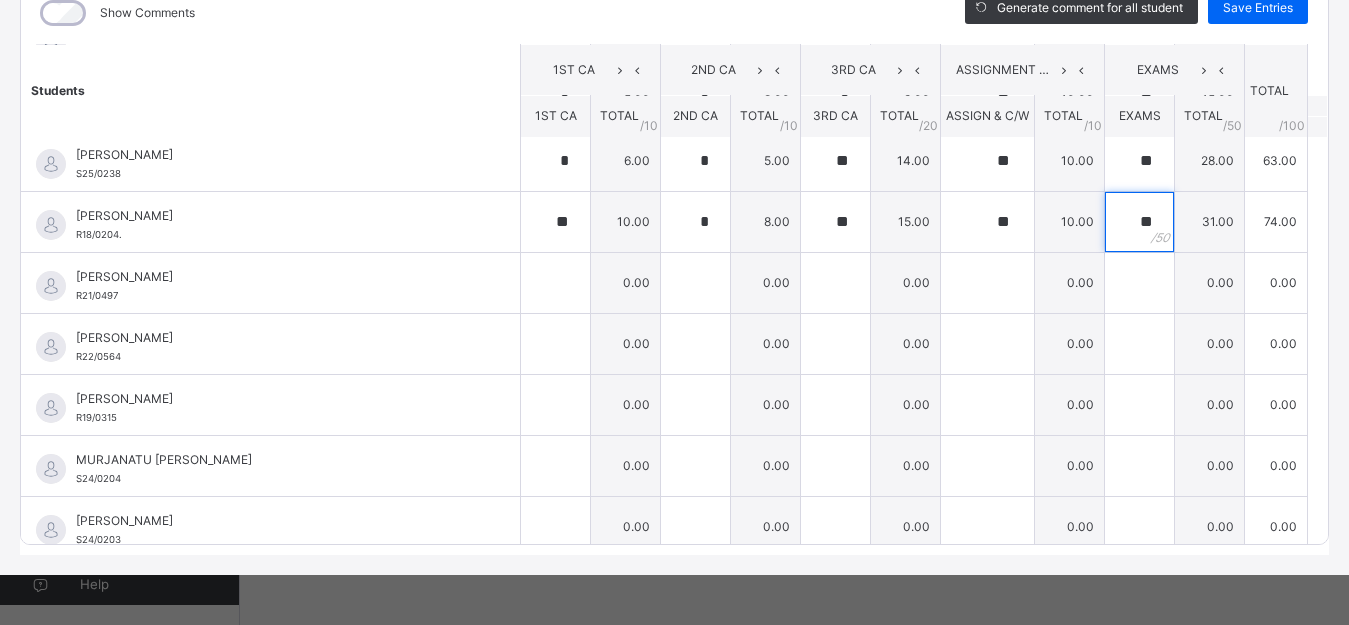 scroll, scrollTop: 880, scrollLeft: 0, axis: vertical 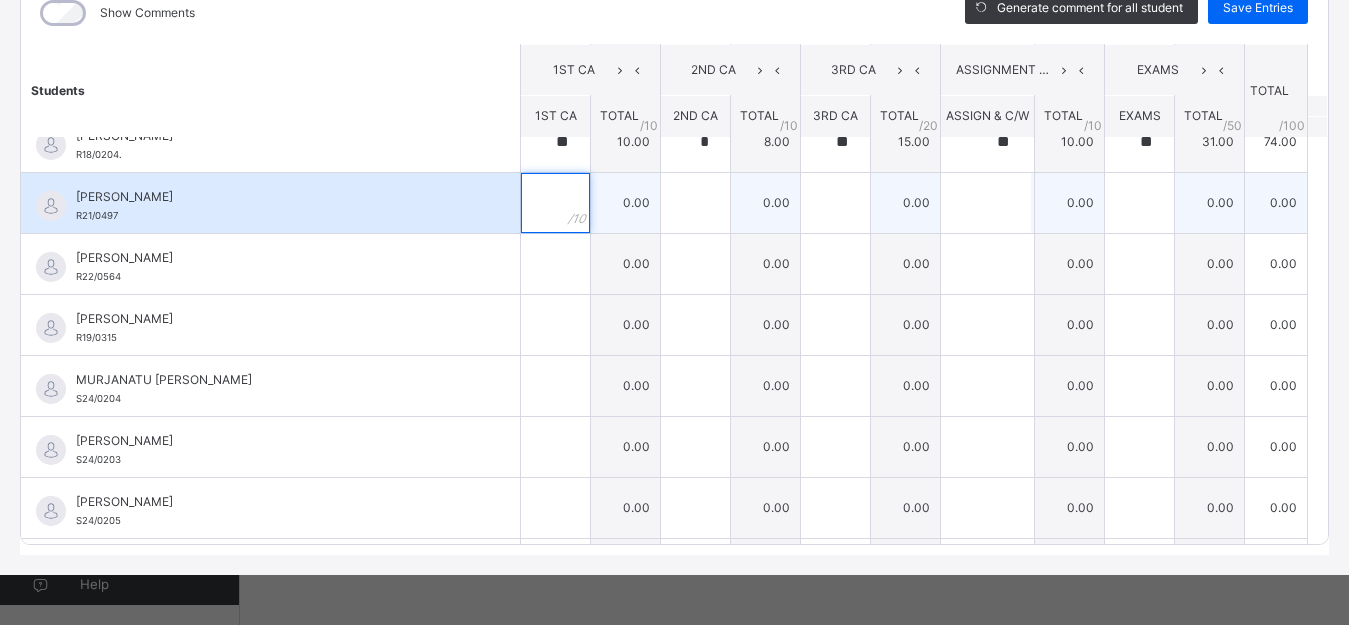 click at bounding box center [555, 203] 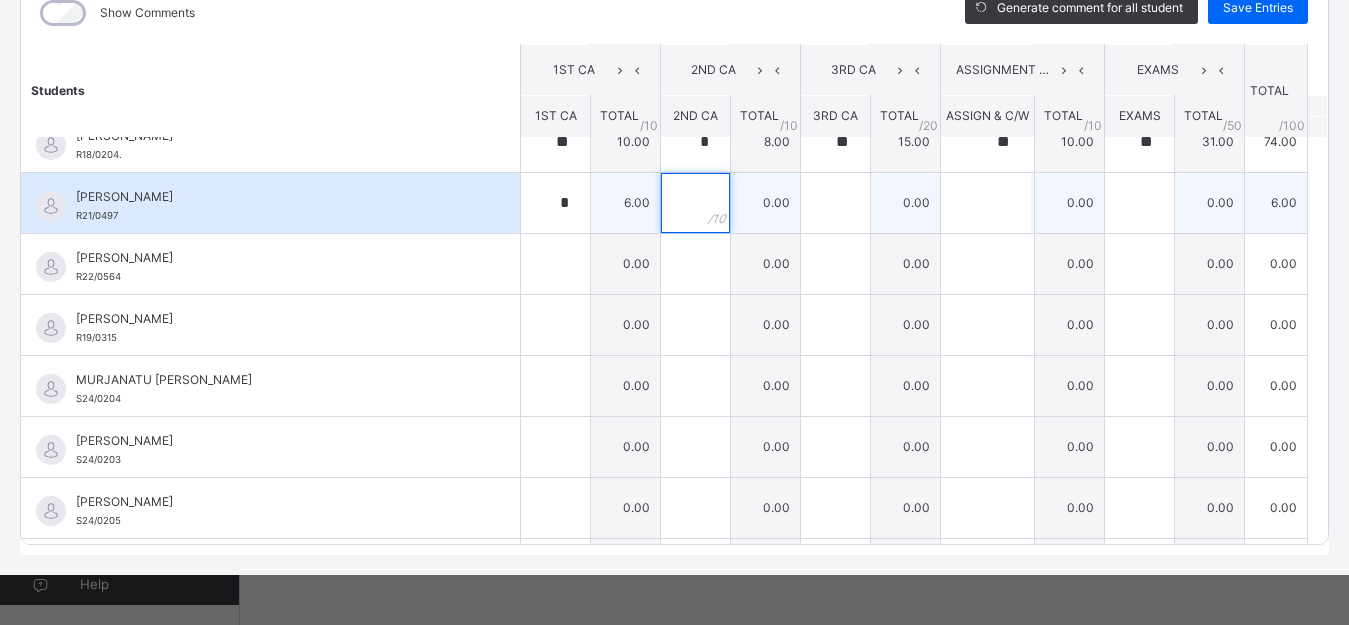 click at bounding box center (695, 203) 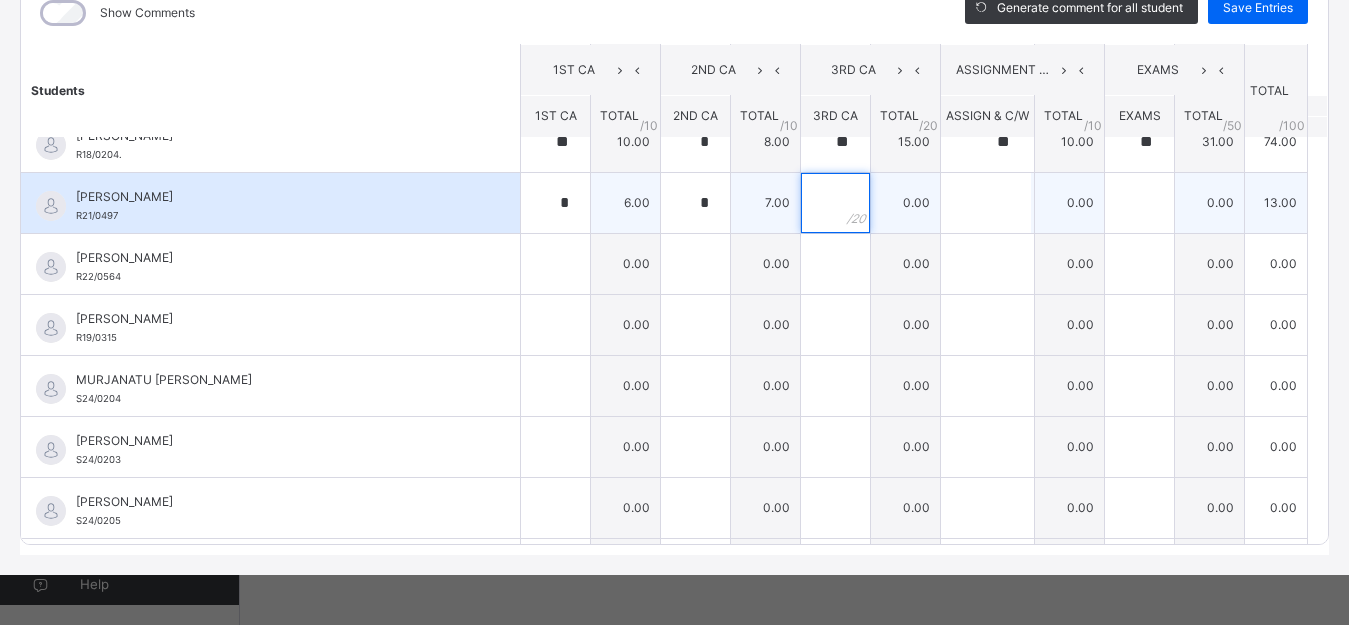 click at bounding box center (835, 203) 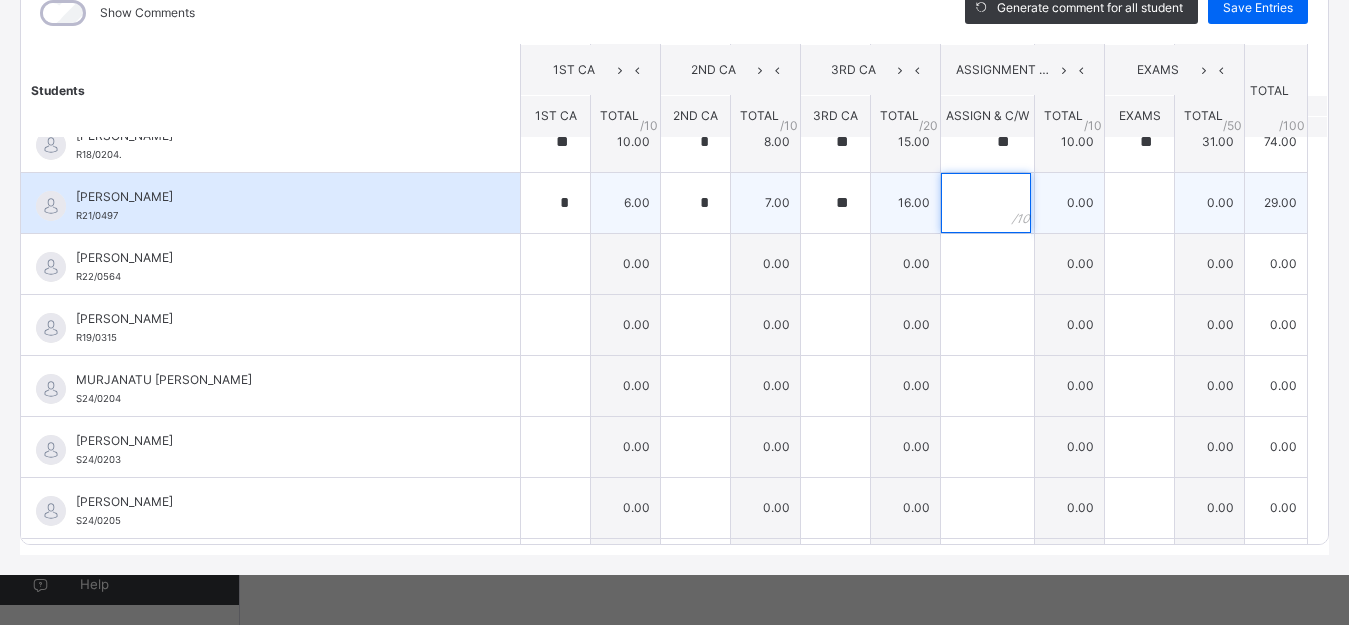 click at bounding box center [986, 203] 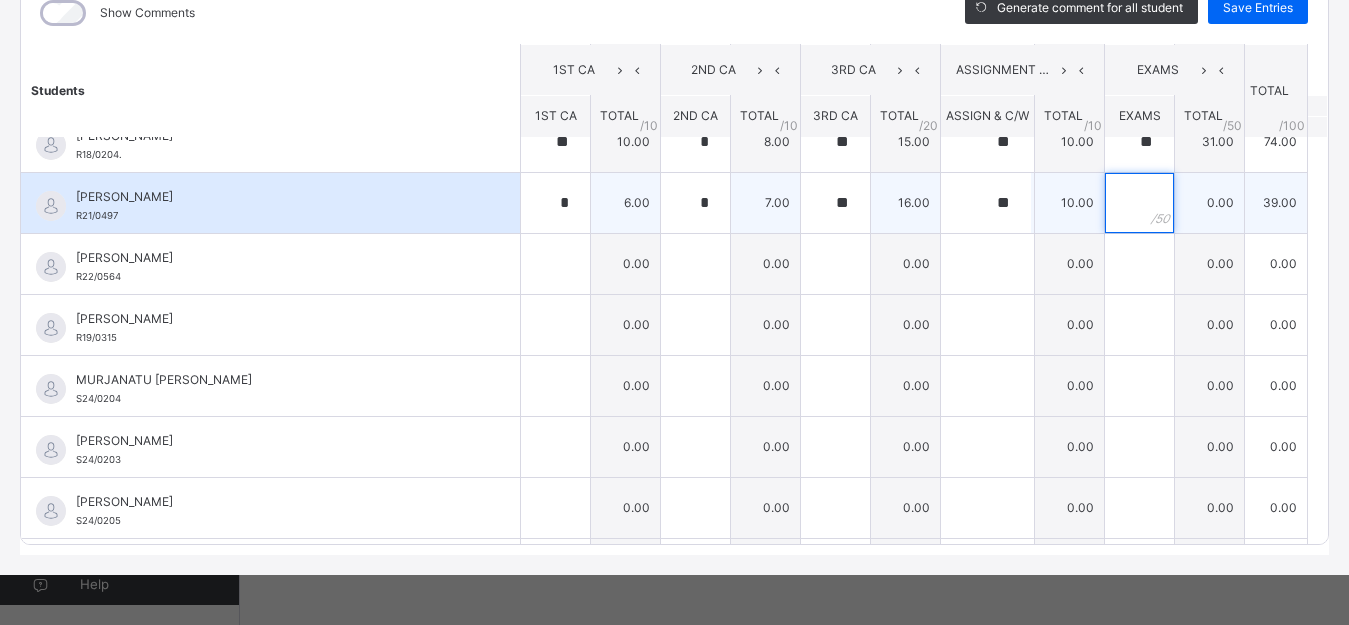 click at bounding box center (1139, 203) 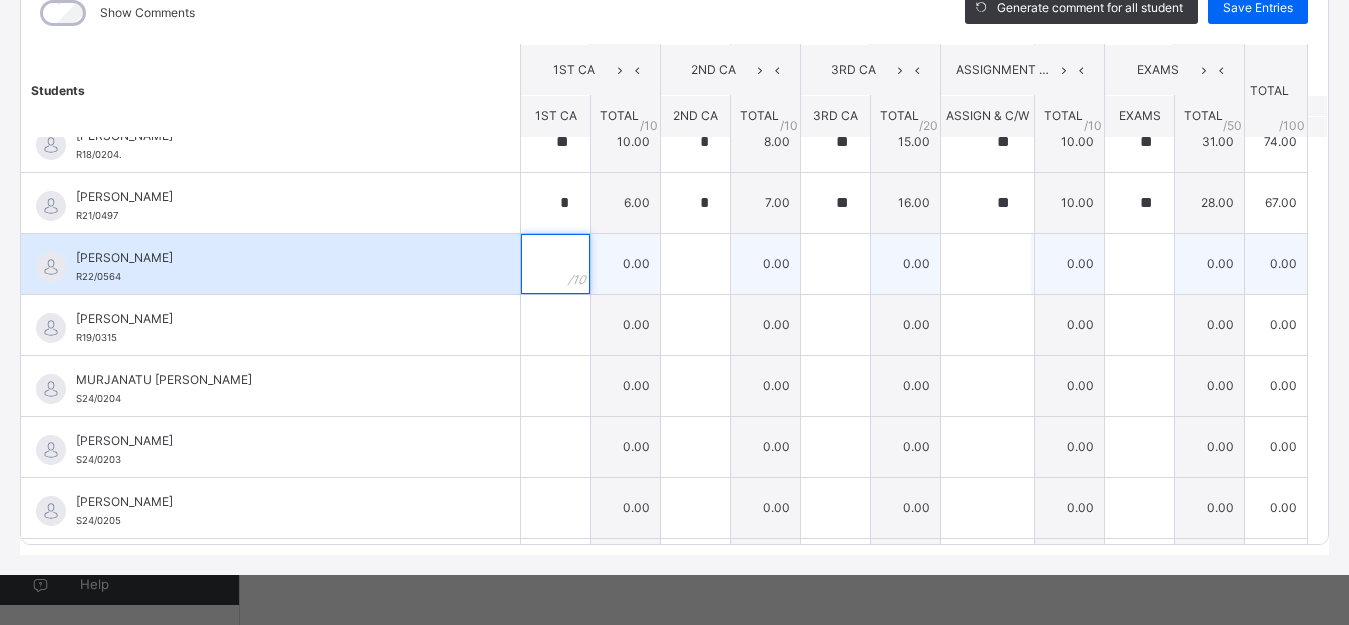 click at bounding box center (555, 264) 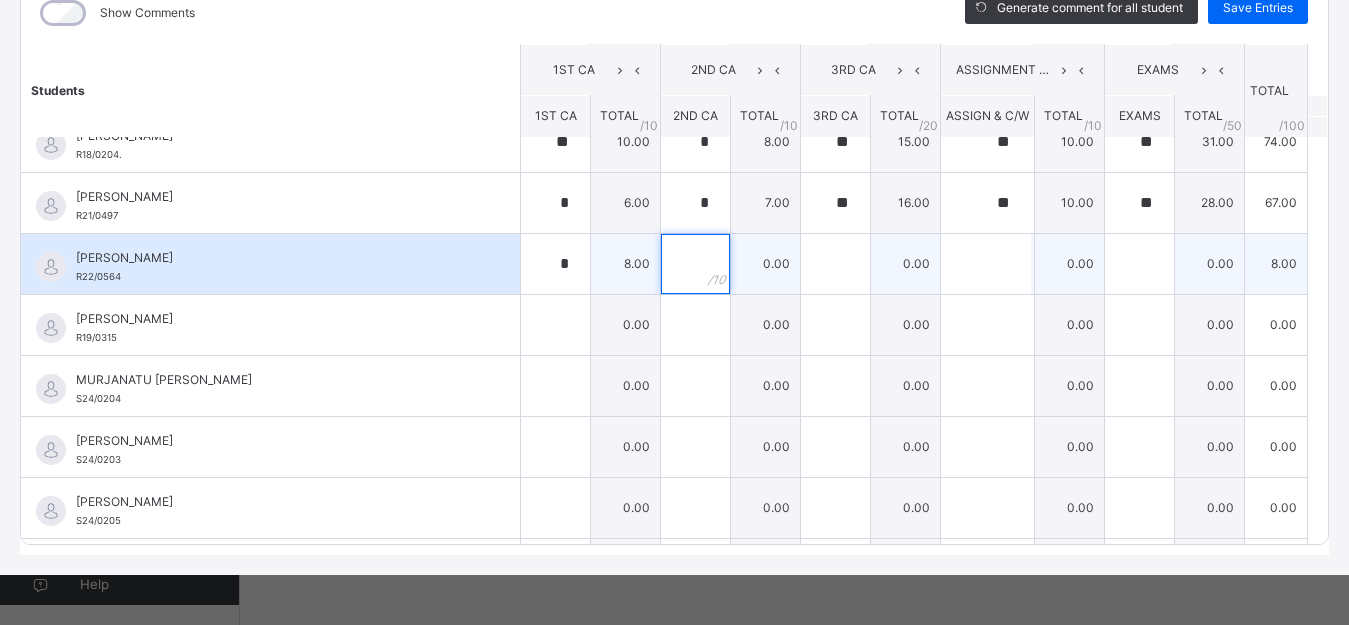 click at bounding box center [695, 264] 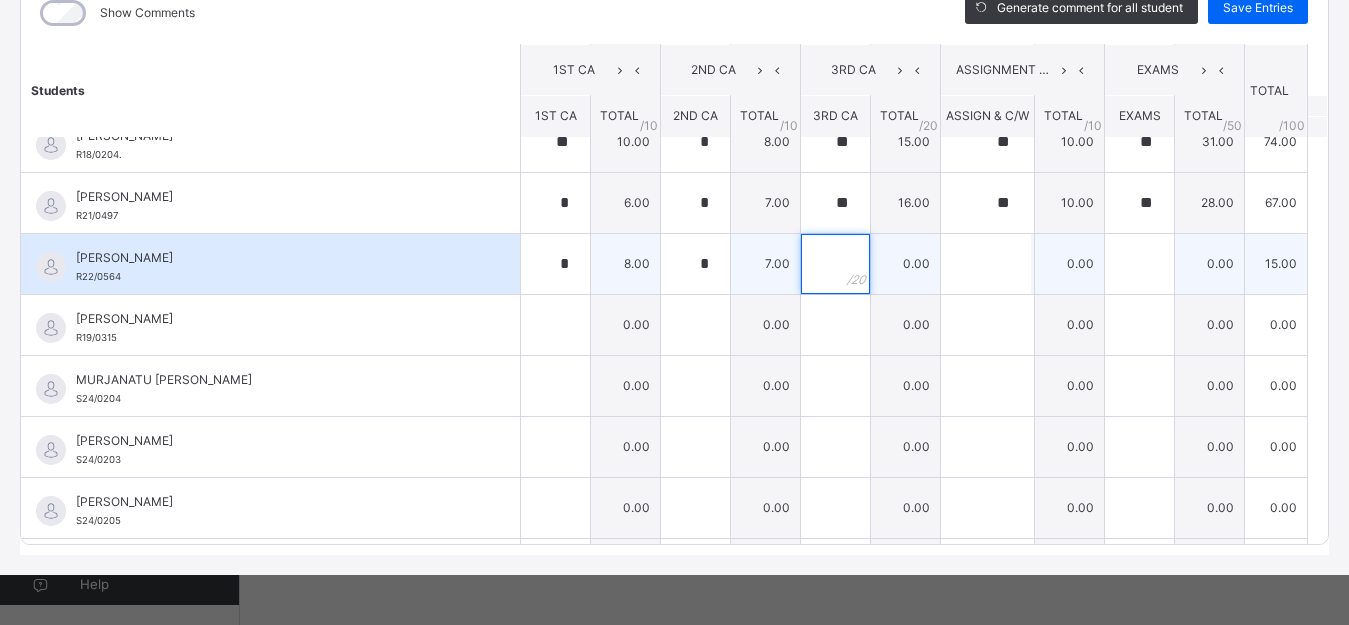 click at bounding box center (835, 264) 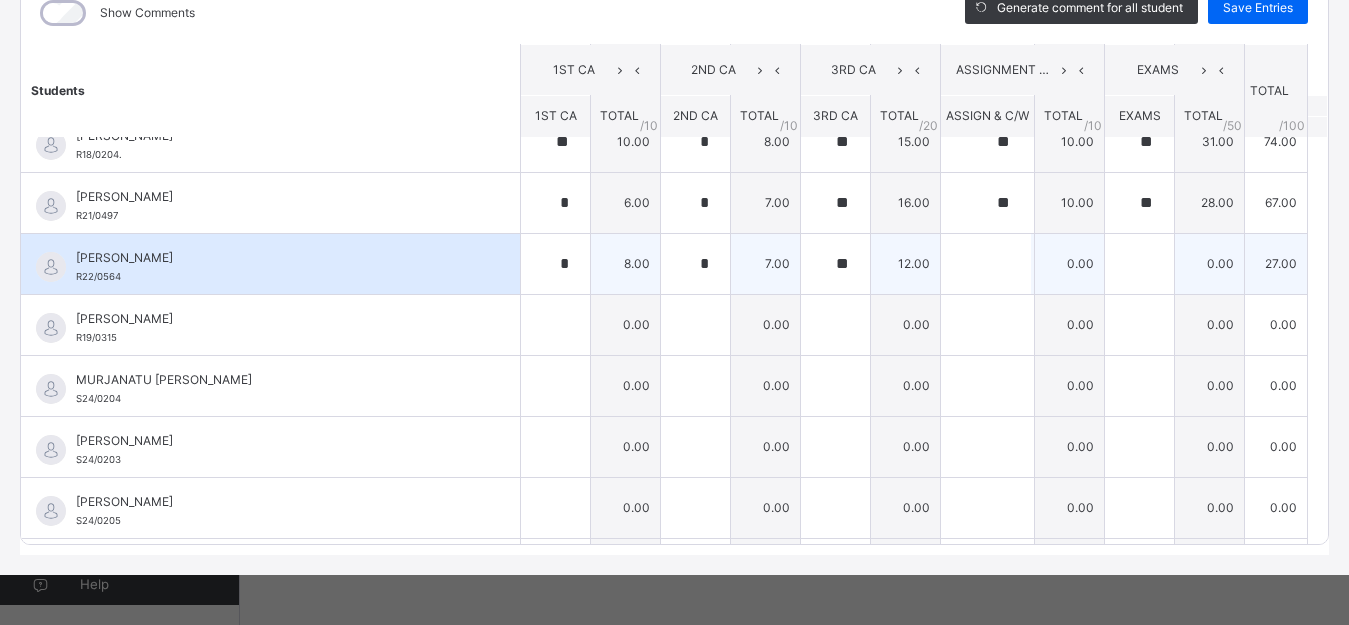 click at bounding box center (988, 263) 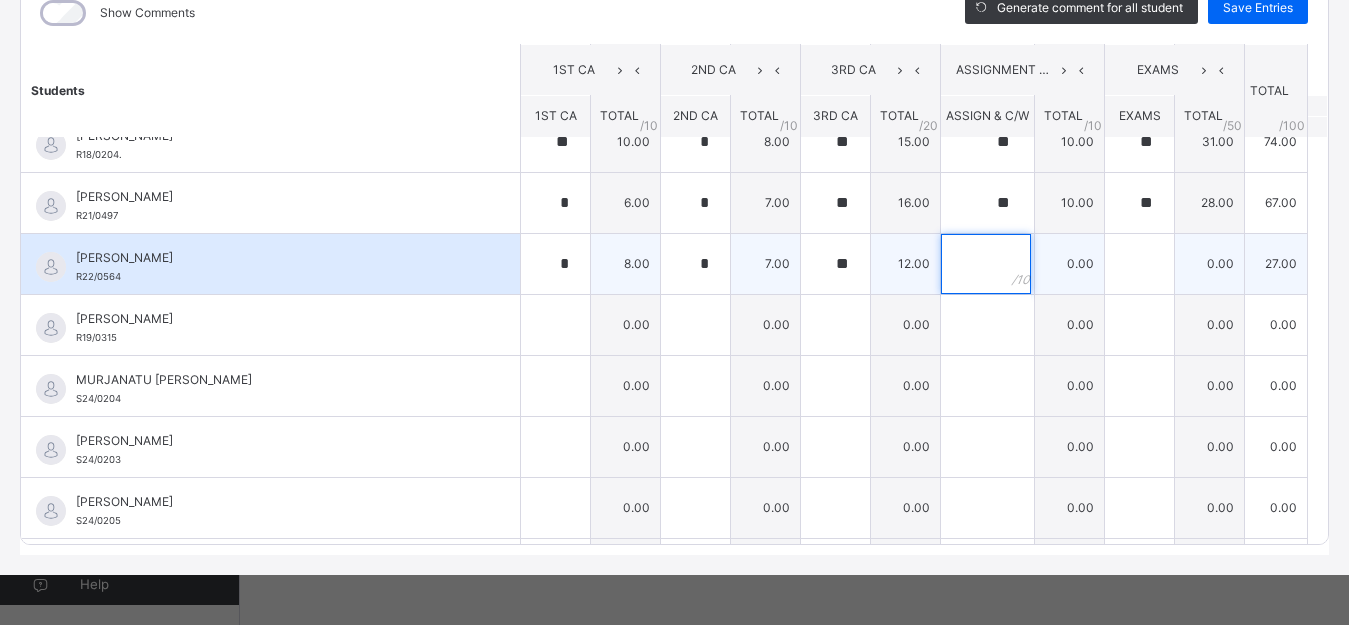 click at bounding box center [986, 264] 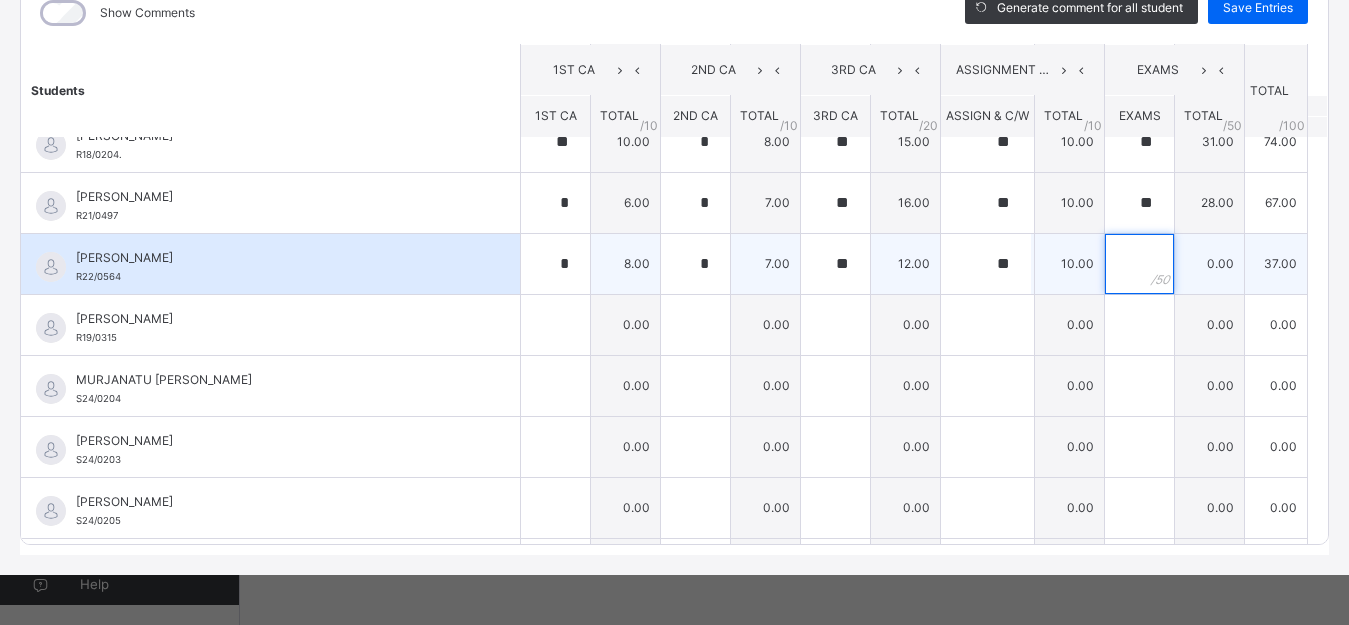 click at bounding box center [1139, 264] 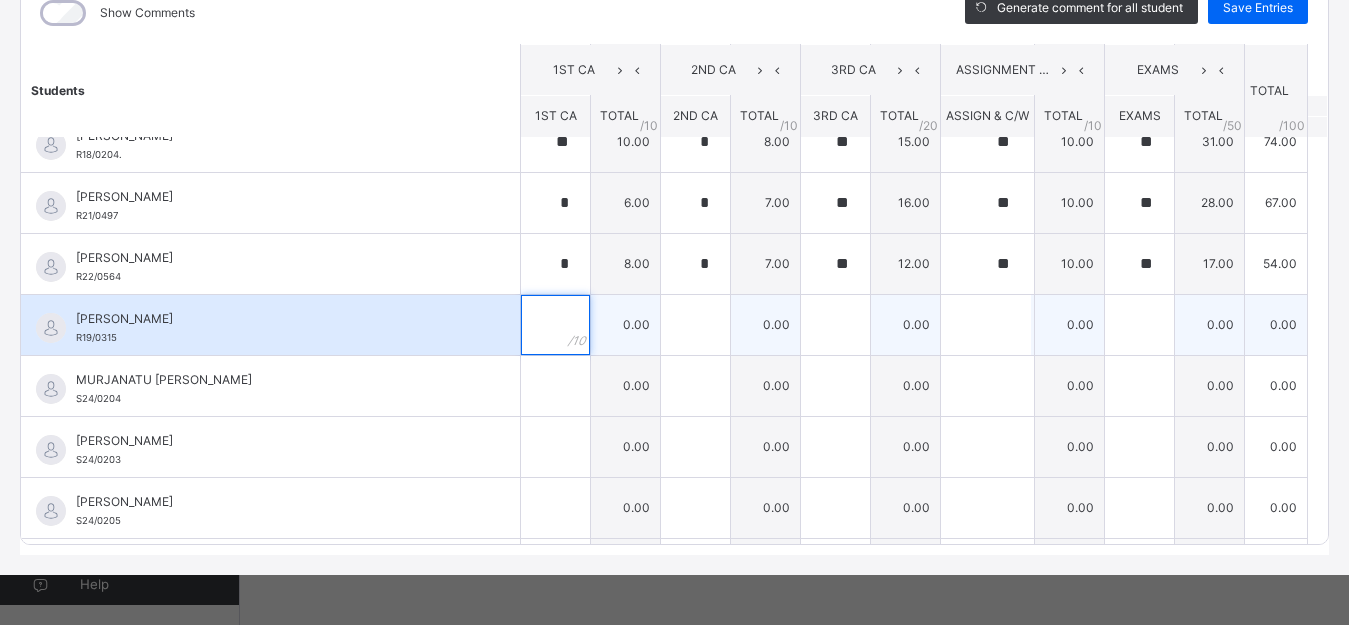 click at bounding box center [555, 325] 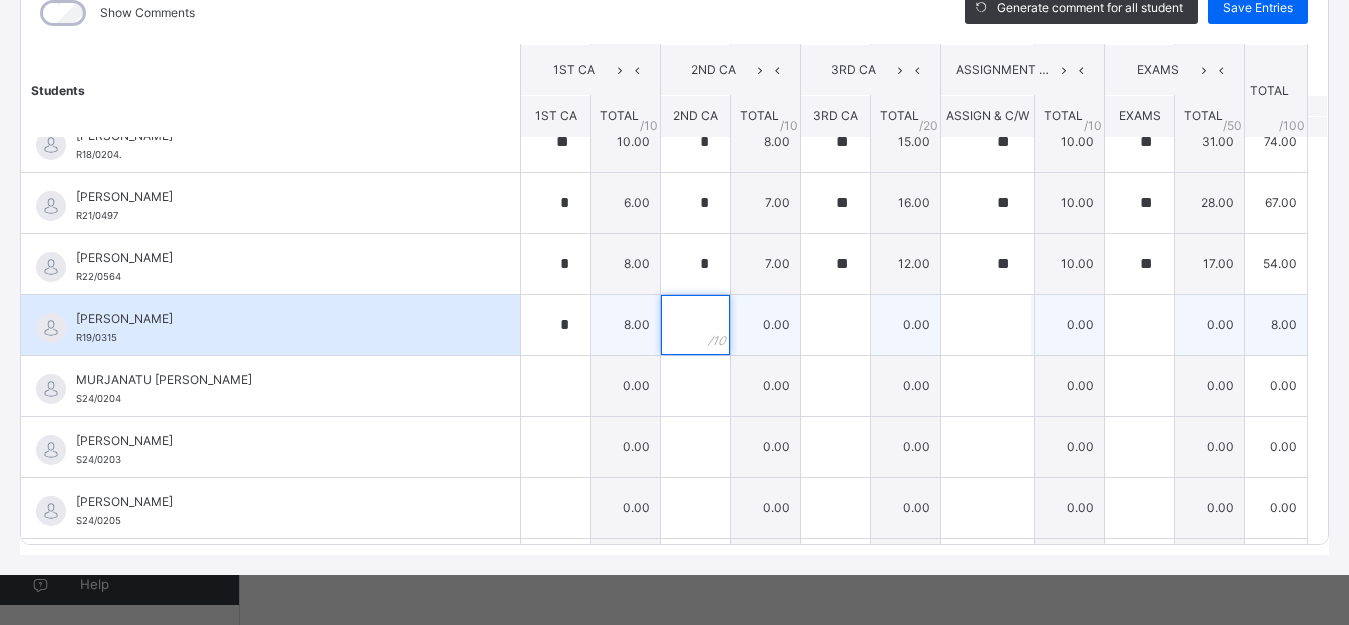 click at bounding box center (695, 325) 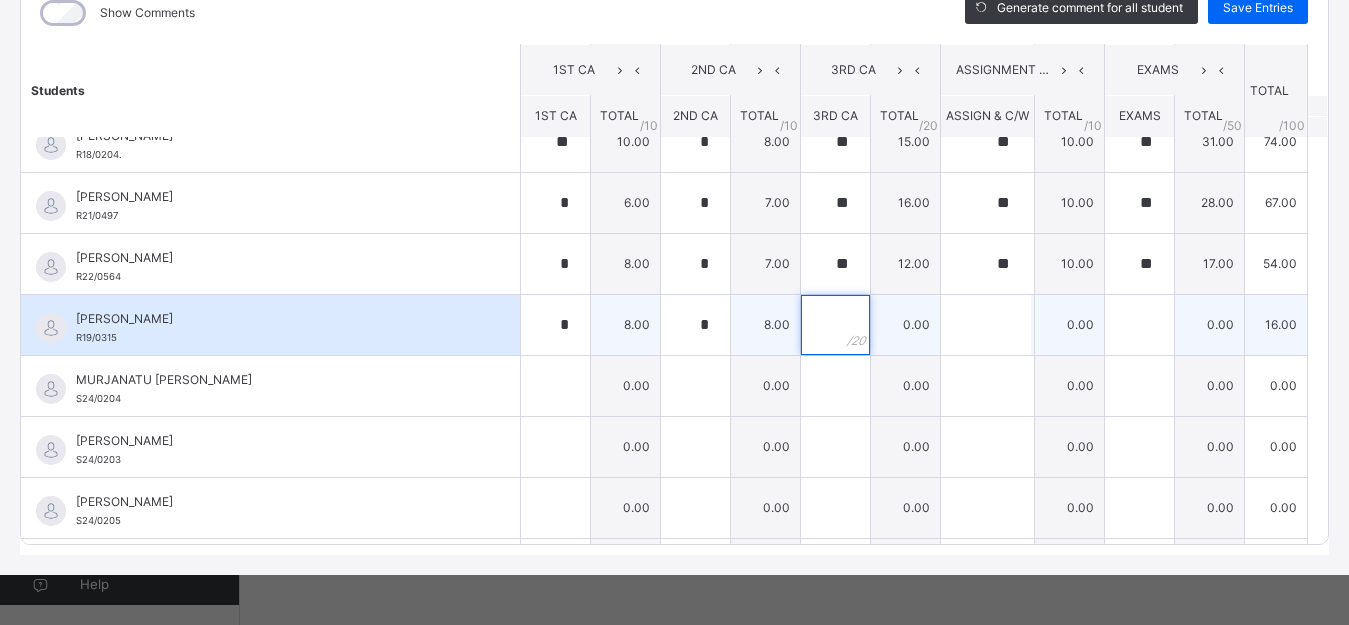 click at bounding box center [835, 325] 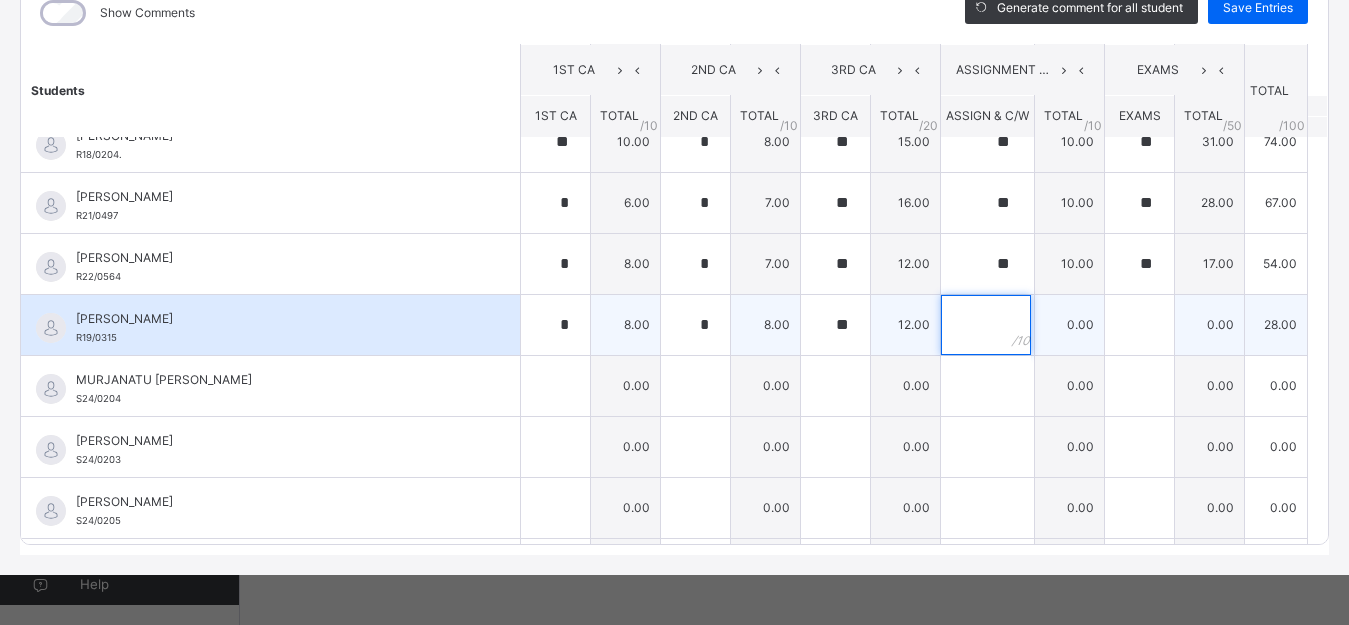 click at bounding box center (986, 325) 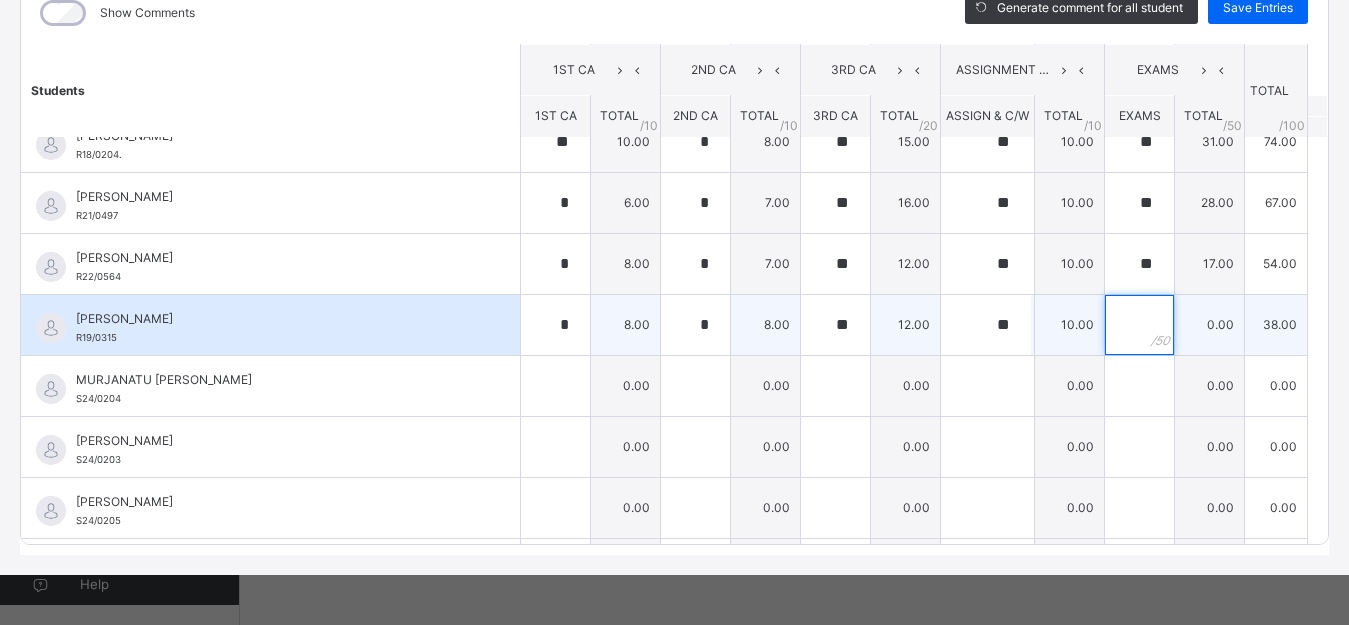 click at bounding box center [1139, 325] 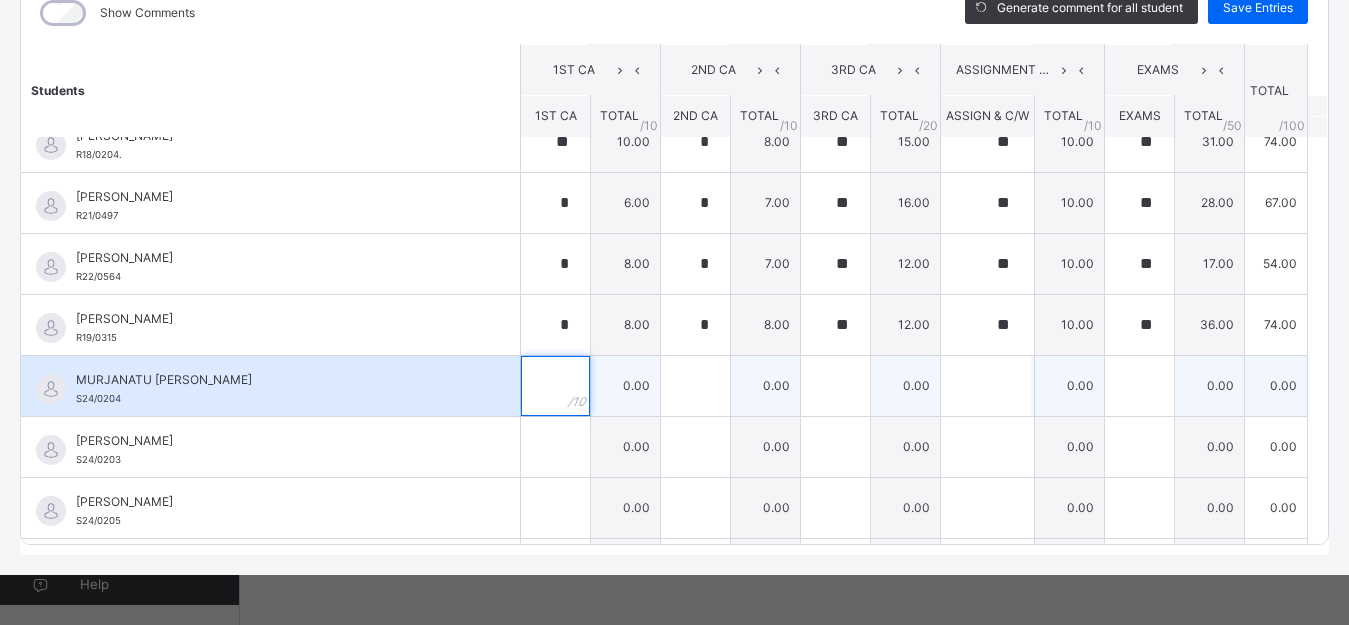click at bounding box center [555, 386] 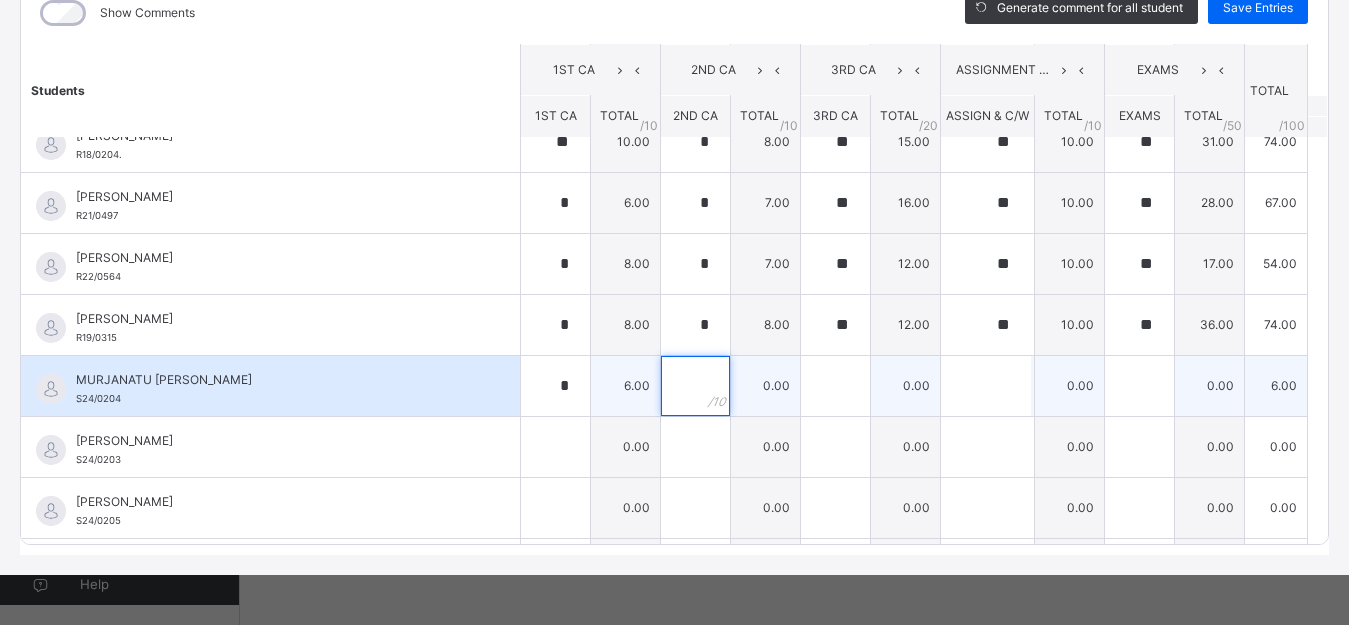 click at bounding box center [695, 386] 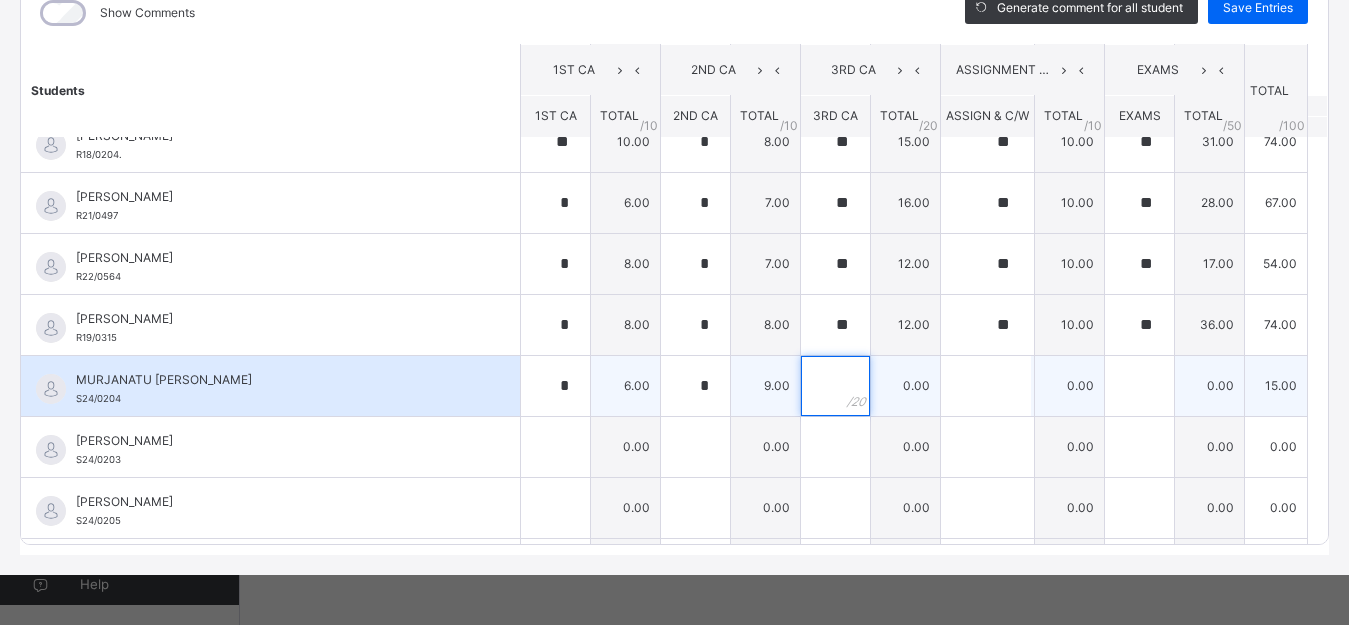 click at bounding box center (835, 386) 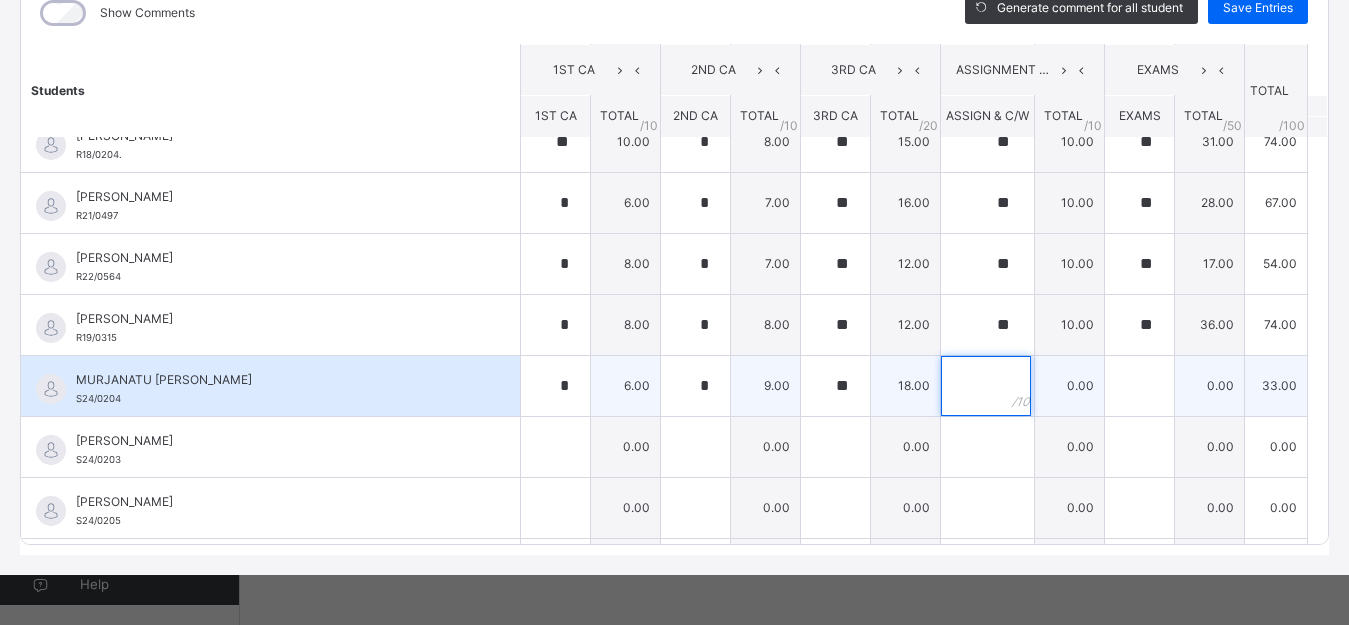 click at bounding box center [986, 386] 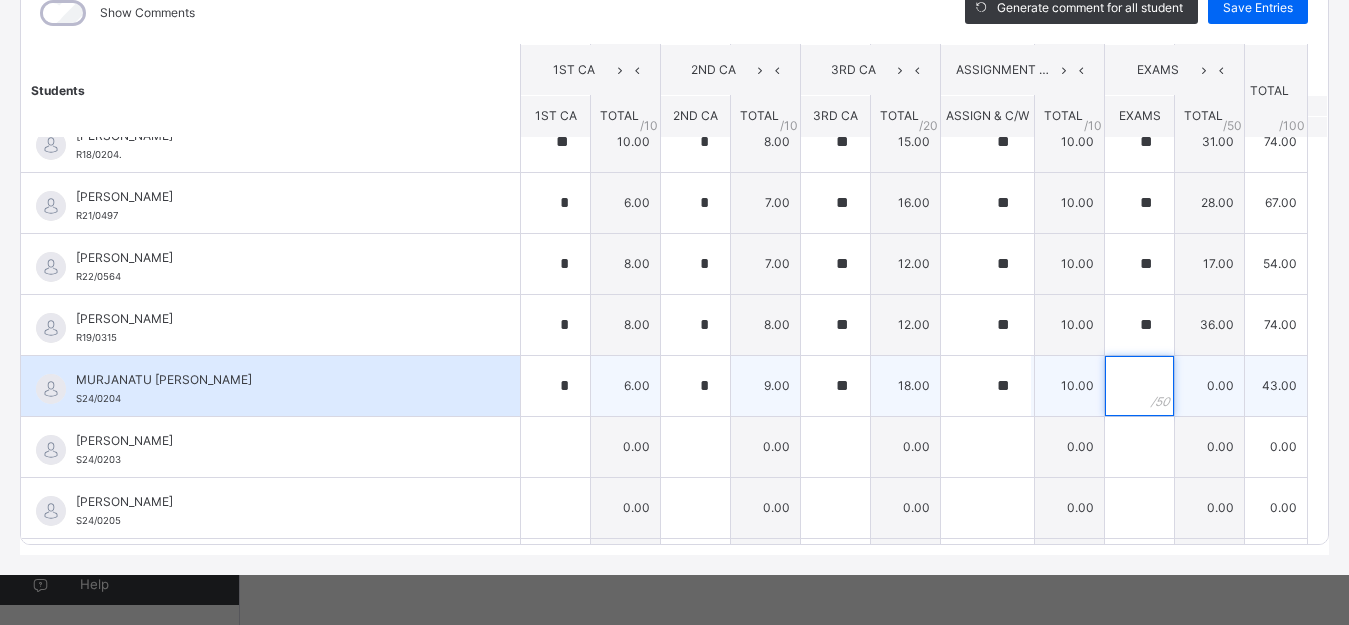 click at bounding box center (1139, 386) 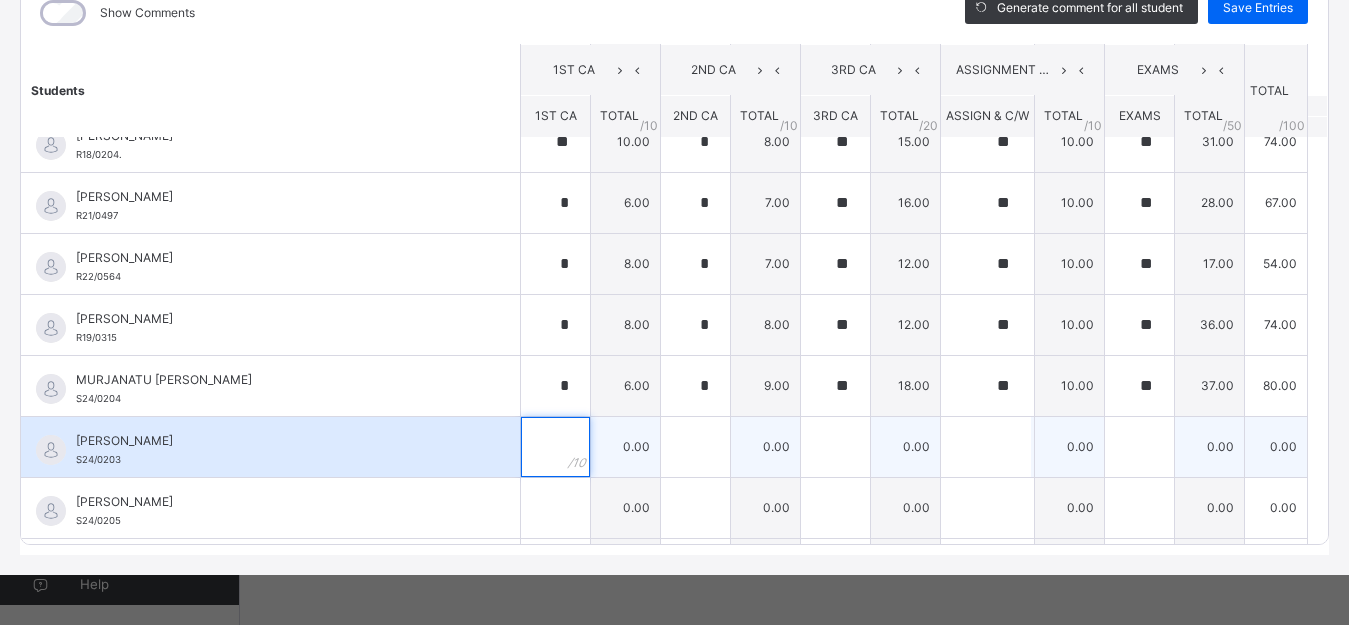 click at bounding box center (555, 447) 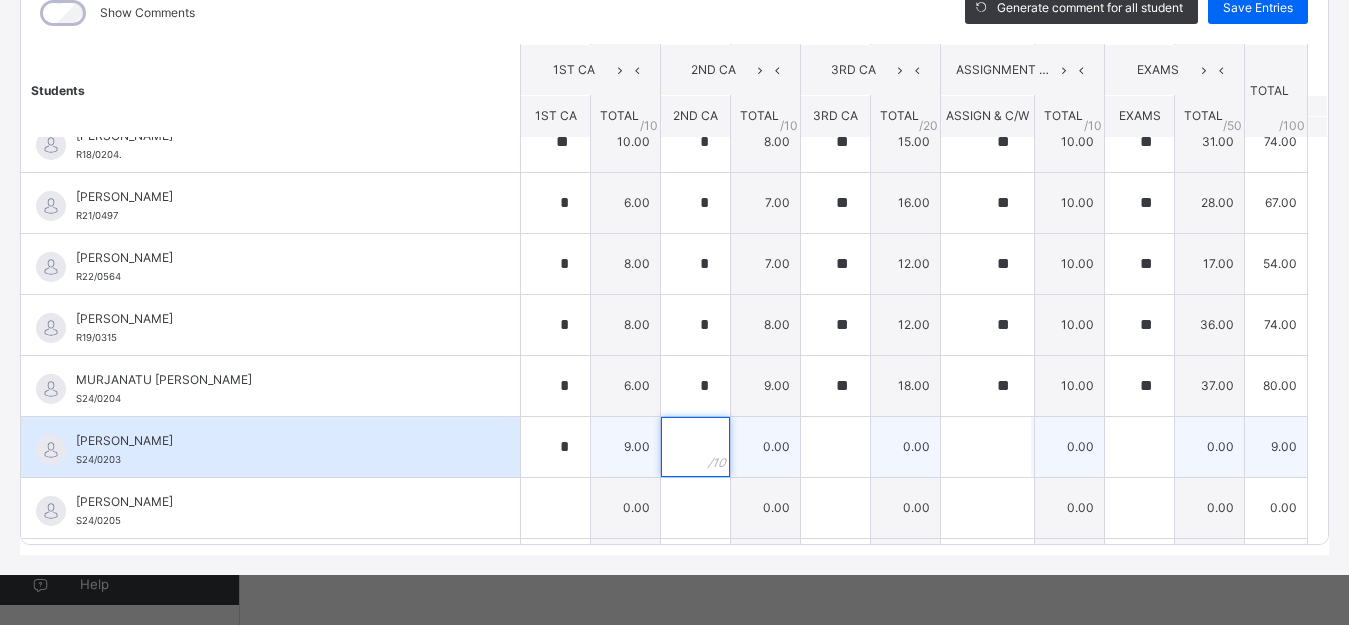 click at bounding box center (695, 447) 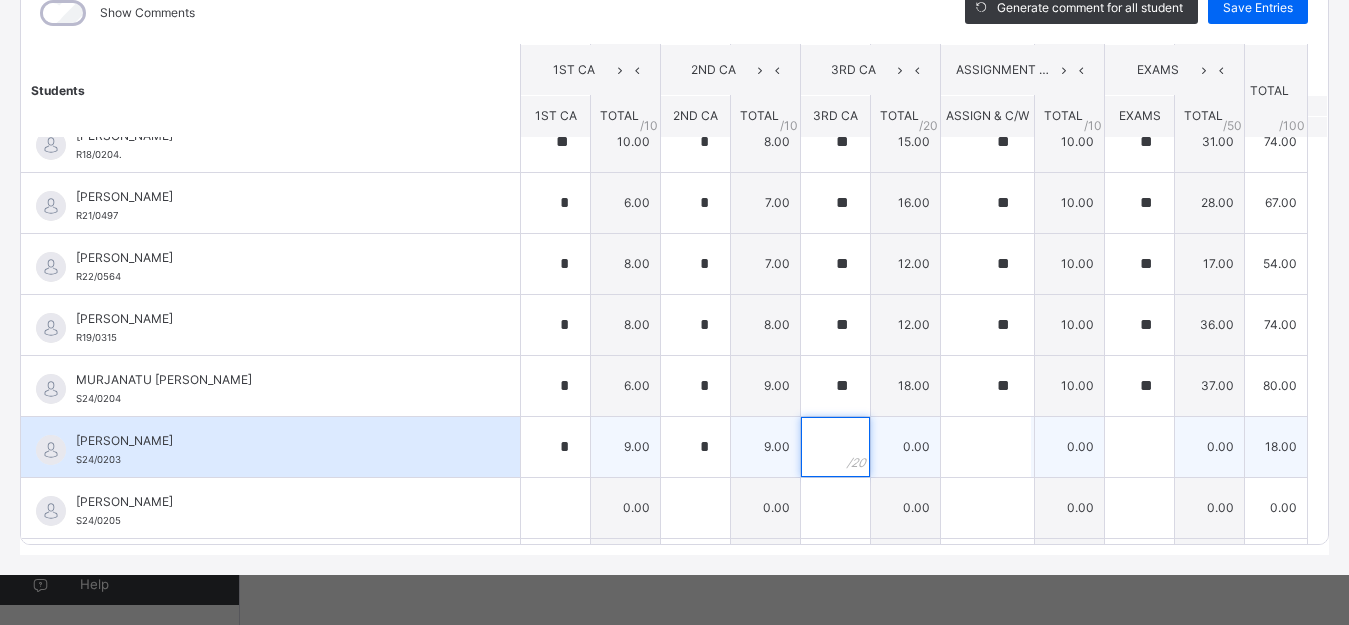 click at bounding box center [835, 447] 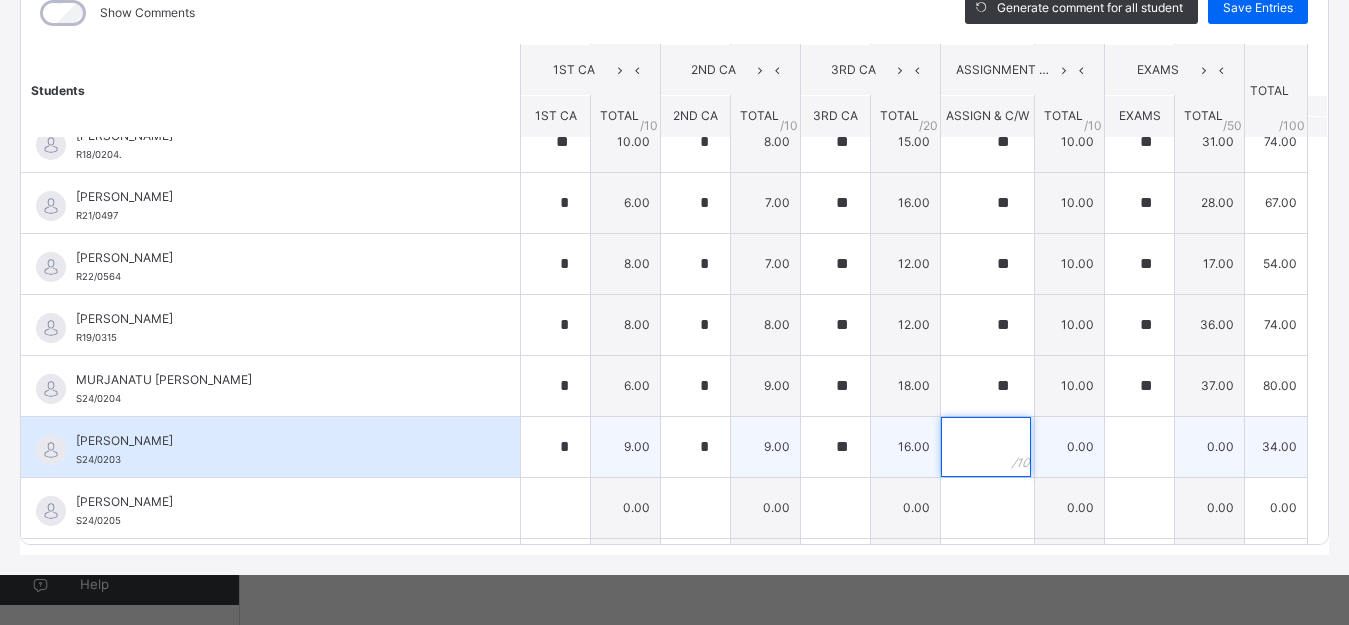 click at bounding box center [986, 447] 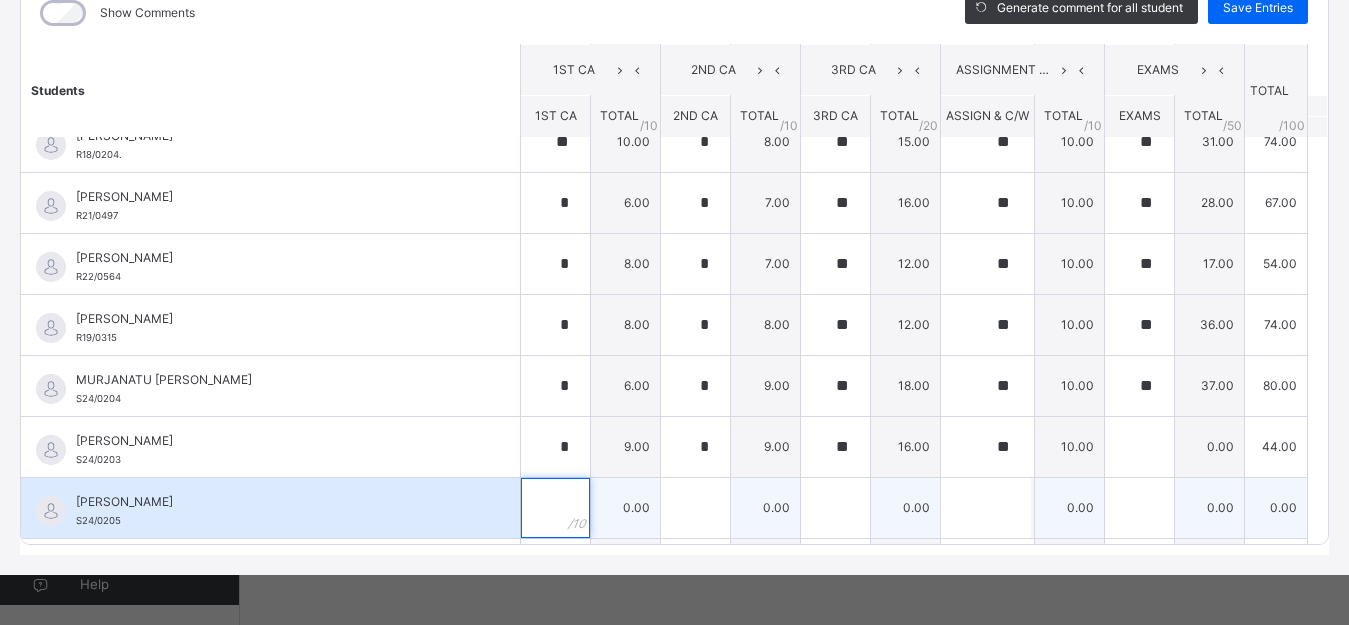click at bounding box center [555, 508] 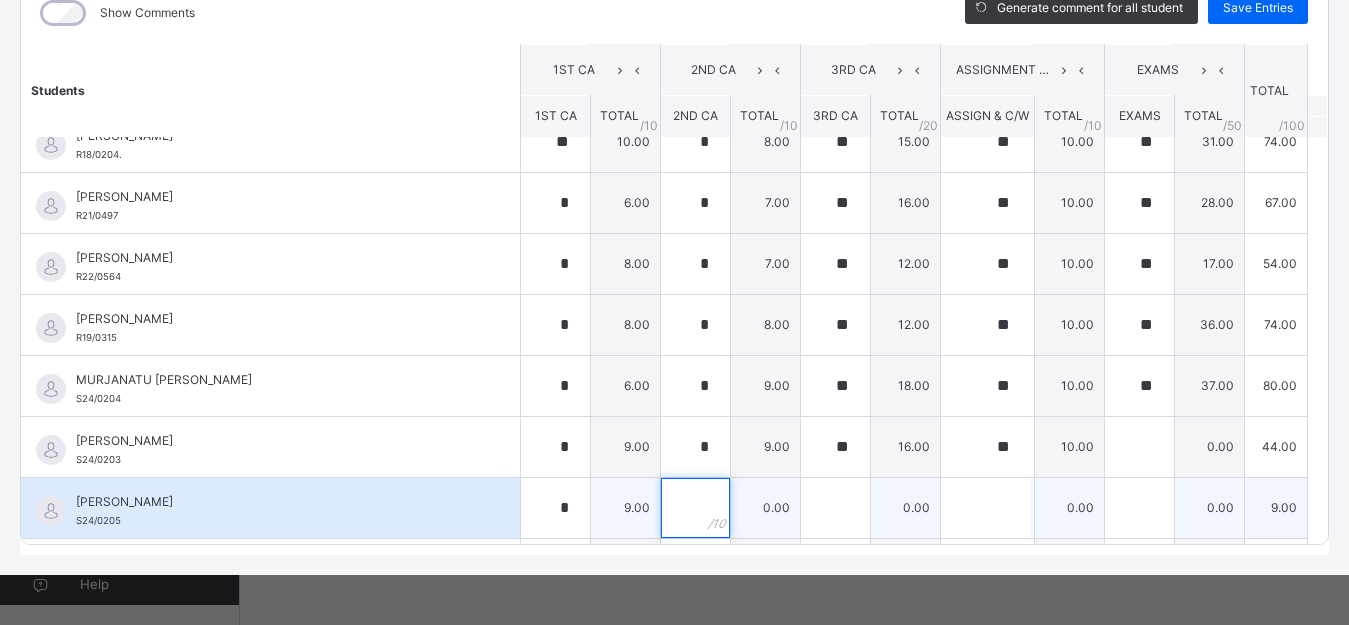 click at bounding box center (695, 508) 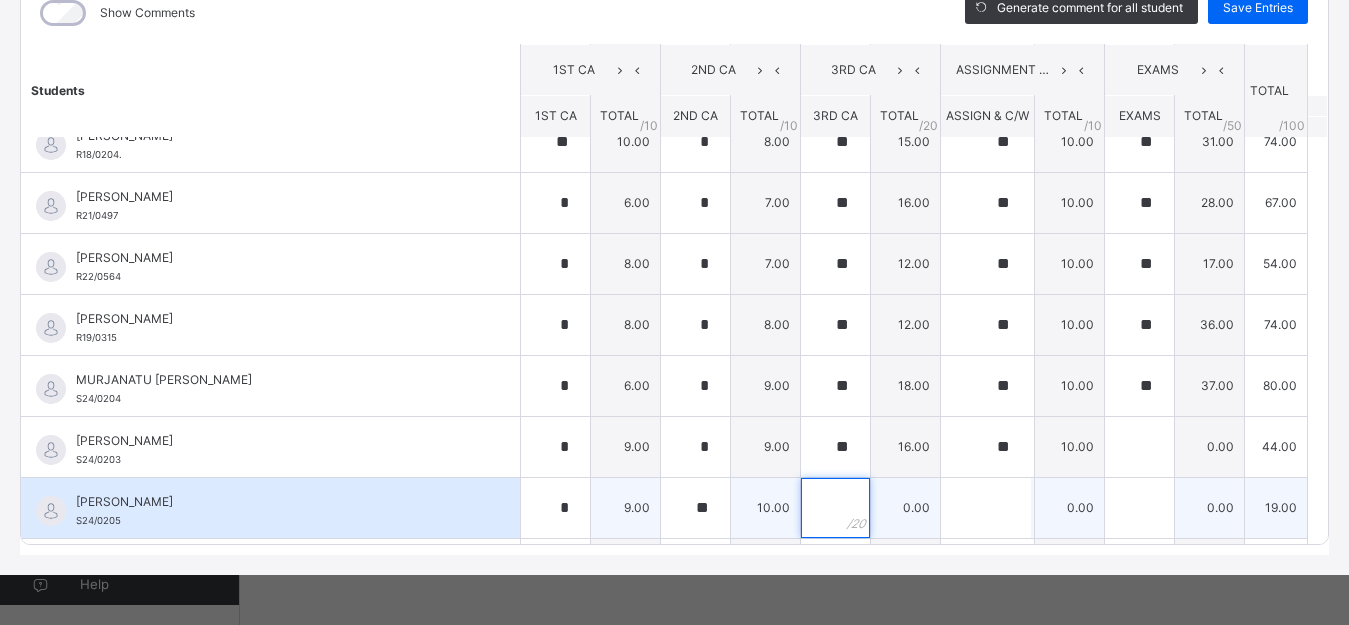 click at bounding box center (835, 508) 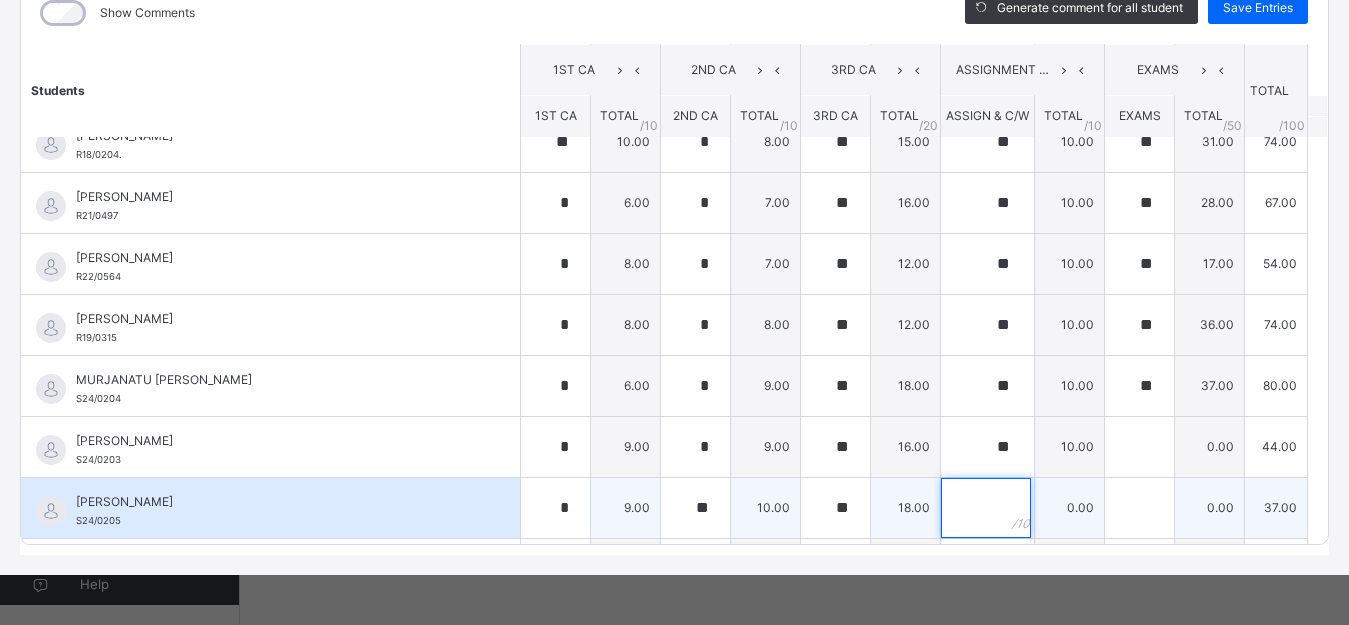 click at bounding box center [986, 508] 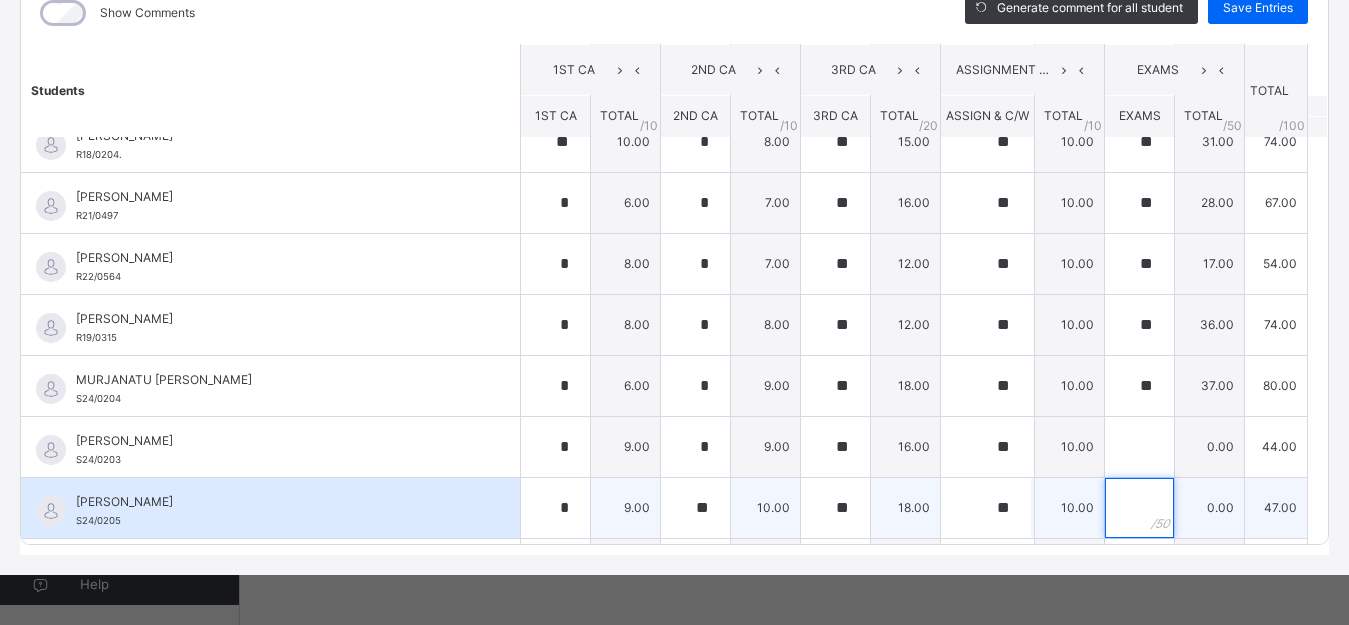 click at bounding box center (1139, 508) 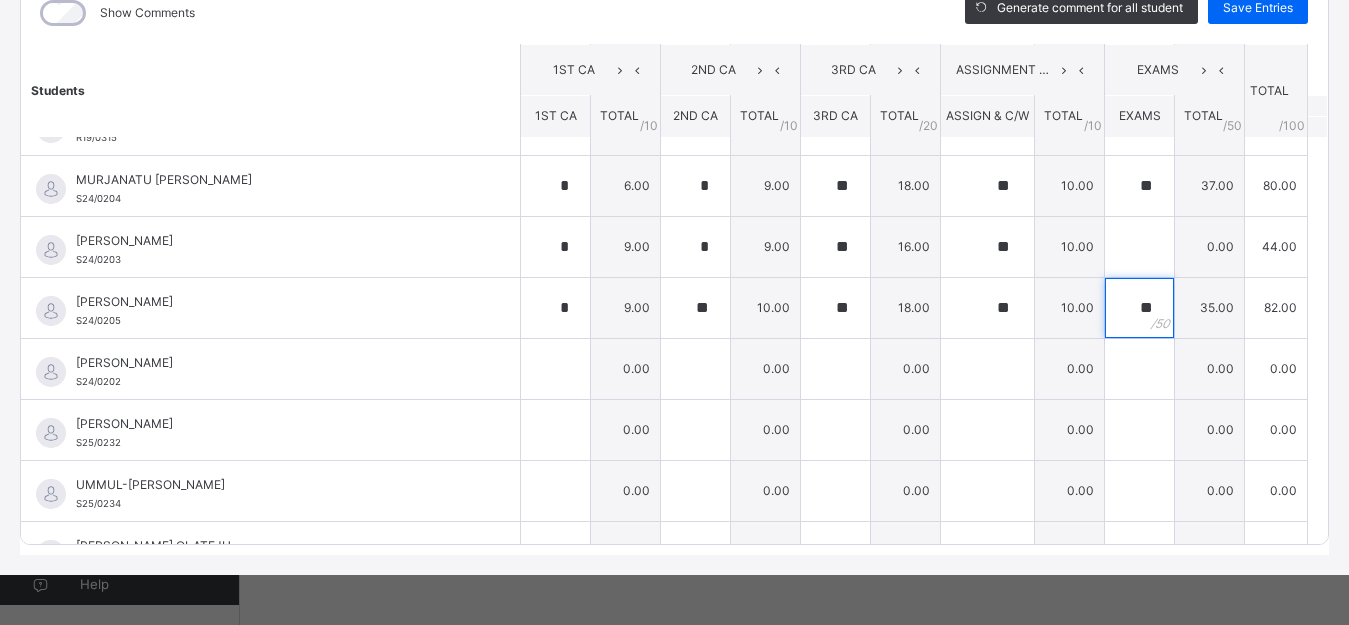 scroll, scrollTop: 1118, scrollLeft: 0, axis: vertical 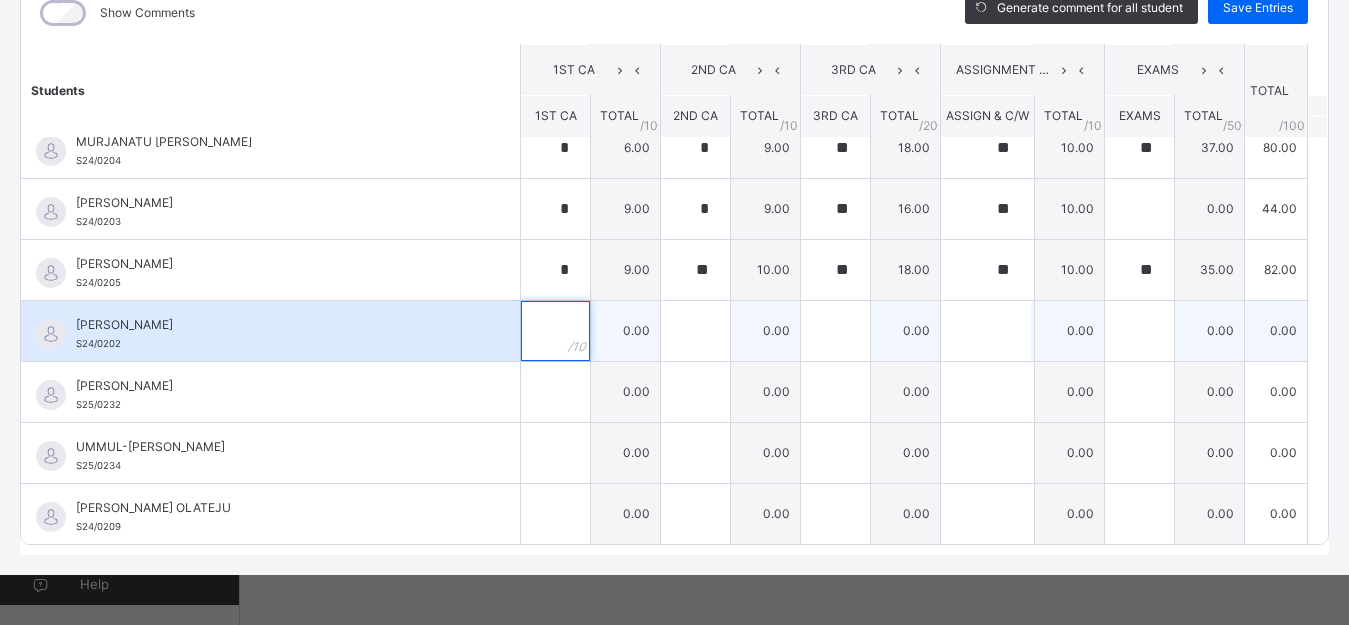click at bounding box center [555, 331] 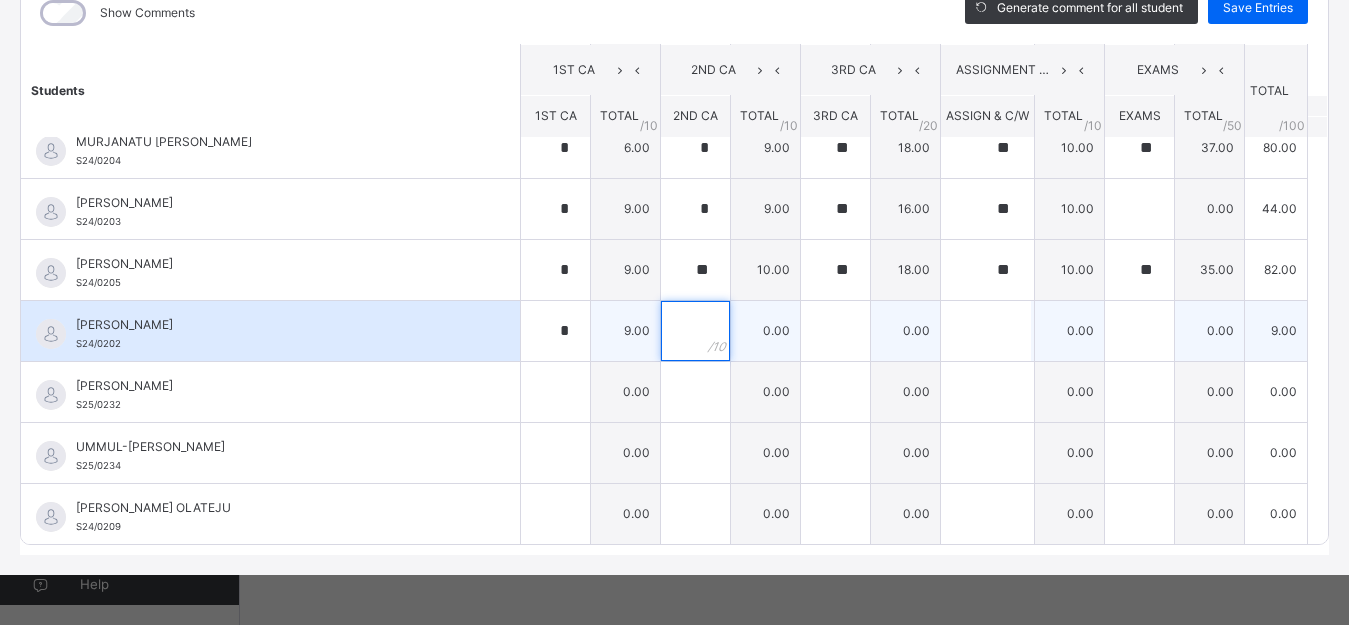 click at bounding box center [695, 331] 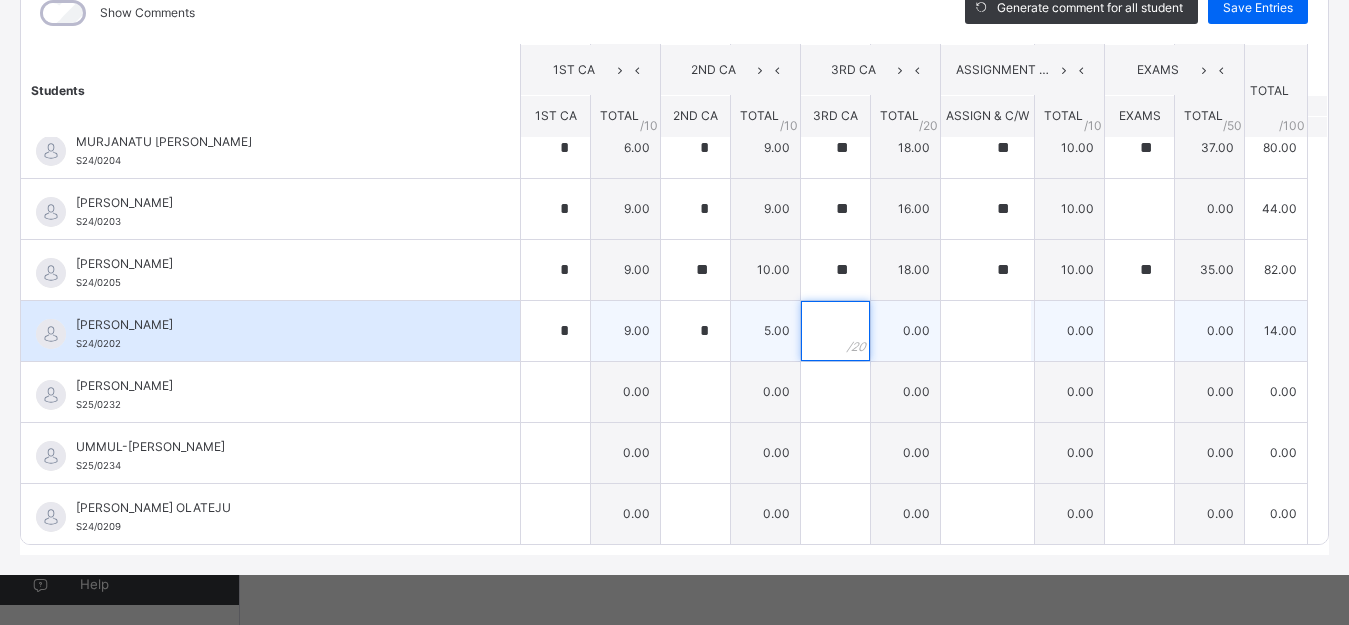 click at bounding box center [835, 331] 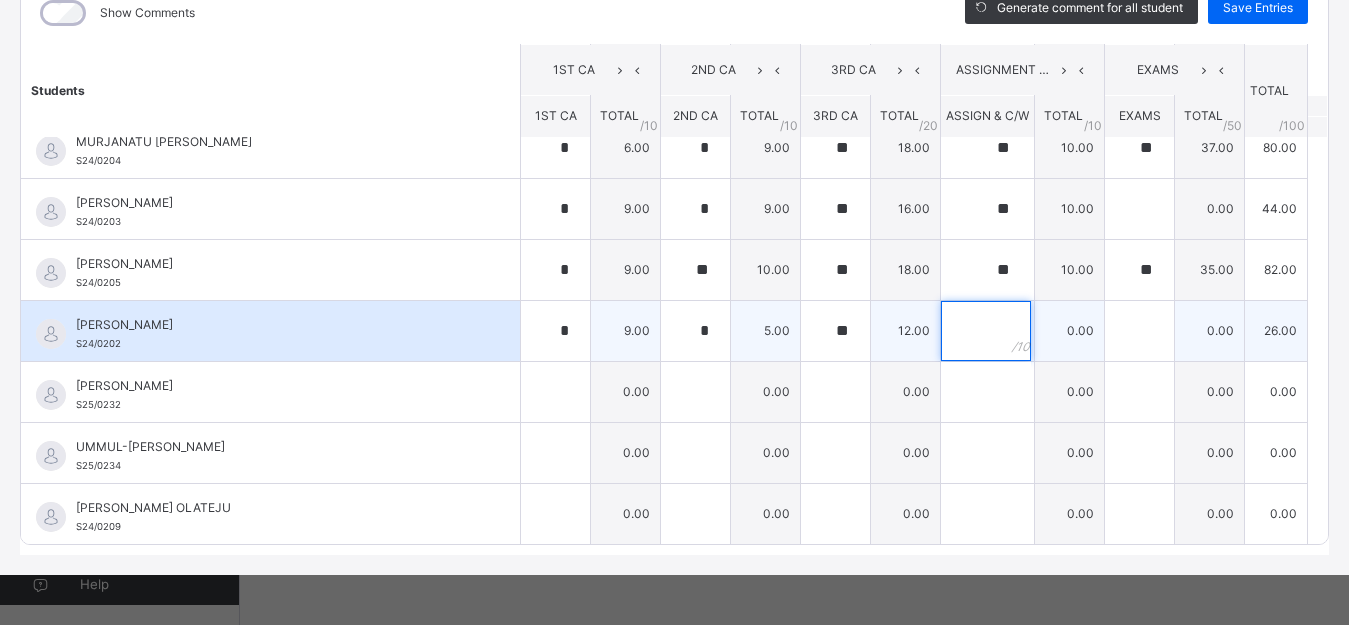 click at bounding box center (986, 331) 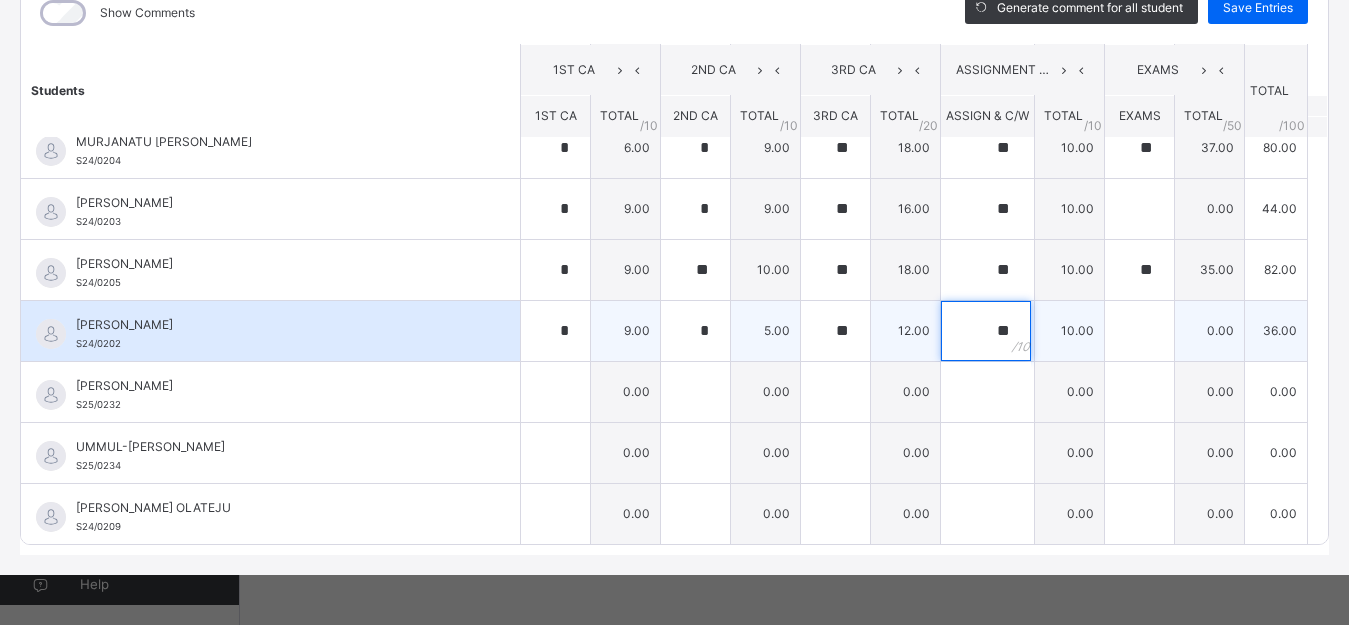drag, startPoint x: 943, startPoint y: 334, endPoint x: 1106, endPoint y: 333, distance: 163.00307 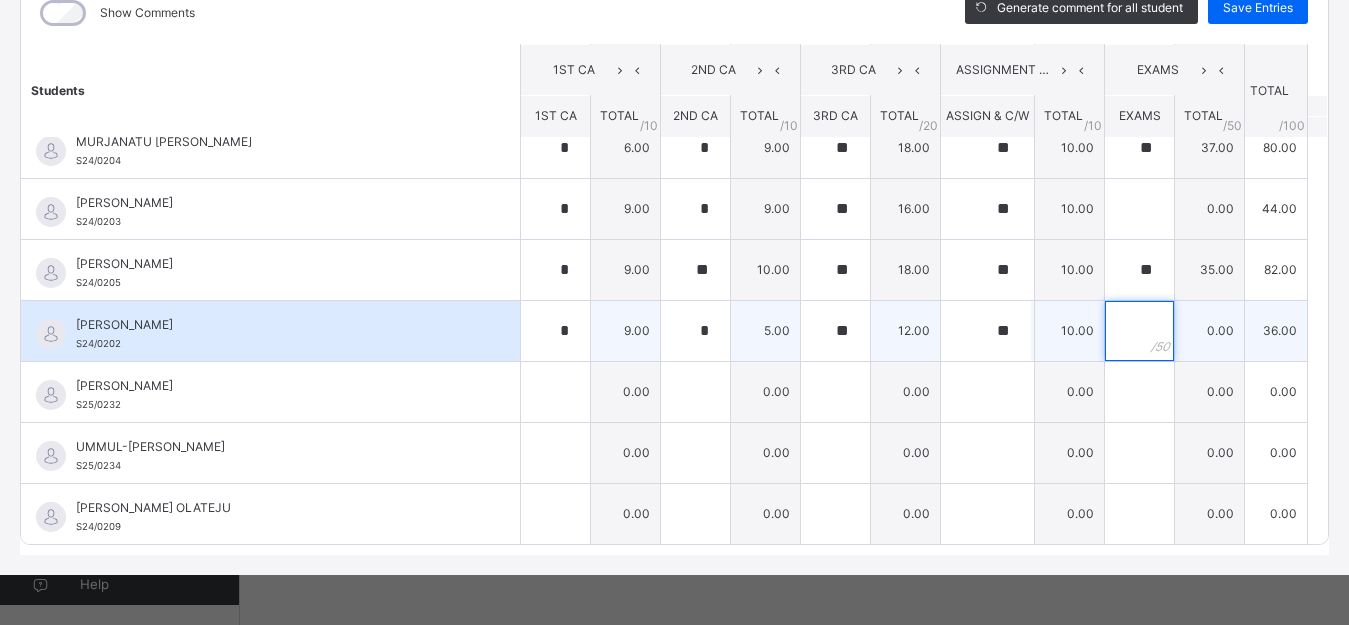 click at bounding box center [1139, 331] 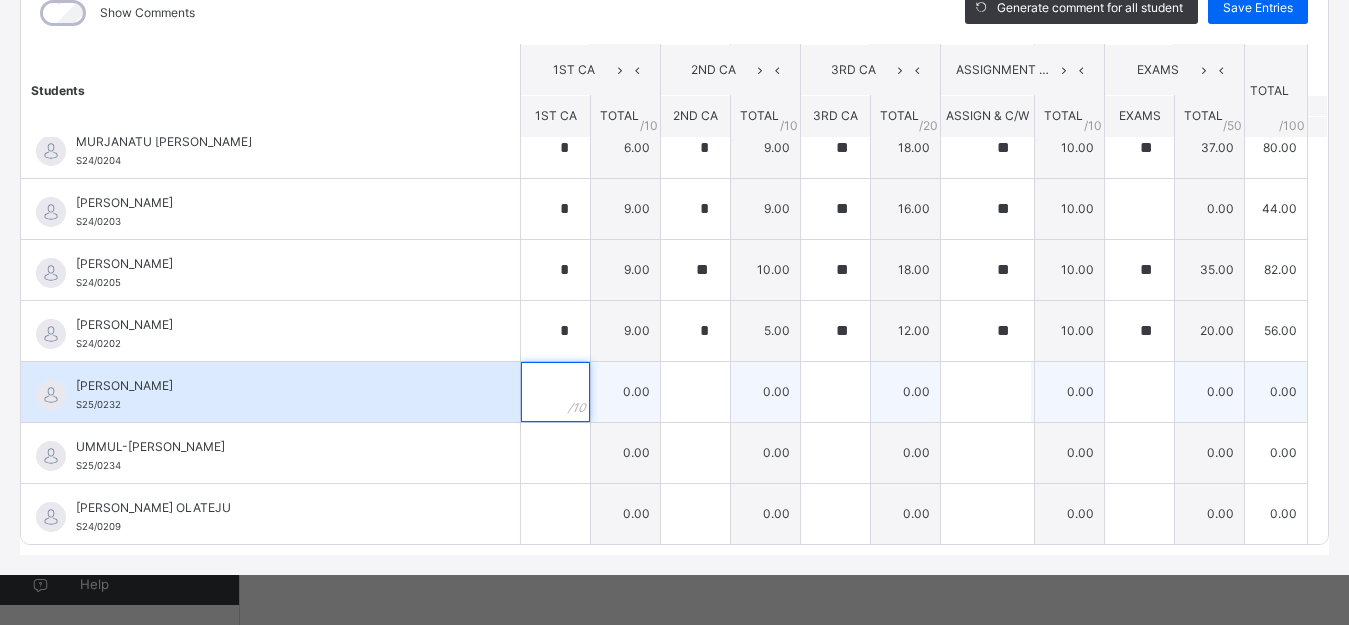 click at bounding box center (555, 392) 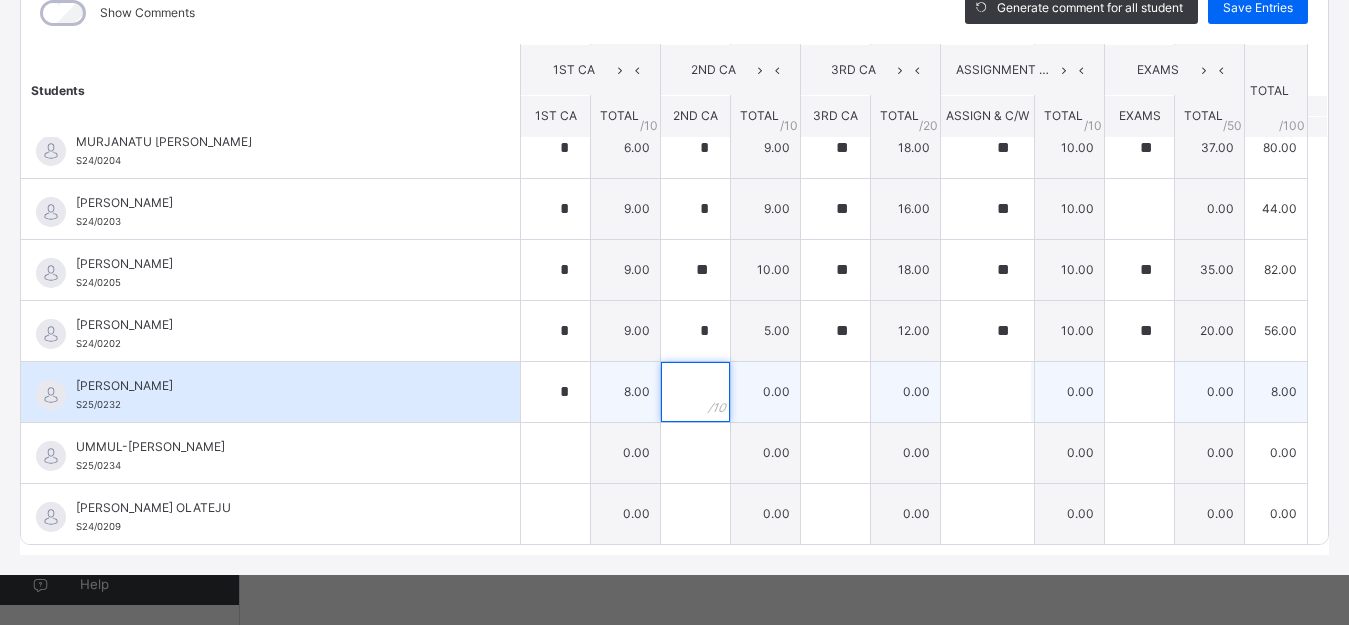 click at bounding box center (695, 392) 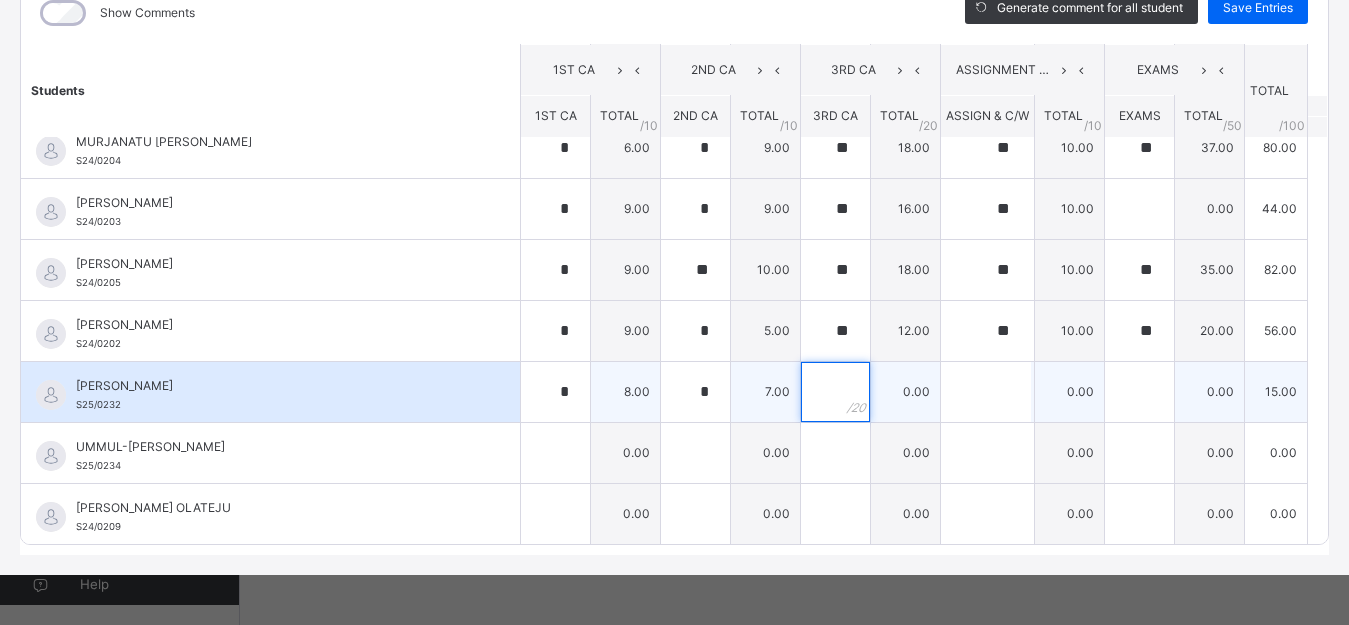click at bounding box center [835, 392] 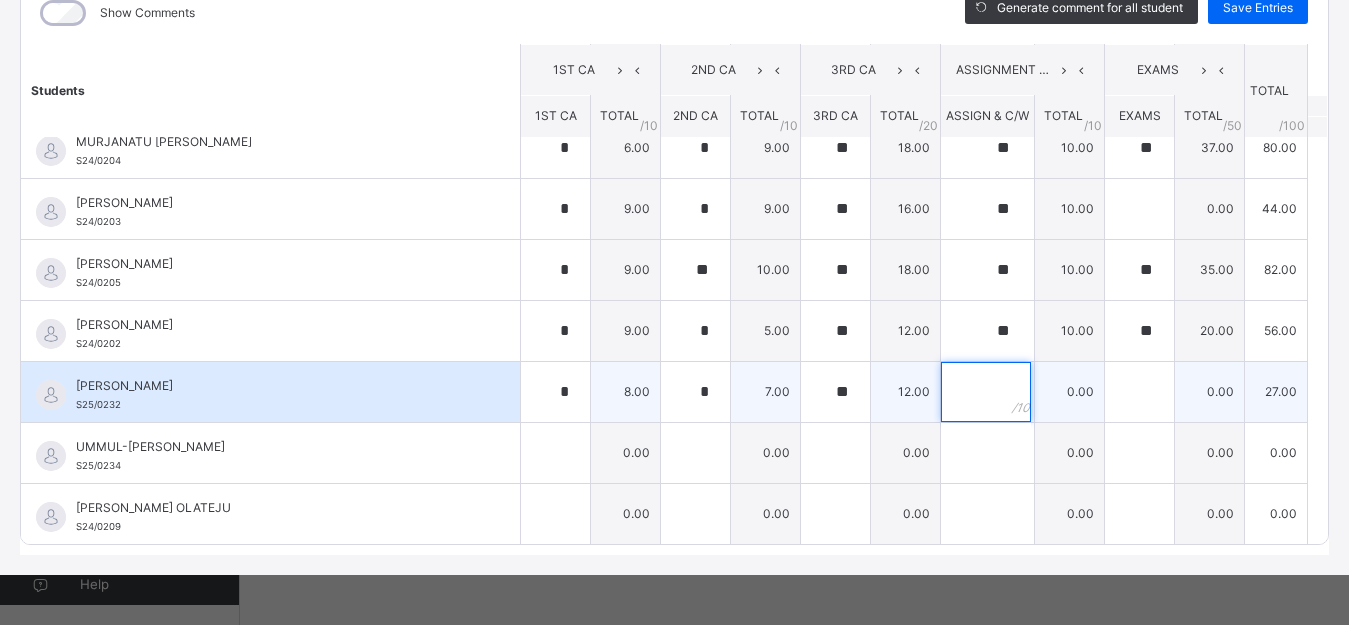 click at bounding box center [986, 392] 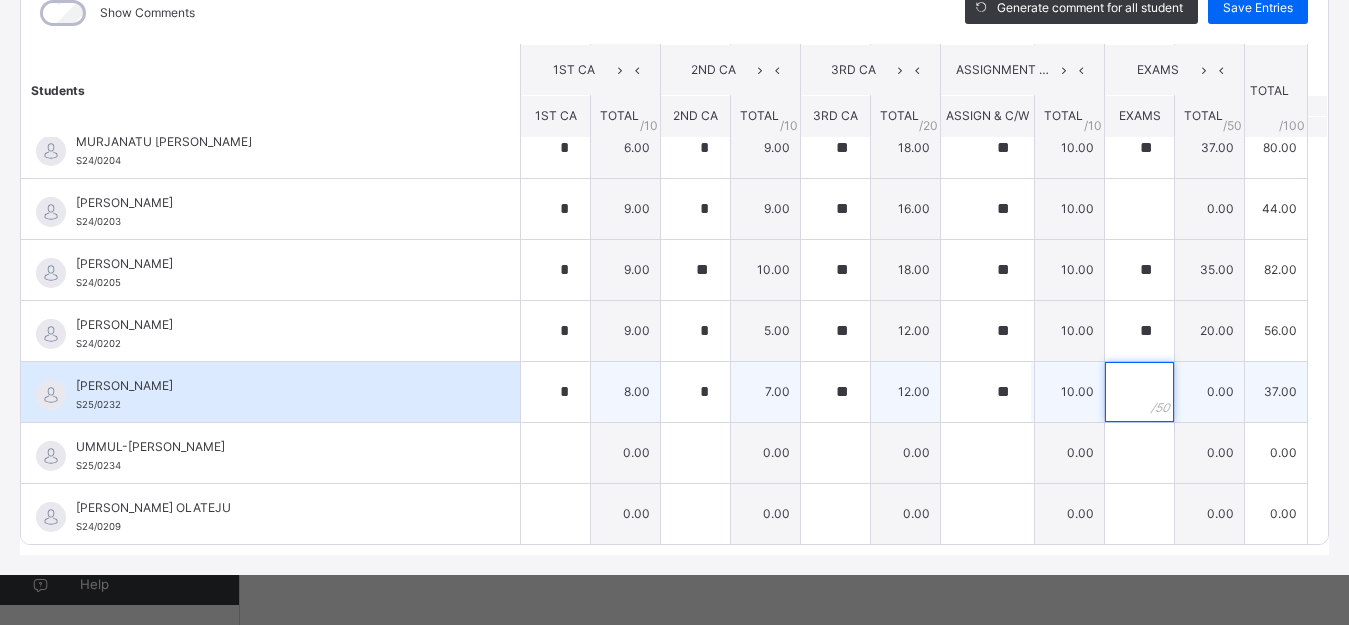 click at bounding box center (1139, 392) 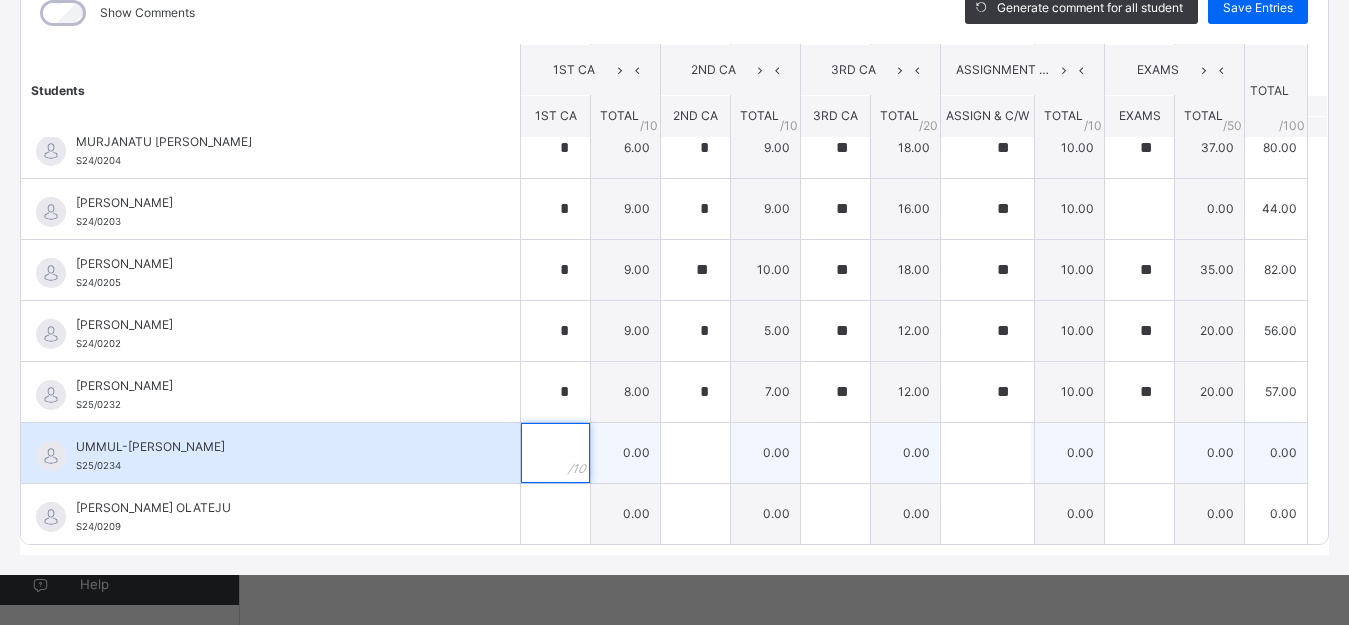 click at bounding box center (555, 453) 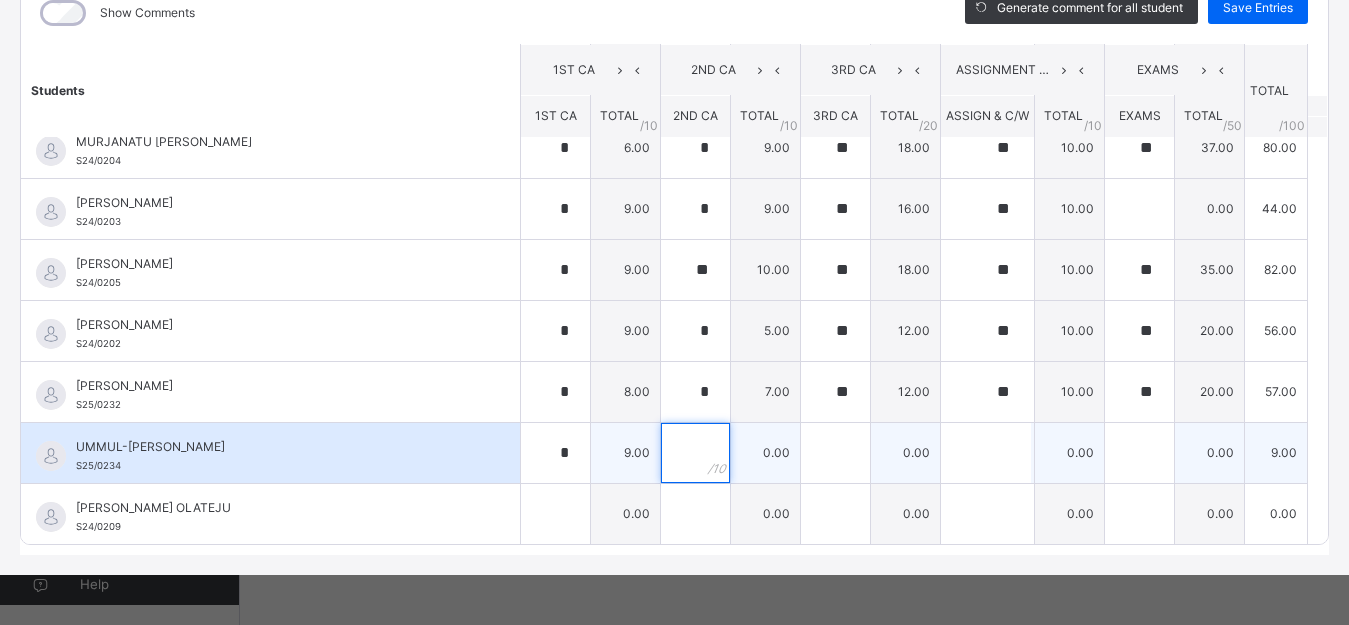 click at bounding box center [695, 453] 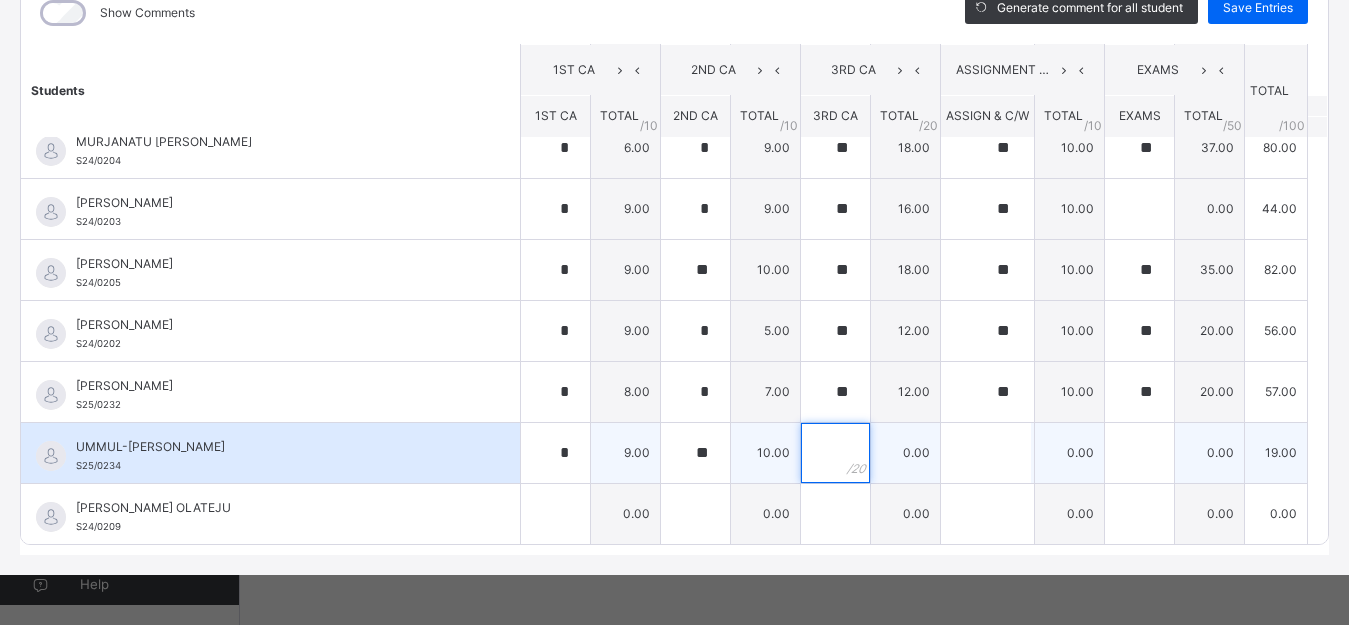 click at bounding box center [835, 453] 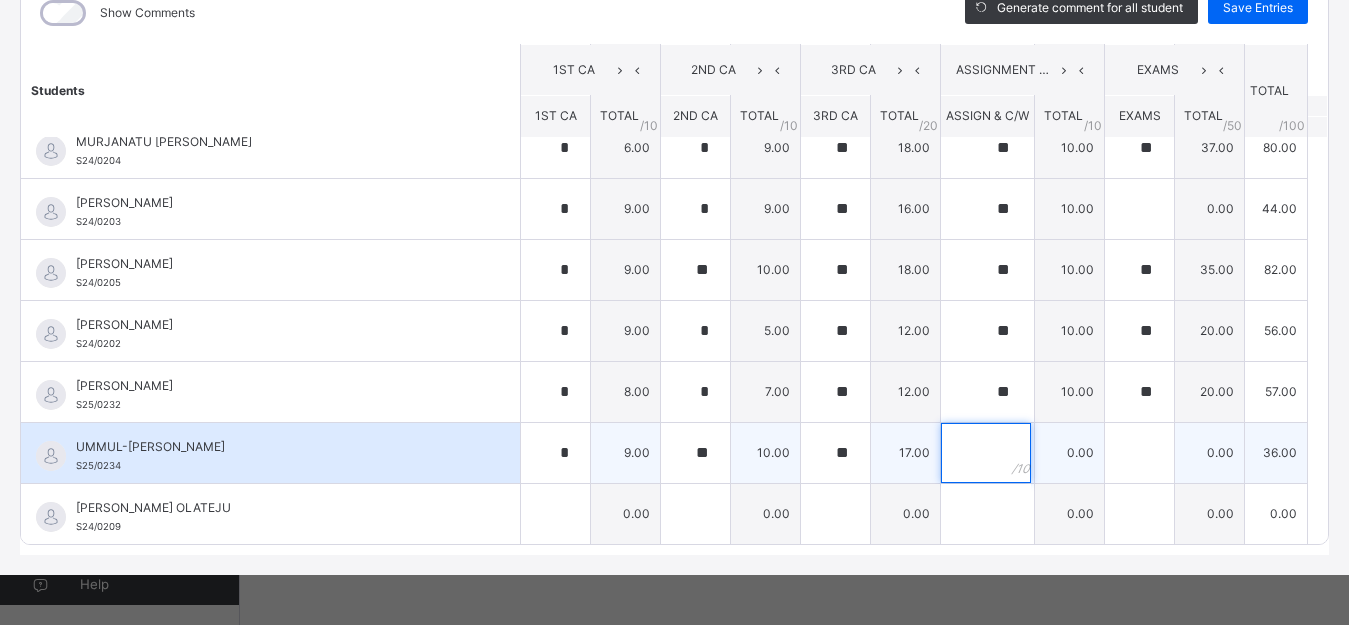 click at bounding box center [987, 453] 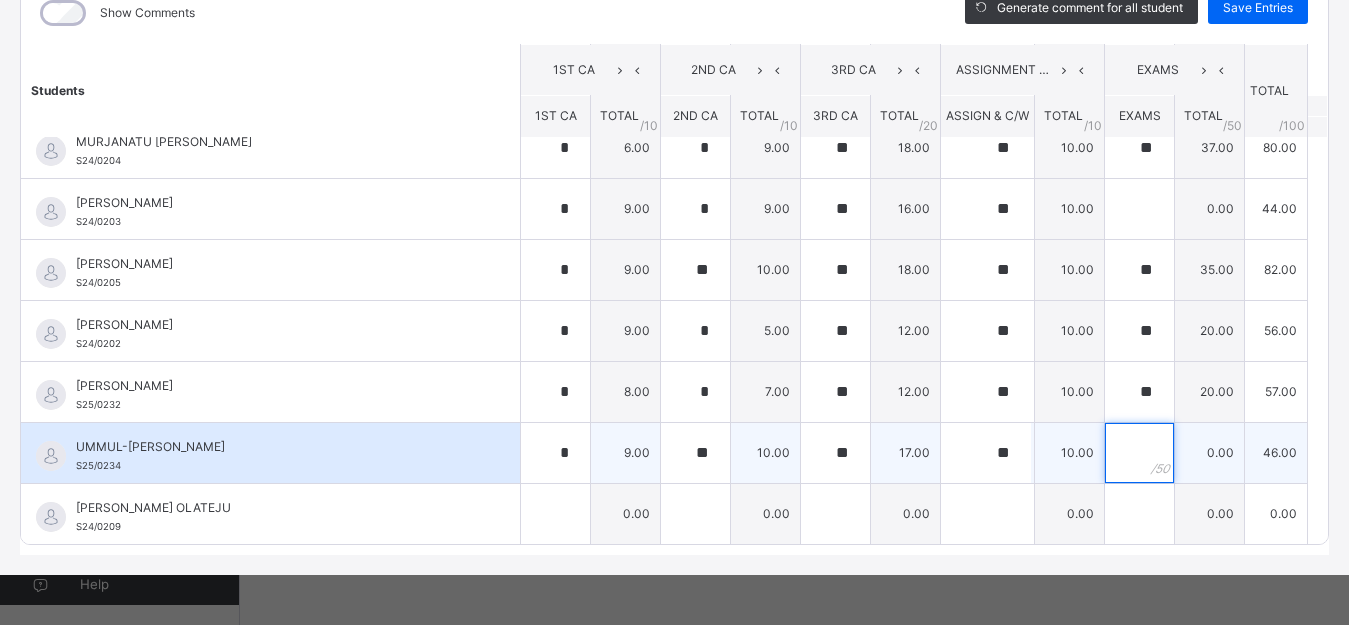 click at bounding box center (1139, 453) 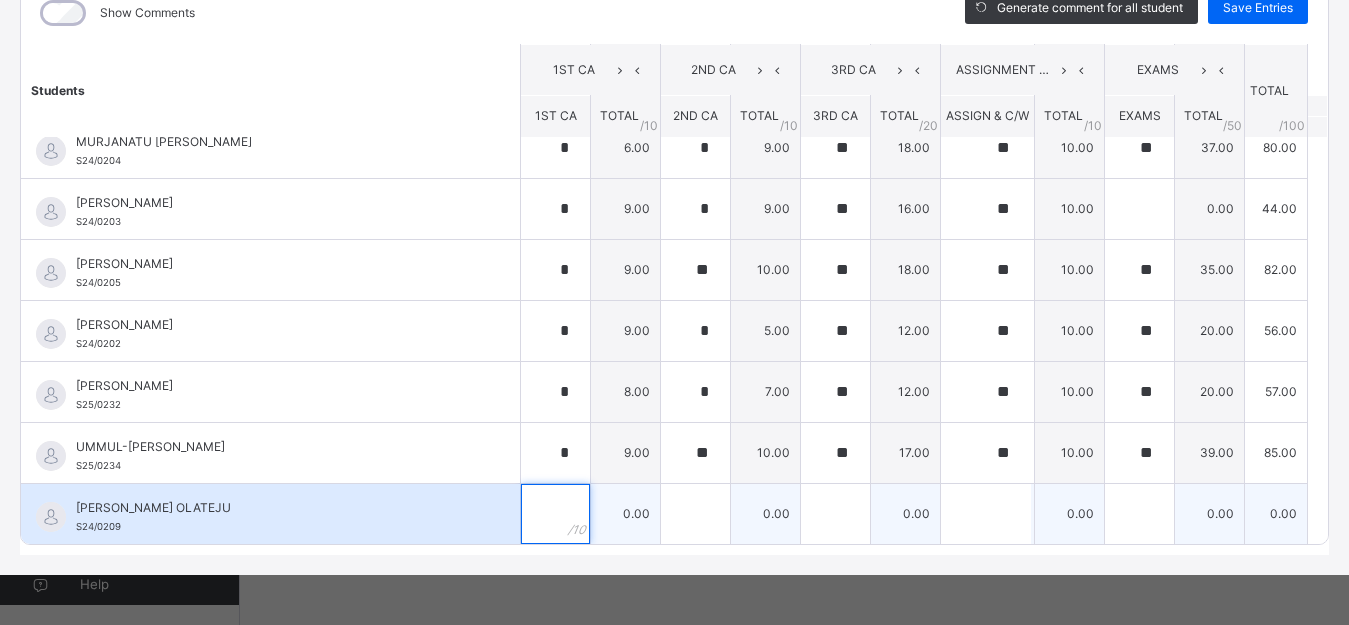 click at bounding box center [555, 514] 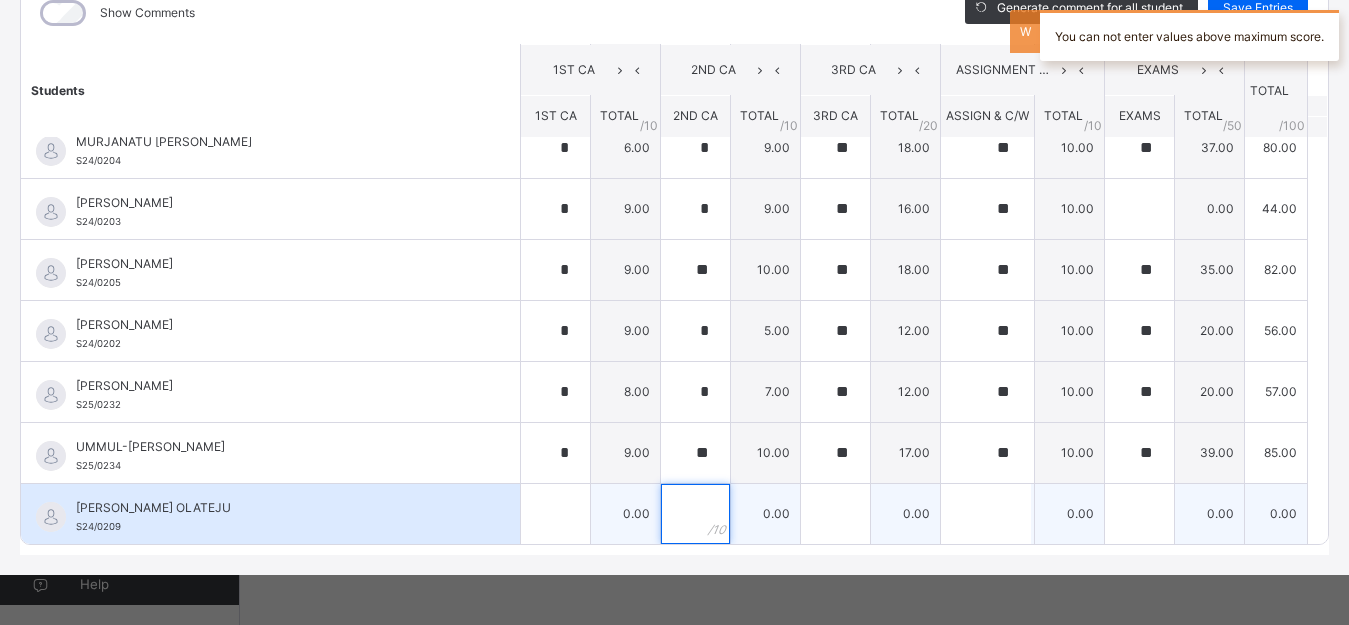 click at bounding box center [695, 514] 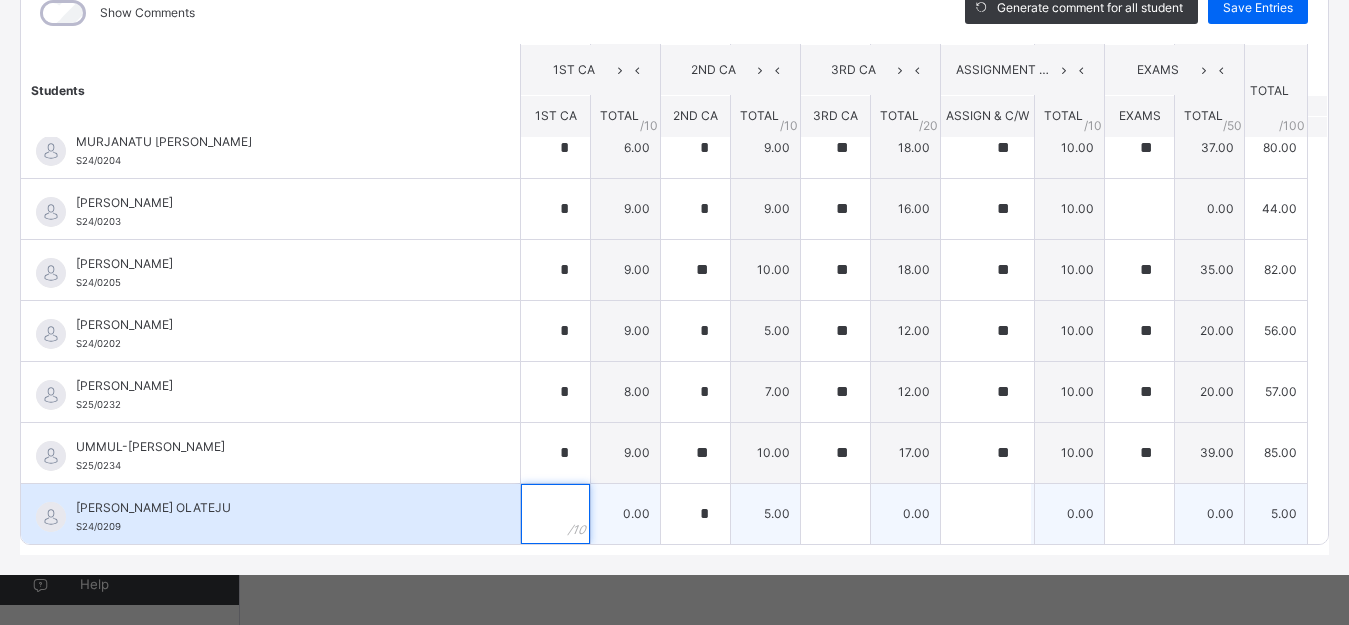 click at bounding box center (555, 514) 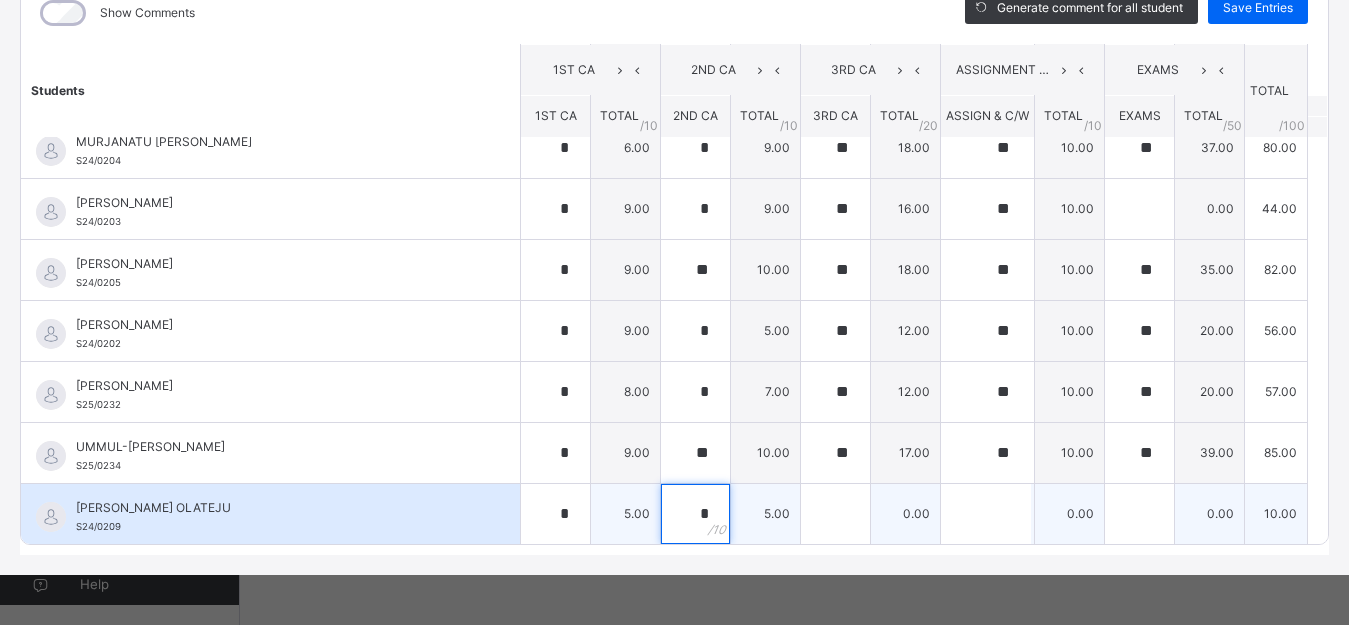 click on "*" at bounding box center (695, 514) 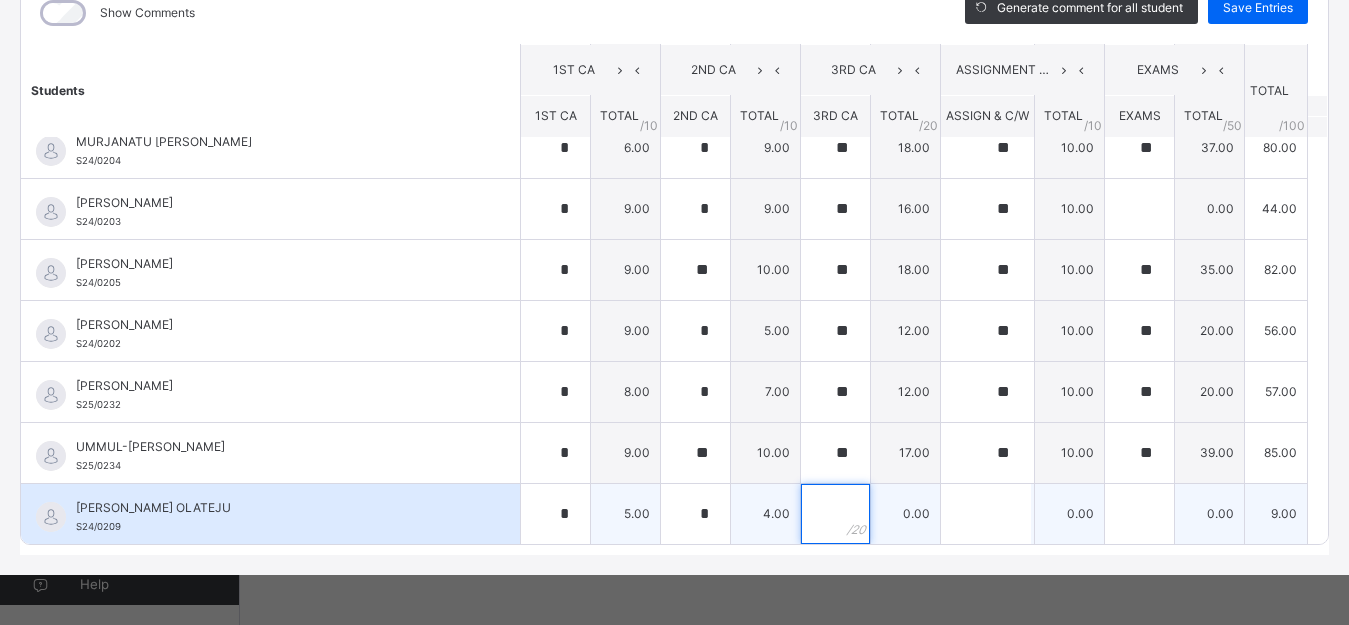 click at bounding box center [835, 514] 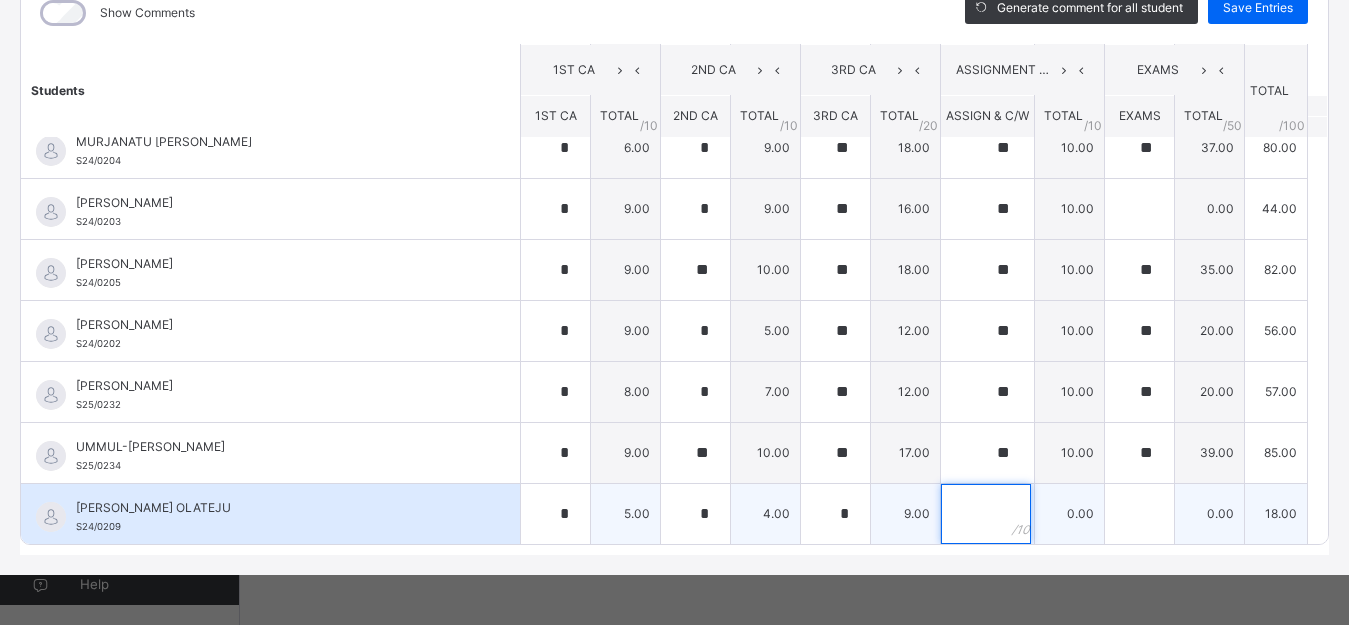 click at bounding box center (986, 514) 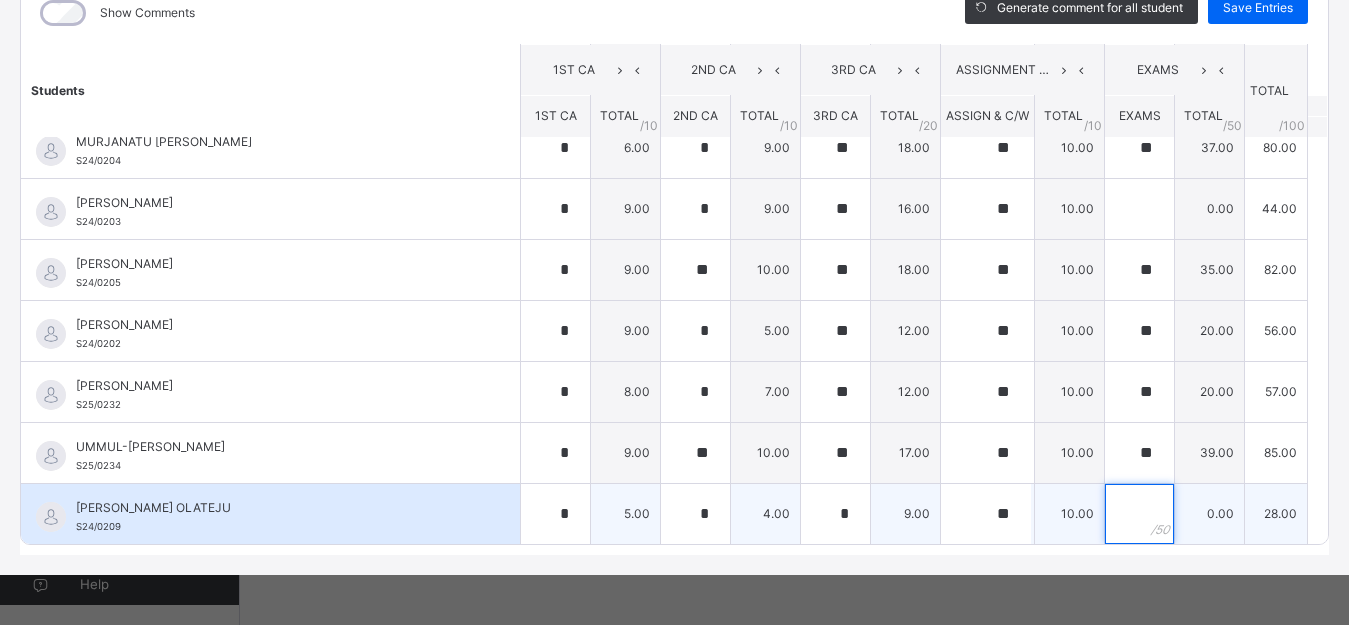 click at bounding box center (1139, 514) 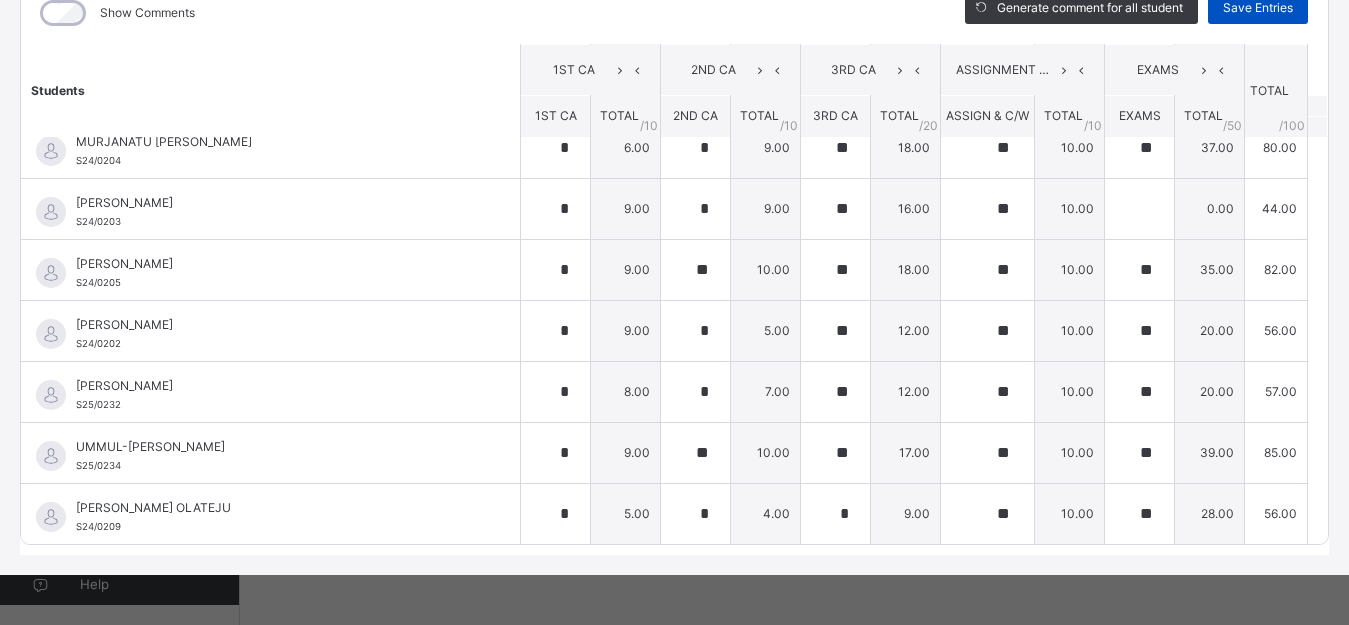 click on "Save Entries" at bounding box center [1258, 8] 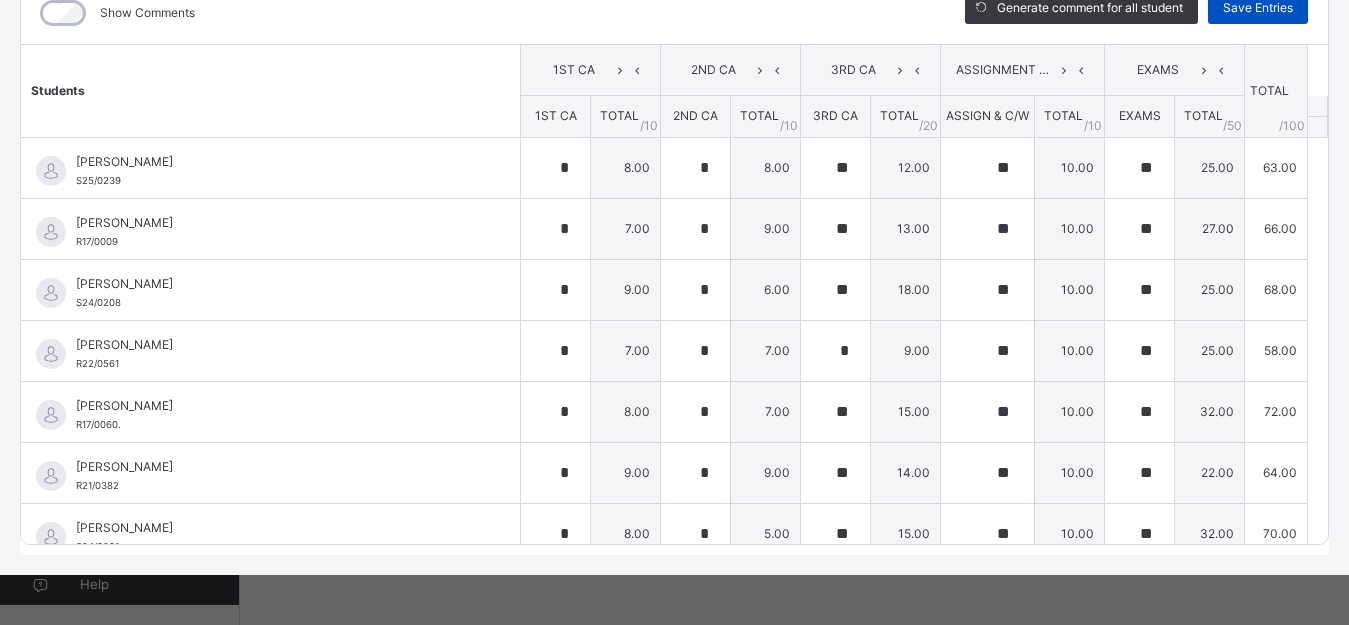 click on "Save Entries" at bounding box center (1258, 8) 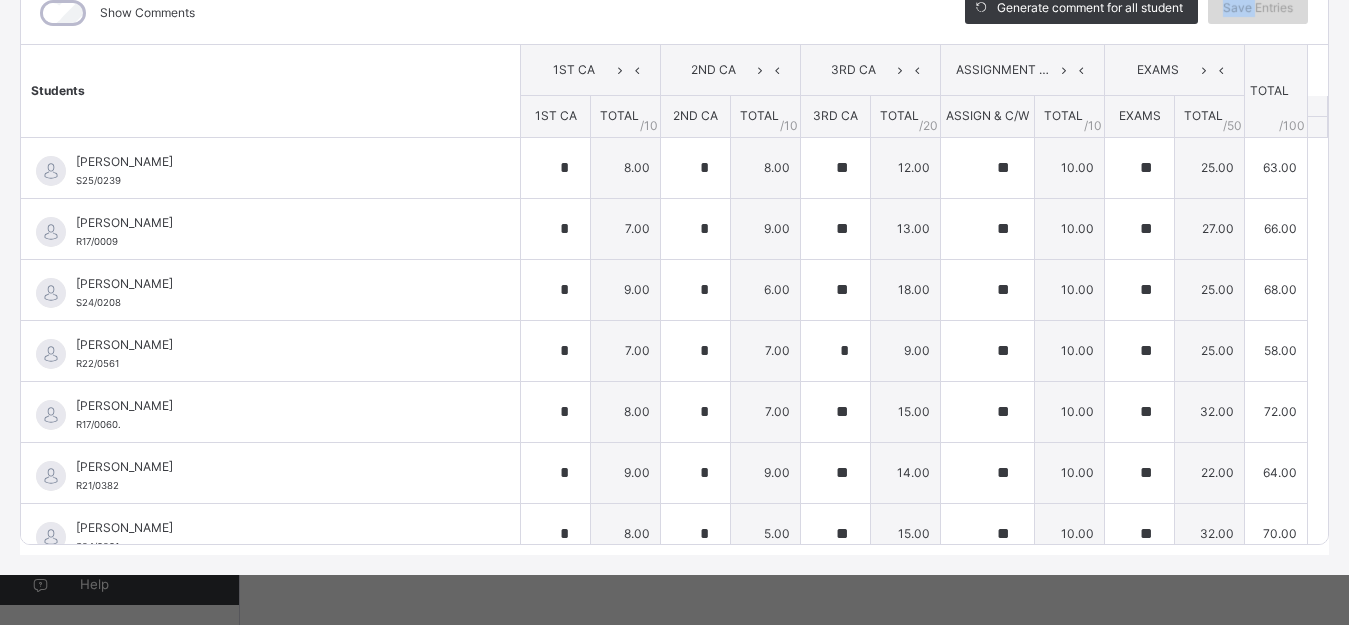 click on "Save Entries" at bounding box center (1258, 8) 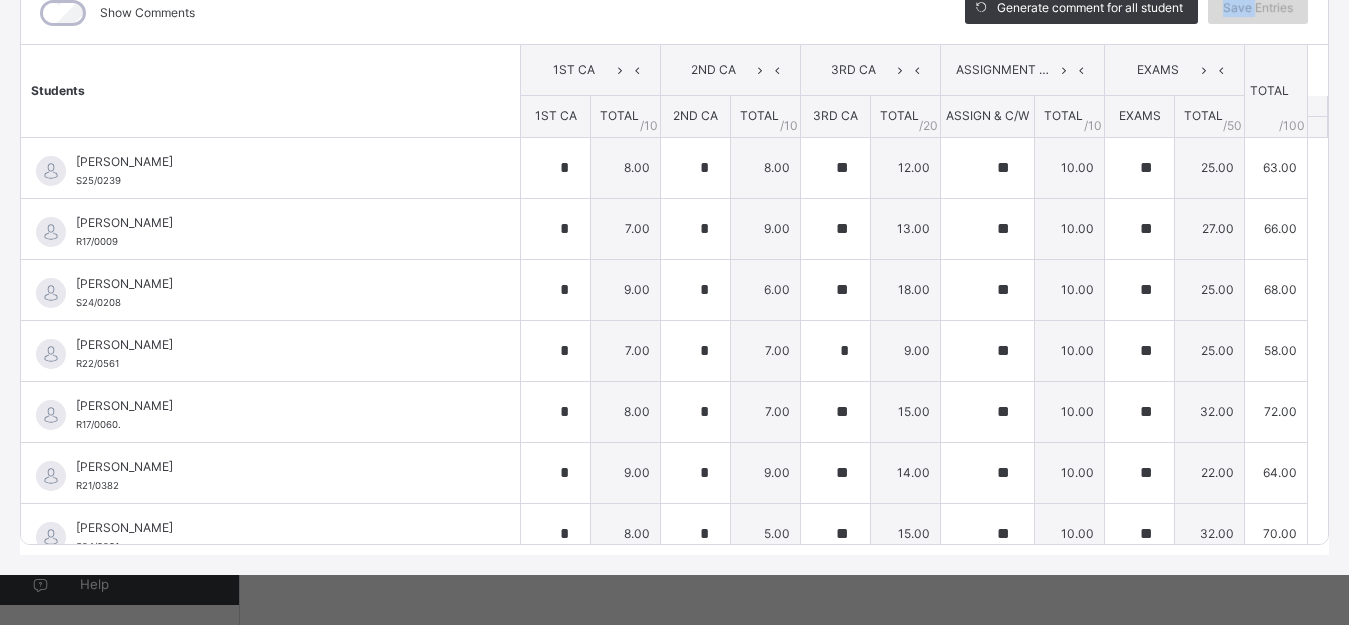 click on "Save Entries" at bounding box center (1258, 8) 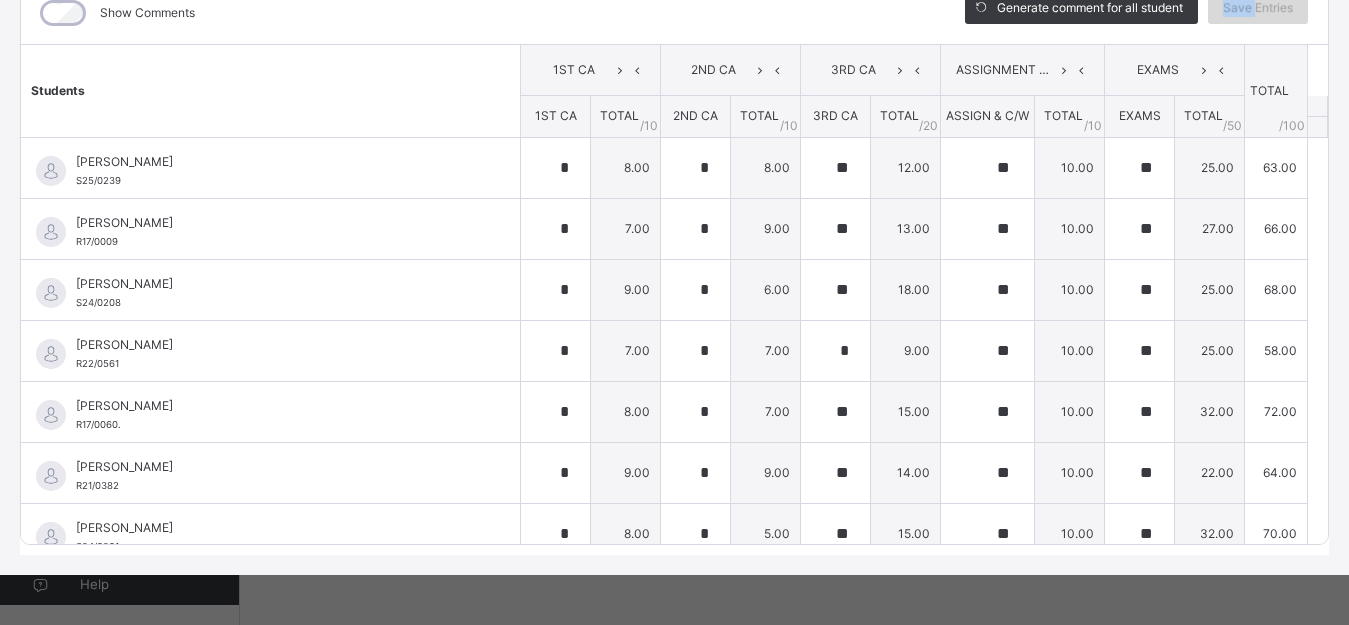 click on "Save Entries" at bounding box center (1258, 8) 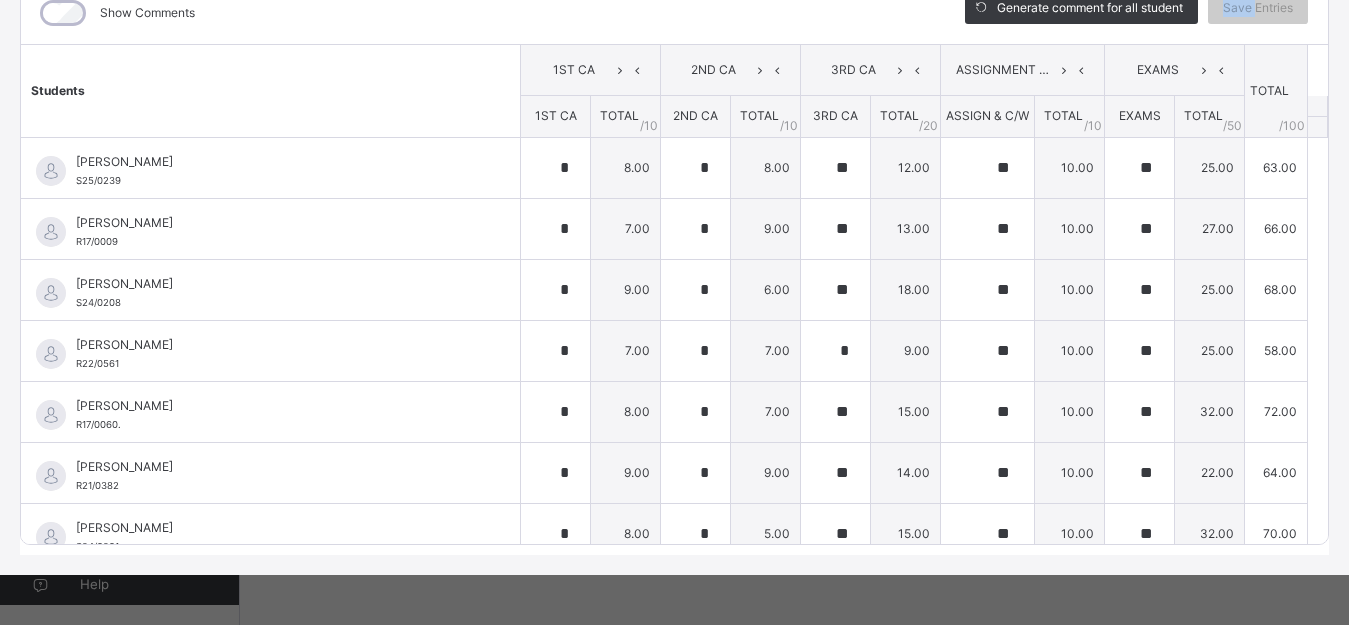click at bounding box center (1349, 0) 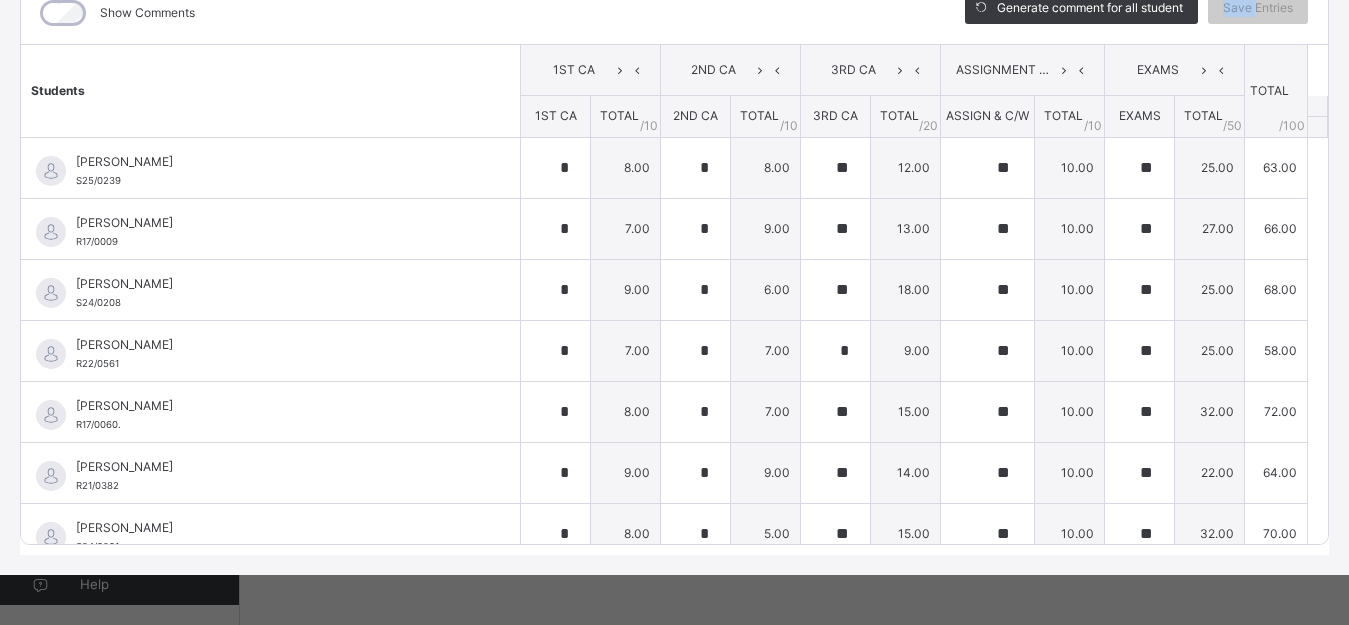 click at bounding box center [1349, 0] 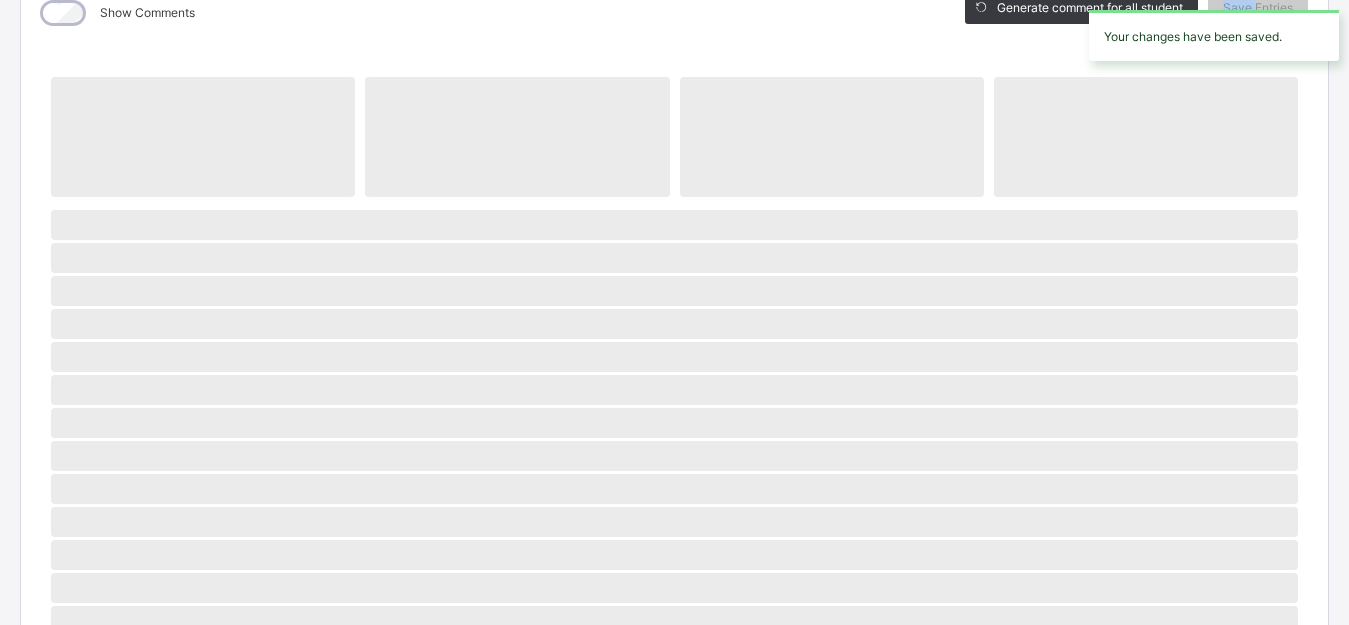 click on "Your changes have been saved." at bounding box center (1214, 35) 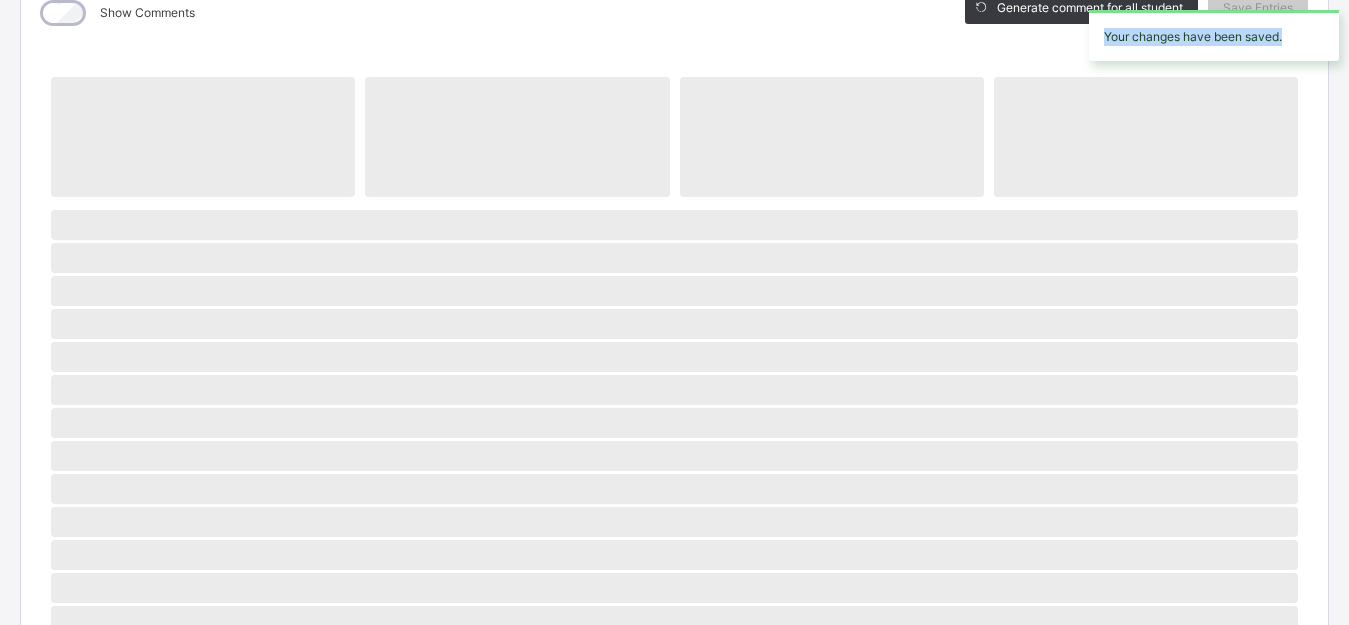 click on "Your changes have been saved." at bounding box center [1214, 35] 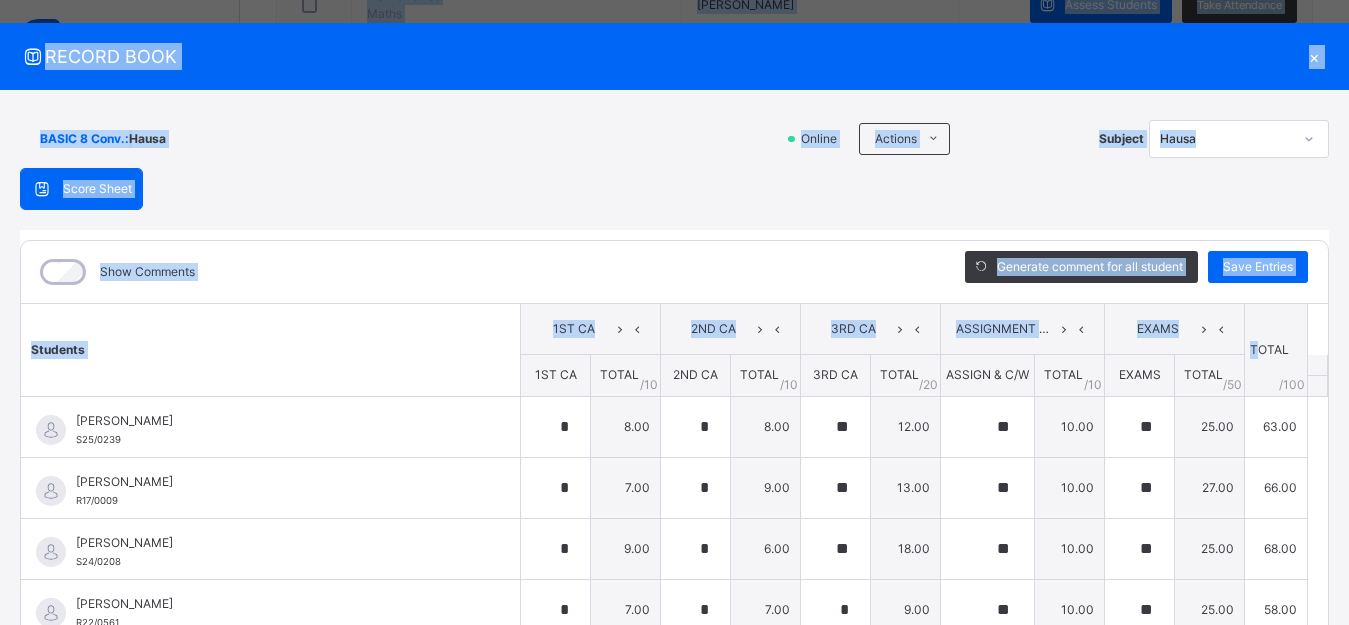 scroll, scrollTop: 0, scrollLeft: 0, axis: both 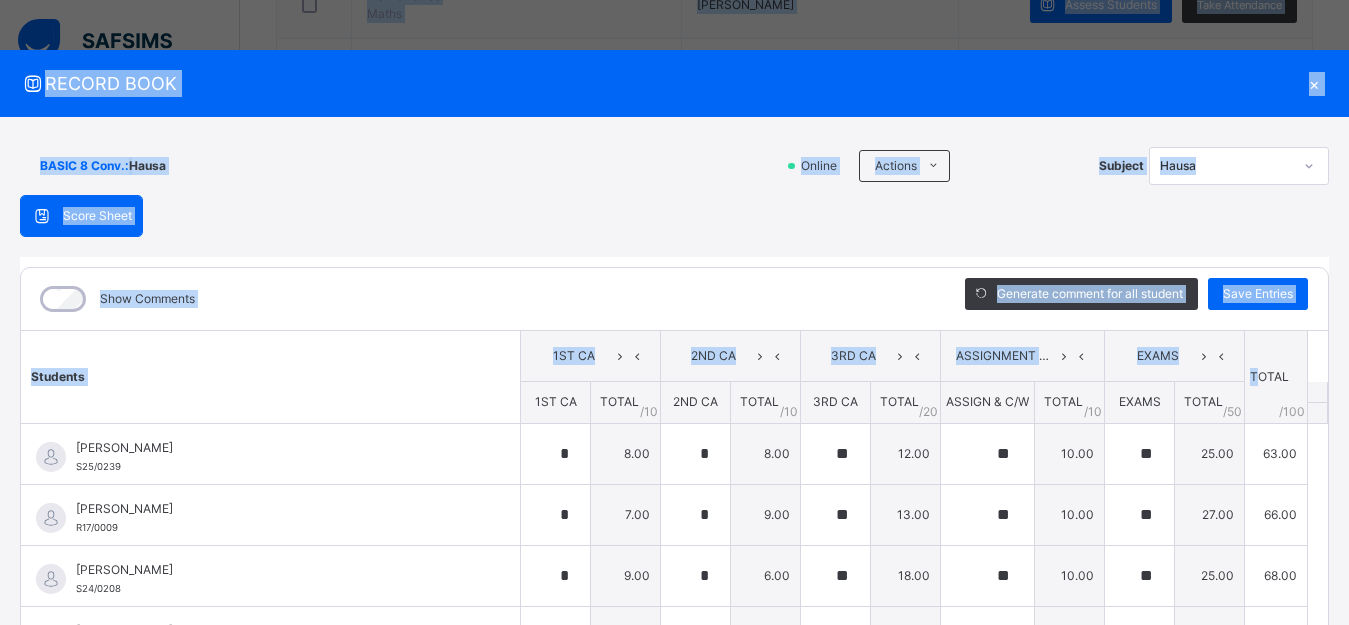 drag, startPoint x: 1233, startPoint y: 77, endPoint x: 1355, endPoint y: 12, distance: 138.2353 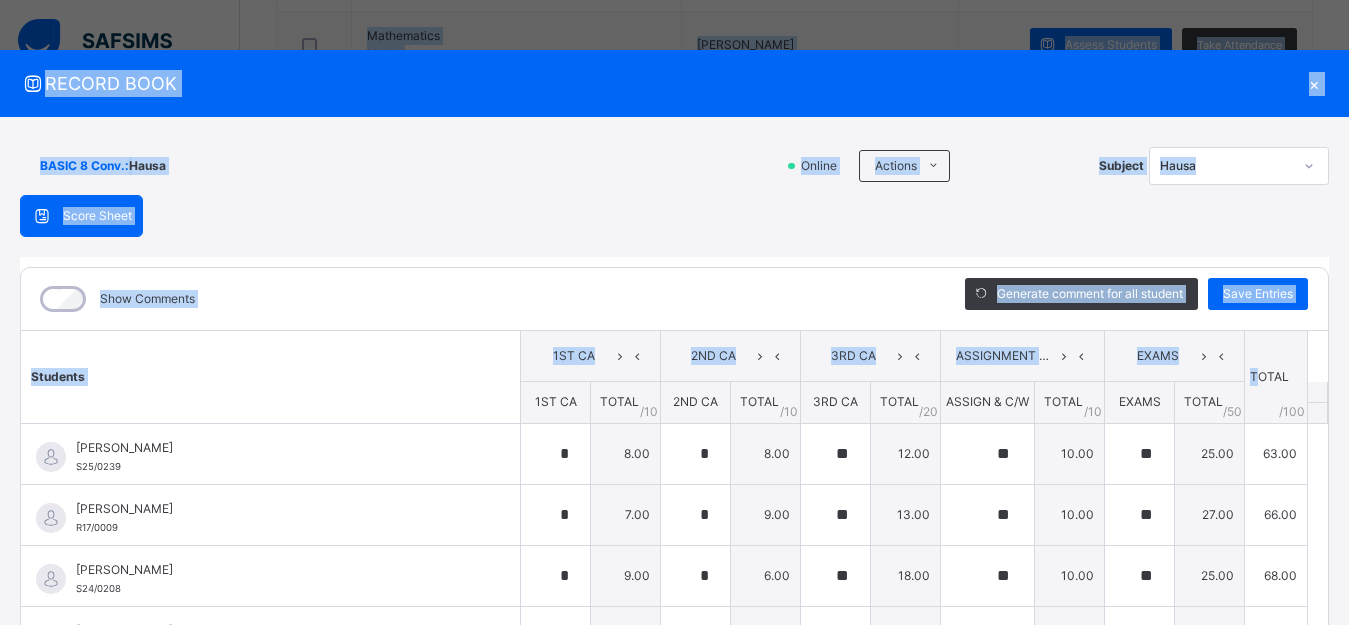 scroll, scrollTop: 588, scrollLeft: 0, axis: vertical 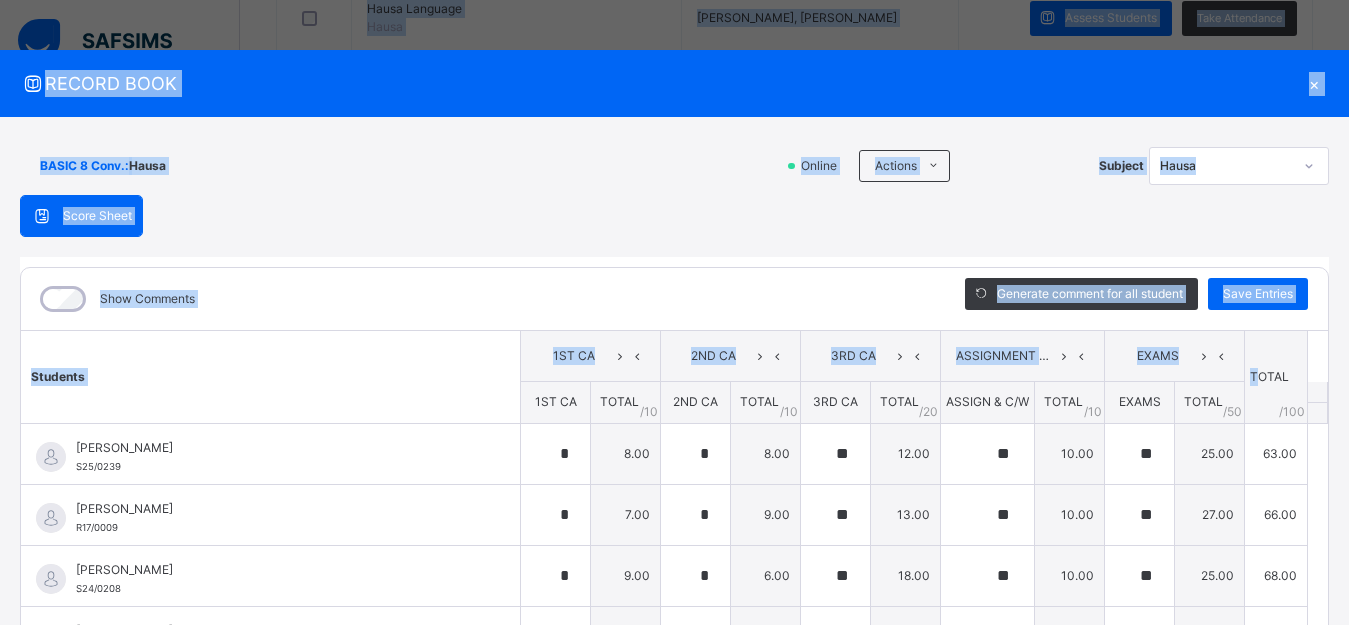 click 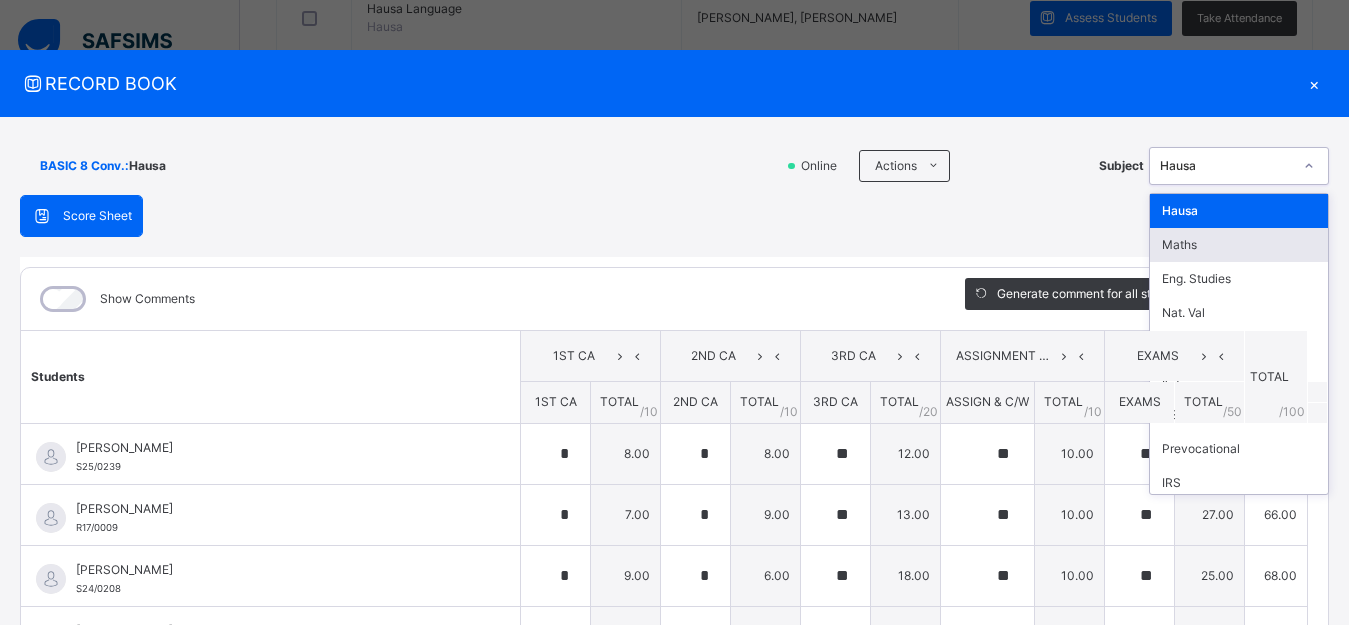 click on "Maths" at bounding box center (1239, 245) 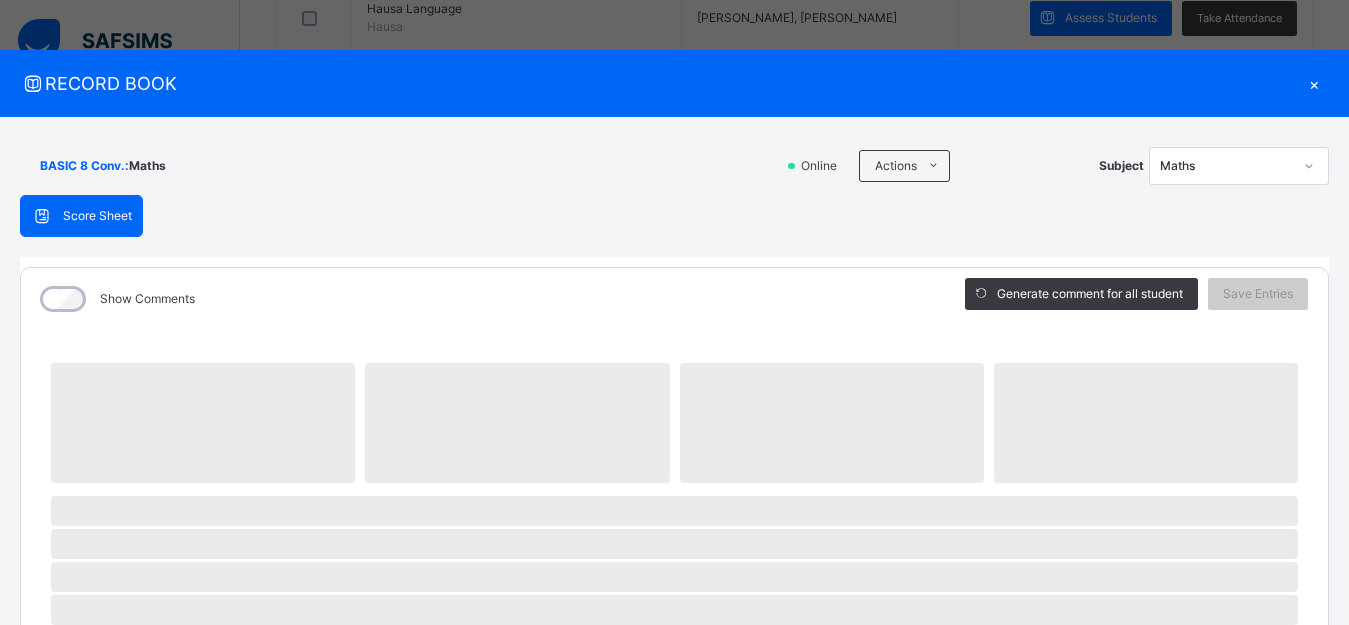 click on "Score Sheet Score Sheet Show Comments   Generate comment for all student   Save Entries Class Level:  BASIC 8   Conv. Subject:  Maths Session:  2024/2025 Session Session:  Third Term ‌ ‌ ‌ ‌ ‌ ‌ ‌ ‌ ‌ ‌ ‌ ‌ ‌ ‌ ‌ ‌ ‌ ‌ ‌ ‌ ‌ ‌ ‌ ‌ ‌ ‌ ‌ ‌ ‌   ×   Subject Teacher’s Comment Generate and see in full the comment developed by the AI with an option to regenerate the comment [PERSON_NAME] Bot Please wait while the [PERSON_NAME] Bot generates comments for all your students" at bounding box center (674, 777) 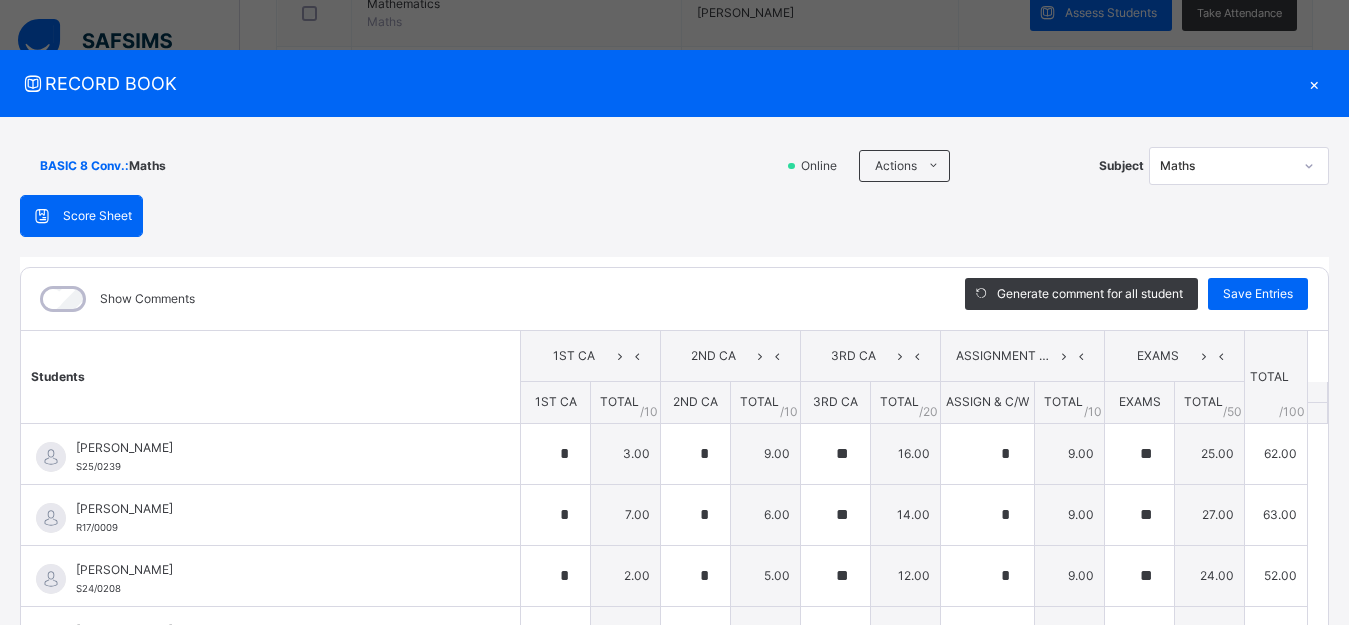scroll, scrollTop: 668, scrollLeft: 0, axis: vertical 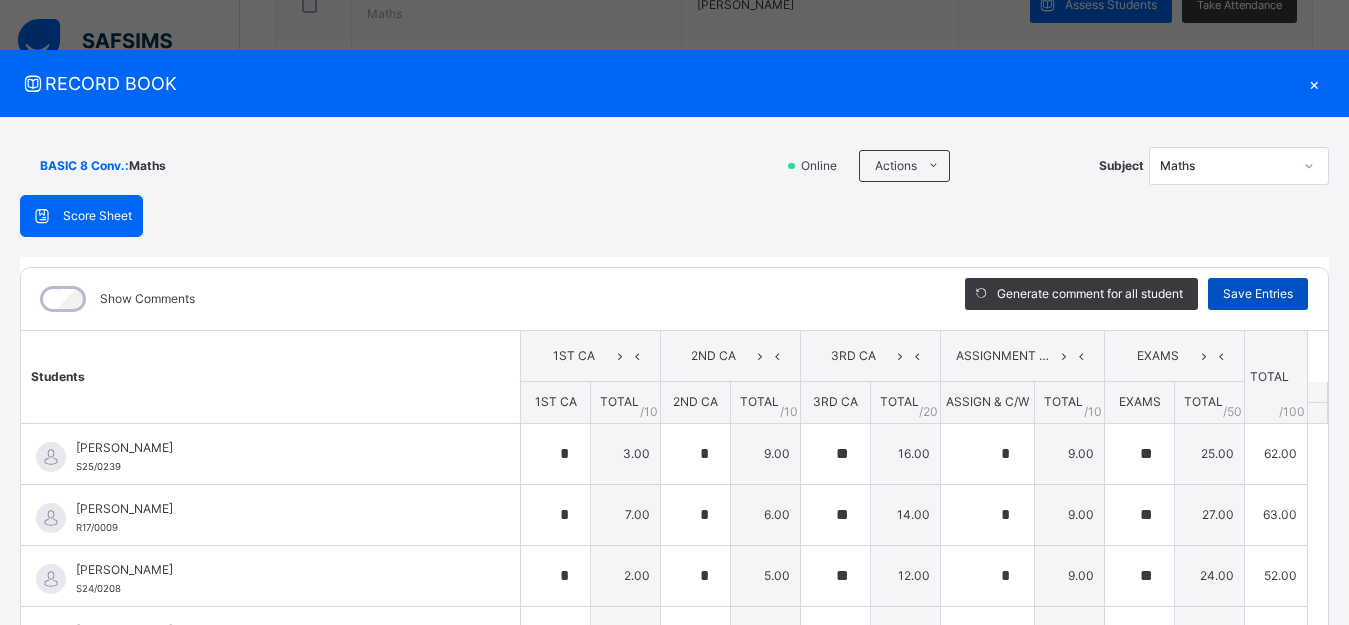 click on "Save Entries" at bounding box center [1258, 294] 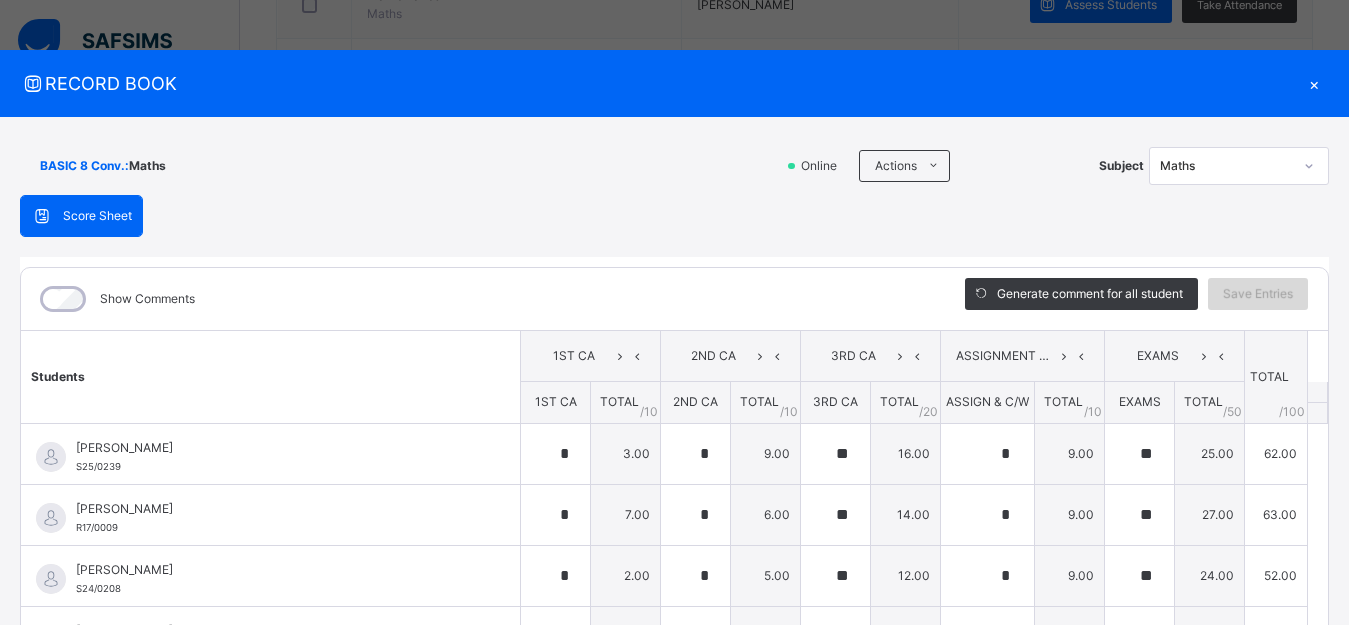 click on "Save Entries" at bounding box center [1258, 294] 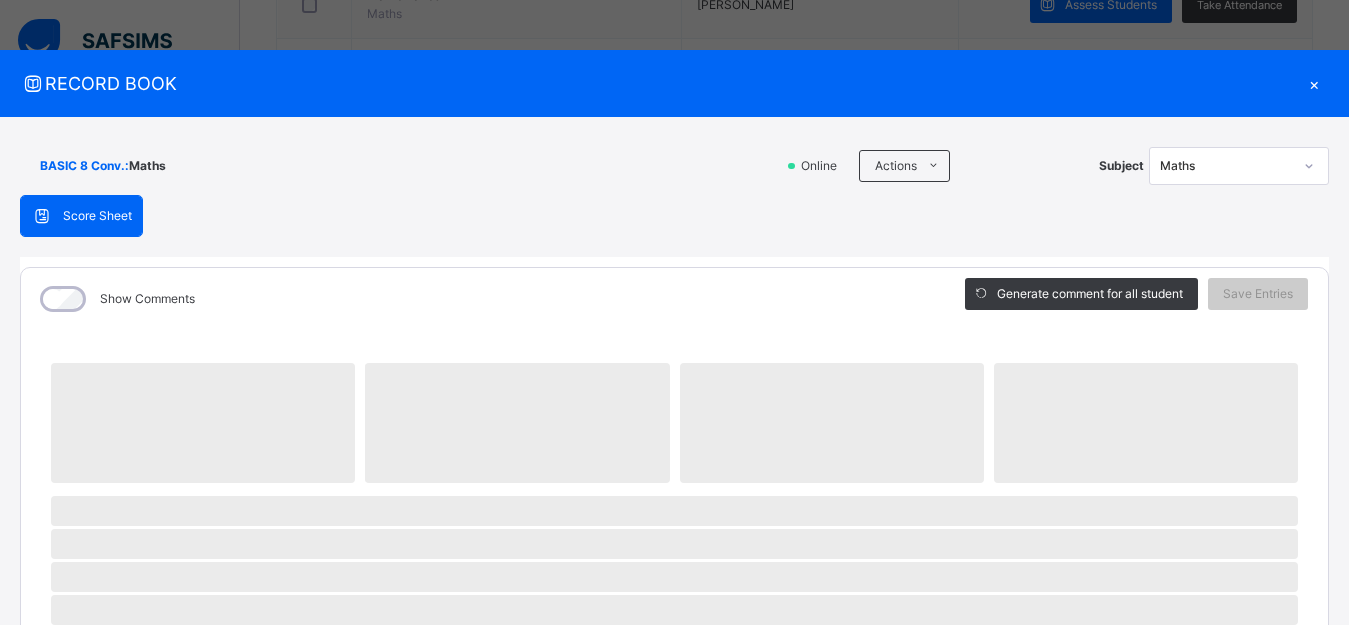 click 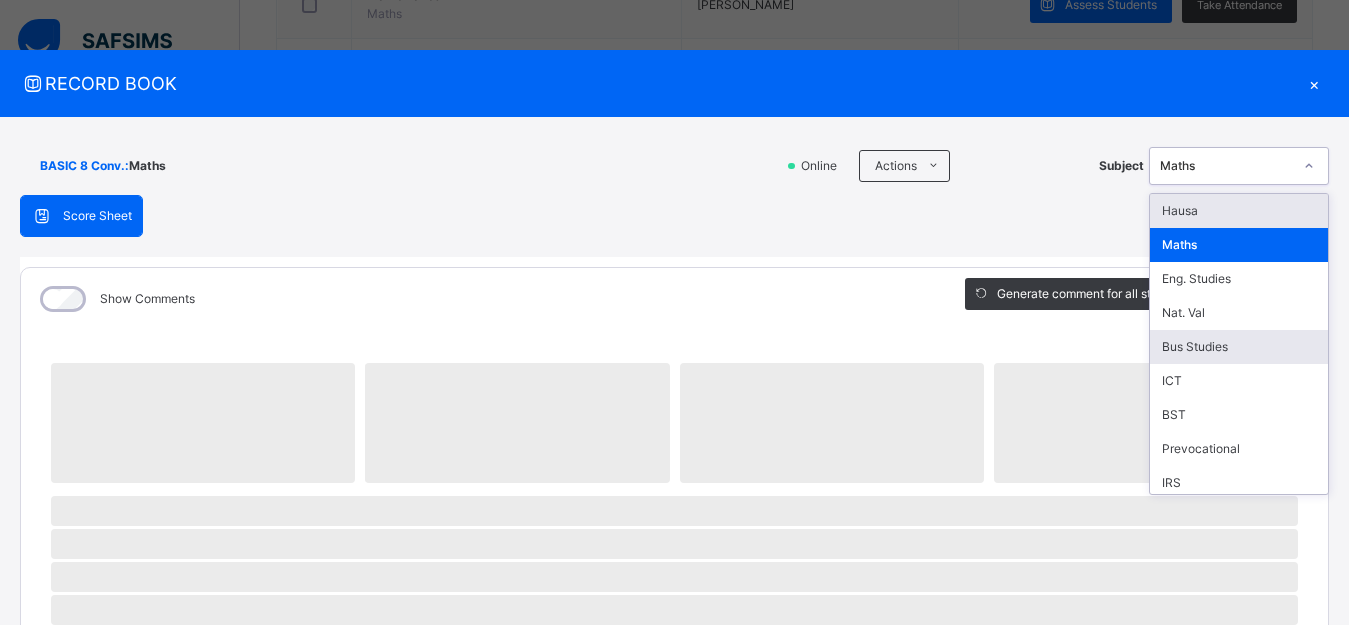 click on "Bus Studies" at bounding box center [1239, 347] 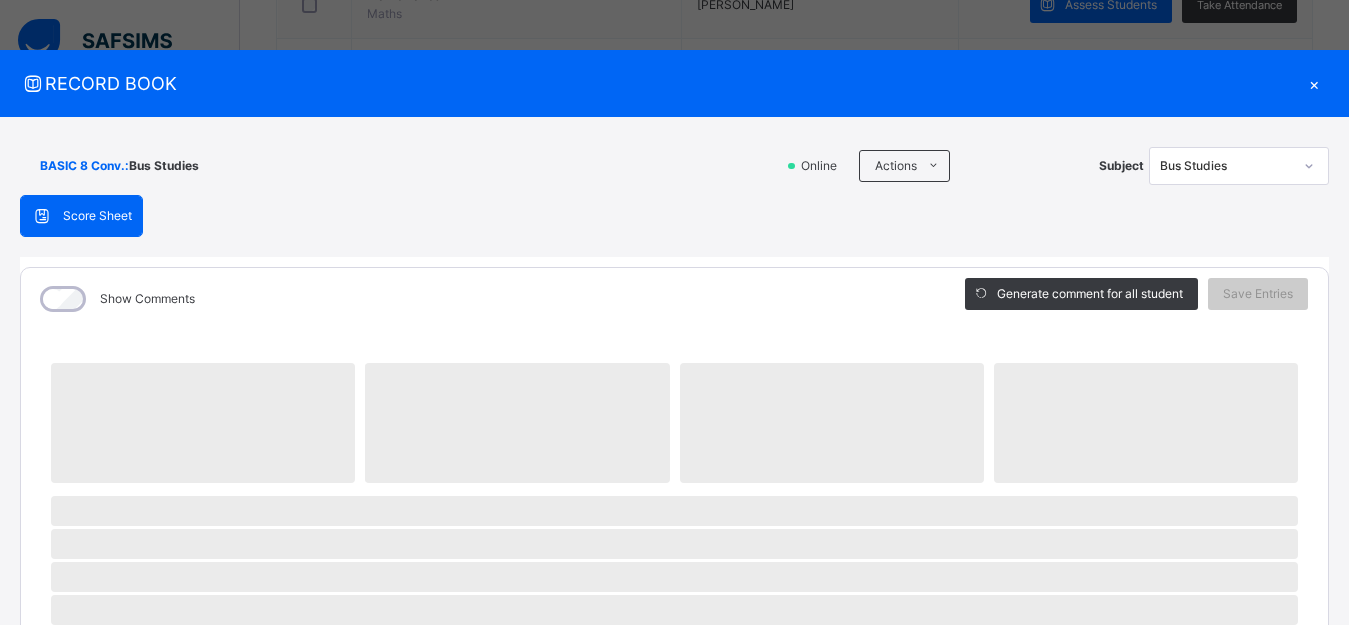 click on "‌ ‌ ‌ ‌ ‌ ‌ ‌ ‌ ‌ ‌ ‌ ‌ ‌ ‌ ‌ ‌ ‌ ‌ ‌ ‌ ‌ ‌ ‌ ‌ ‌ ‌ ‌ ‌ ‌" at bounding box center [674, 839] 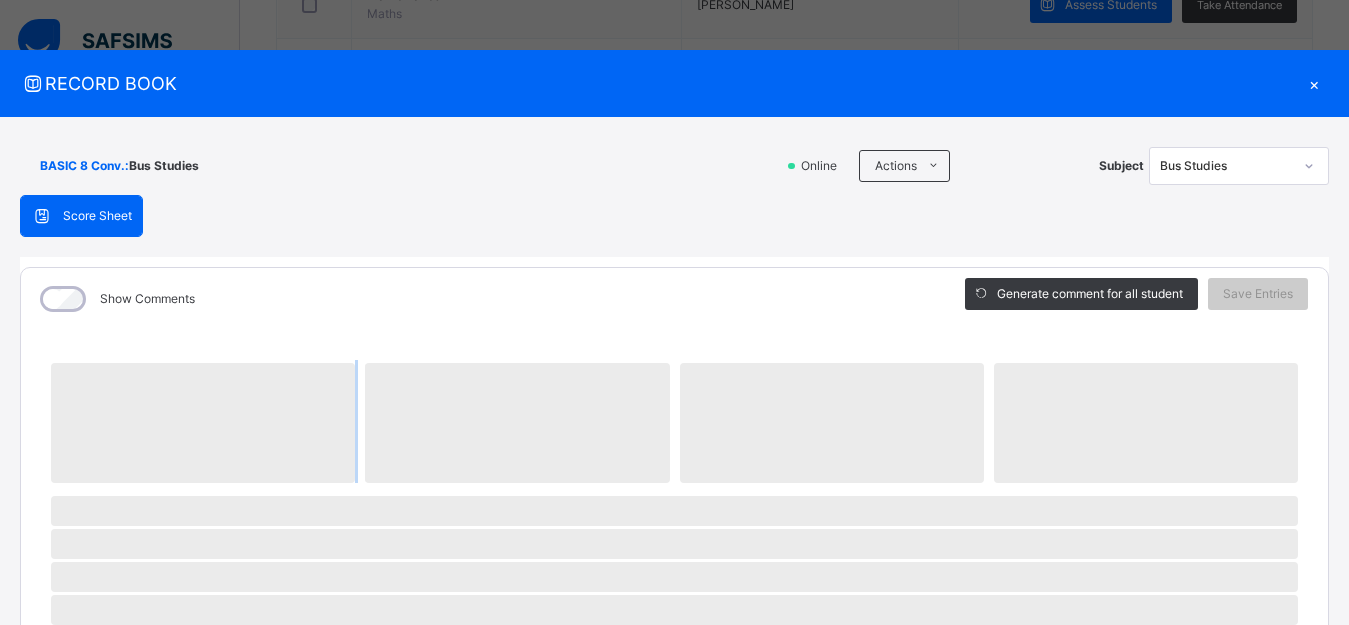 click on "‌ ‌ ‌ ‌ ‌ ‌ ‌ ‌ ‌ ‌ ‌ ‌ ‌ ‌ ‌ ‌ ‌ ‌ ‌ ‌ ‌ ‌ ‌ ‌ ‌ ‌ ‌ ‌ ‌" at bounding box center [674, 839] 